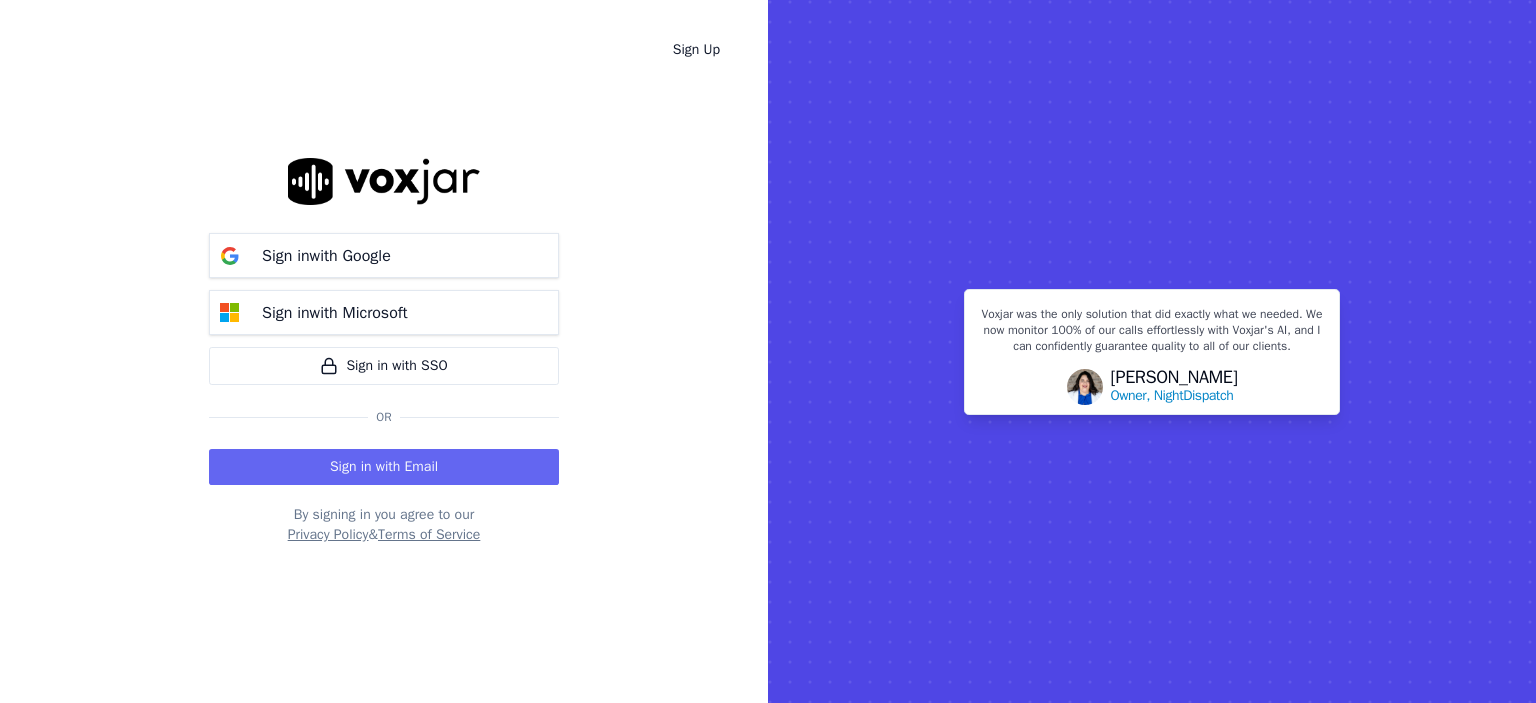 scroll, scrollTop: 0, scrollLeft: 0, axis: both 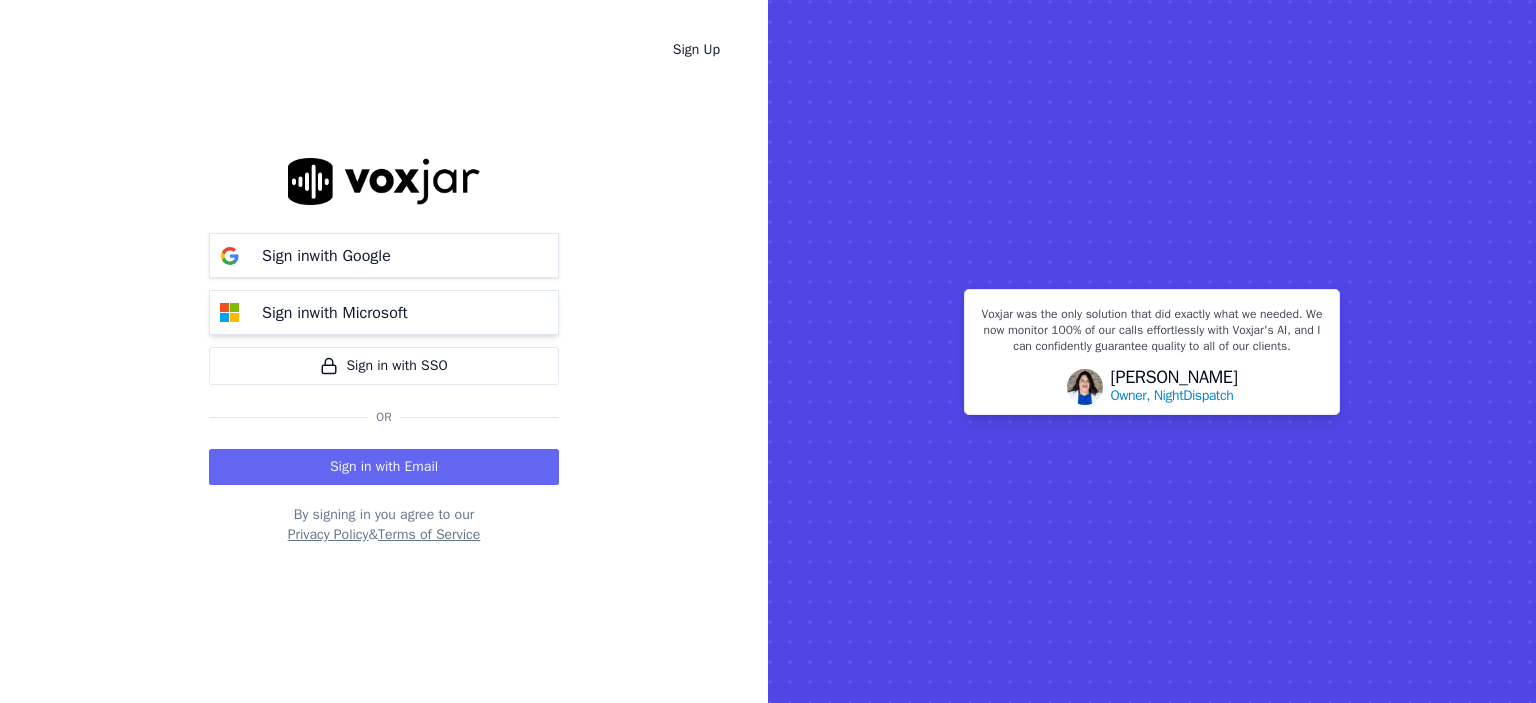click on "Sign in  with Microsoft" at bounding box center (335, 313) 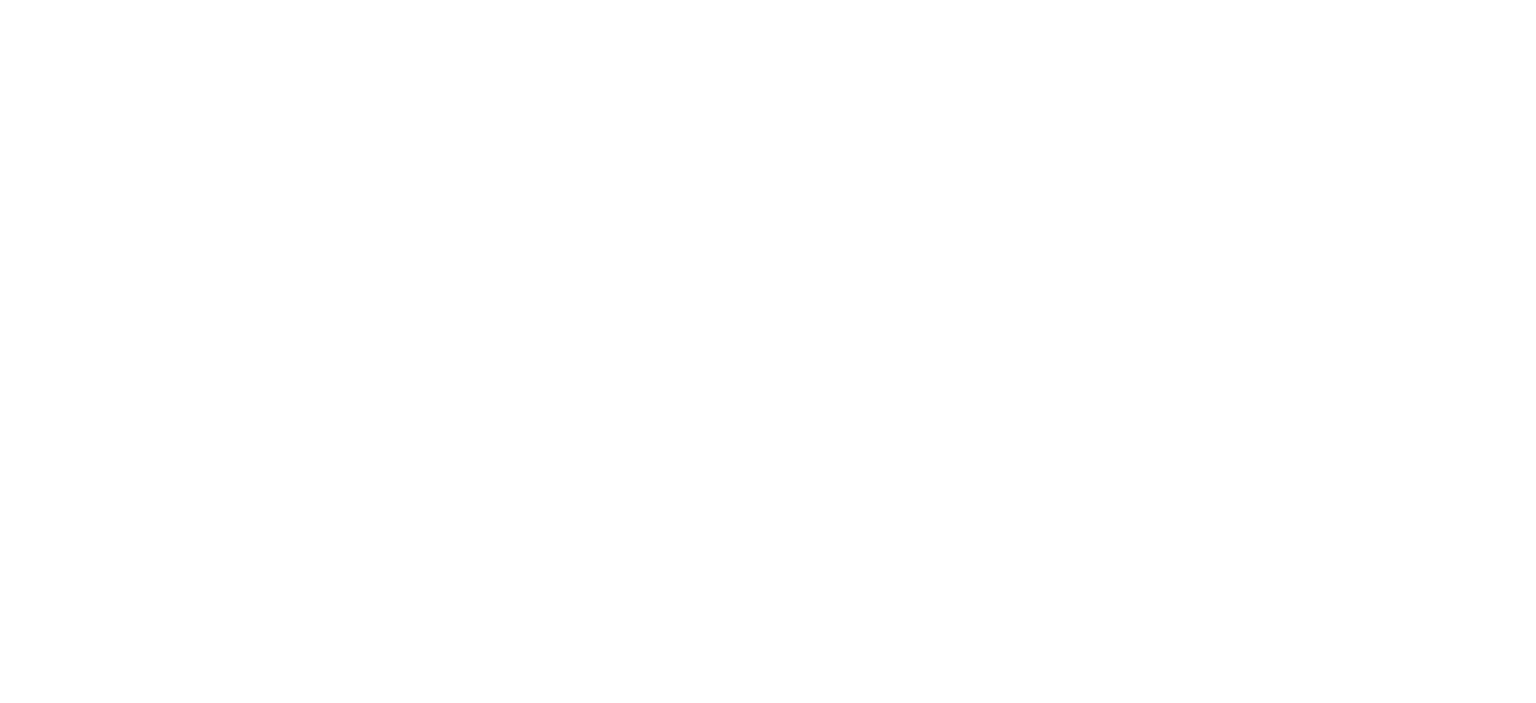 scroll, scrollTop: 0, scrollLeft: 0, axis: both 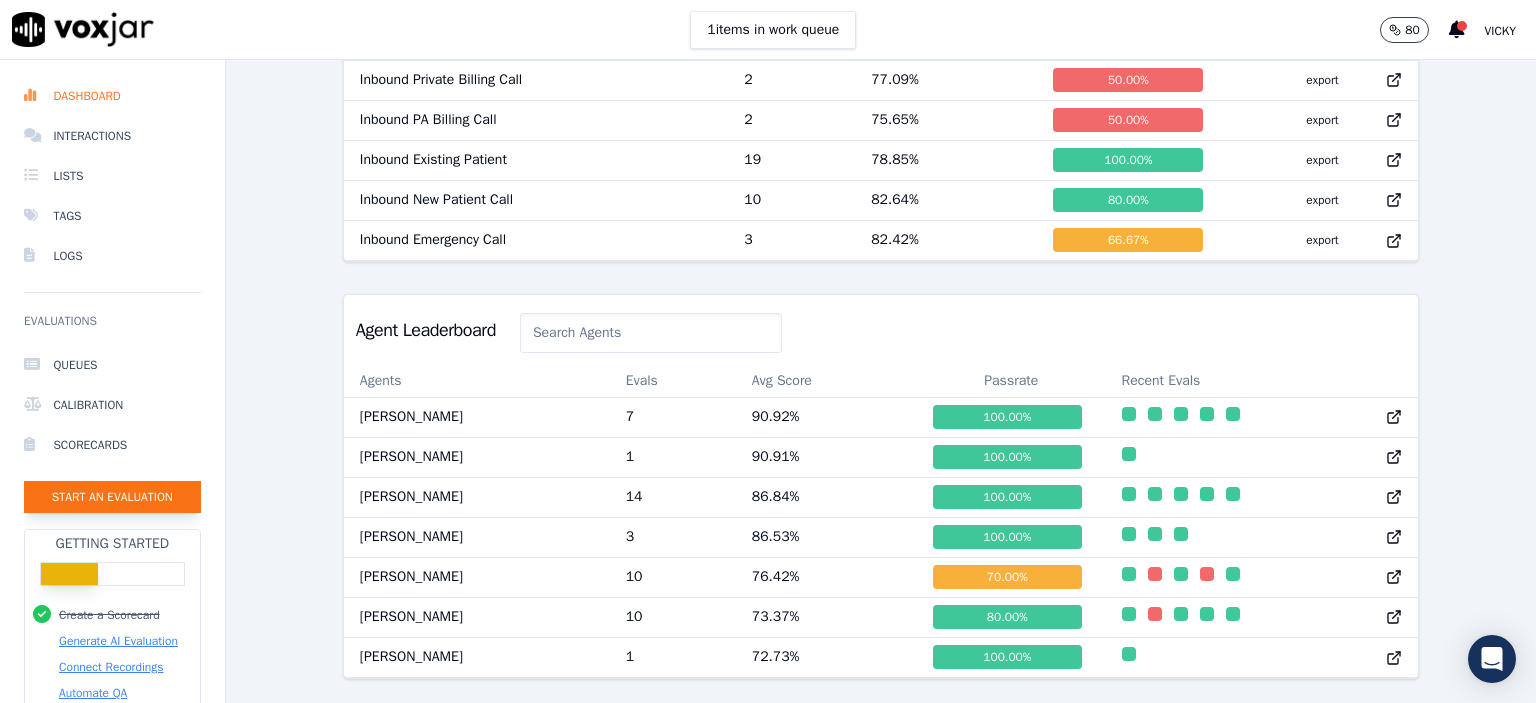 click on "Start an Evaluation" 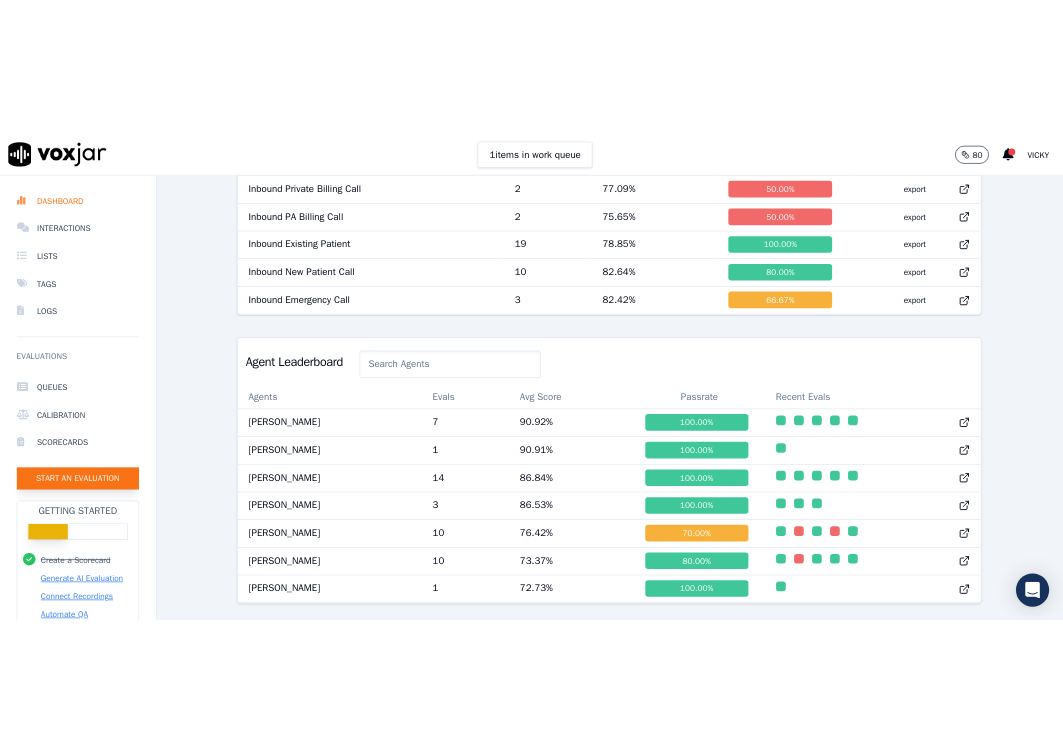 scroll, scrollTop: 122, scrollLeft: 0, axis: vertical 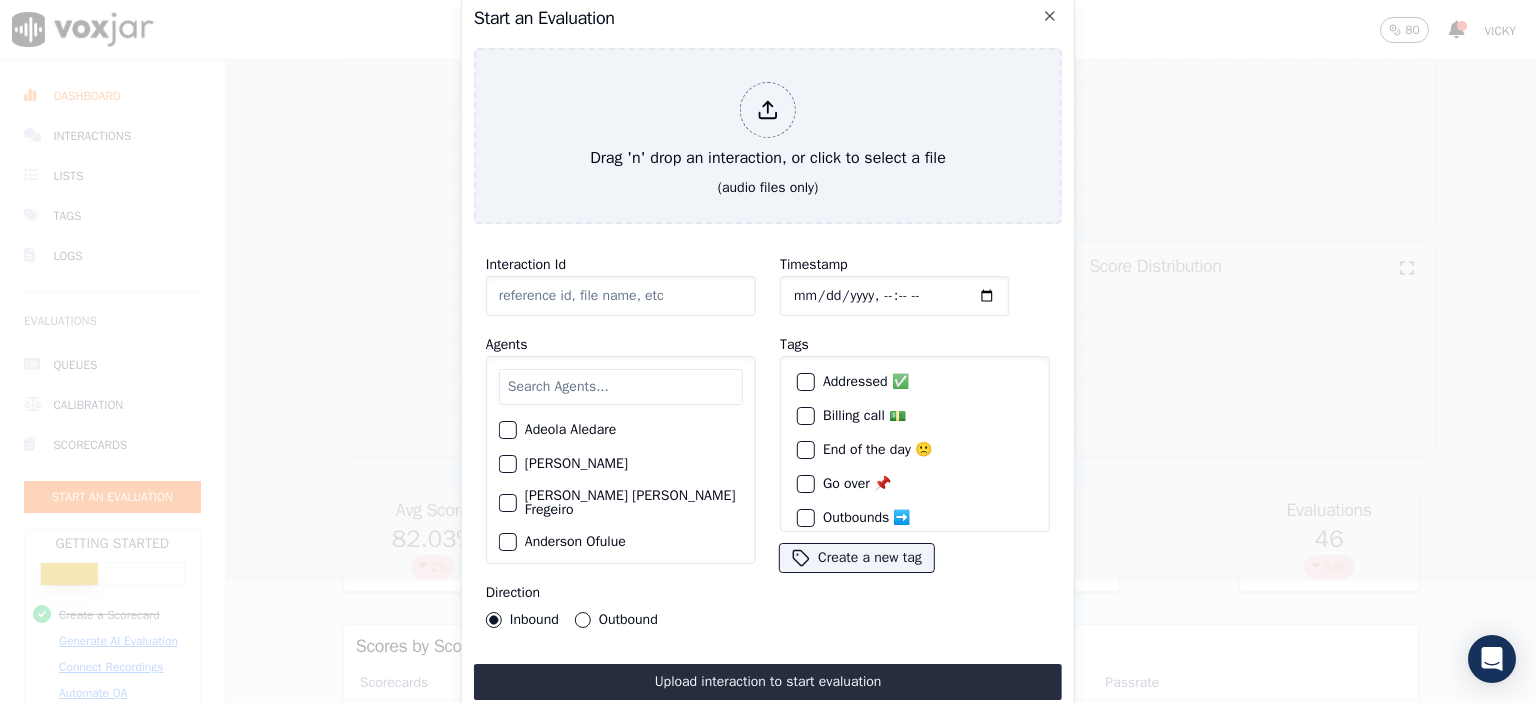 click on "Interaction Id" 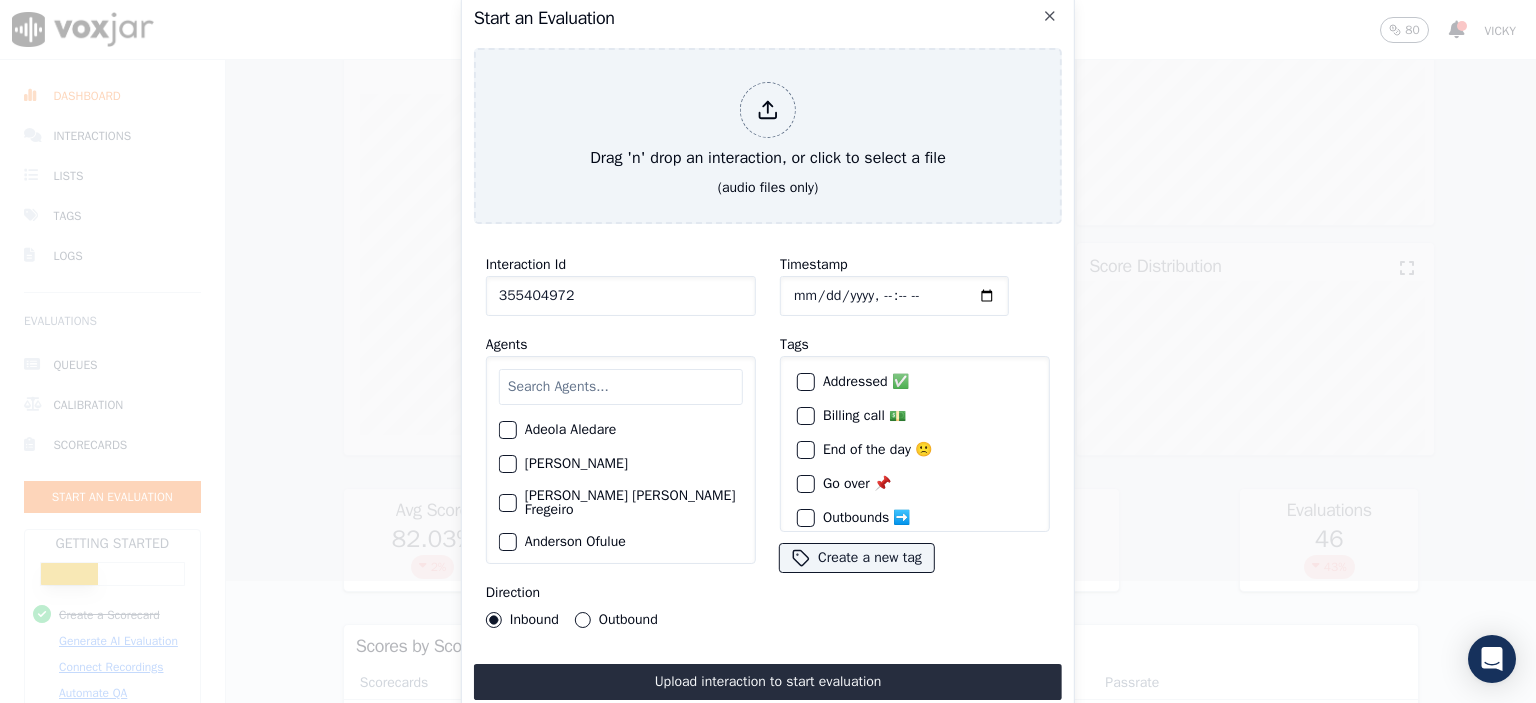 type on "355404972" 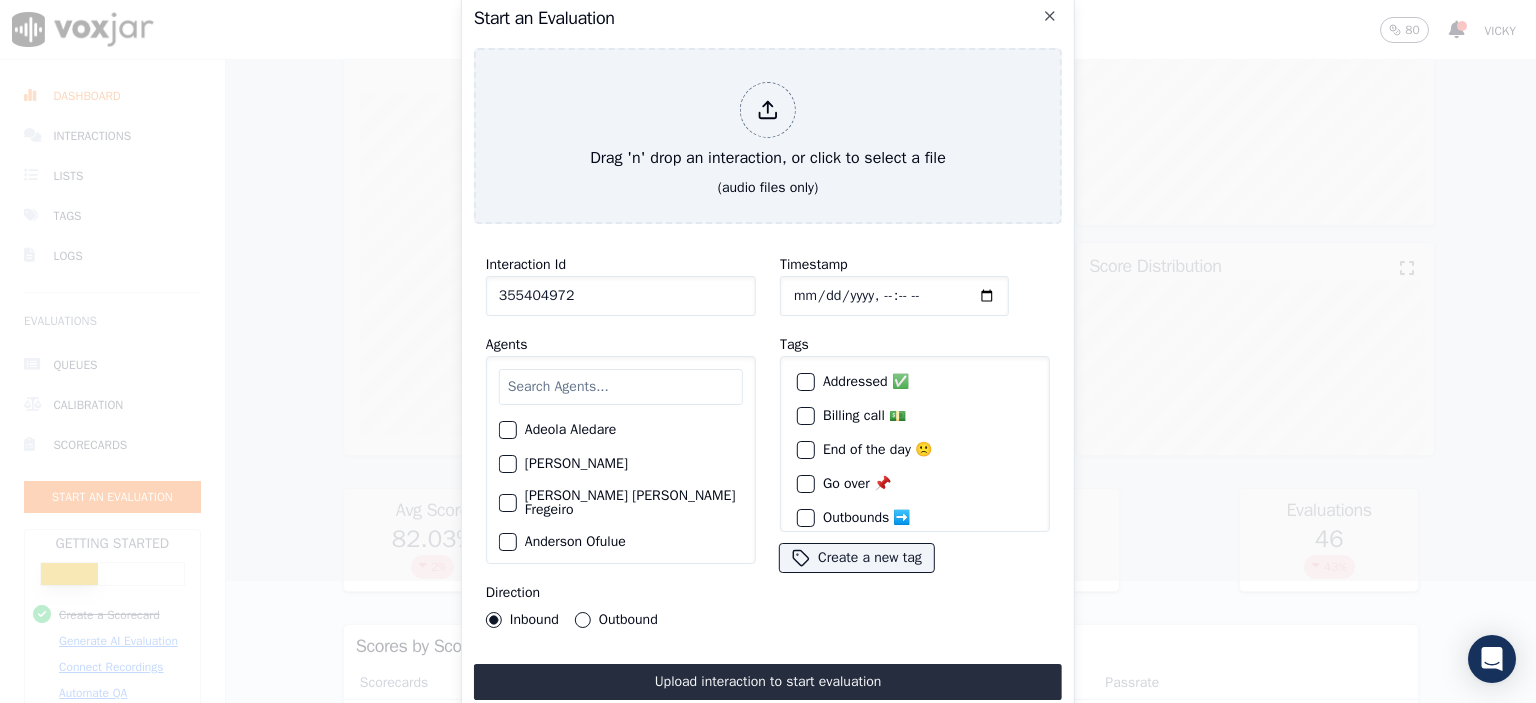 click on "Timestamp" 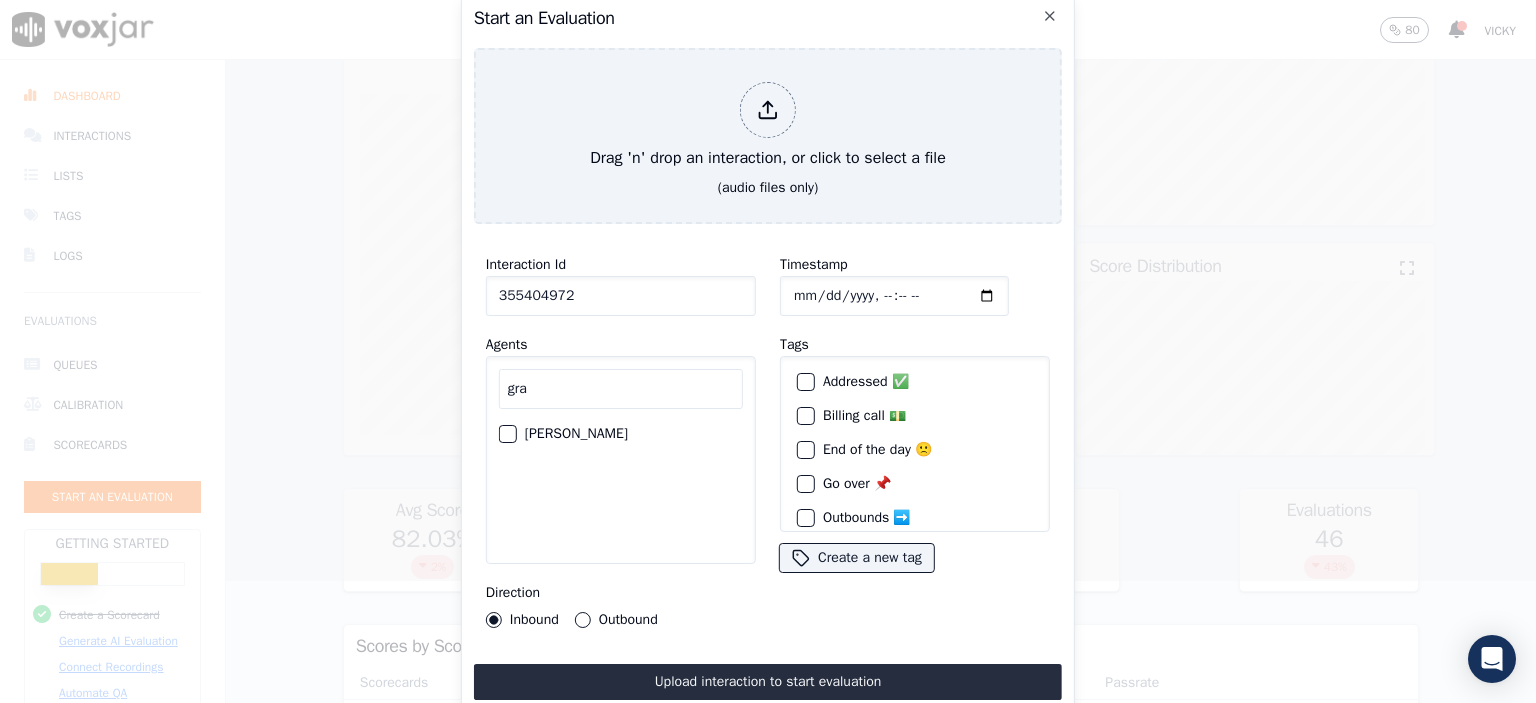 type on "gra" 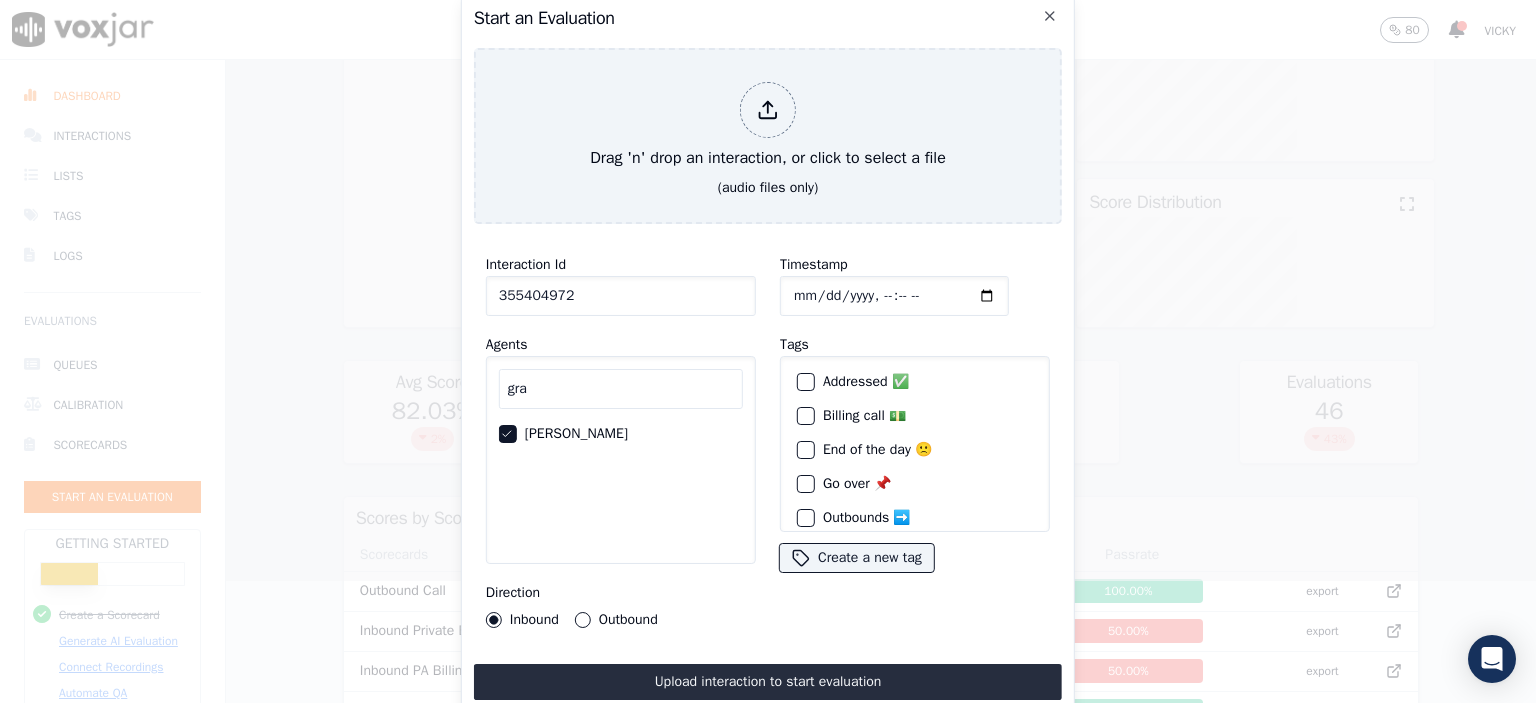 scroll, scrollTop: 95, scrollLeft: 0, axis: vertical 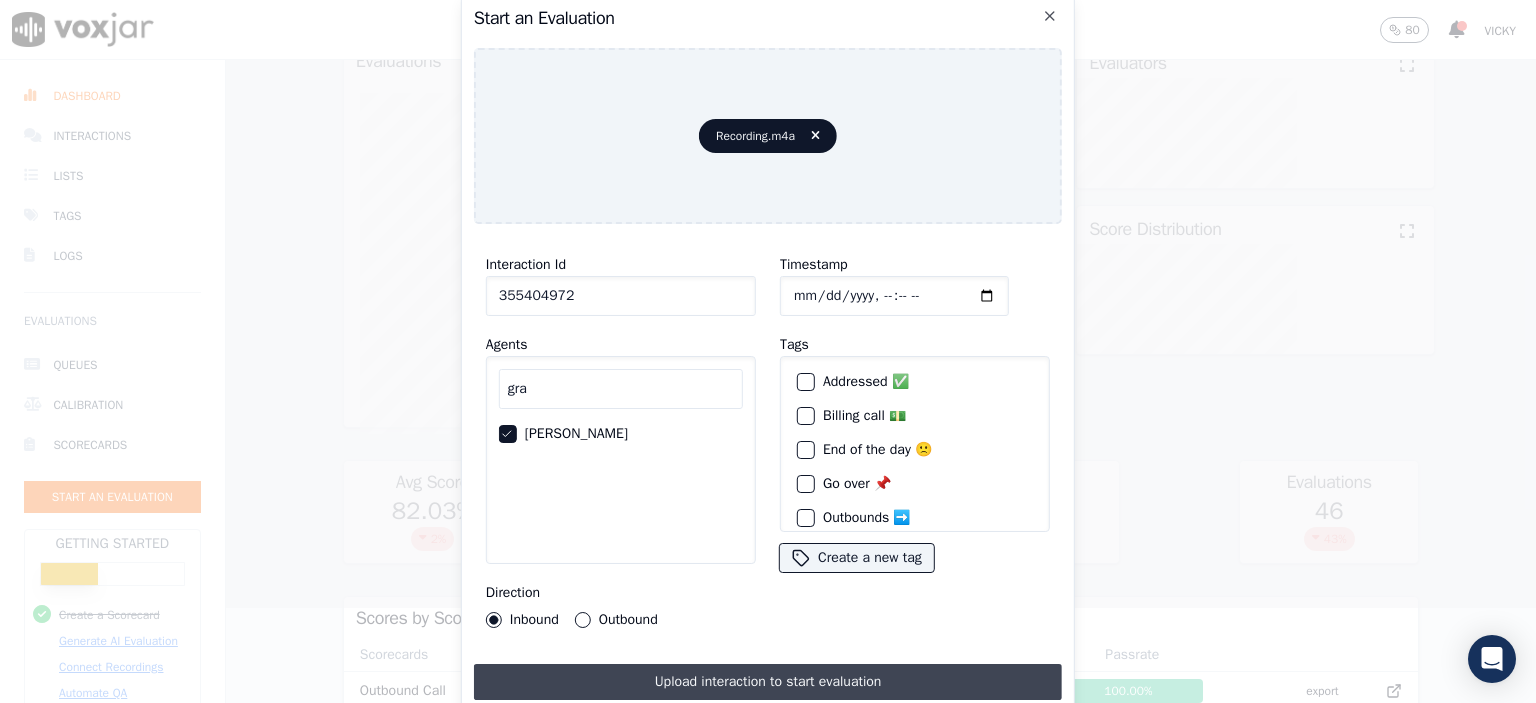click on "Upload interaction to start evaluation" at bounding box center (768, 682) 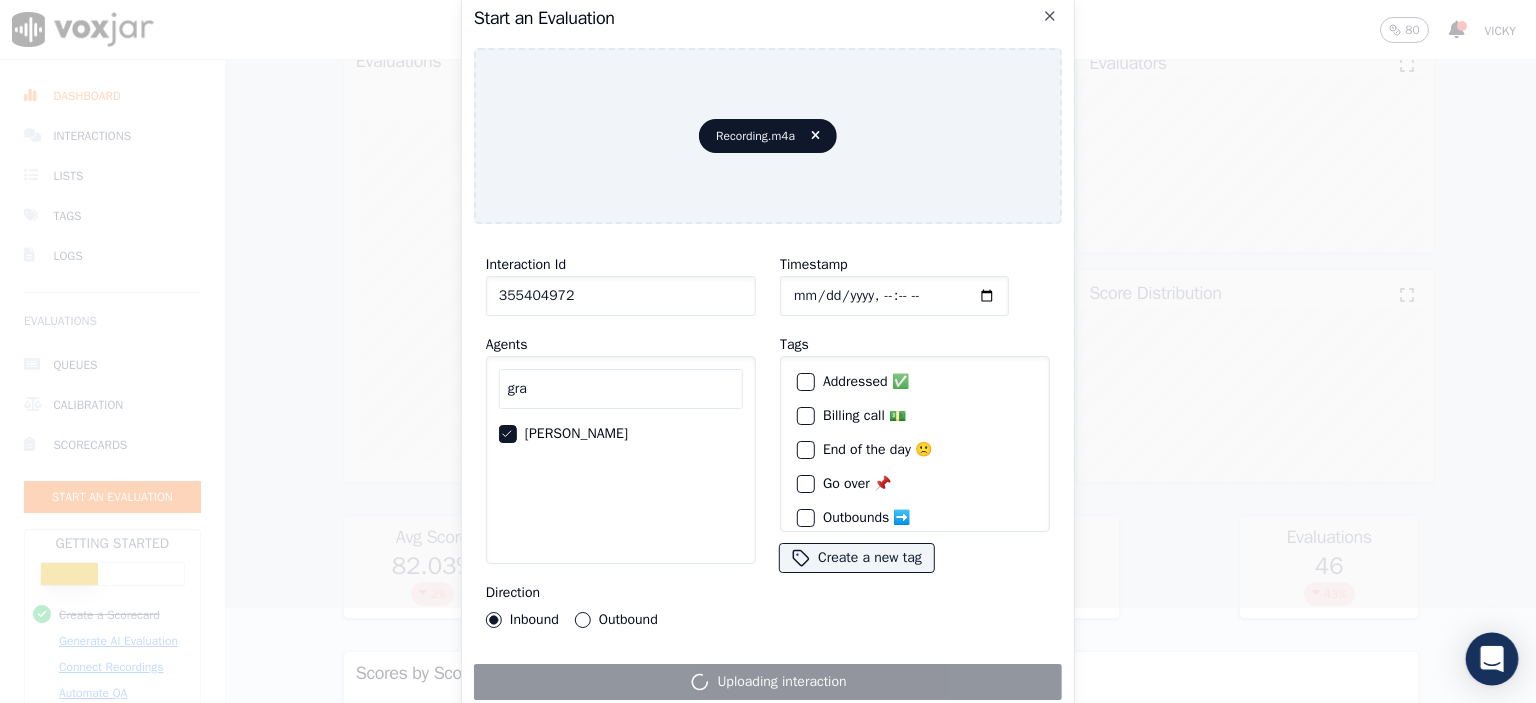 scroll, scrollTop: 0, scrollLeft: 0, axis: both 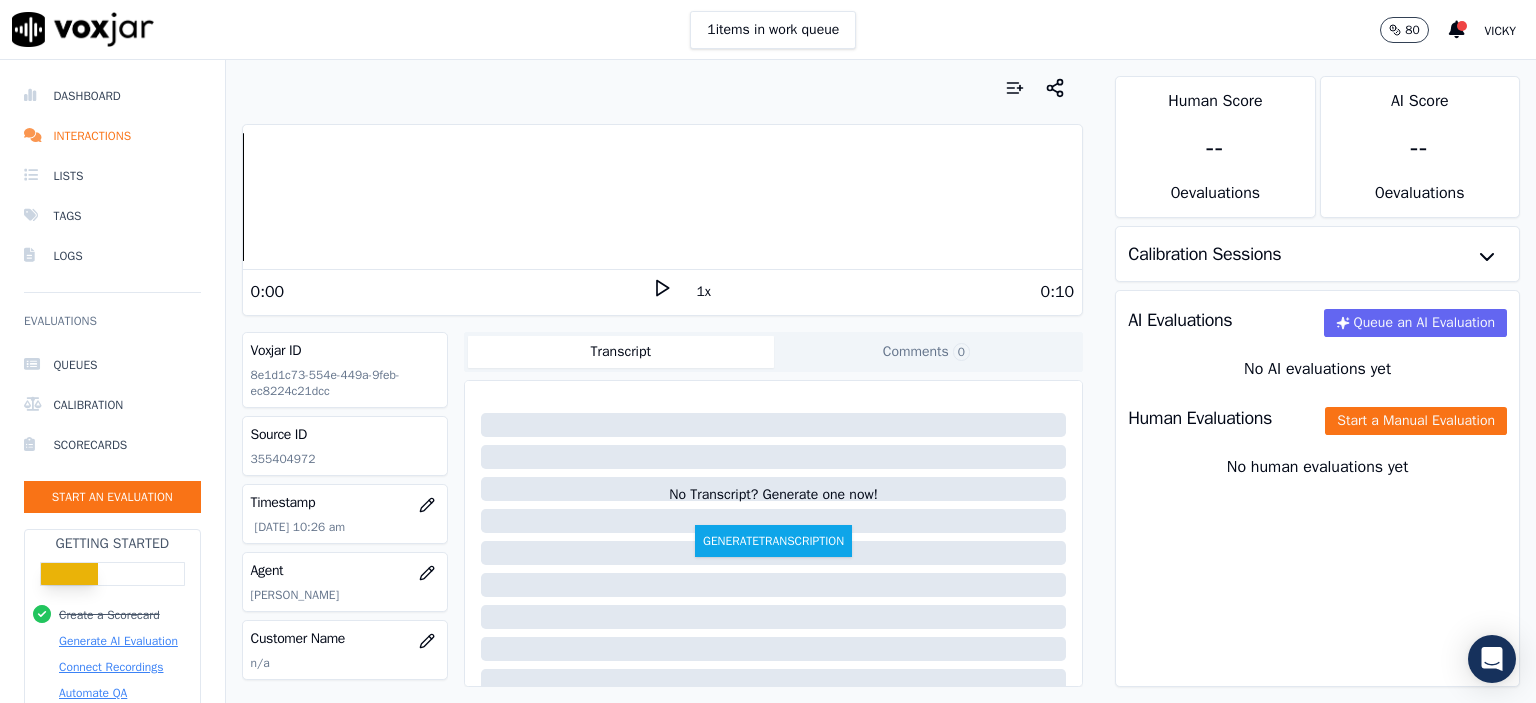 click on "Human Evaluations   Start a Manual Evaluation" at bounding box center (1317, 418) 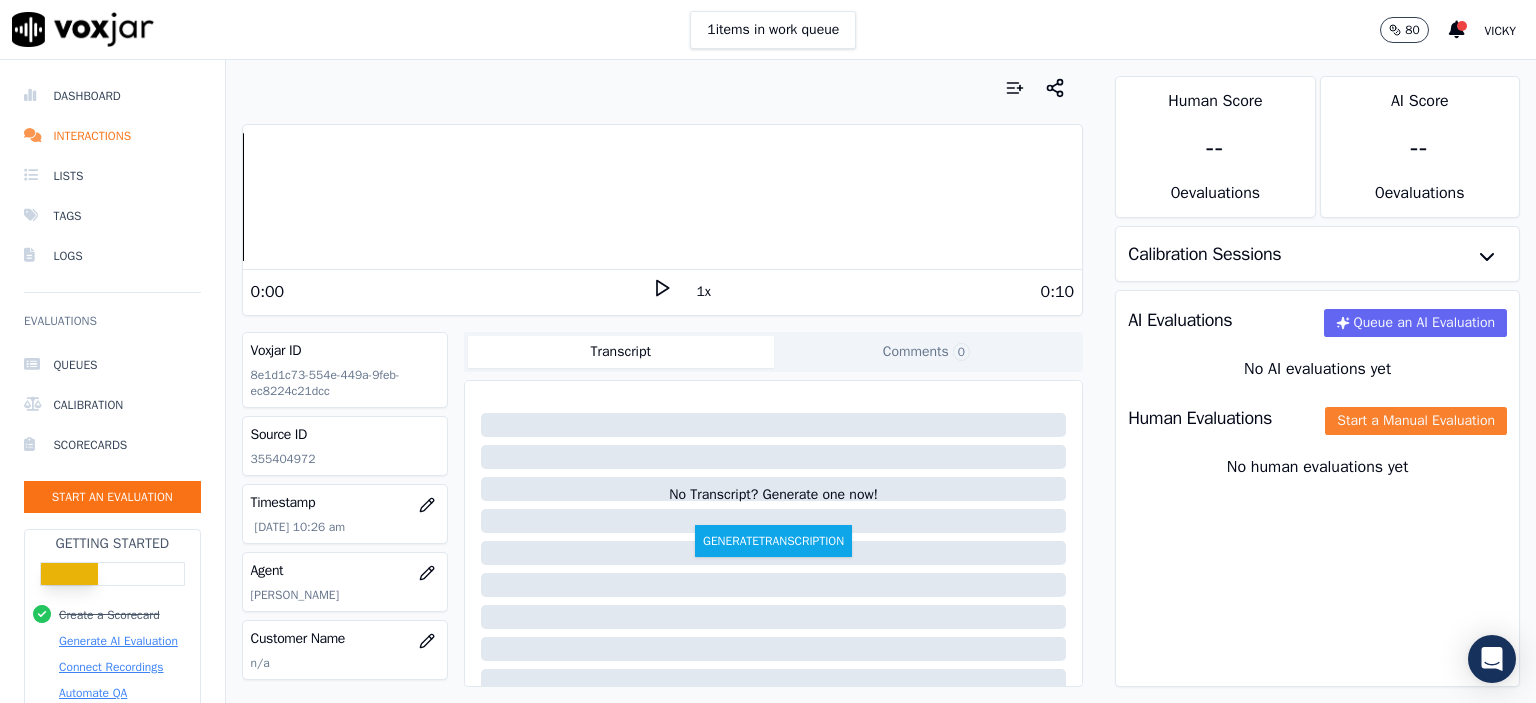 click on "Start a Manual Evaluation" 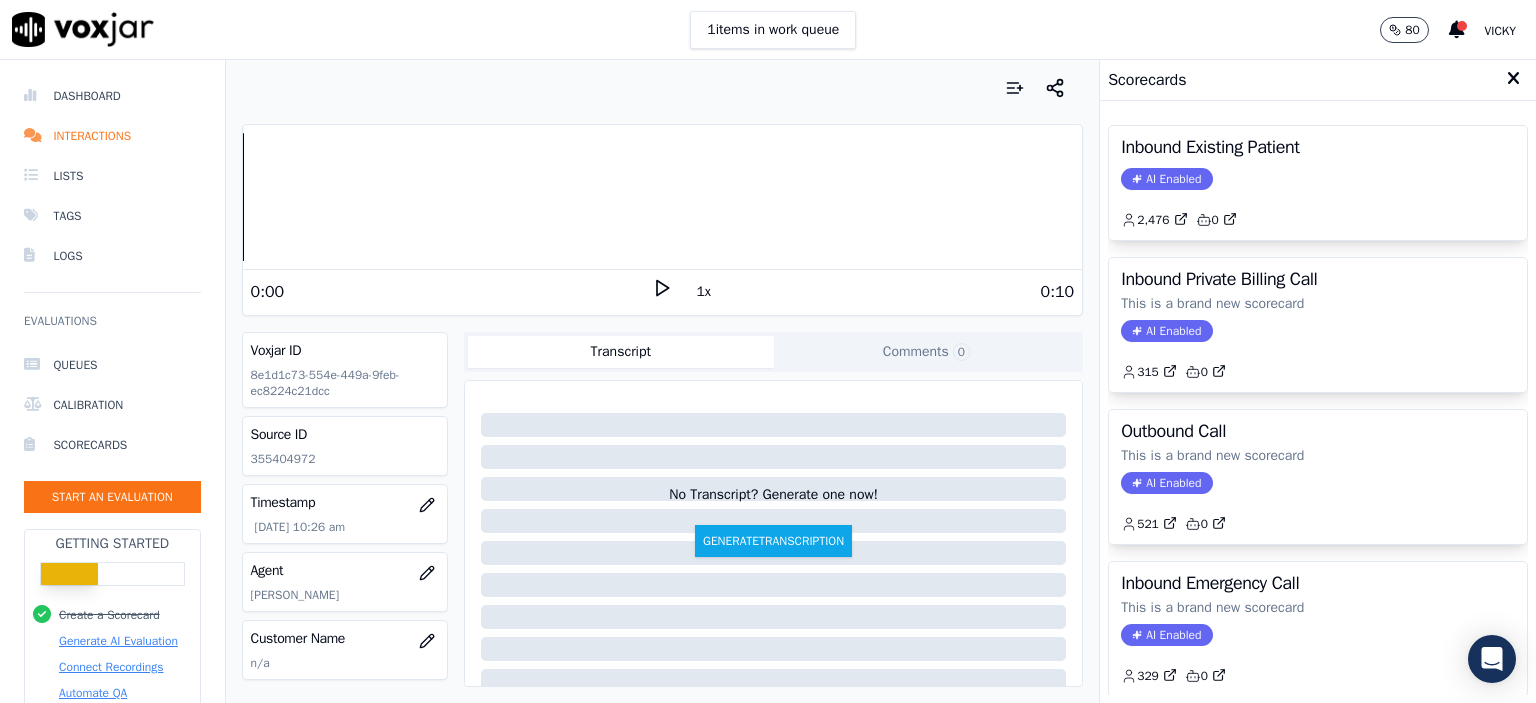 click on "2,476         0" 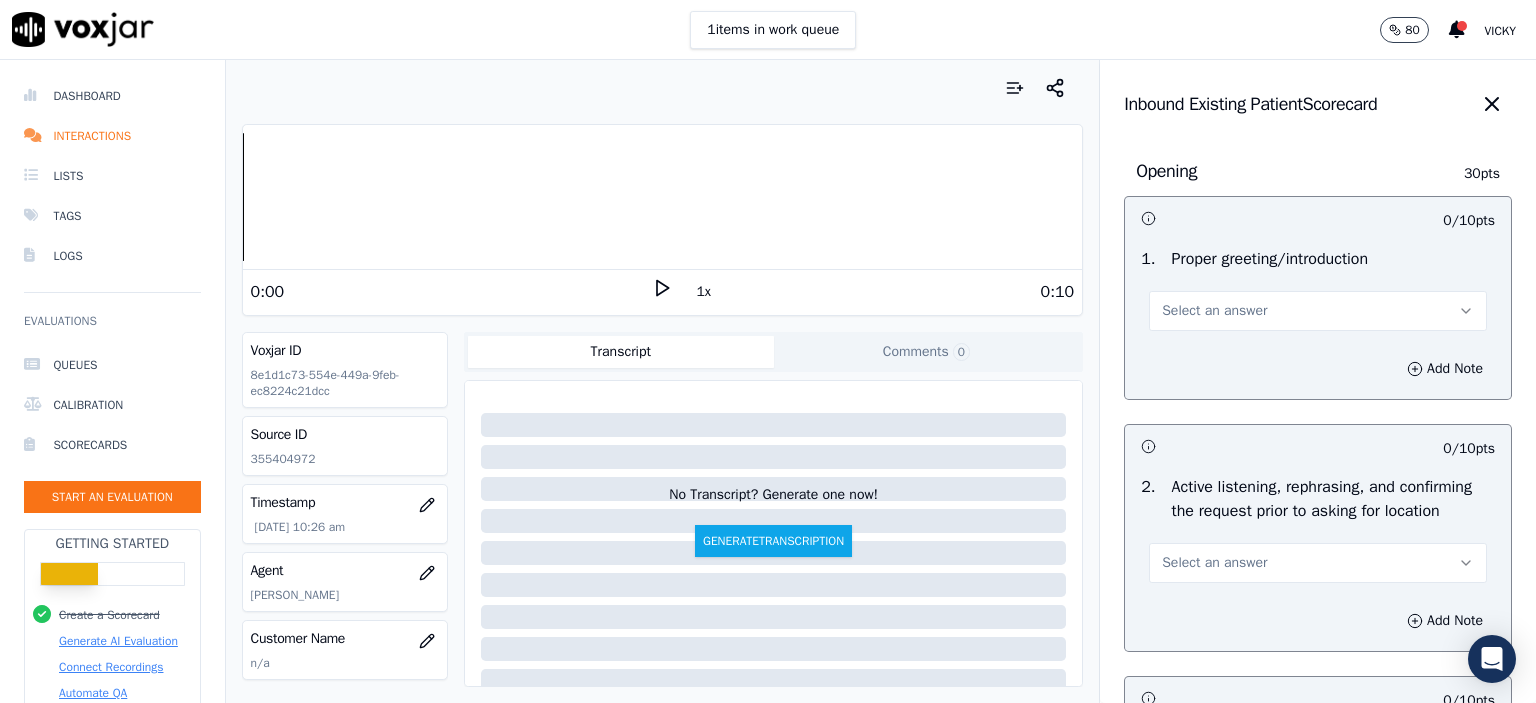 click on "Select an answer" at bounding box center [1318, 311] 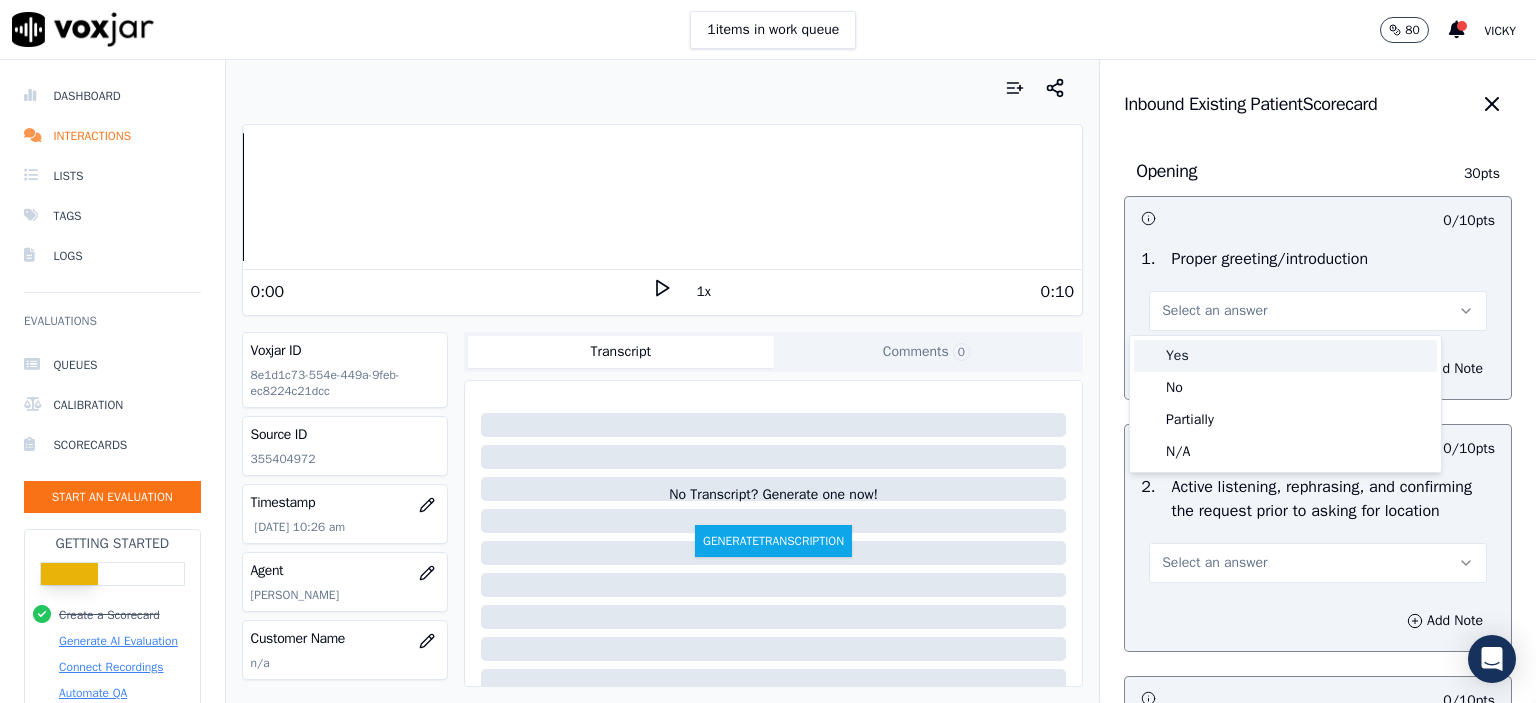 click on "Yes" at bounding box center [1285, 356] 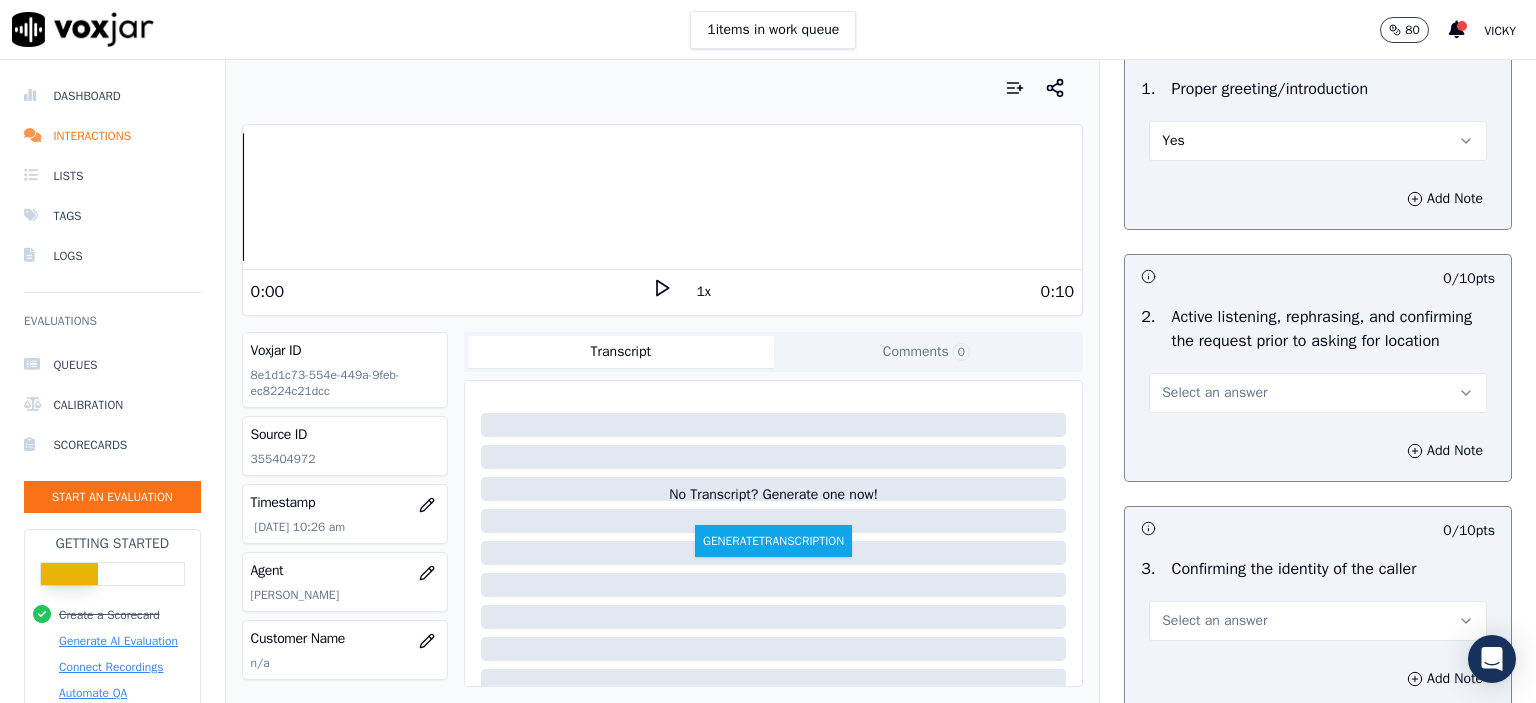 scroll, scrollTop: 200, scrollLeft: 0, axis: vertical 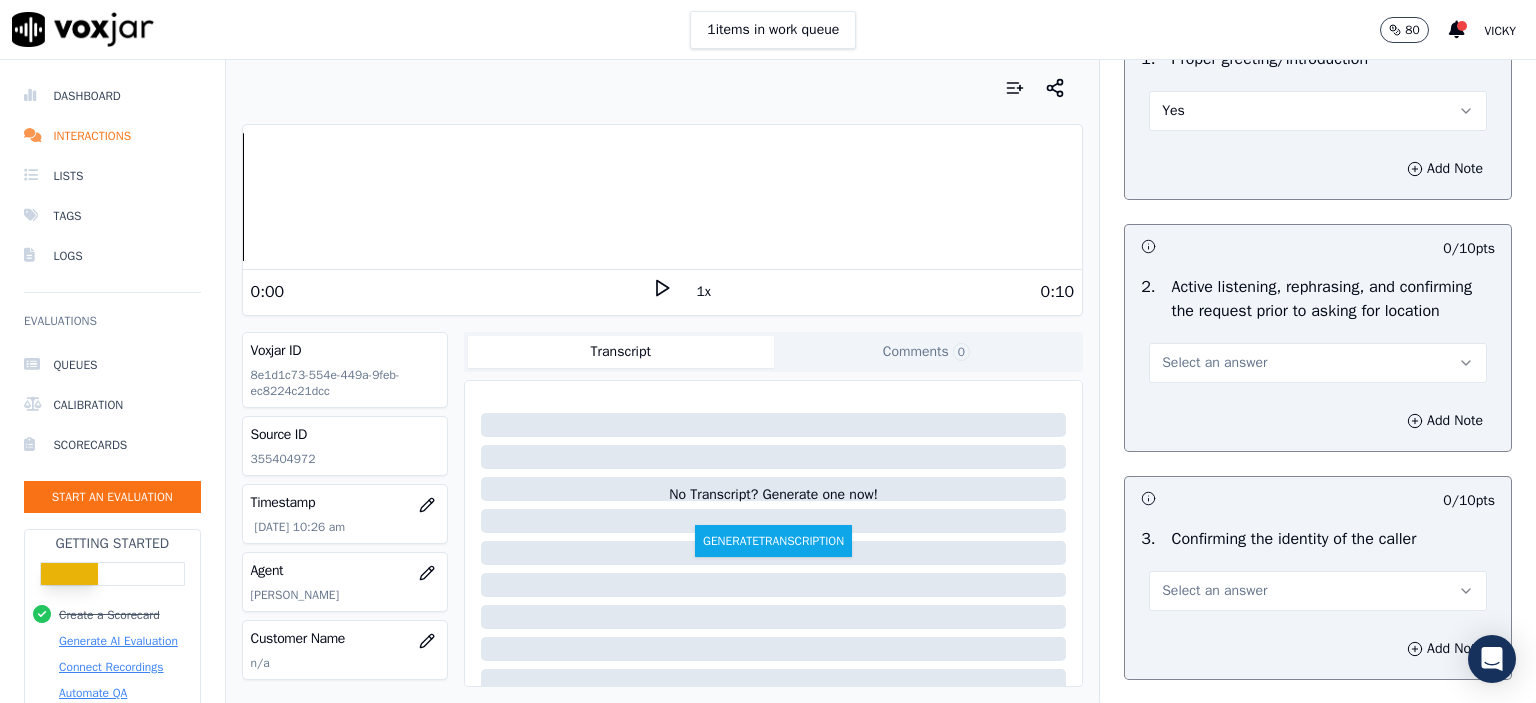 click on "Select an answer" at bounding box center (1318, 363) 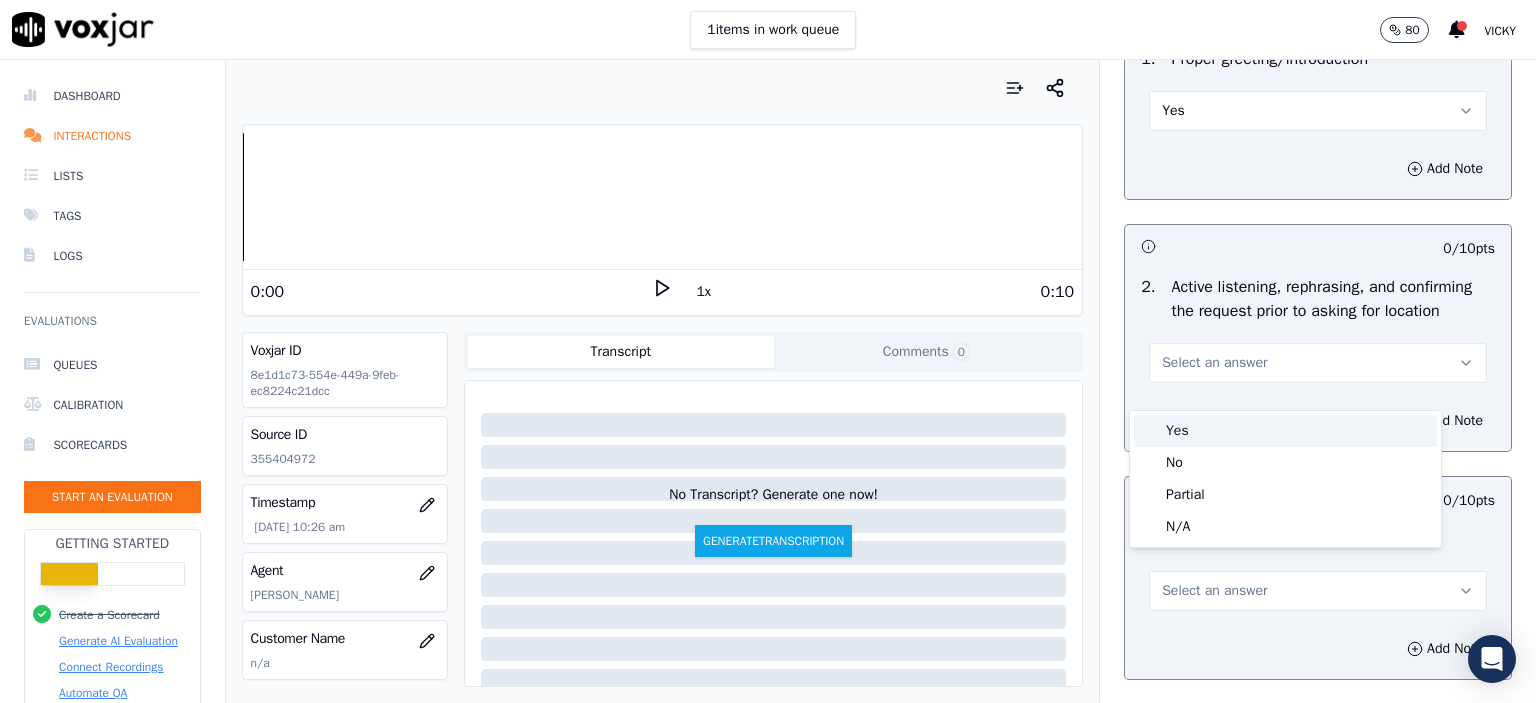 click on "Yes" at bounding box center [1285, 431] 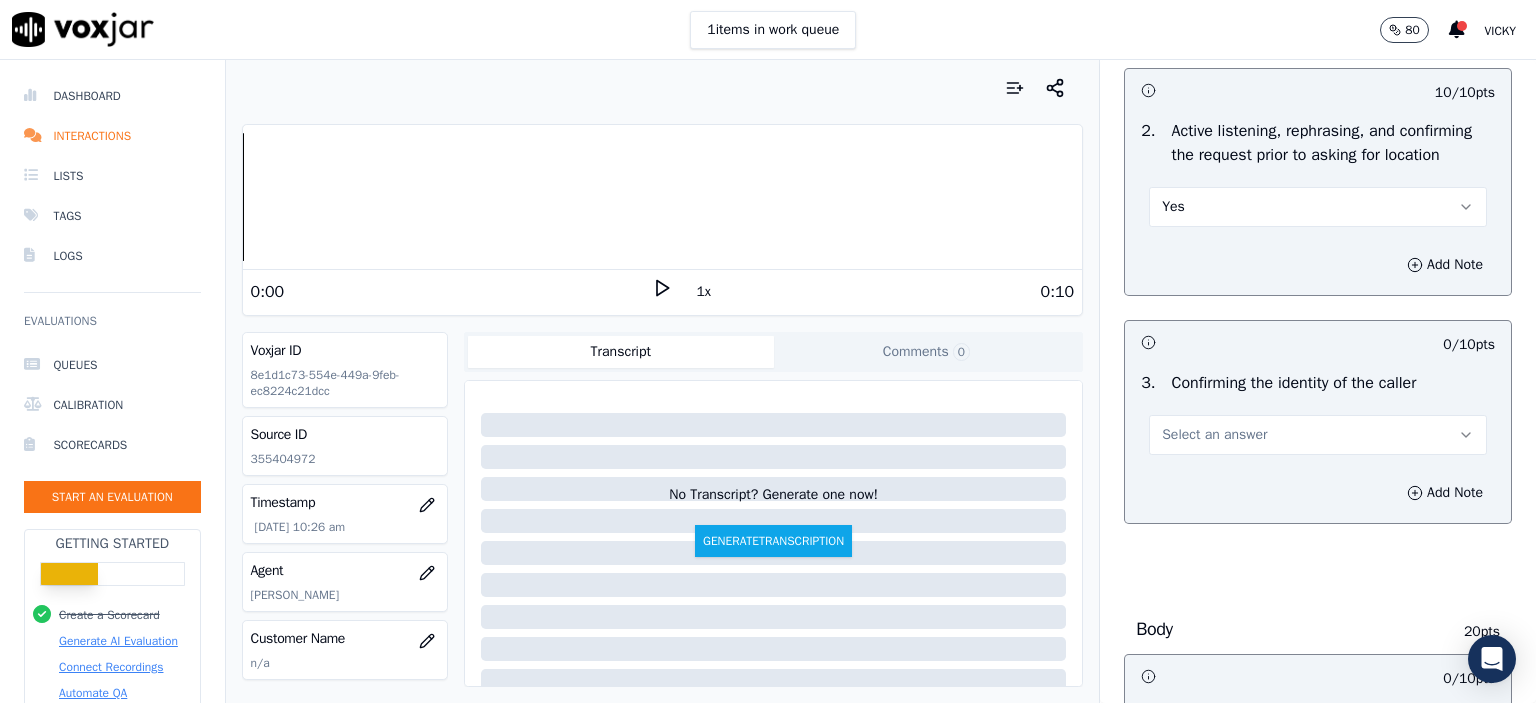 scroll, scrollTop: 400, scrollLeft: 0, axis: vertical 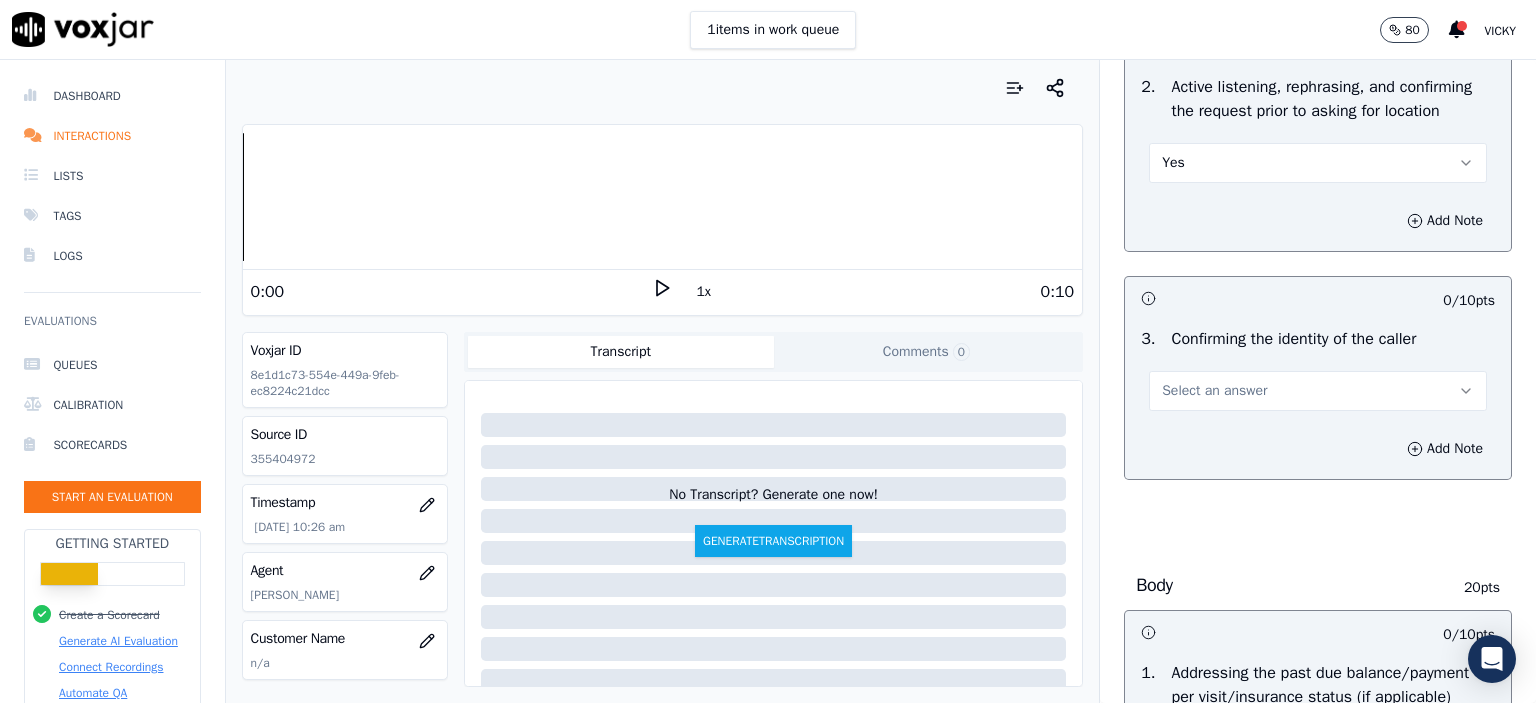 click on "Select an answer" at bounding box center (1214, 391) 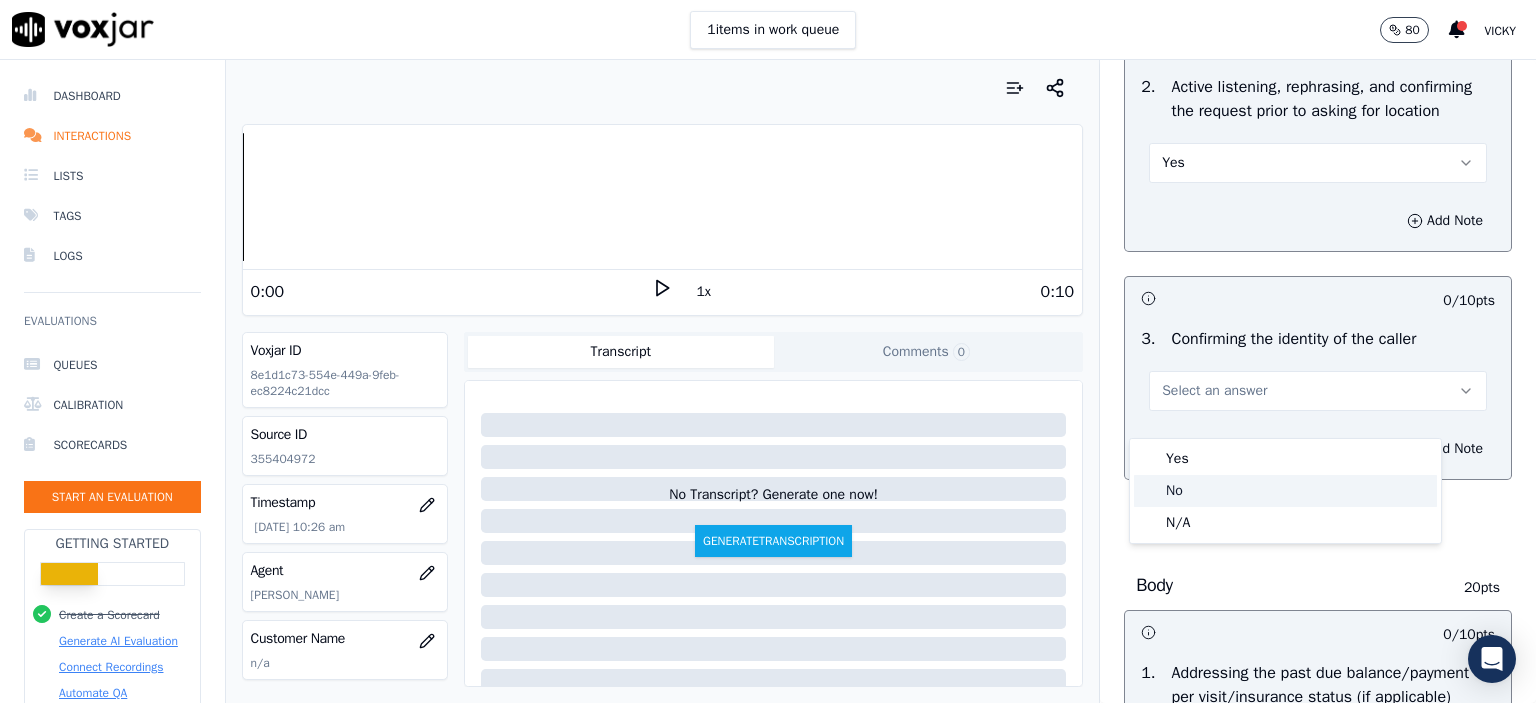 click on "No" 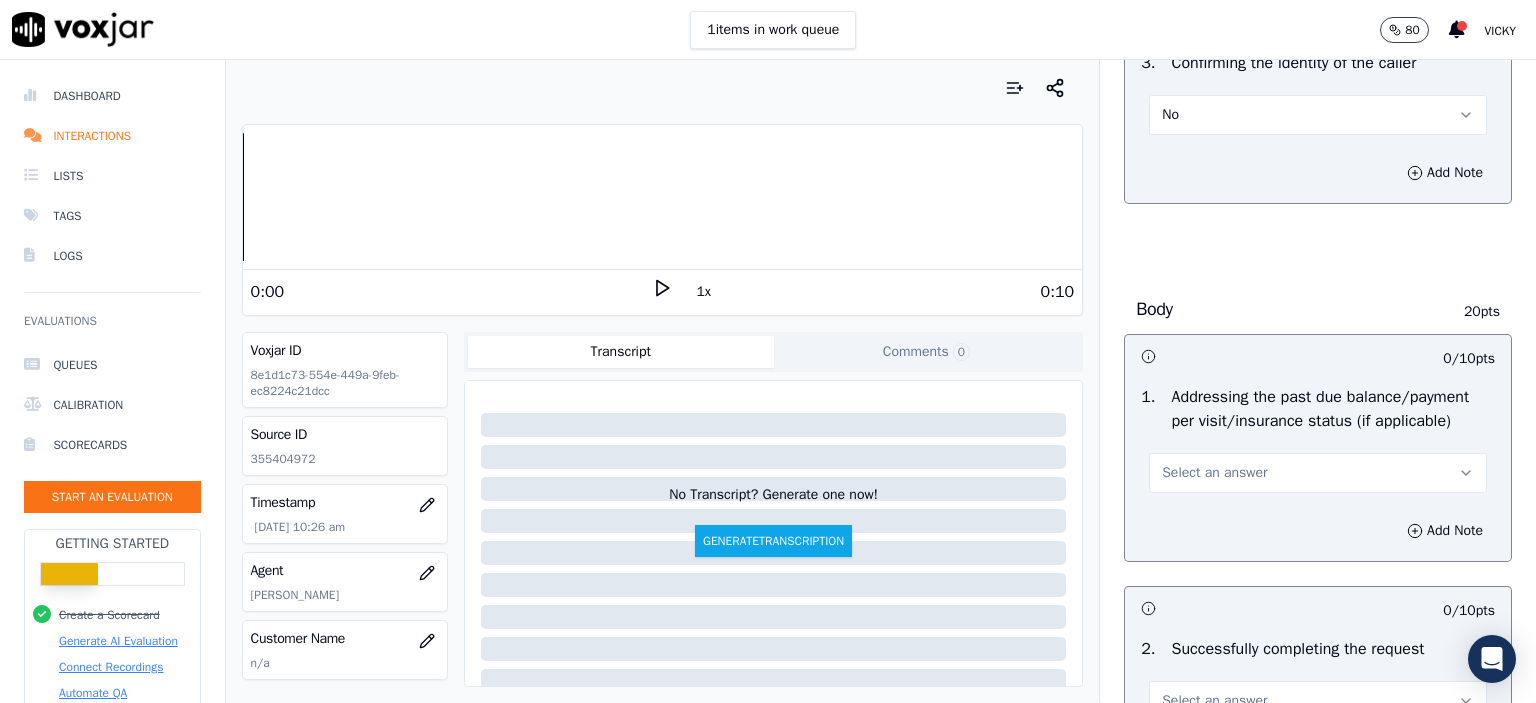 scroll, scrollTop: 700, scrollLeft: 0, axis: vertical 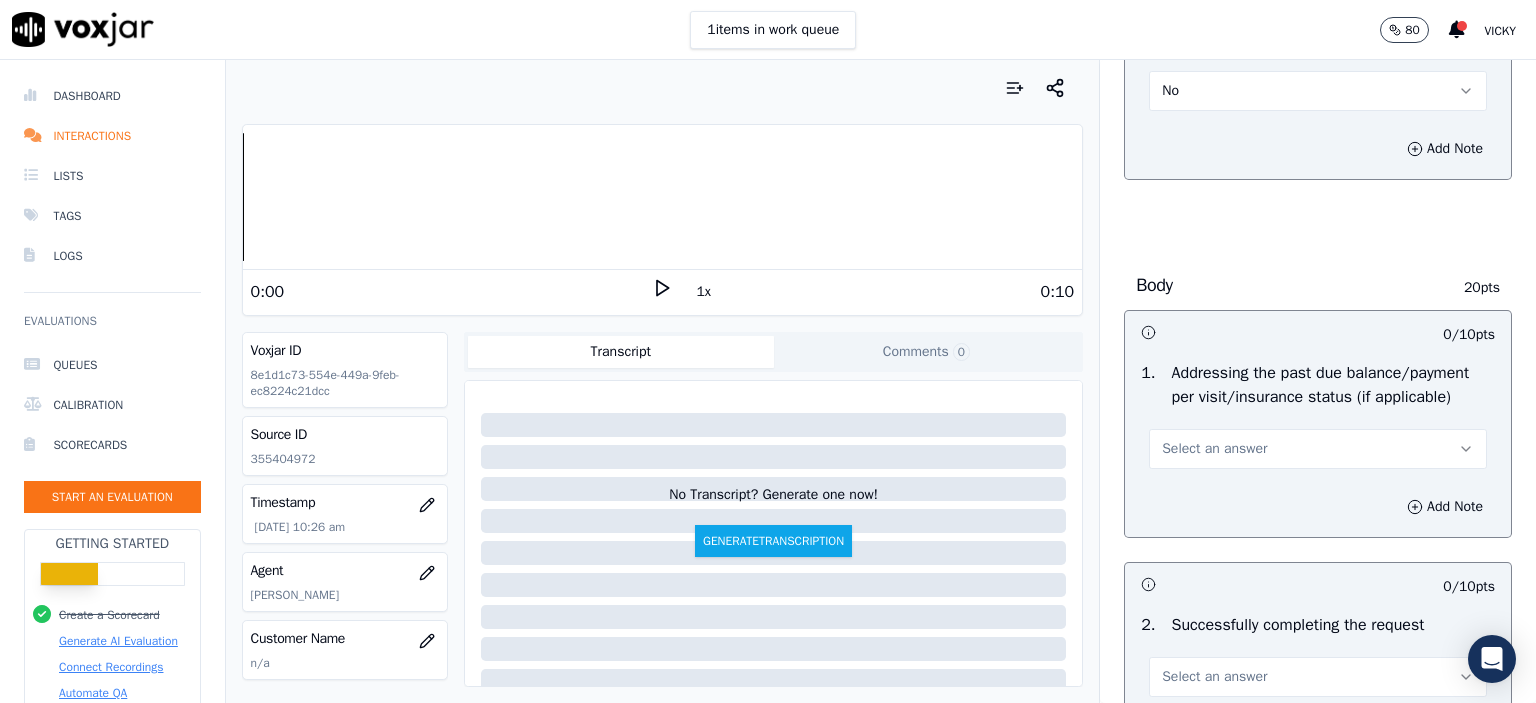 click on "Select an answer" at bounding box center (1318, 449) 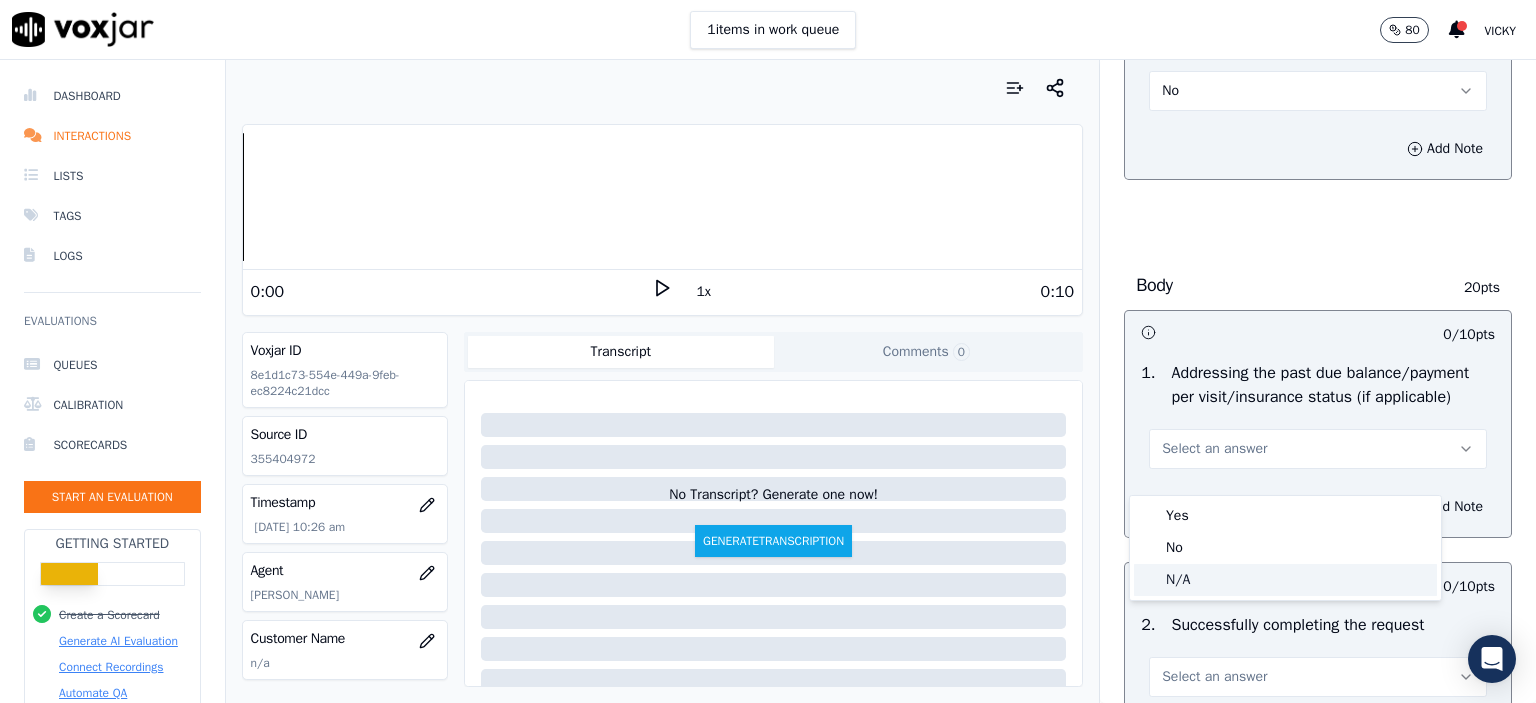 click on "N/A" 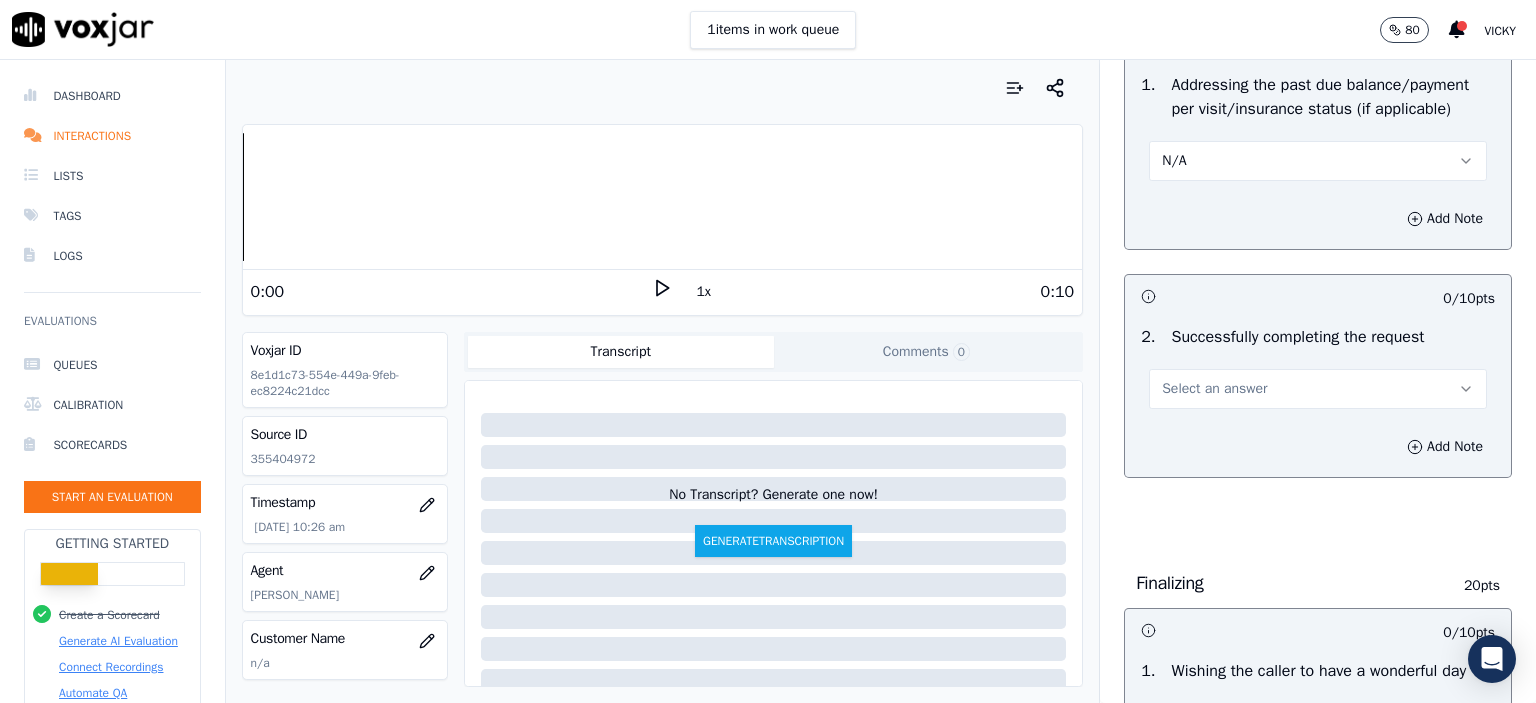 scroll, scrollTop: 1100, scrollLeft: 0, axis: vertical 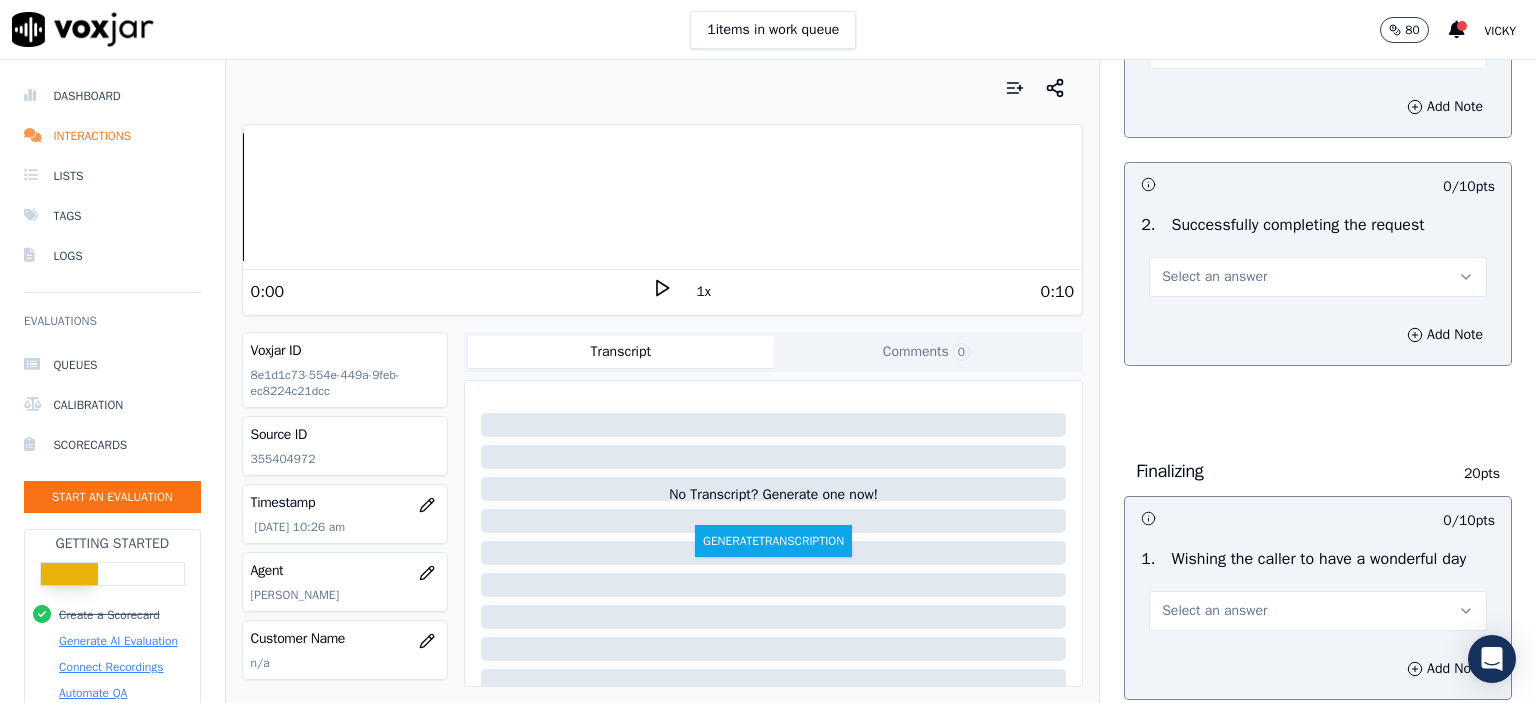 click on "Select an answer" at bounding box center (1318, 277) 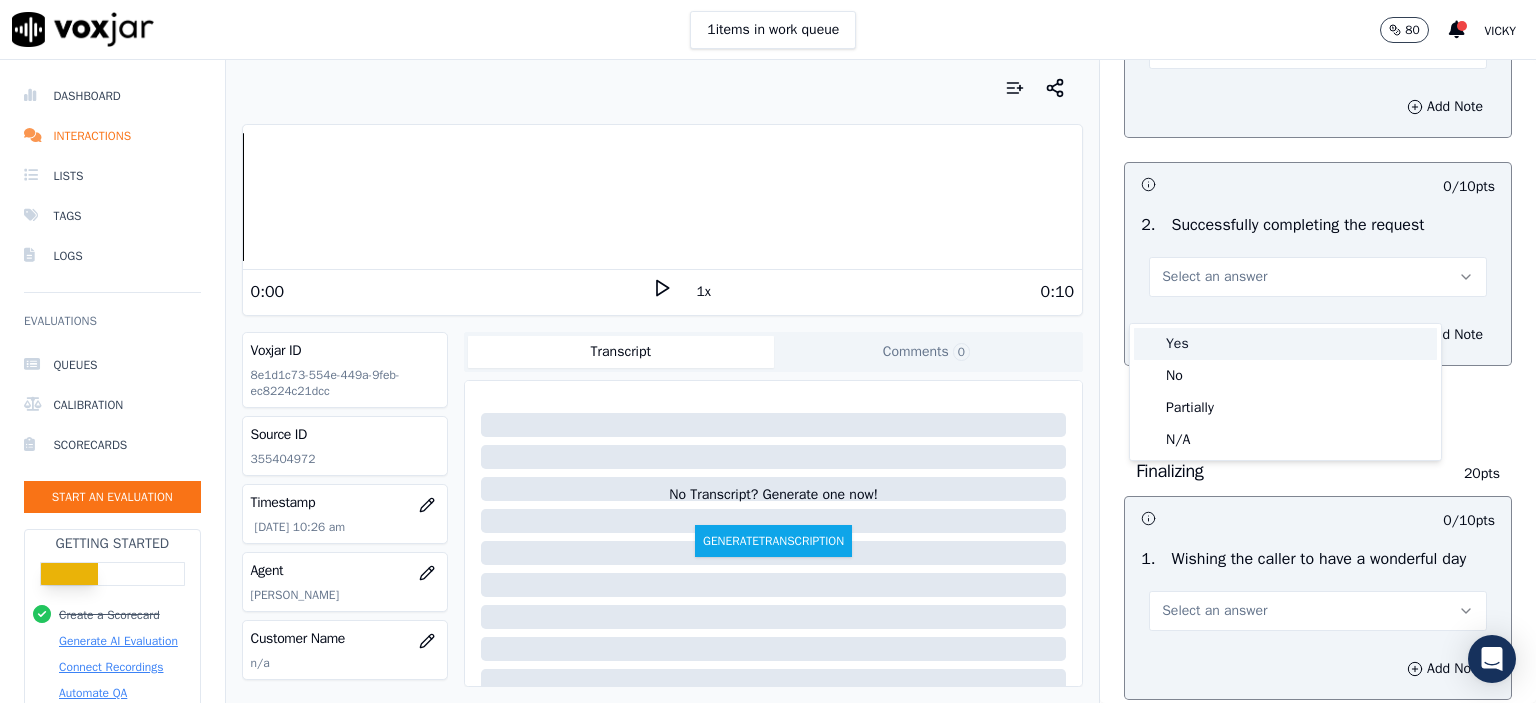 click on "Yes" at bounding box center (1285, 344) 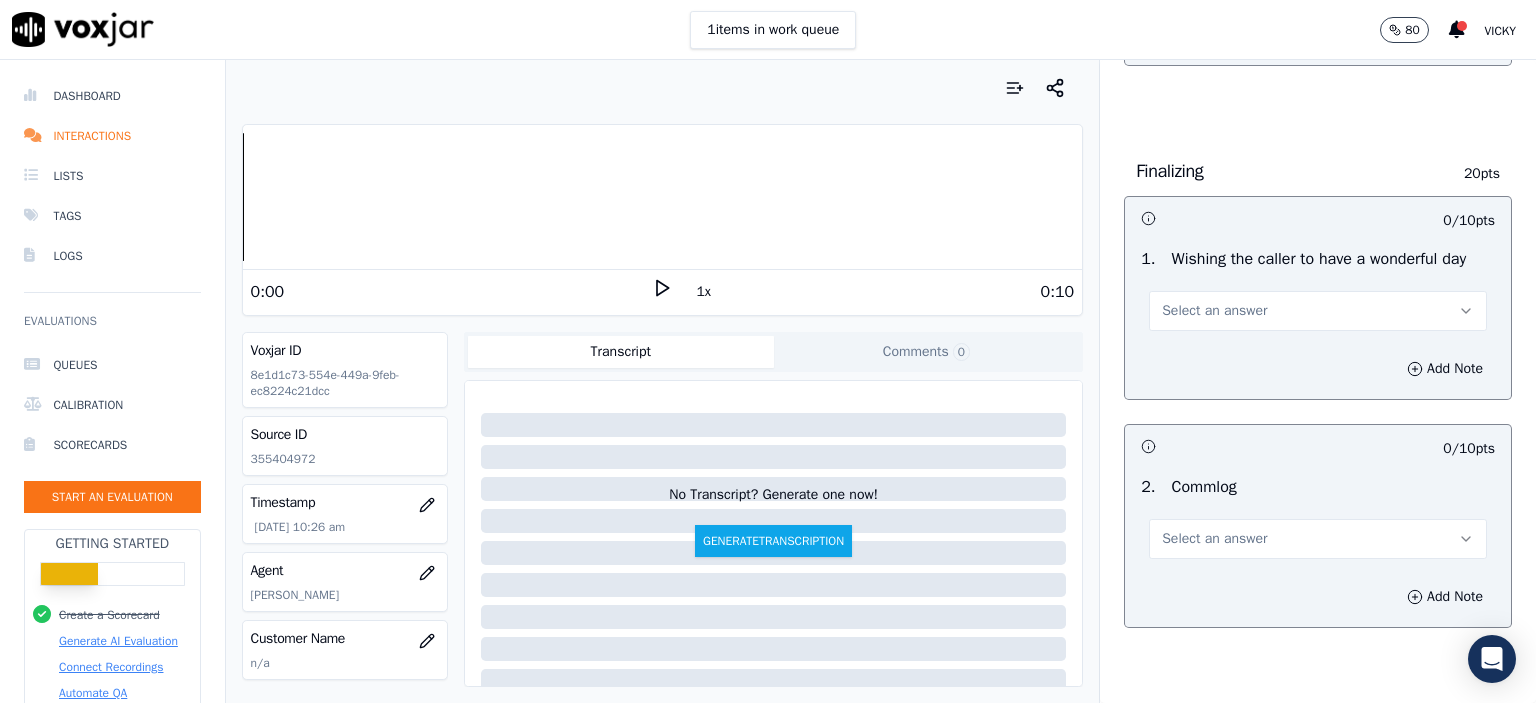scroll, scrollTop: 1500, scrollLeft: 0, axis: vertical 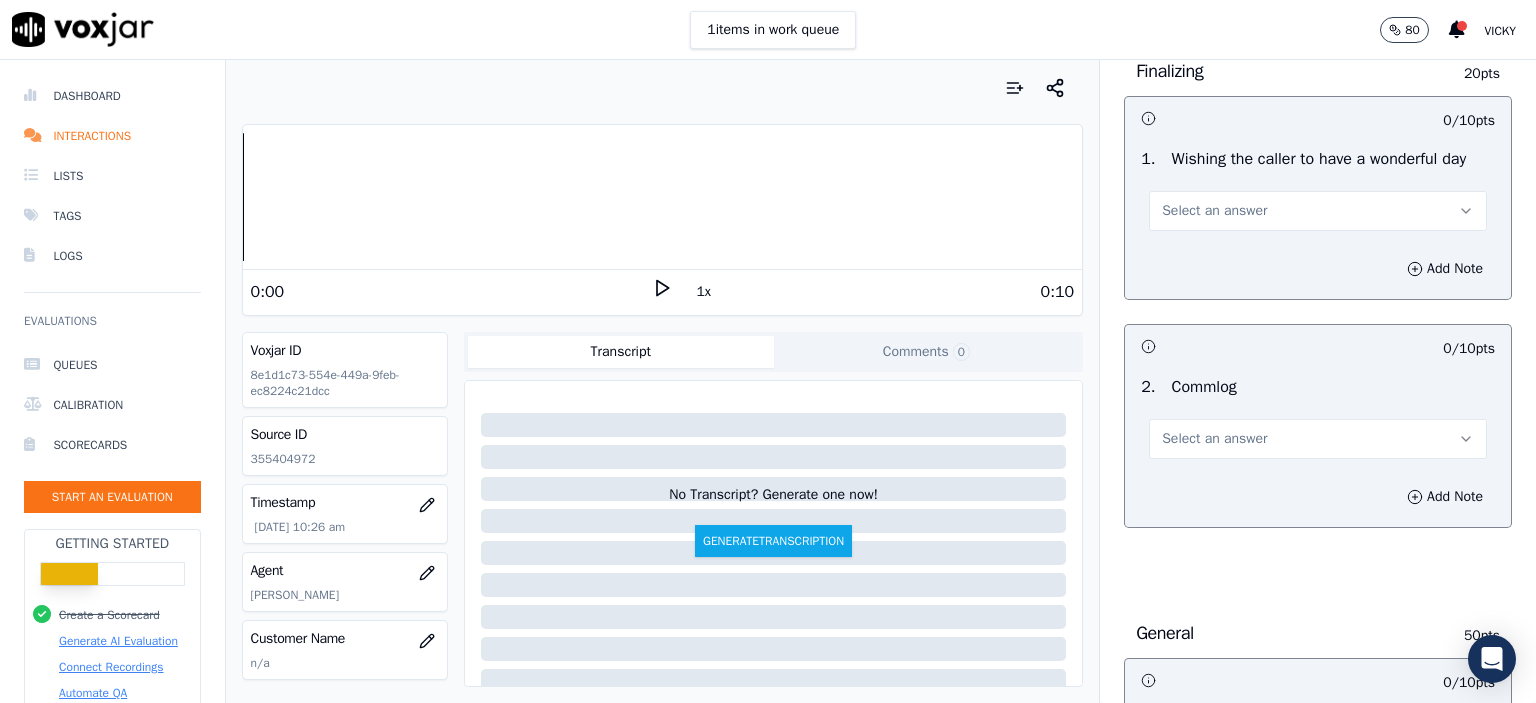click on "Select an answer" at bounding box center [1214, 211] 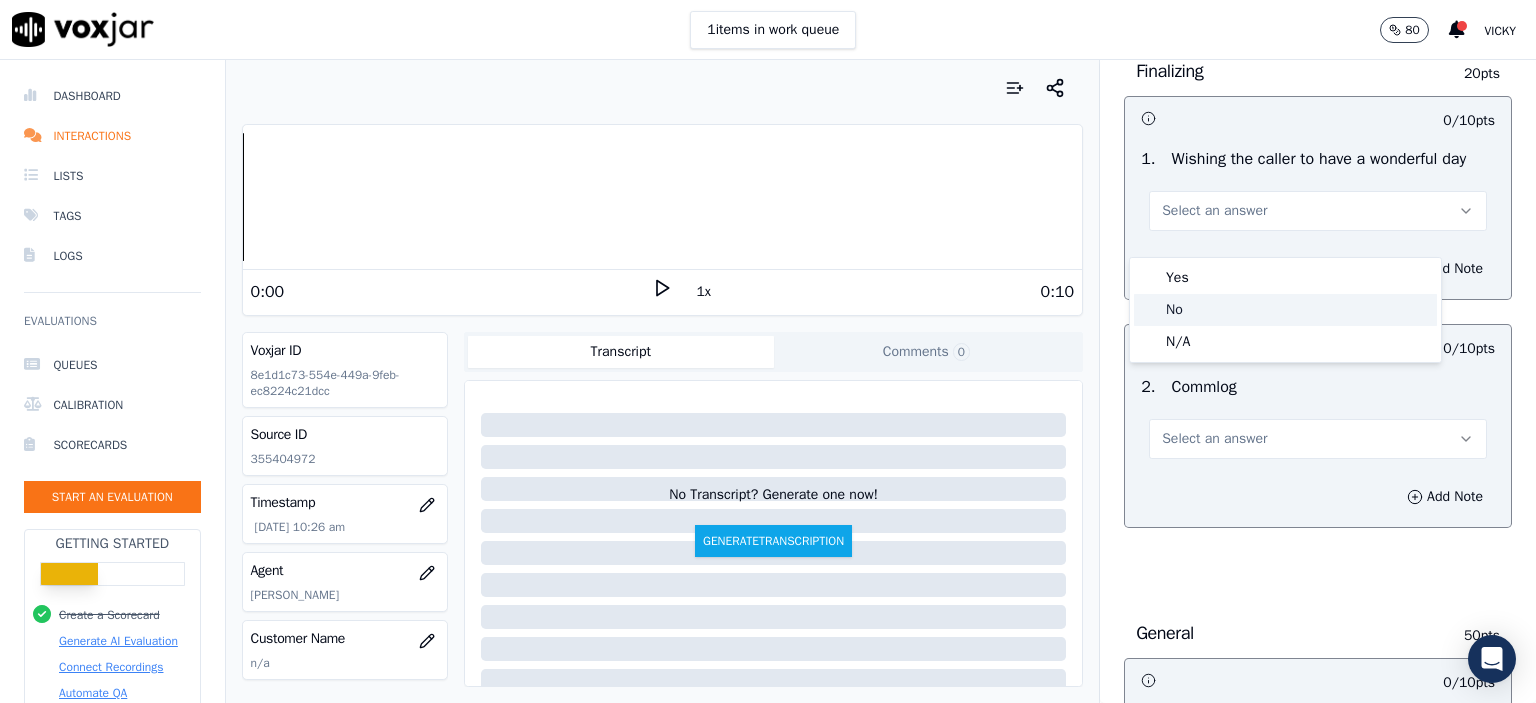 click on "No" 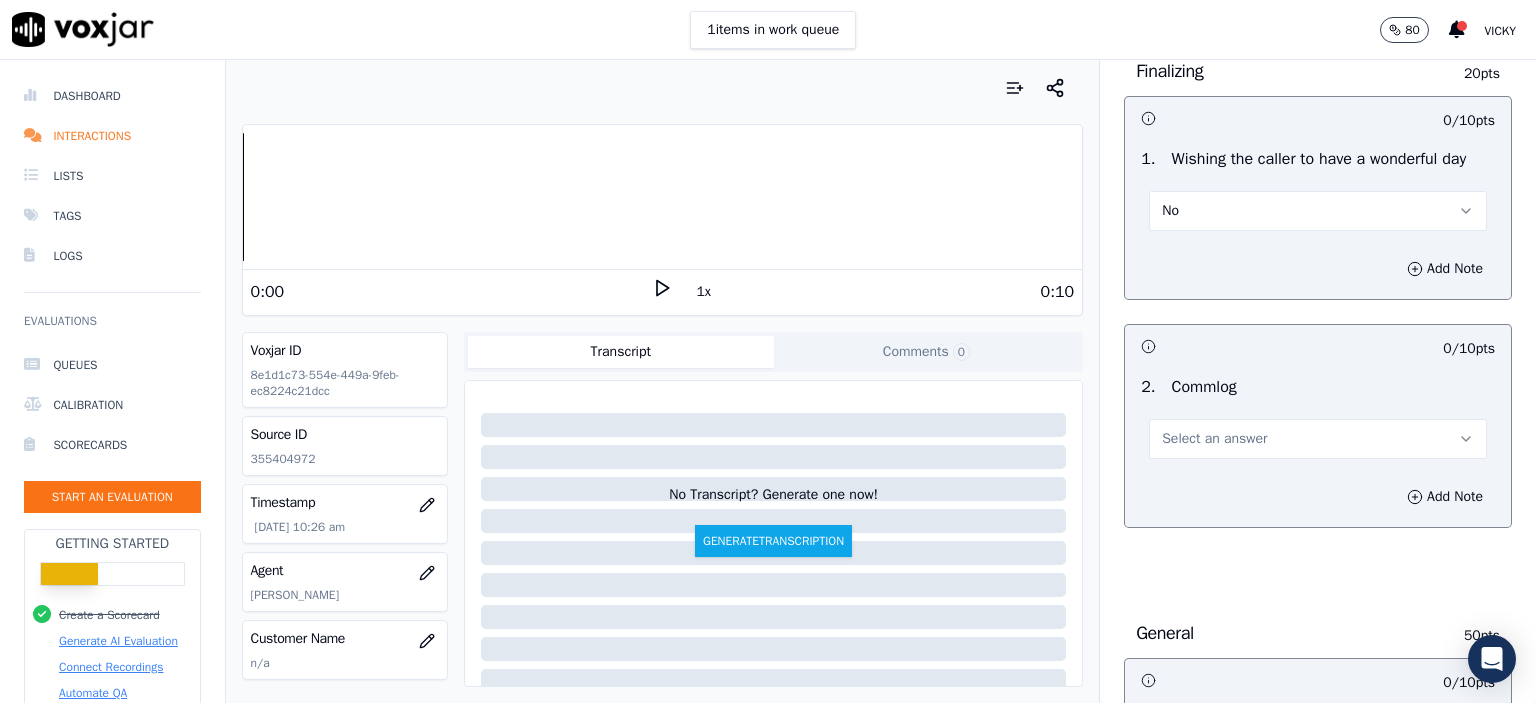 click on "Select an answer" at bounding box center [1318, 439] 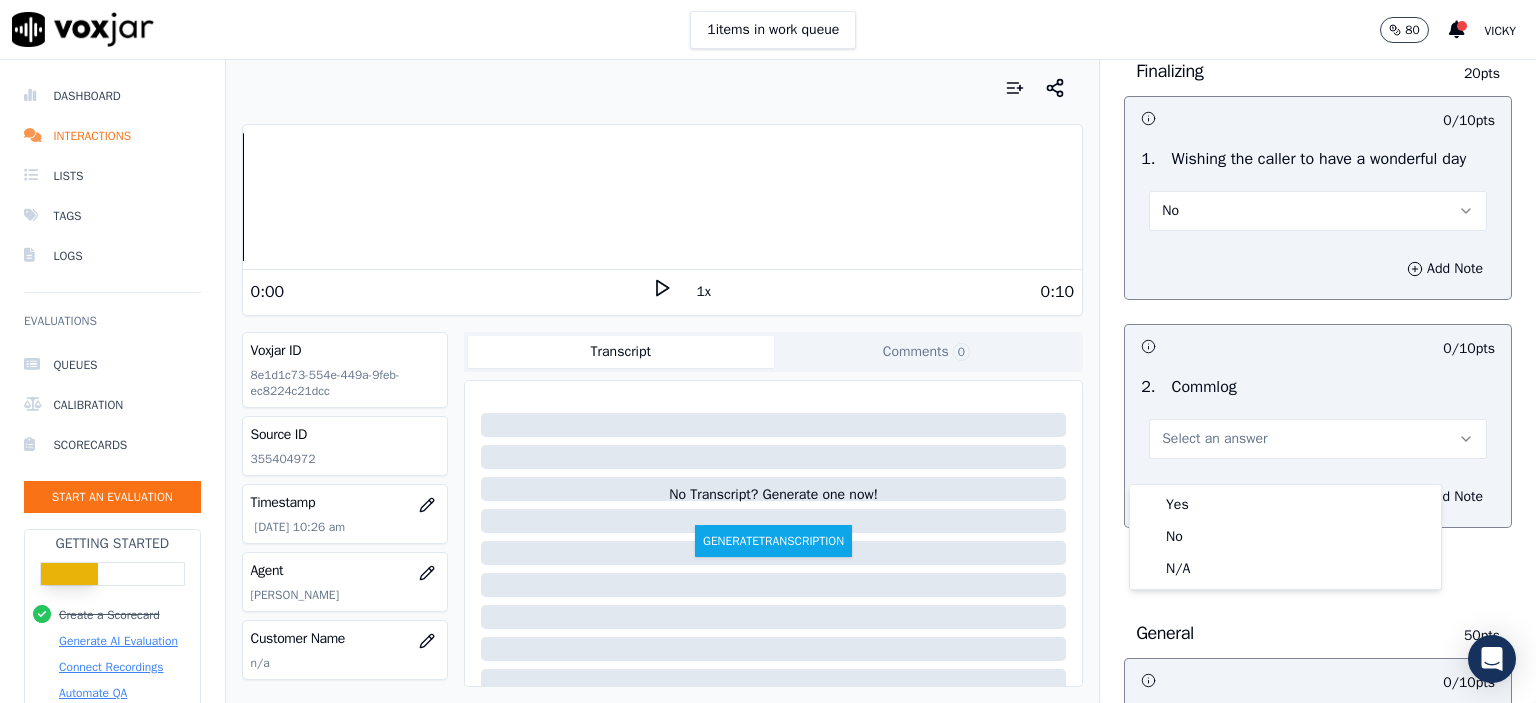 click on "Yes" at bounding box center (1285, 505) 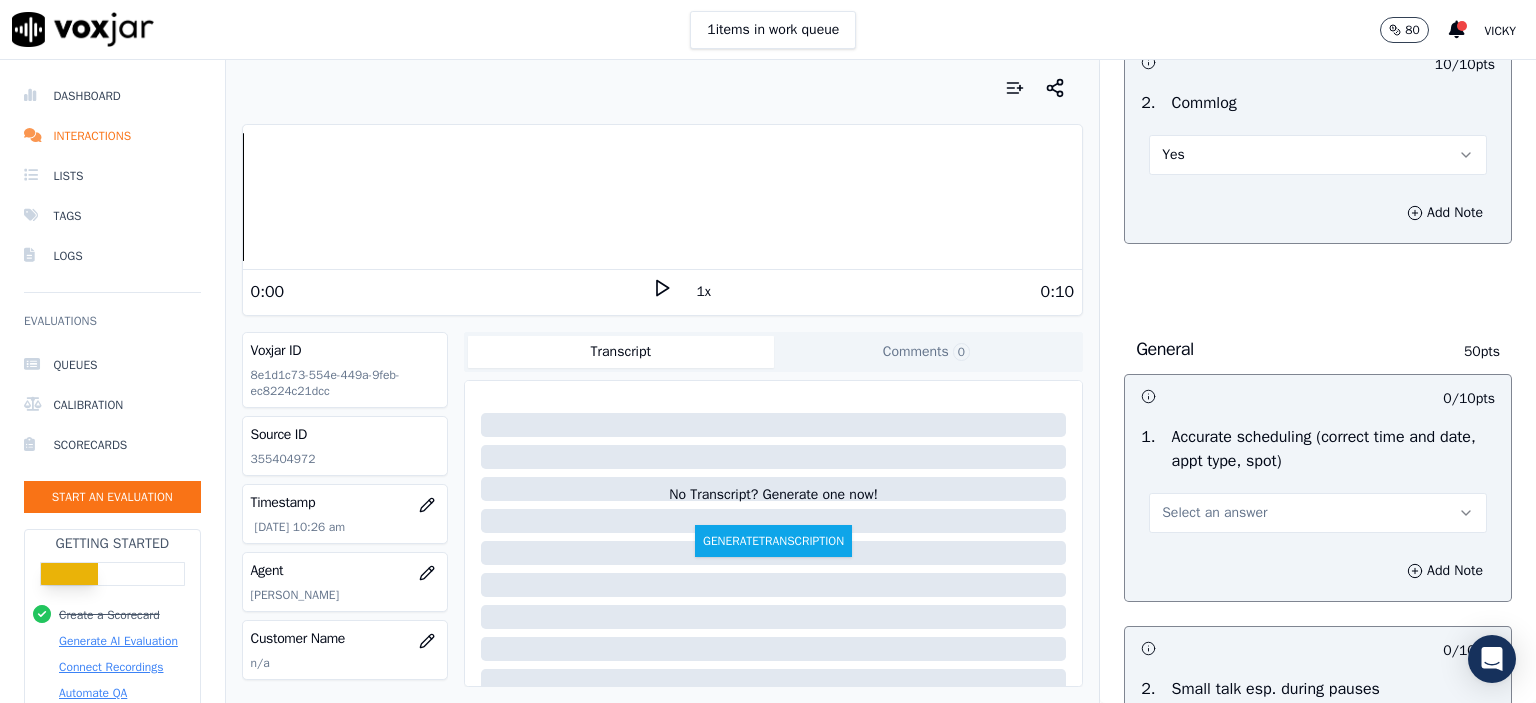 scroll, scrollTop: 1900, scrollLeft: 0, axis: vertical 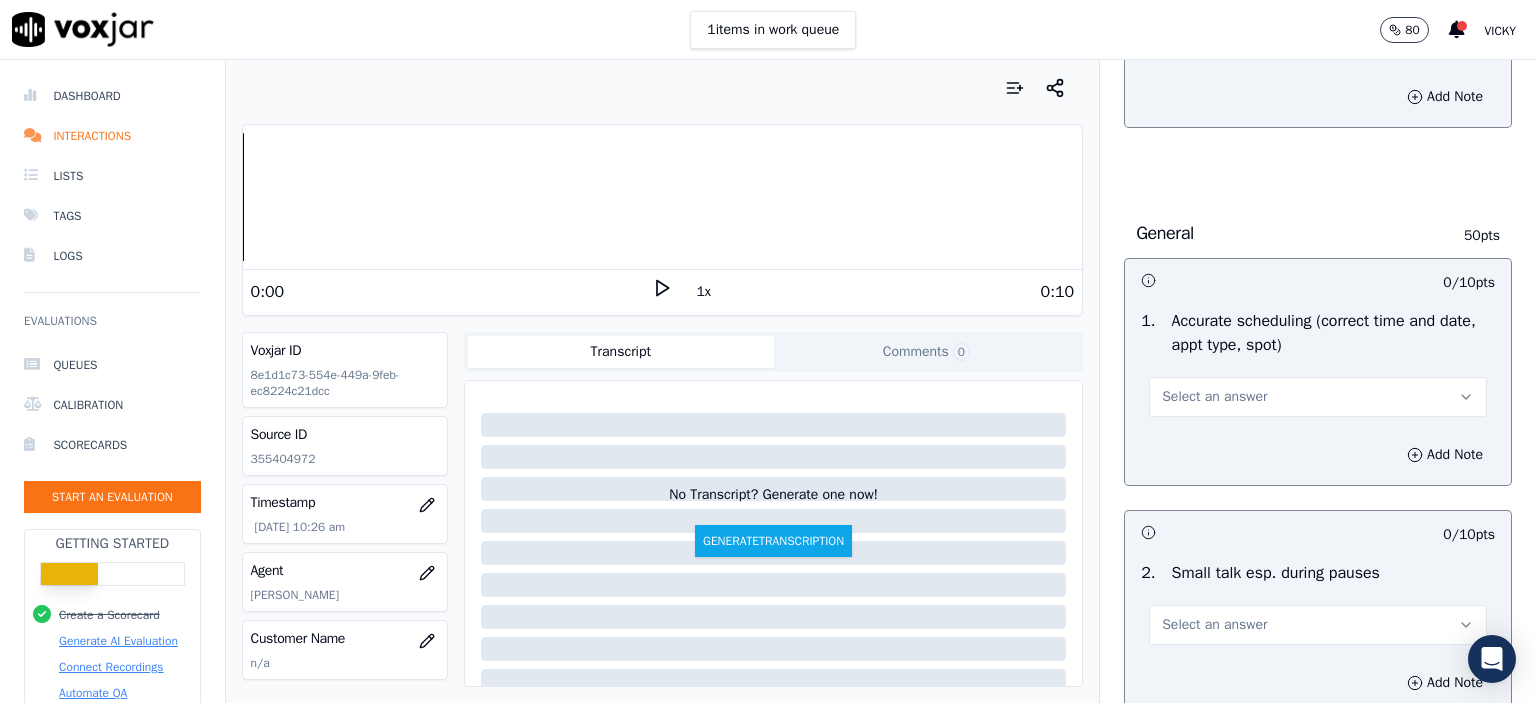 click on "Select an answer" at bounding box center [1318, 397] 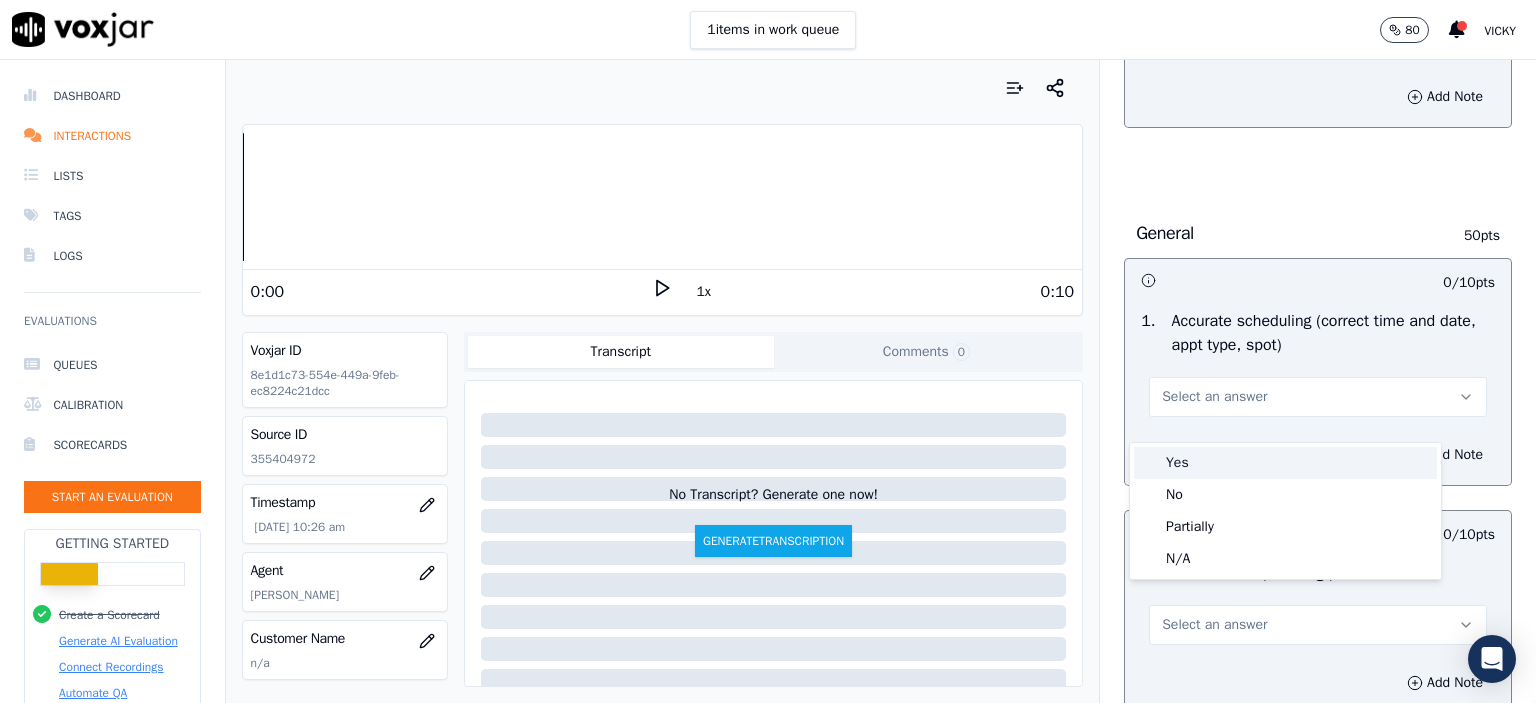click on "Yes" at bounding box center (1285, 463) 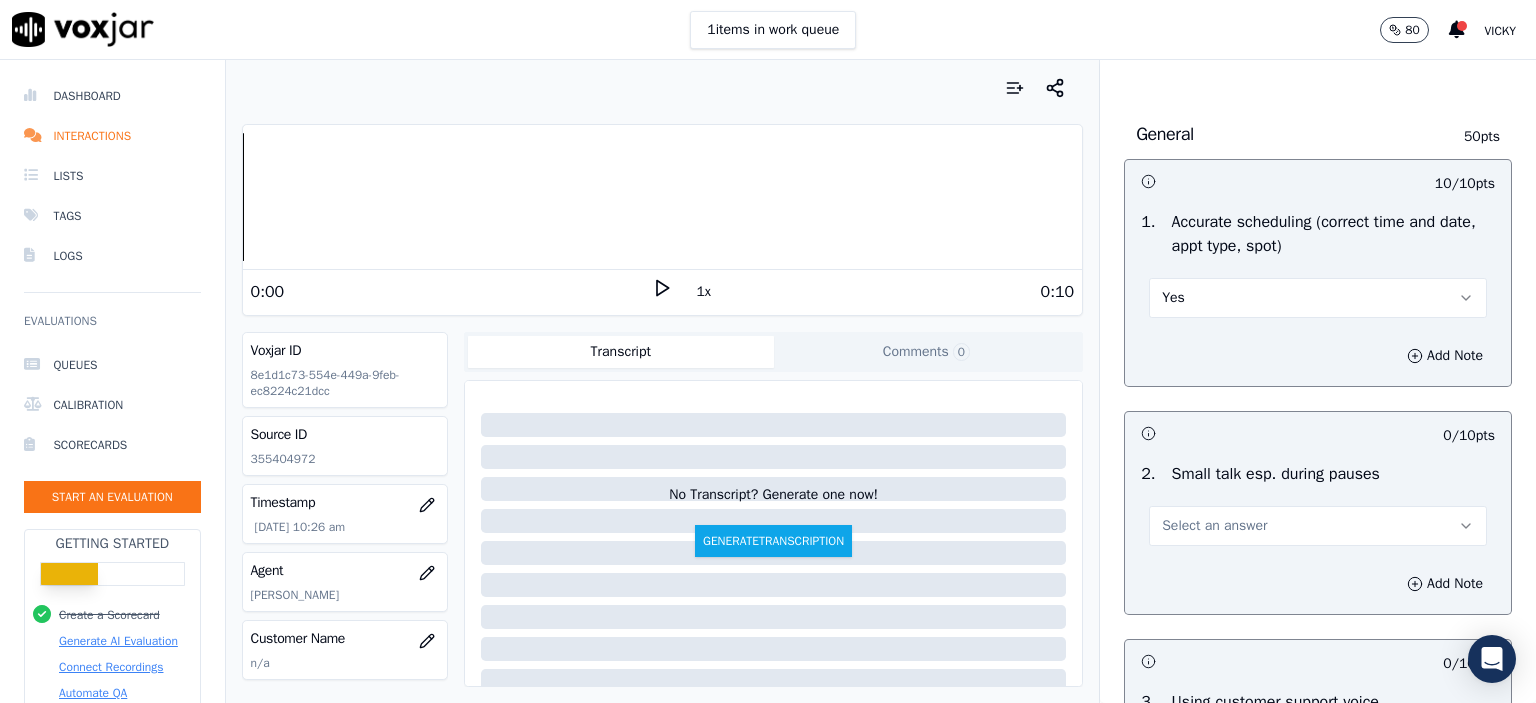 scroll, scrollTop: 2000, scrollLeft: 0, axis: vertical 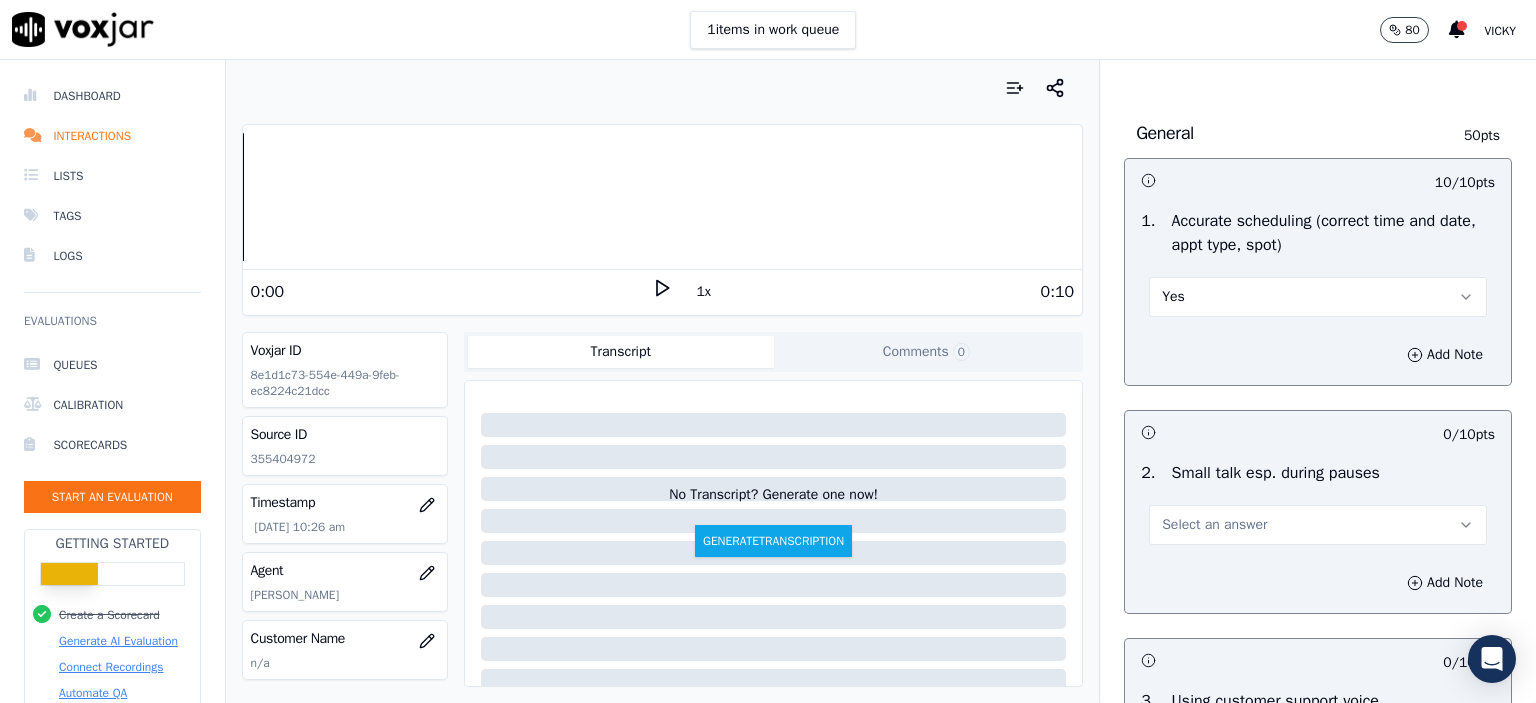 click on "Select an answer" at bounding box center [1318, 525] 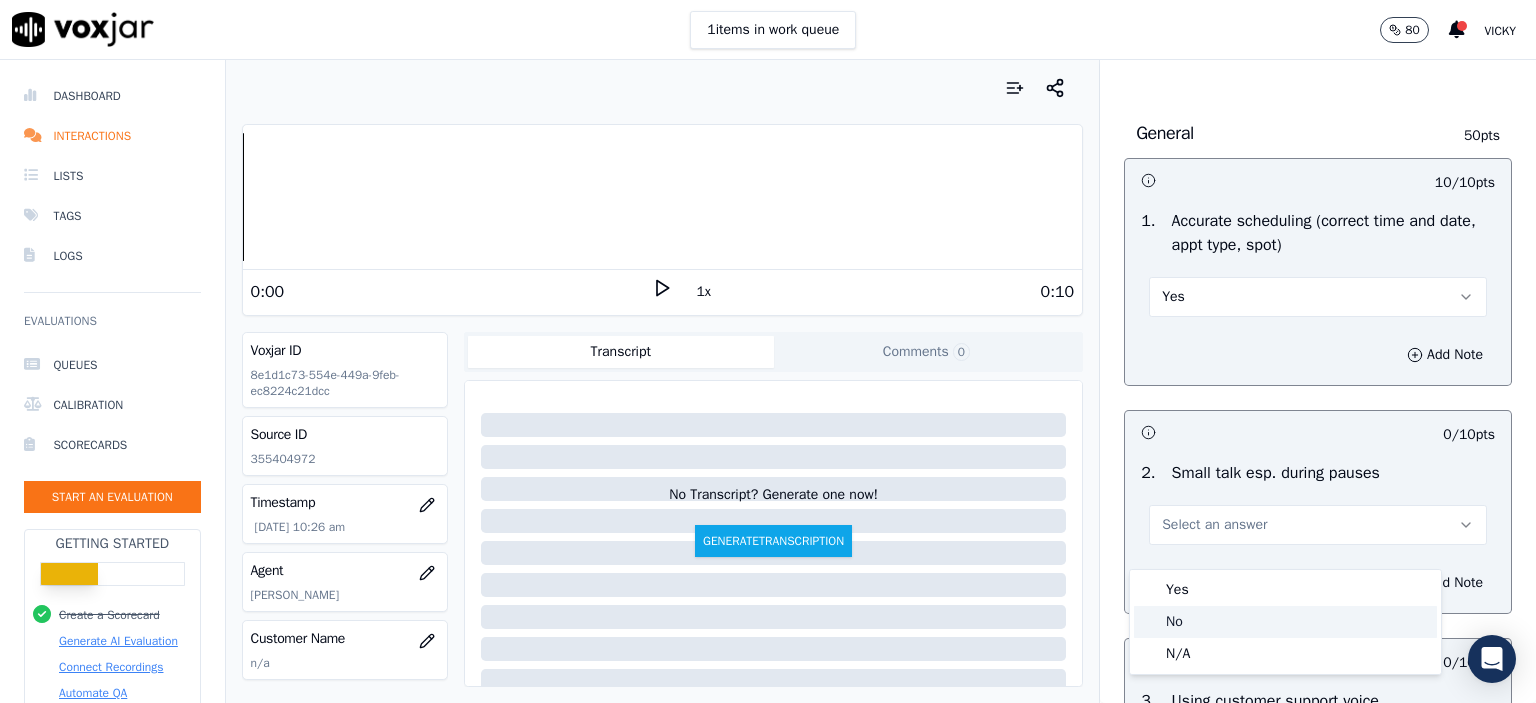 click on "No" 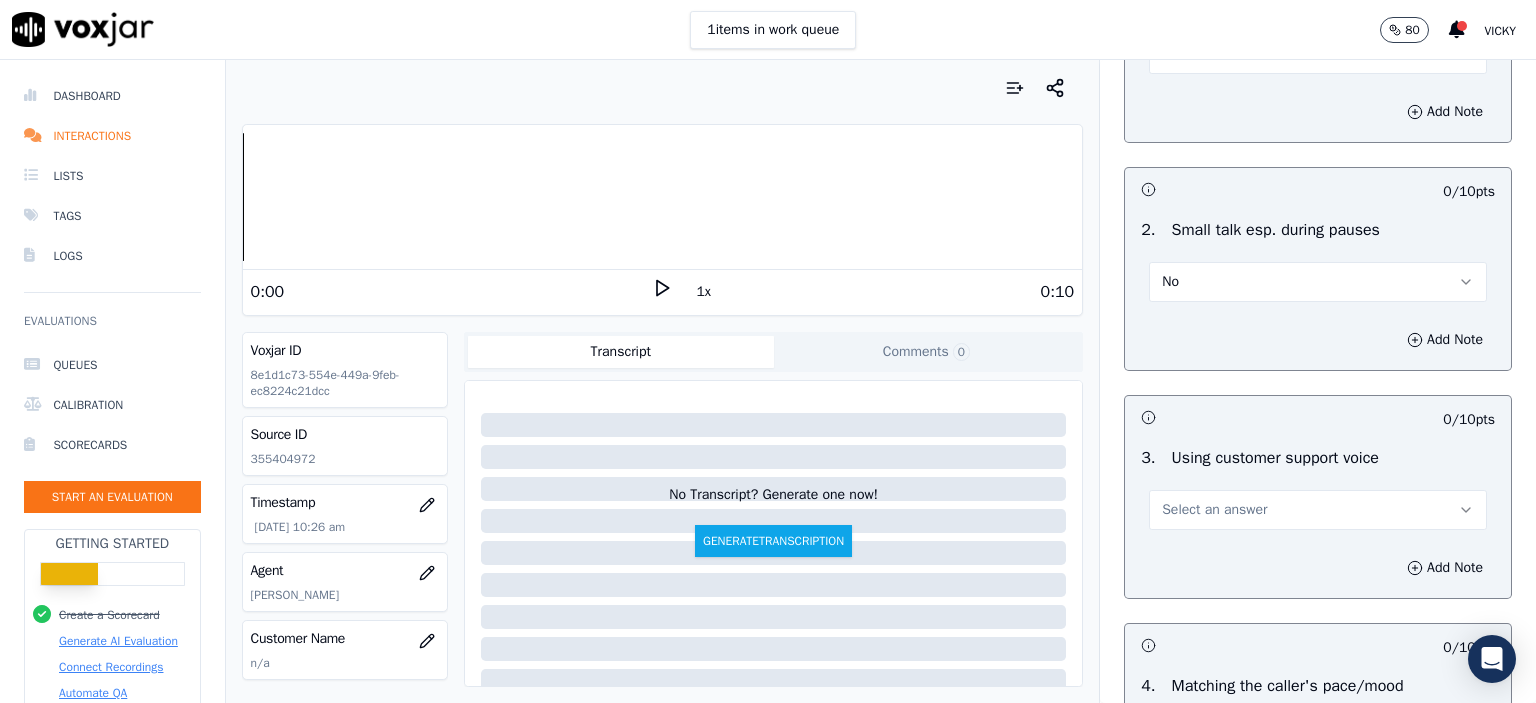 scroll, scrollTop: 2400, scrollLeft: 0, axis: vertical 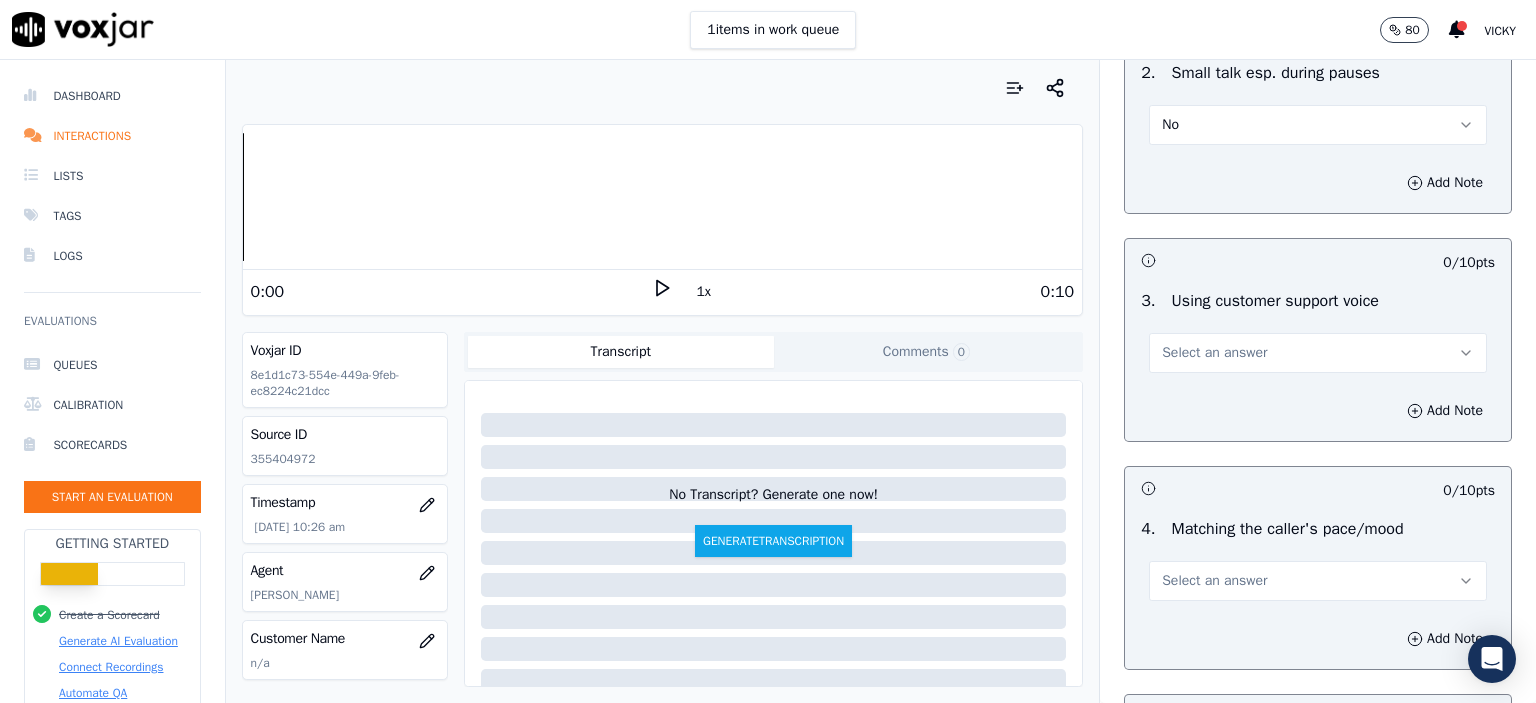 click on "Select an answer" at bounding box center [1318, 353] 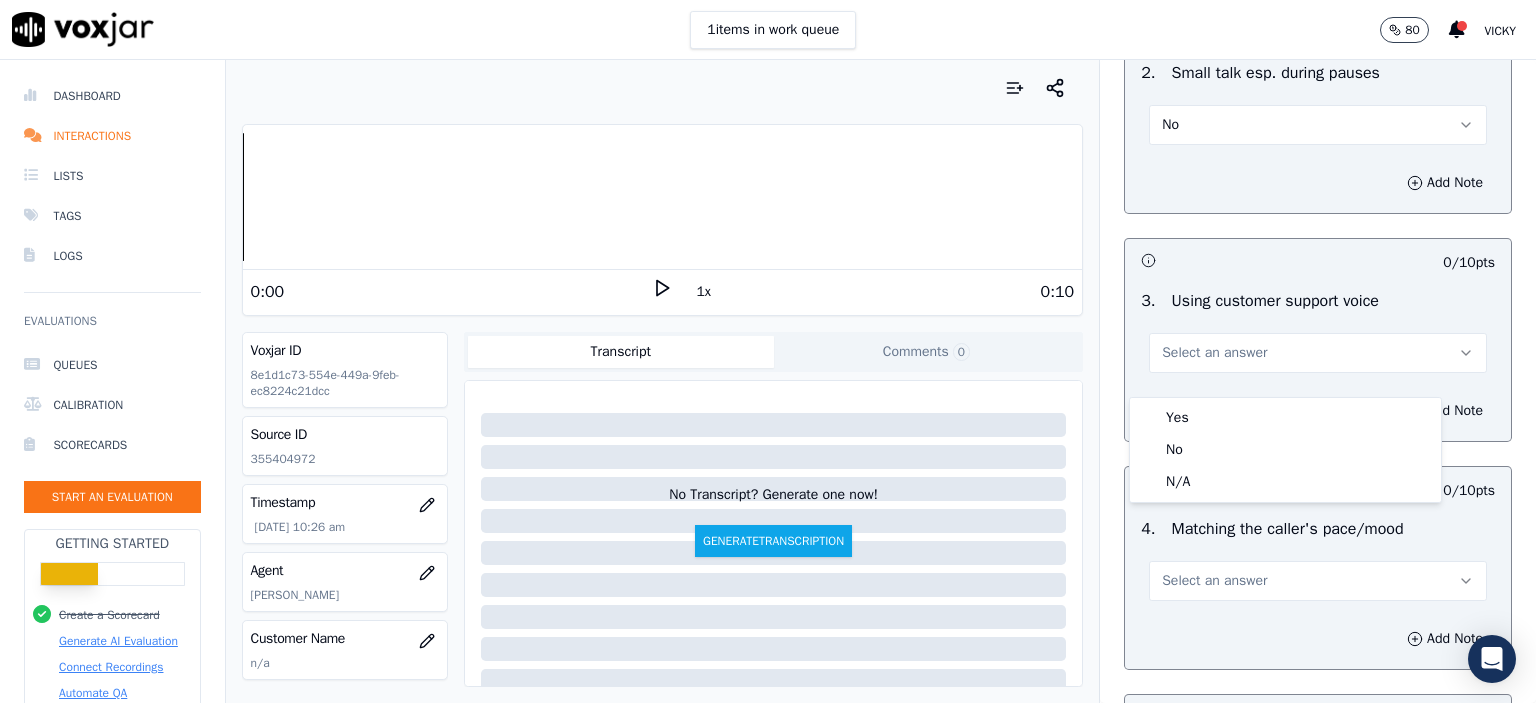 click on "Yes" at bounding box center (1285, 418) 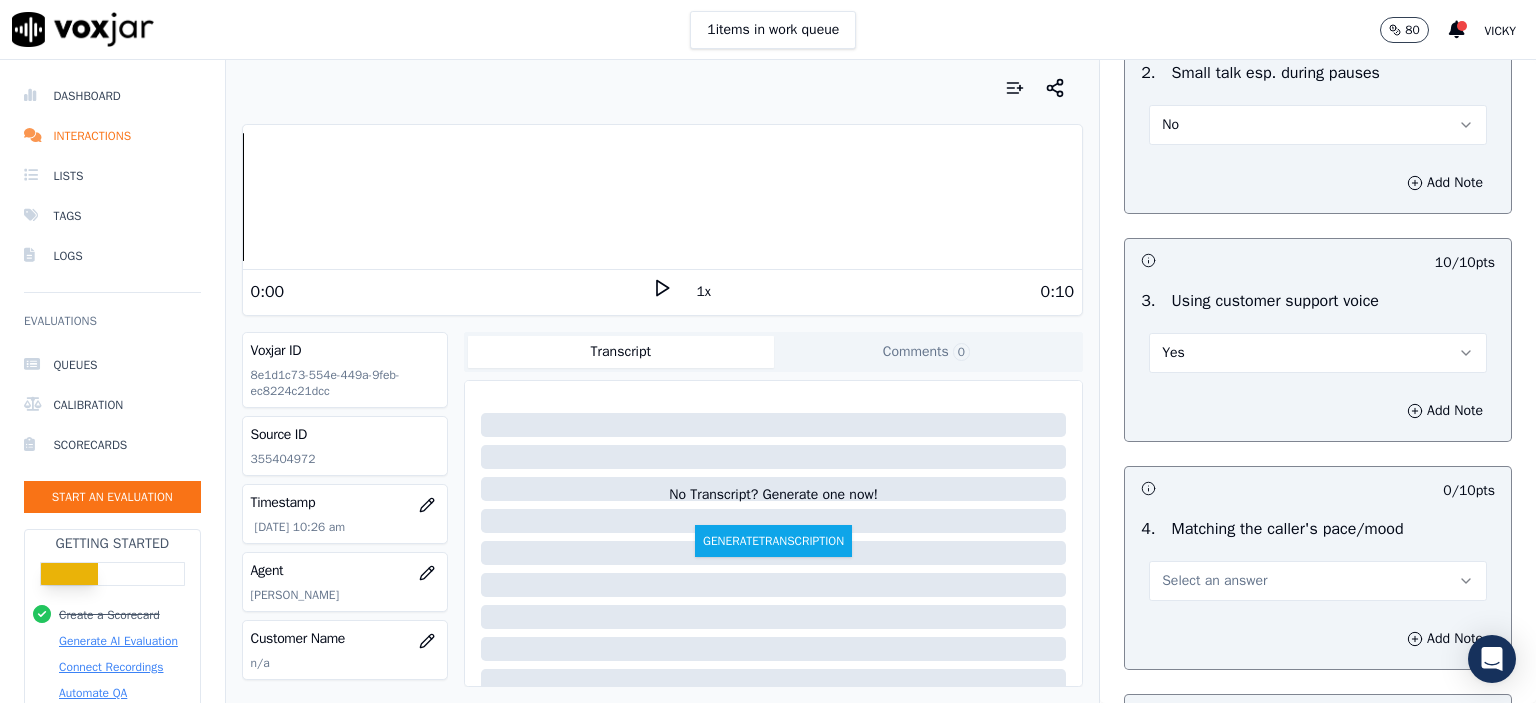 click on "Select an answer" at bounding box center (1214, 581) 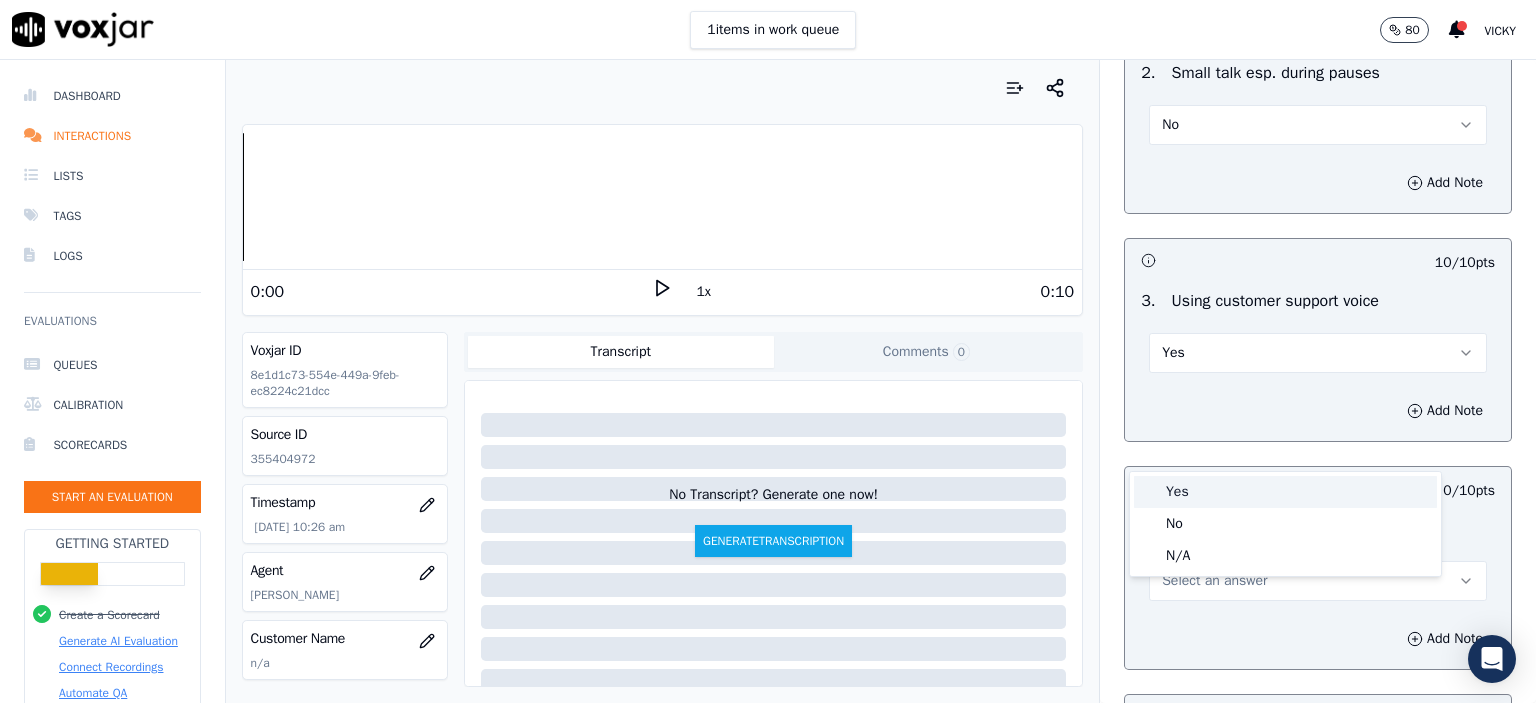 click on "Yes" at bounding box center [1285, 492] 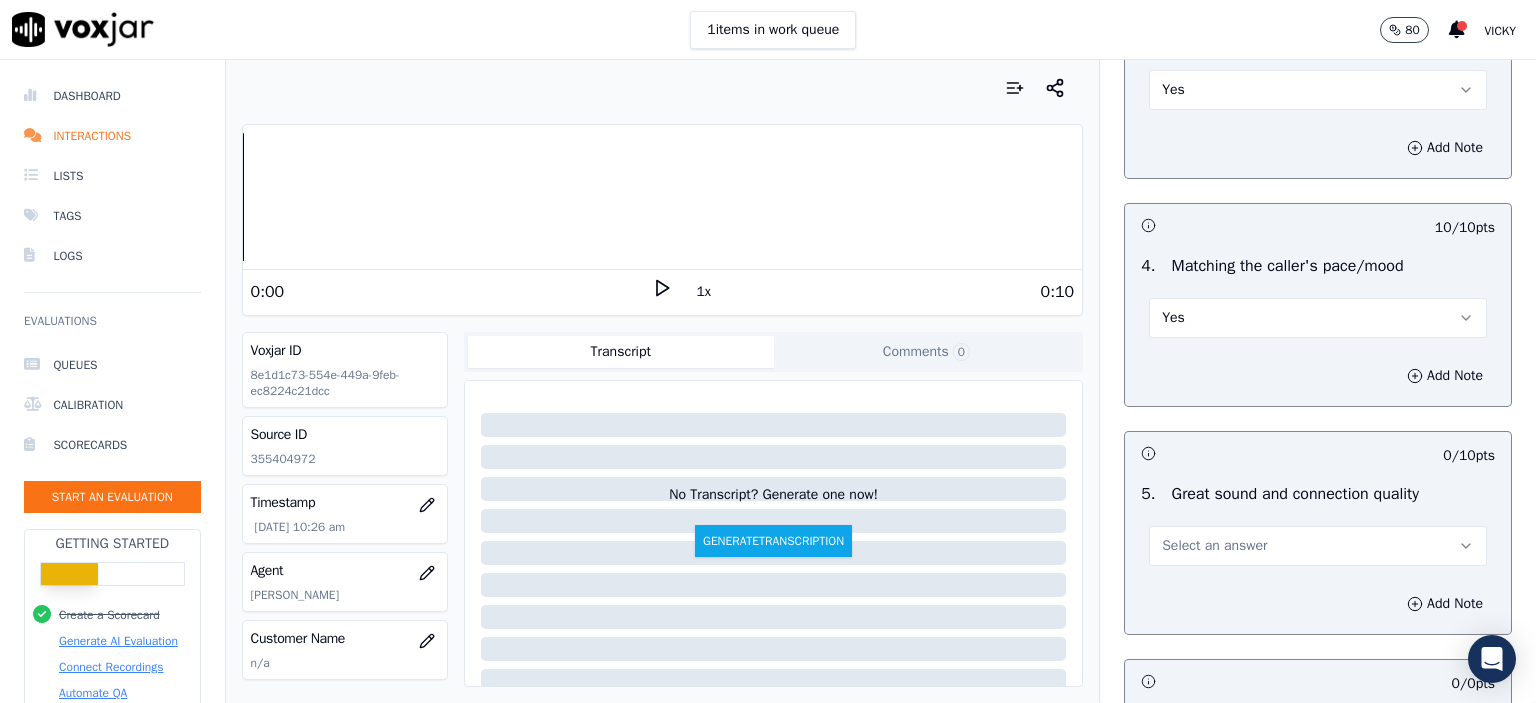 scroll, scrollTop: 2700, scrollLeft: 0, axis: vertical 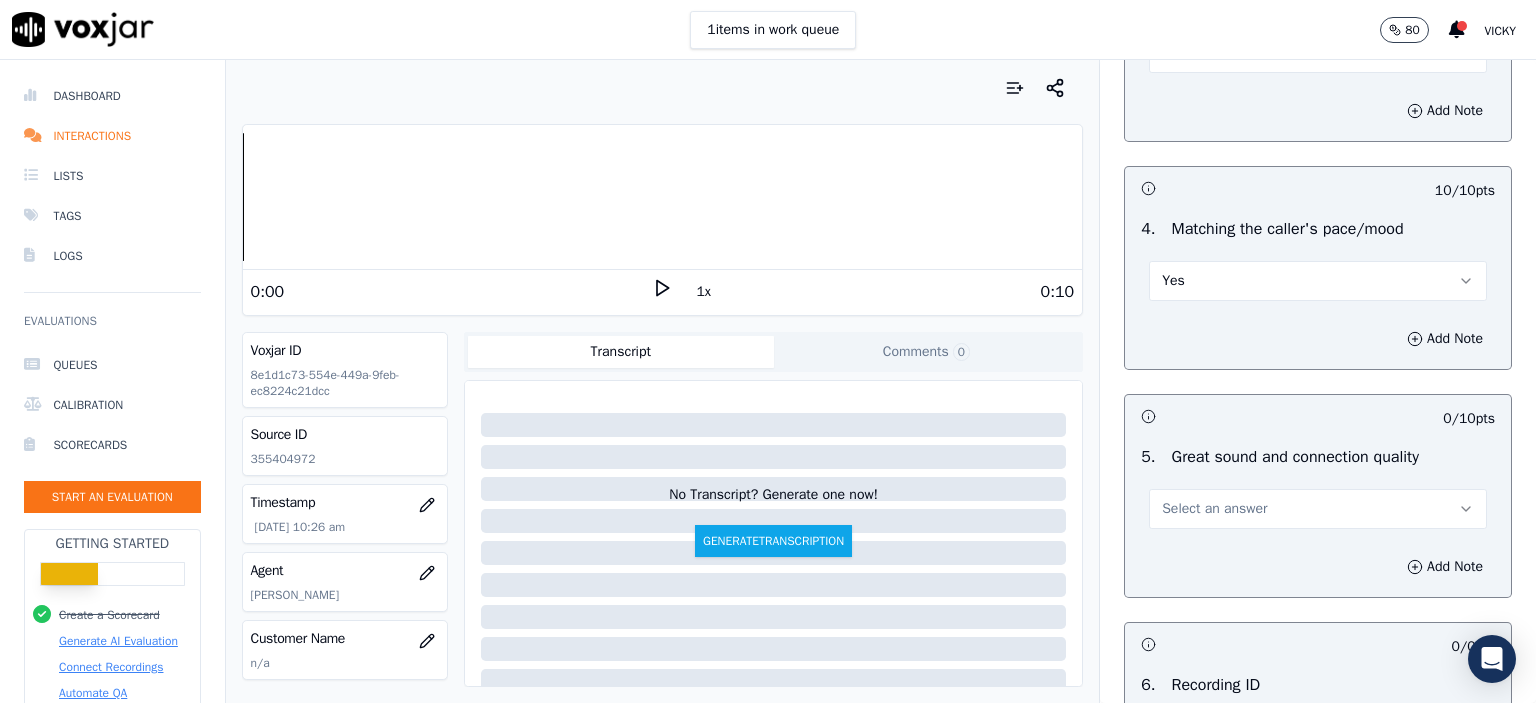 drag, startPoint x: 1236, startPoint y: 523, endPoint x: 1246, endPoint y: 542, distance: 21.470911 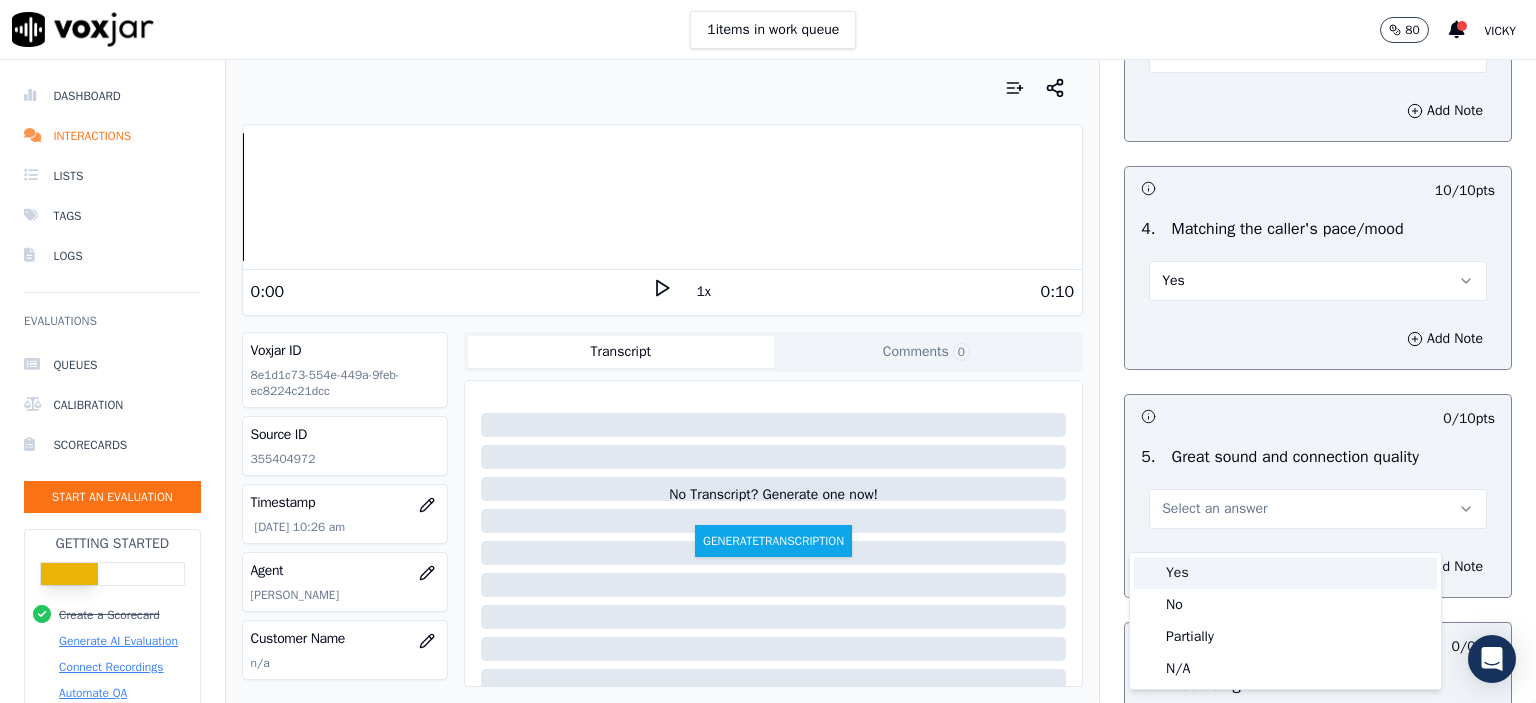 click on "Yes" at bounding box center [1285, 573] 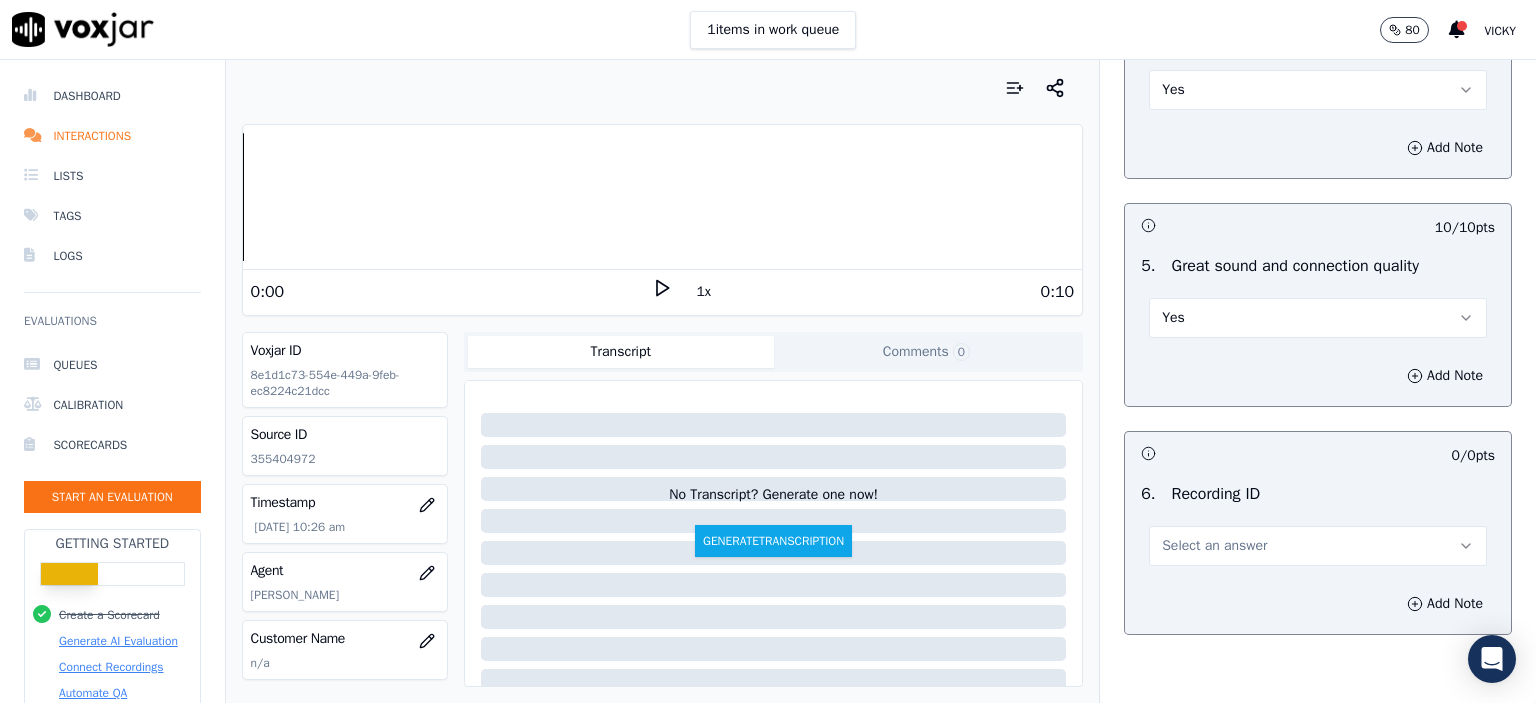 scroll, scrollTop: 2900, scrollLeft: 0, axis: vertical 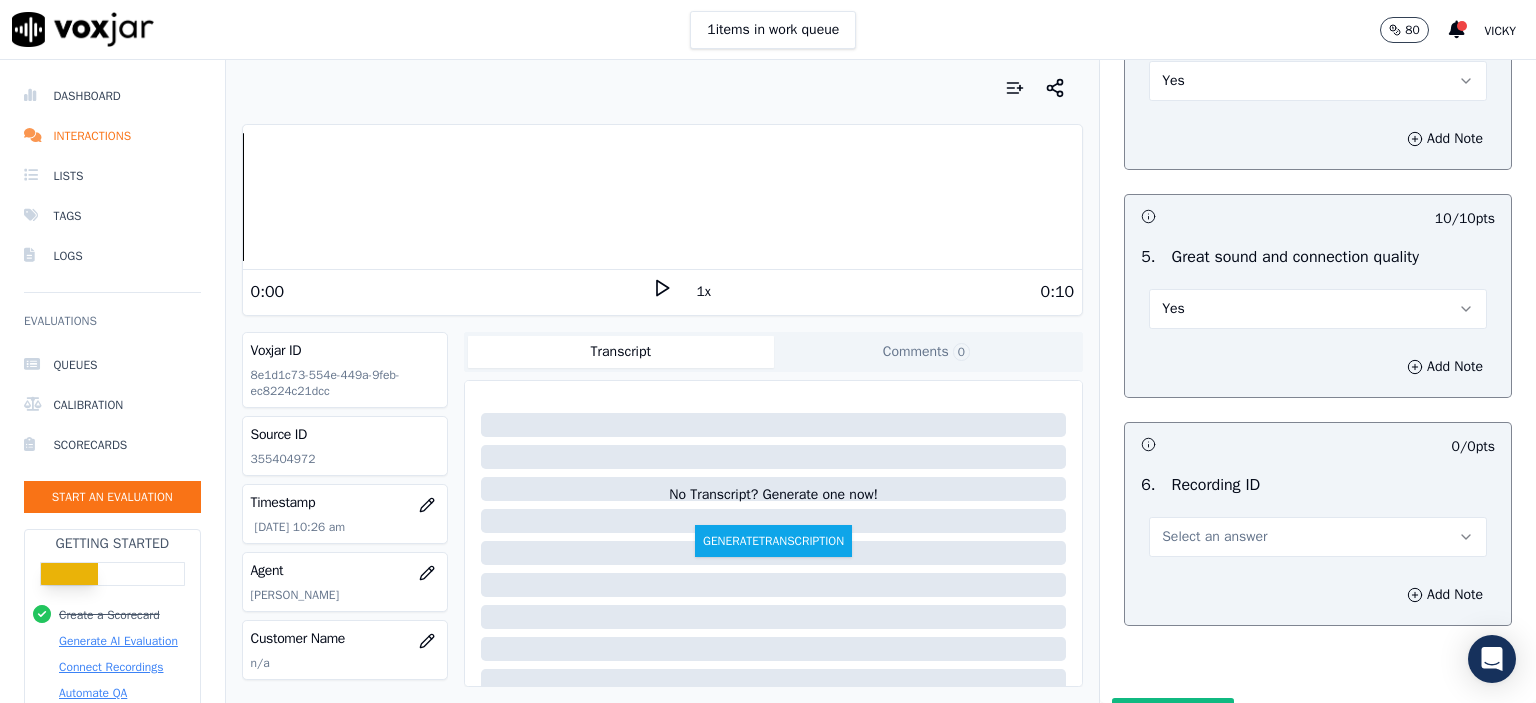 click on "Select an answer" at bounding box center (1318, 537) 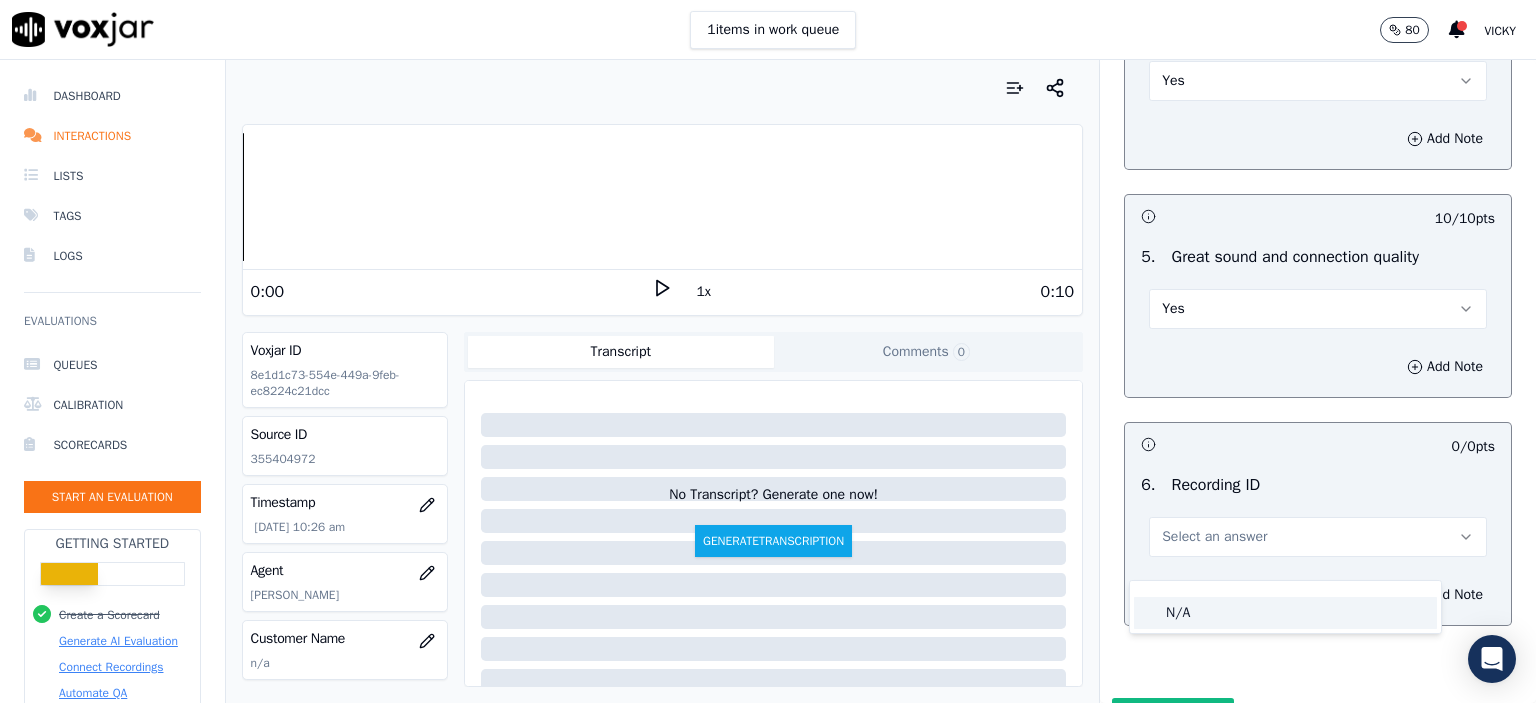 click on "N/A" 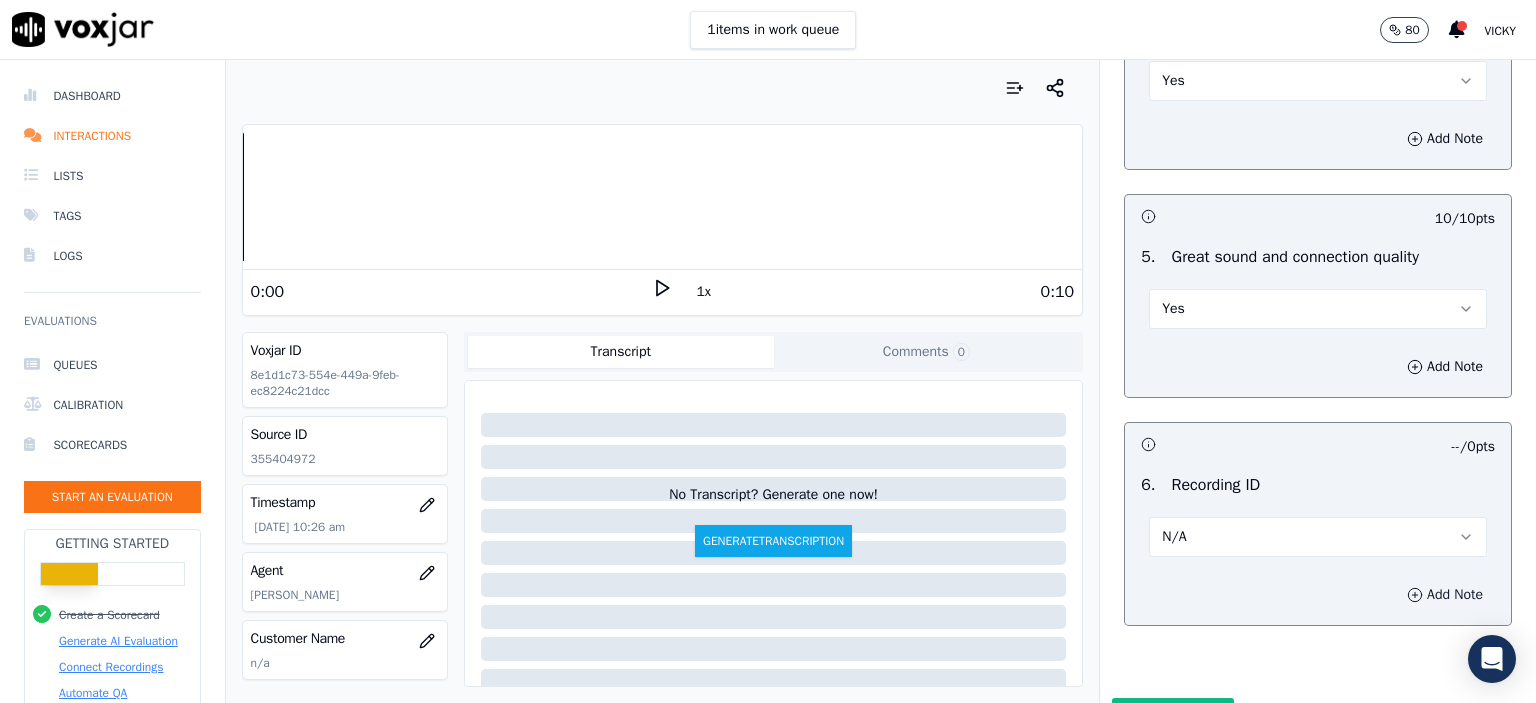 click on "Add Note" at bounding box center (1445, 595) 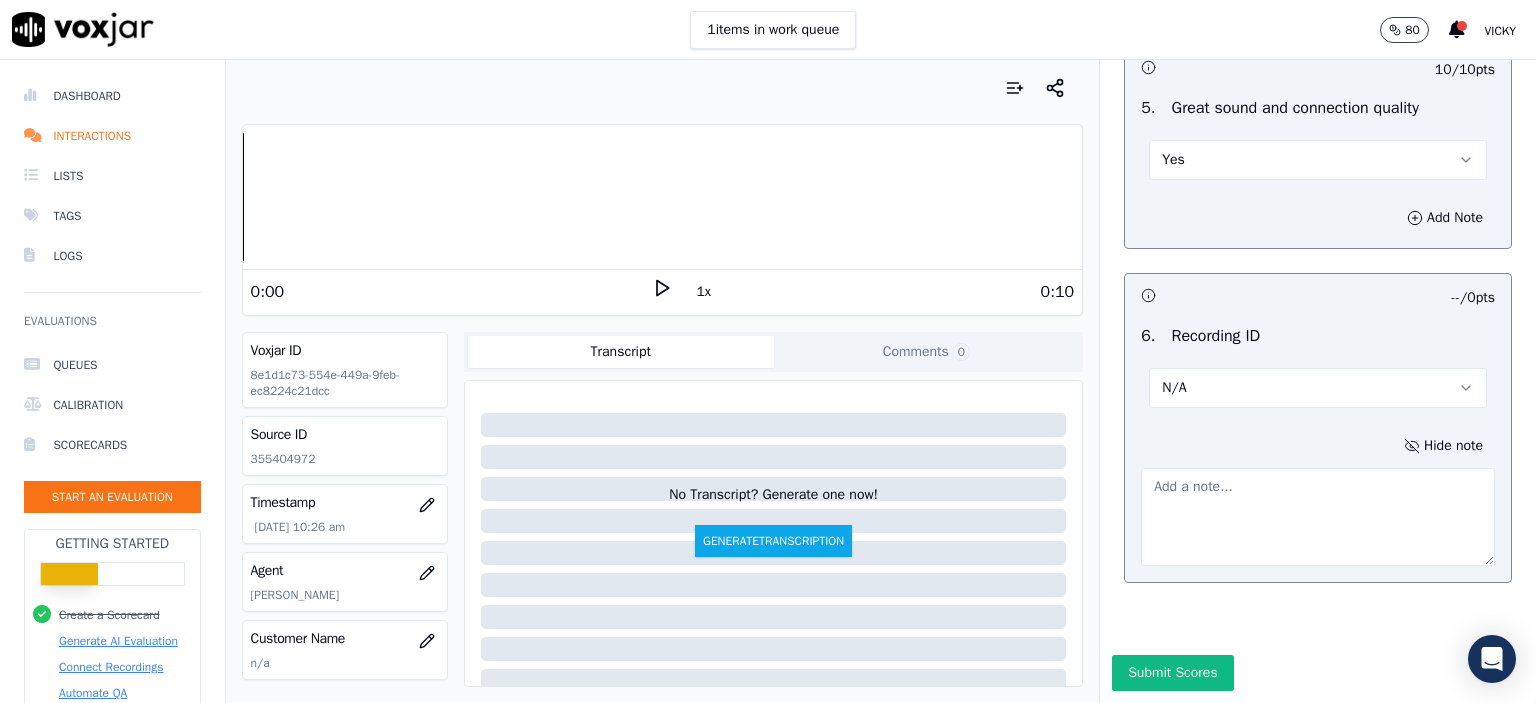 scroll, scrollTop: 3100, scrollLeft: 0, axis: vertical 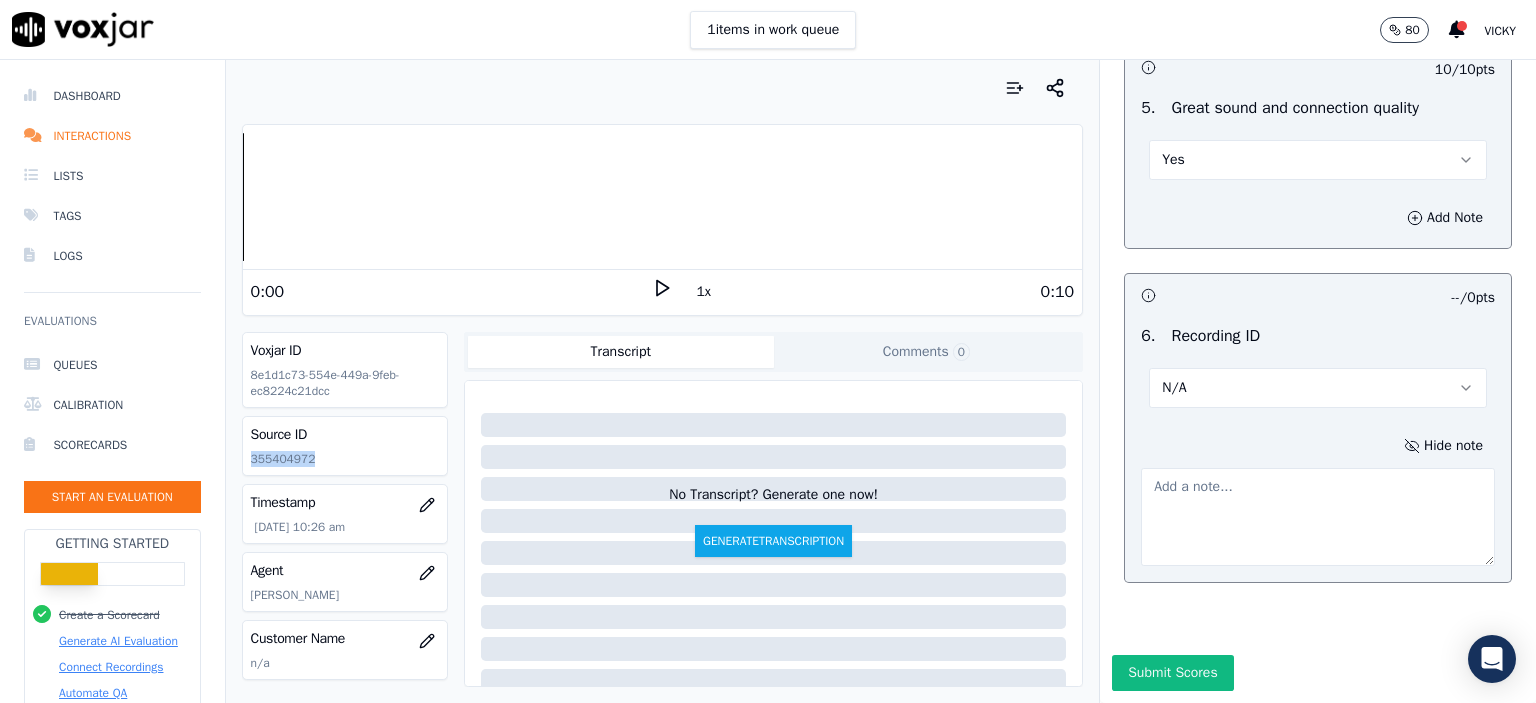 click on "355404972" 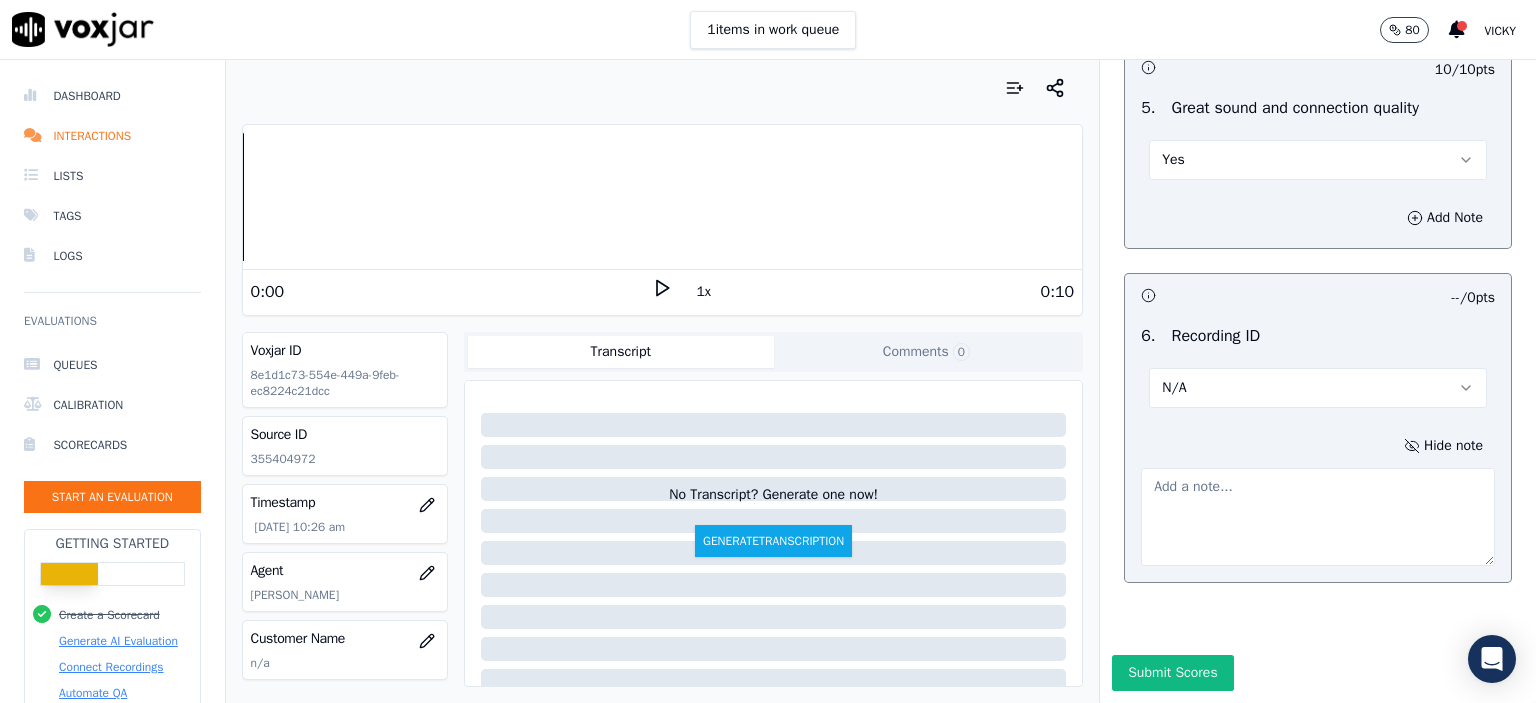 click at bounding box center (1318, 517) 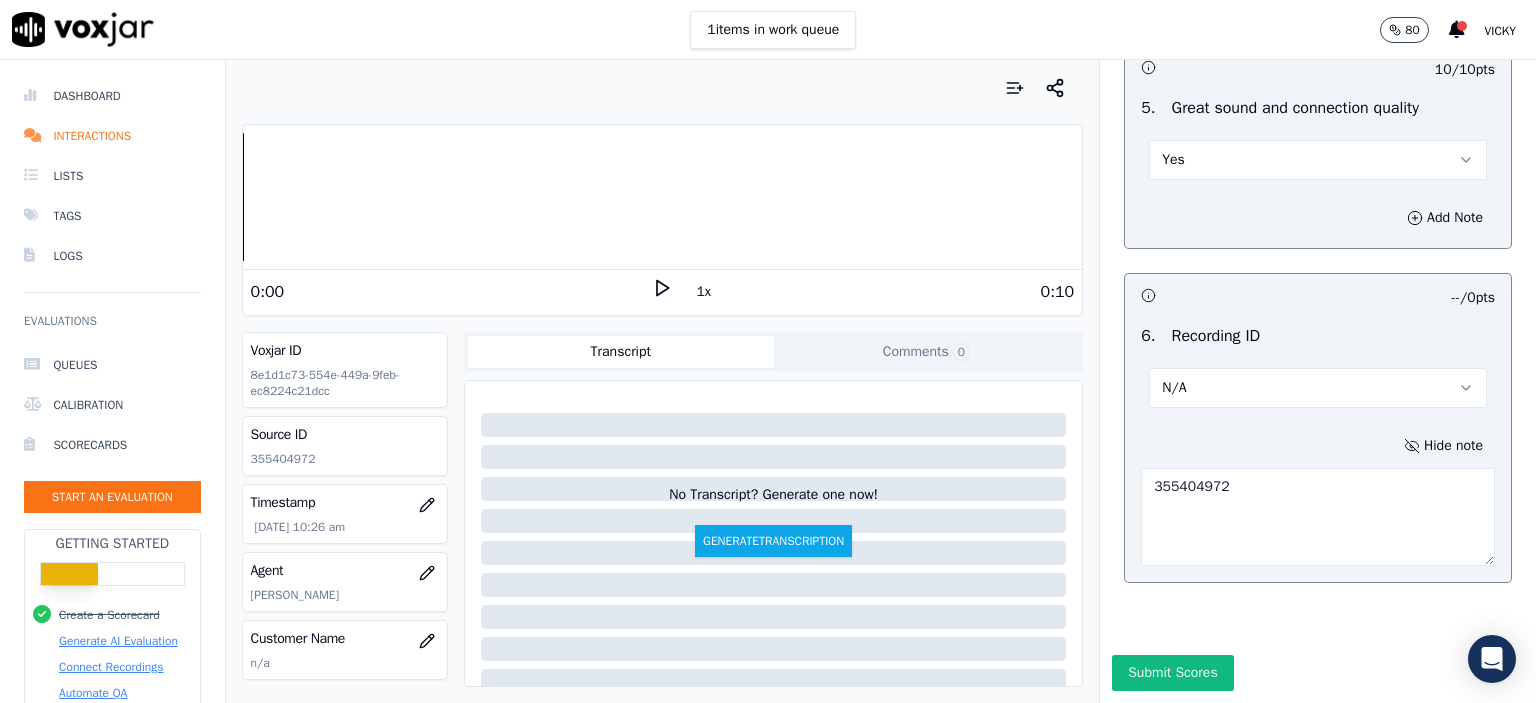 scroll, scrollTop: 3112, scrollLeft: 0, axis: vertical 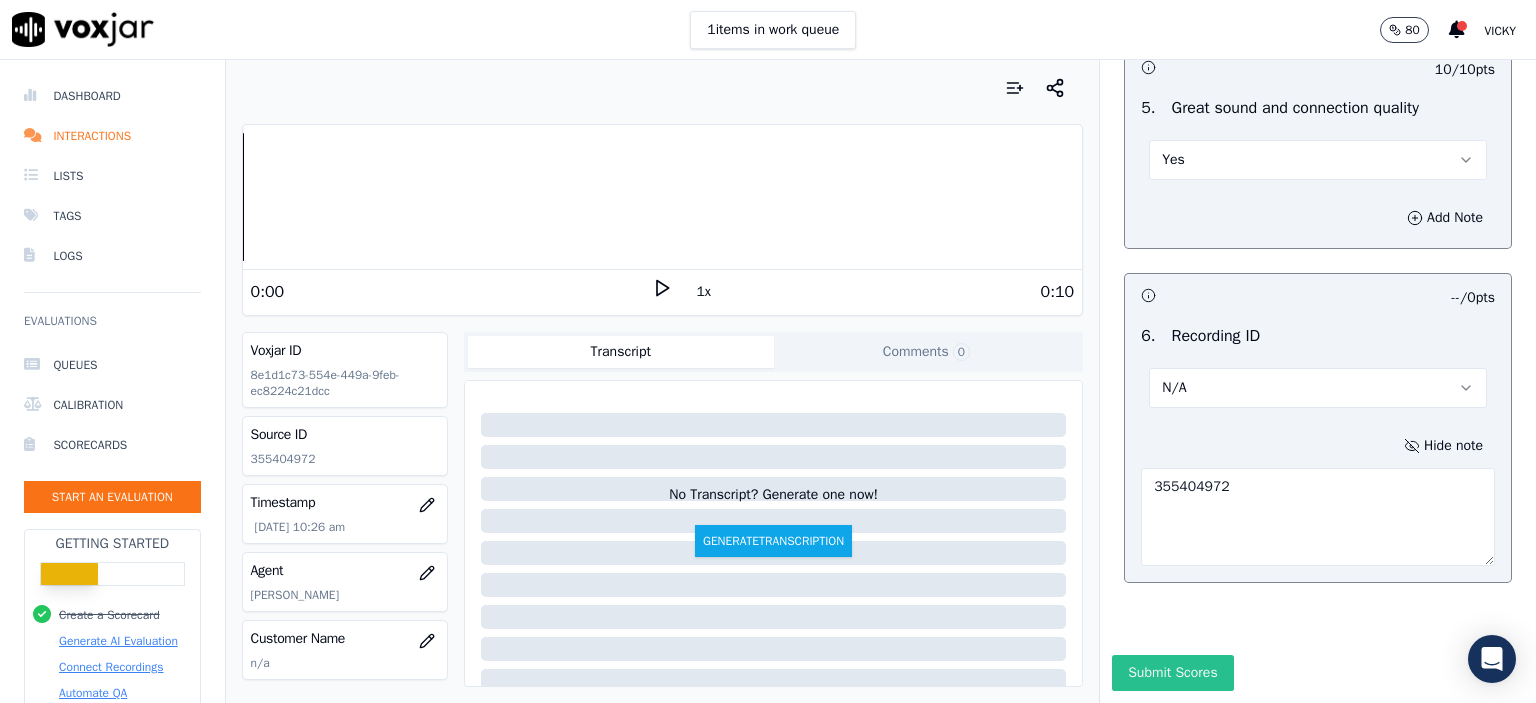 type on "355404972" 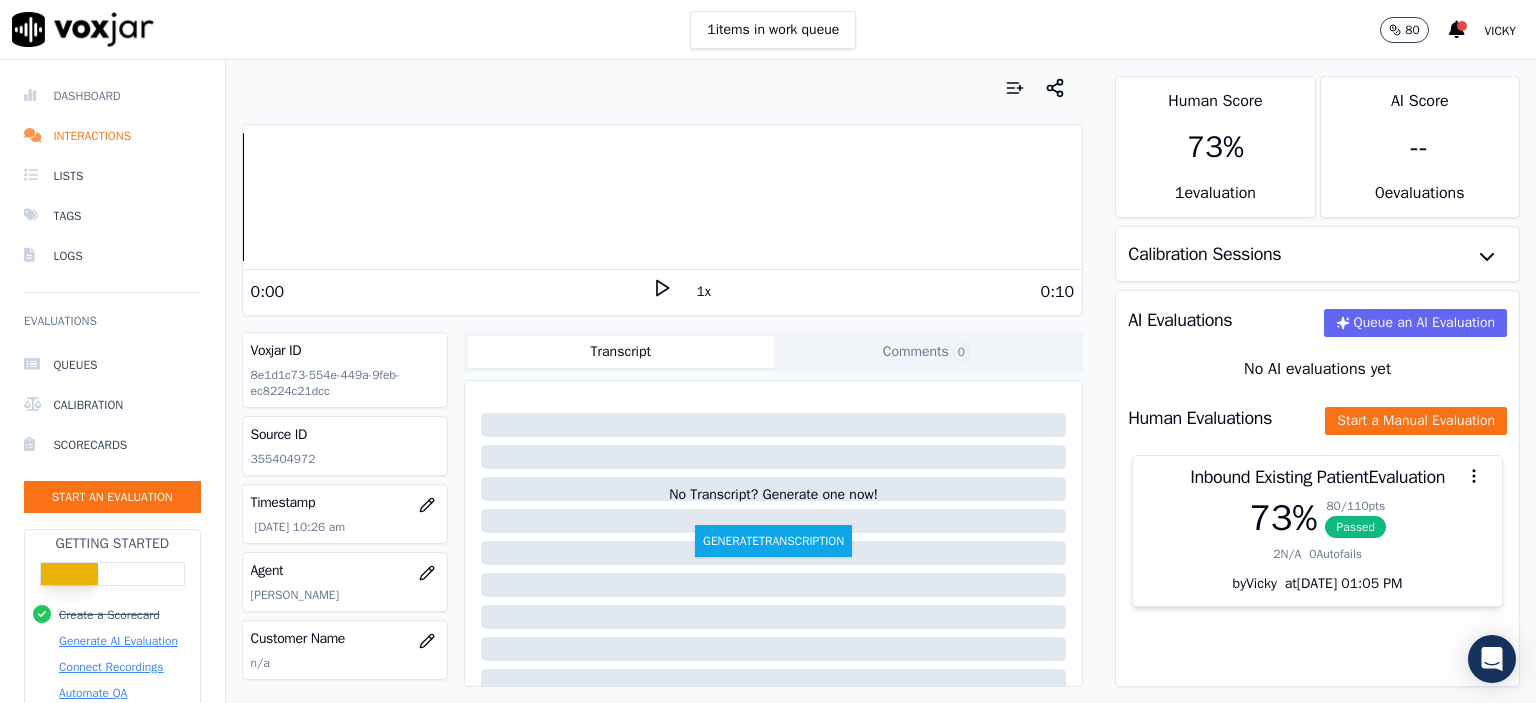 click on "Dashboard" at bounding box center [112, 96] 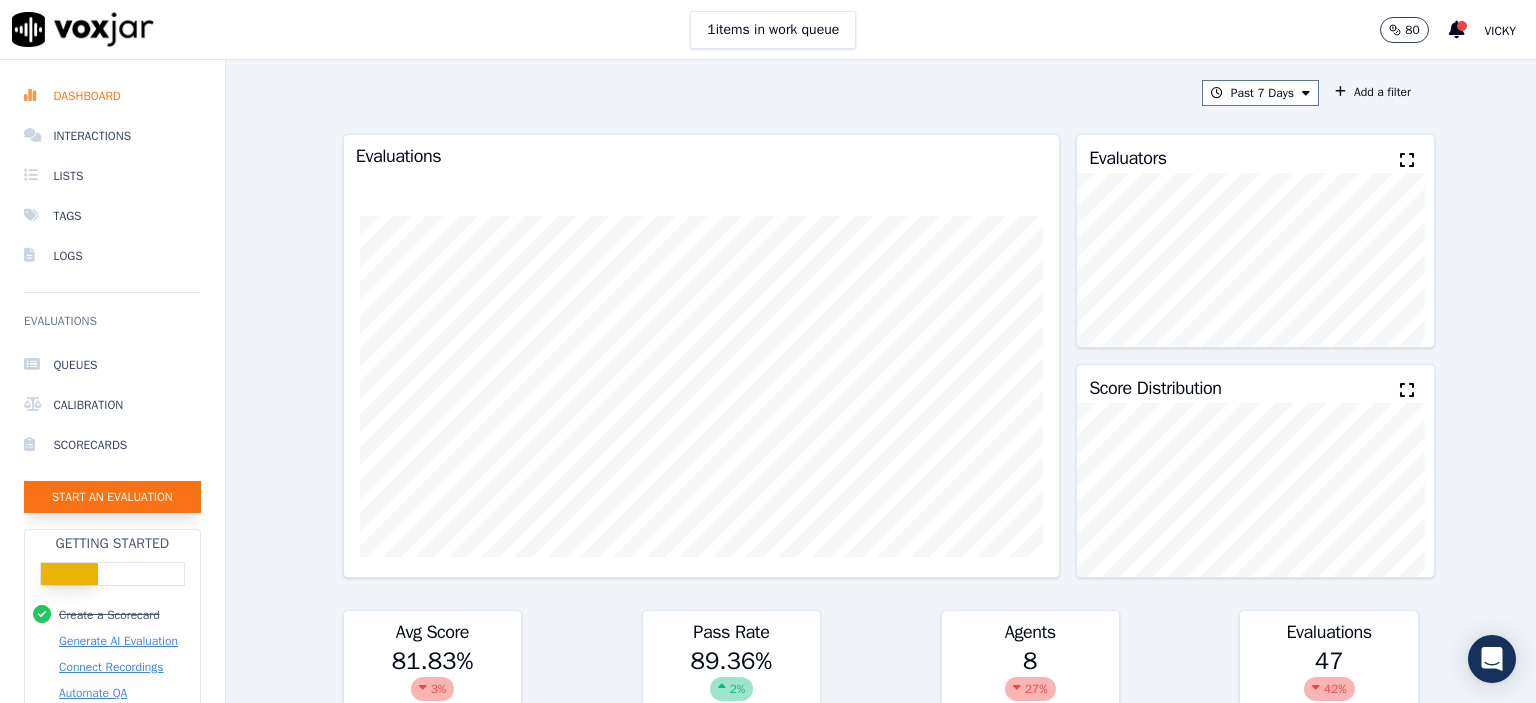 click on "Start an Evaluation" 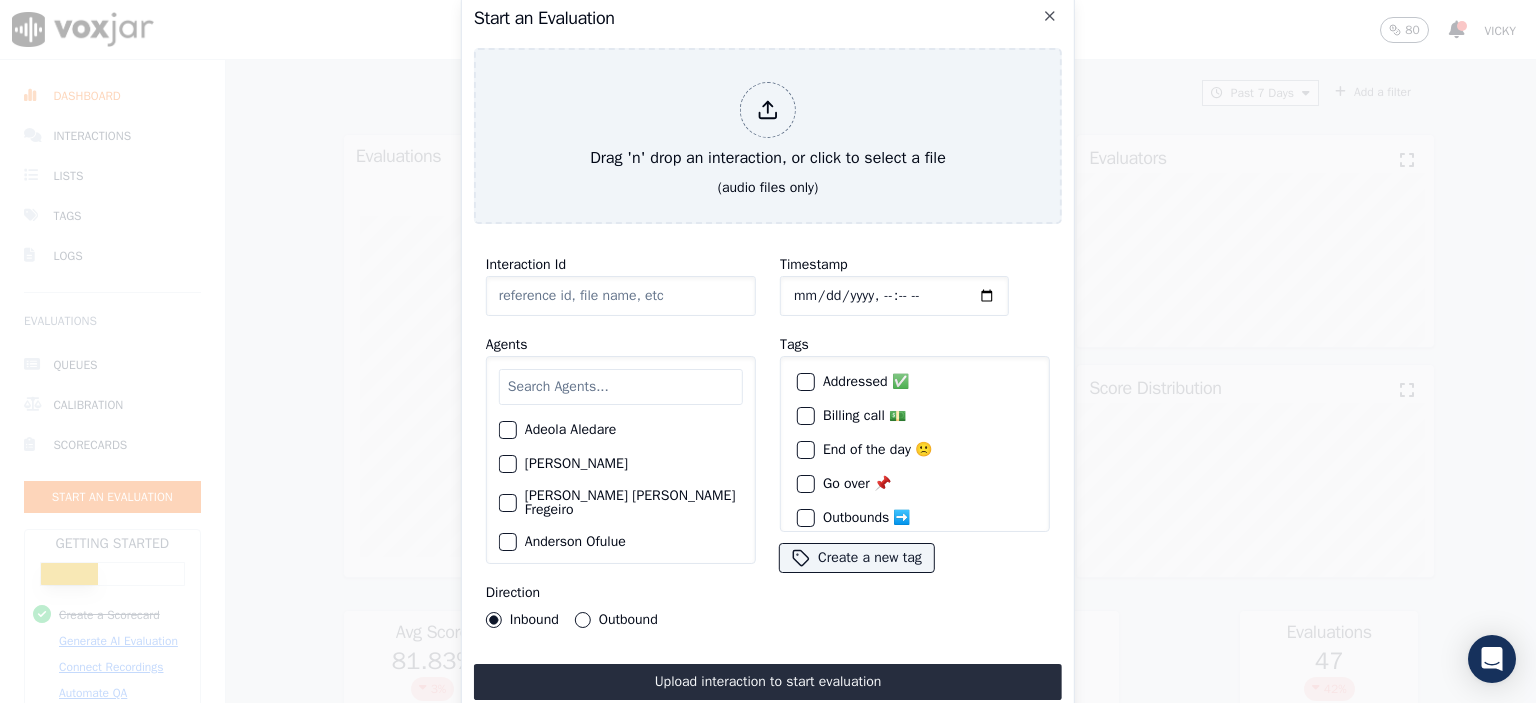click on "Interaction Id" 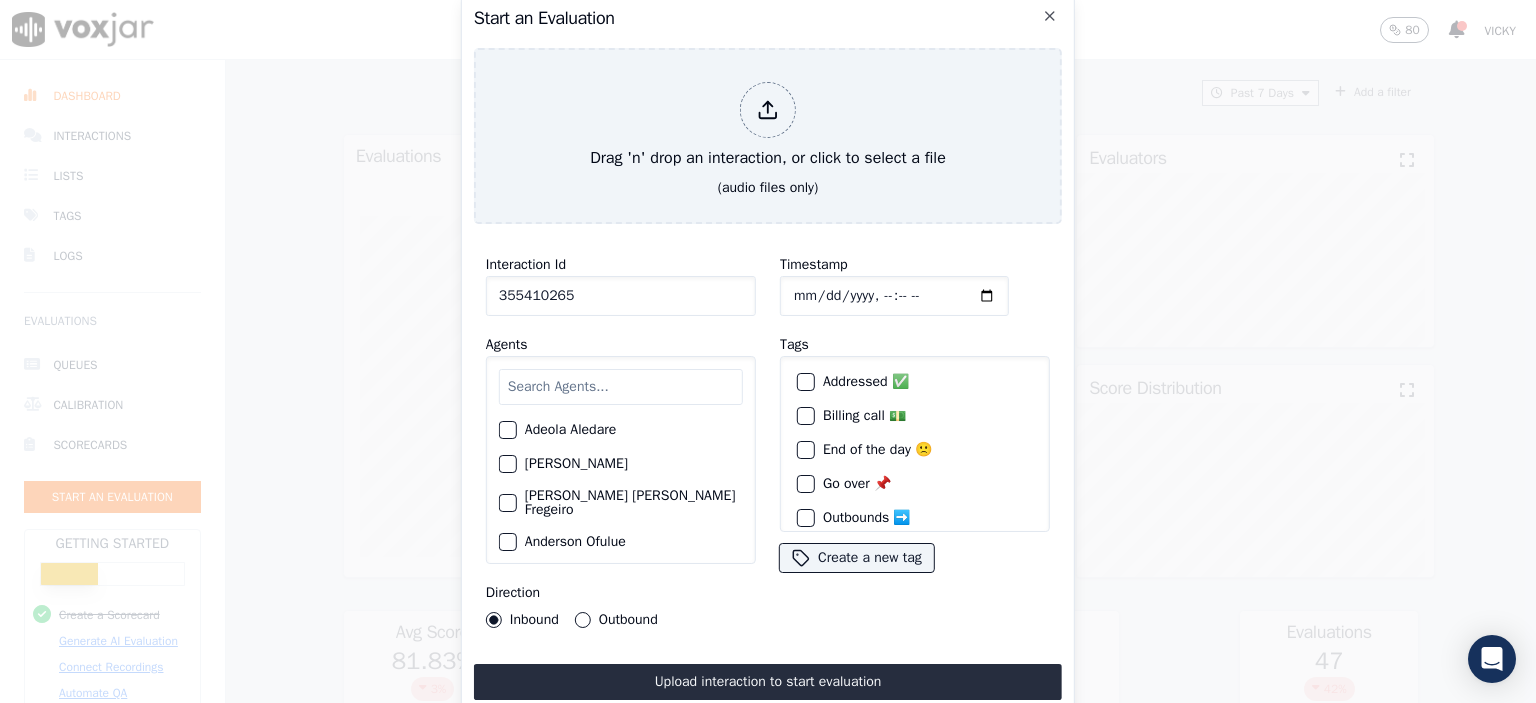 type on "355410265" 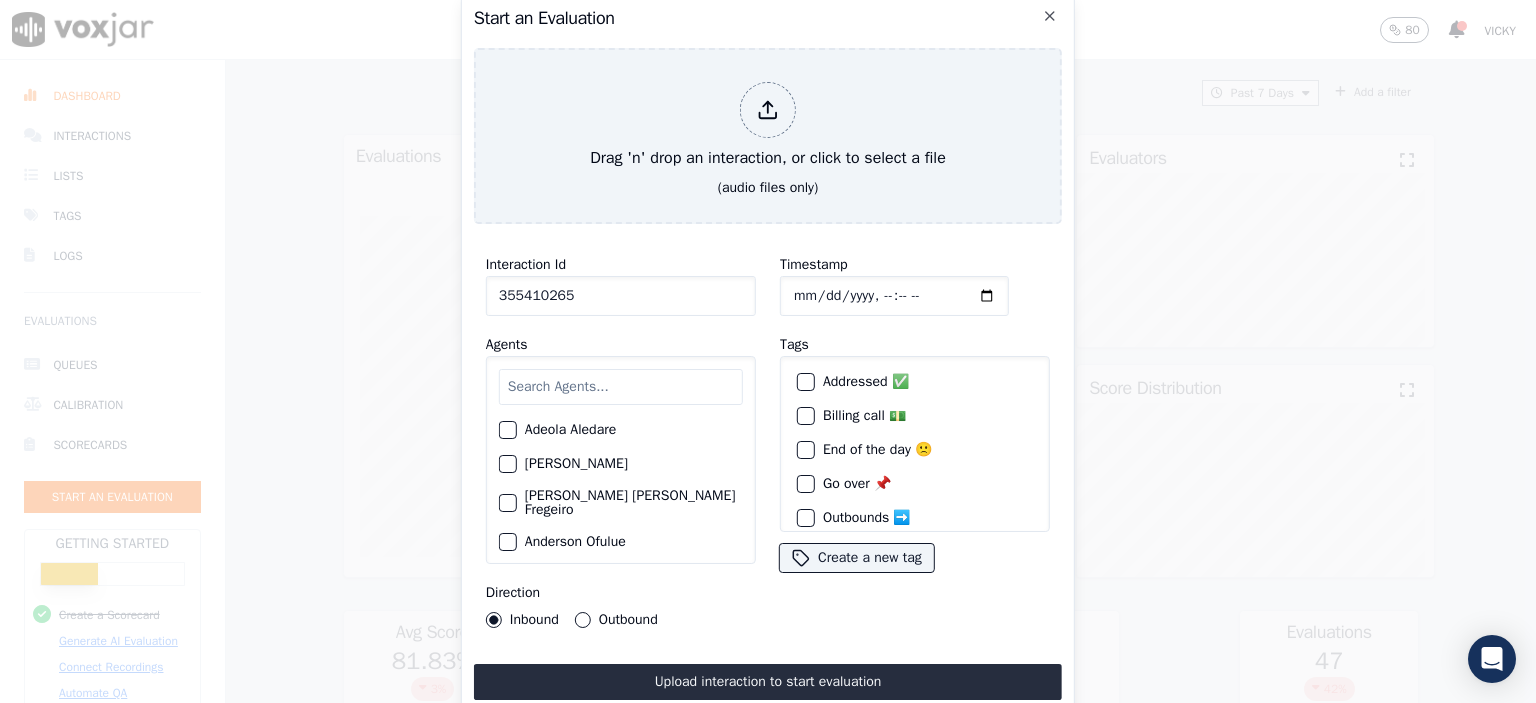 type on "2025-07-28T10:55" 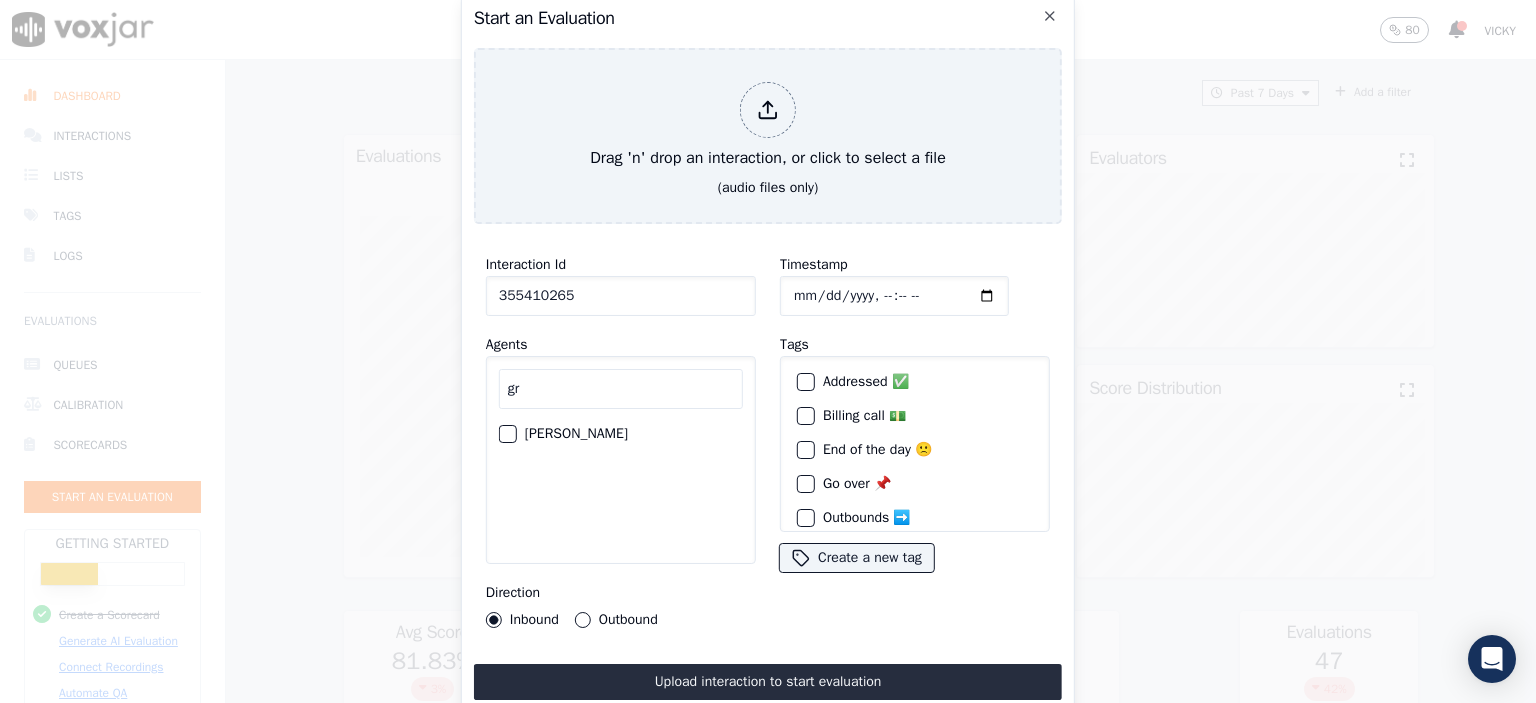 type on "gr" 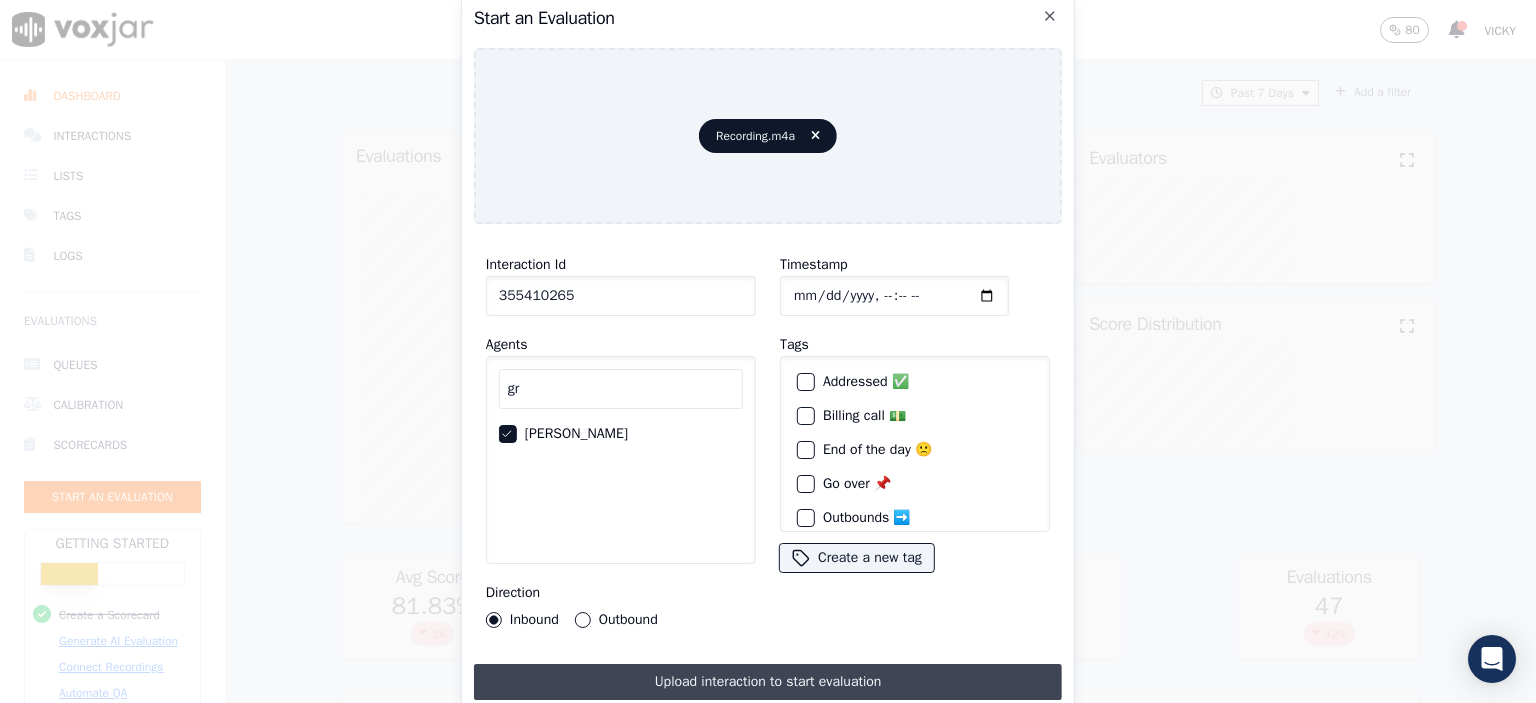 click on "Upload interaction to start evaluation" at bounding box center (768, 682) 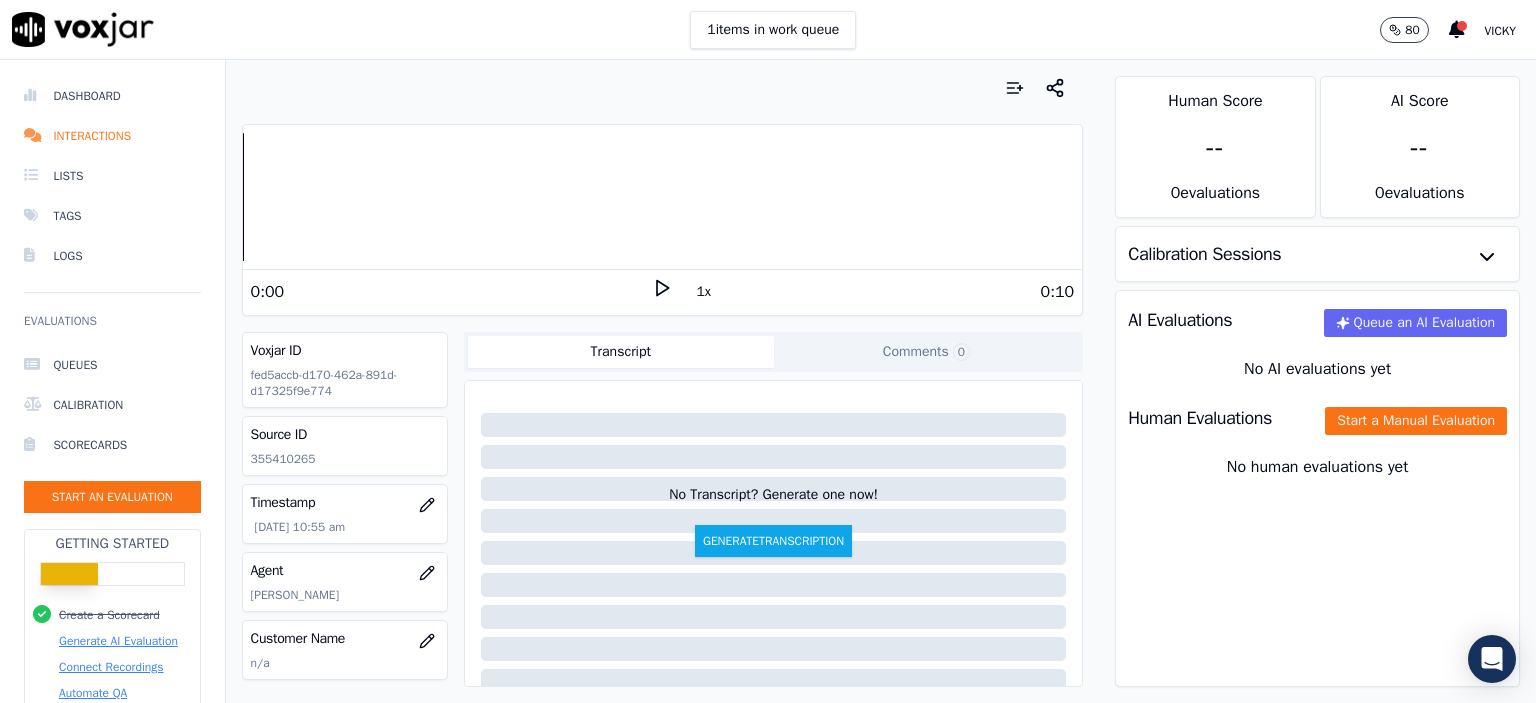 click on "Human Evaluations   Start a Manual Evaluation" at bounding box center (1317, 418) 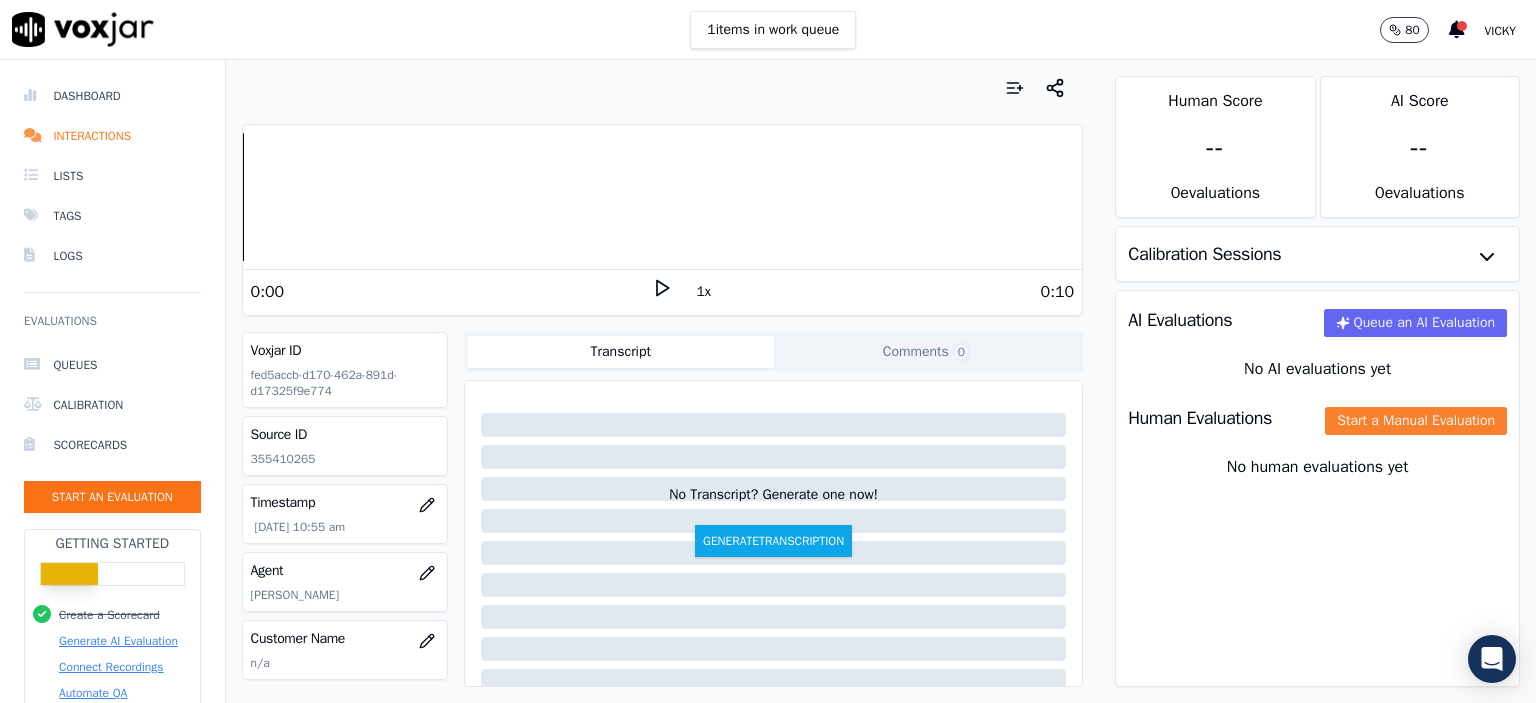 click on "Start a Manual Evaluation" 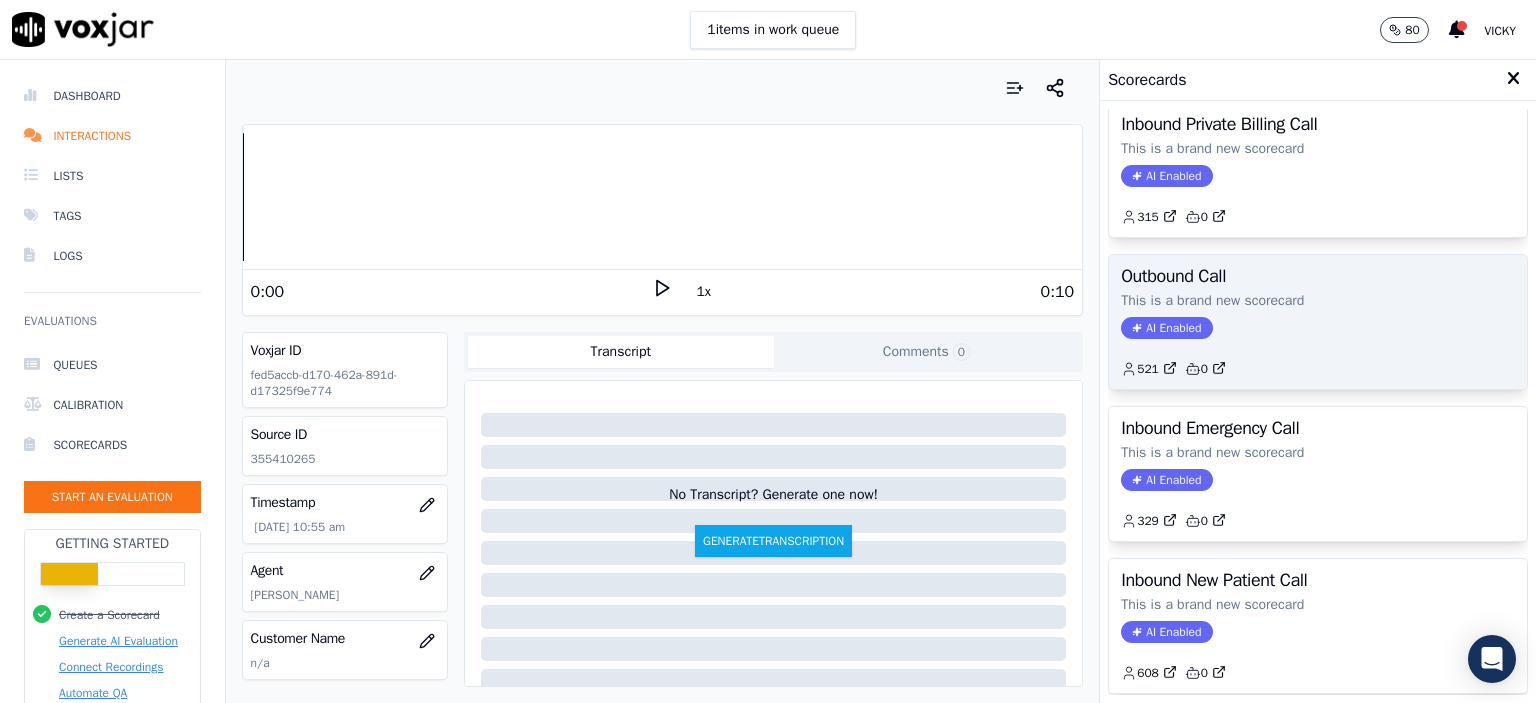 scroll, scrollTop: 200, scrollLeft: 0, axis: vertical 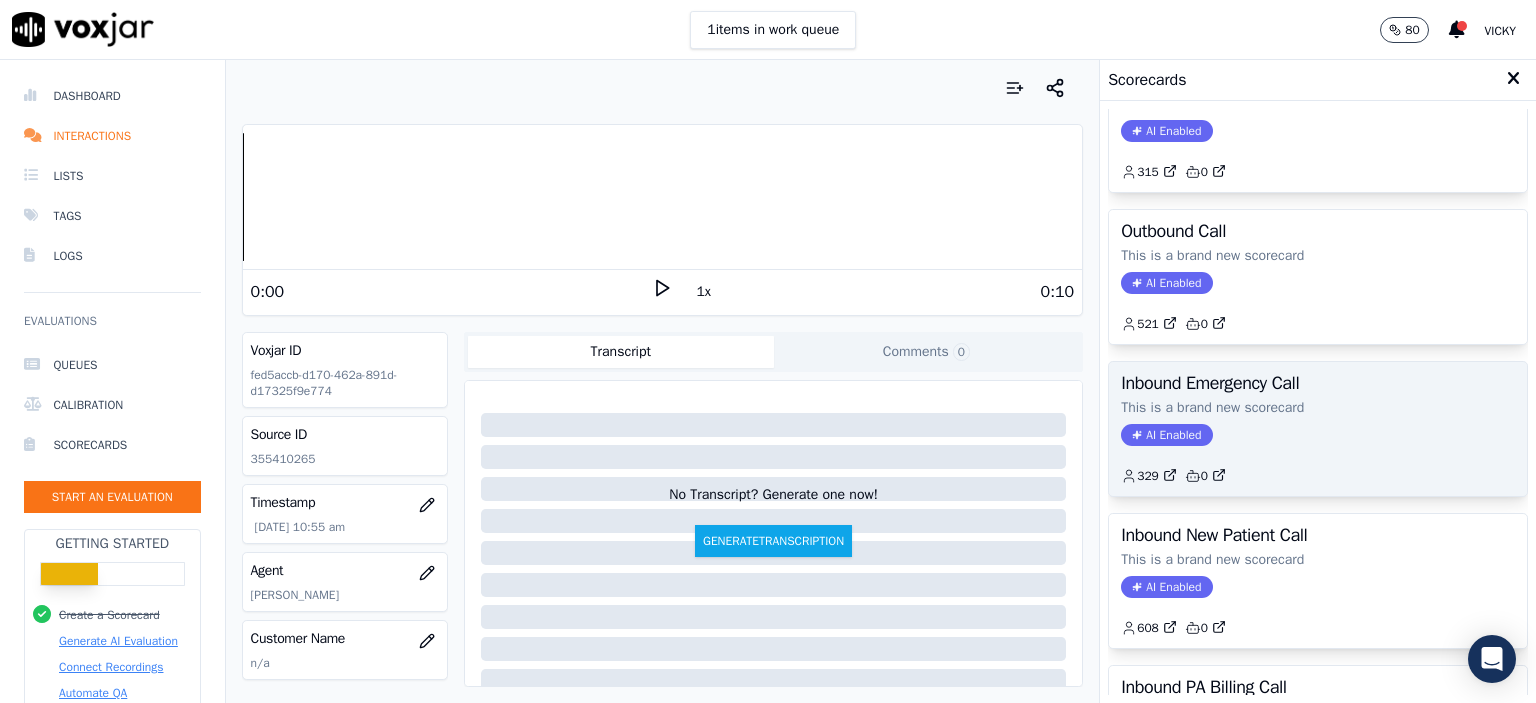 click on "329         0" 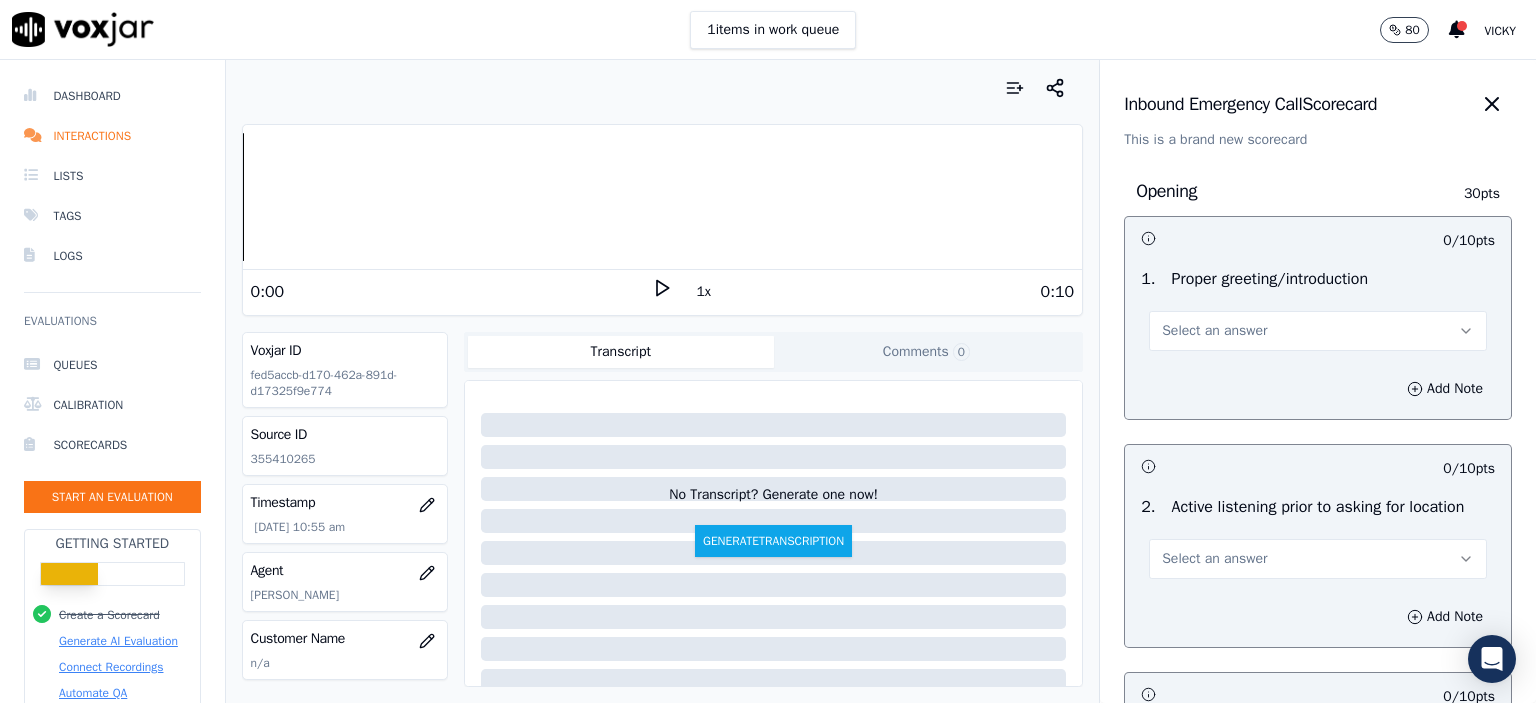 click on "Select an answer" at bounding box center [1318, 331] 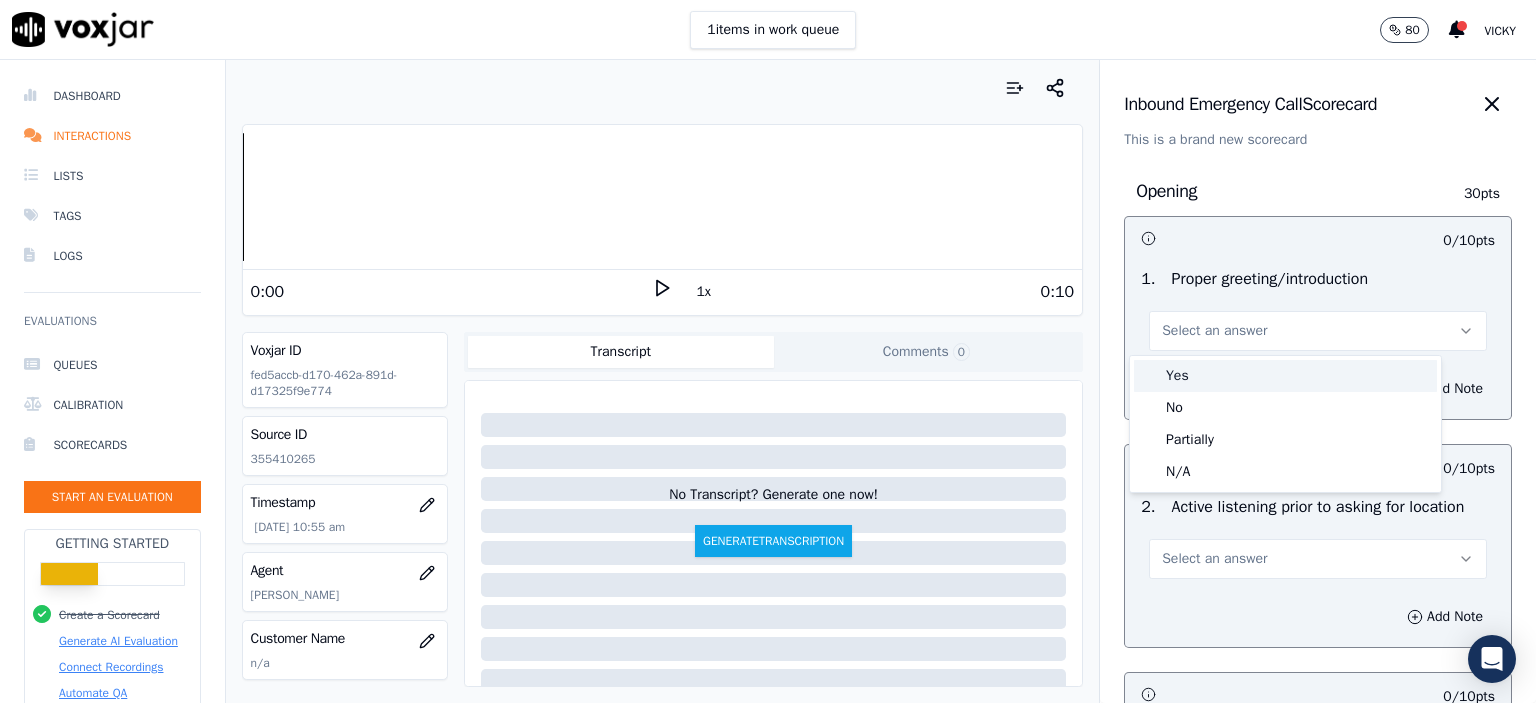 click on "Yes" at bounding box center [1285, 376] 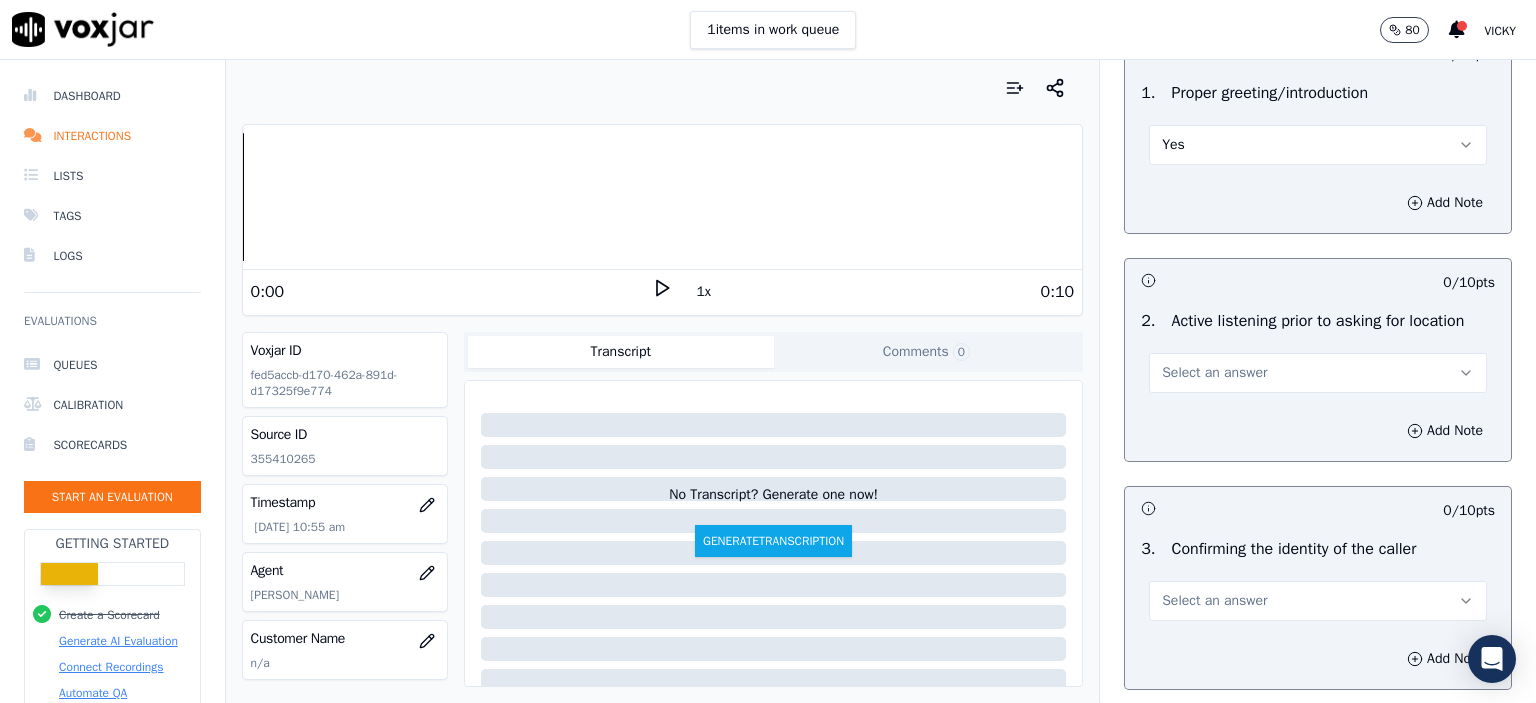 scroll, scrollTop: 200, scrollLeft: 0, axis: vertical 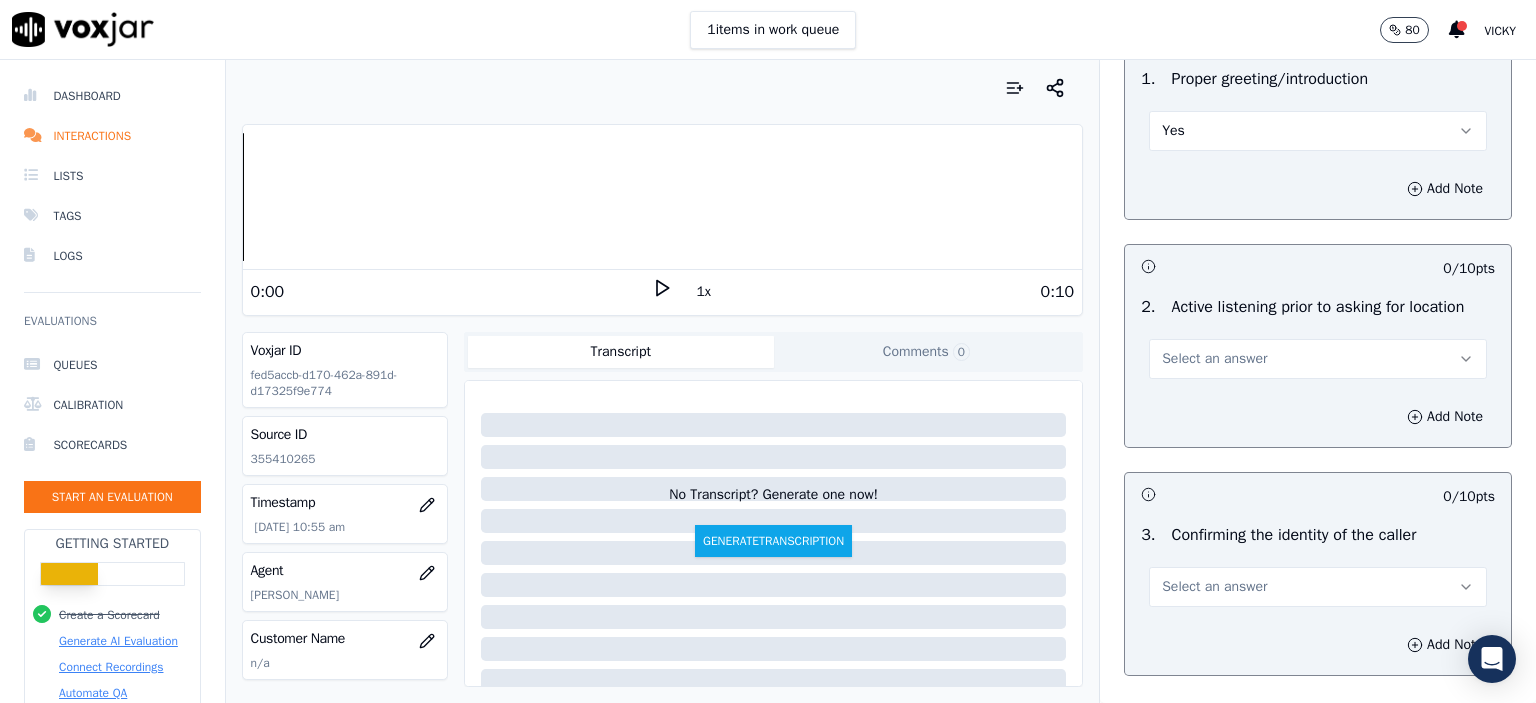 click on "Select an answer" at bounding box center (1214, 359) 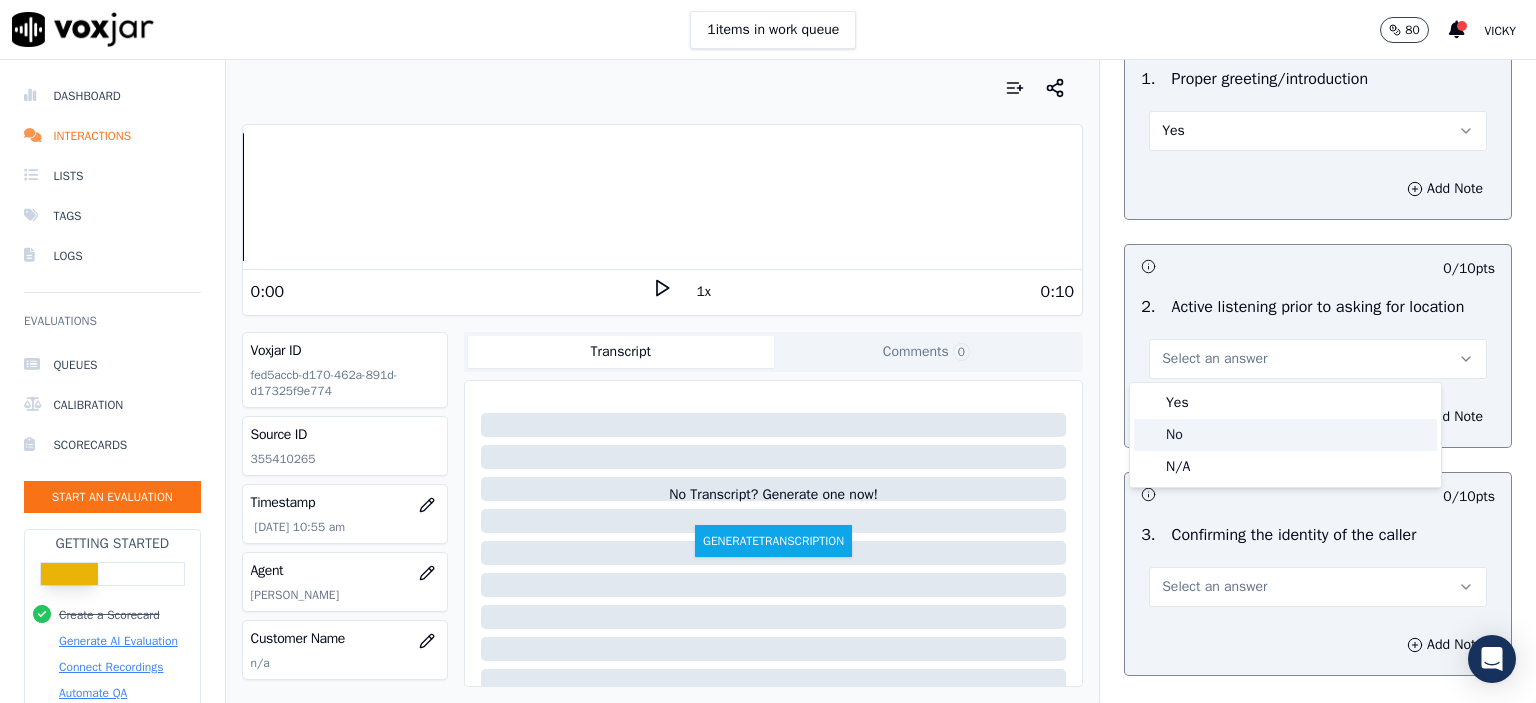 click on "No" 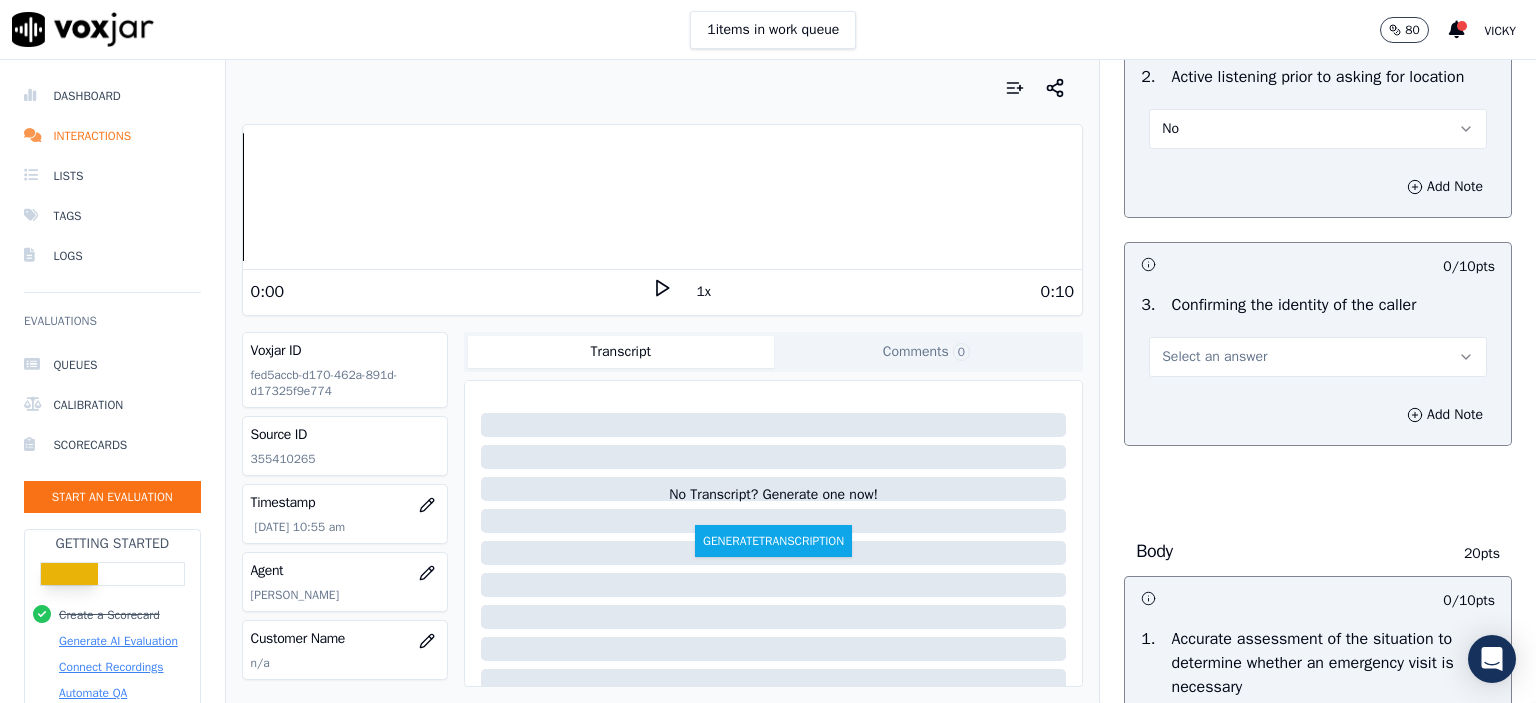scroll, scrollTop: 500, scrollLeft: 0, axis: vertical 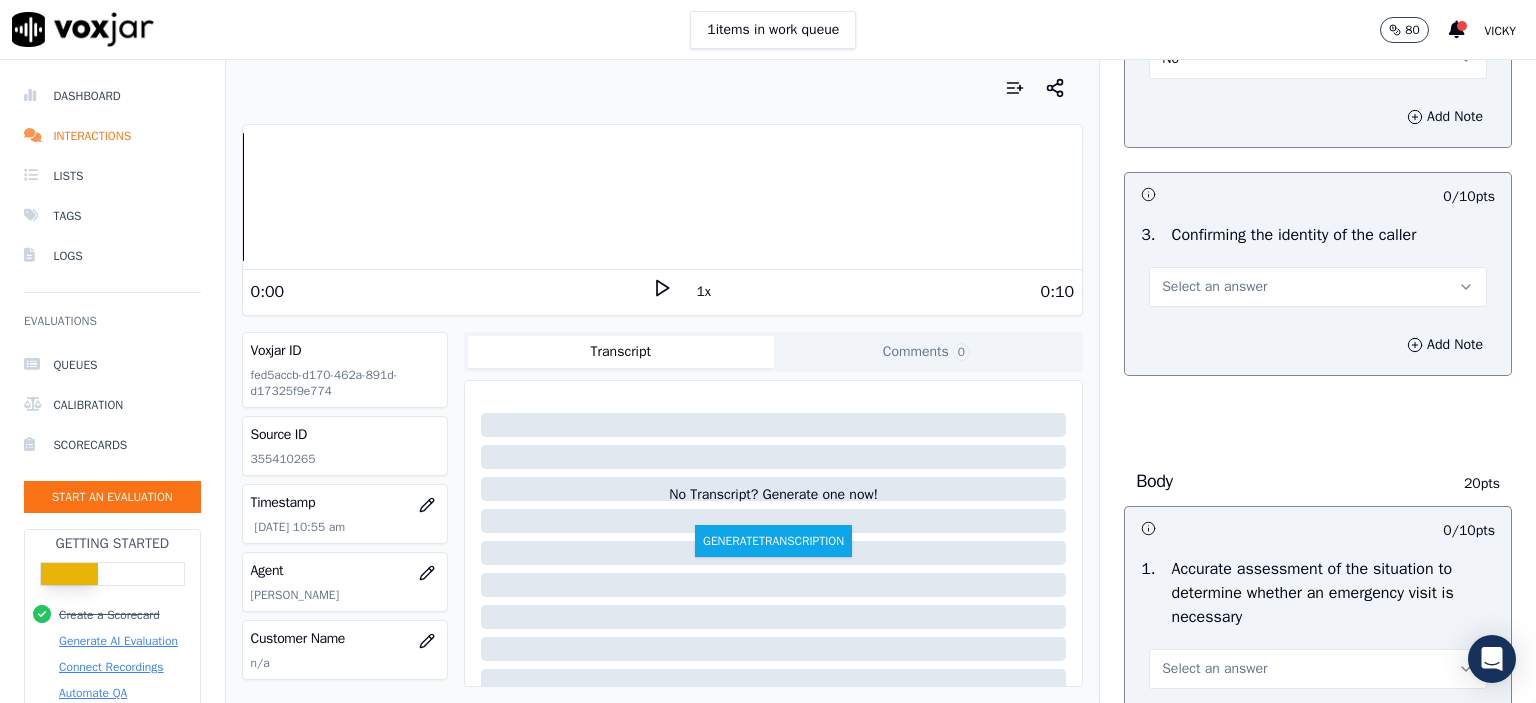 click on "Select an answer" at bounding box center [1318, 287] 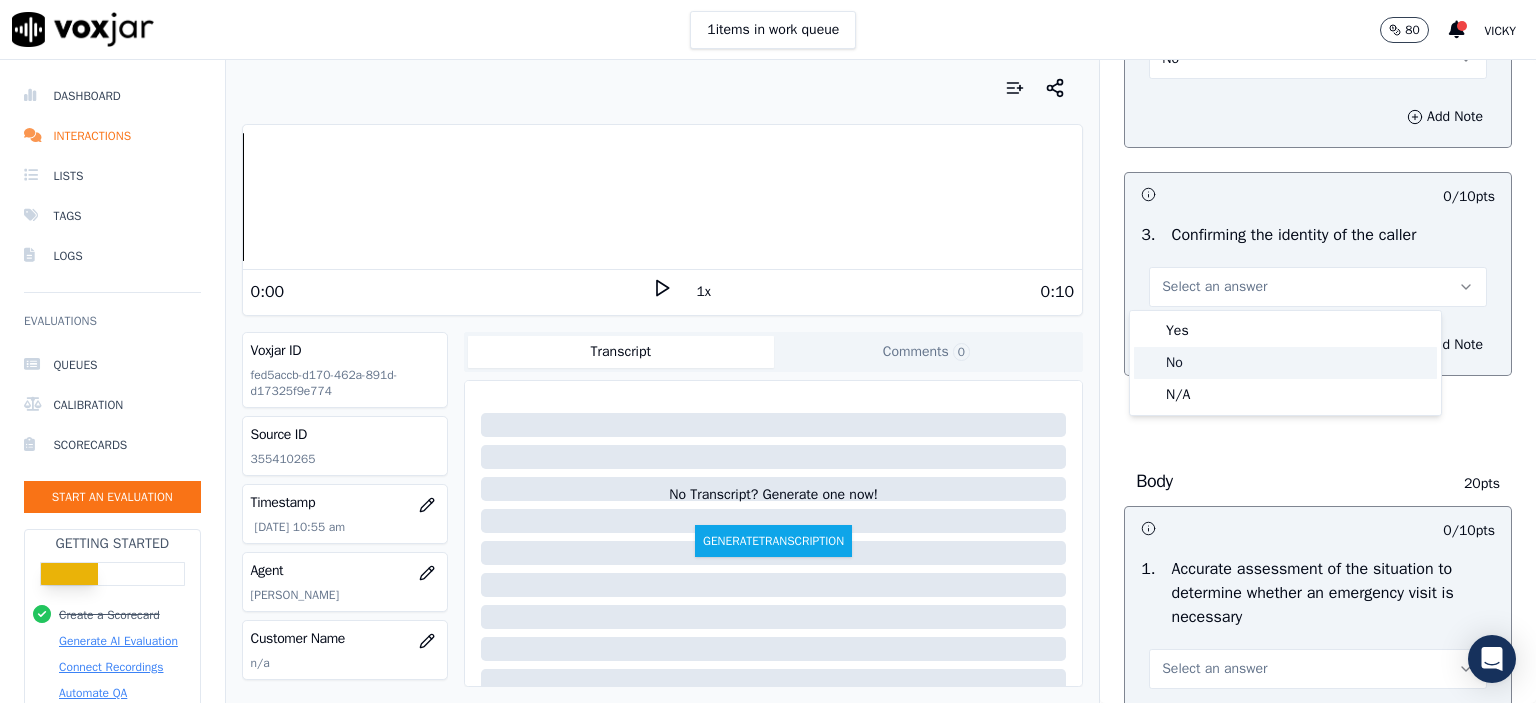 click on "No" 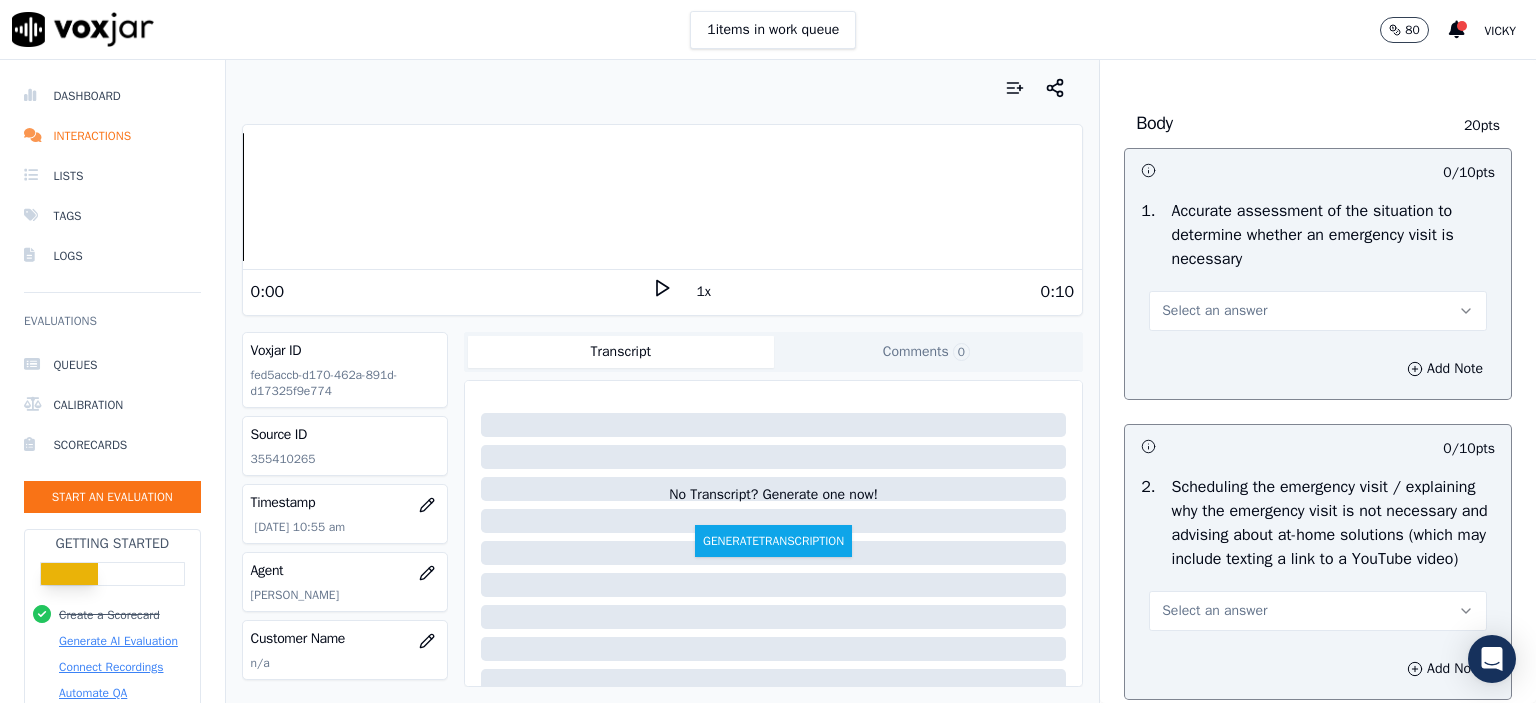 scroll, scrollTop: 900, scrollLeft: 0, axis: vertical 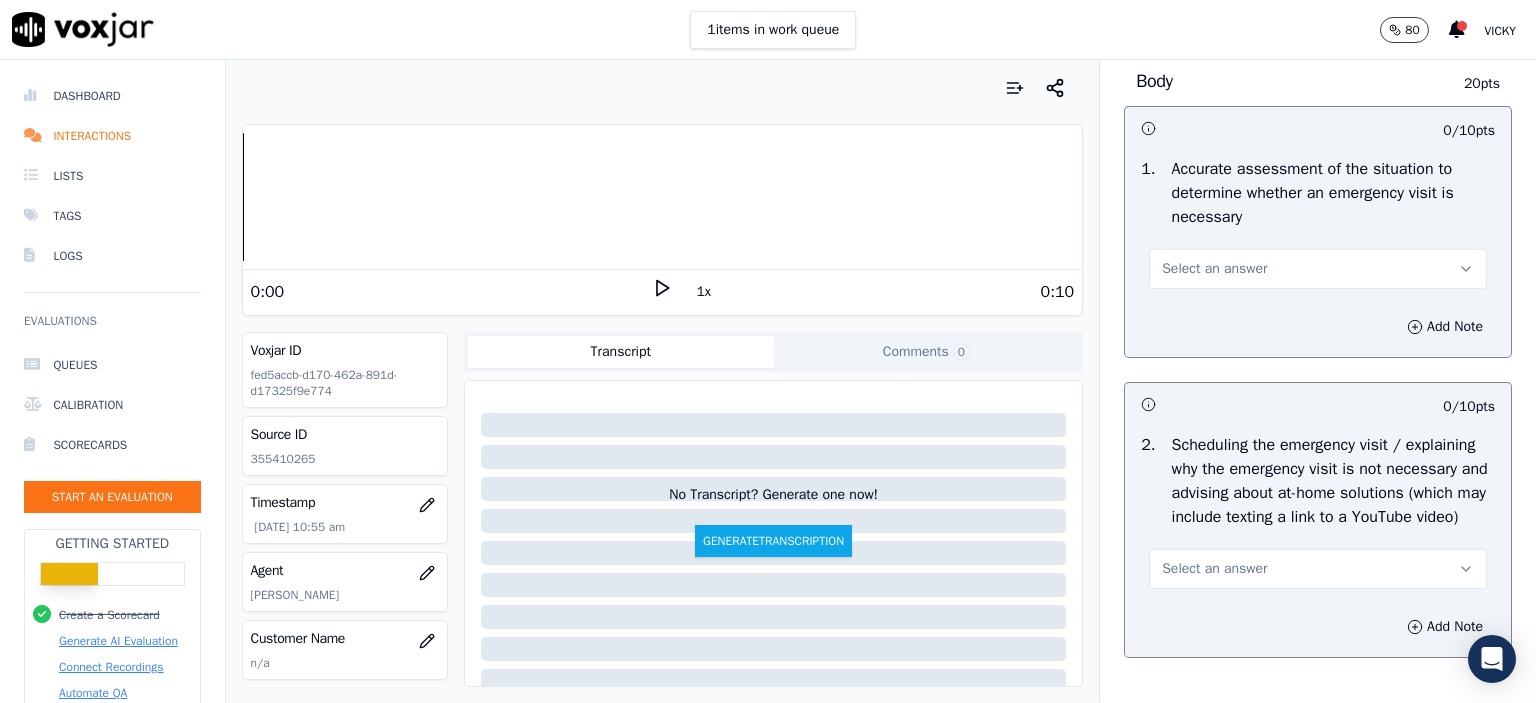 click on "Select an answer" at bounding box center [1214, 269] 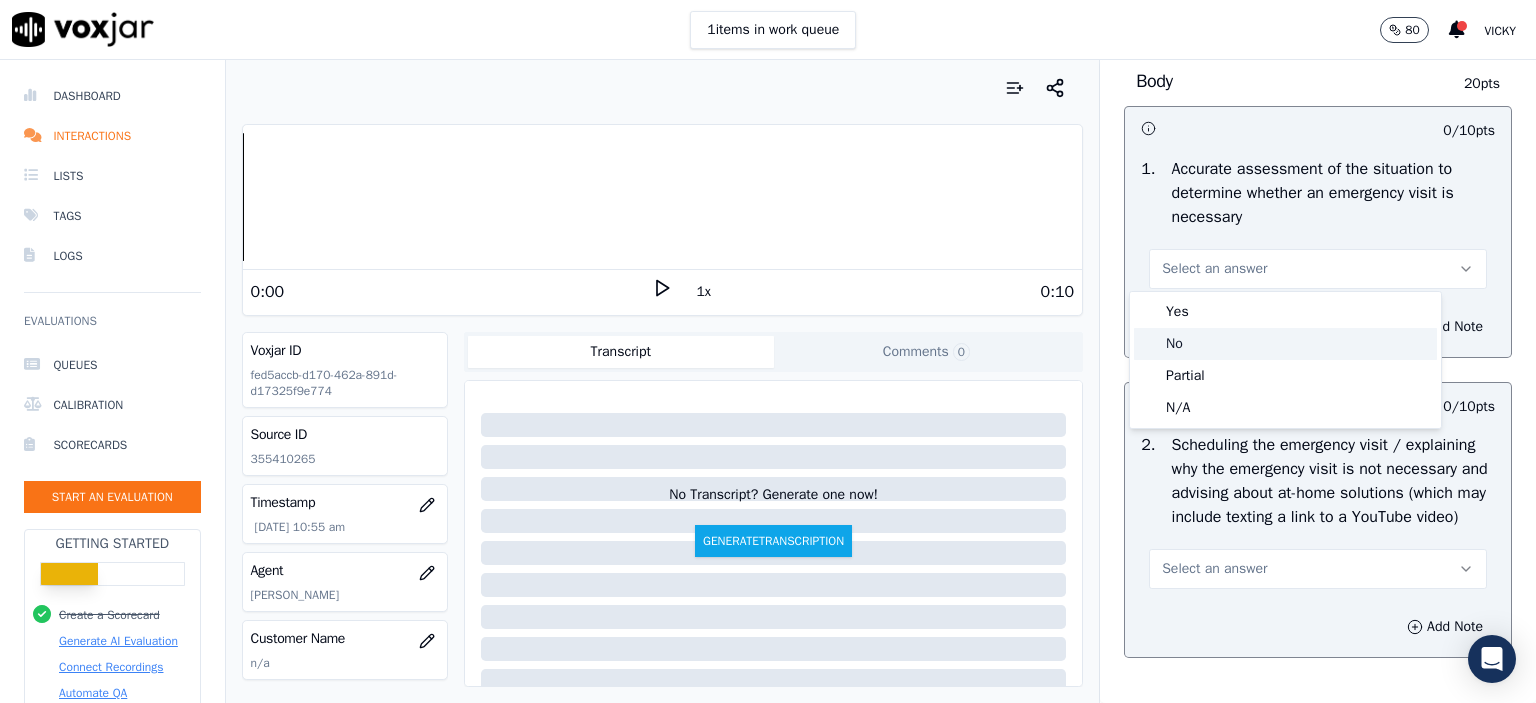 click on "No" 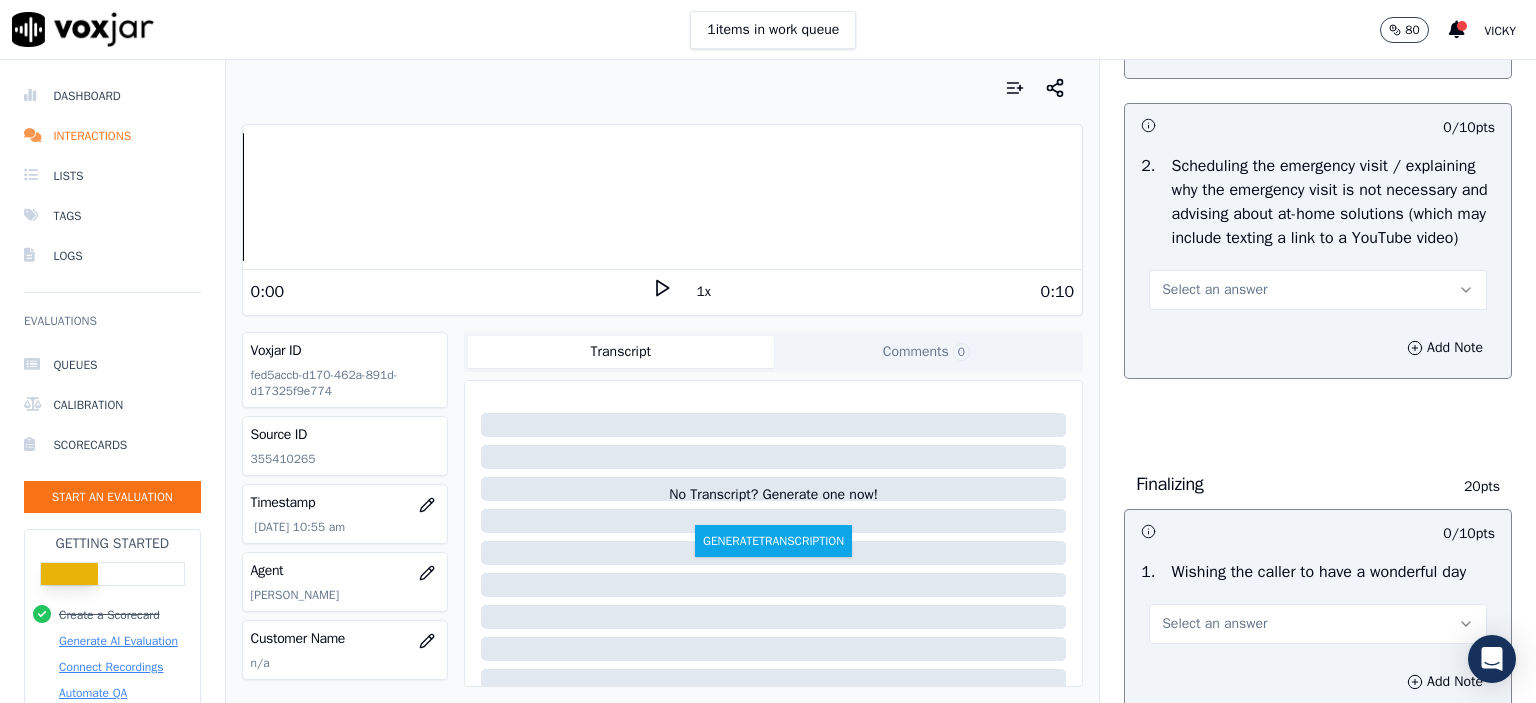 scroll, scrollTop: 1200, scrollLeft: 0, axis: vertical 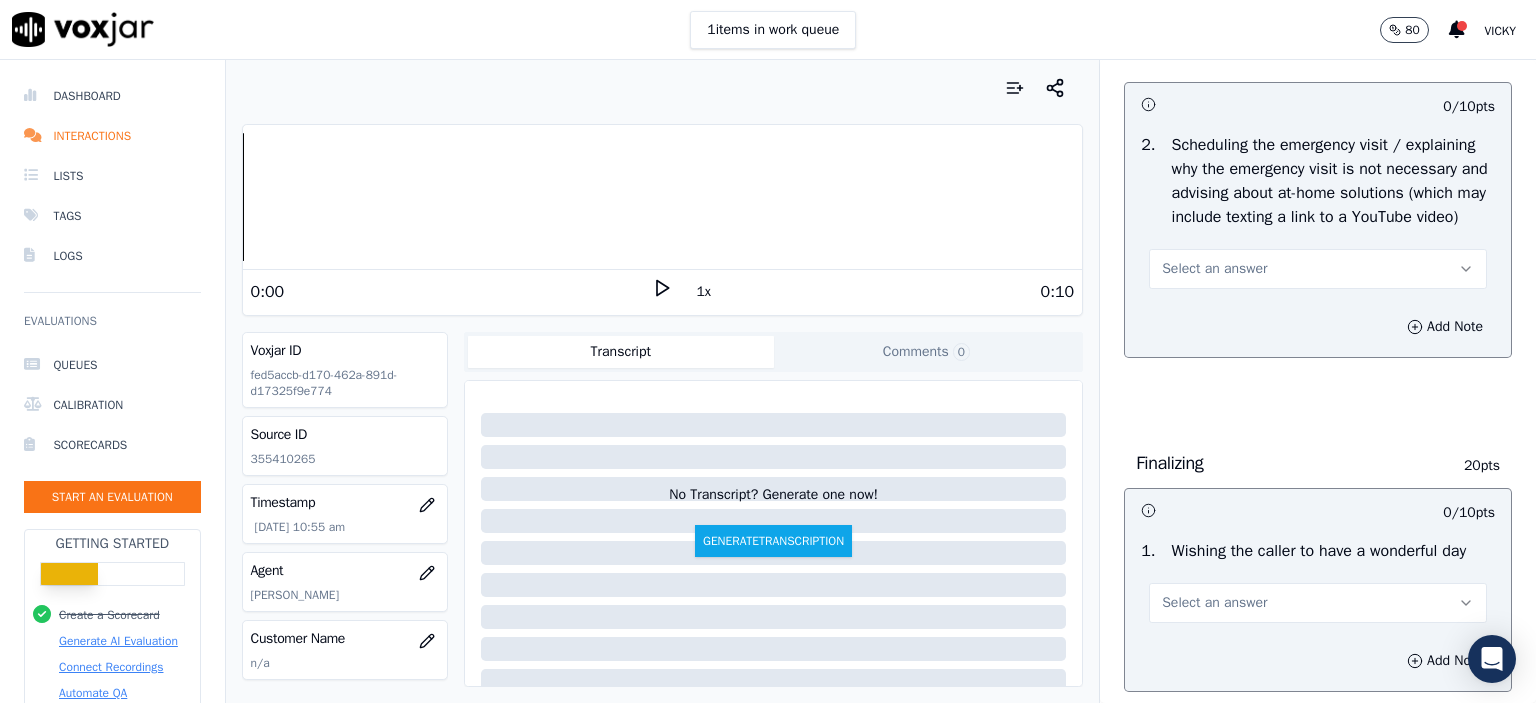 click on "Select an answer" at bounding box center (1214, 269) 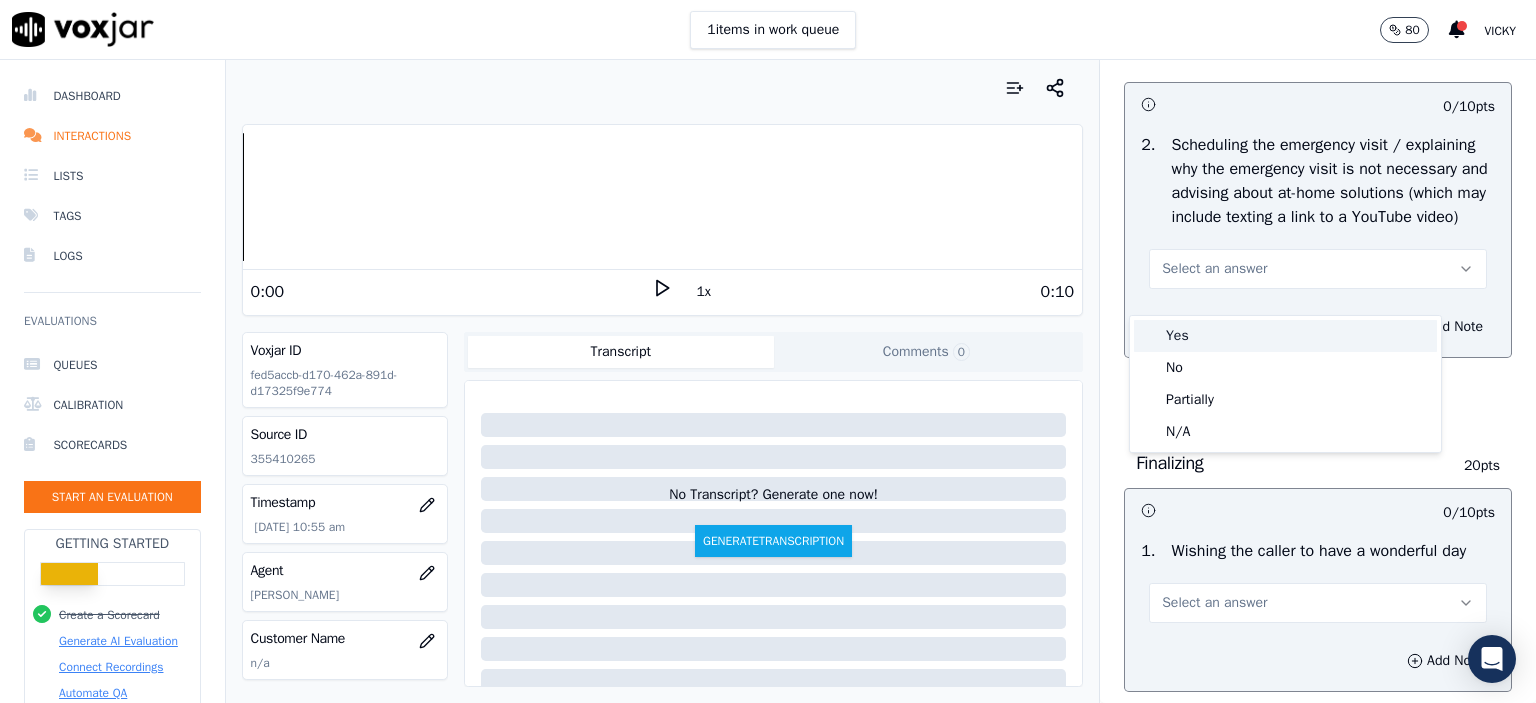 click on "Yes" at bounding box center (1285, 336) 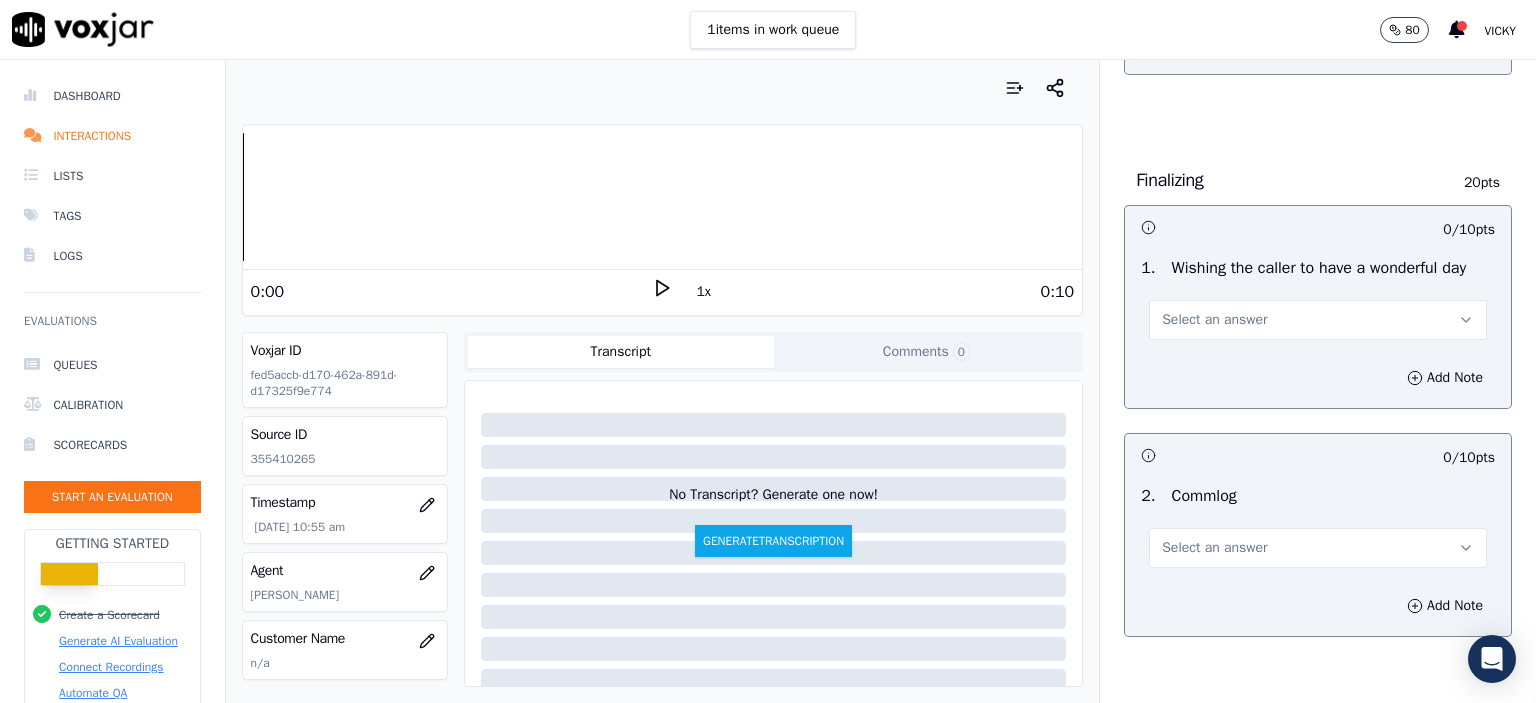 scroll, scrollTop: 1500, scrollLeft: 0, axis: vertical 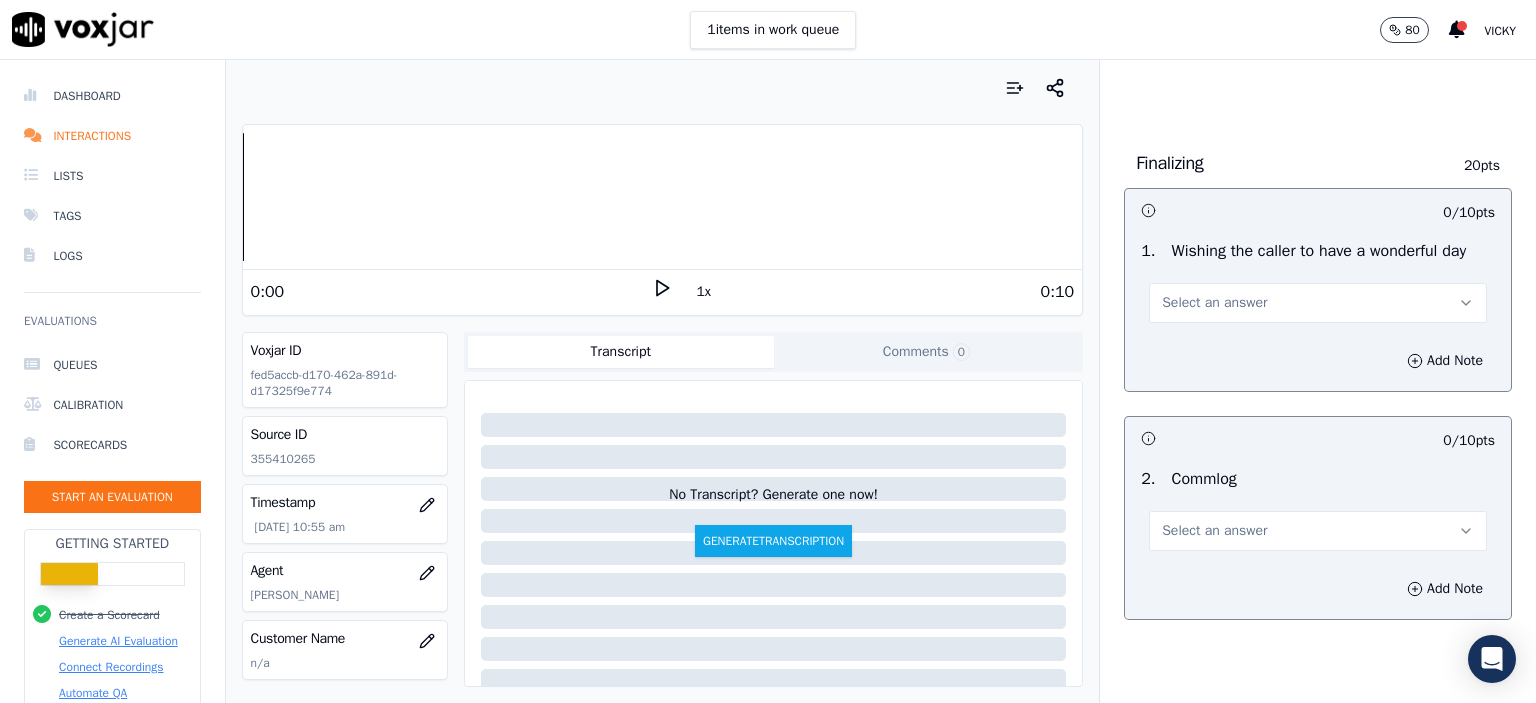 click on "Select an answer" at bounding box center (1214, 303) 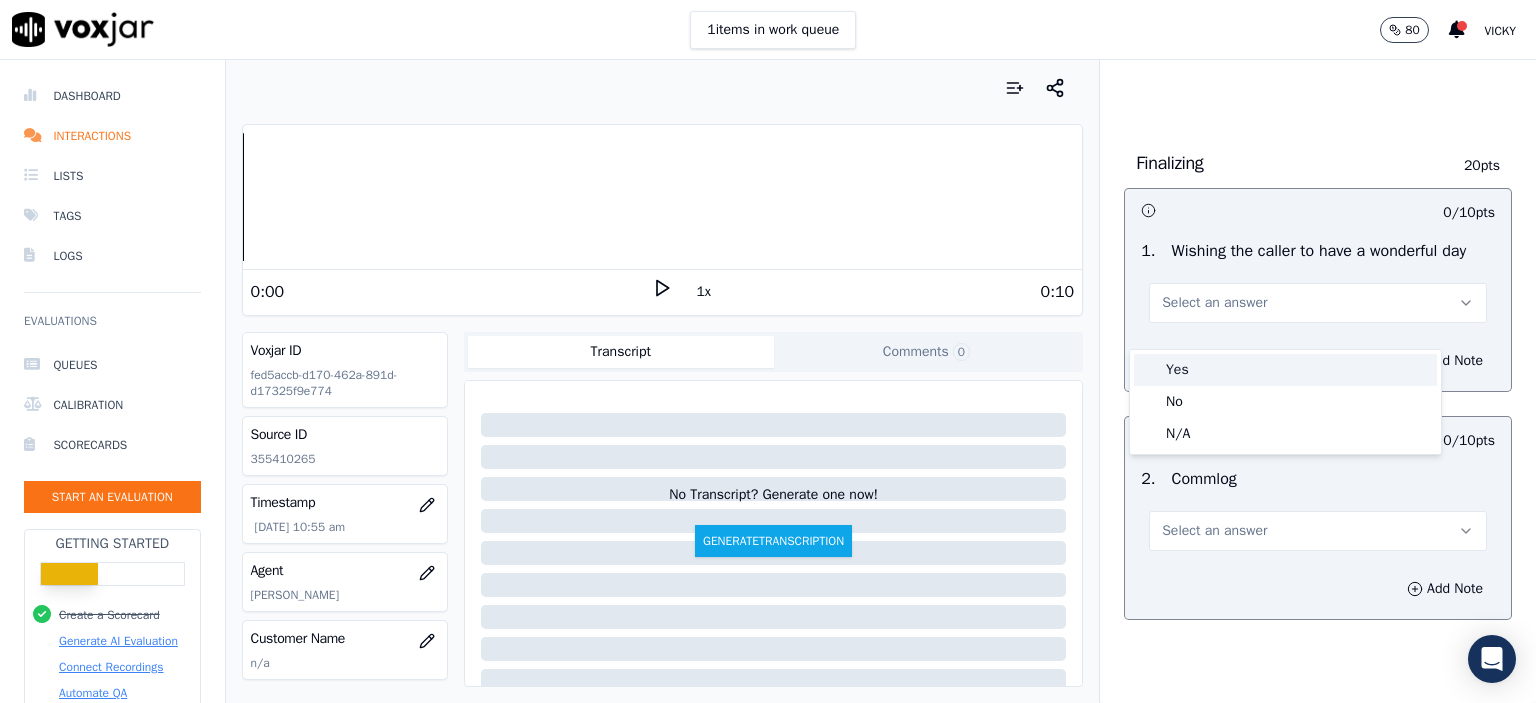 click on "Yes" at bounding box center (1285, 370) 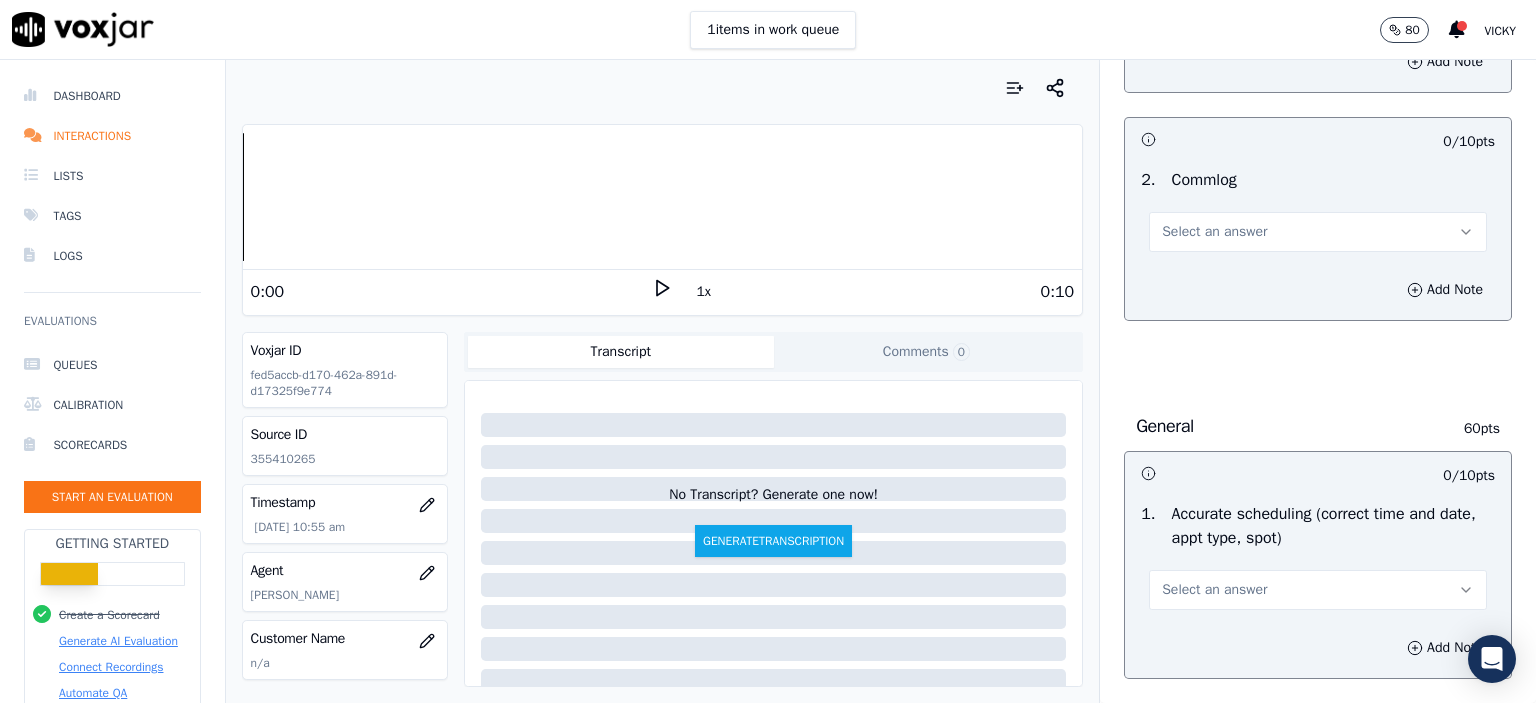 scroll, scrollTop: 1800, scrollLeft: 0, axis: vertical 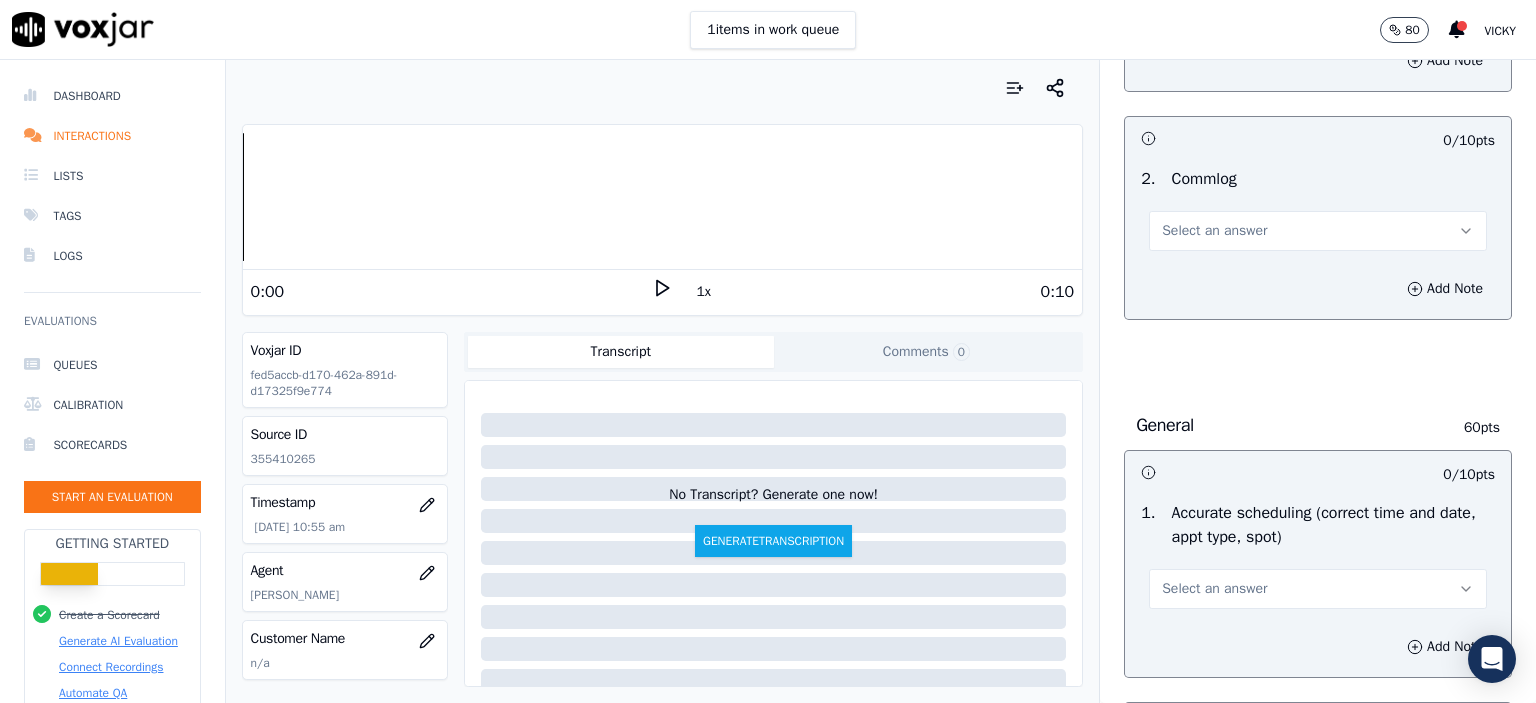 click on "Select an answer" at bounding box center [1318, 231] 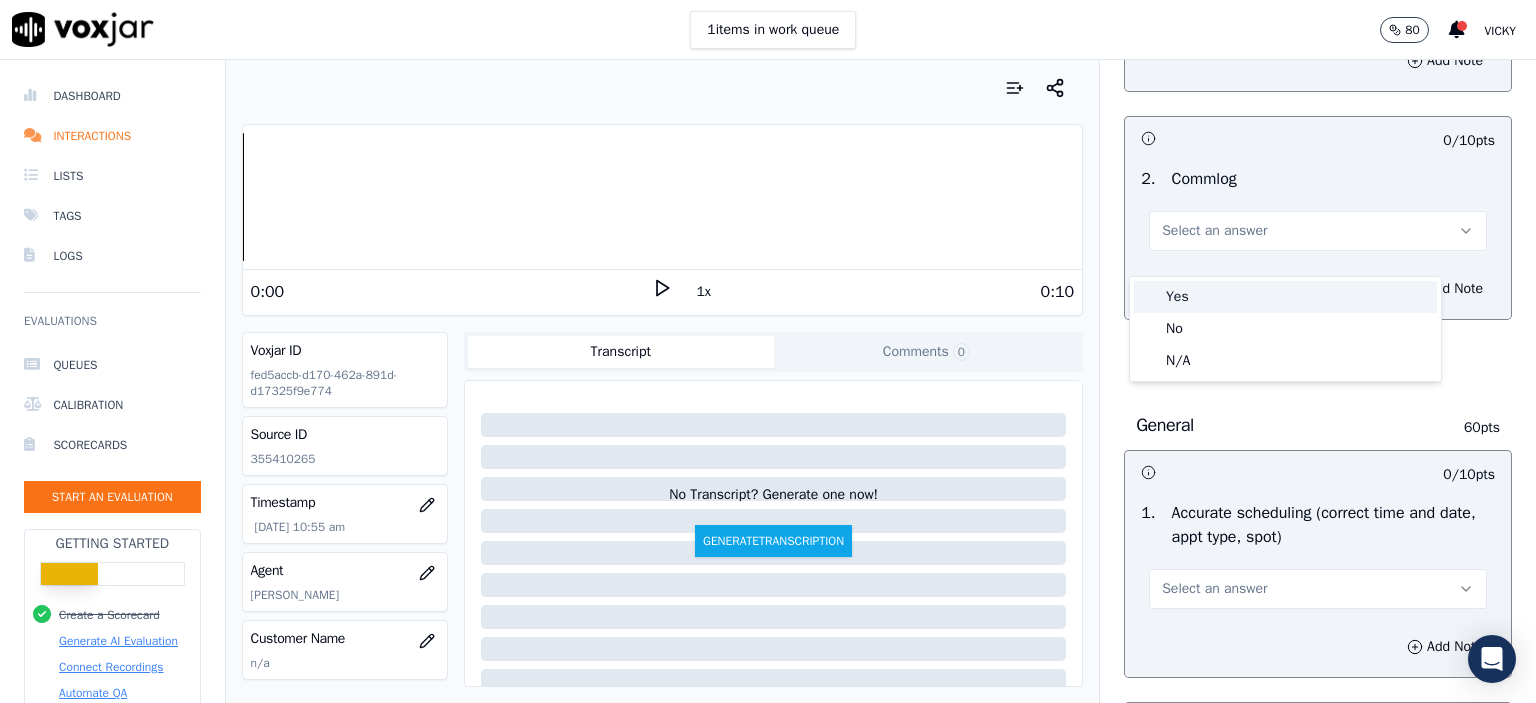 click on "Yes" at bounding box center (1285, 297) 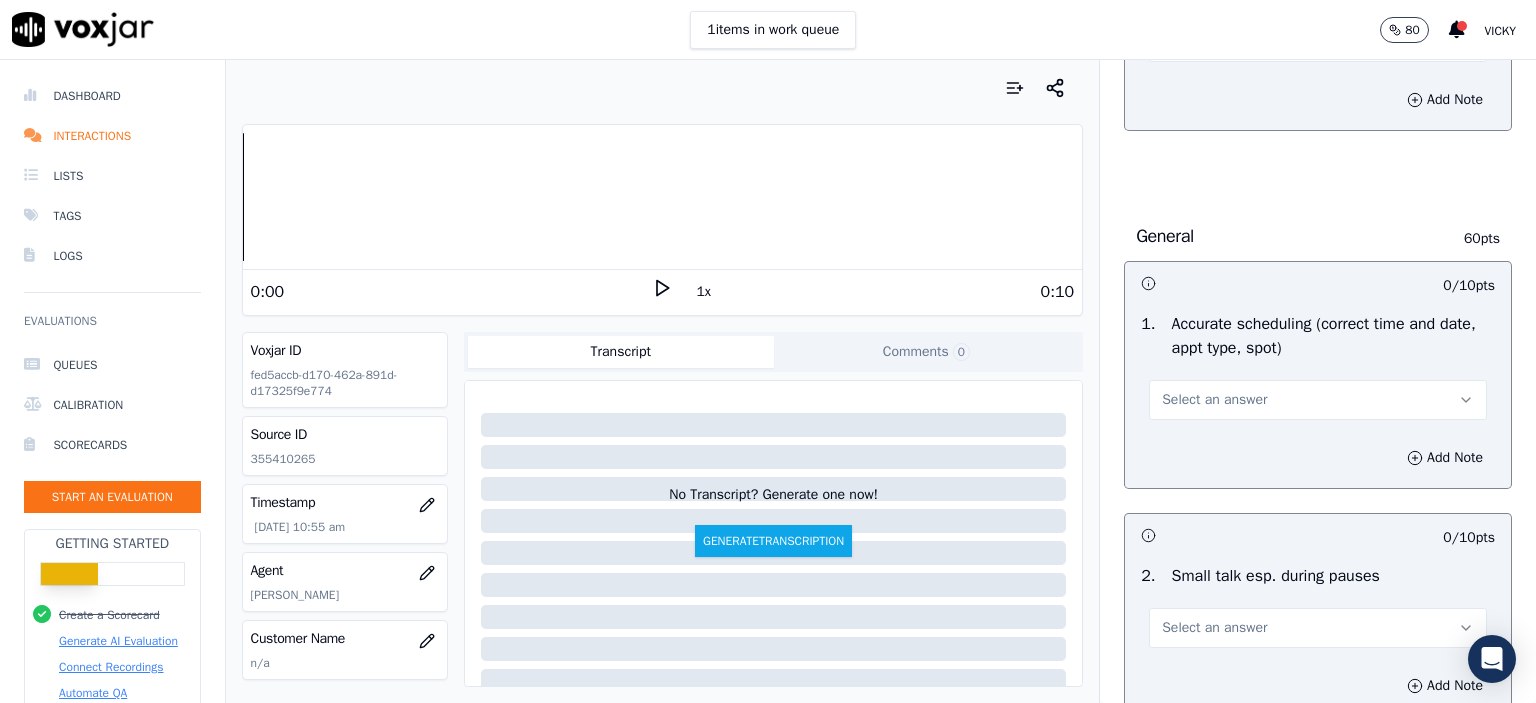 scroll, scrollTop: 2000, scrollLeft: 0, axis: vertical 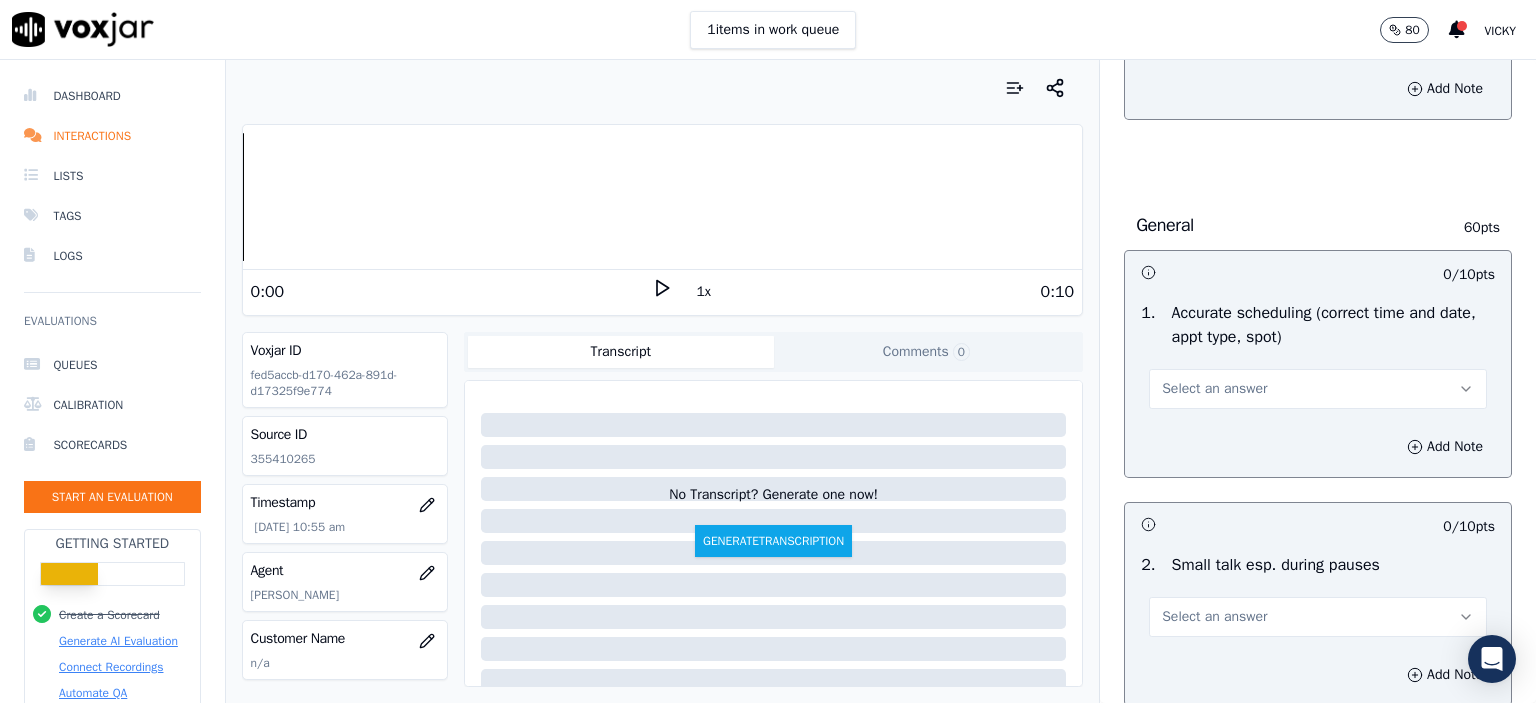 click on "Select an answer" at bounding box center [1318, 389] 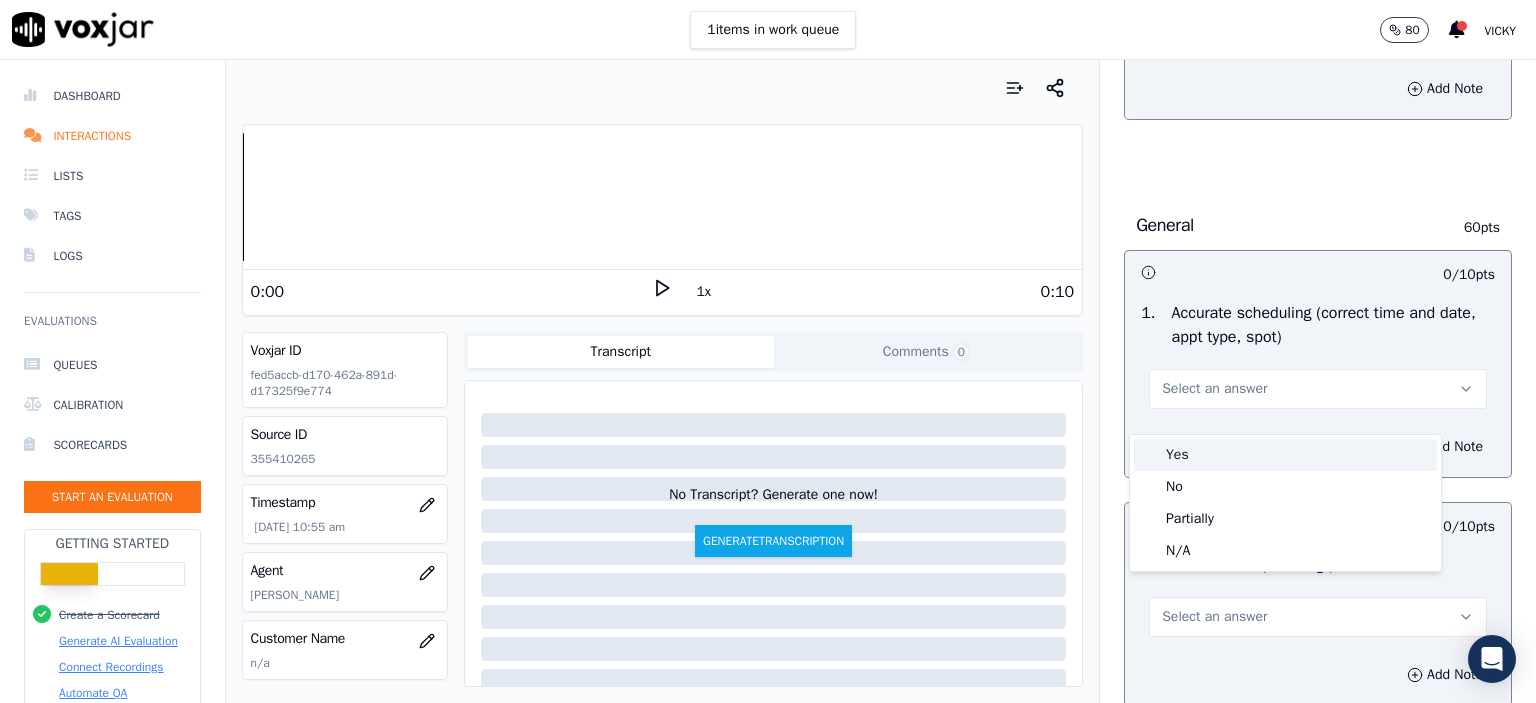click on "Yes" at bounding box center (1285, 455) 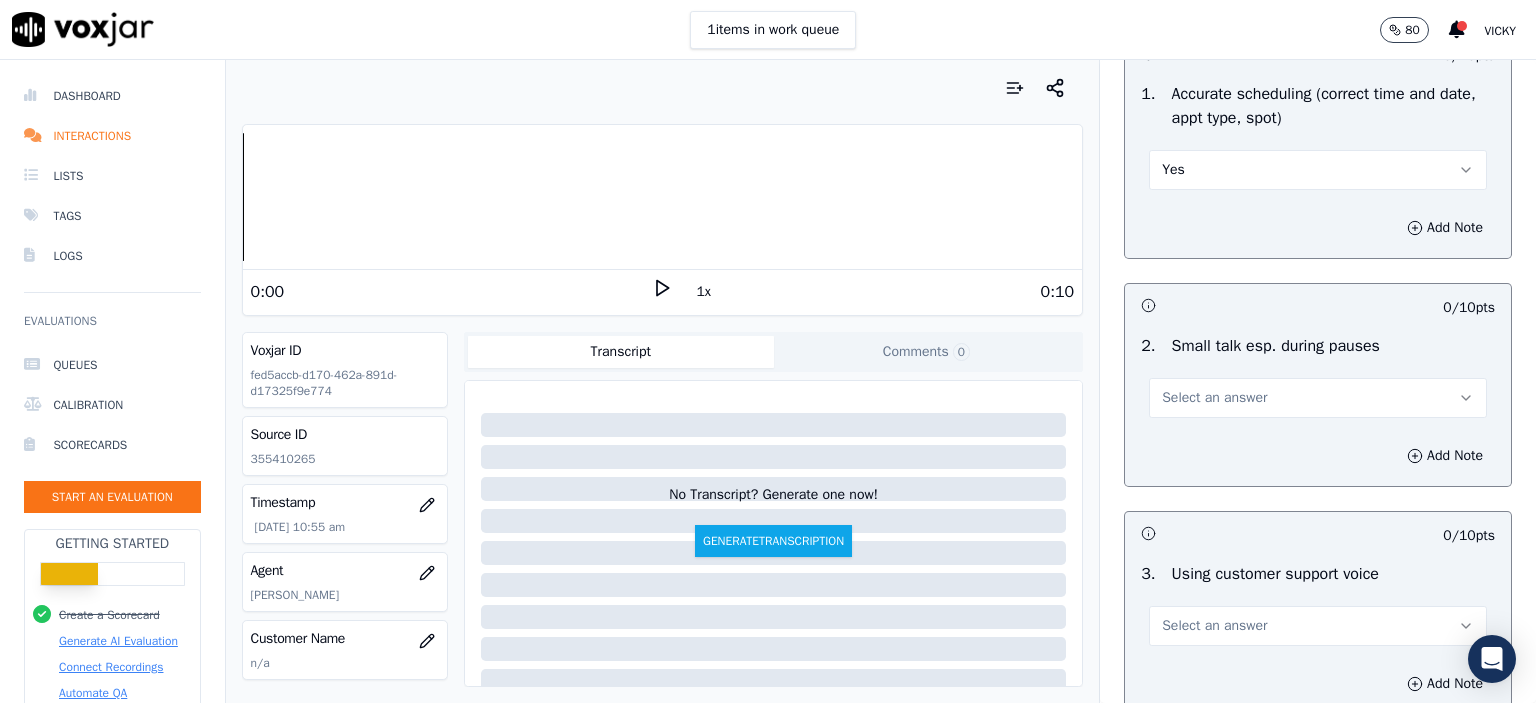 scroll, scrollTop: 2300, scrollLeft: 0, axis: vertical 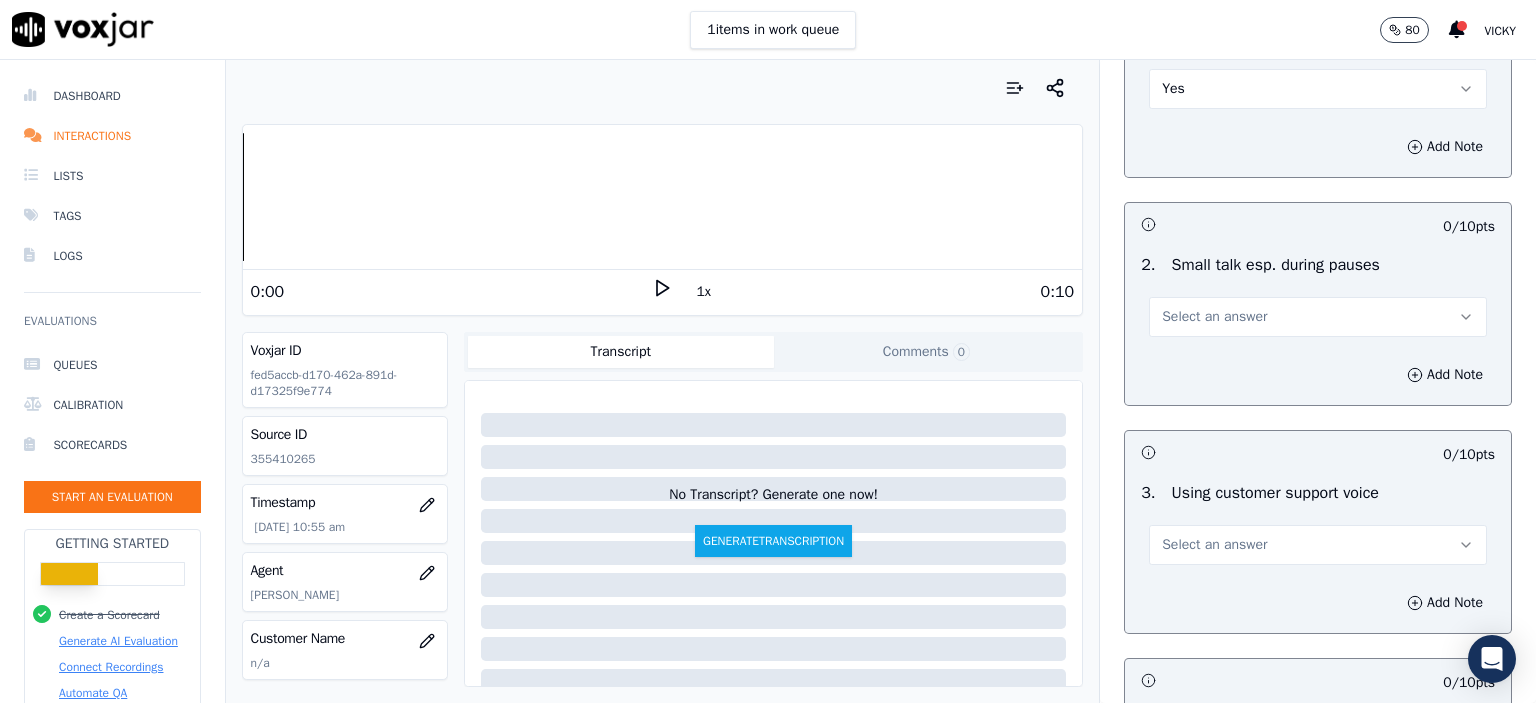 click on "Select an answer" at bounding box center [1318, 317] 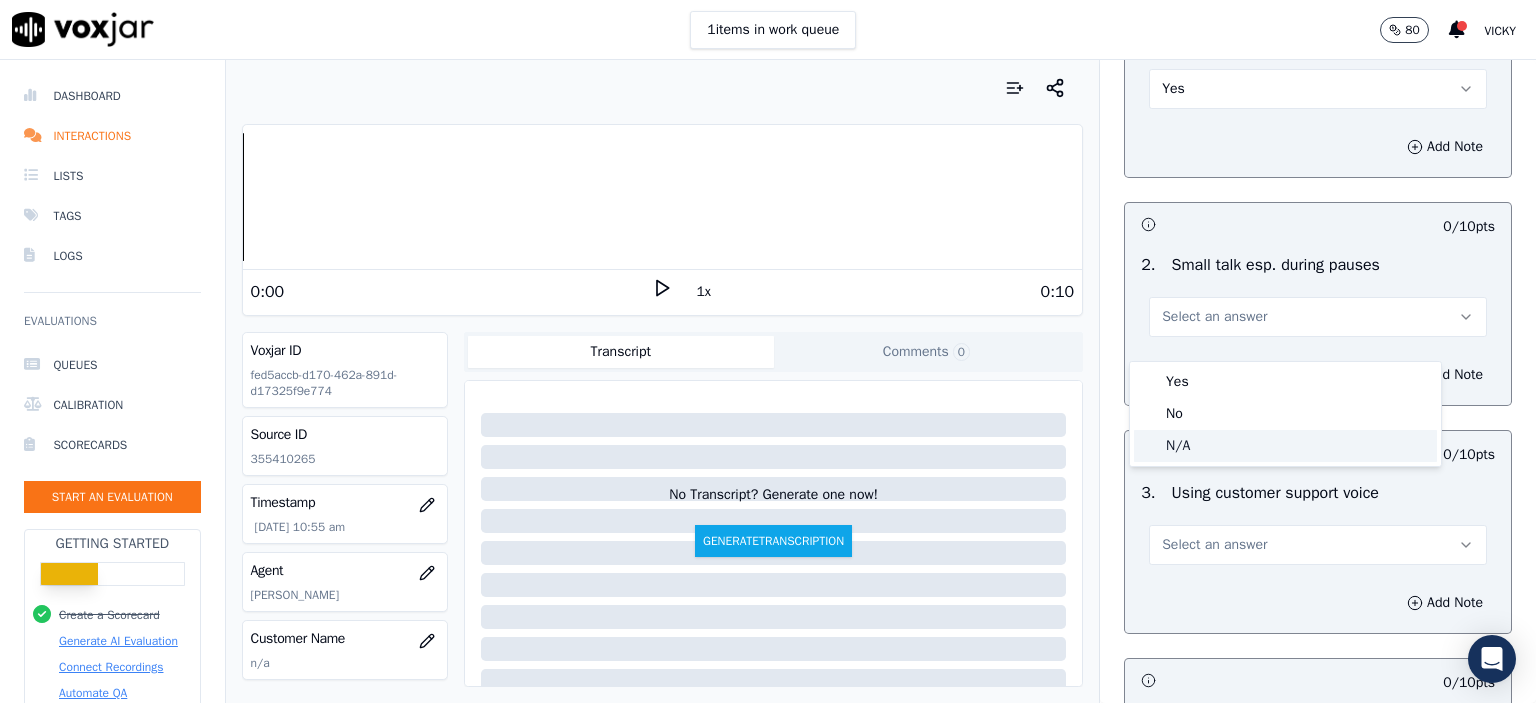 click on "N/A" 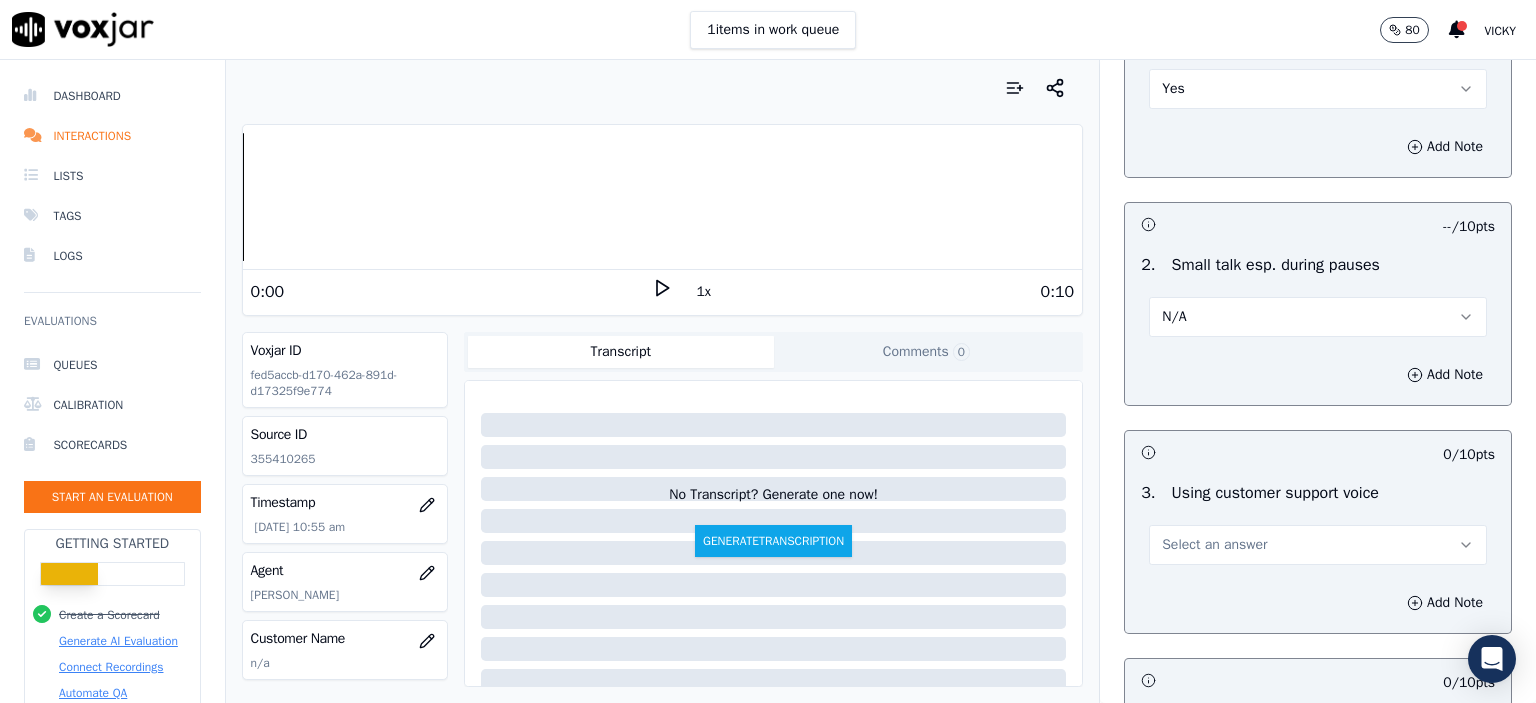click on "Select an answer" at bounding box center (1318, 545) 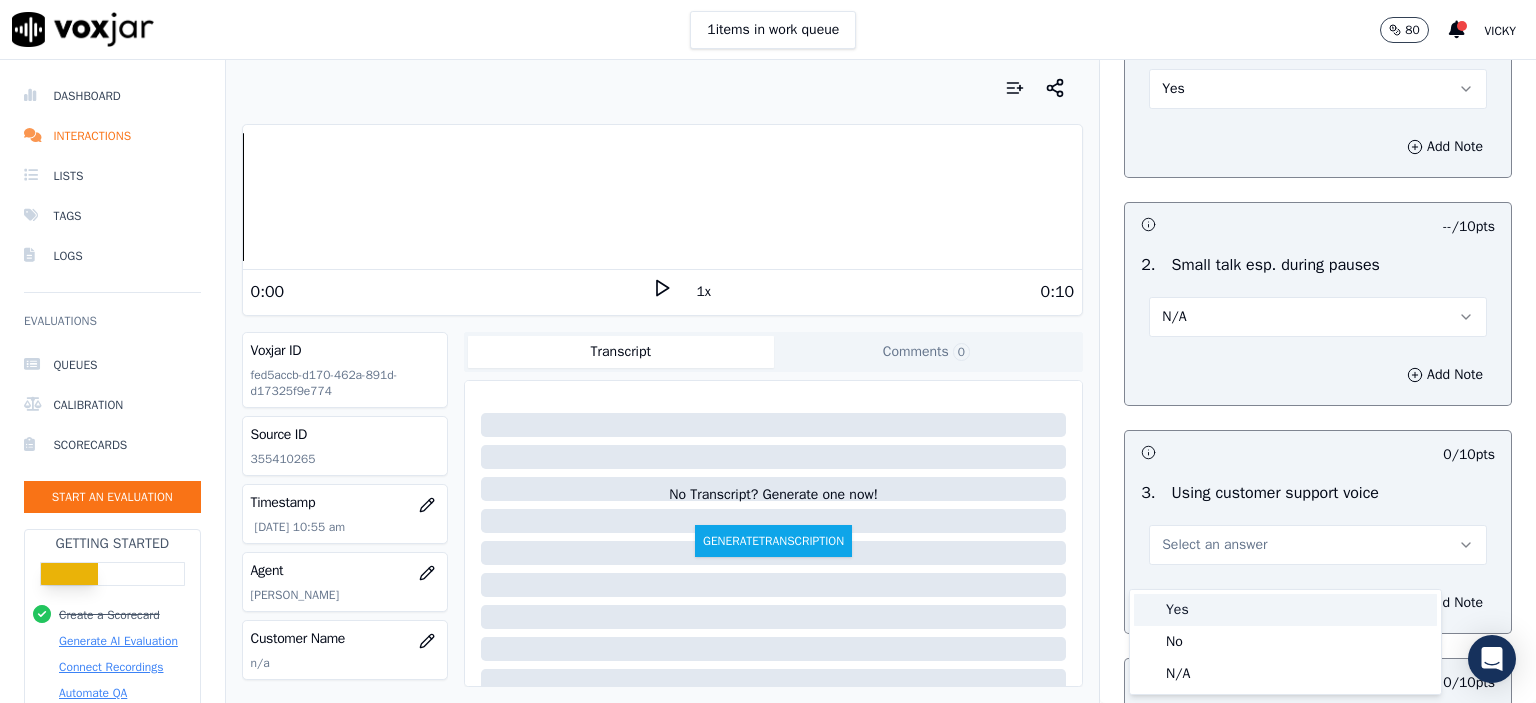 click on "Yes" at bounding box center [1285, 610] 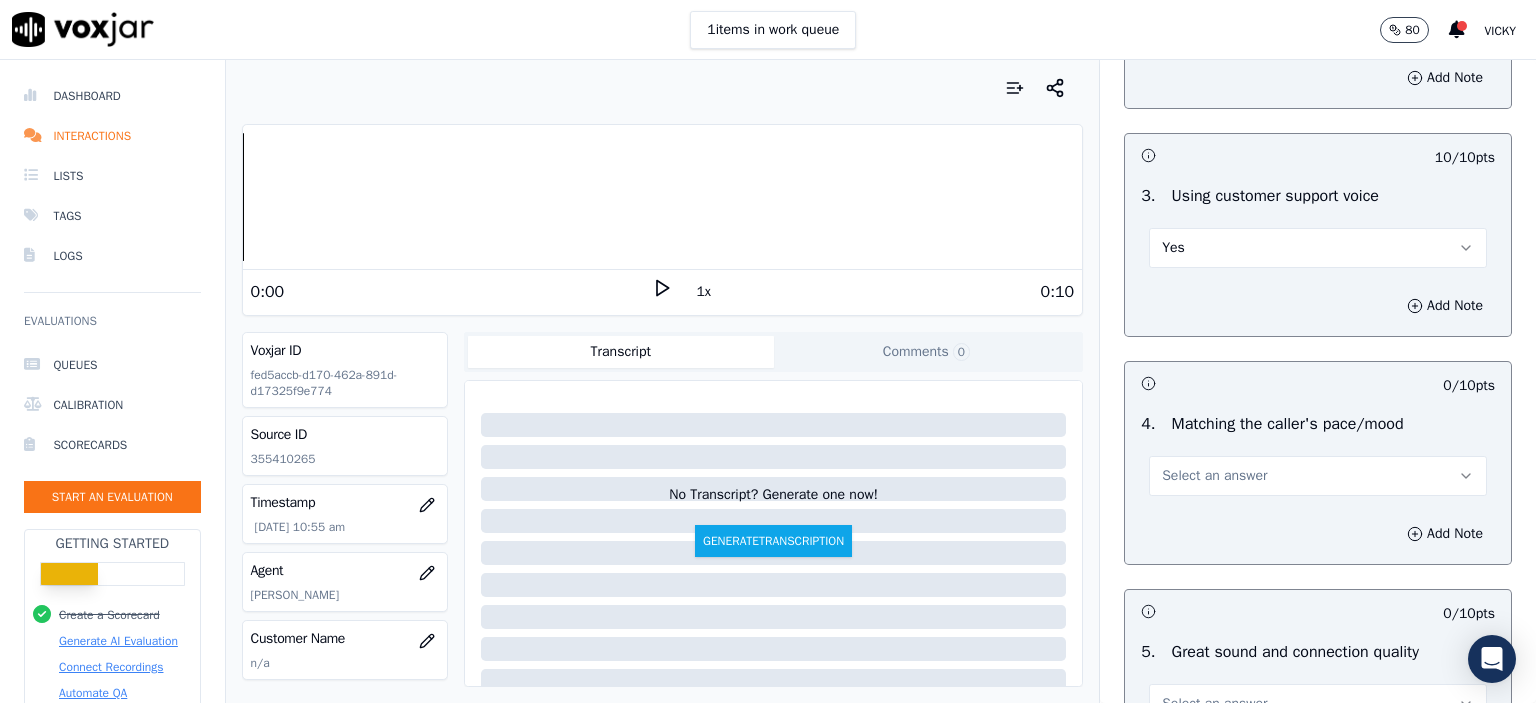 scroll, scrollTop: 2600, scrollLeft: 0, axis: vertical 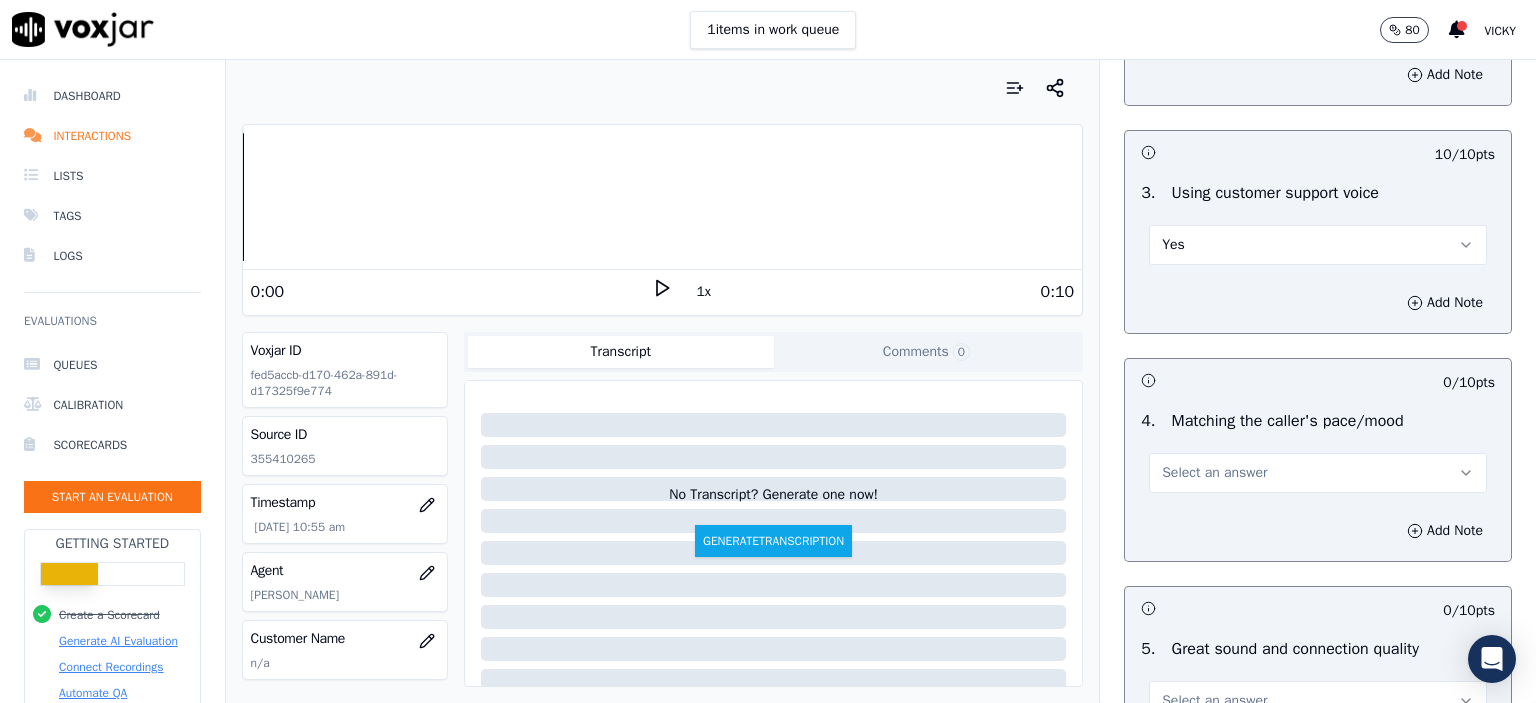 click on "Select an answer" at bounding box center (1318, 473) 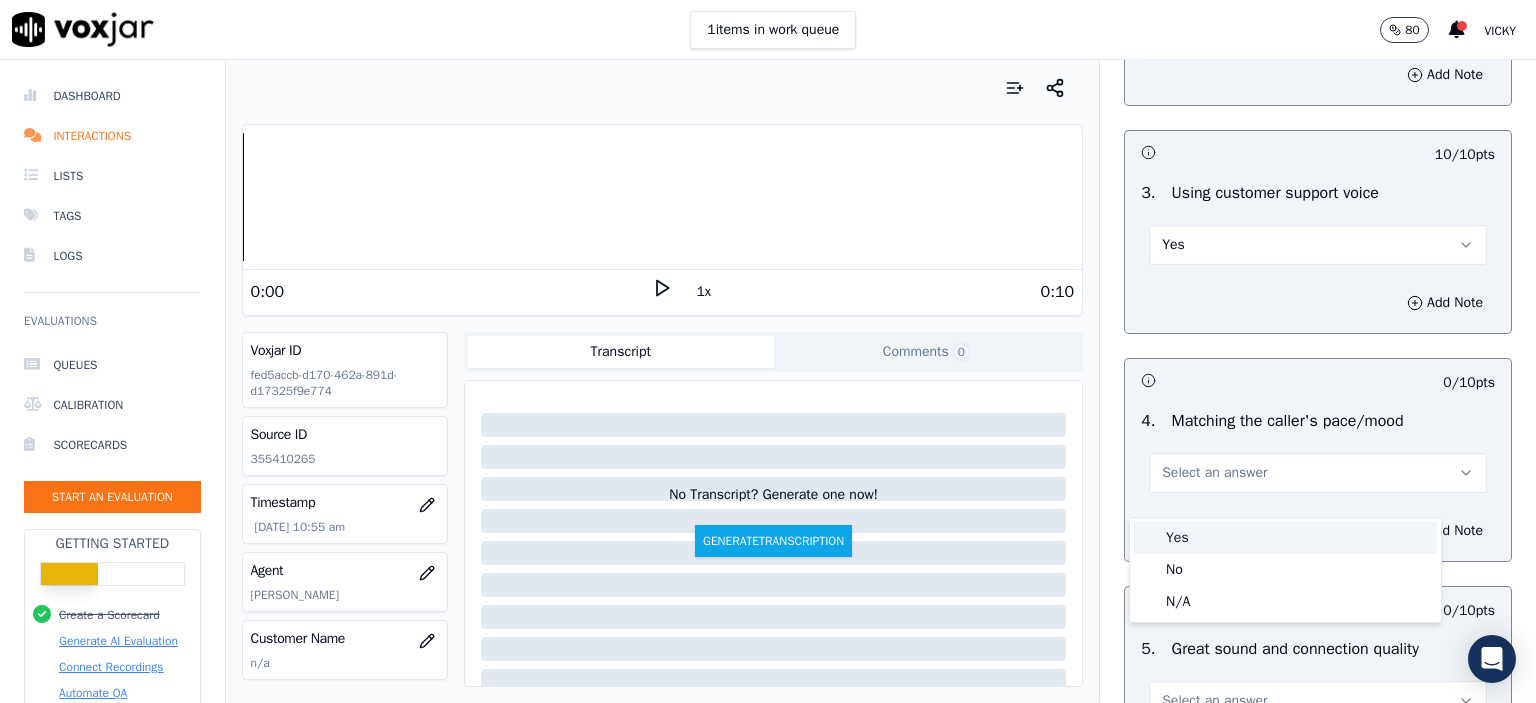 click on "Yes" at bounding box center (1285, 538) 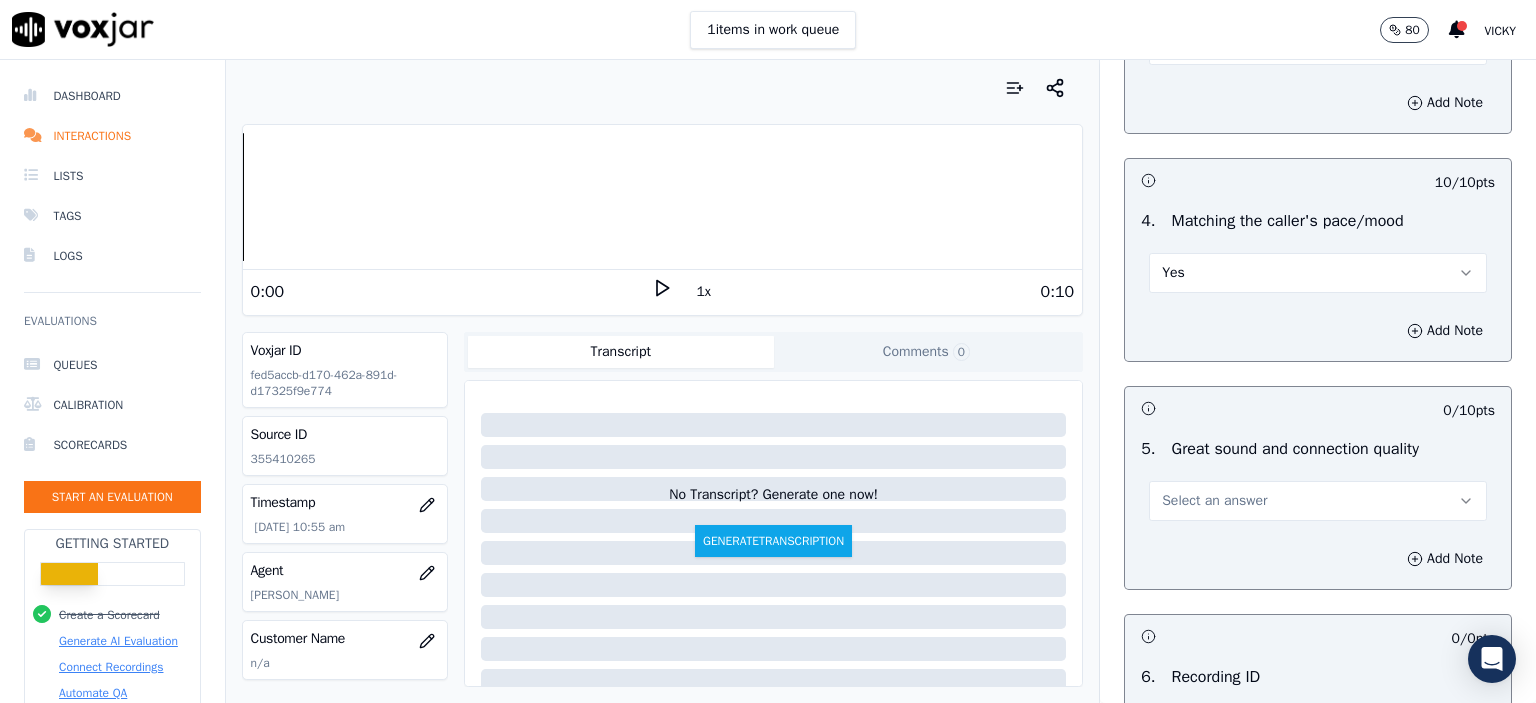 click on "Select an answer" at bounding box center (1318, 501) 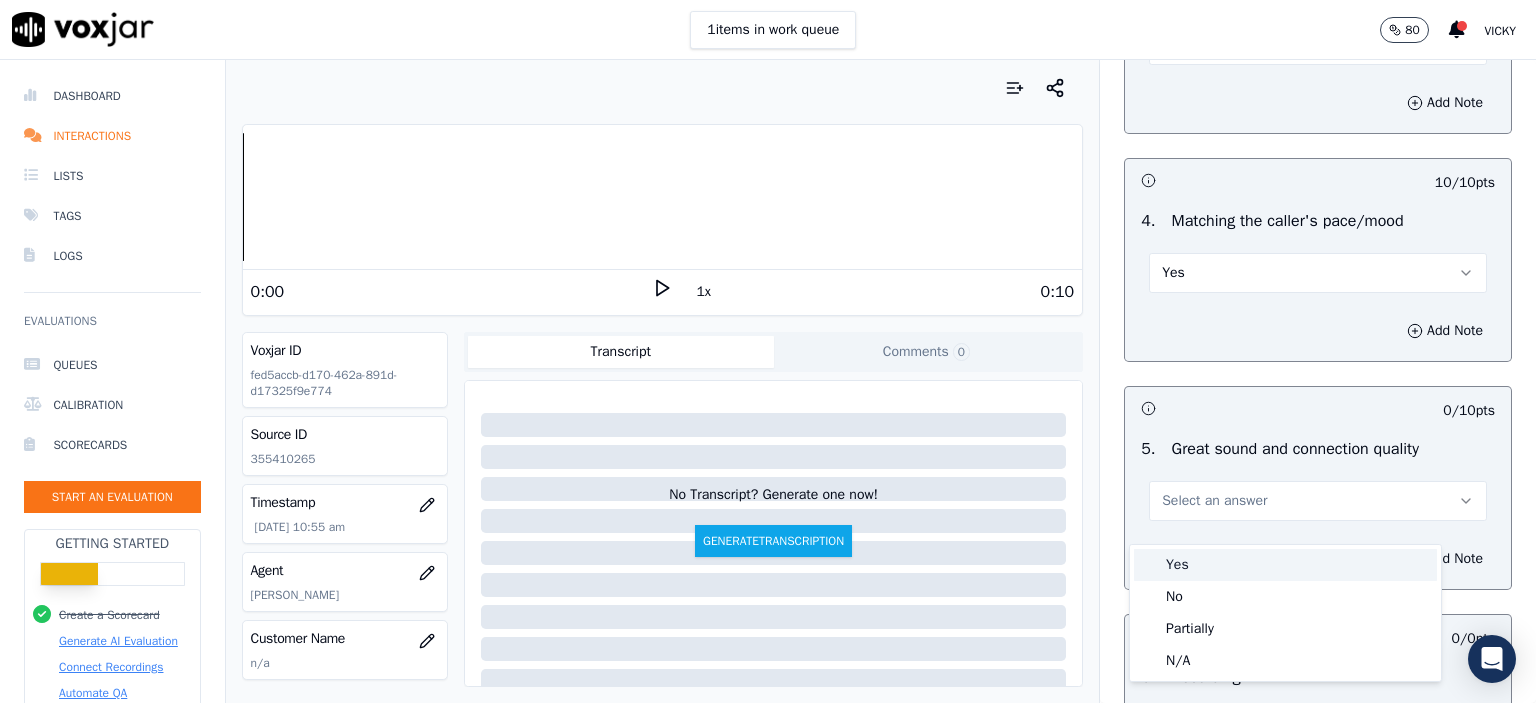 click on "Yes" at bounding box center [1285, 565] 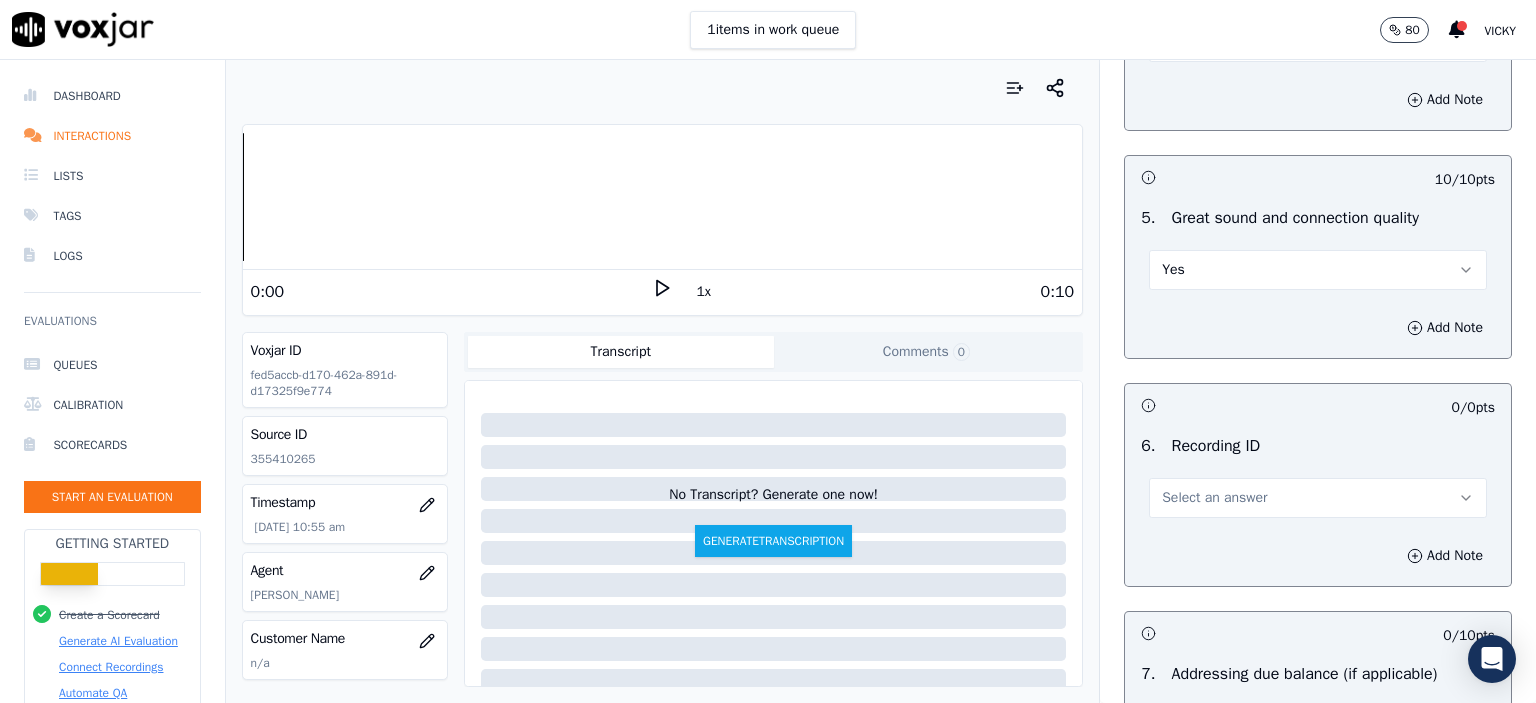 scroll, scrollTop: 3100, scrollLeft: 0, axis: vertical 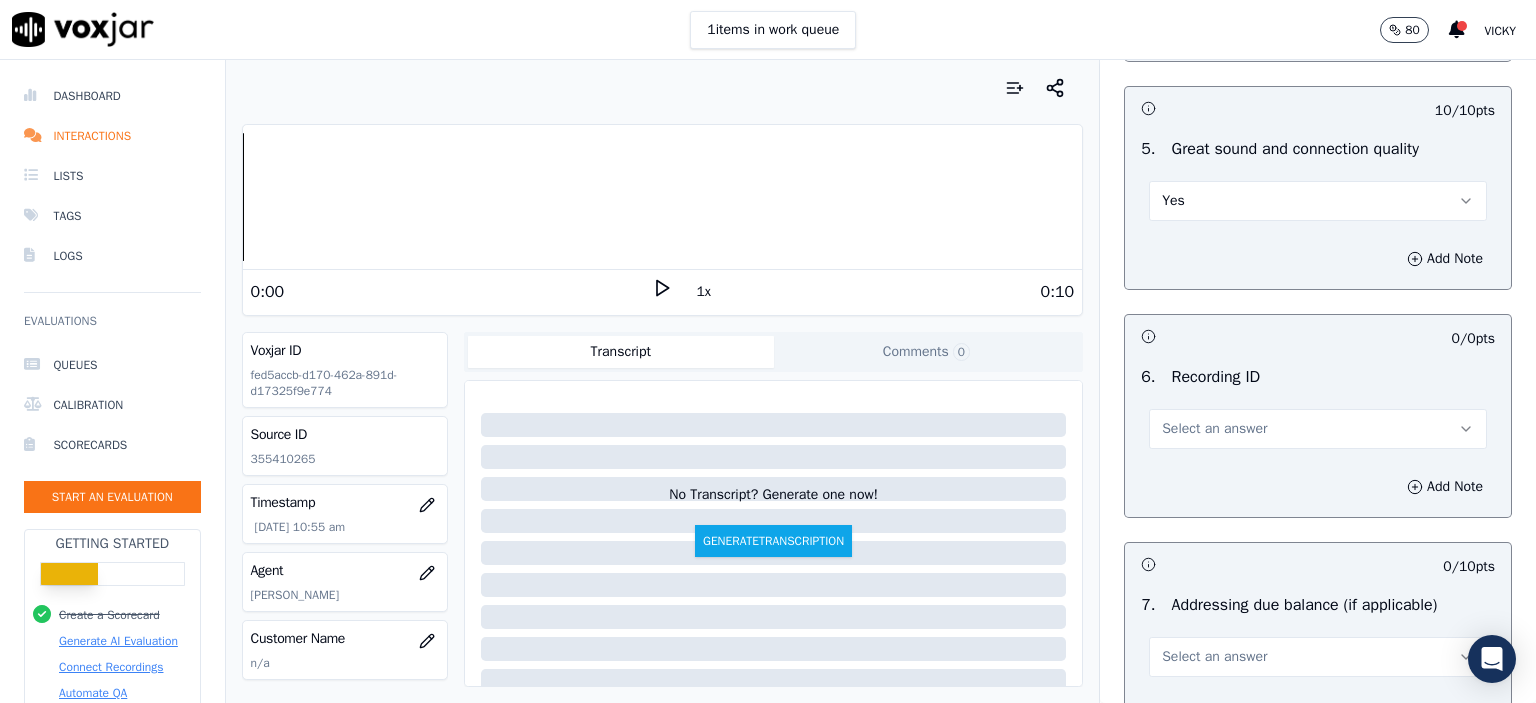 click on "Select an answer" at bounding box center (1318, 429) 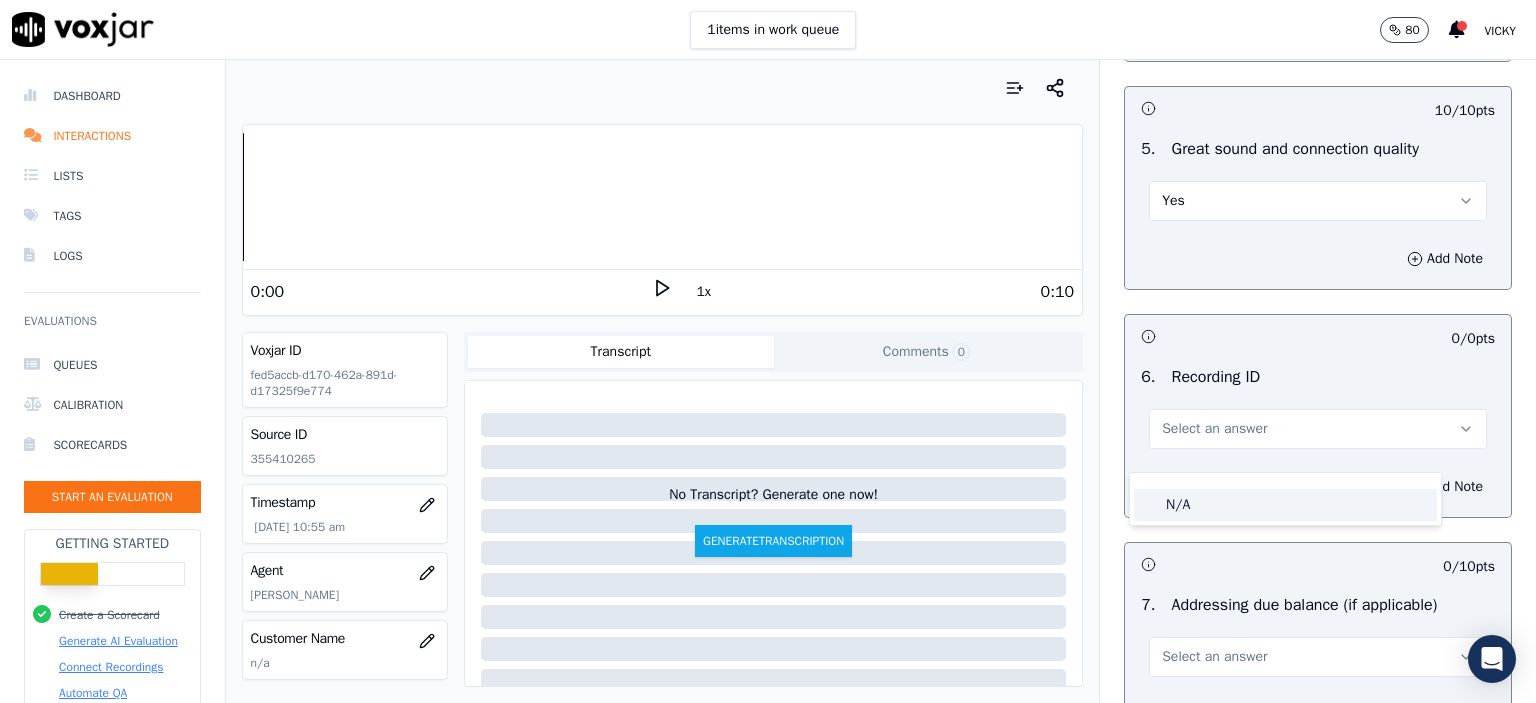 click on "N/A" 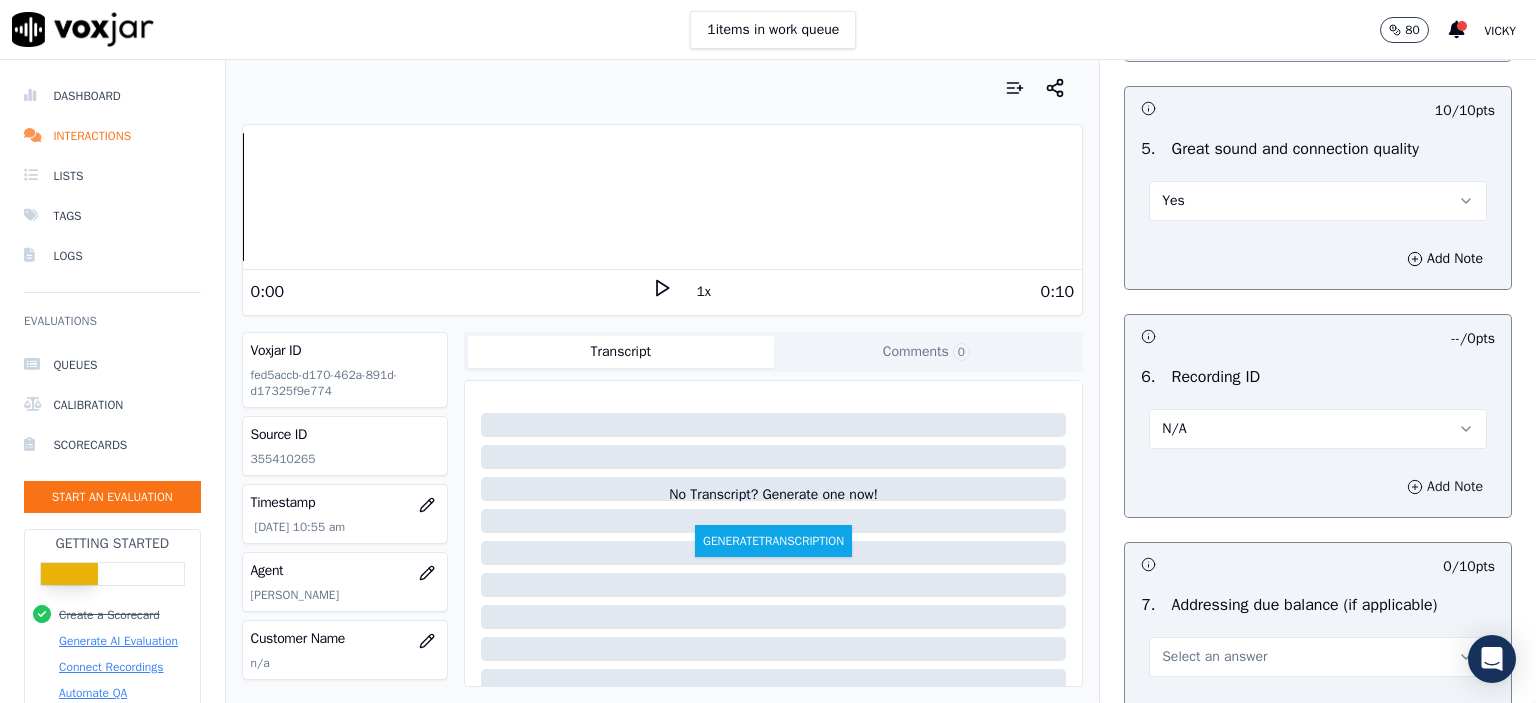 click on "Add Note" at bounding box center [1445, 487] 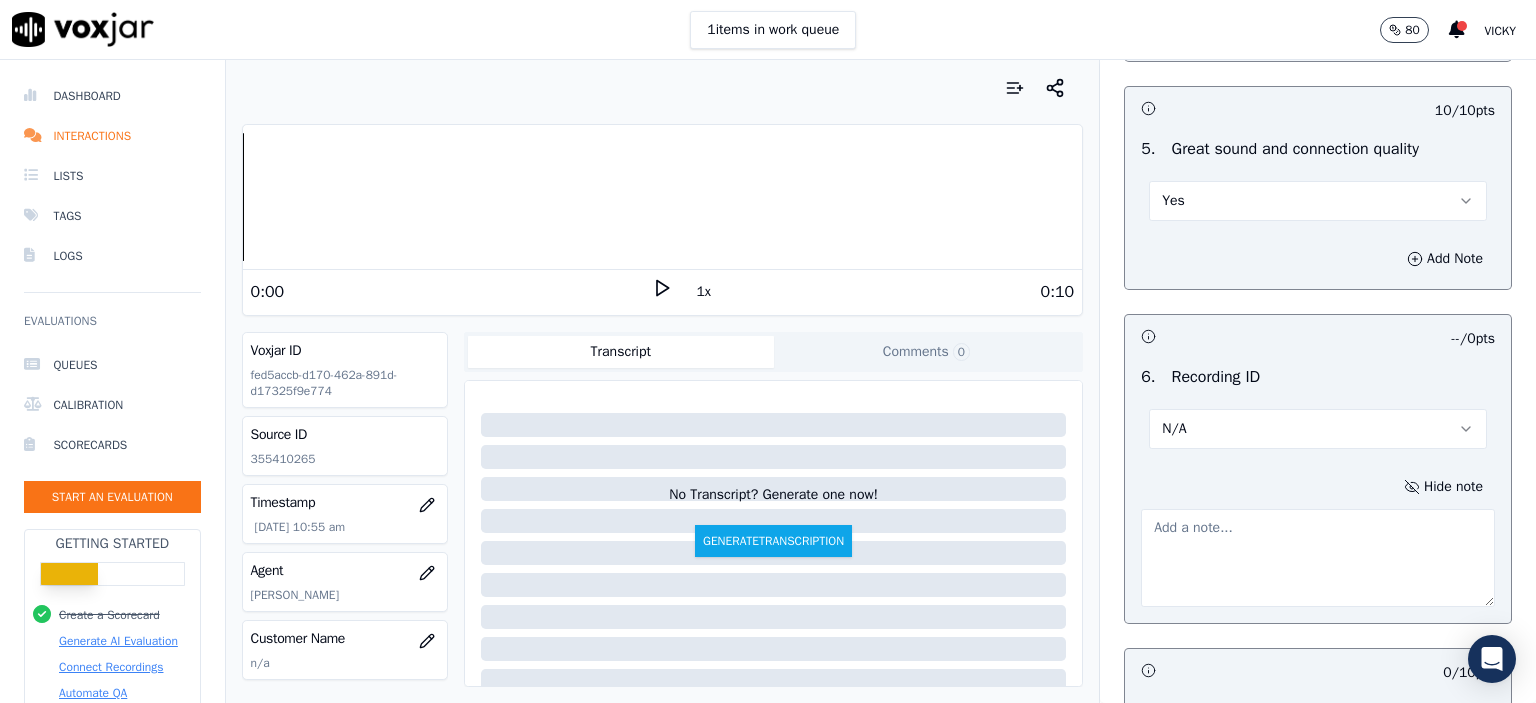 click on "355410265" 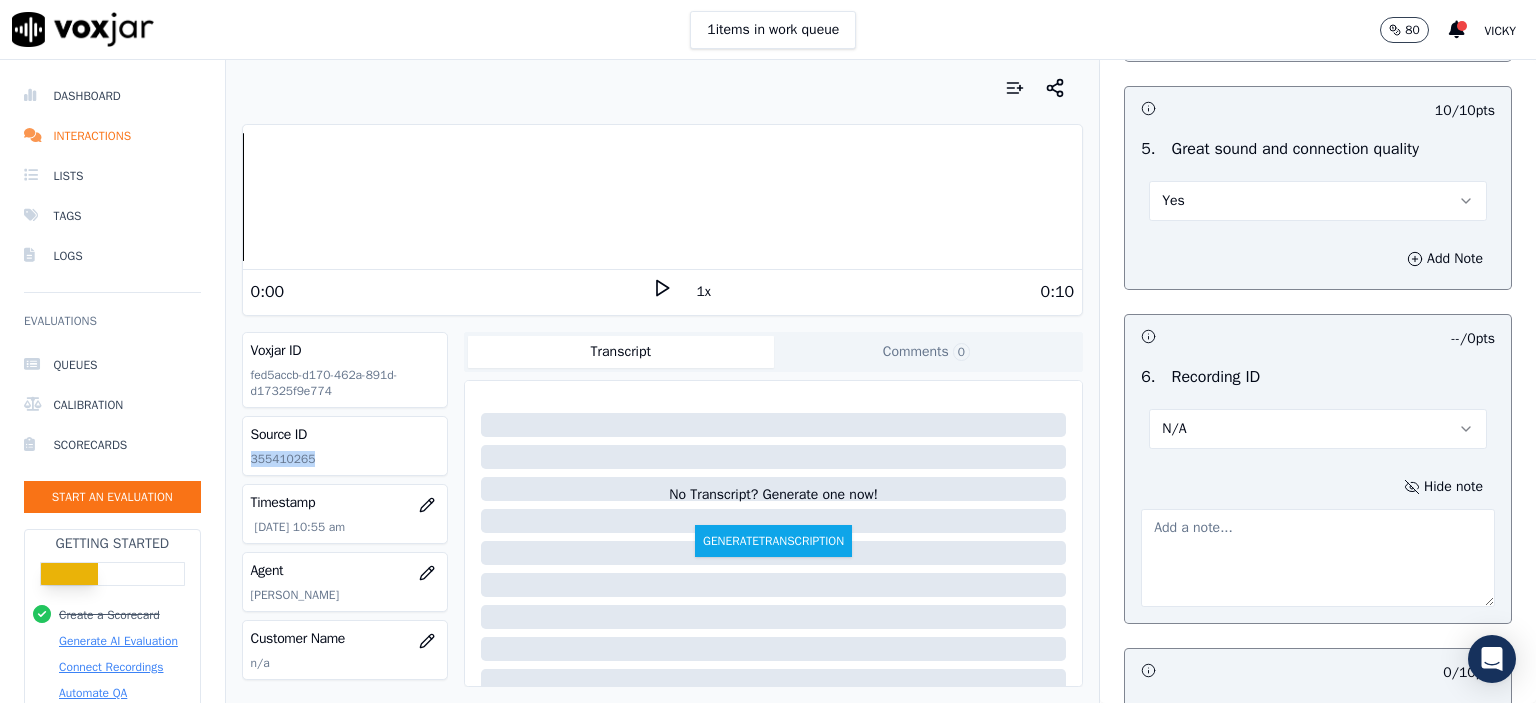 click on "355410265" 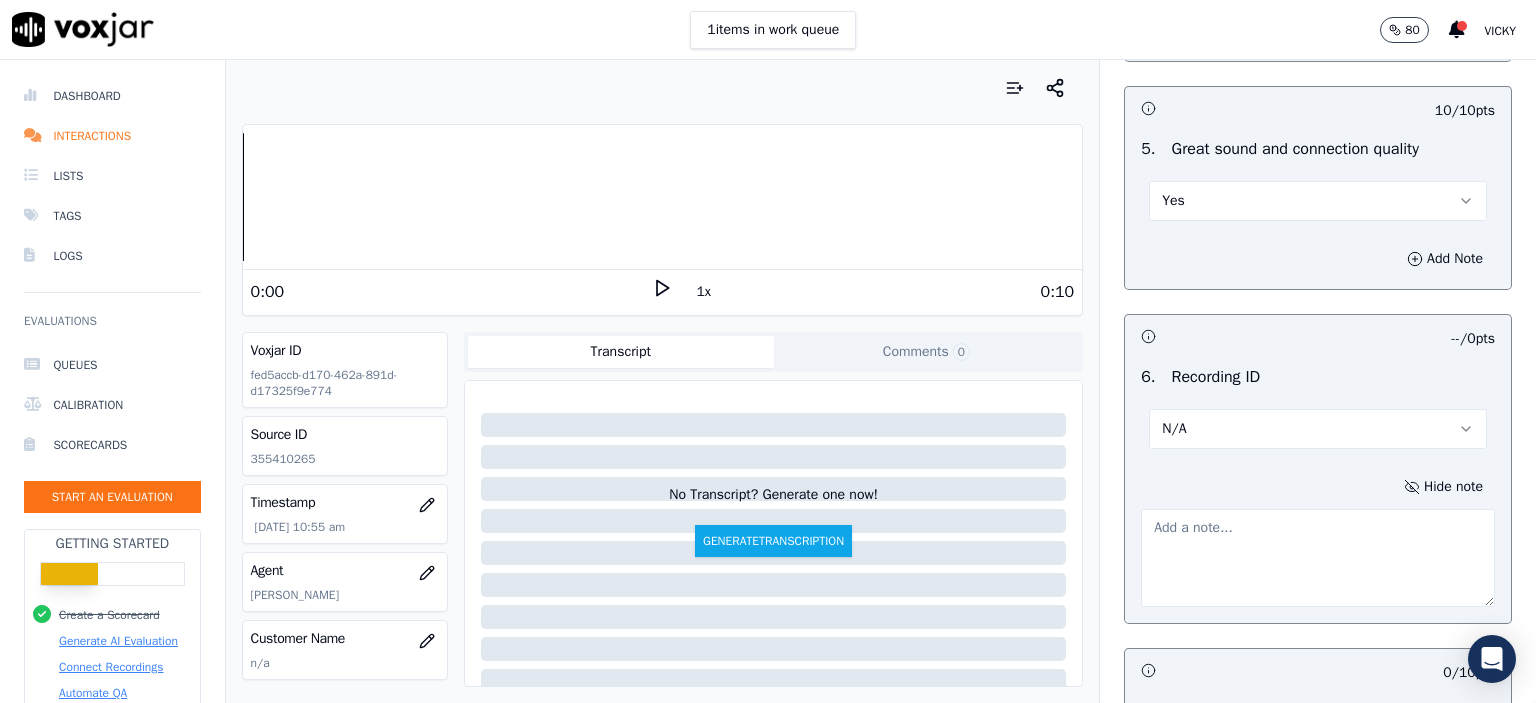 click at bounding box center [1318, 558] 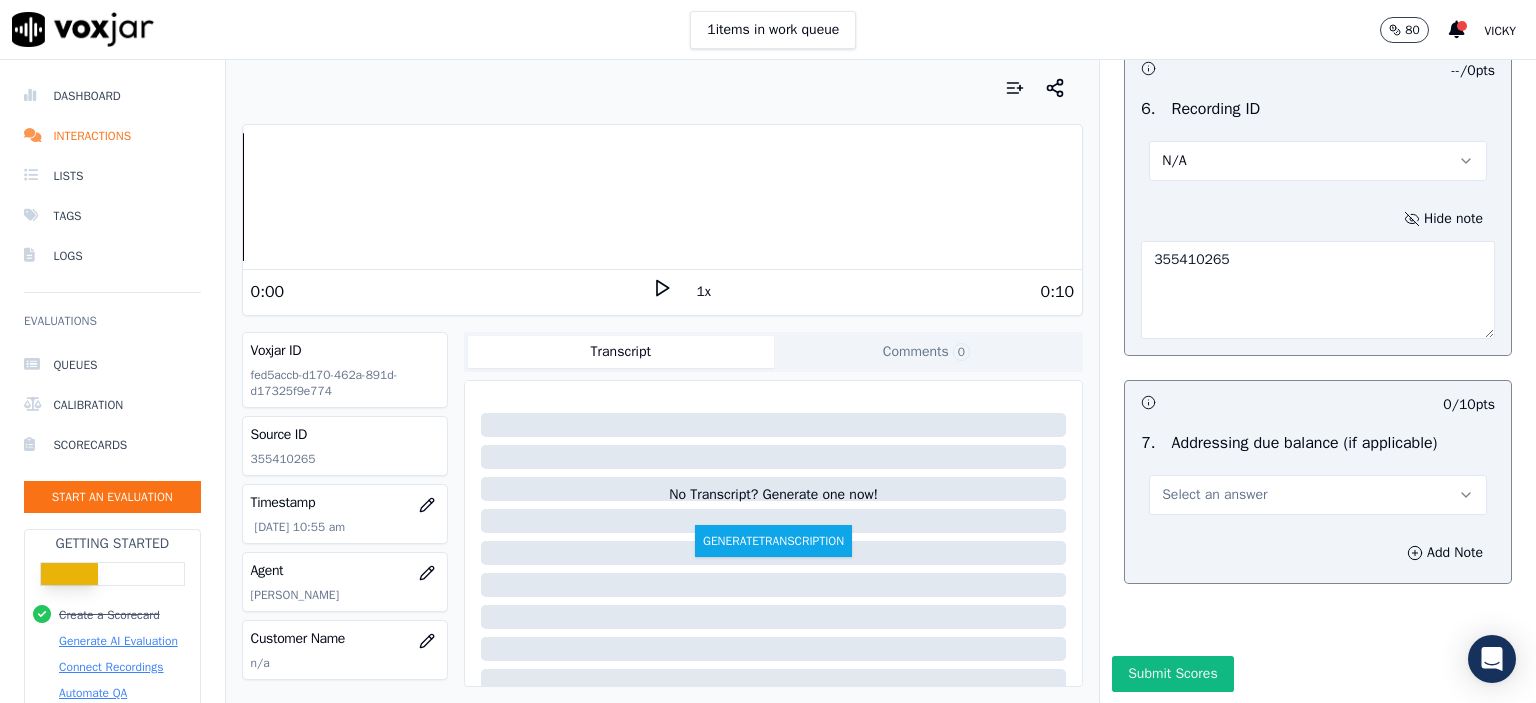 scroll, scrollTop: 3432, scrollLeft: 0, axis: vertical 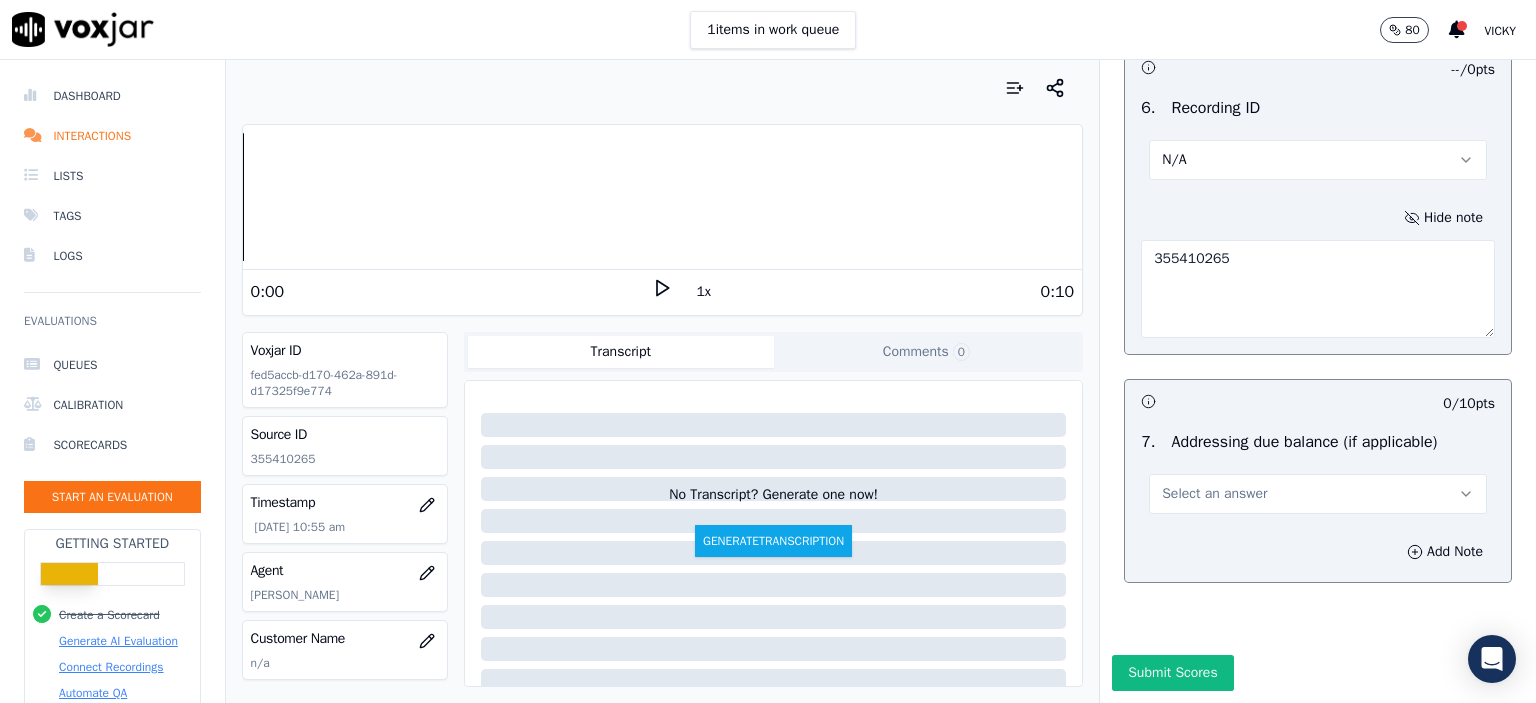 type on "355410265" 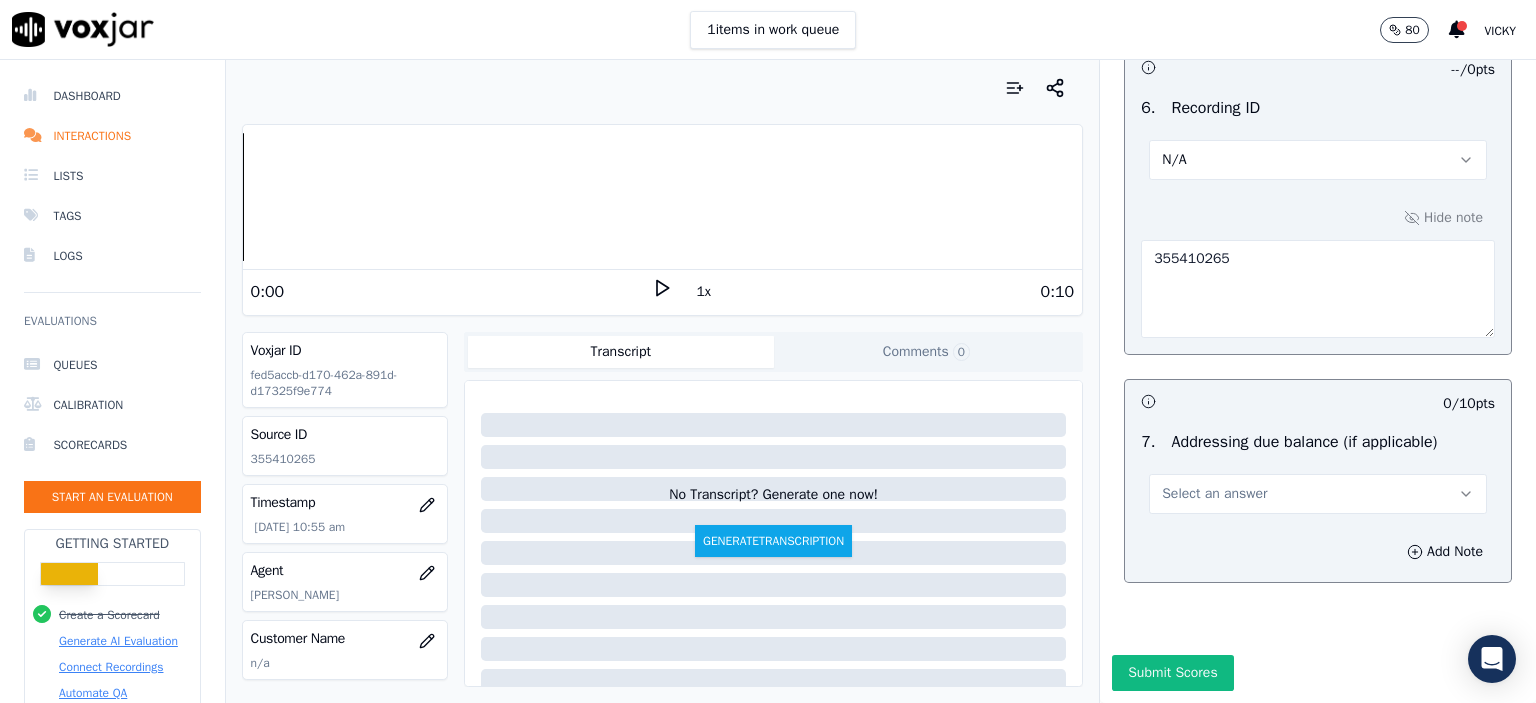 click on "Select an answer" at bounding box center [1214, 494] 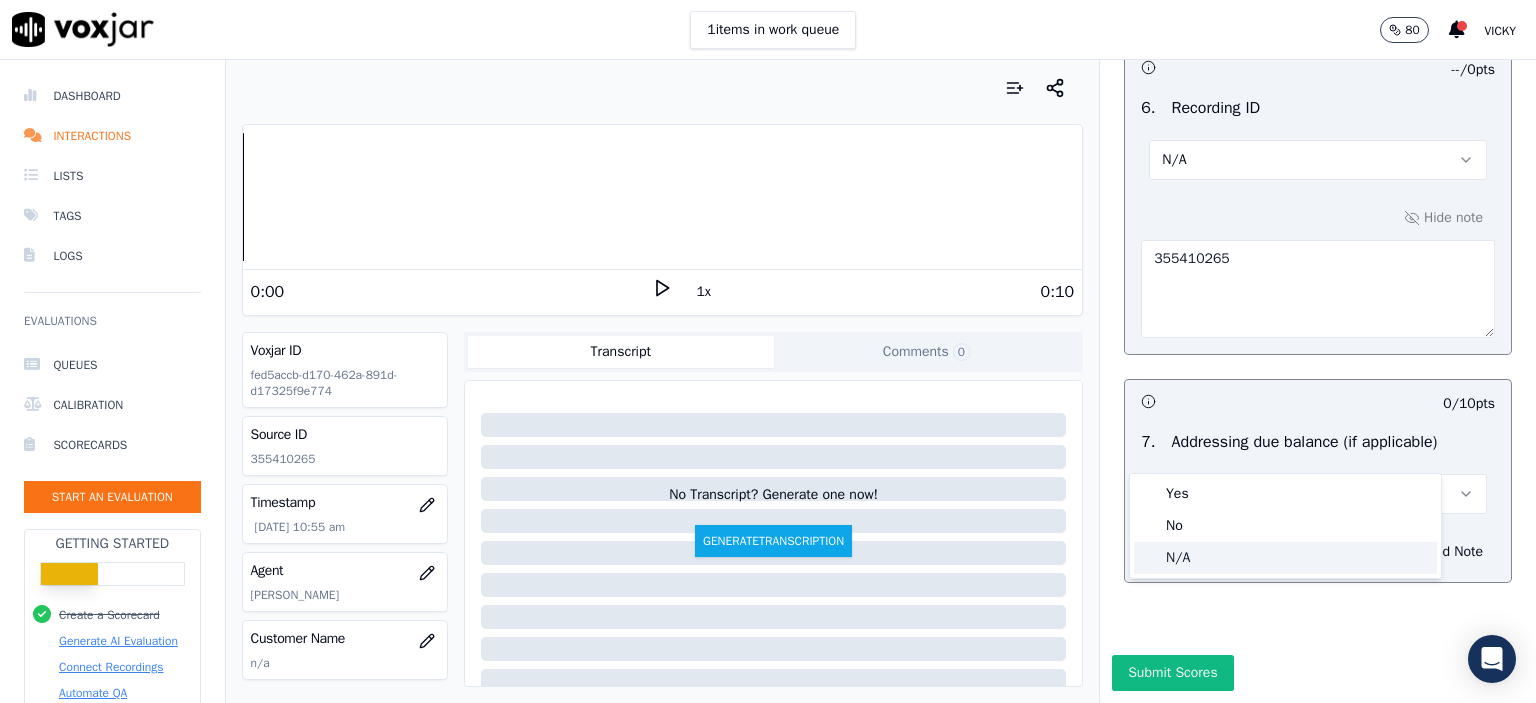 click on "N/A" 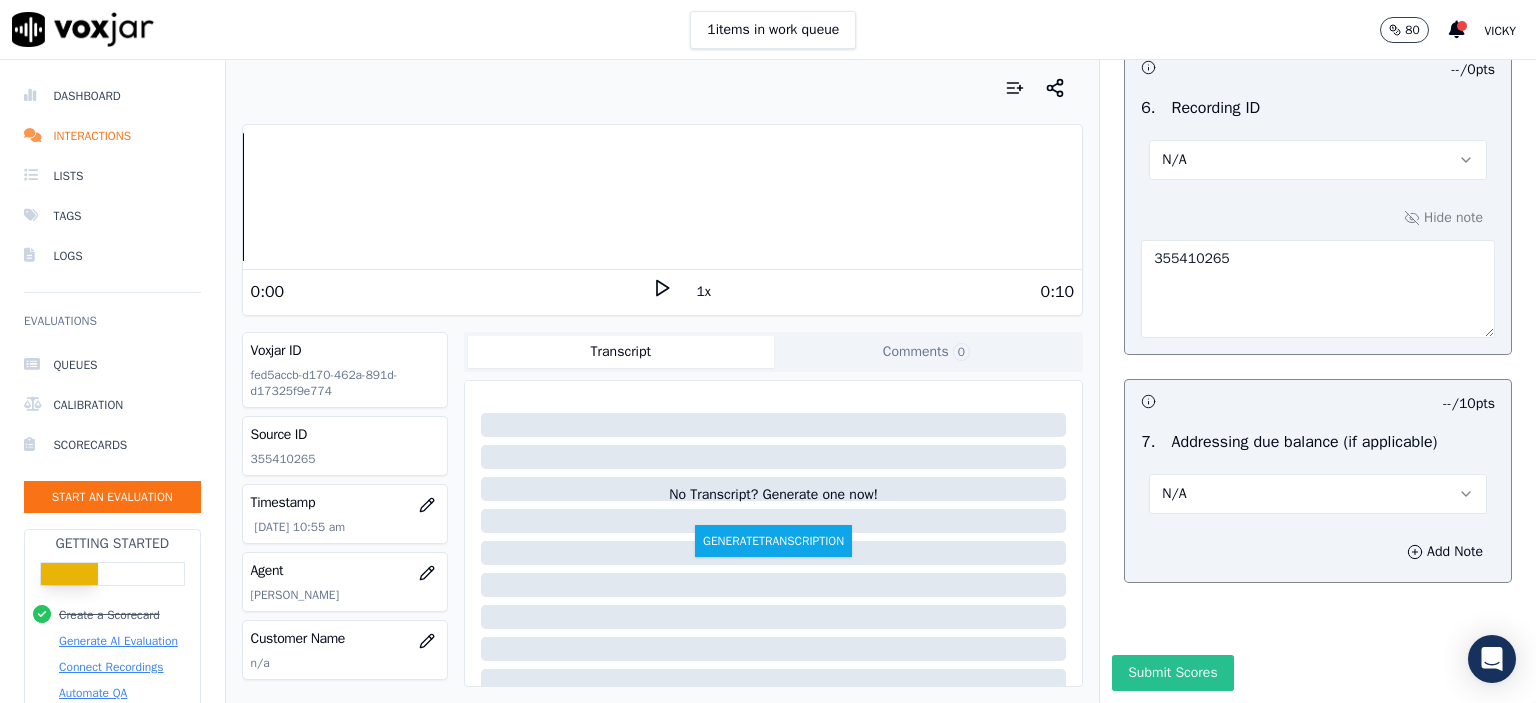 click on "Submit Scores" at bounding box center (1172, 673) 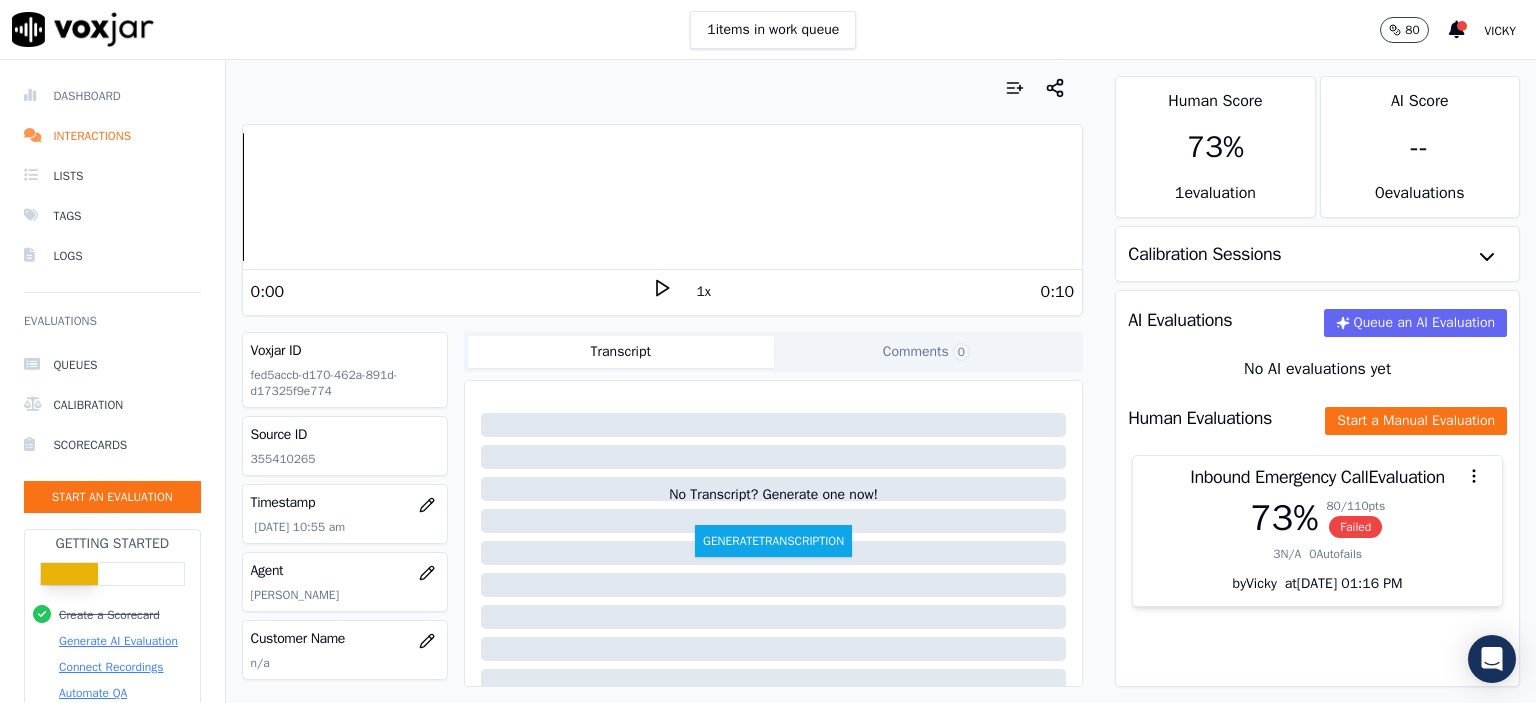click on "Dashboard" at bounding box center [112, 96] 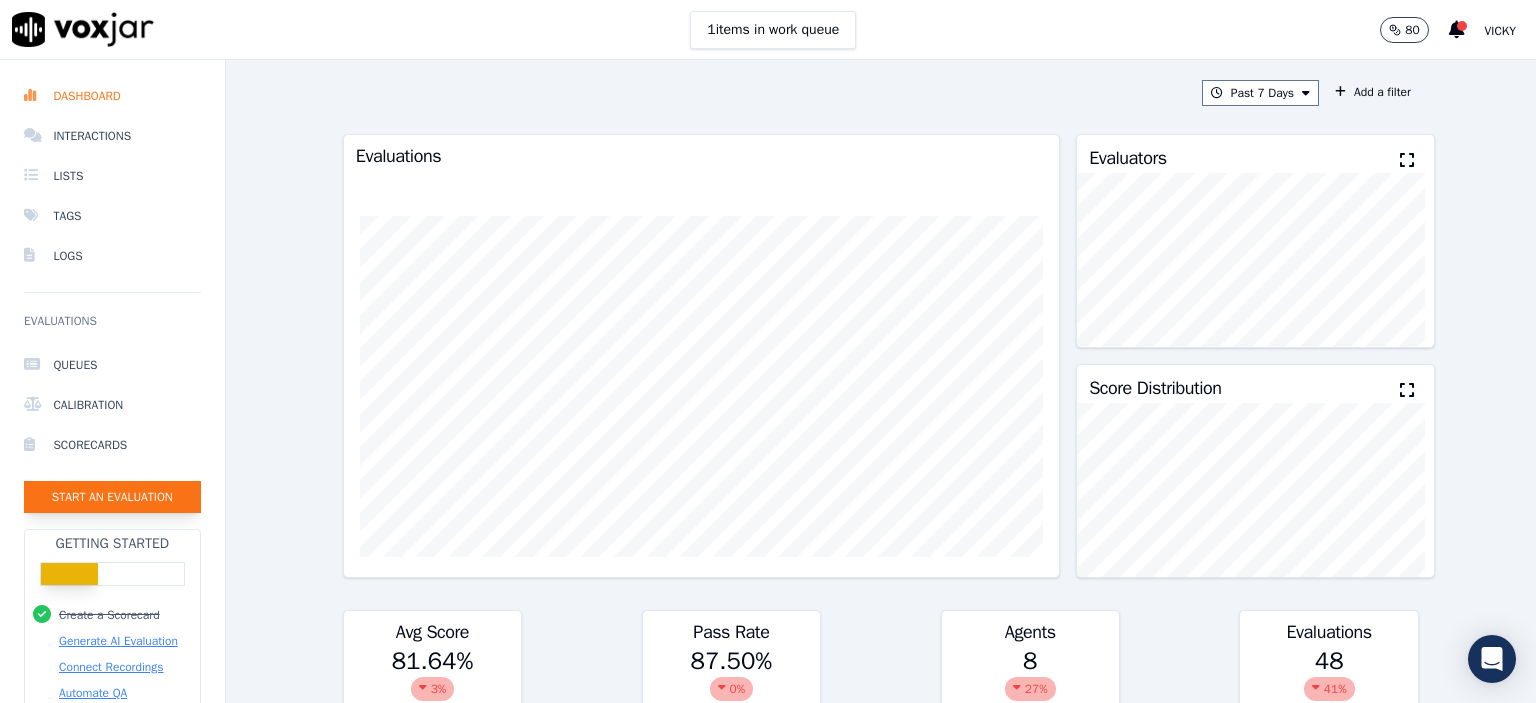 click on "Start an Evaluation" 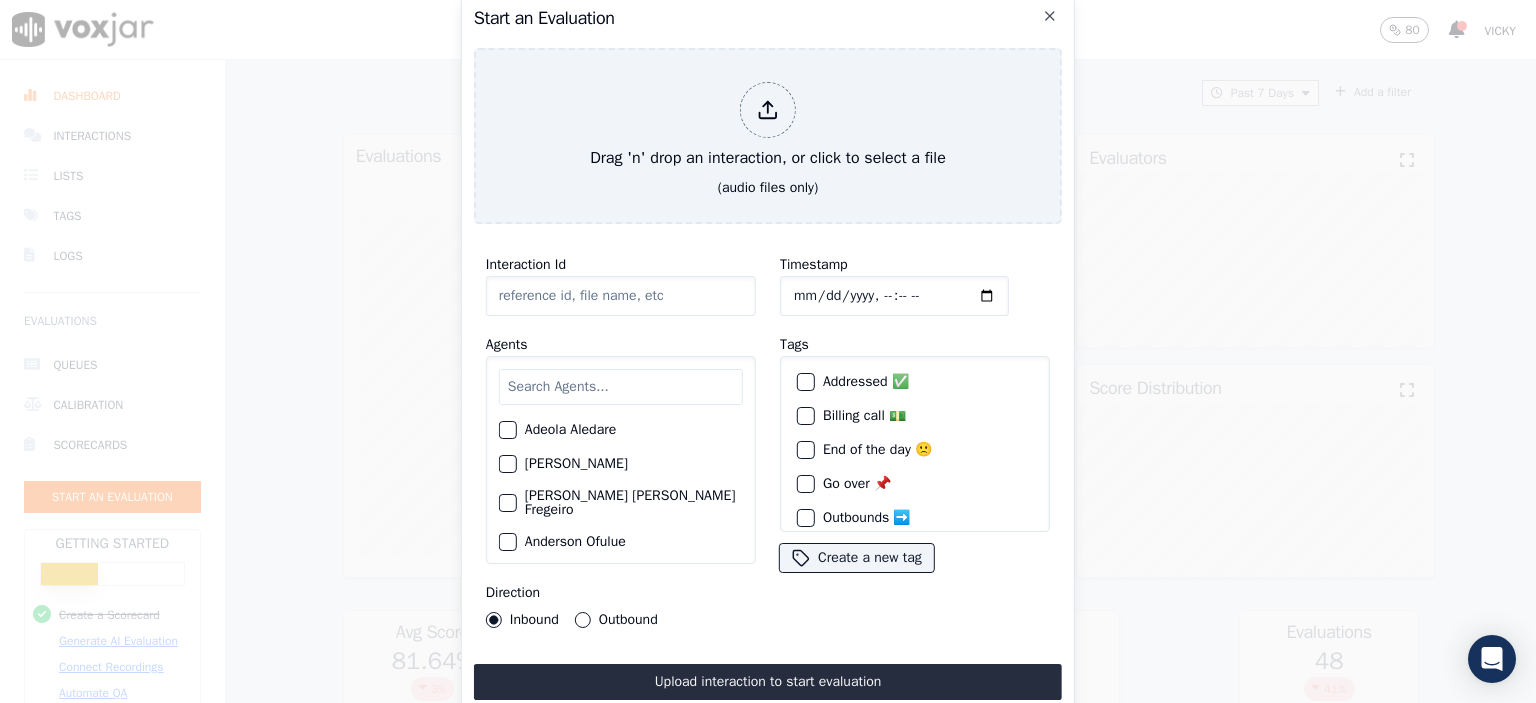 click on "Interaction Id" 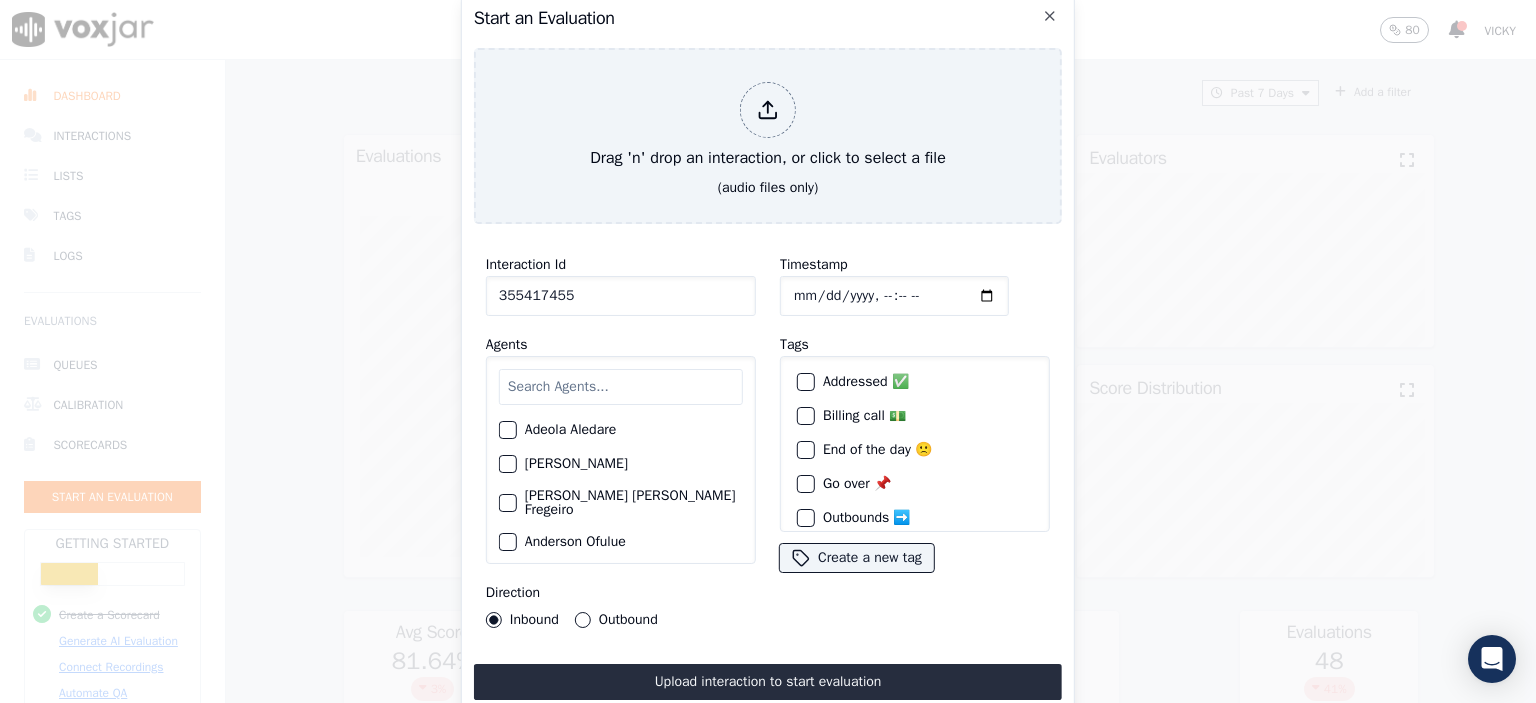 type on "355417455" 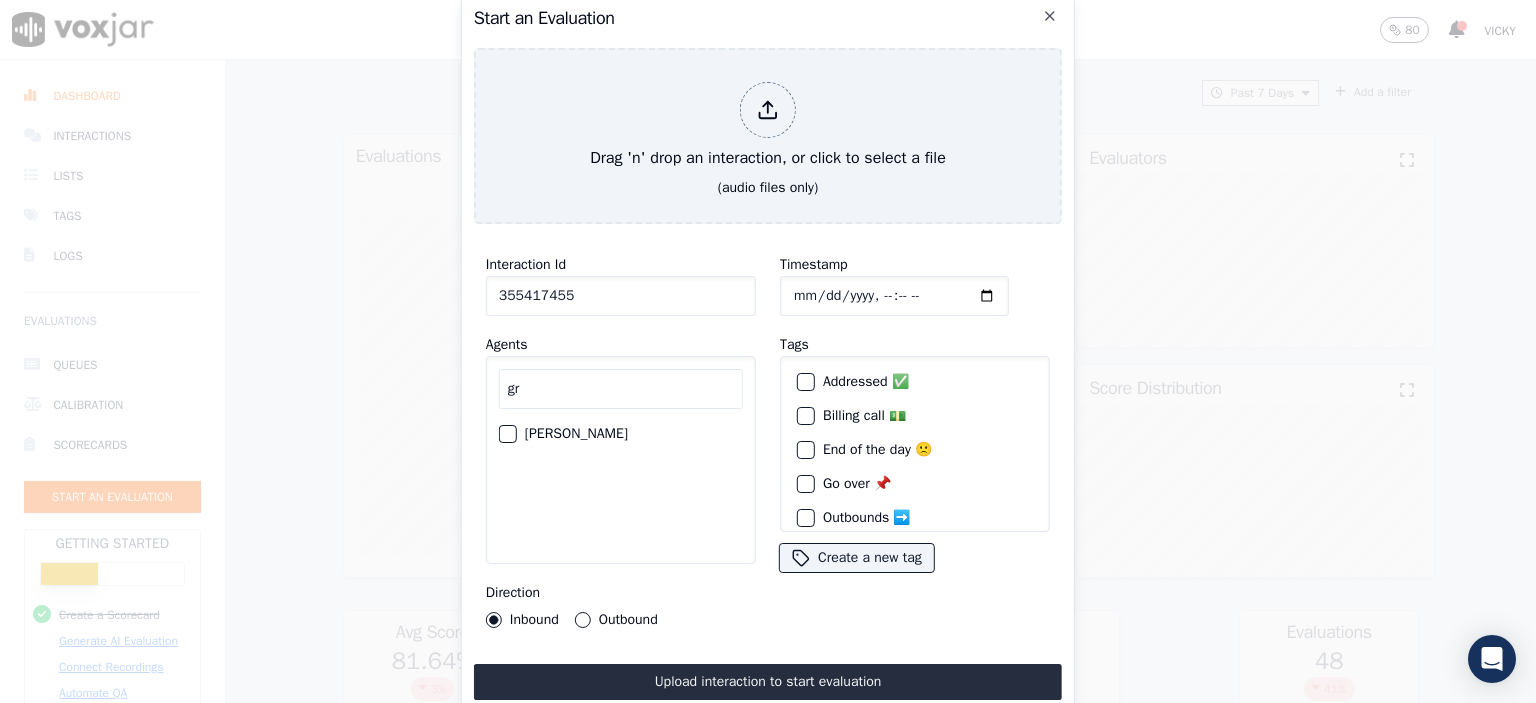 type on "gr" 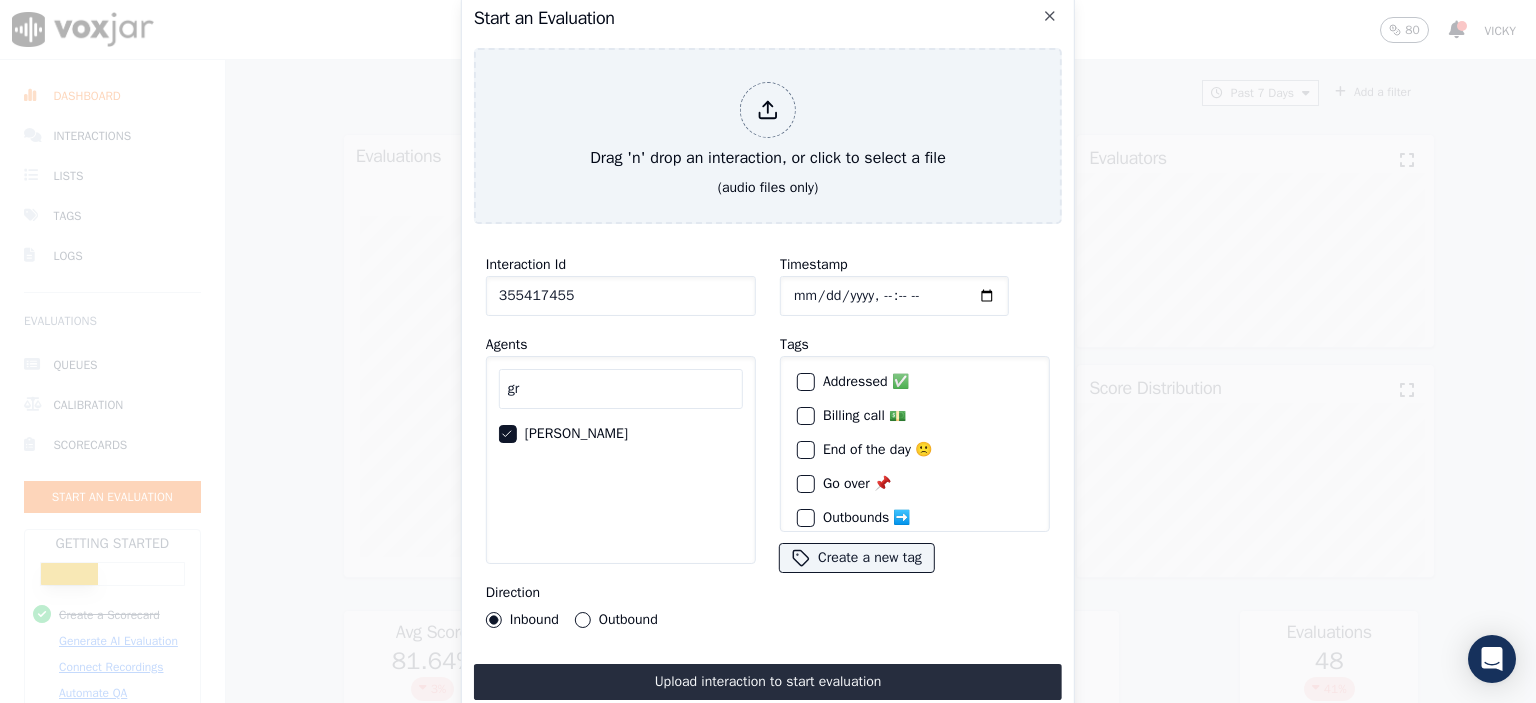 click on "Timestamp" 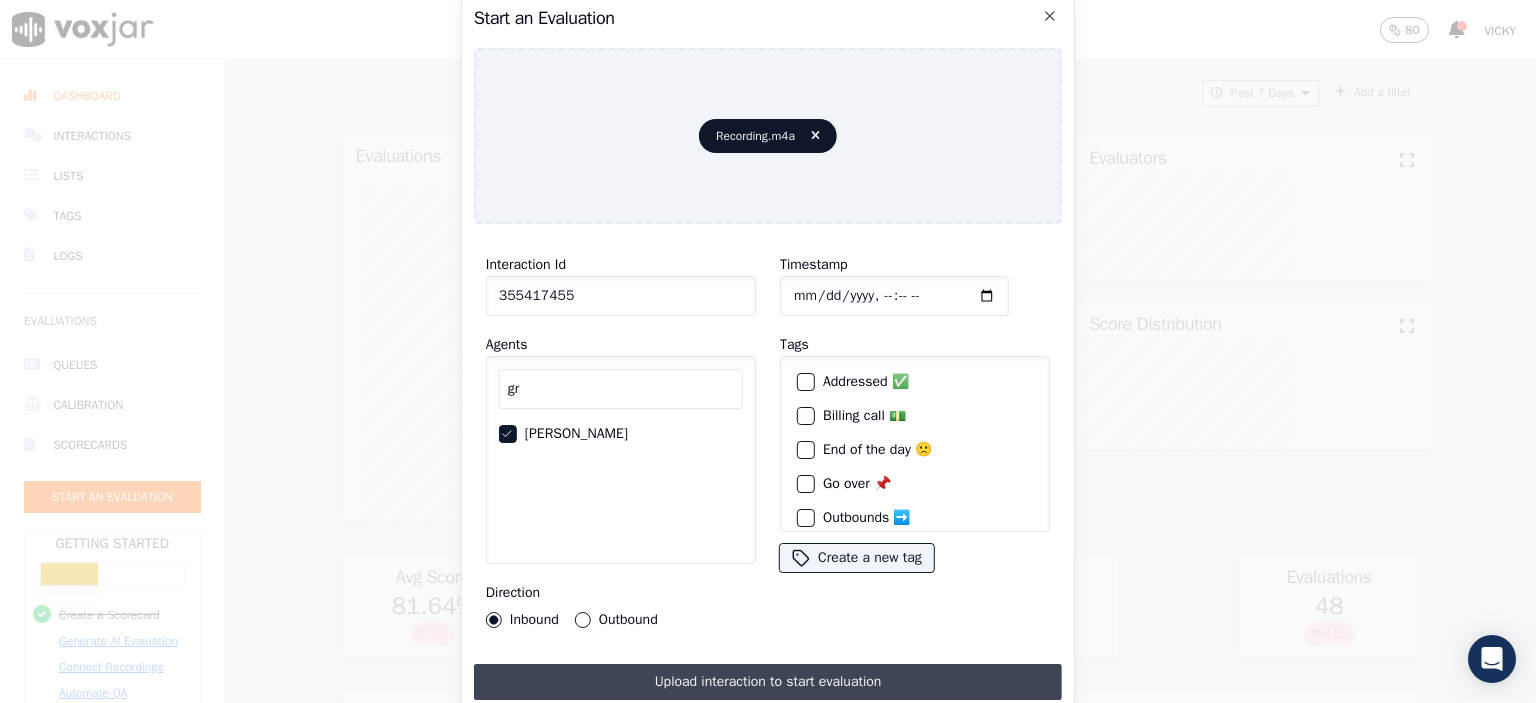 click on "Upload interaction to start evaluation" at bounding box center [768, 682] 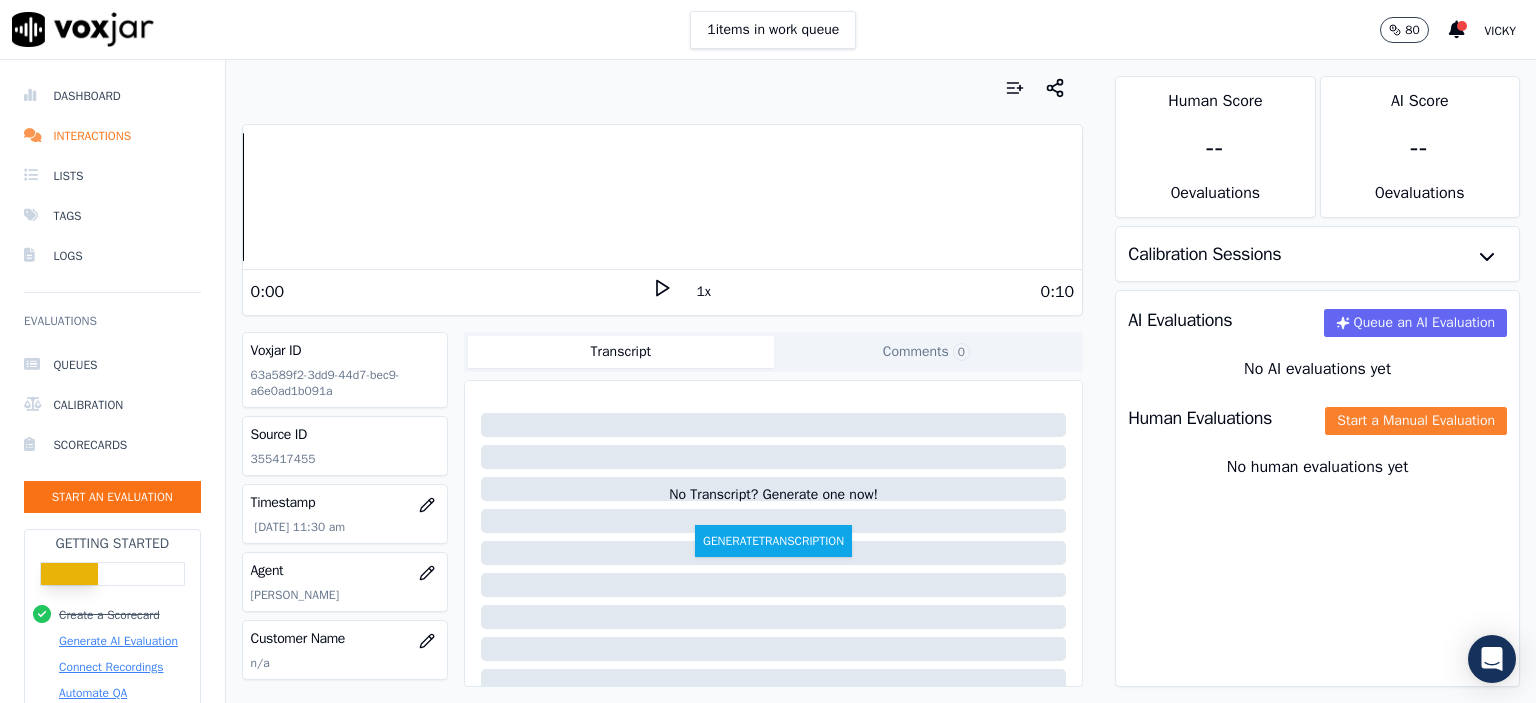 click on "Start a Manual Evaluation" 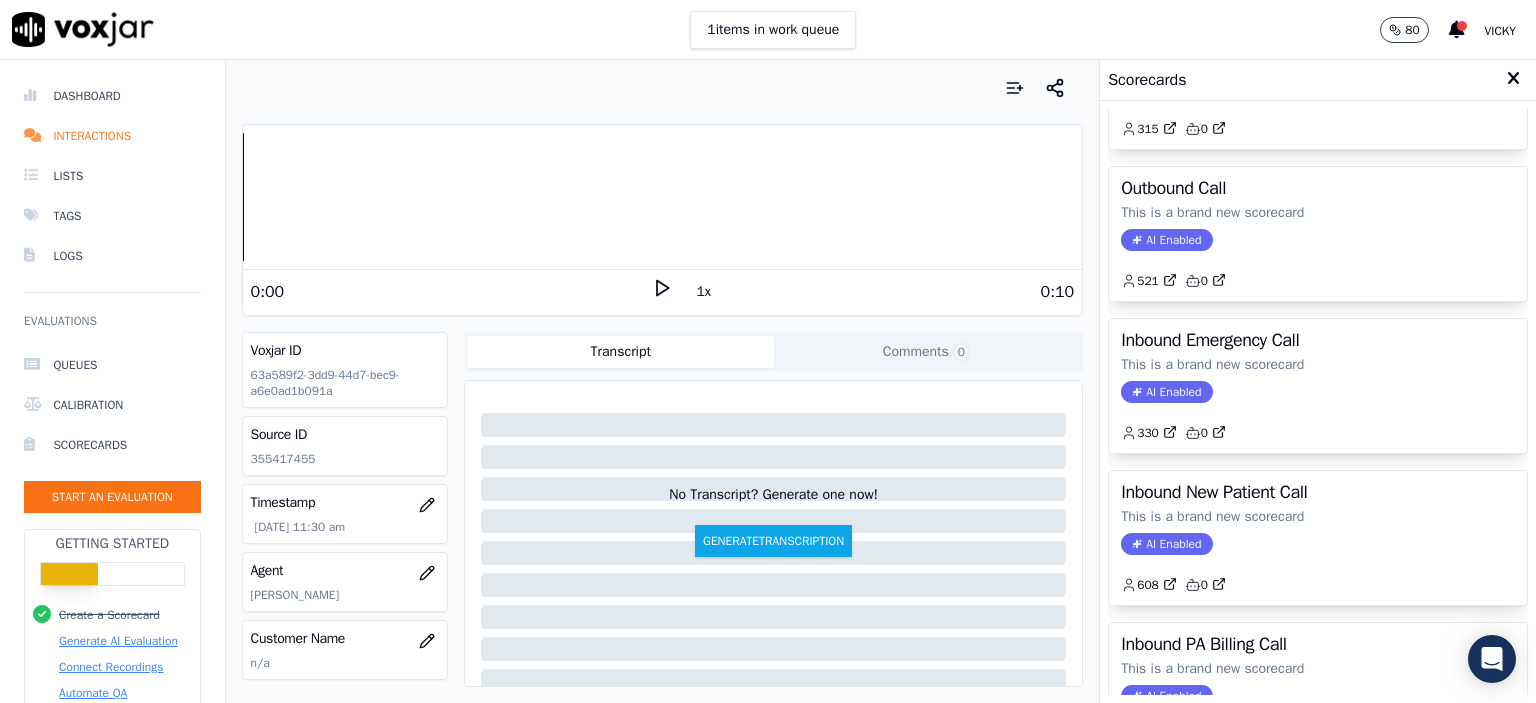 scroll, scrollTop: 300, scrollLeft: 0, axis: vertical 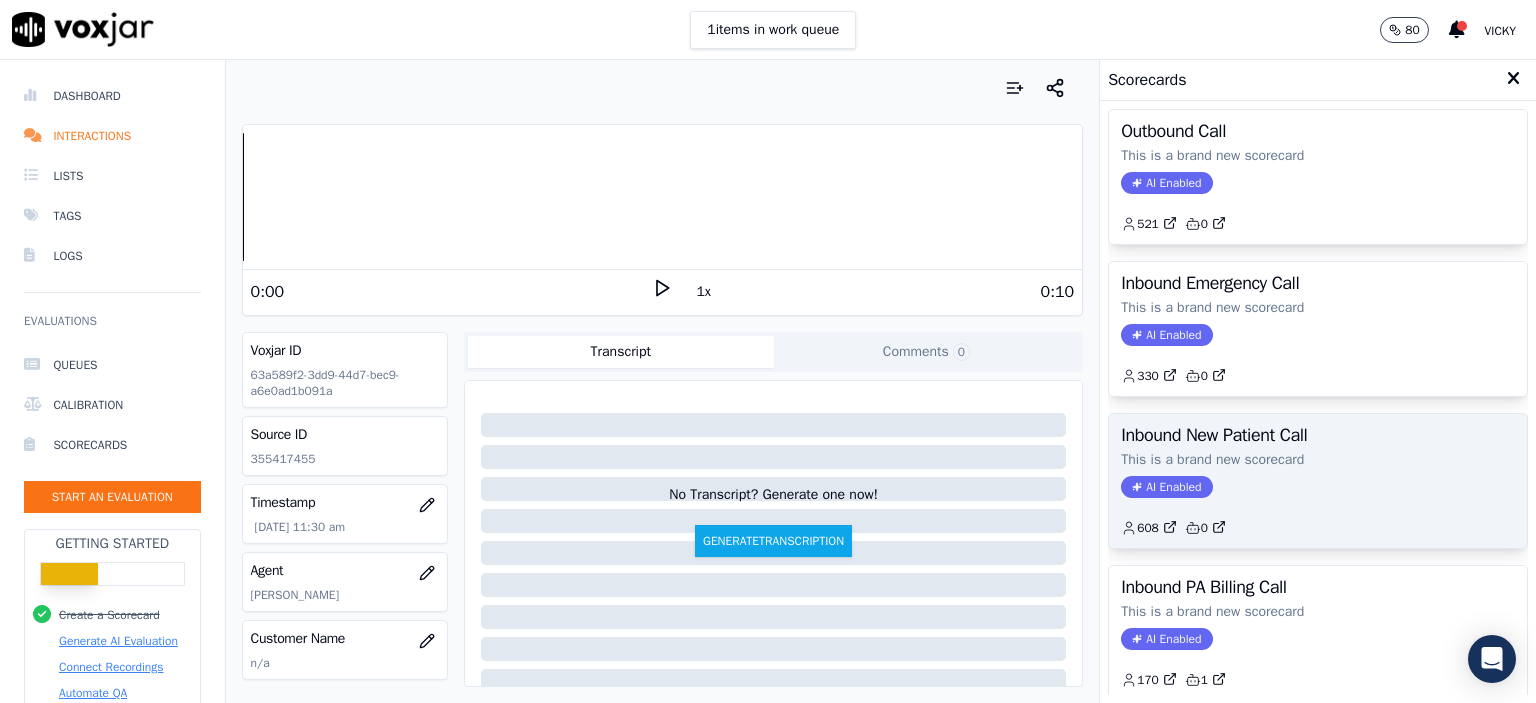 click on "This is a brand new scorecard" 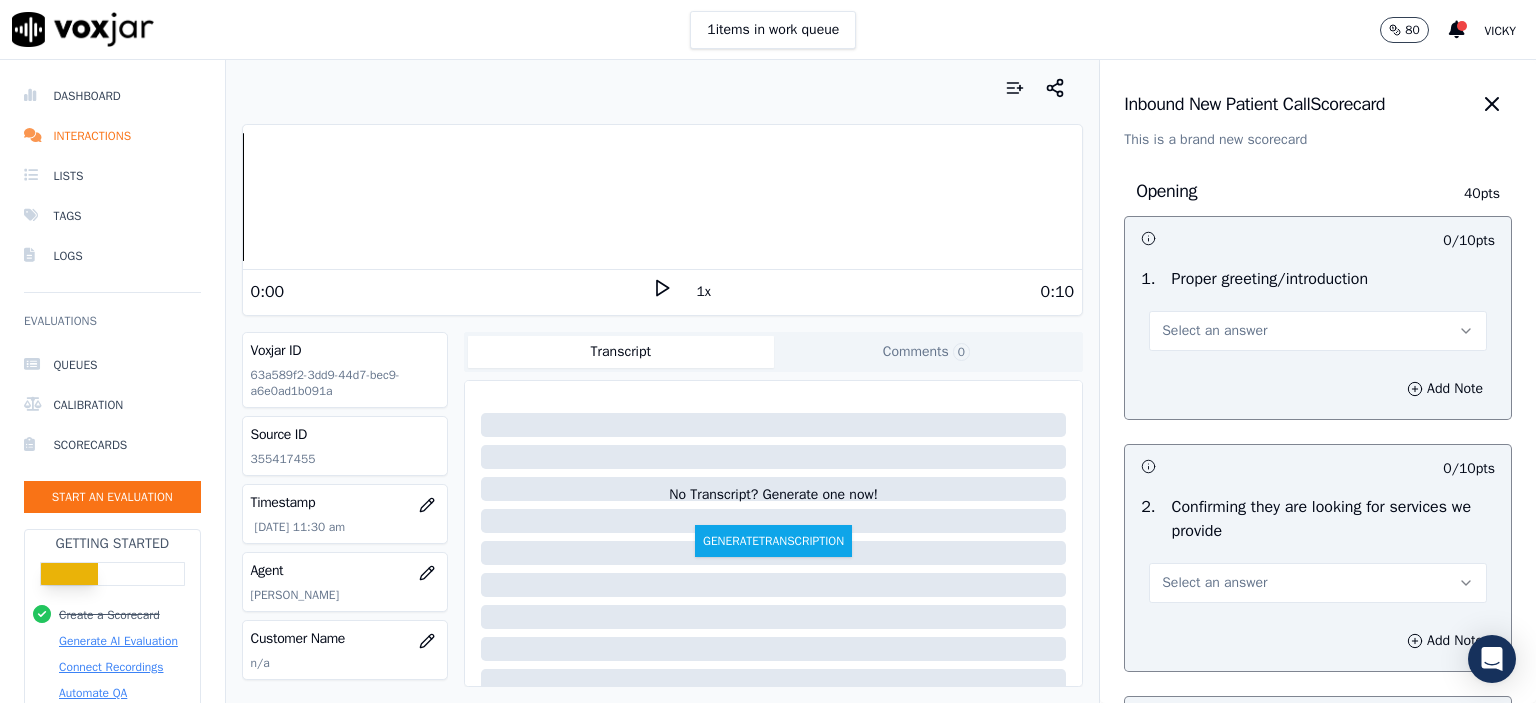 click on "Select an answer" at bounding box center [1214, 331] 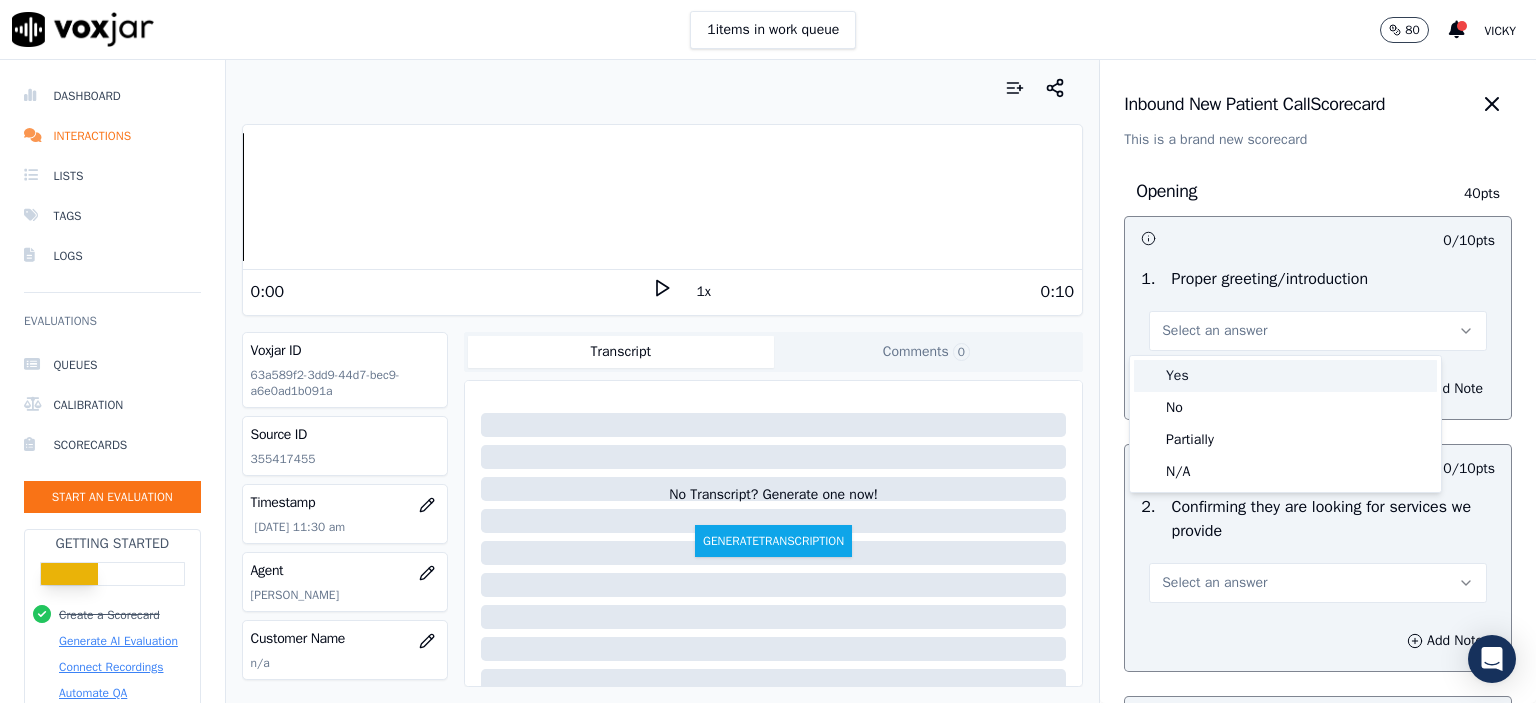 click on "Yes" at bounding box center (1285, 376) 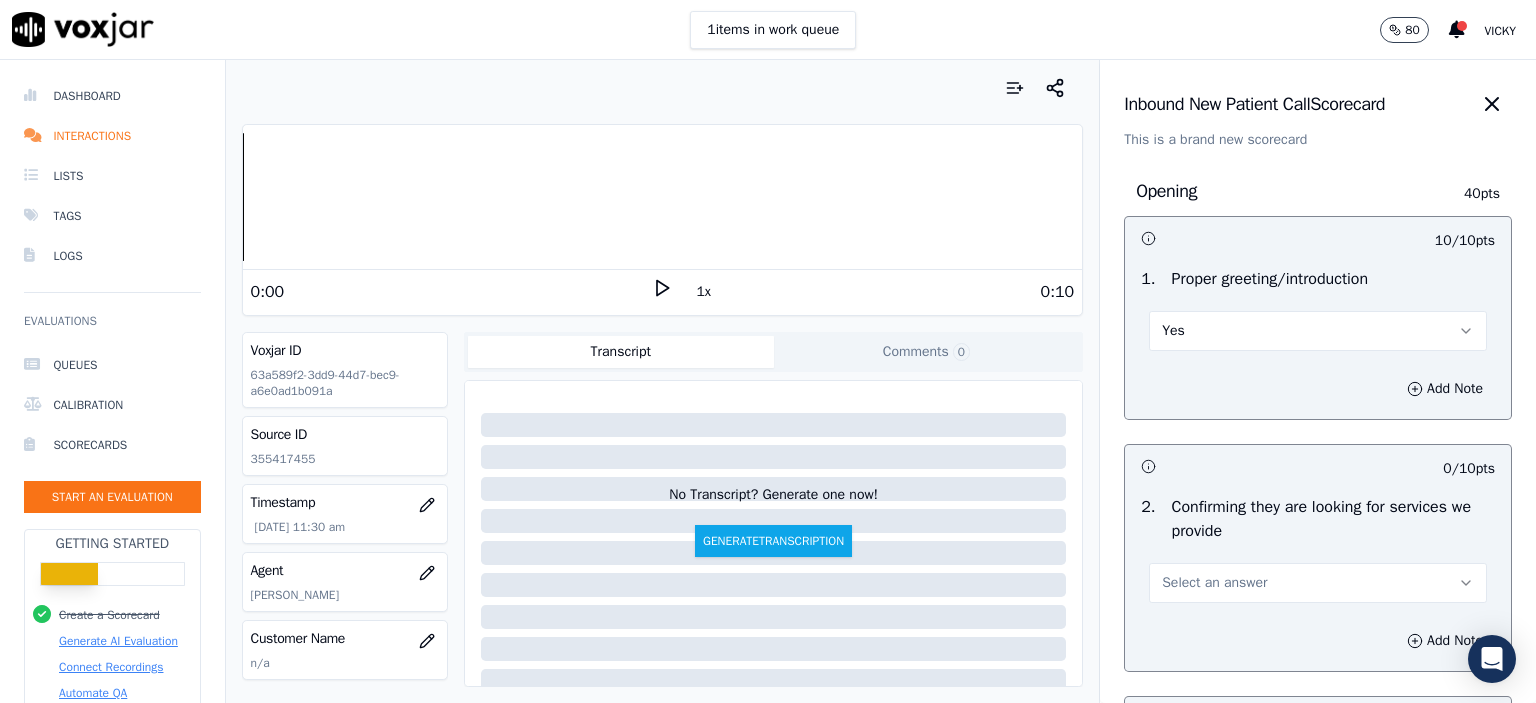 click on "Yes" at bounding box center (1318, 331) 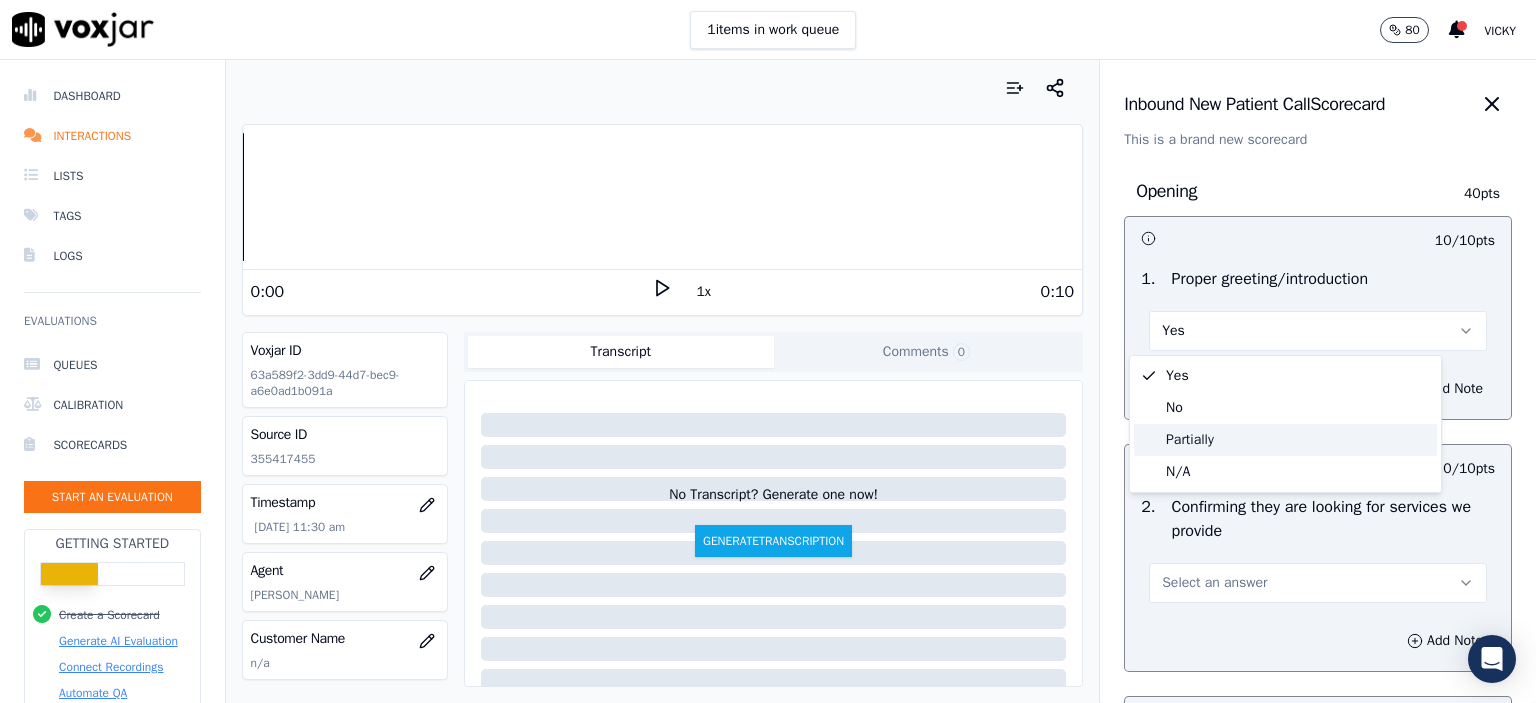 click on "Partially" 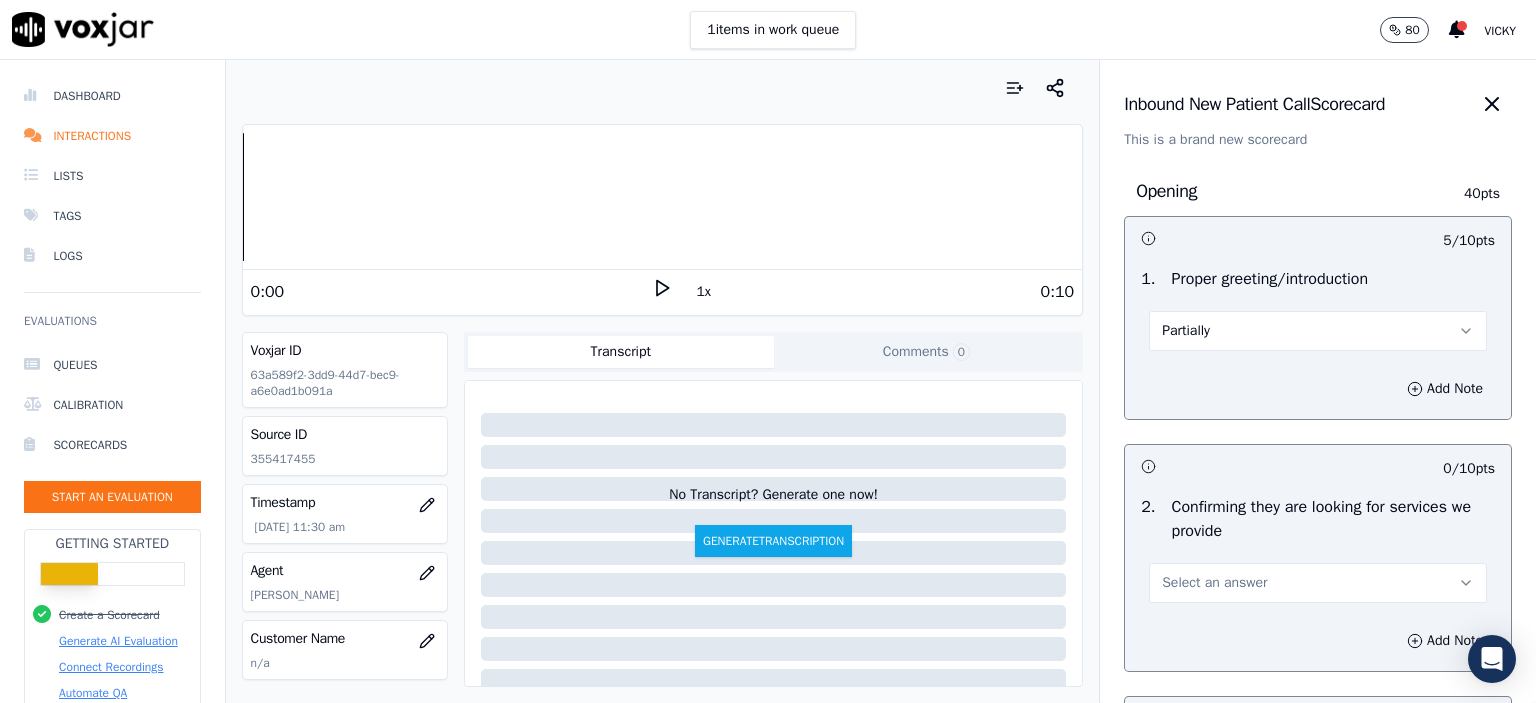 click on "Select an answer" at bounding box center (1318, 583) 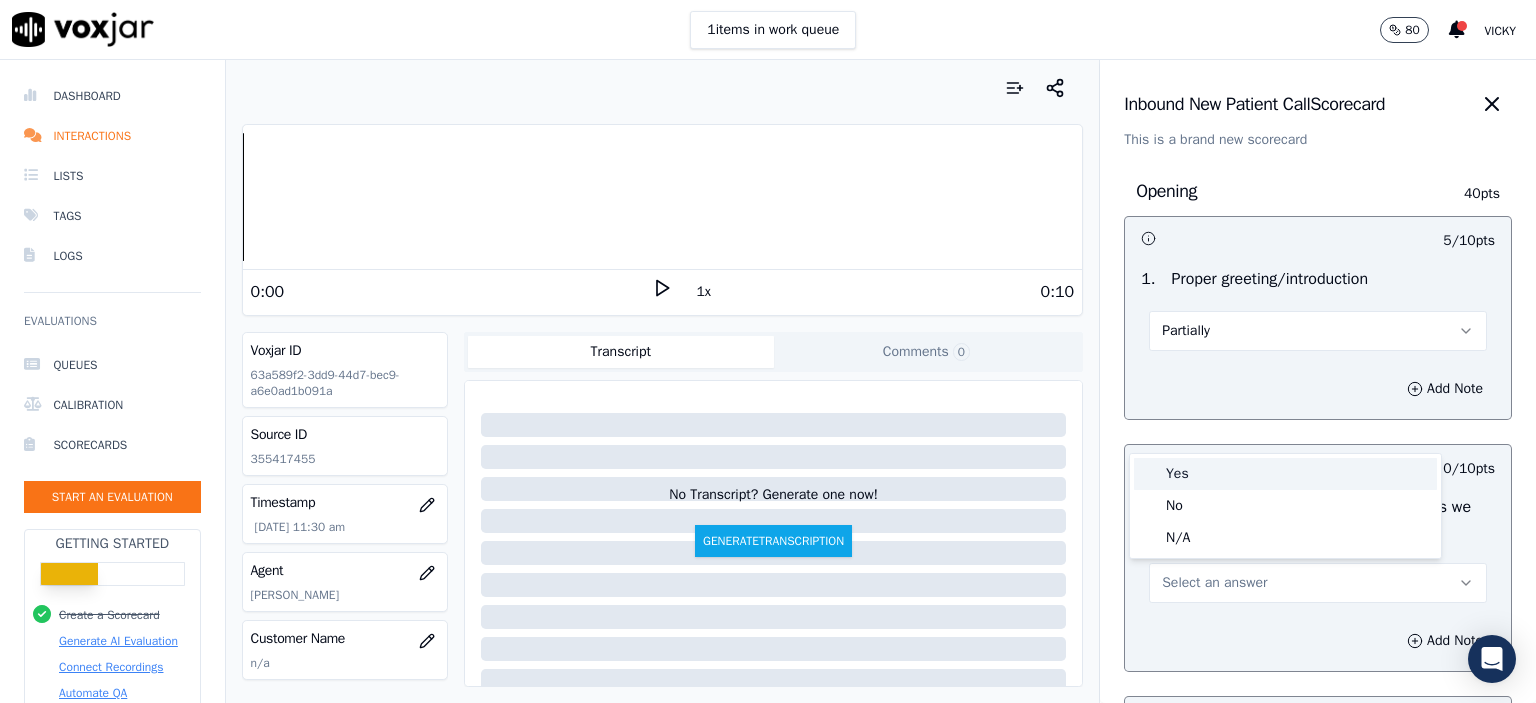 click on "Yes" at bounding box center [1285, 474] 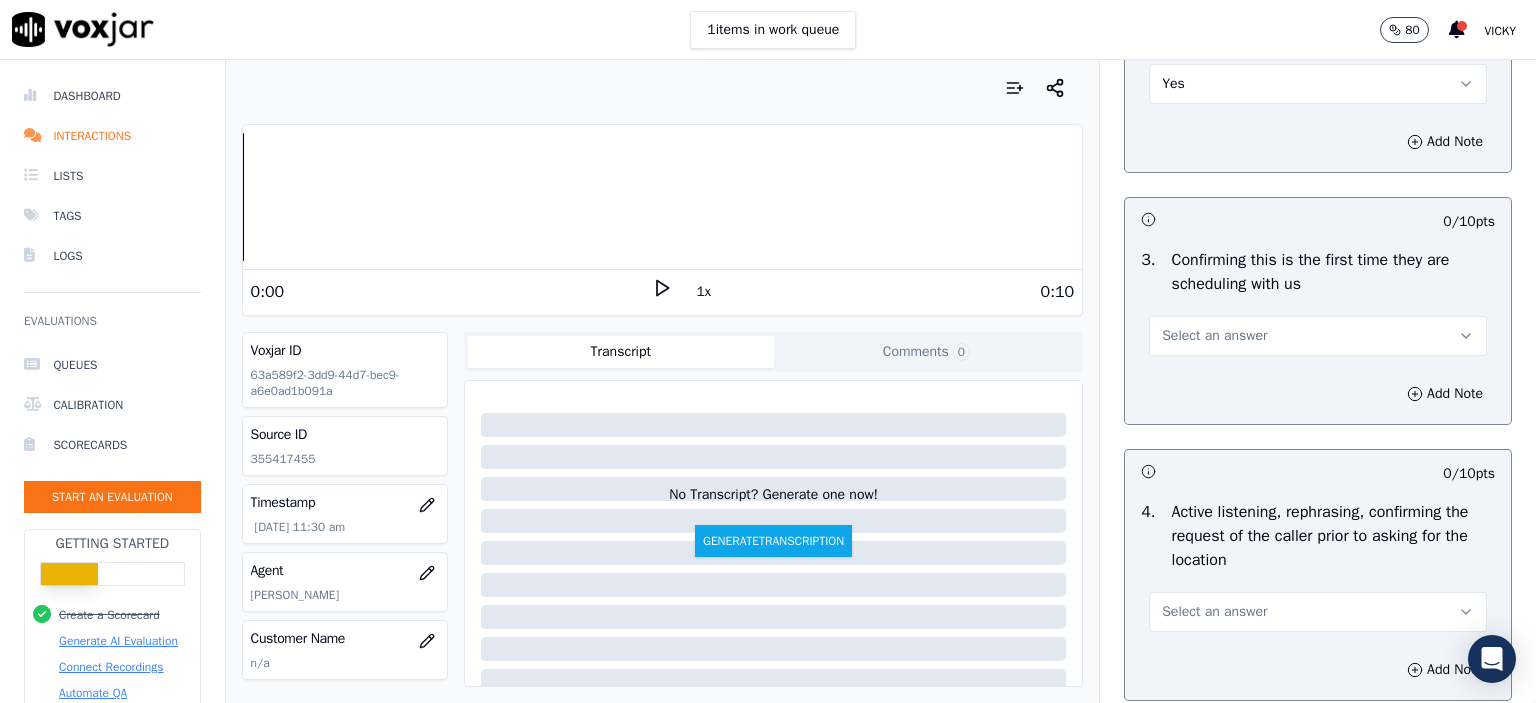 scroll, scrollTop: 500, scrollLeft: 0, axis: vertical 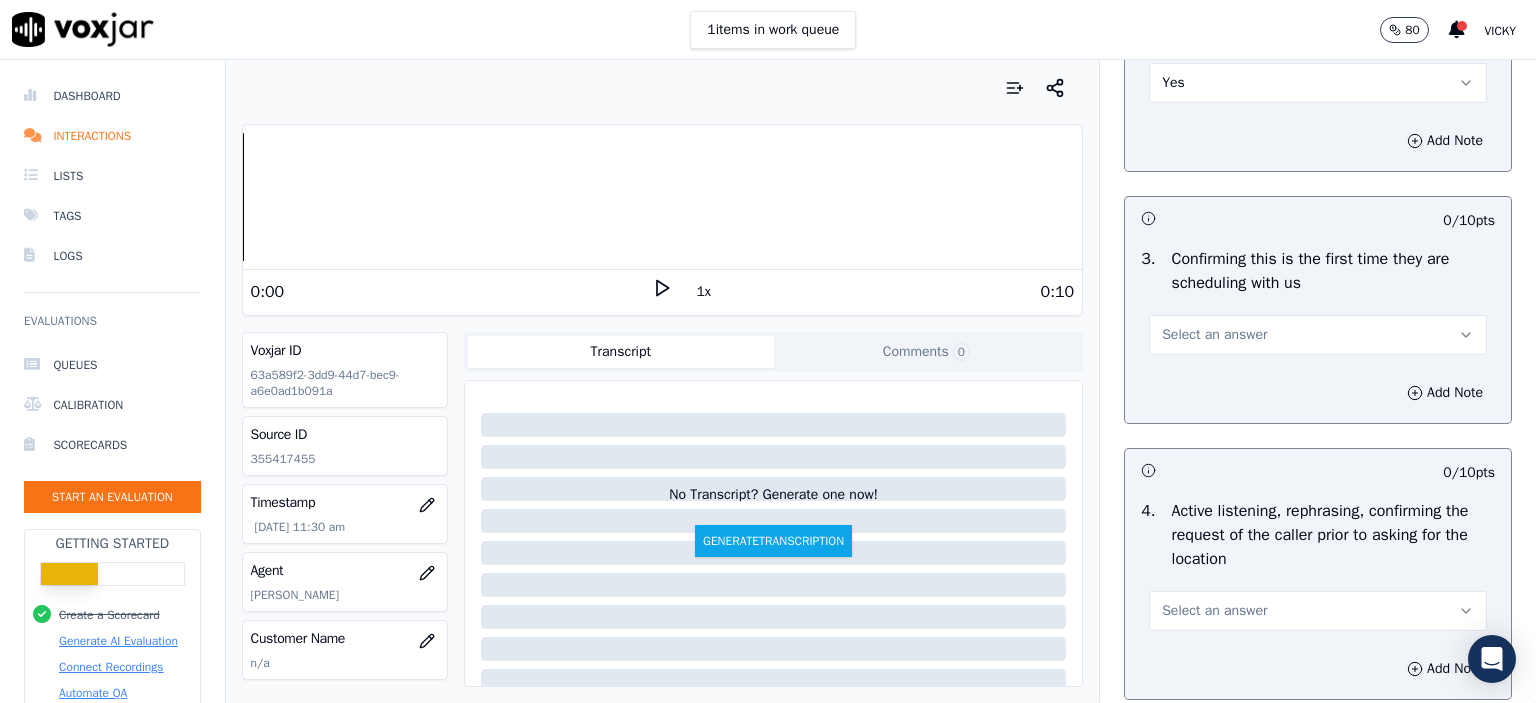 click on "Select an answer" at bounding box center (1318, 335) 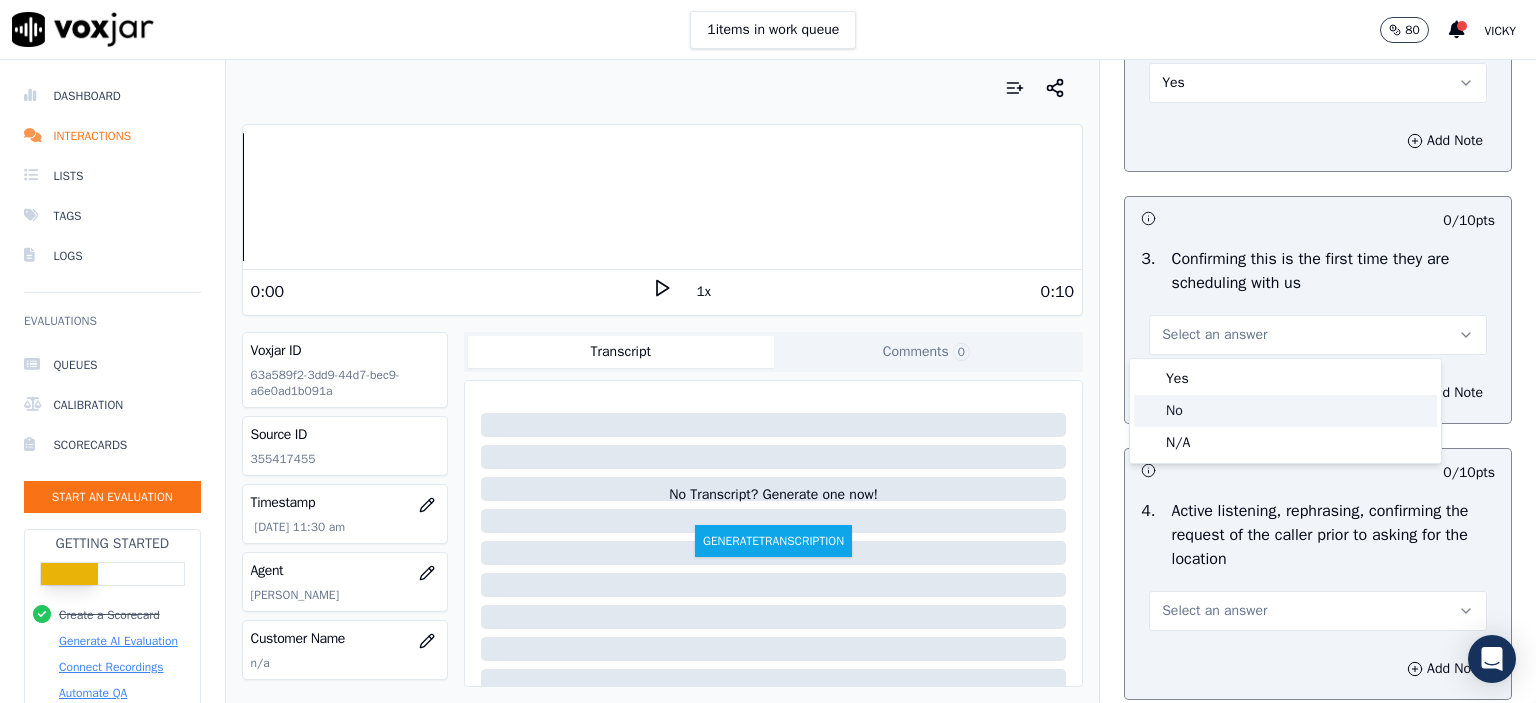click on "No" 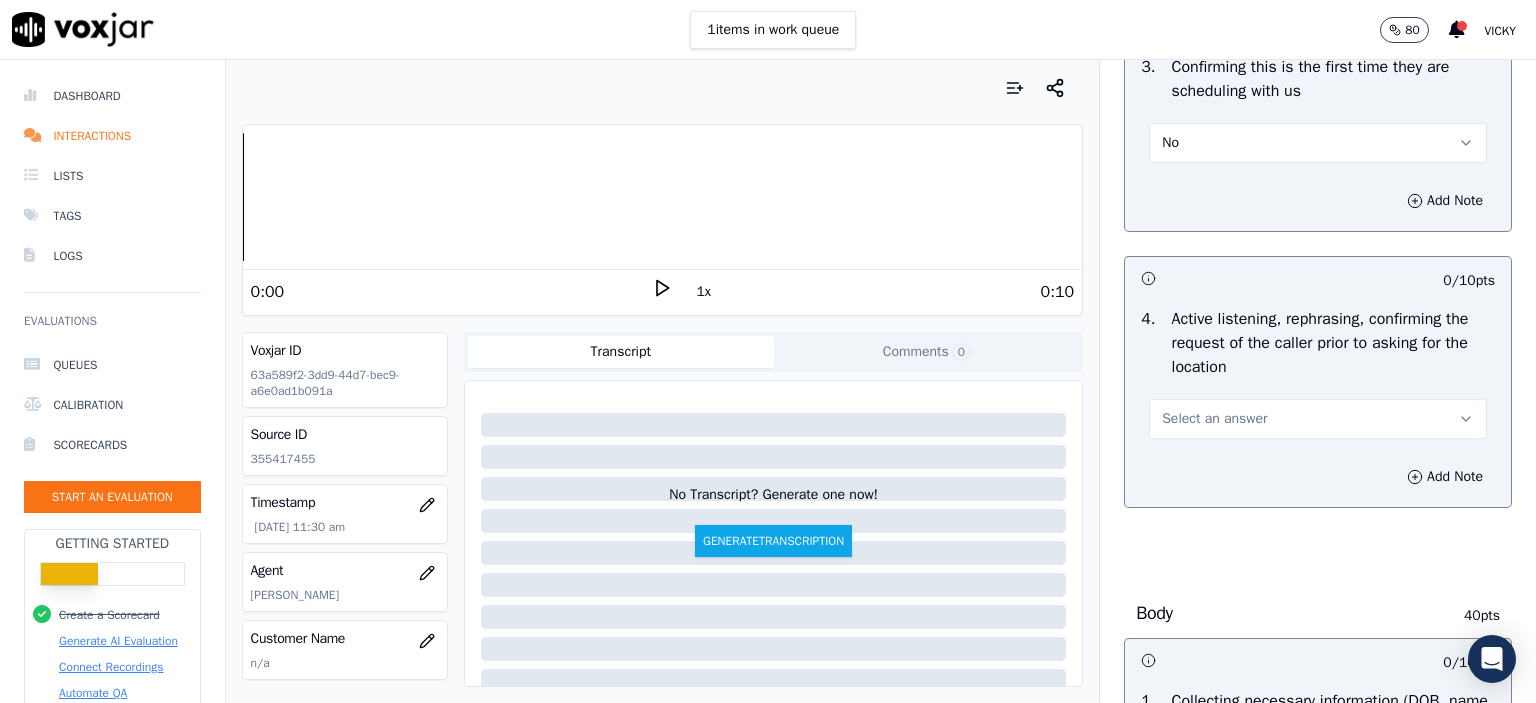 scroll, scrollTop: 700, scrollLeft: 0, axis: vertical 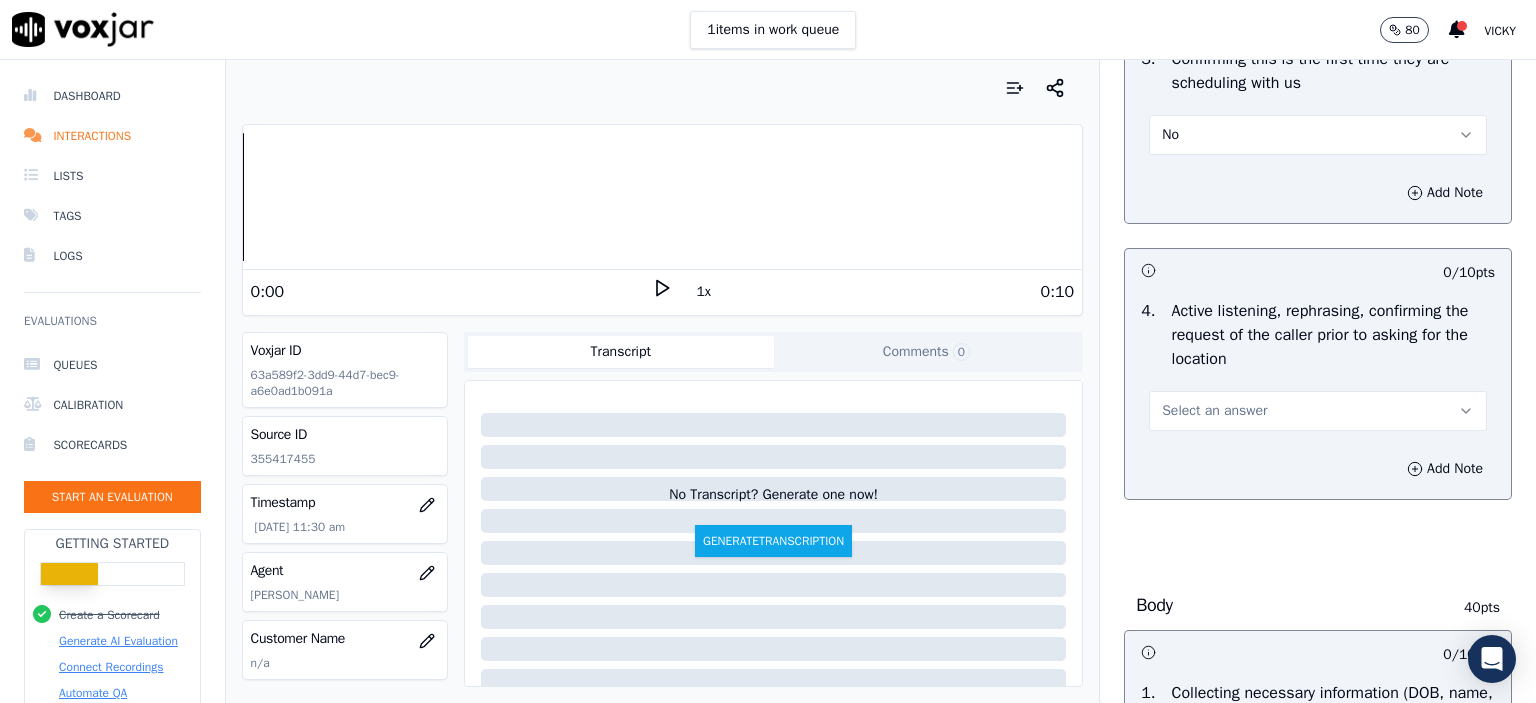 click on "Select an answer" at bounding box center [1318, 411] 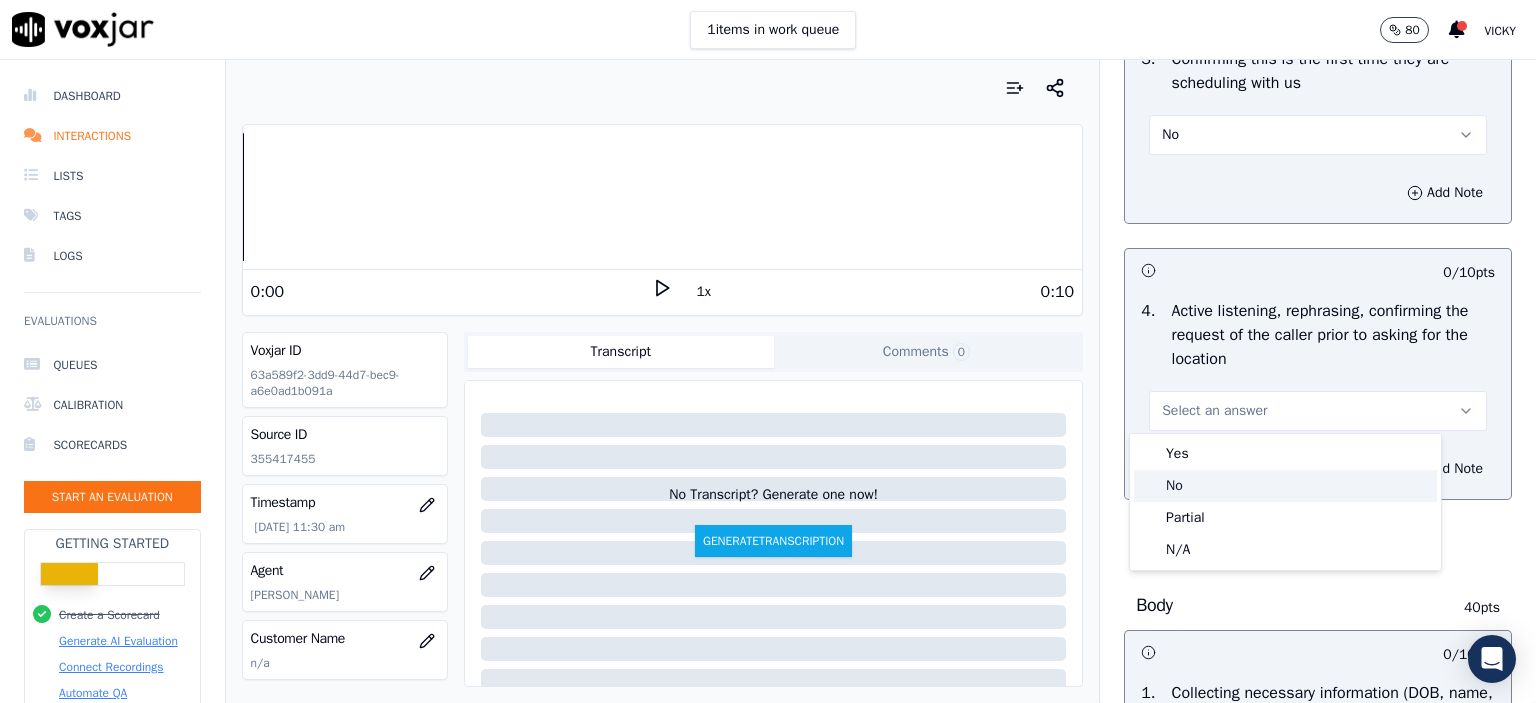 click on "No" 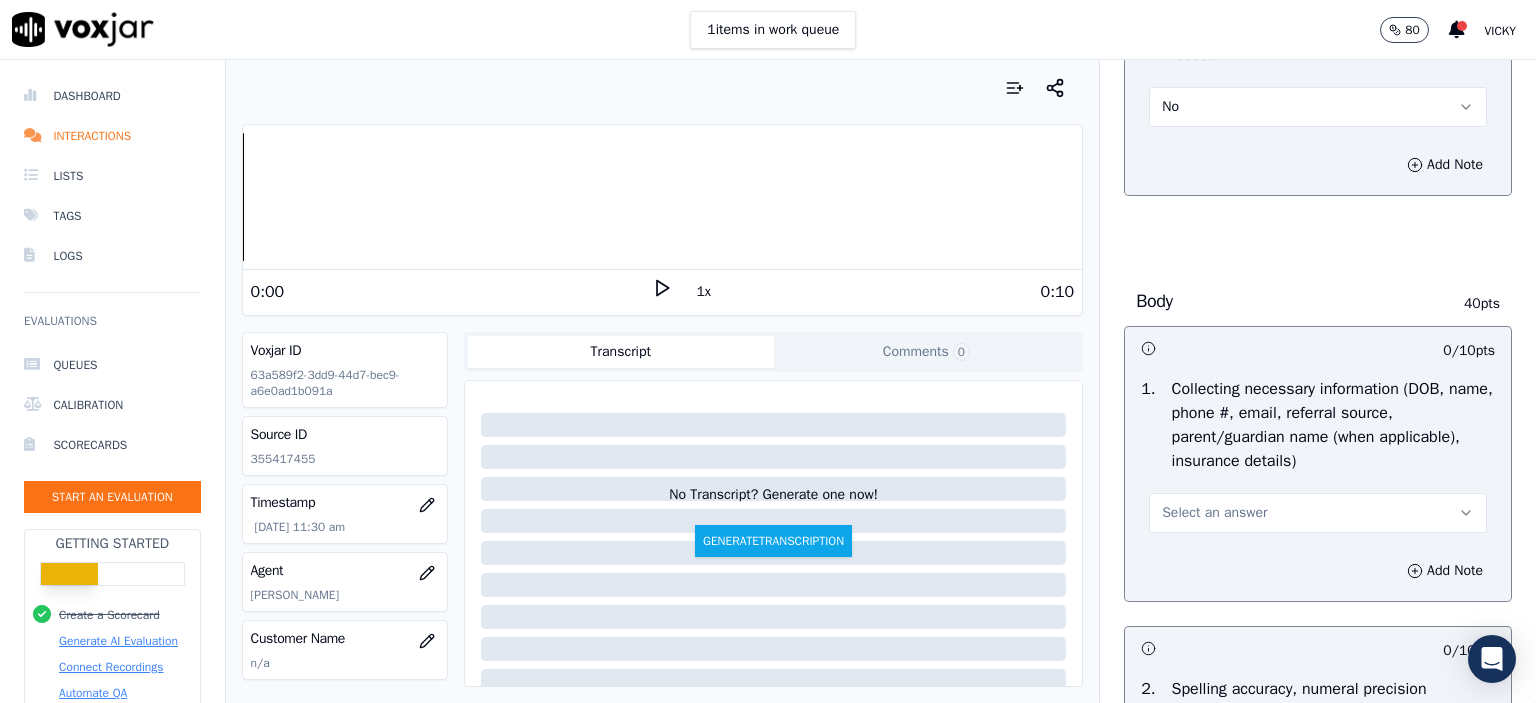 scroll, scrollTop: 1100, scrollLeft: 0, axis: vertical 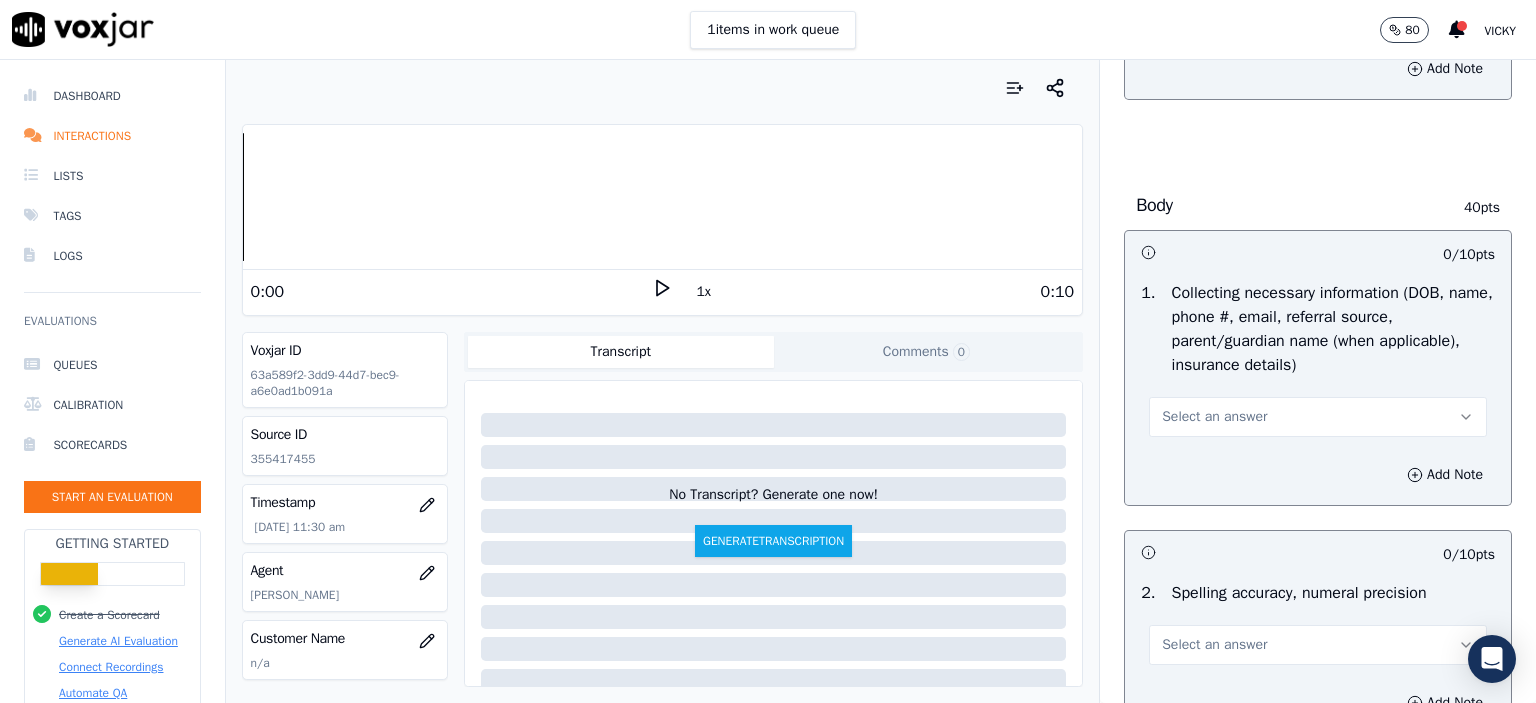 click on "Select an answer" at bounding box center (1214, 417) 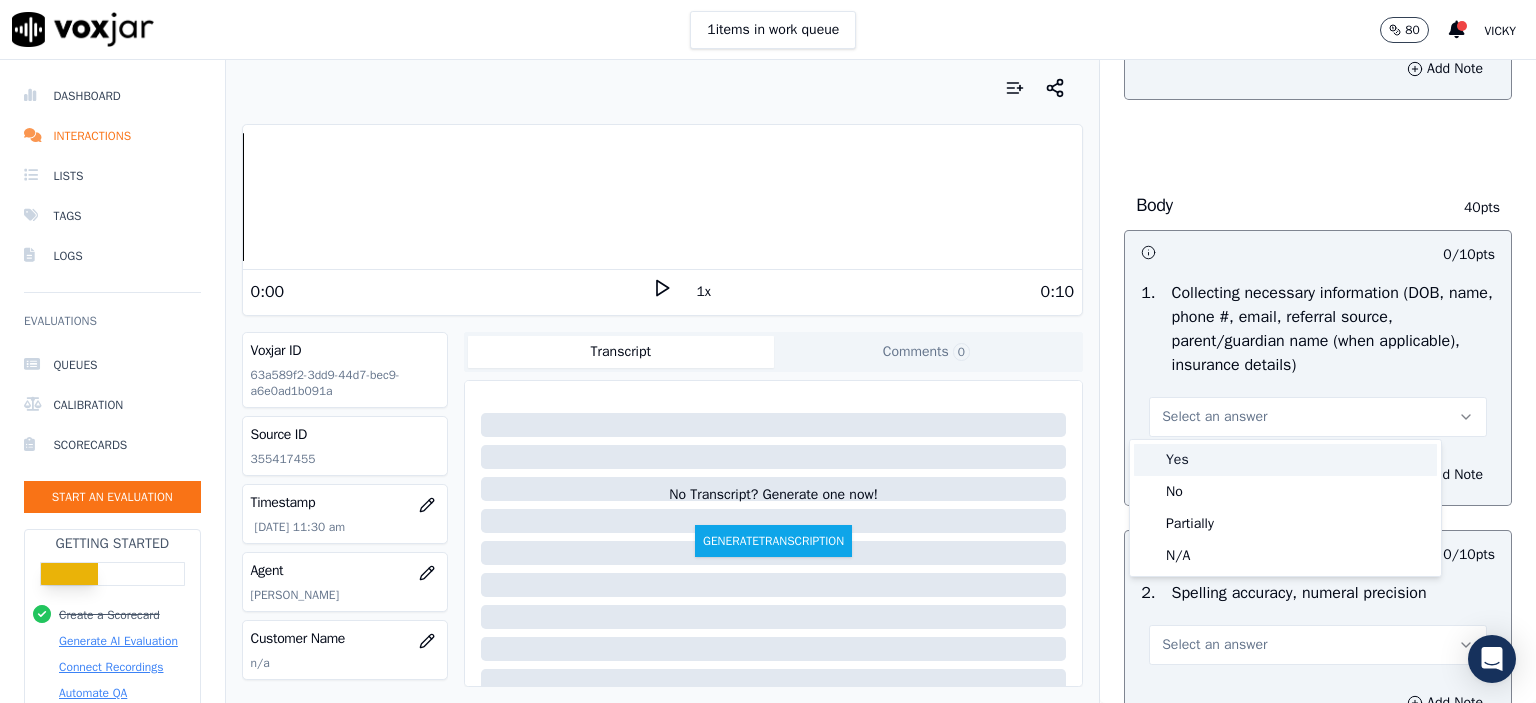 click on "Yes" at bounding box center (1285, 460) 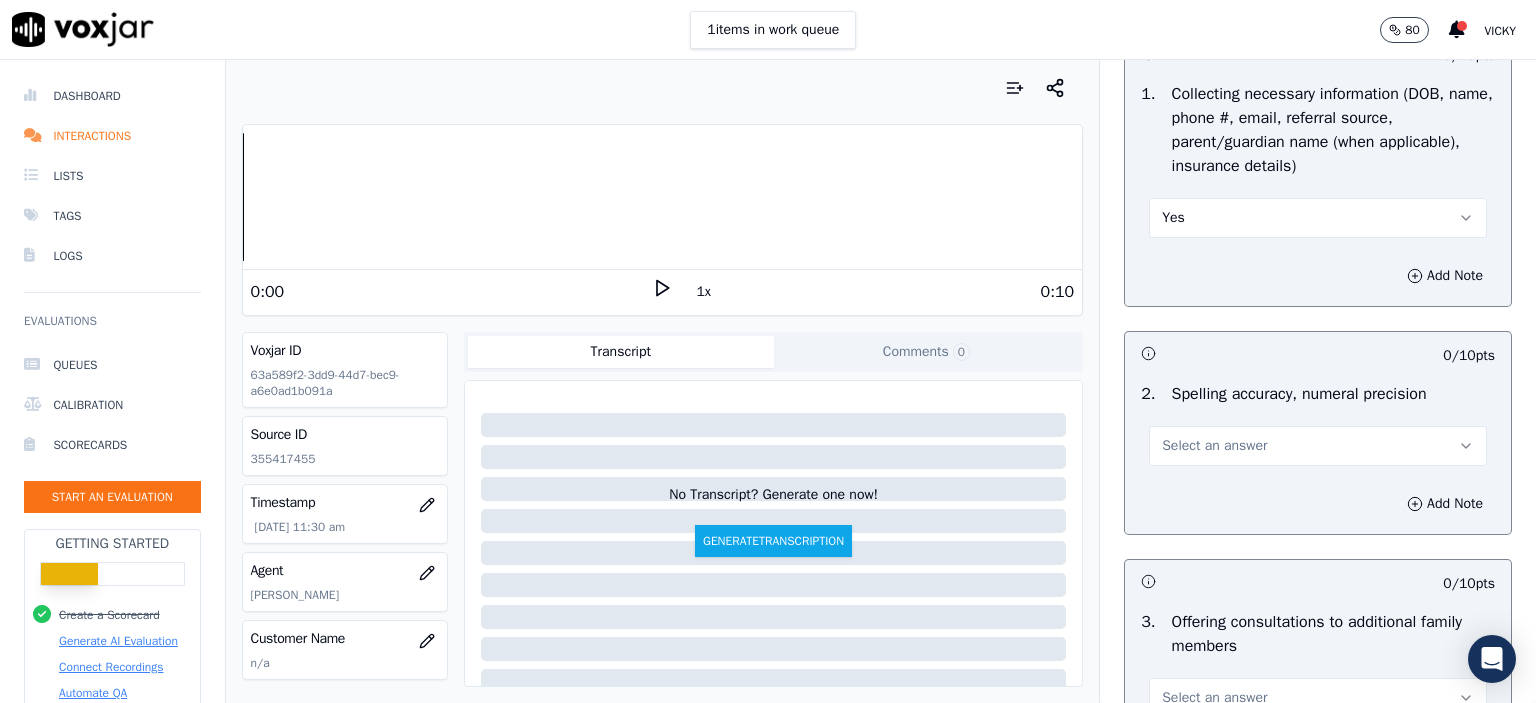 scroll, scrollTop: 1300, scrollLeft: 0, axis: vertical 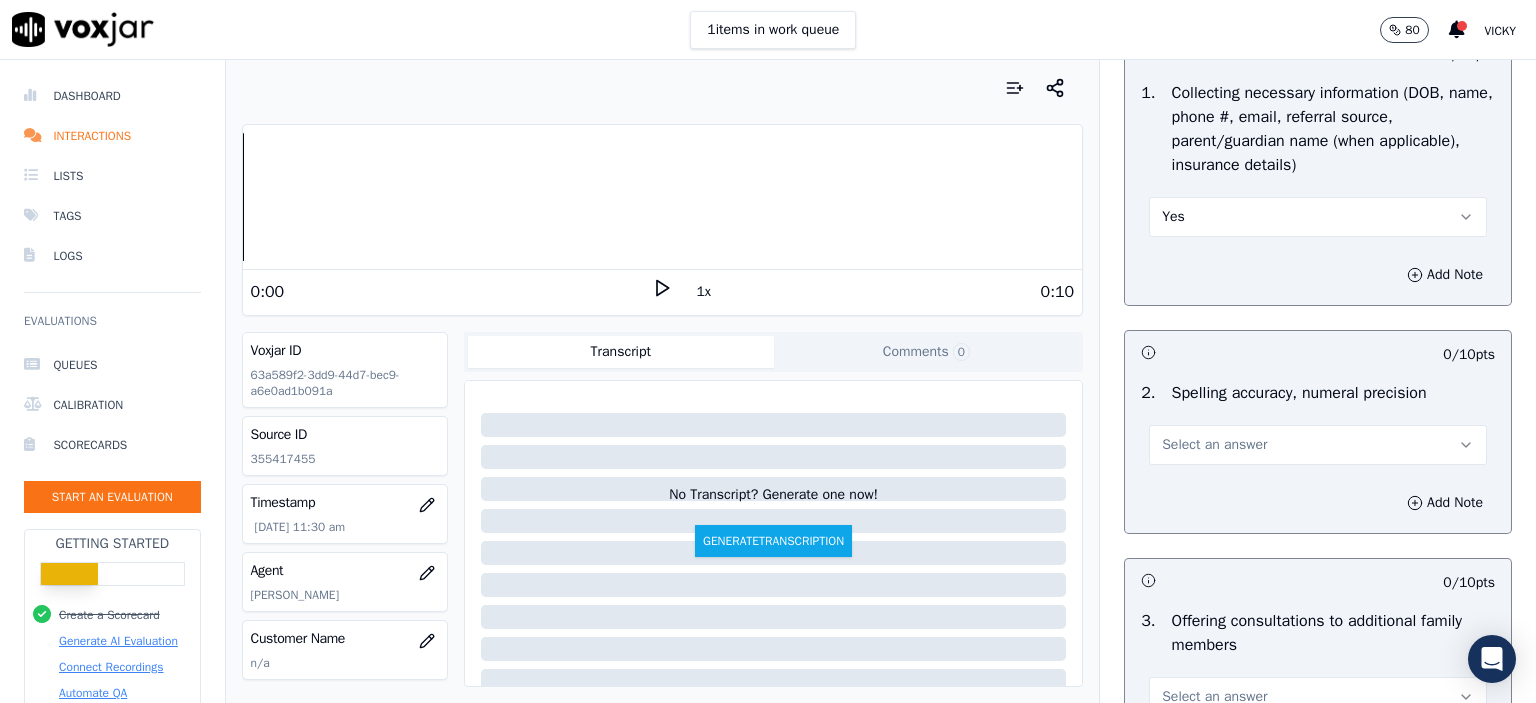 click on "Select an answer" at bounding box center (1318, 445) 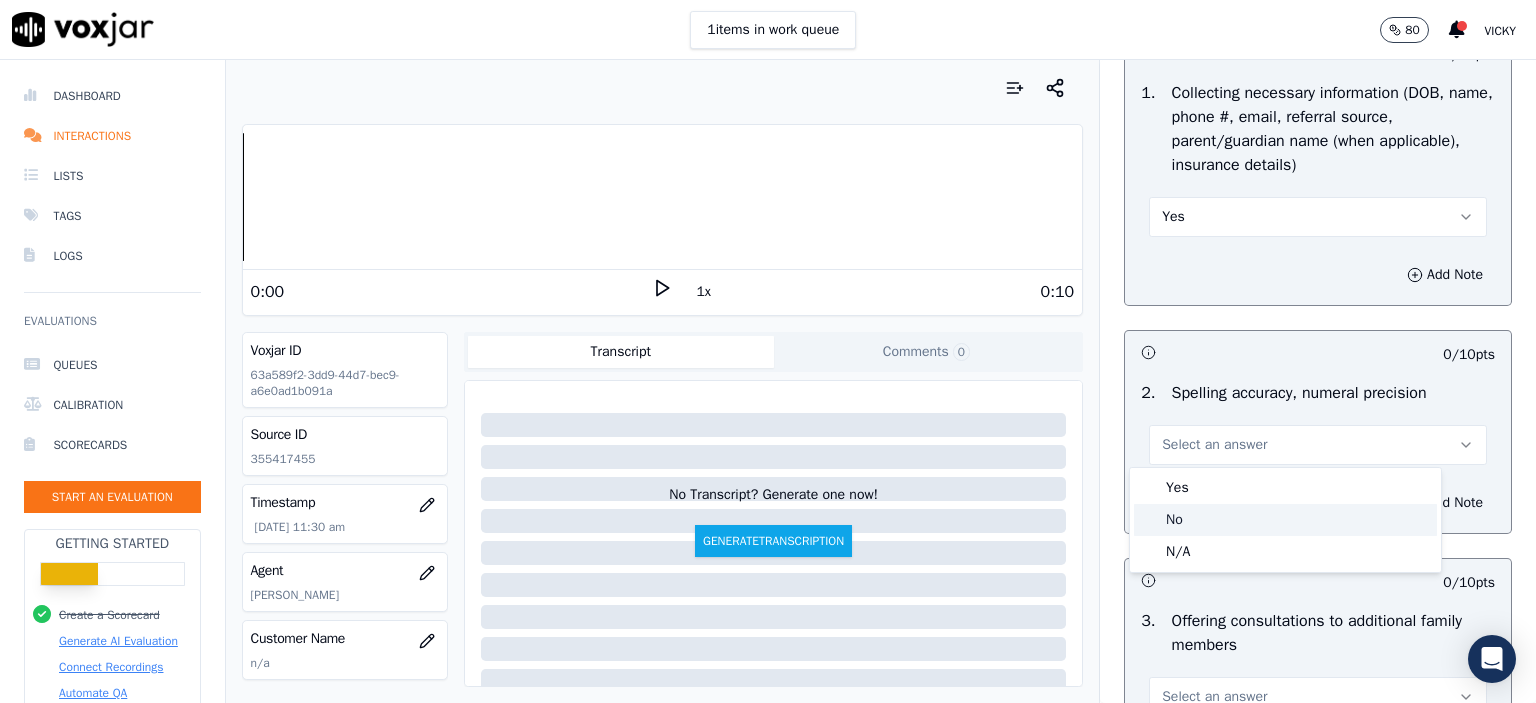 click on "No" 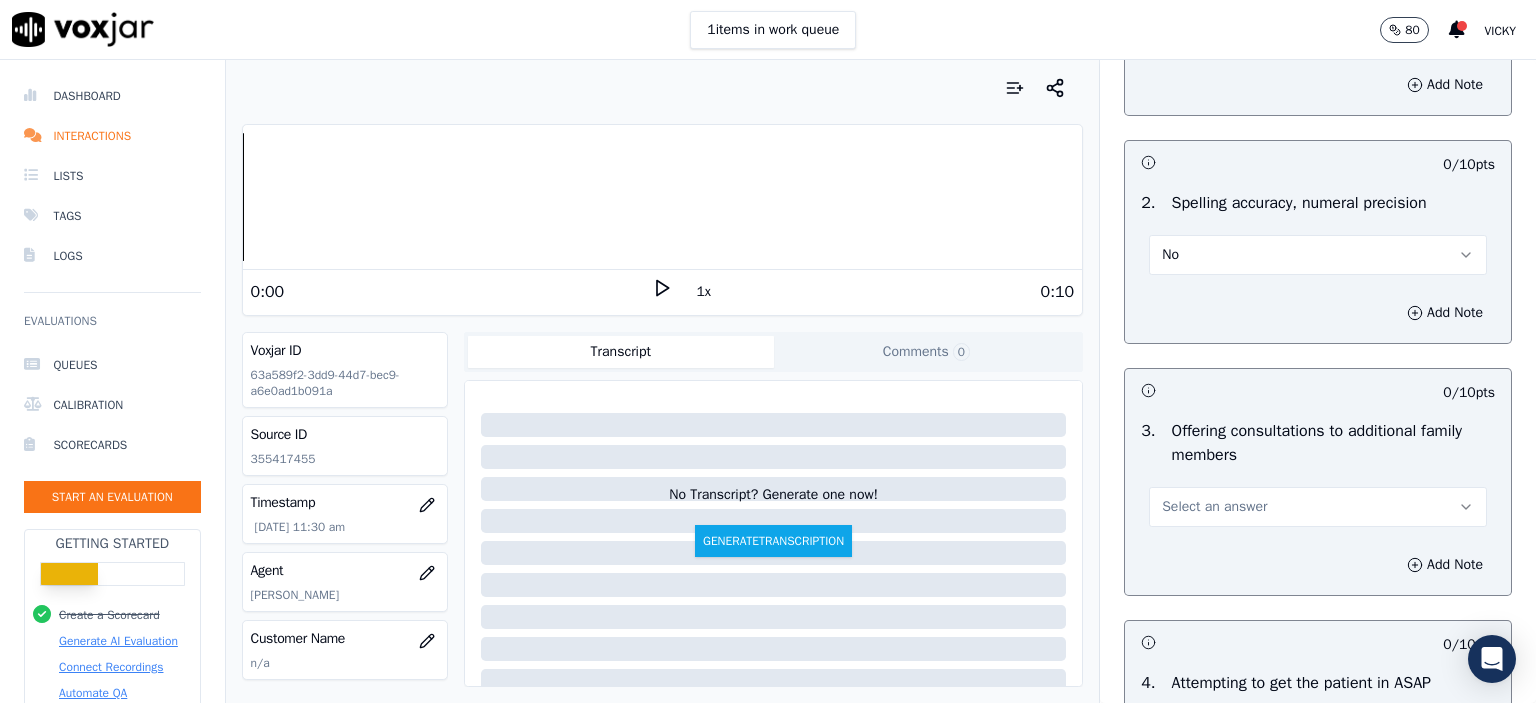 scroll, scrollTop: 1500, scrollLeft: 0, axis: vertical 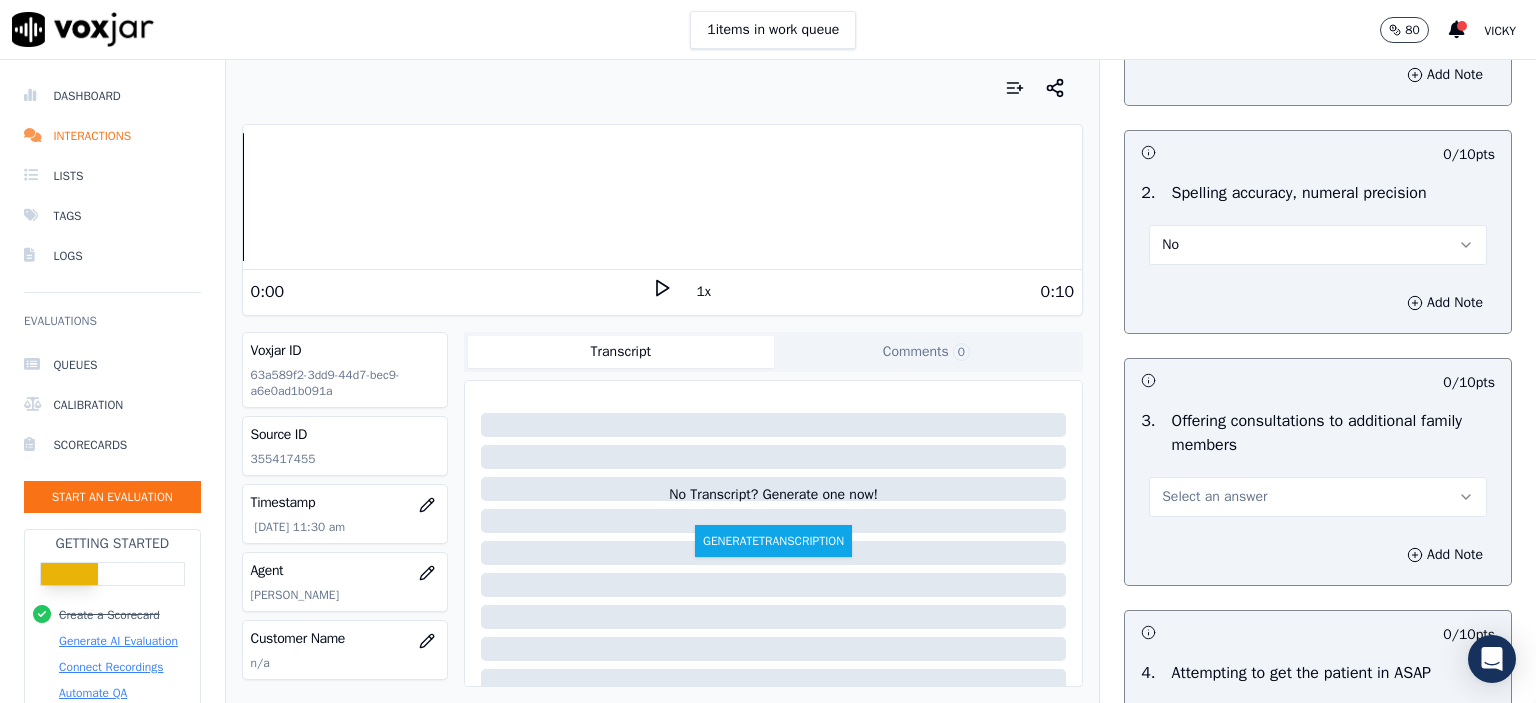 click on "Select an answer" at bounding box center (1318, 497) 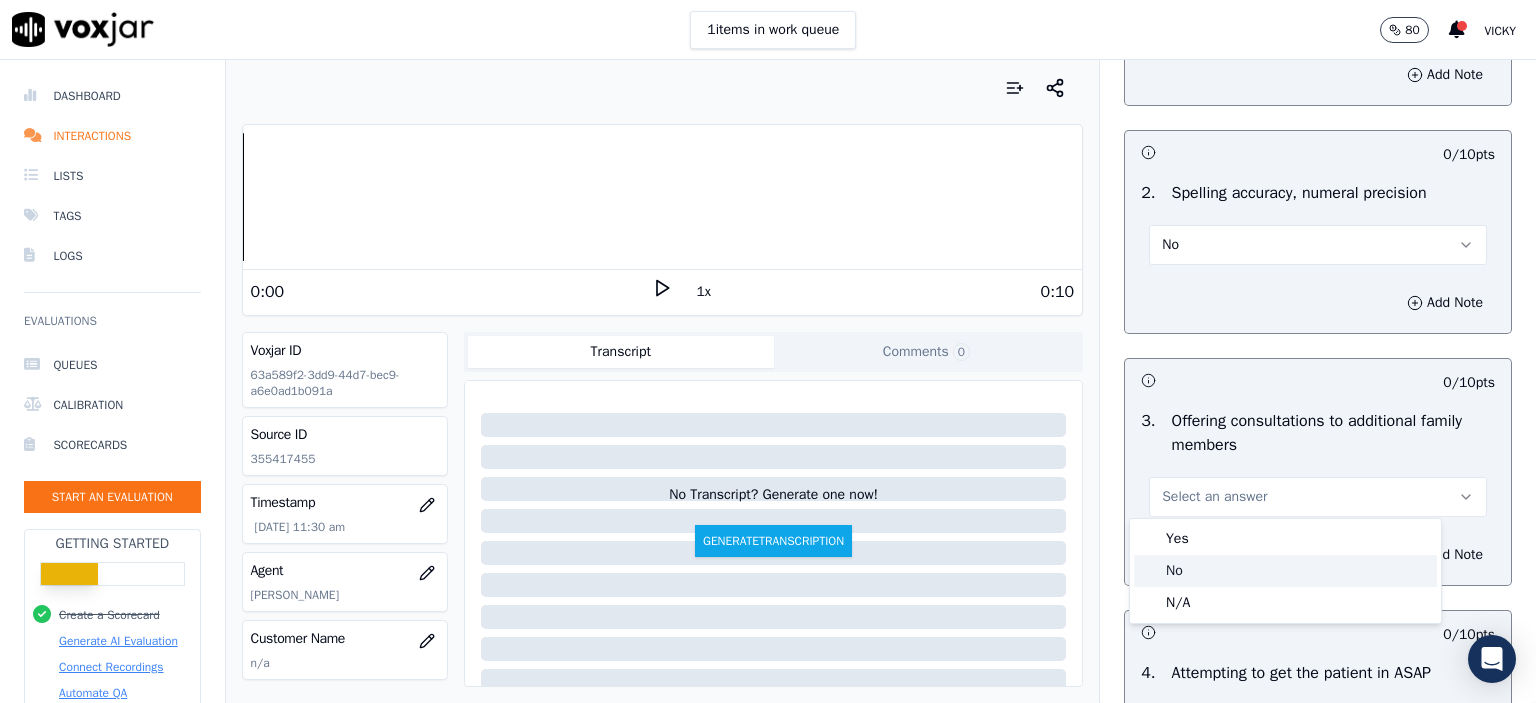 click on "No" 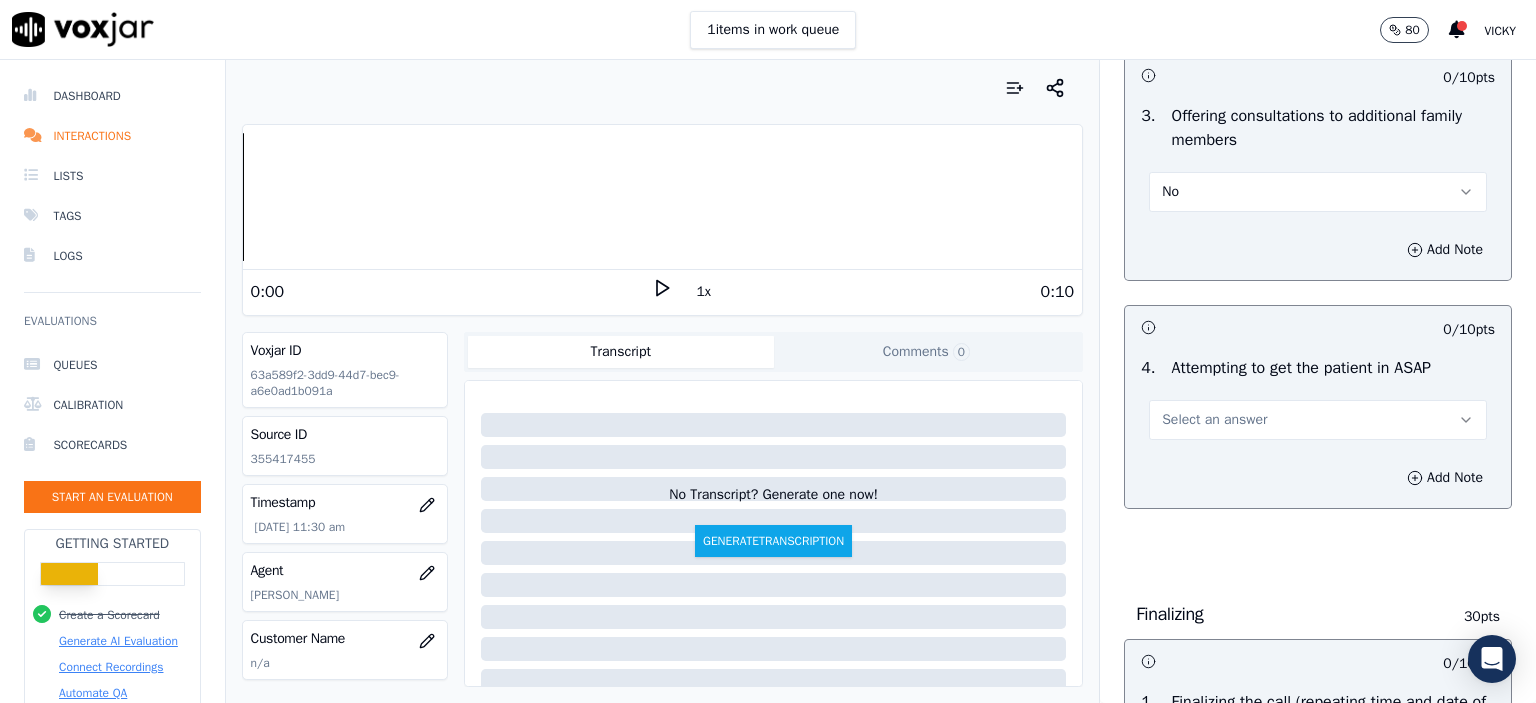 scroll, scrollTop: 1900, scrollLeft: 0, axis: vertical 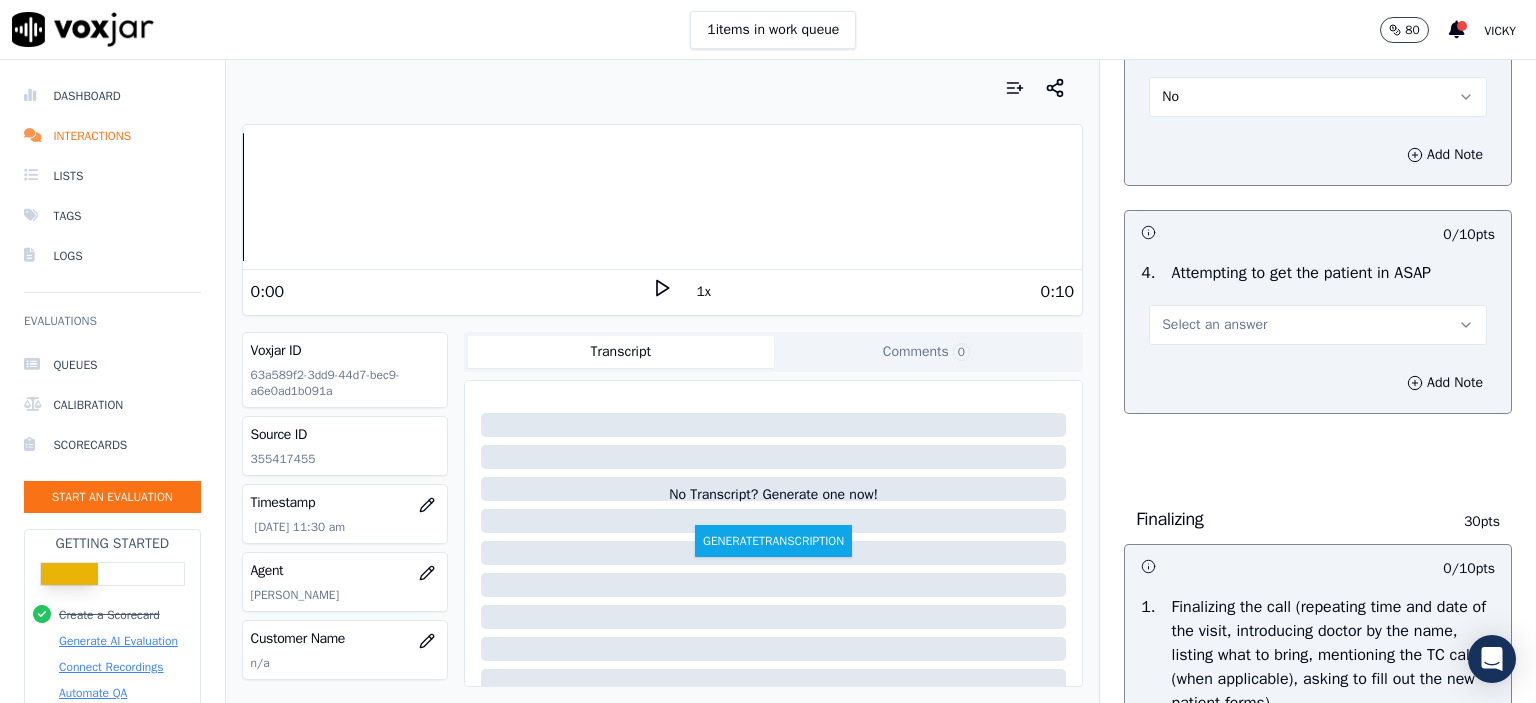 click on "Select an answer" at bounding box center [1318, 325] 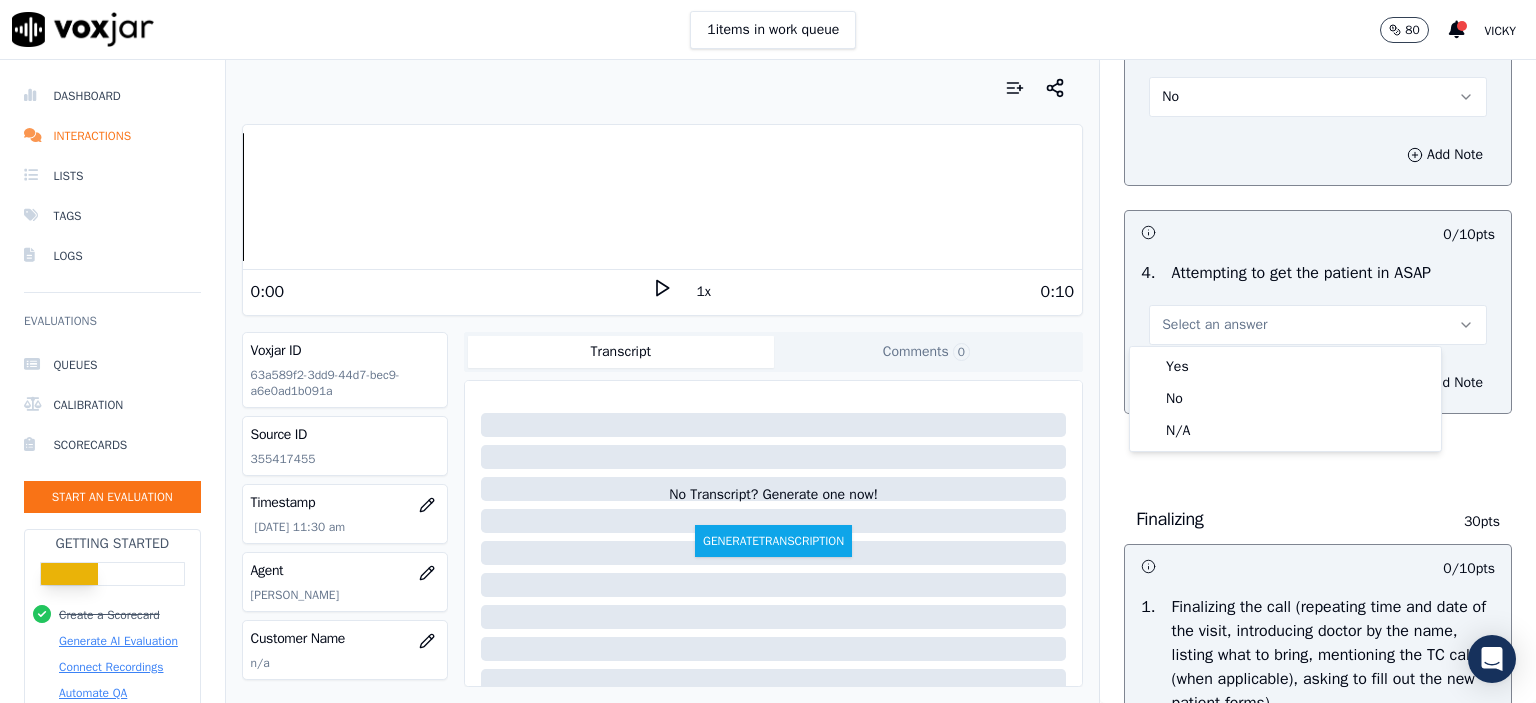 click on "Yes   No     N/A" at bounding box center [1285, 399] 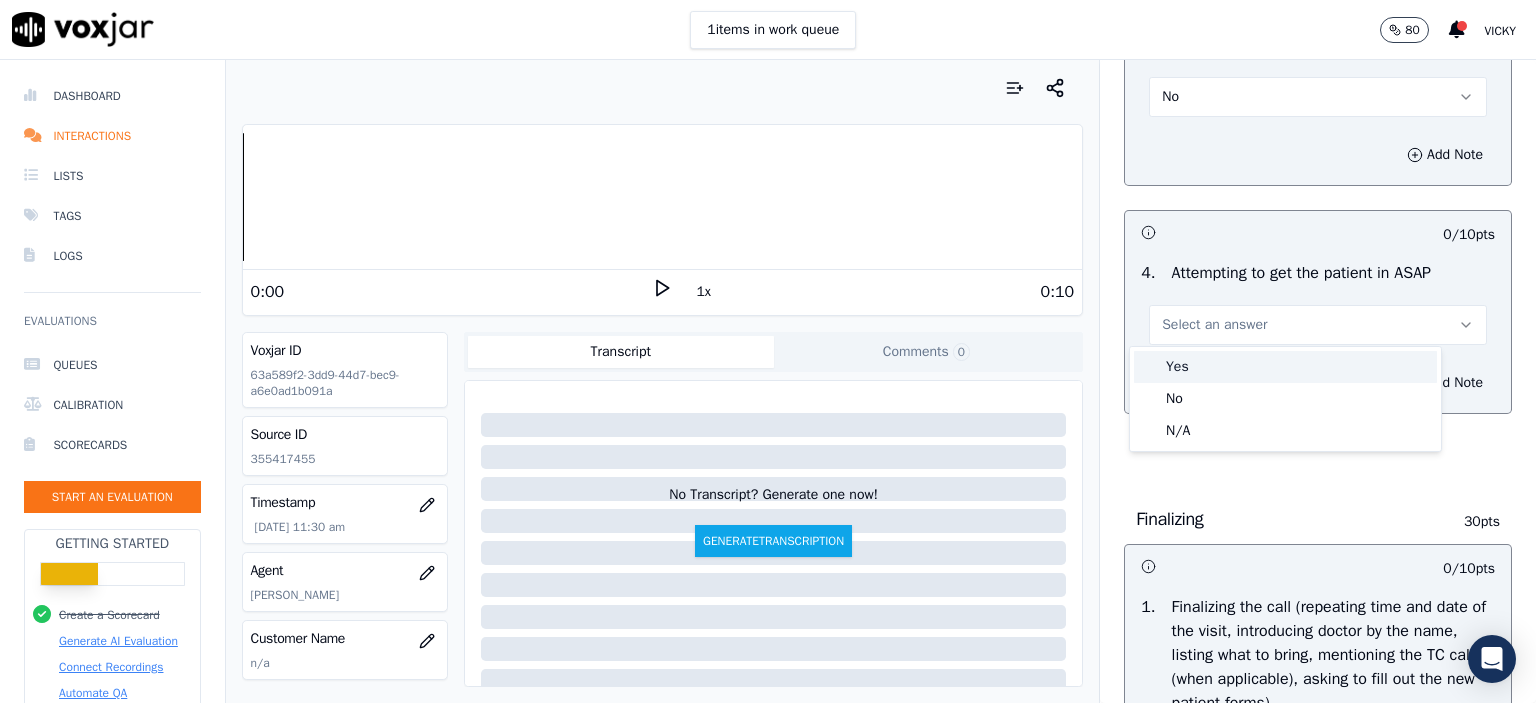 click on "Yes   No     N/A" at bounding box center [1285, 399] 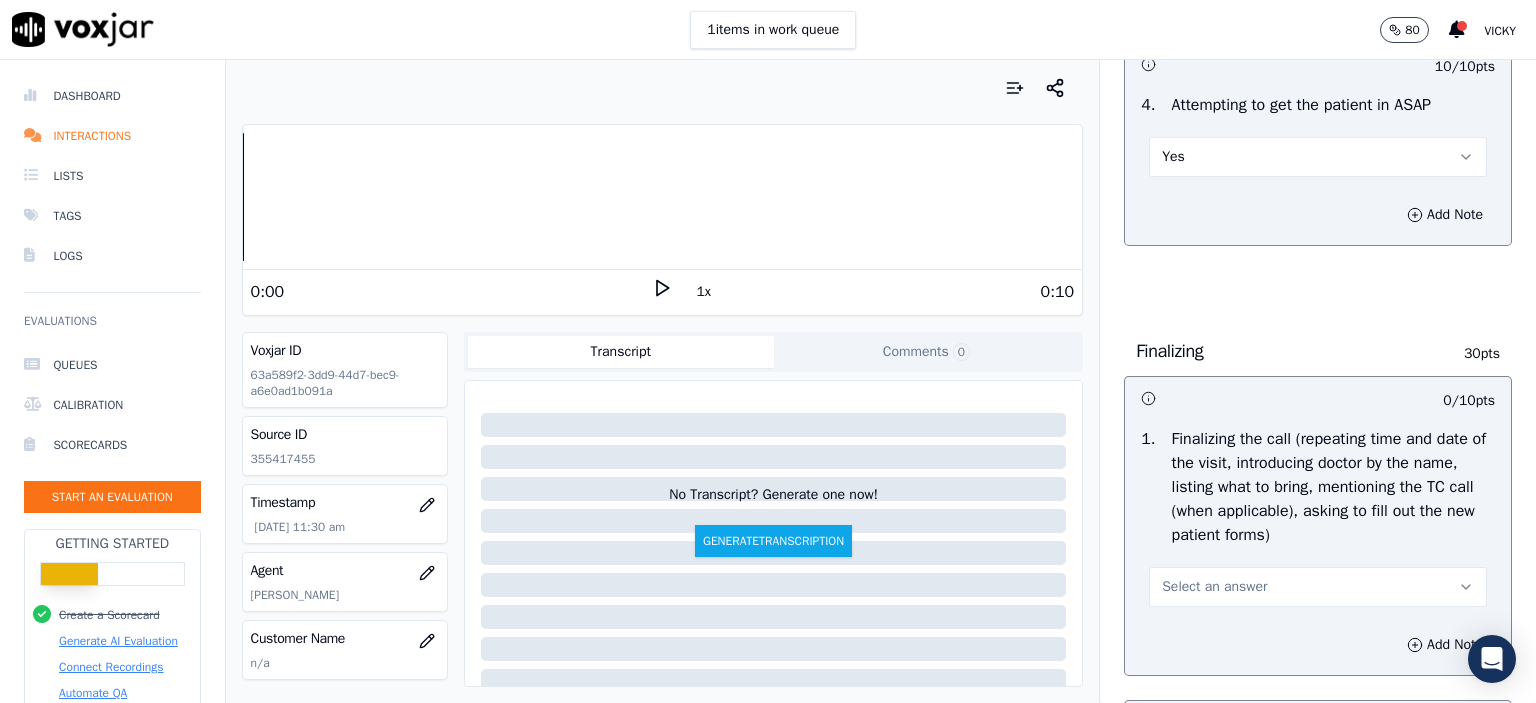 scroll, scrollTop: 2100, scrollLeft: 0, axis: vertical 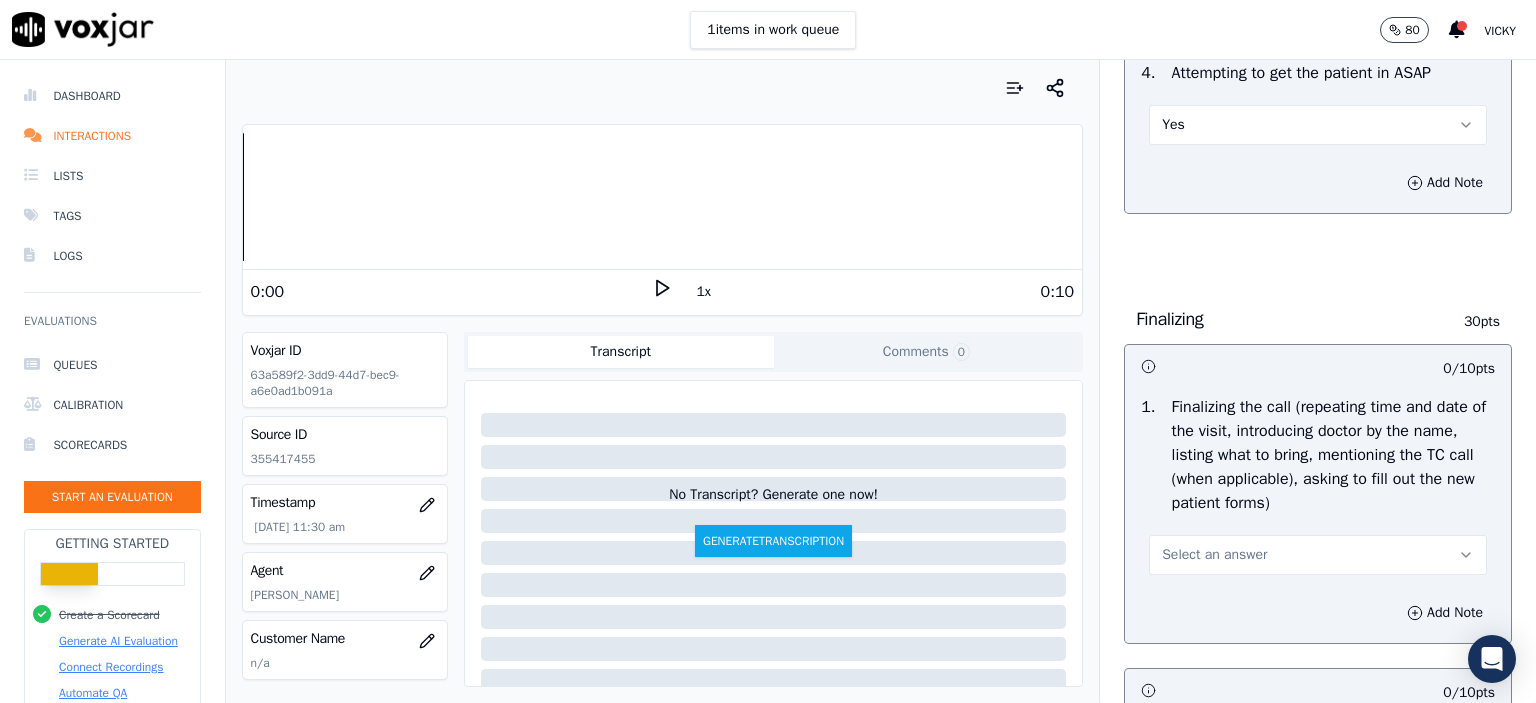 click on "Select an answer" at bounding box center [1318, 555] 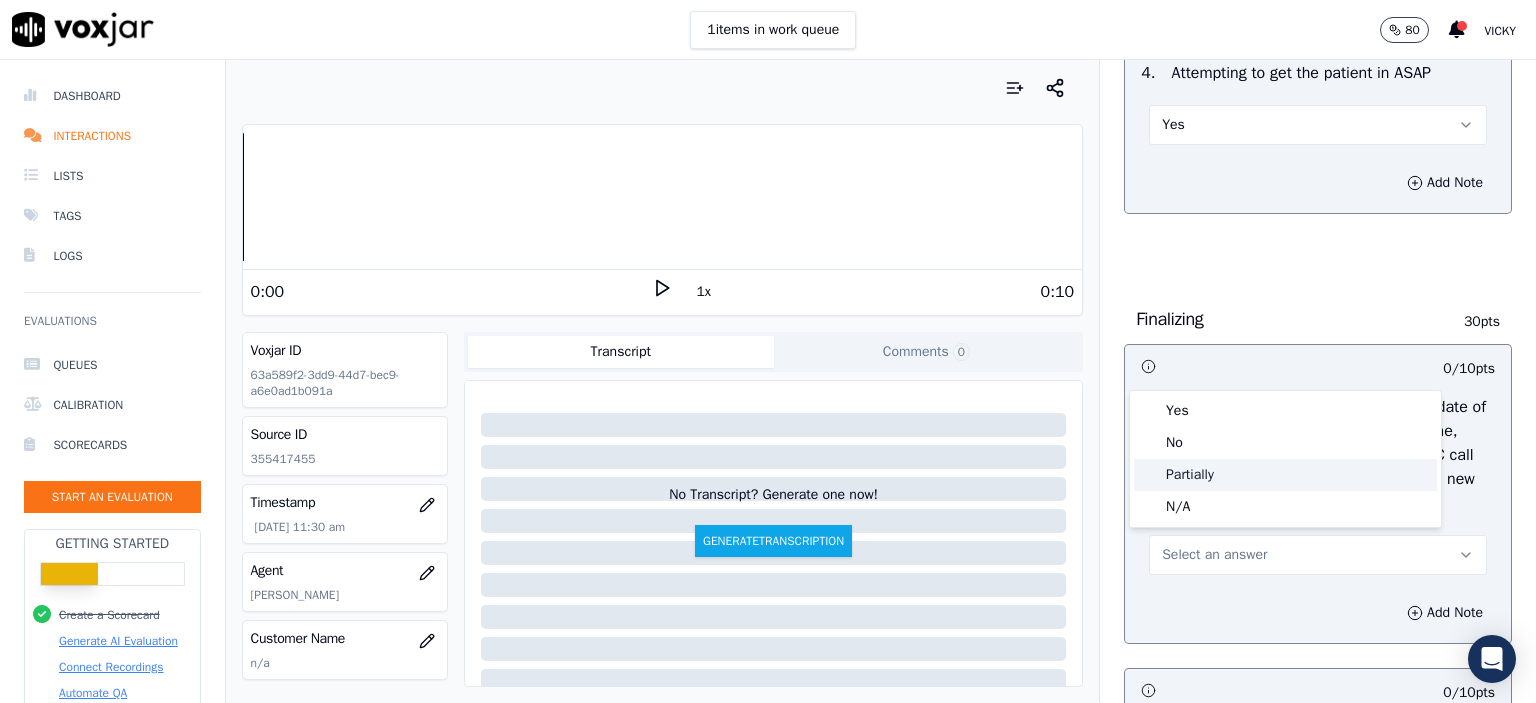 click on "Partially" 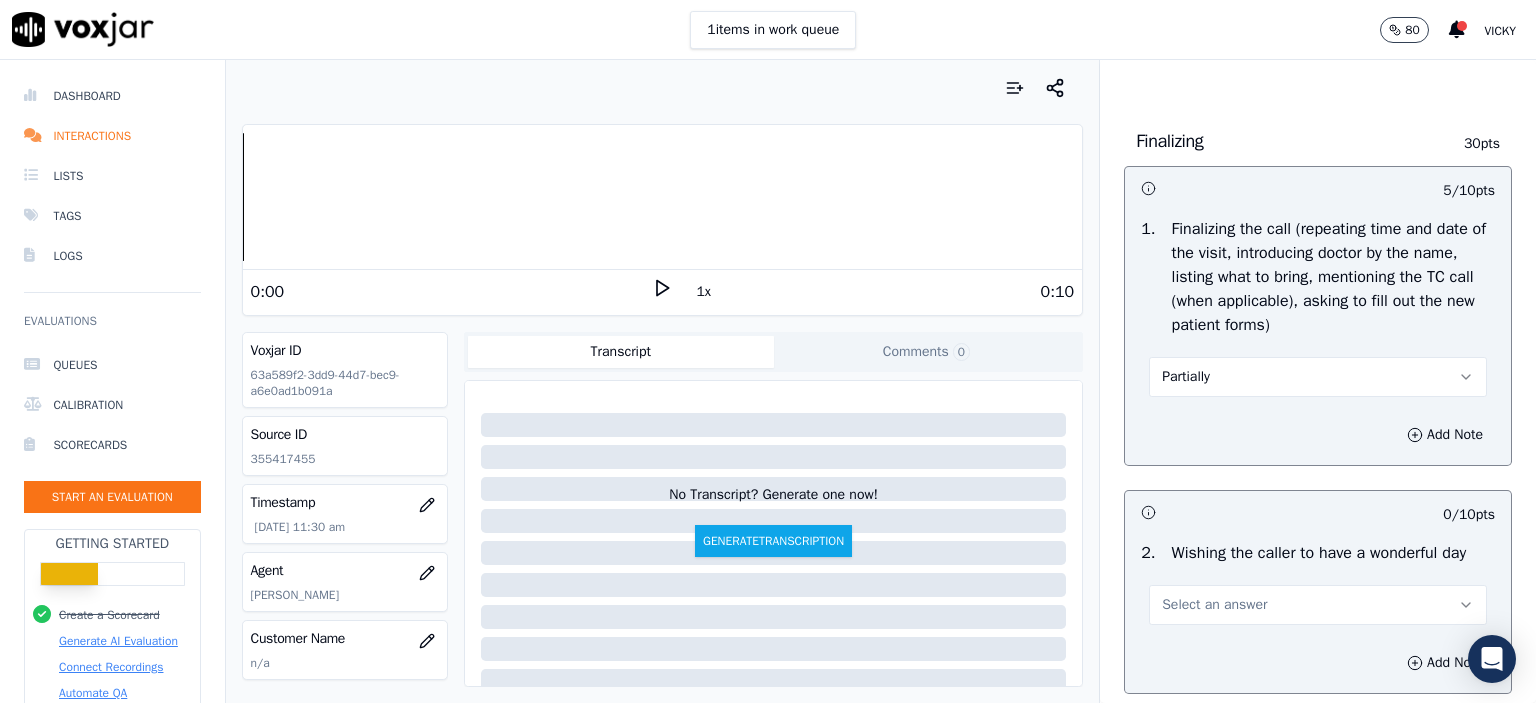 scroll, scrollTop: 2300, scrollLeft: 0, axis: vertical 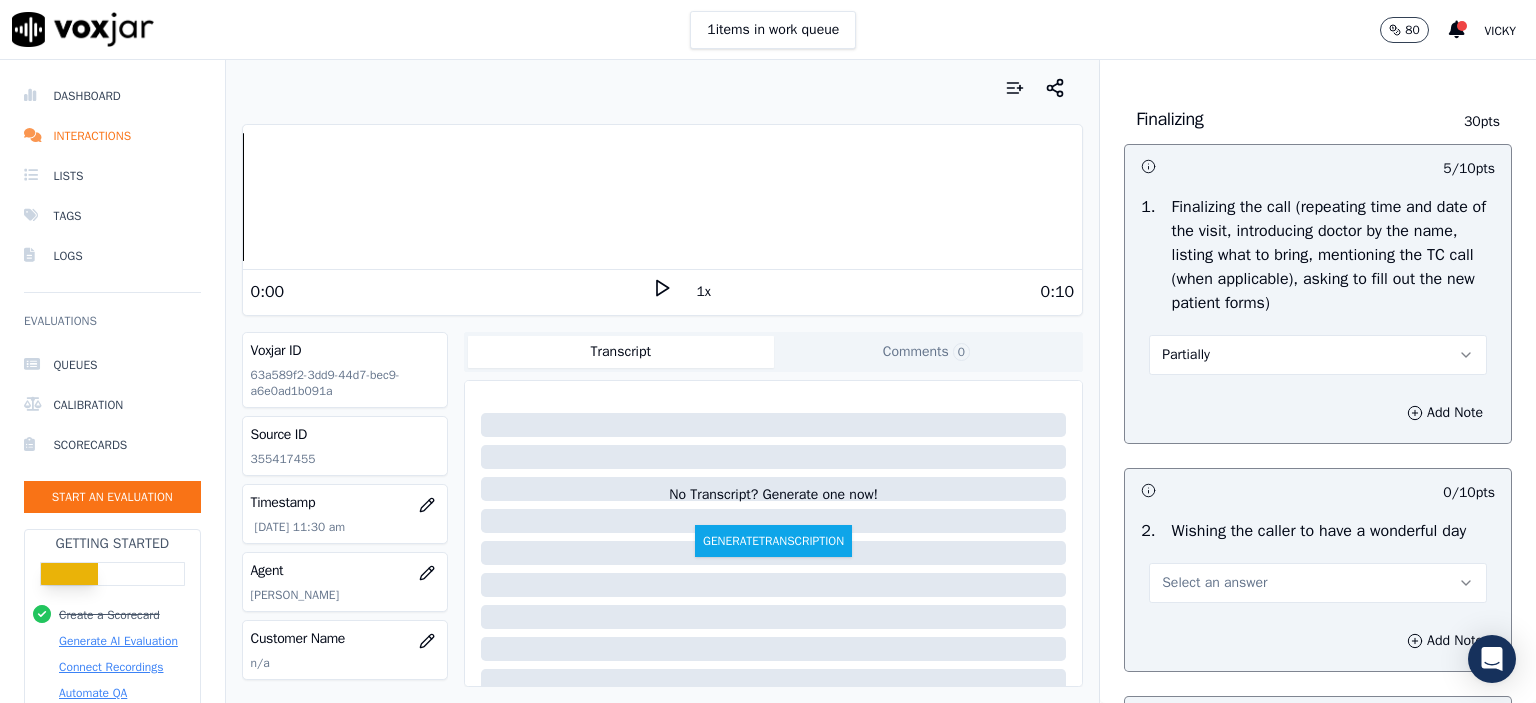 click on "Partially" at bounding box center (1318, 355) 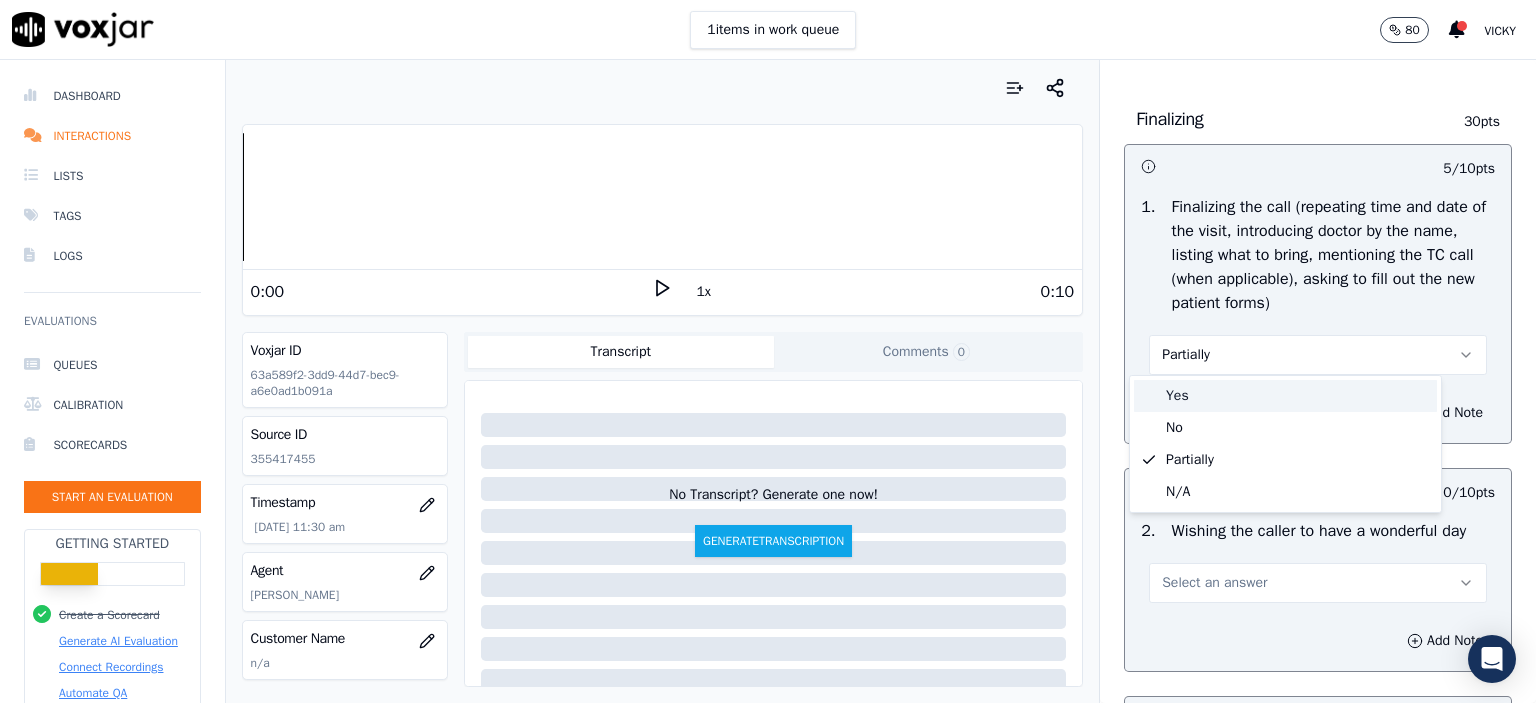 click on "Yes" at bounding box center (1285, 396) 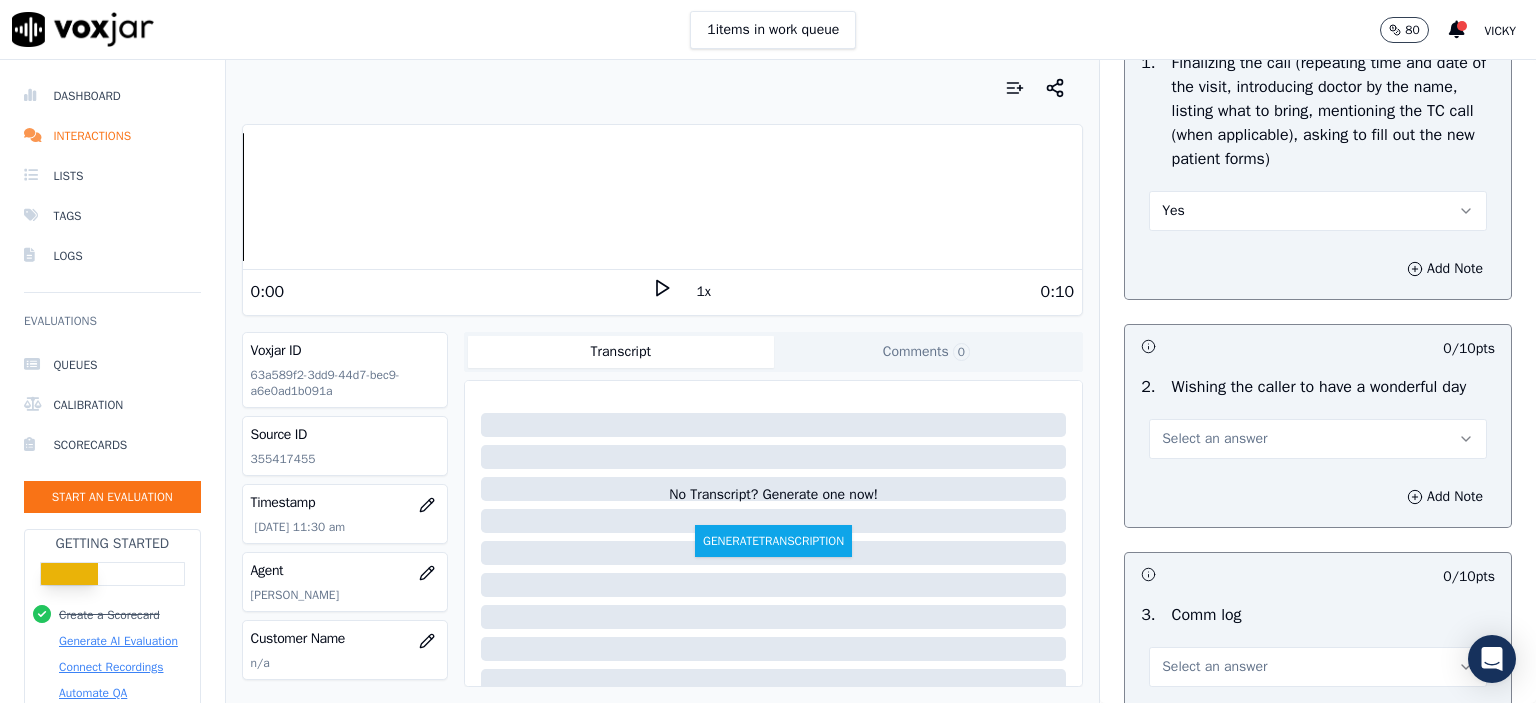 scroll, scrollTop: 2500, scrollLeft: 0, axis: vertical 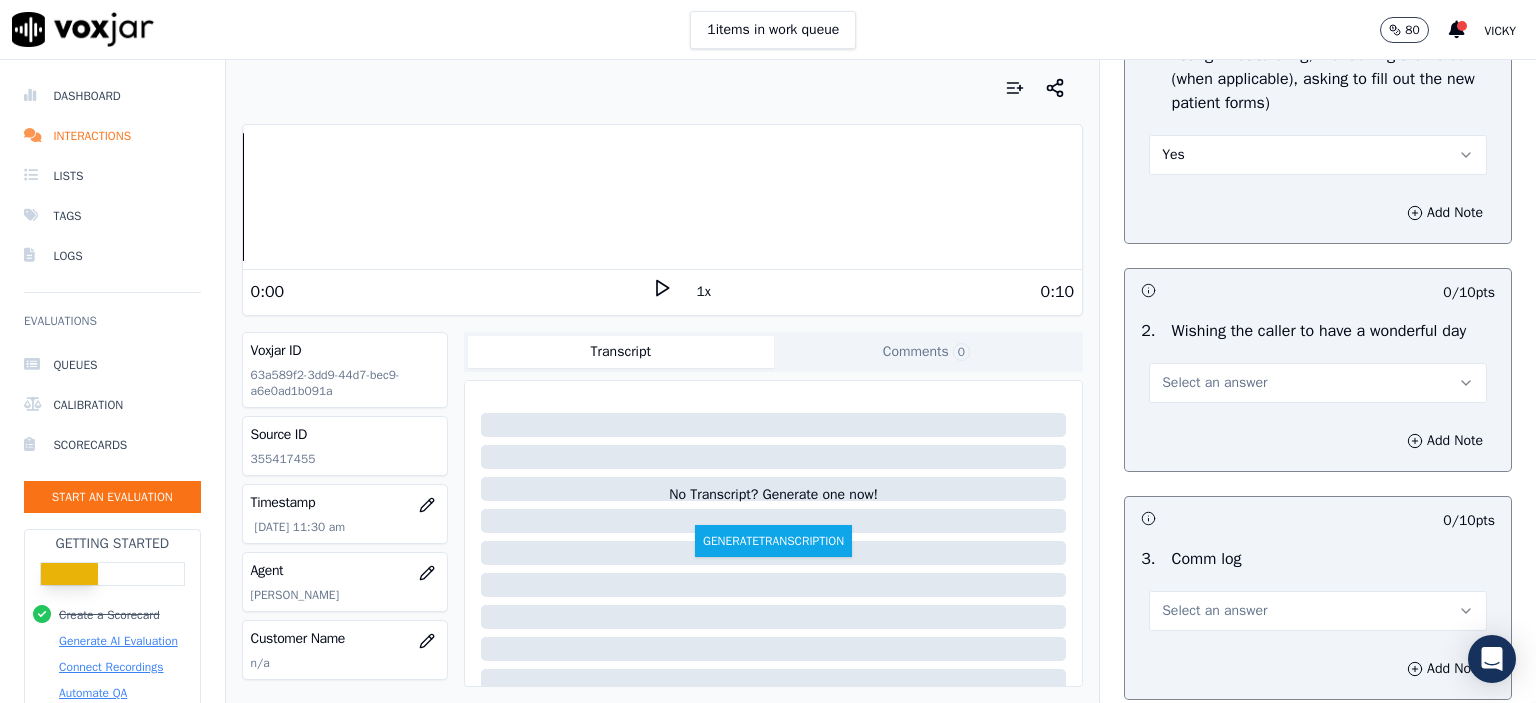 click on "Select an answer" at bounding box center (1318, 383) 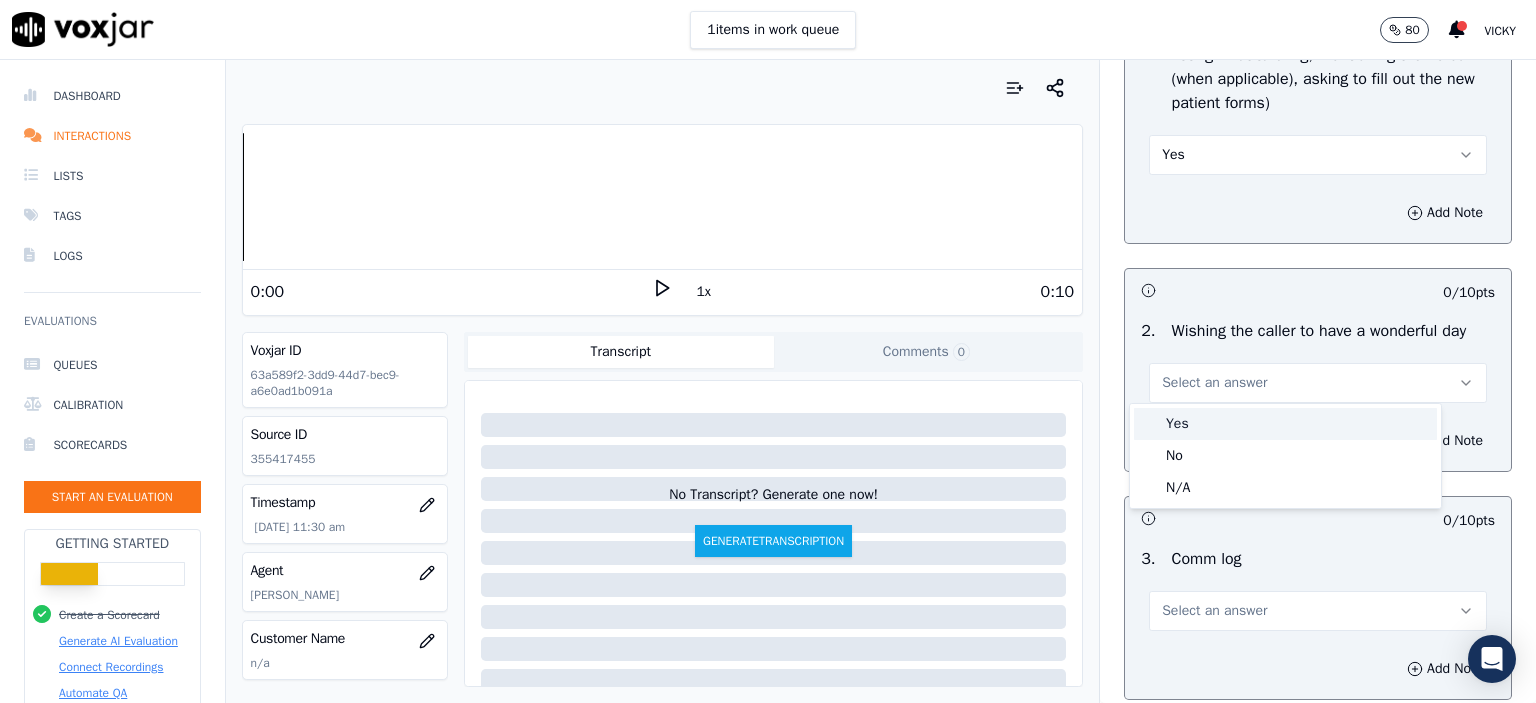 click on "Yes" at bounding box center (1285, 424) 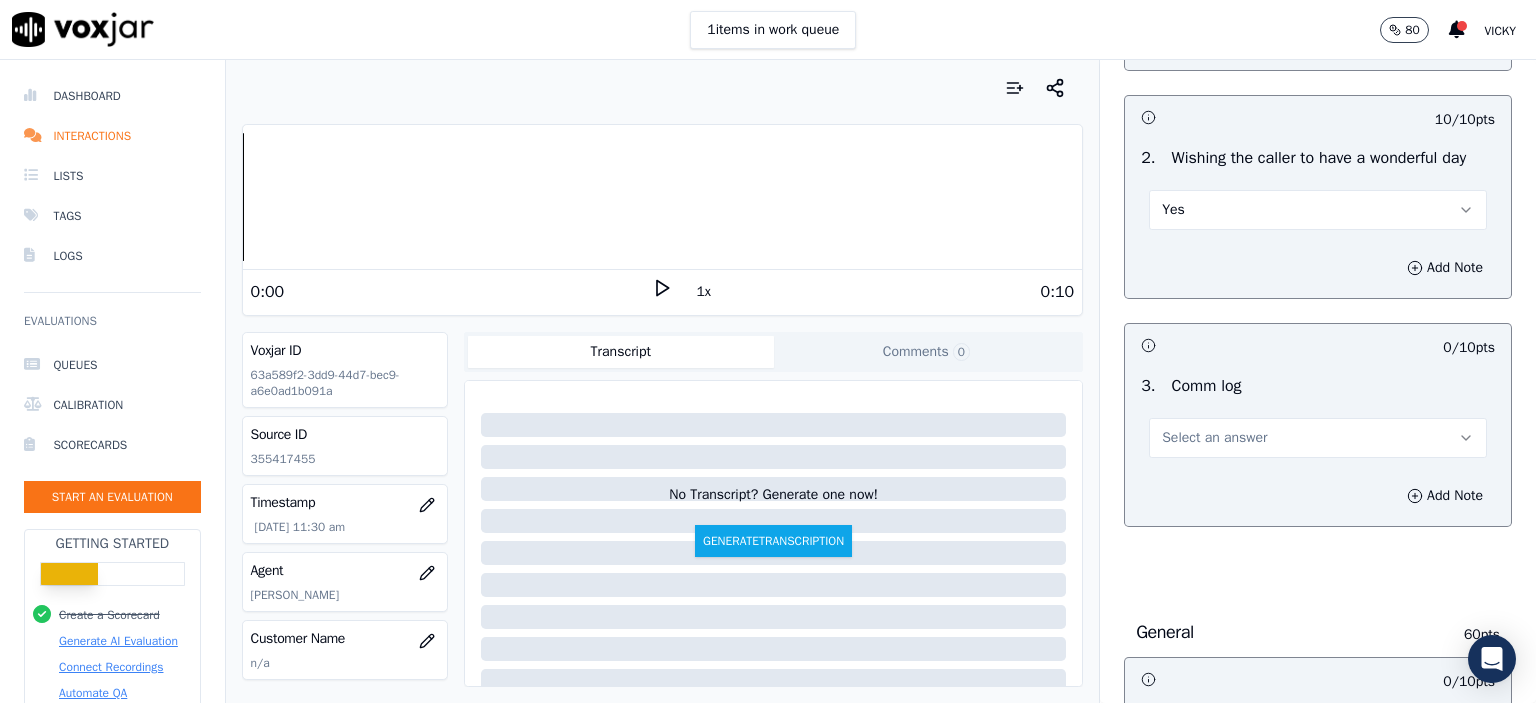 scroll, scrollTop: 2700, scrollLeft: 0, axis: vertical 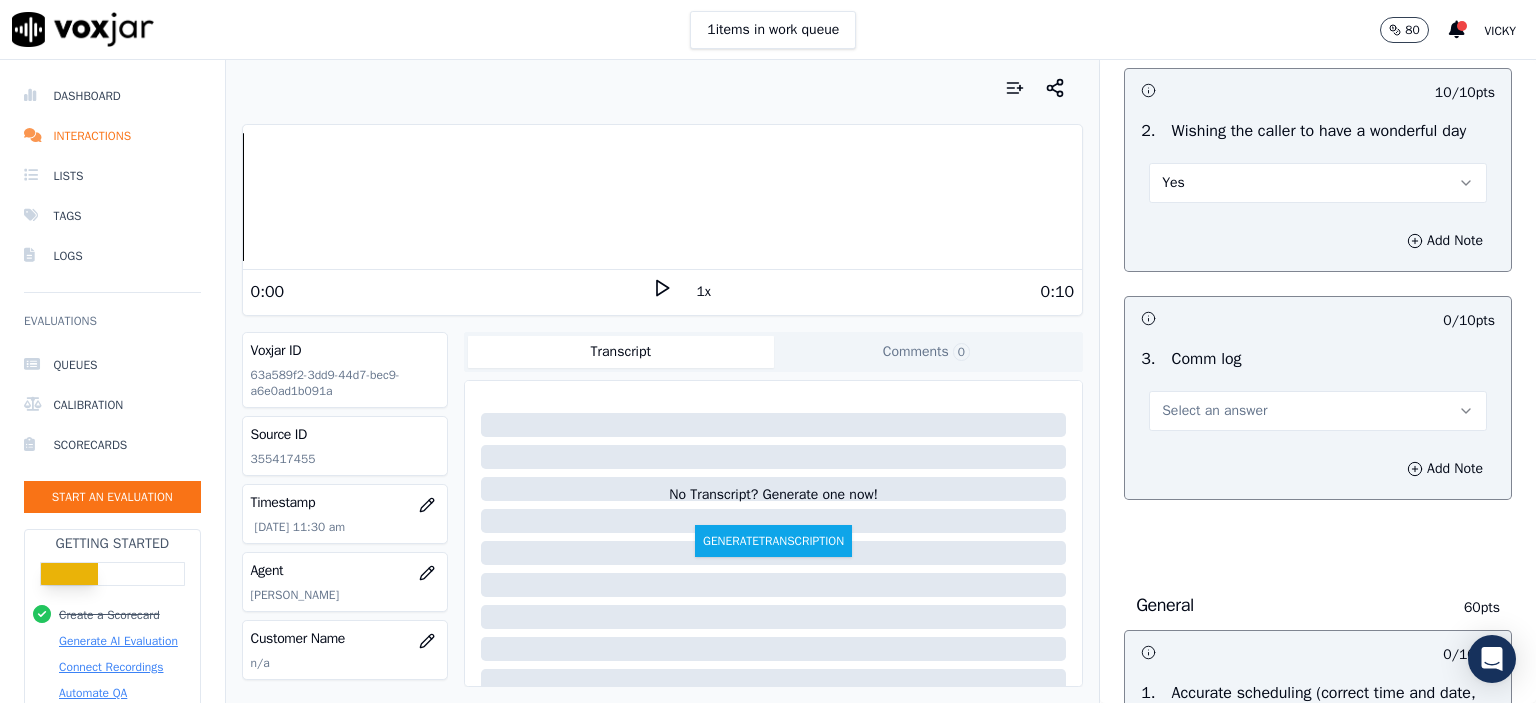 click on "Select an answer" at bounding box center (1318, 411) 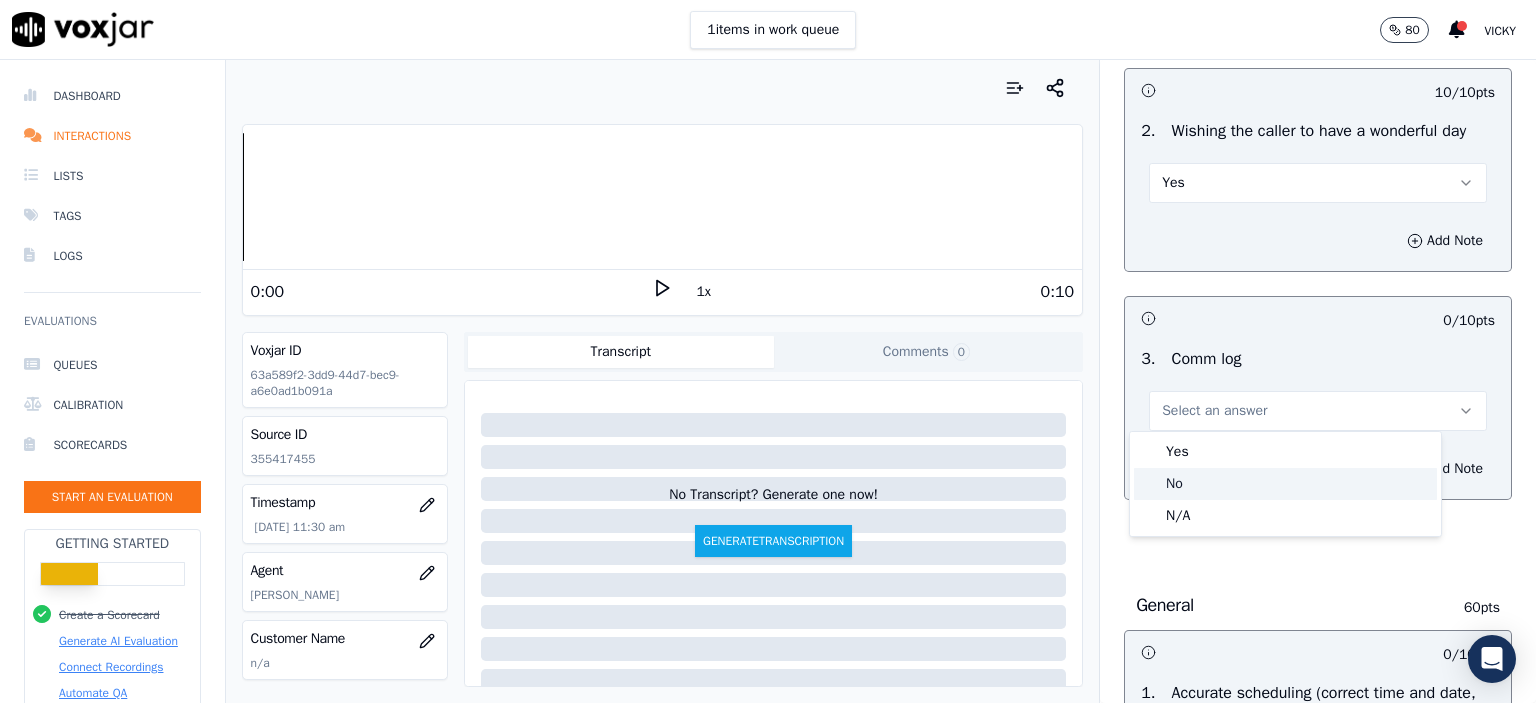 click on "No" 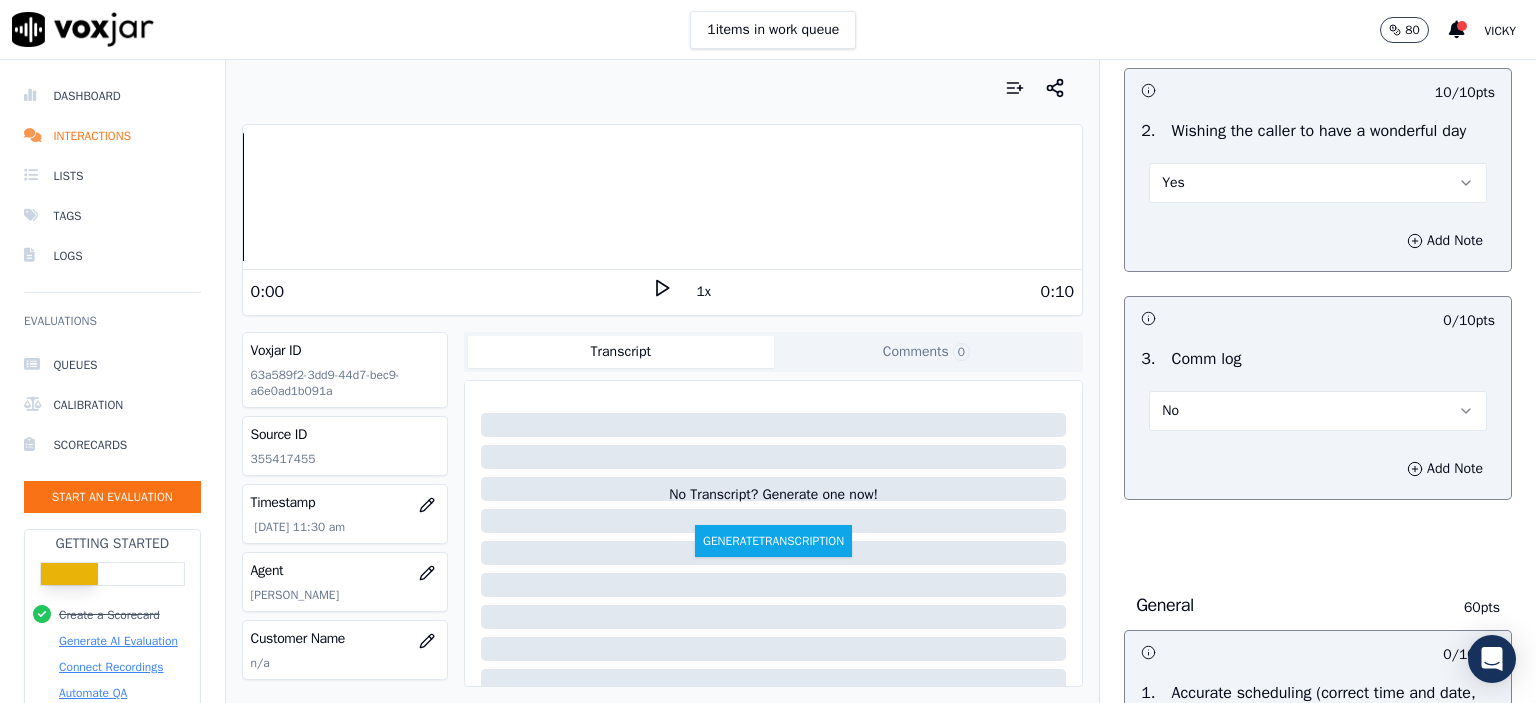click on "No" at bounding box center (1318, 411) 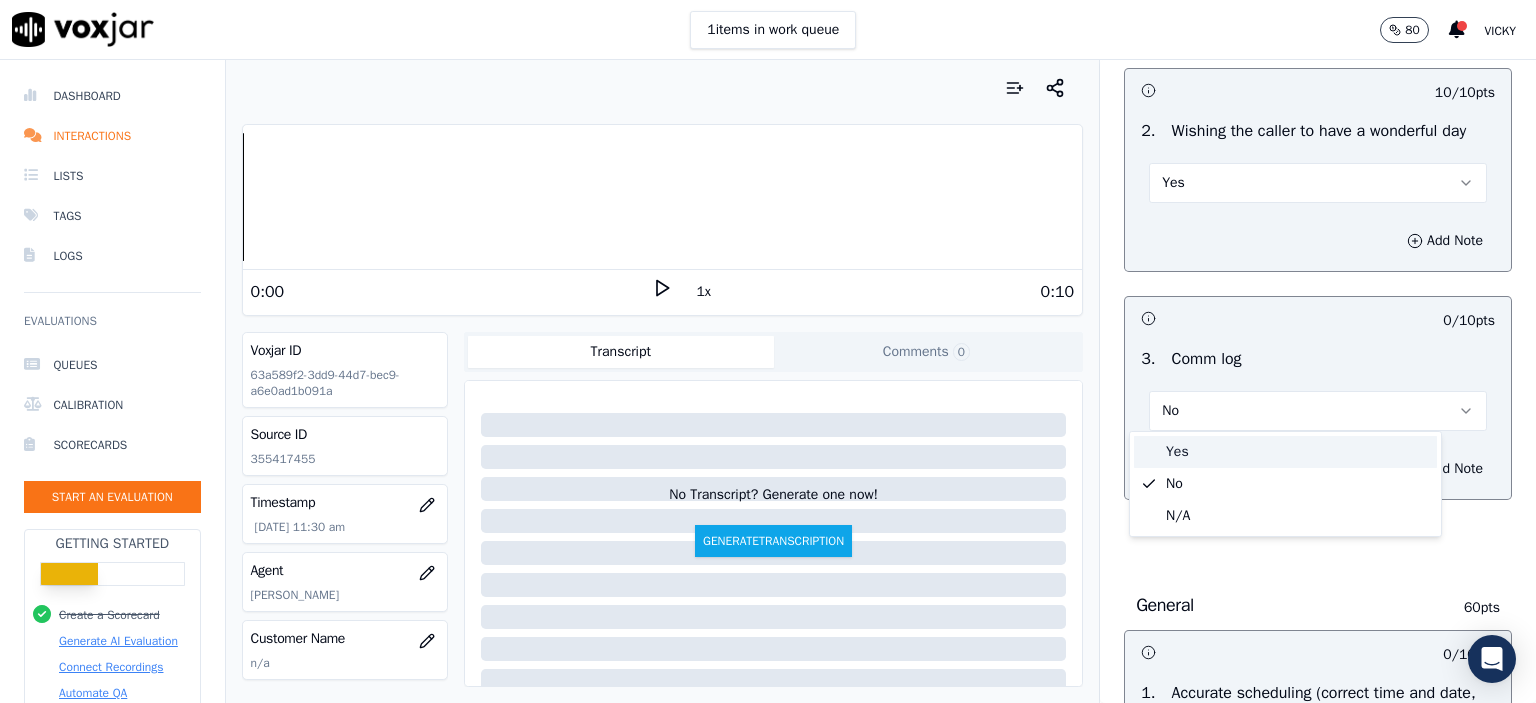 click on "Yes" at bounding box center (1285, 452) 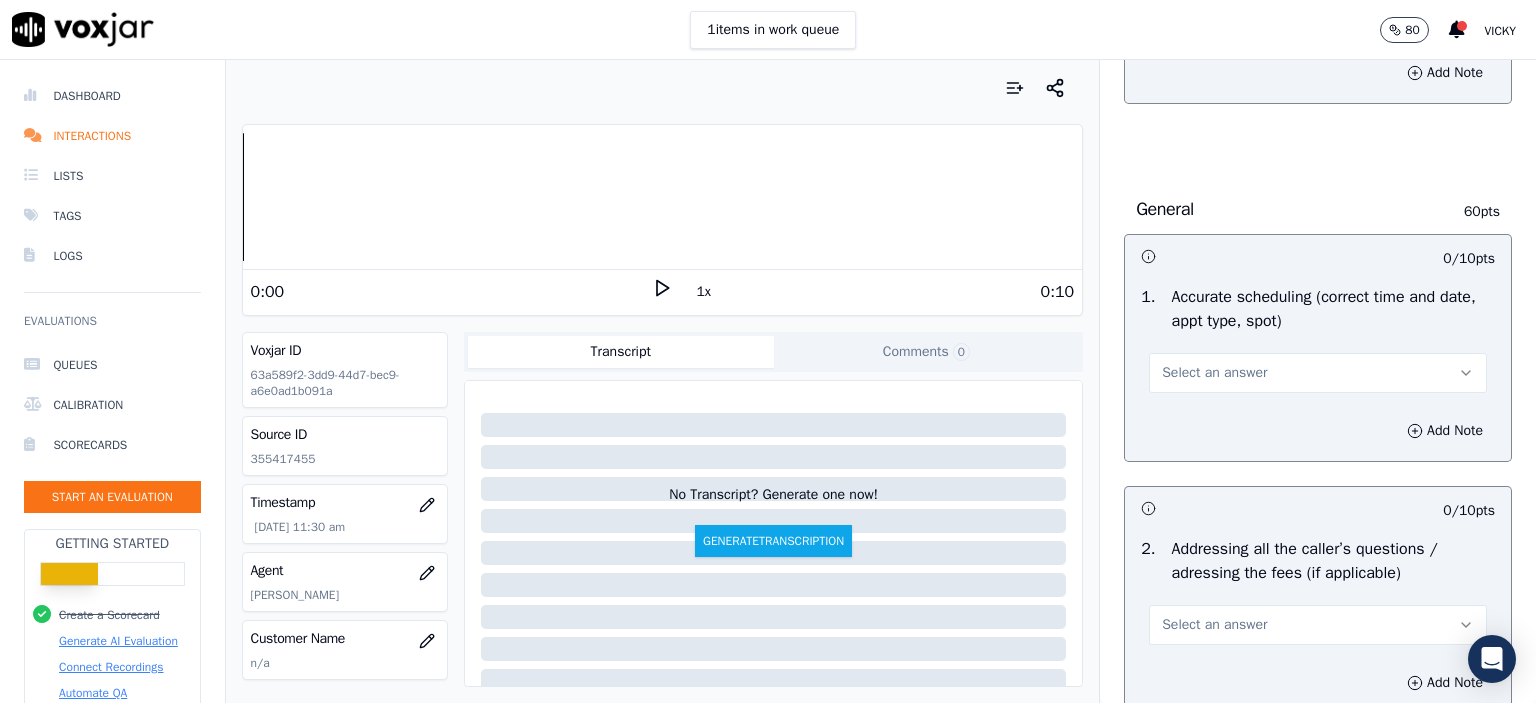 scroll, scrollTop: 3100, scrollLeft: 0, axis: vertical 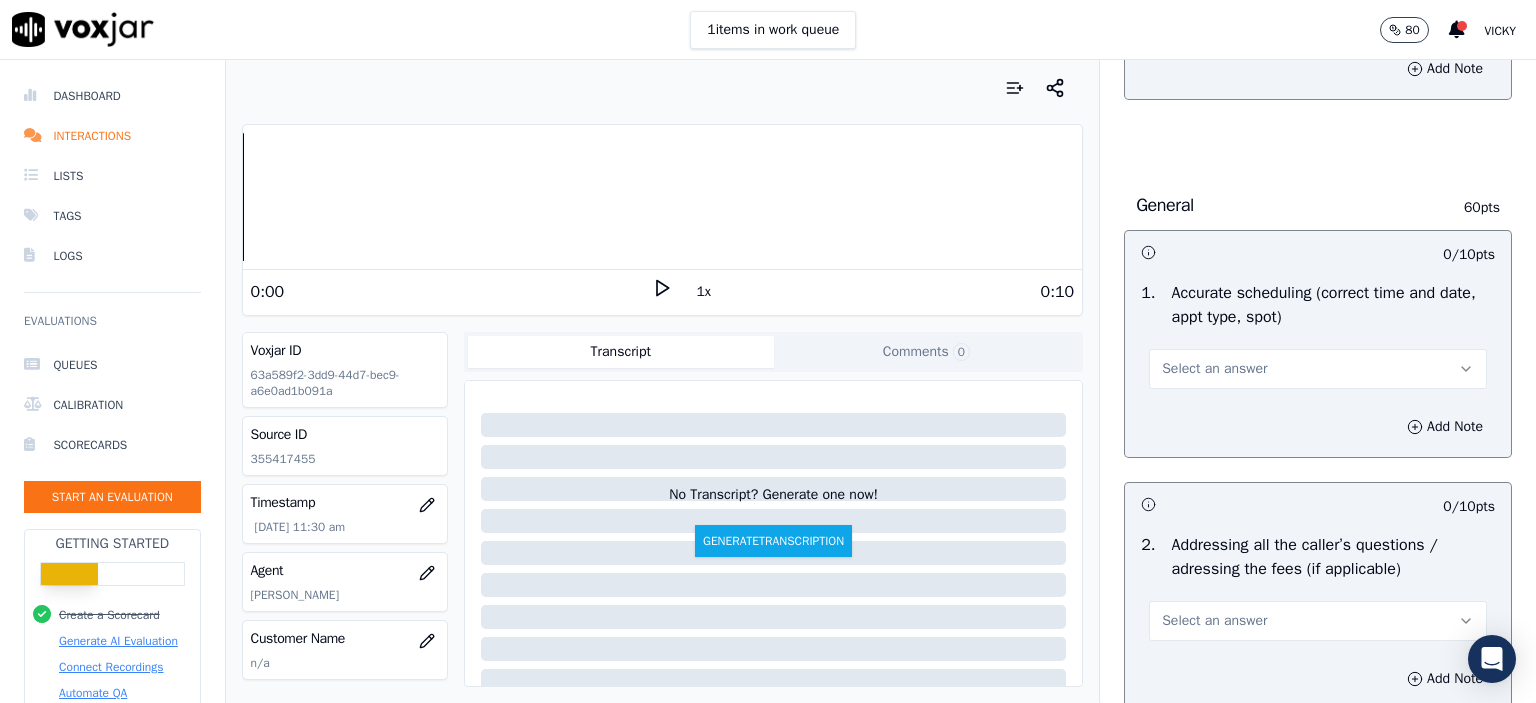 click on "Select an answer" at bounding box center [1318, 369] 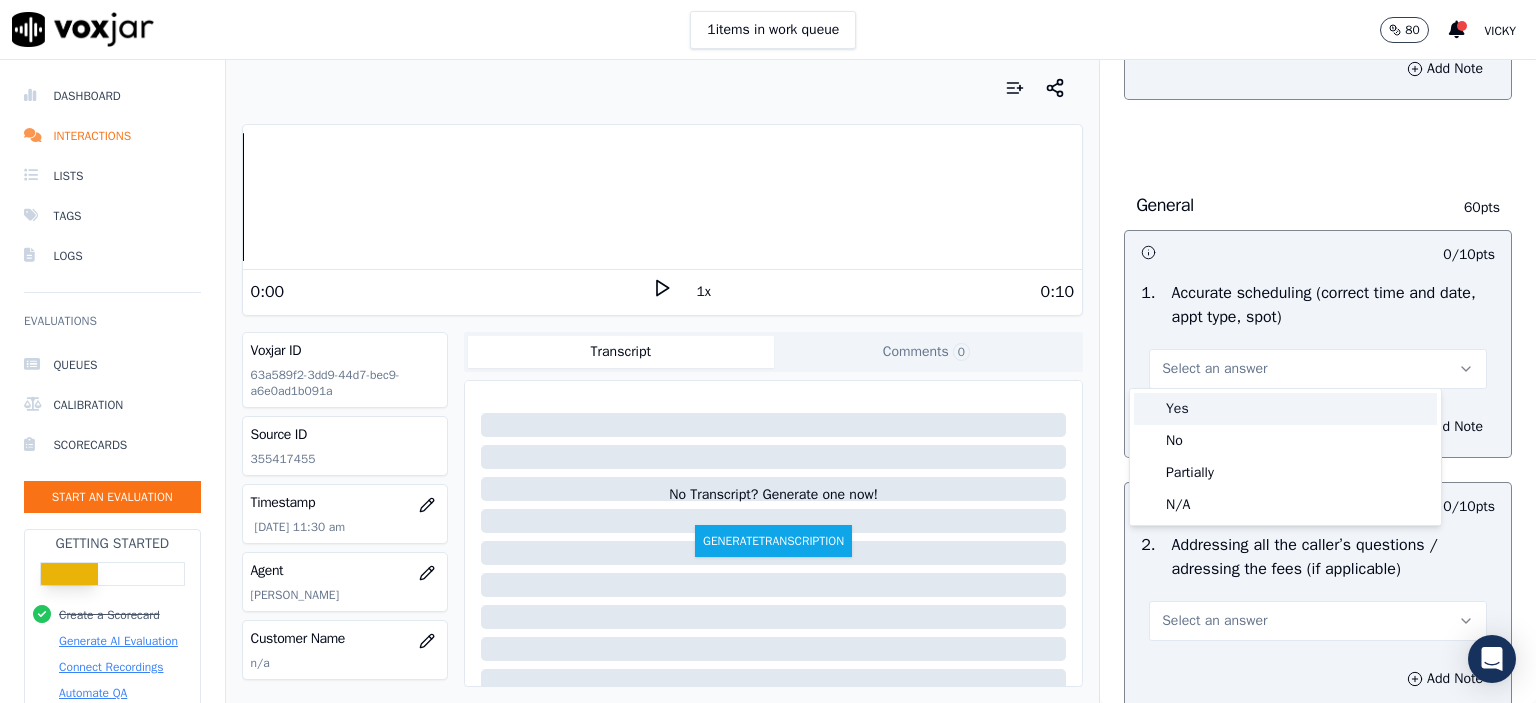 click on "Yes" at bounding box center [1285, 409] 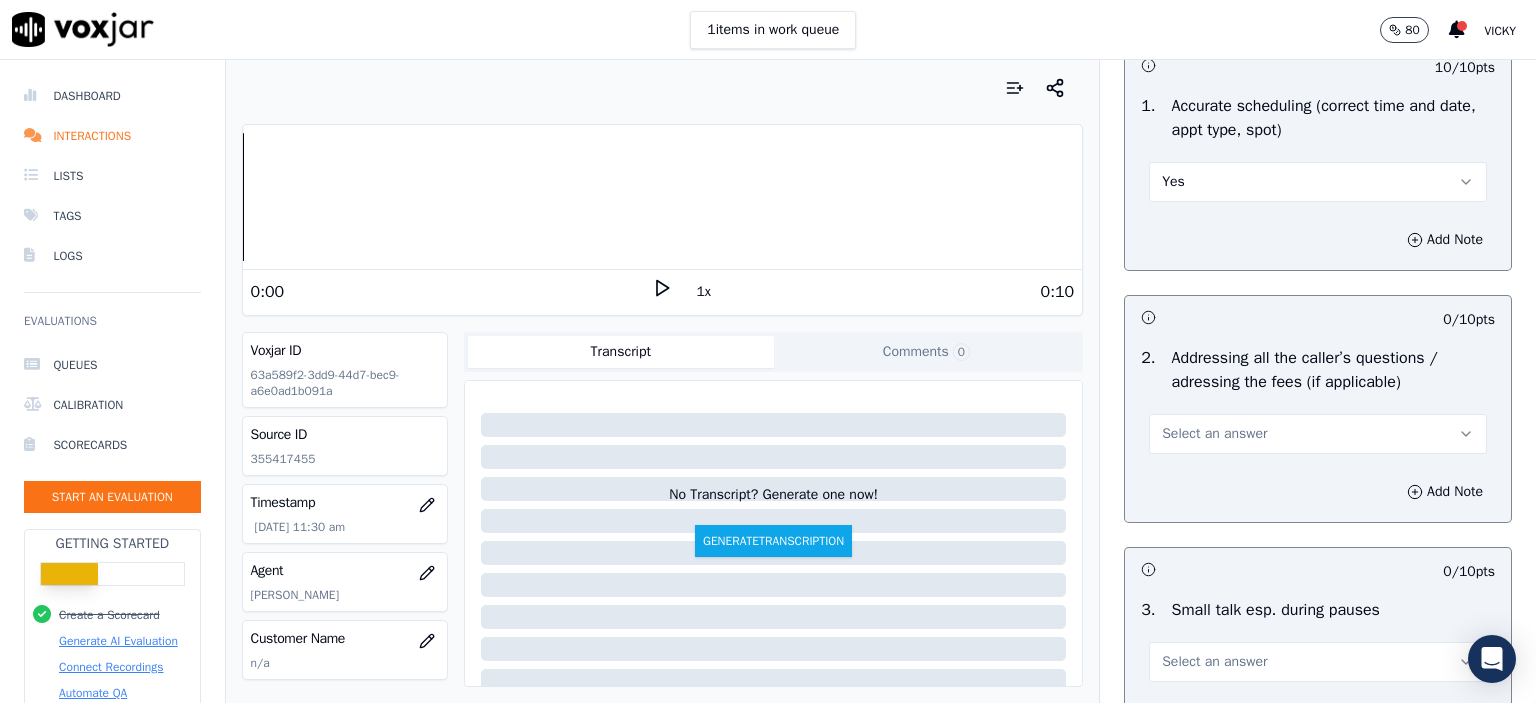 scroll, scrollTop: 3300, scrollLeft: 0, axis: vertical 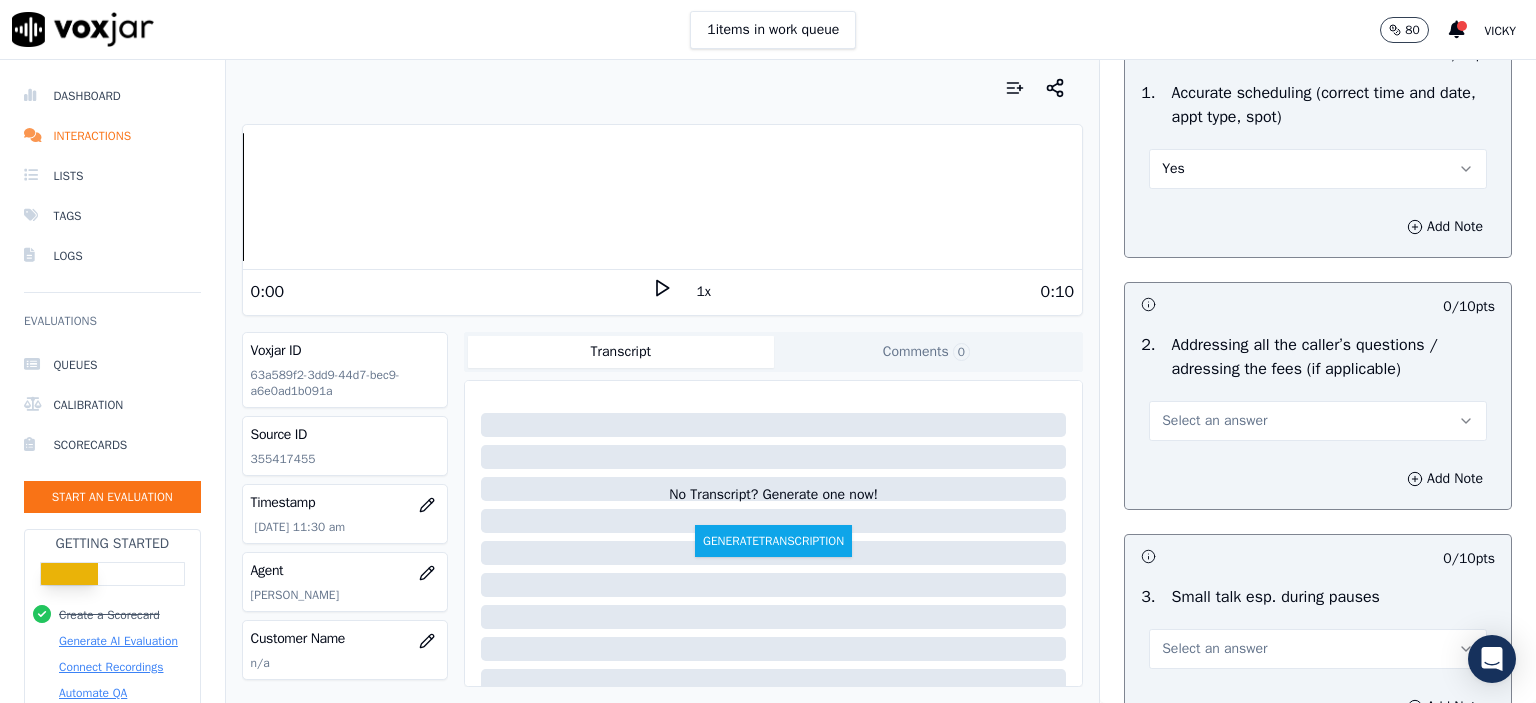 click on "Select an answer" at bounding box center (1318, 421) 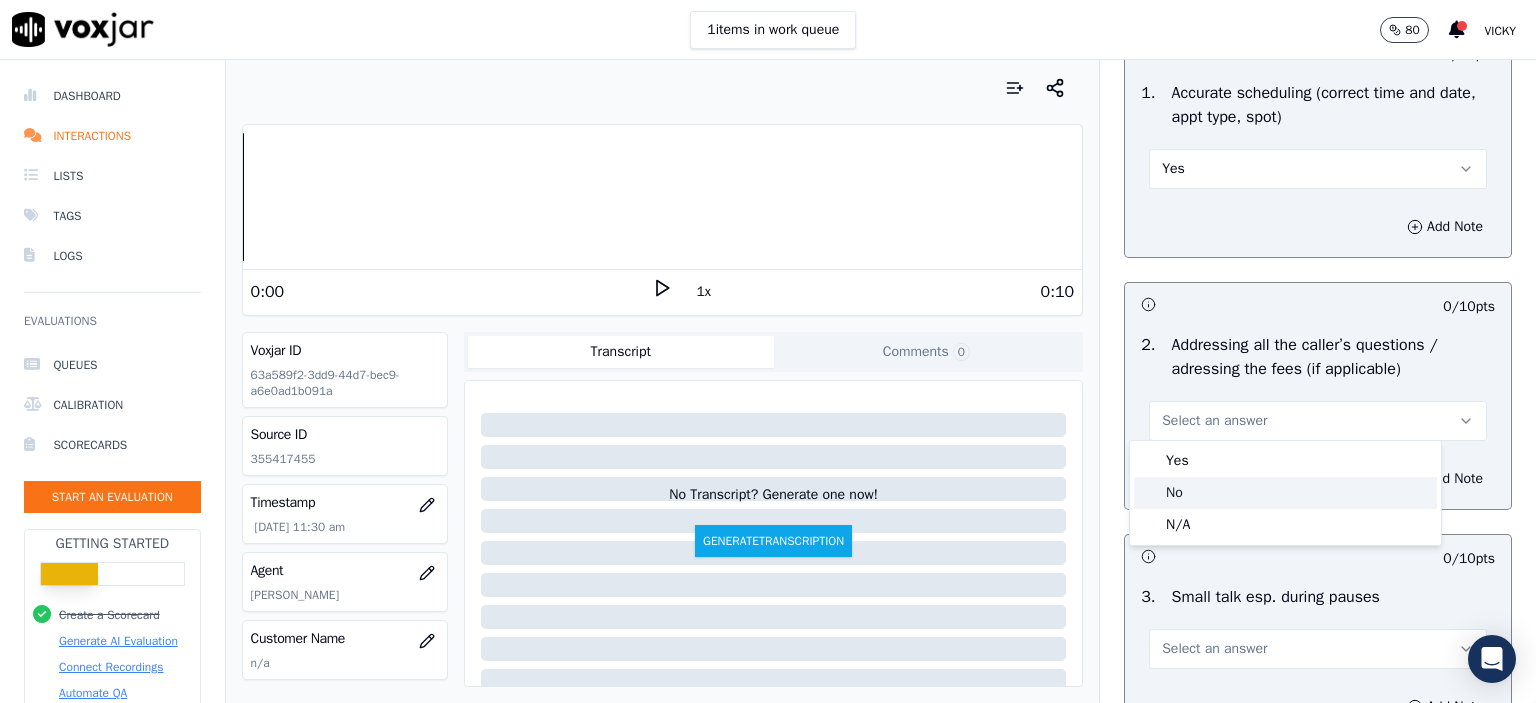 click on "No" 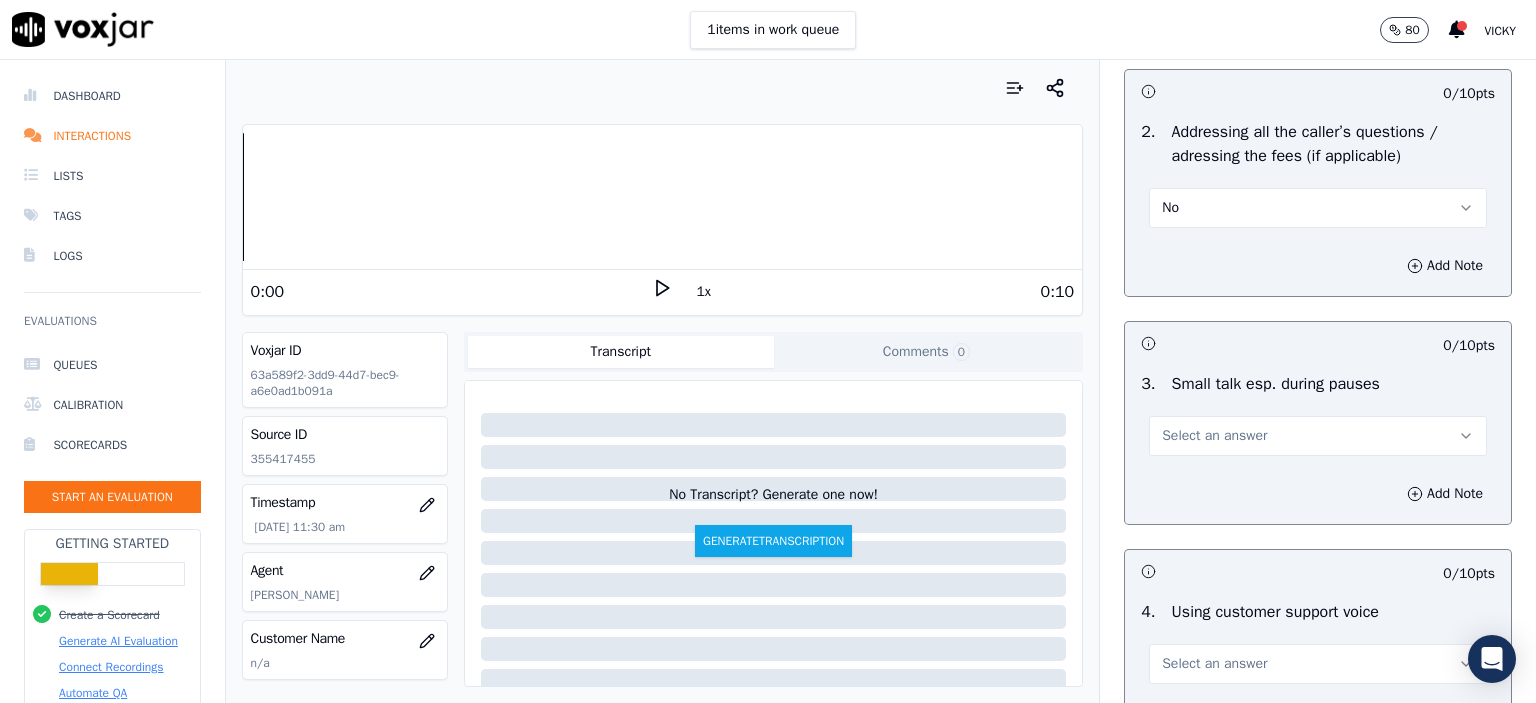 scroll, scrollTop: 3600, scrollLeft: 0, axis: vertical 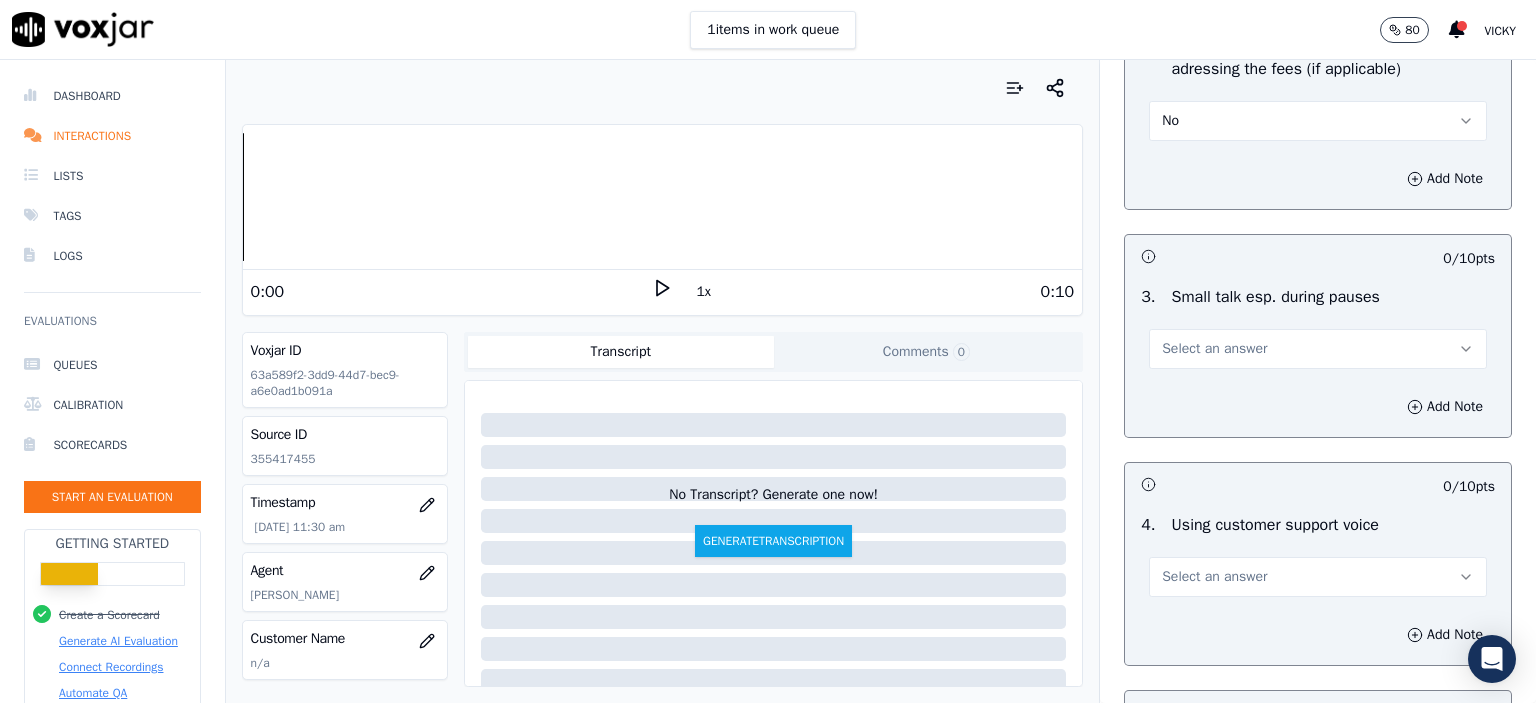 click on "Select an answer" at bounding box center (1318, 349) 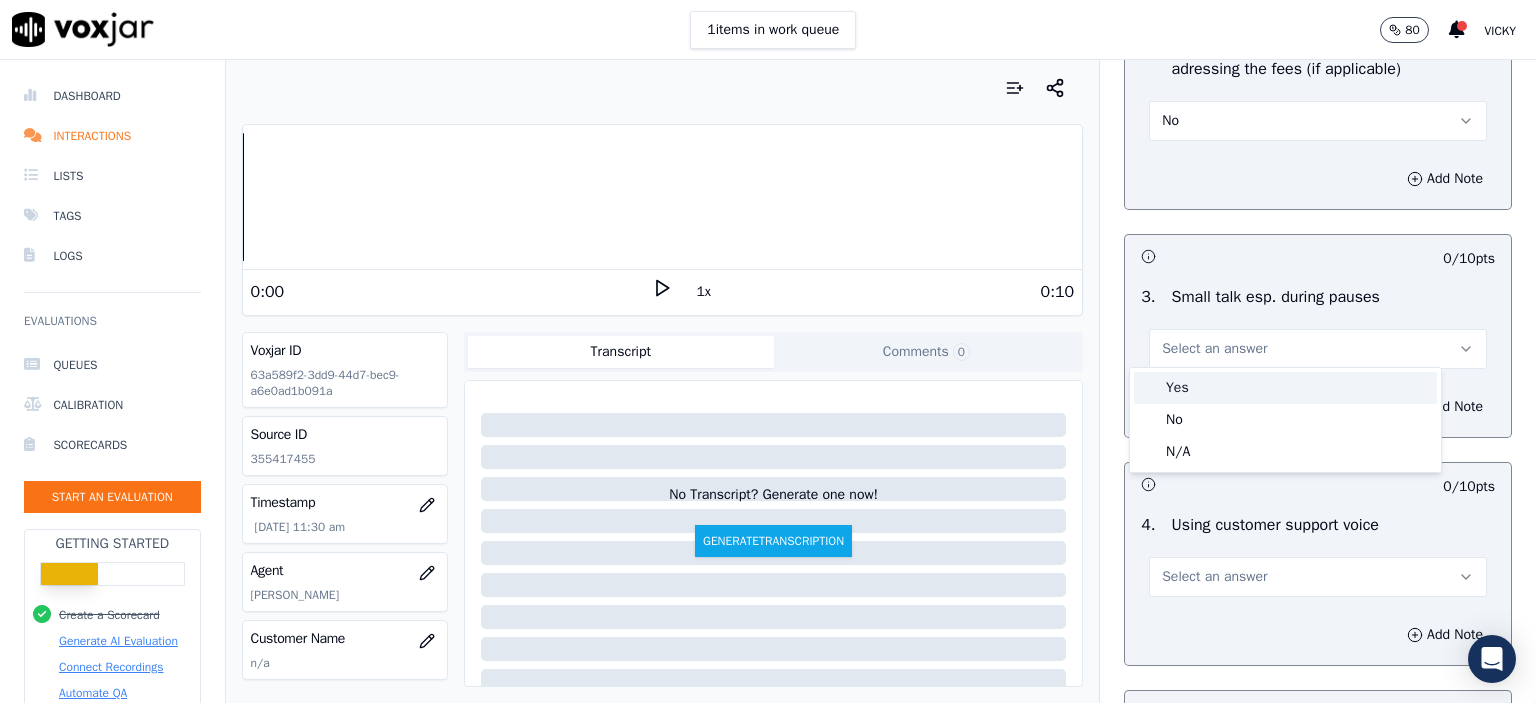 click on "Yes" at bounding box center (1285, 388) 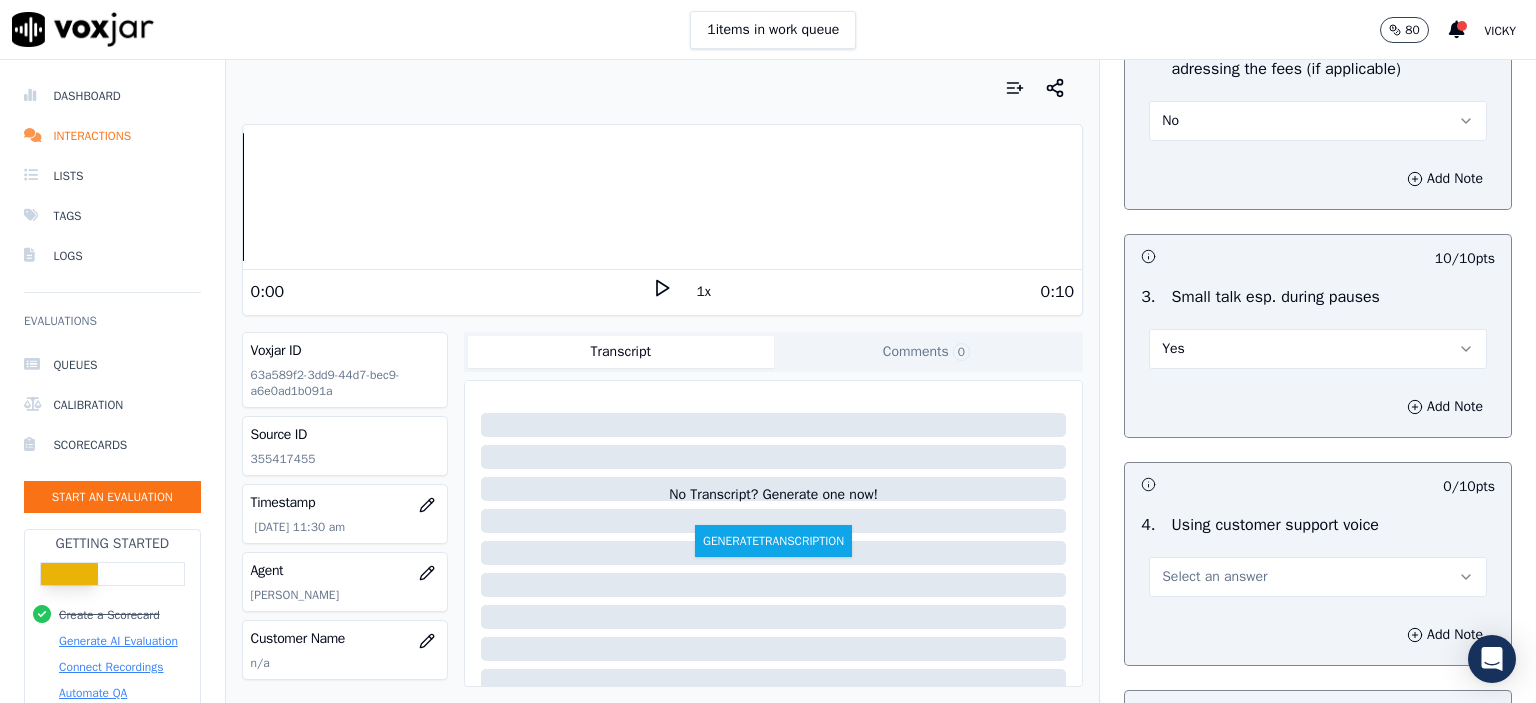 click on "Yes" at bounding box center (1318, 349) 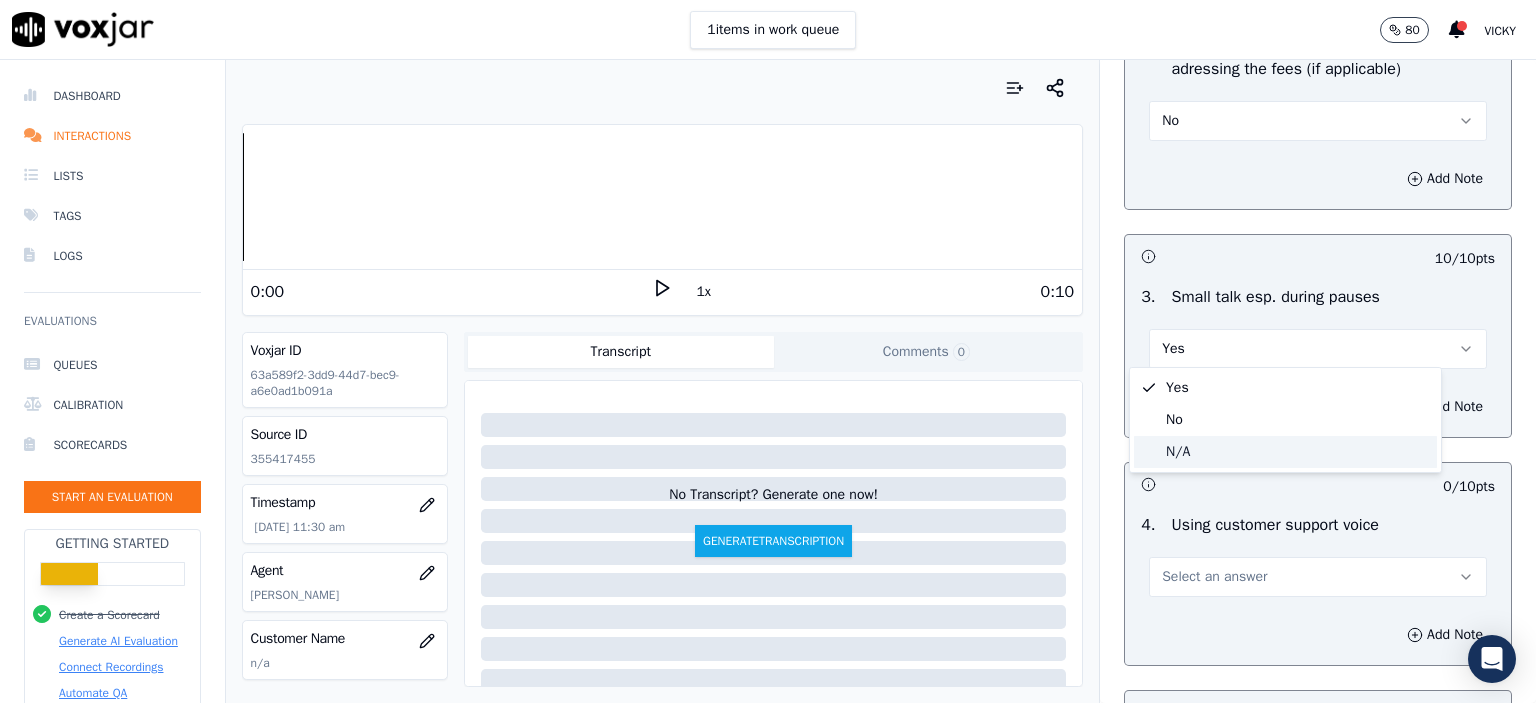 click on "N/A" 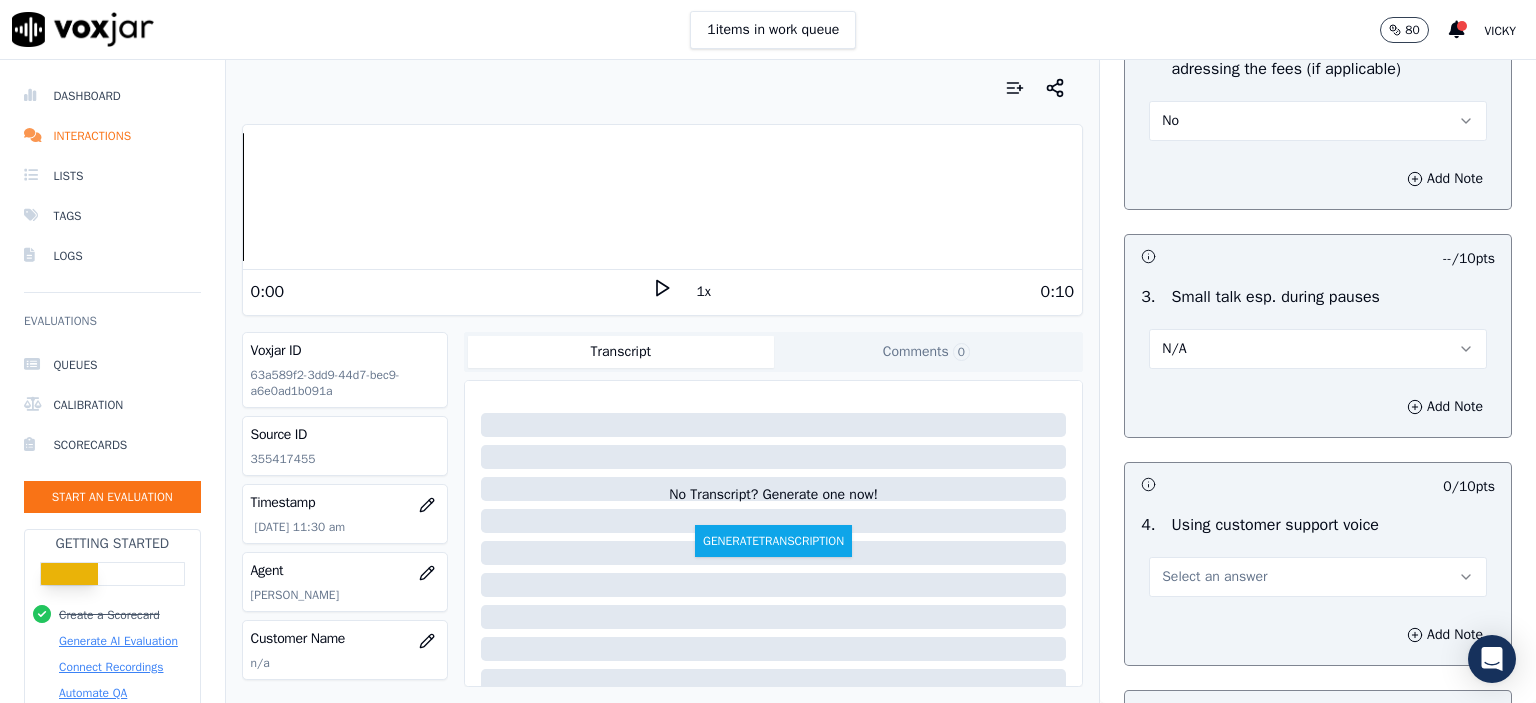 click on "No" at bounding box center [1318, 121] 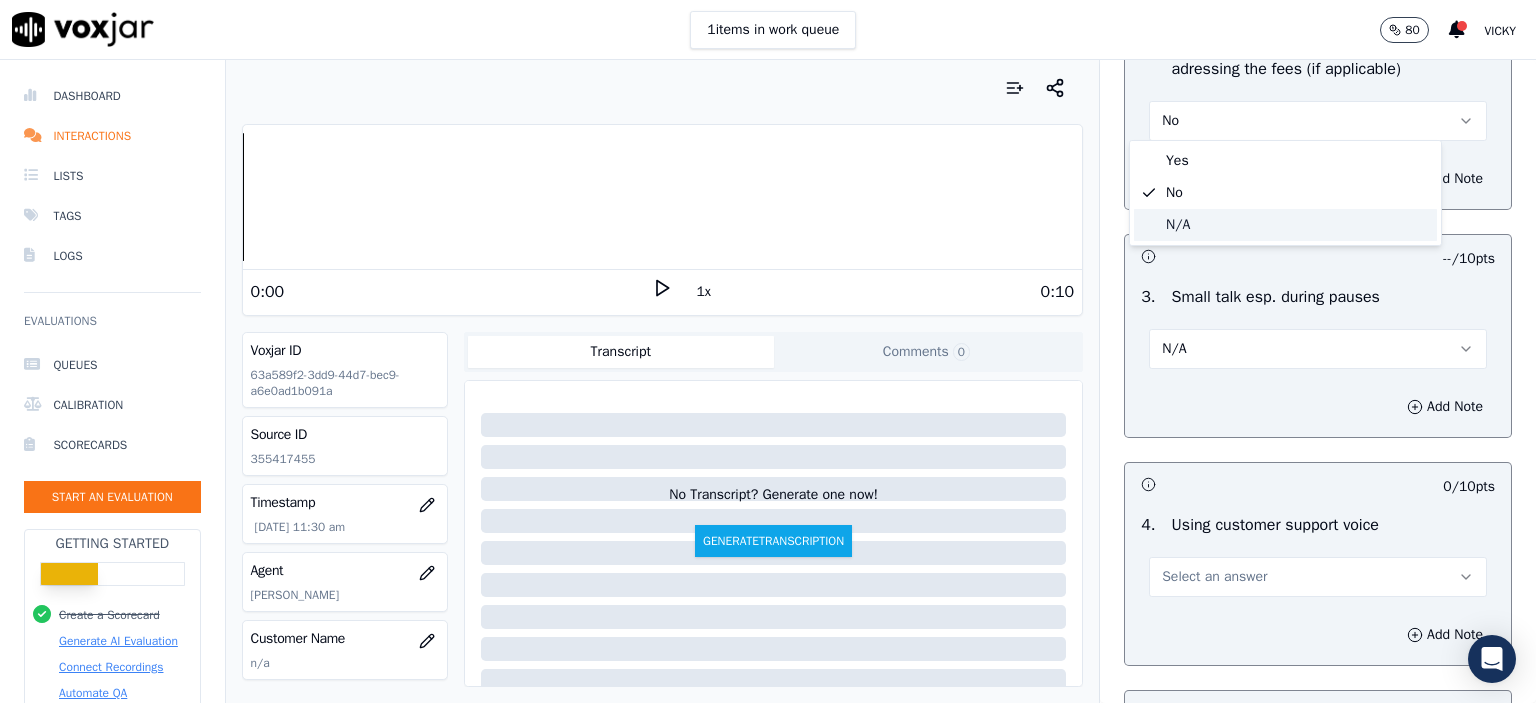 drag, startPoint x: 1217, startPoint y: 235, endPoint x: 1224, endPoint y: 287, distance: 52.46904 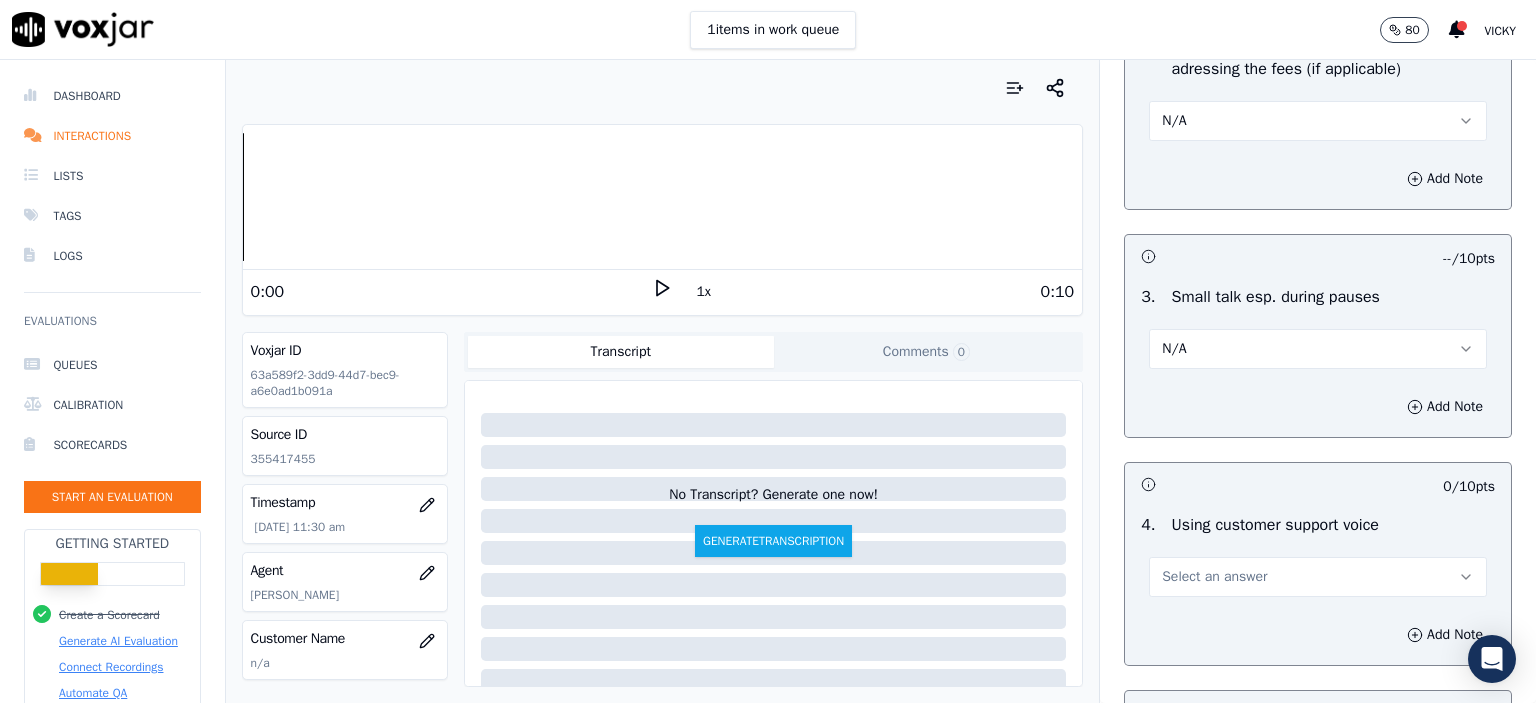 click on "Select an answer" at bounding box center (1318, 577) 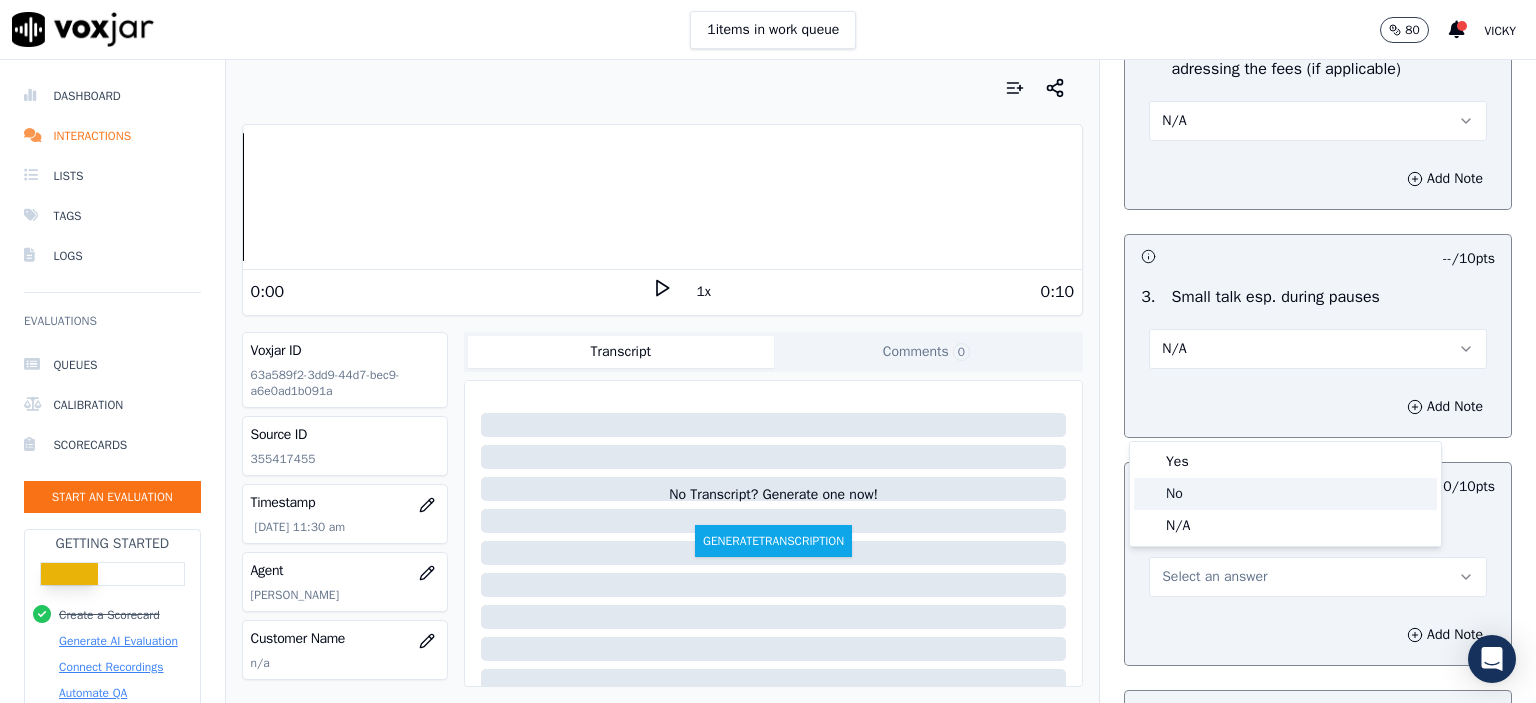 click on "Yes" at bounding box center [1285, 462] 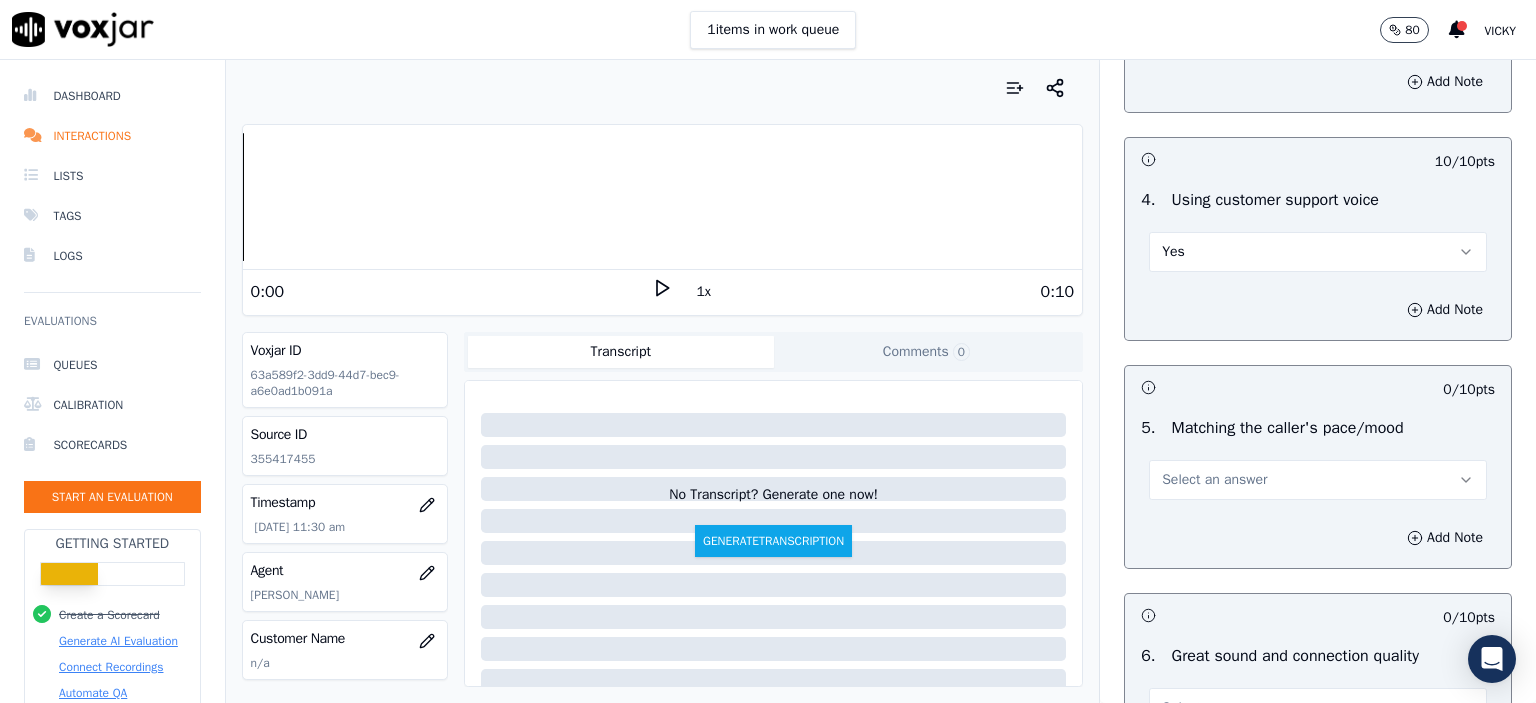 scroll, scrollTop: 4000, scrollLeft: 0, axis: vertical 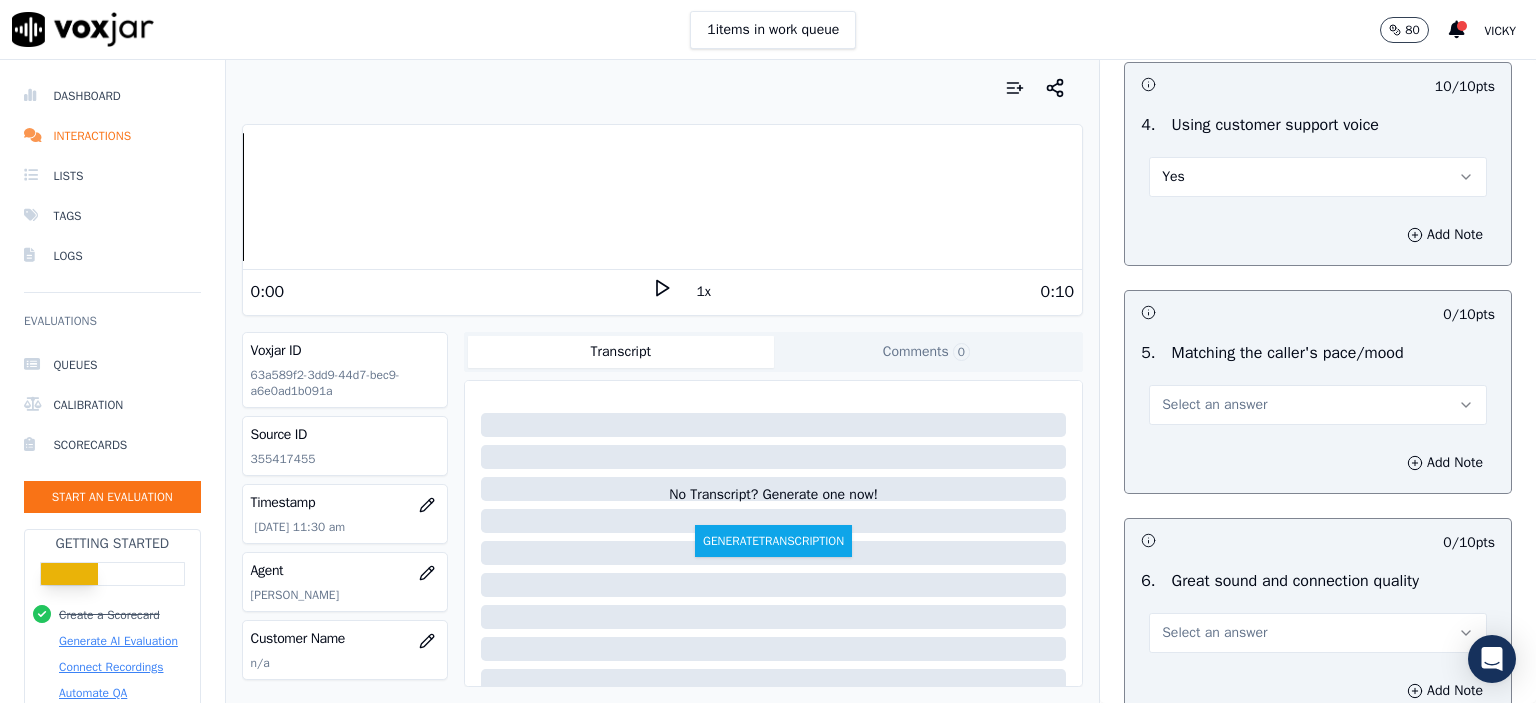 click on "Select an answer" at bounding box center [1214, 405] 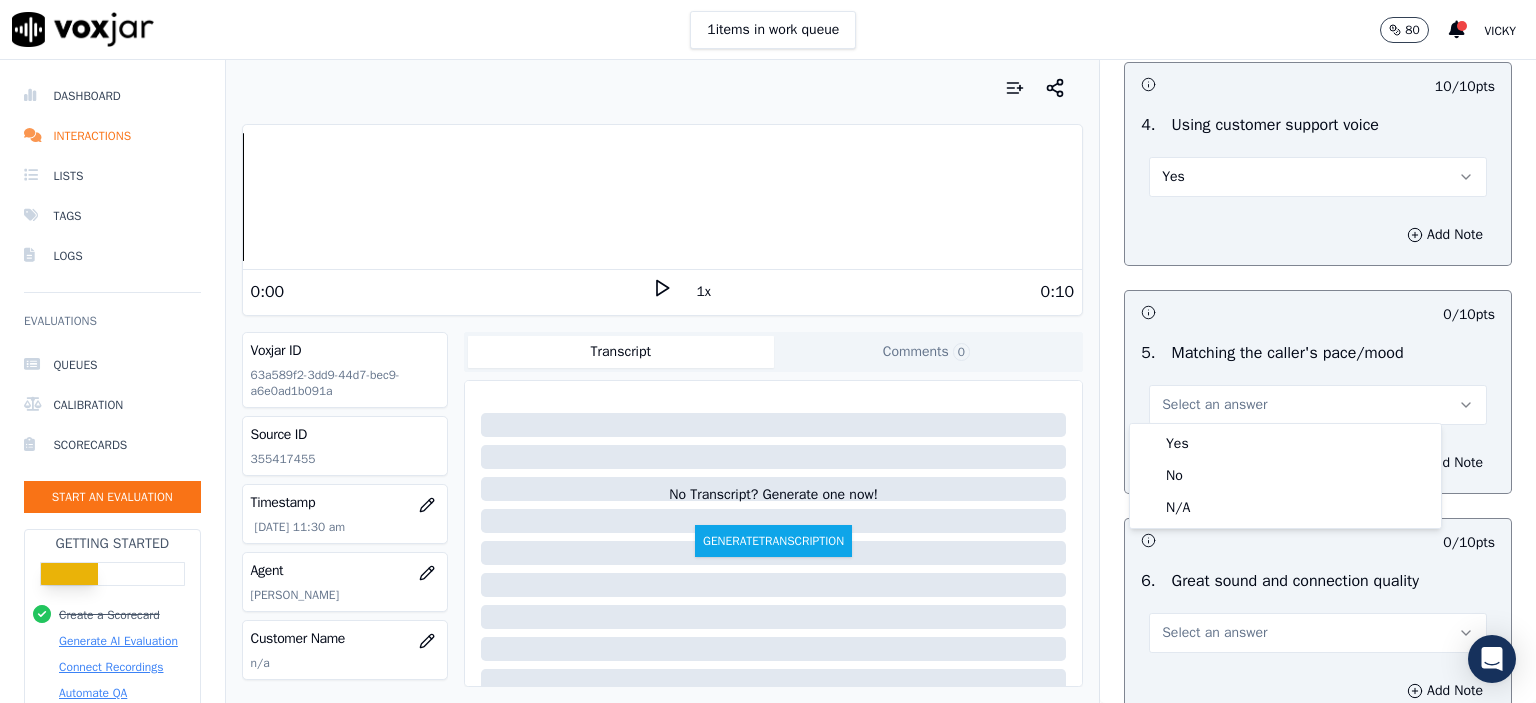 click on "Yes" at bounding box center (1285, 444) 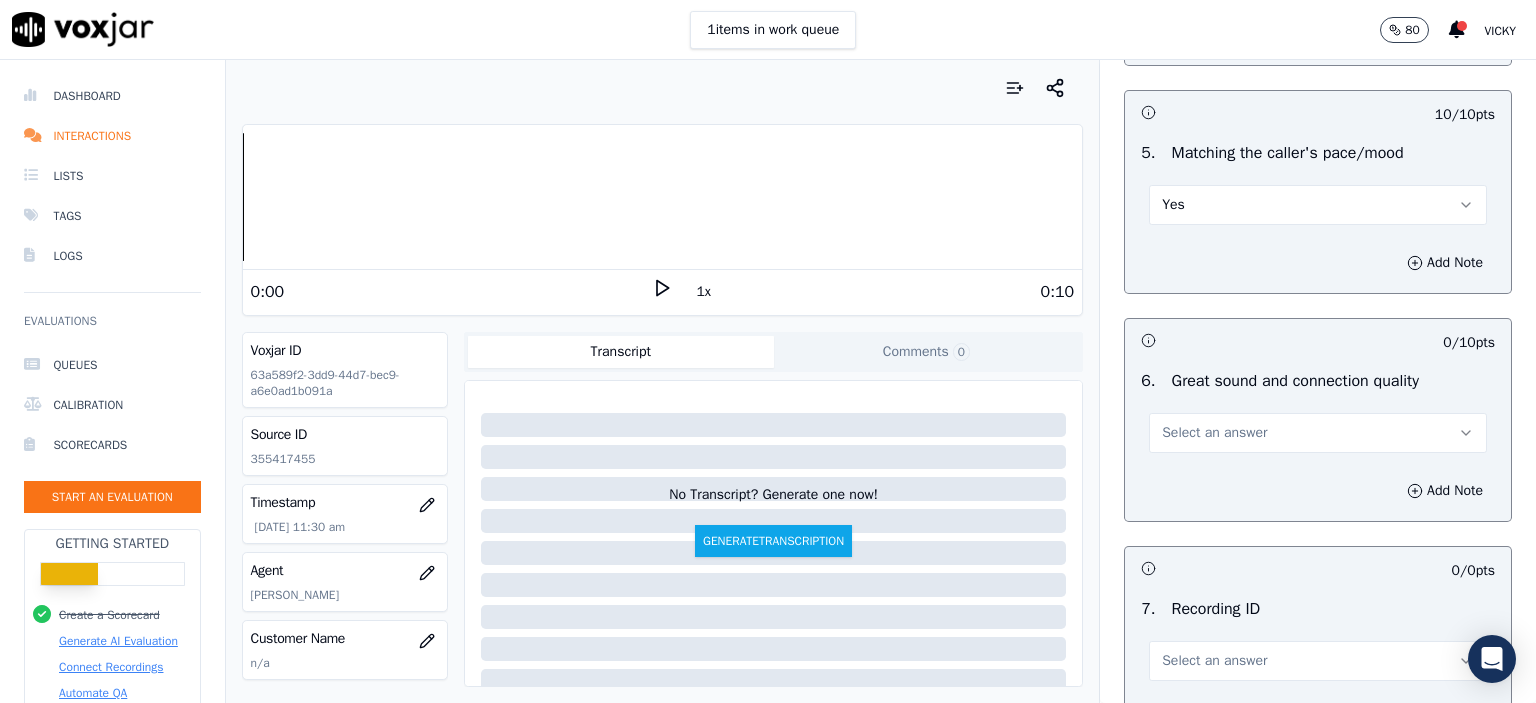 click on "Select an answer" at bounding box center (1214, 433) 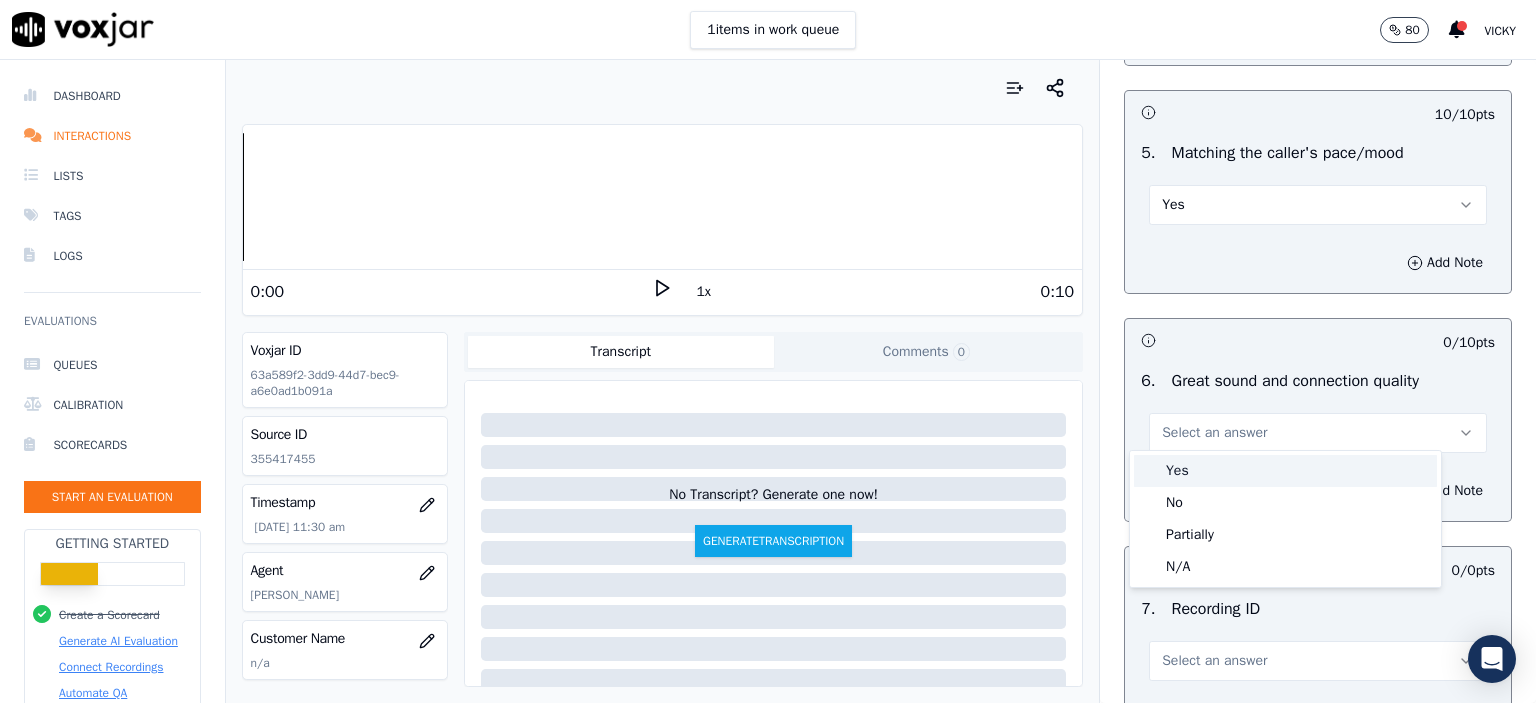 click on "Yes" at bounding box center [1285, 471] 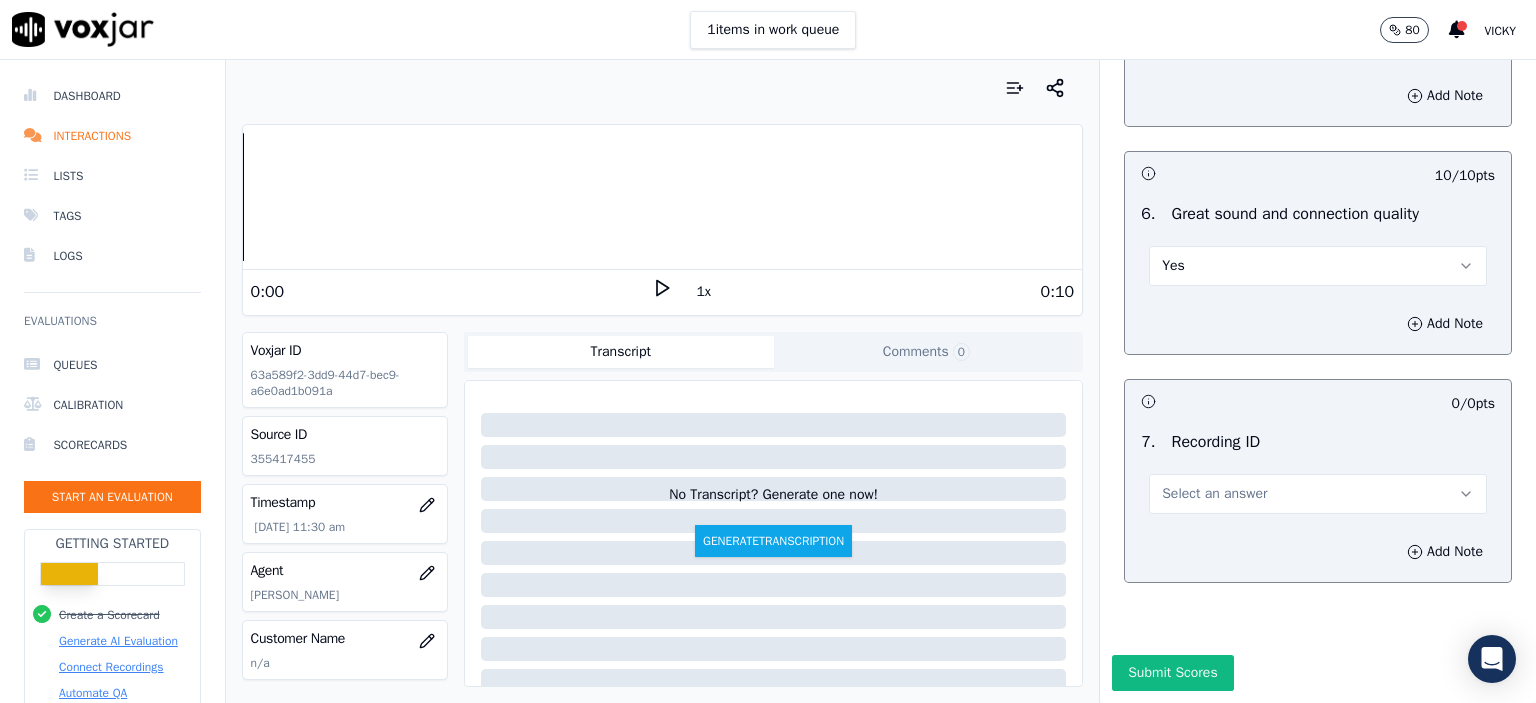 scroll, scrollTop: 4404, scrollLeft: 0, axis: vertical 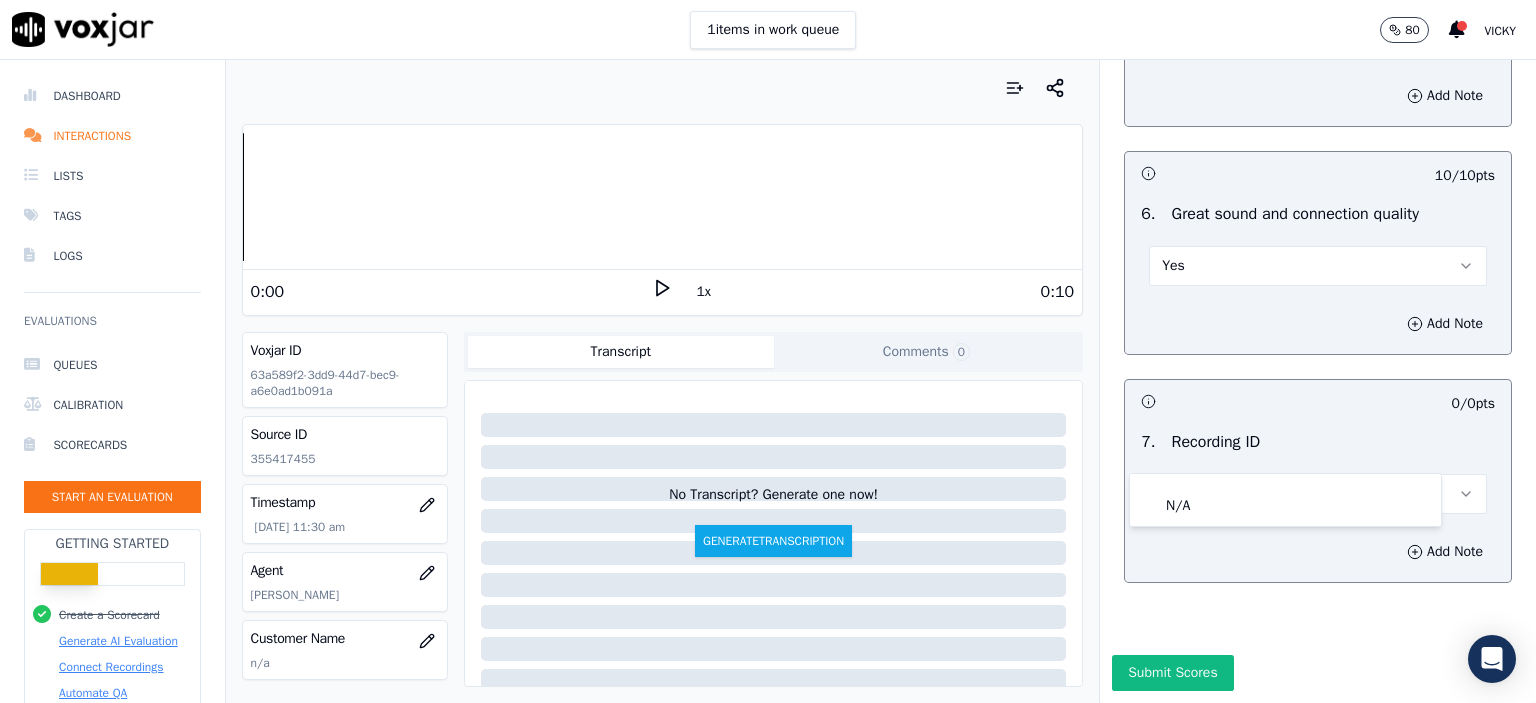 click on "N/A" at bounding box center (1285, 500) 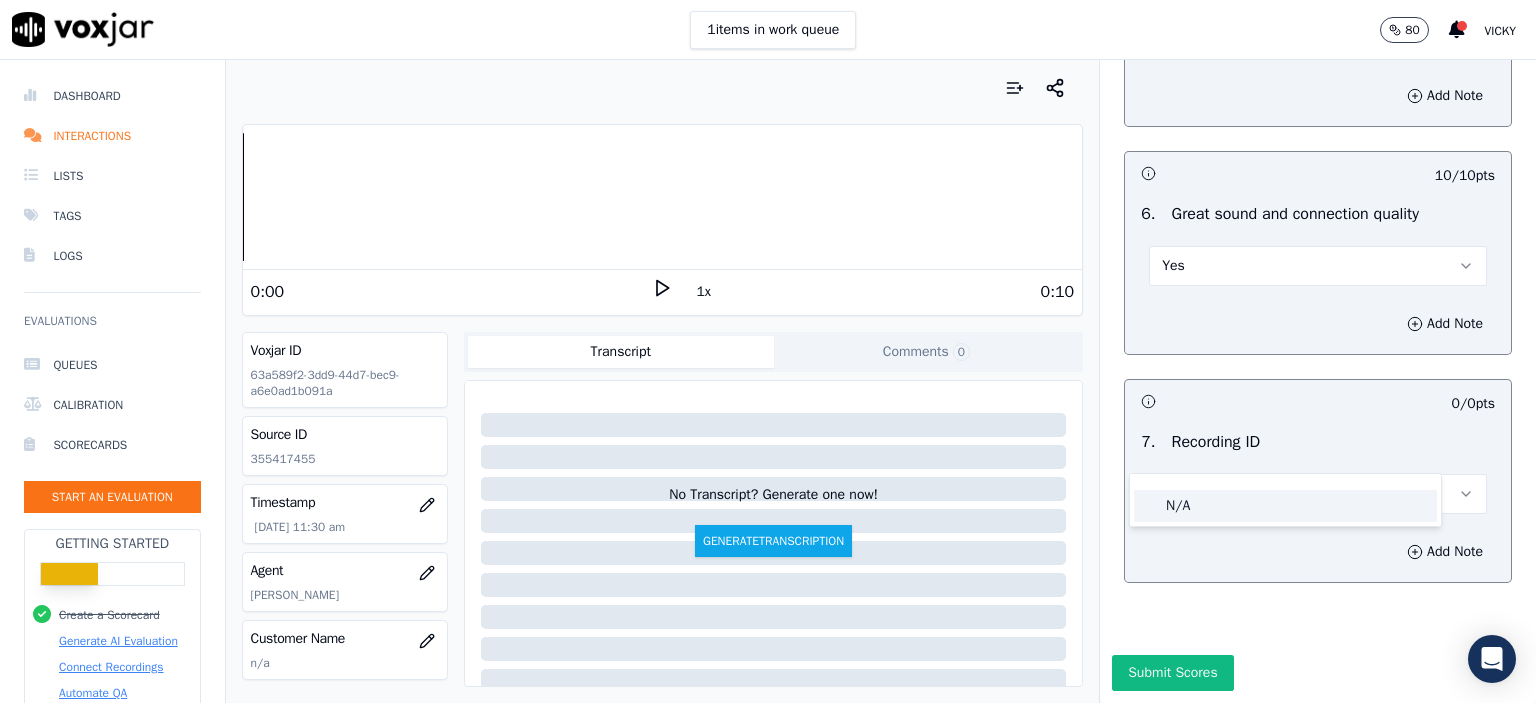 click on "N/A" 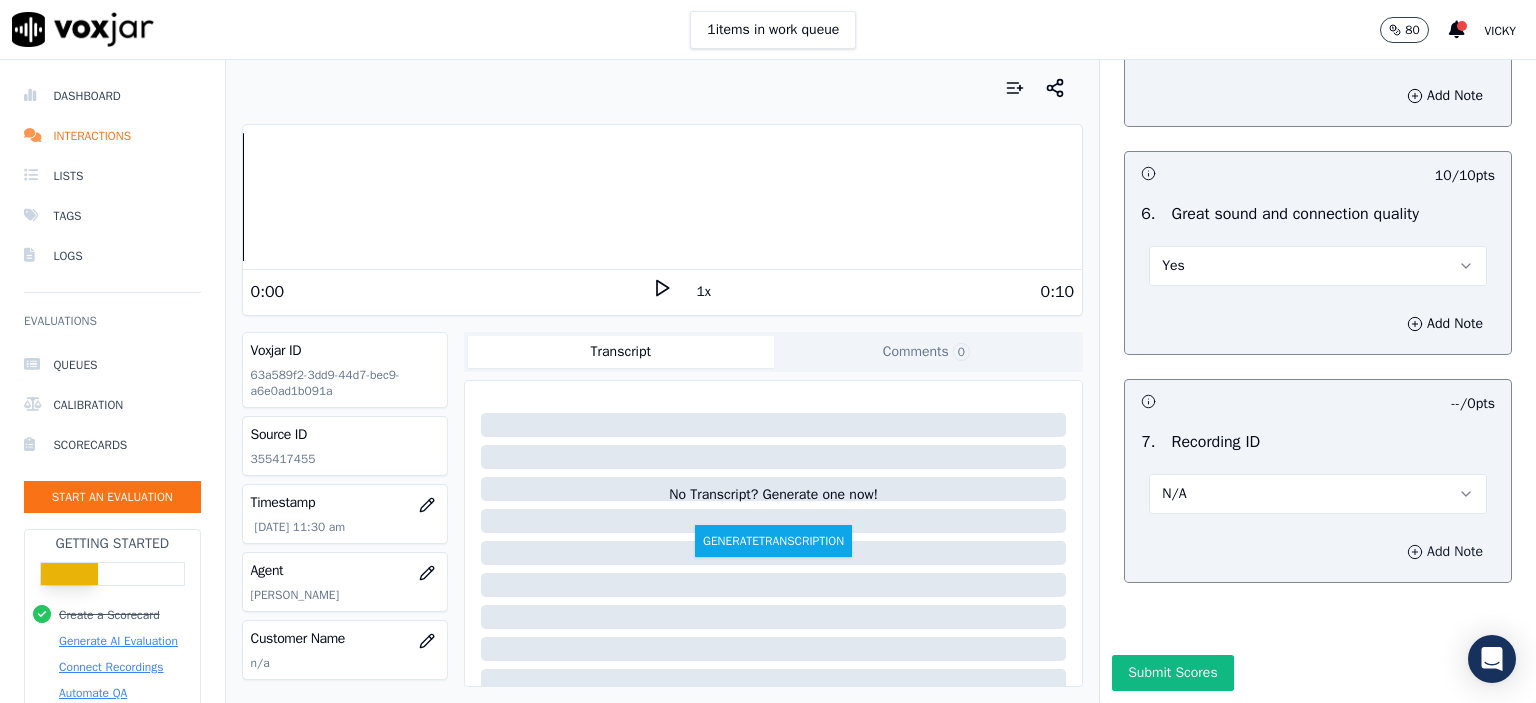 click on "Add Note" at bounding box center [1445, 552] 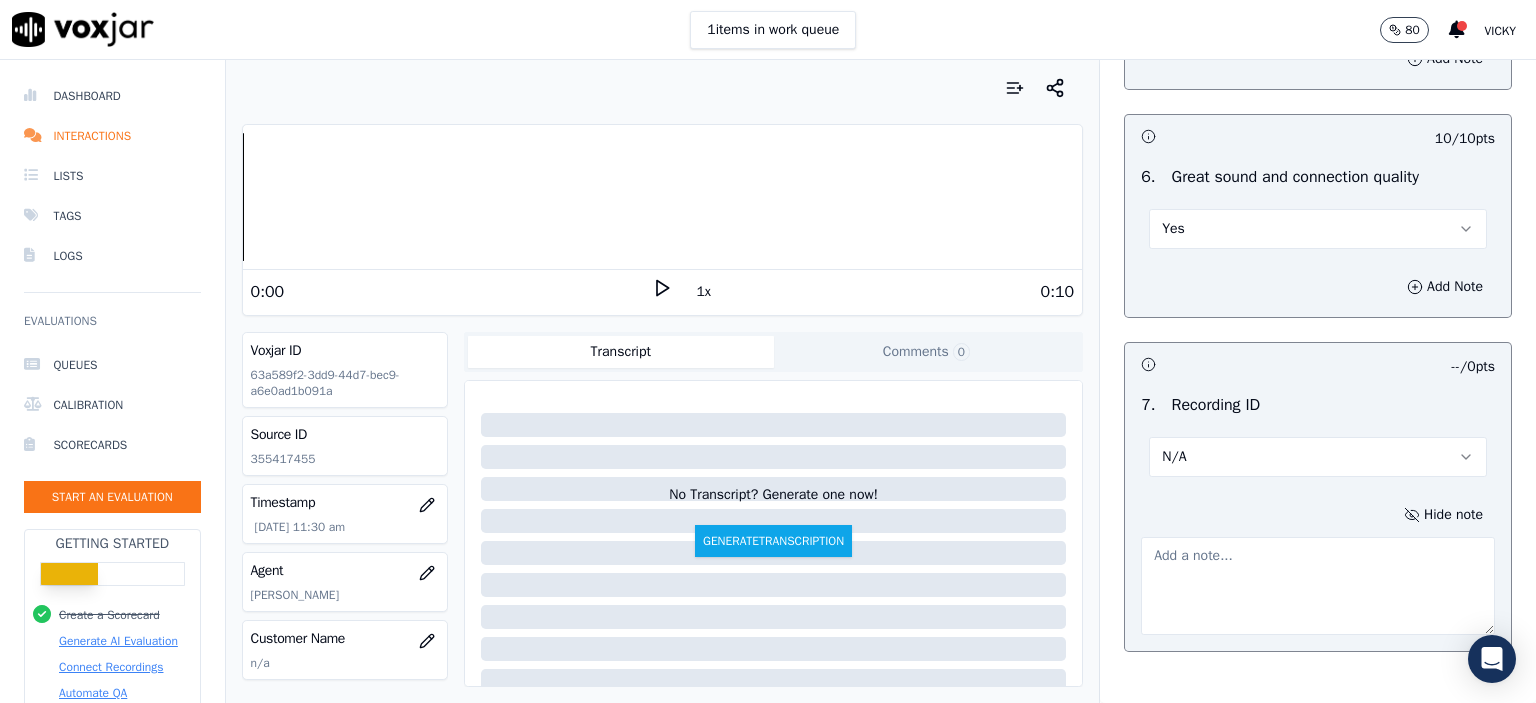 click on "355417455" 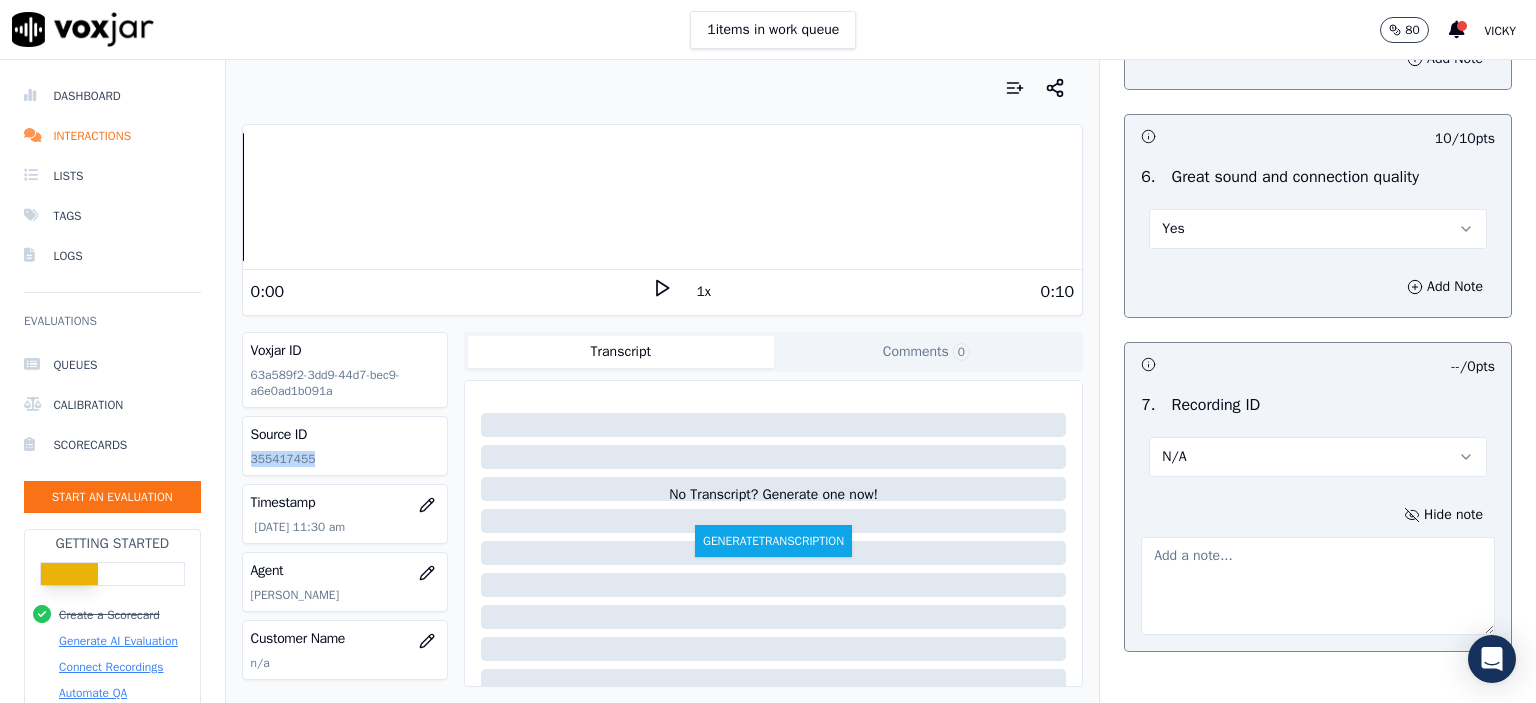 click on "355417455" 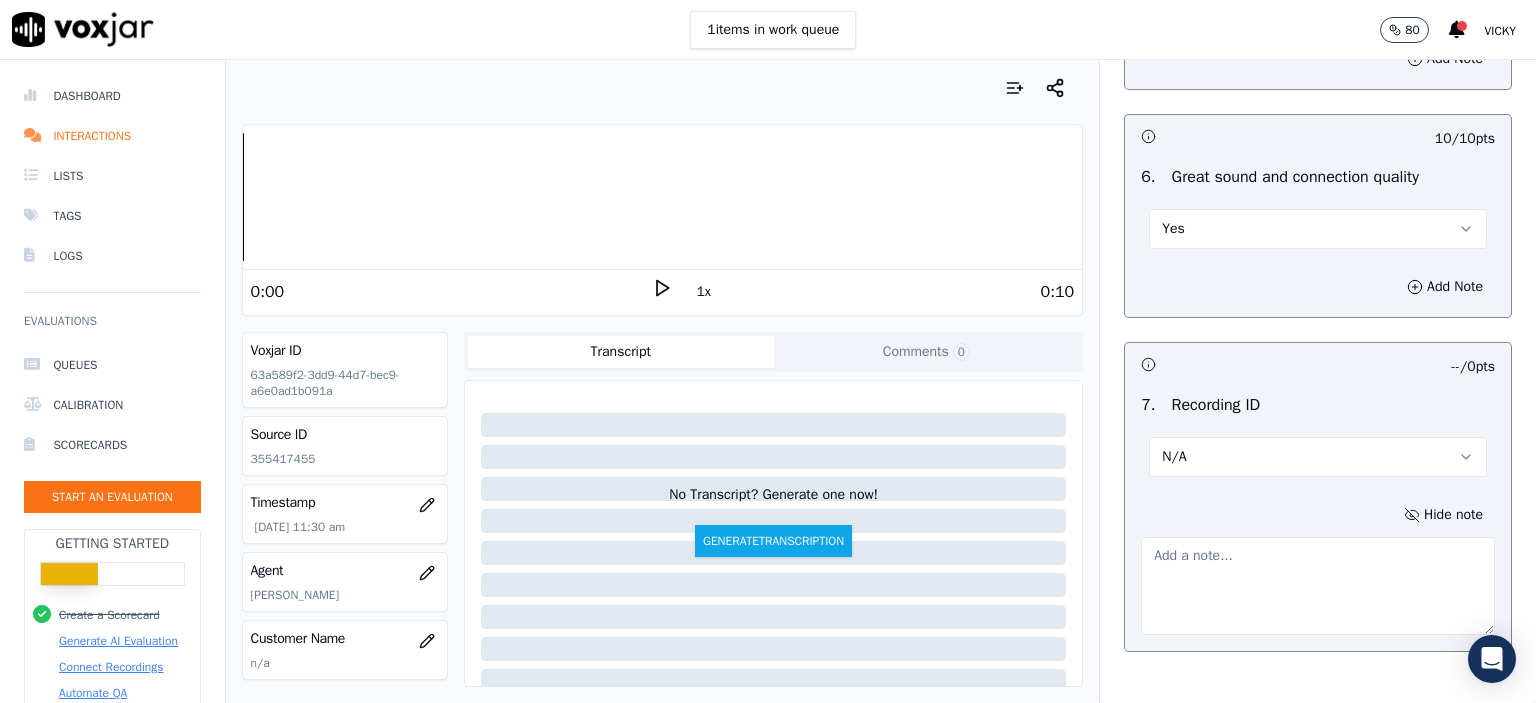 click at bounding box center [1318, 586] 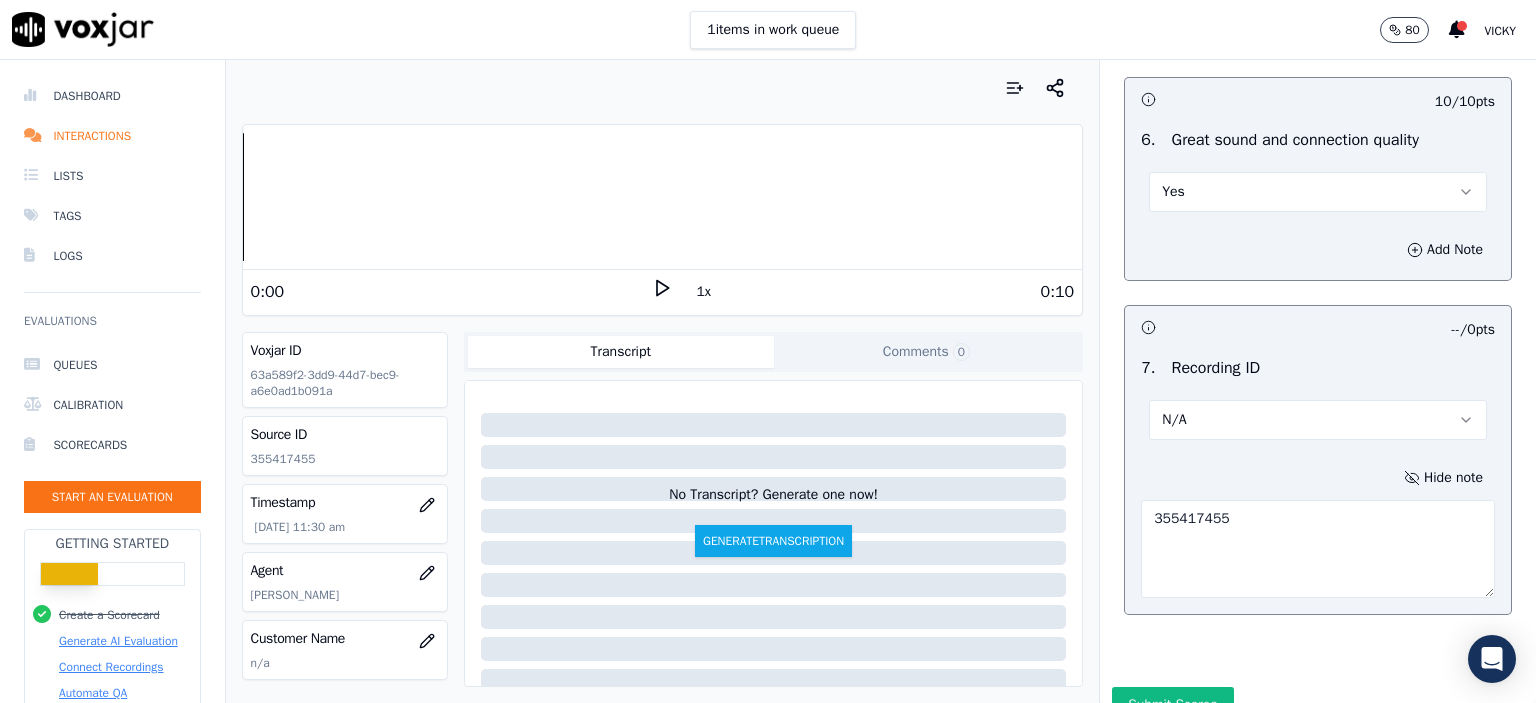 scroll, scrollTop: 4510, scrollLeft: 0, axis: vertical 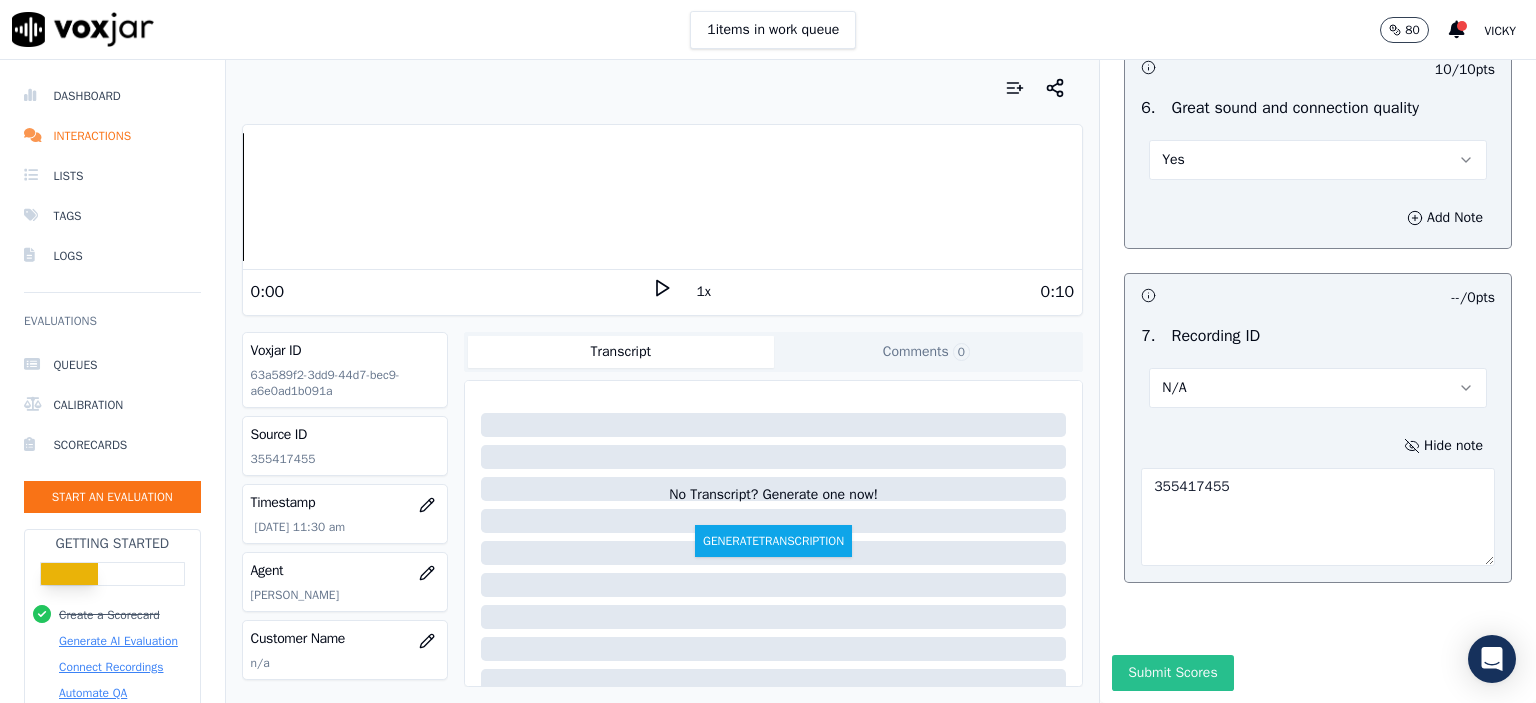 type on "355417455" 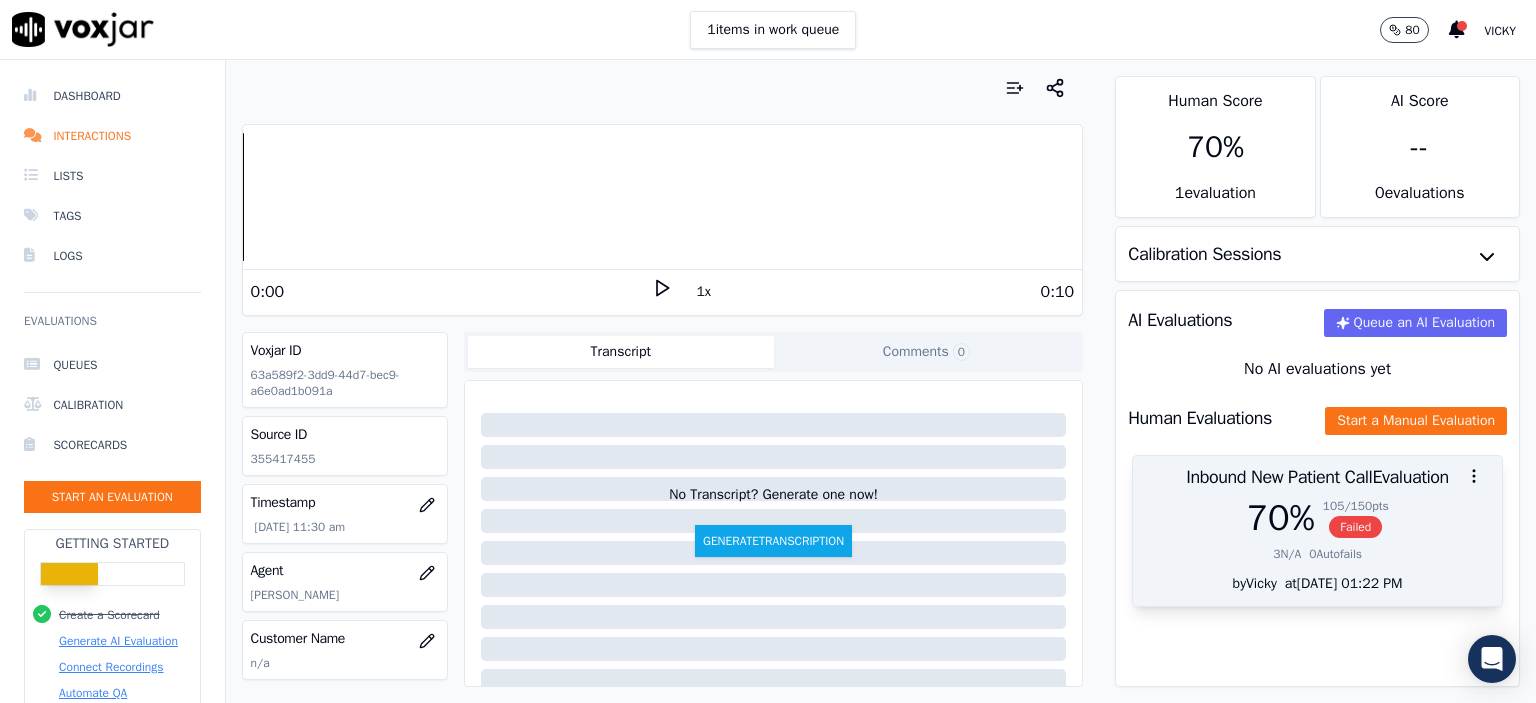 click on "3  N/A   0  Autofails" at bounding box center (1317, 554) 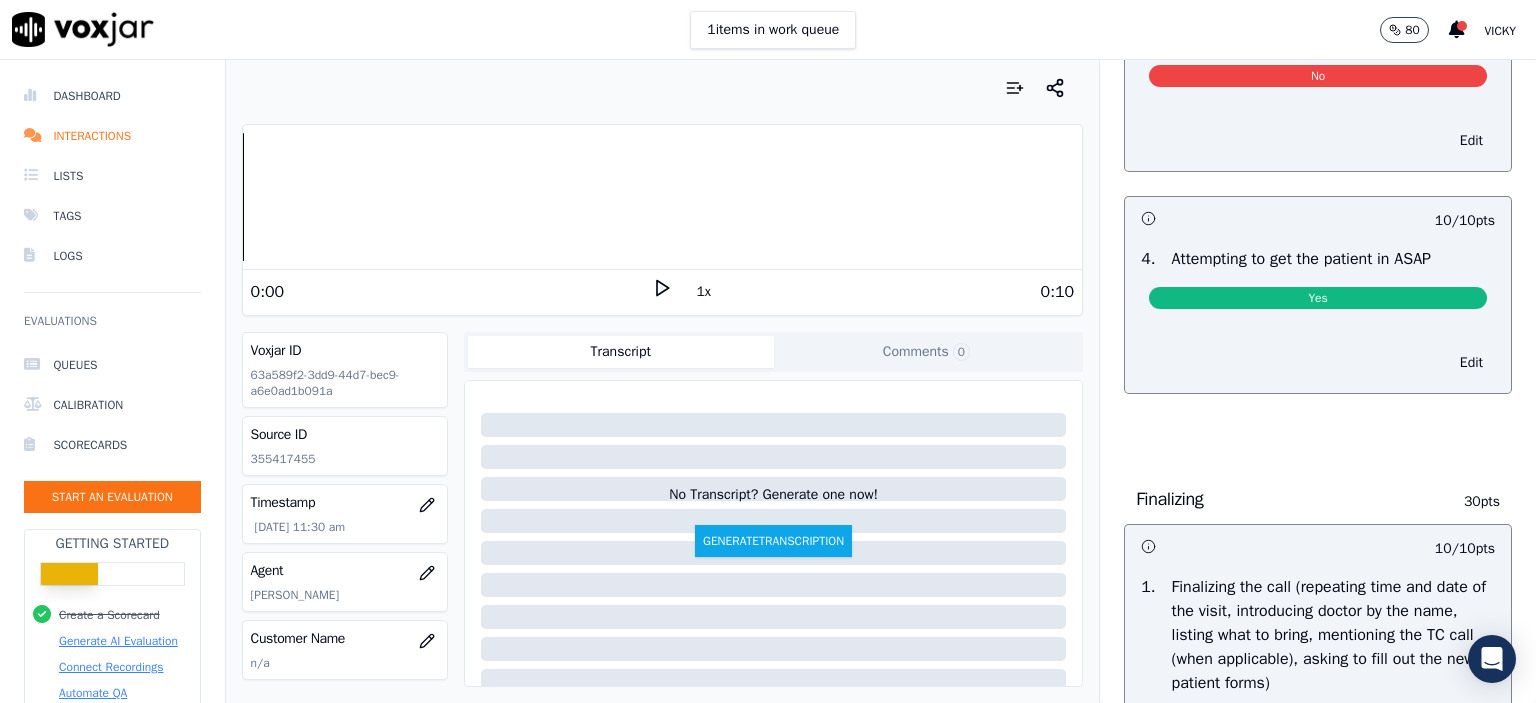 scroll, scrollTop: 1900, scrollLeft: 0, axis: vertical 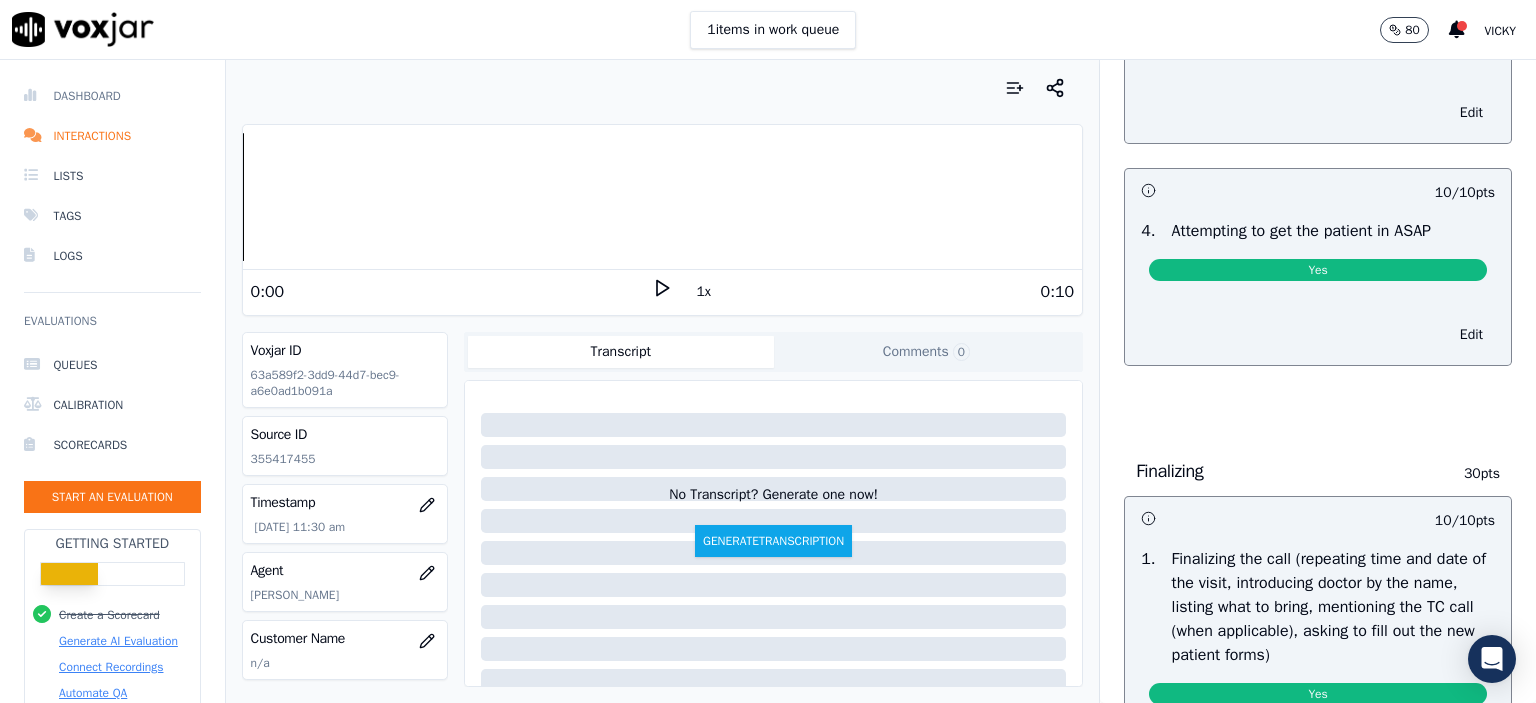 click on "Dashboard" at bounding box center (112, 96) 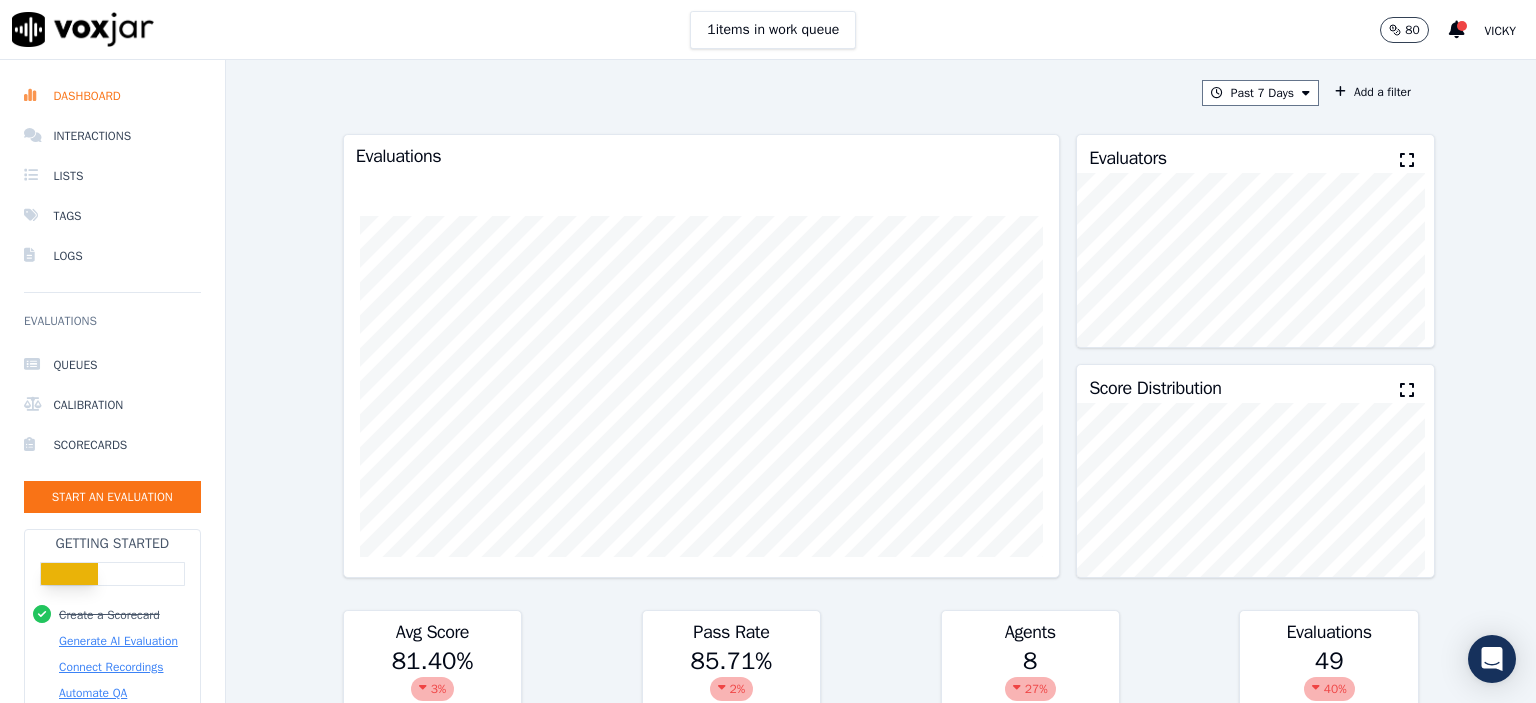 click on "Past 7 Days
Add a filter
Evaluations         Evaluators           Score Distribution             Avg Score   81.40 %
3 %   Pass Rate   85.71 %
2 %   Agents   8     27 %   Evaluations   49     40 %   Scores by Scorecard   Scorecards   Evals   Avg Score   Passrate     Outbound Call   10   89.60 %   100.00 %   export     Inbound Private Billing Call   2   77.09 %   50.00 %   export     Inbound PA Billing Call   2   75.65 %   50.00 %   export     Inbound Existing Patient   20   78.54 %   100.00 %   export     Inbound New Patient Call   11   81.49 %   72.73 %   export     Inbound Emergency Call   4   80.00 %   50.00 %   export       Agent Leaderboard     Agents   Evals   Avg Score   Passrate   Recent Evals   Anna Drachuk   7   90.92 %   100.00 %                           Rosemary Akinlagun   1   90.91 %   100.00 %           Eunice Johnson   14   86.84 %   100.00 %                           Oleksii Boiko   3   86.53 %   100.00 %" 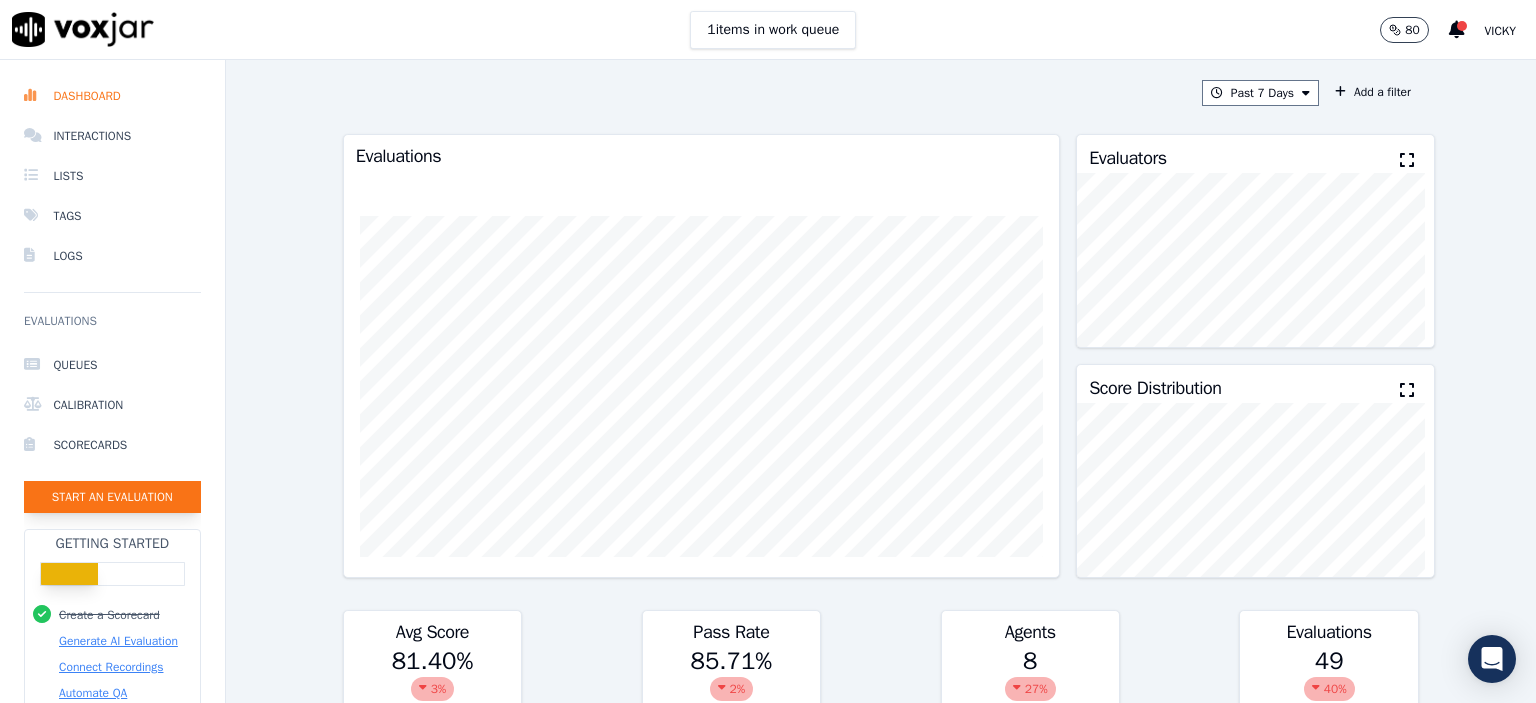 click on "Start an Evaluation" 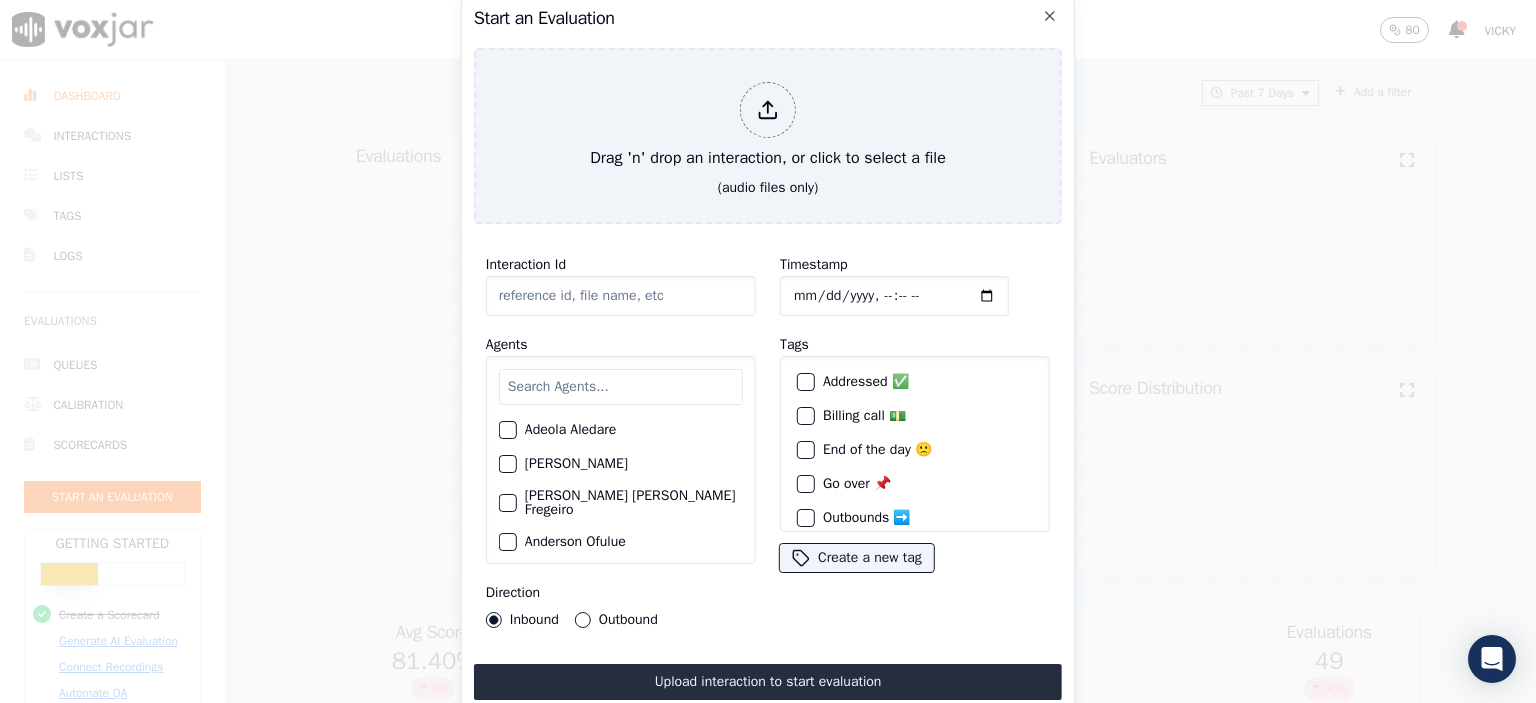 click on "Interaction Id" 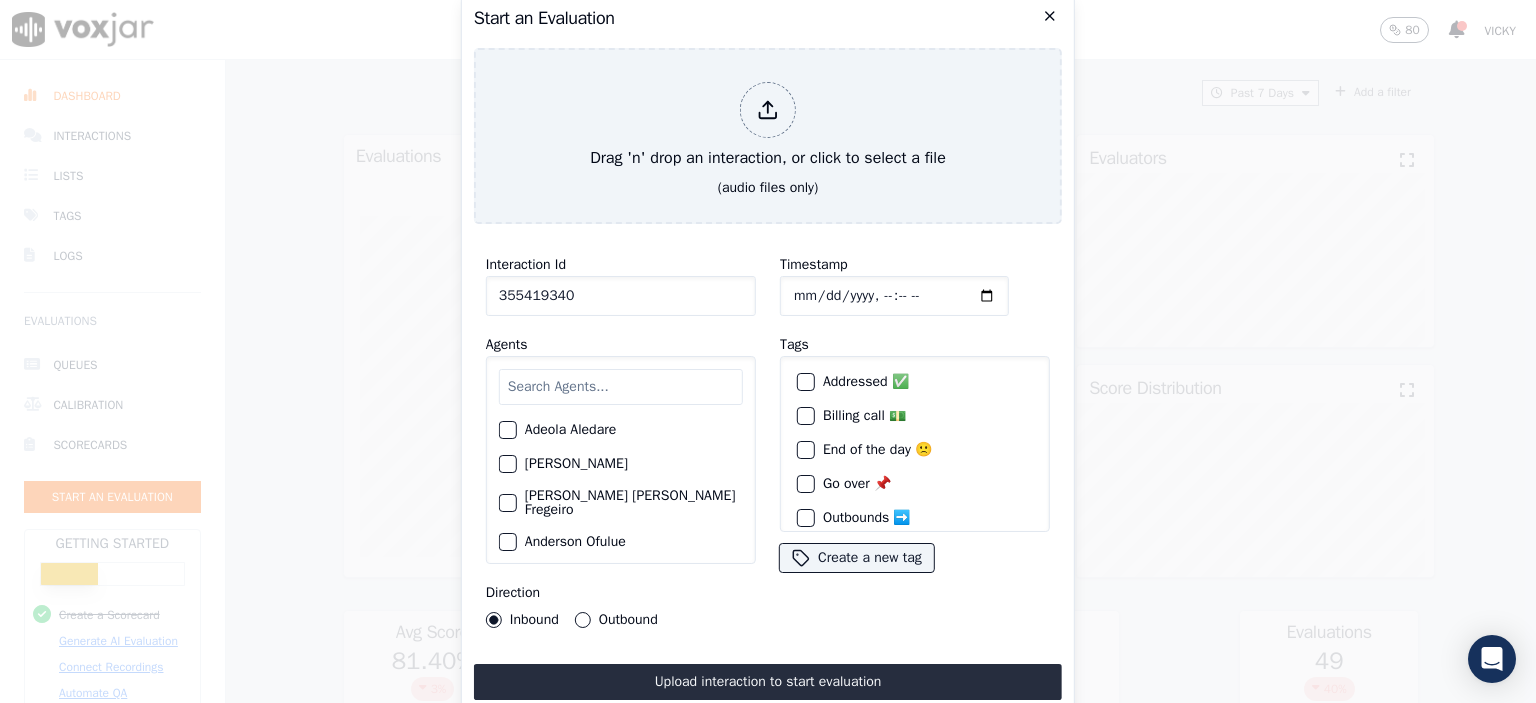 type on "355419340" 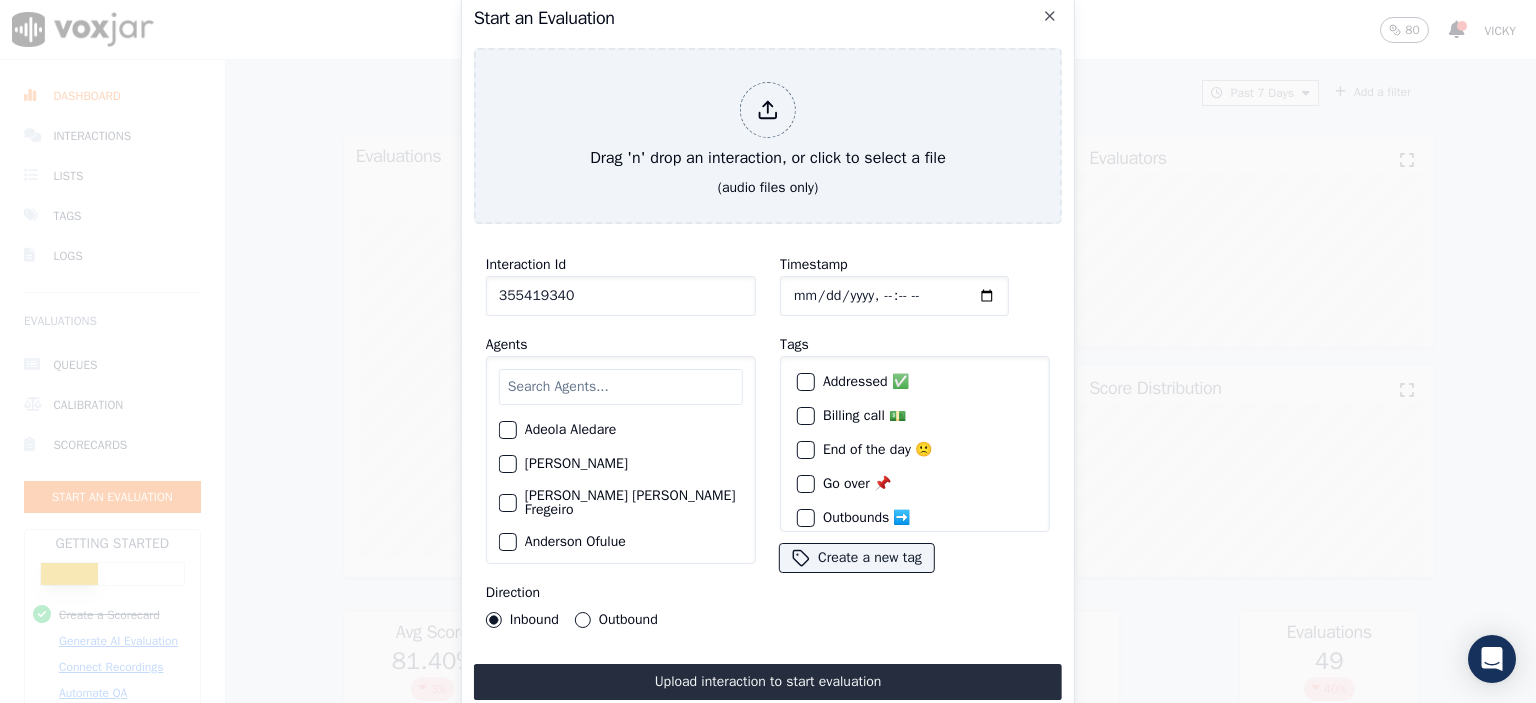 click on "Timestamp" 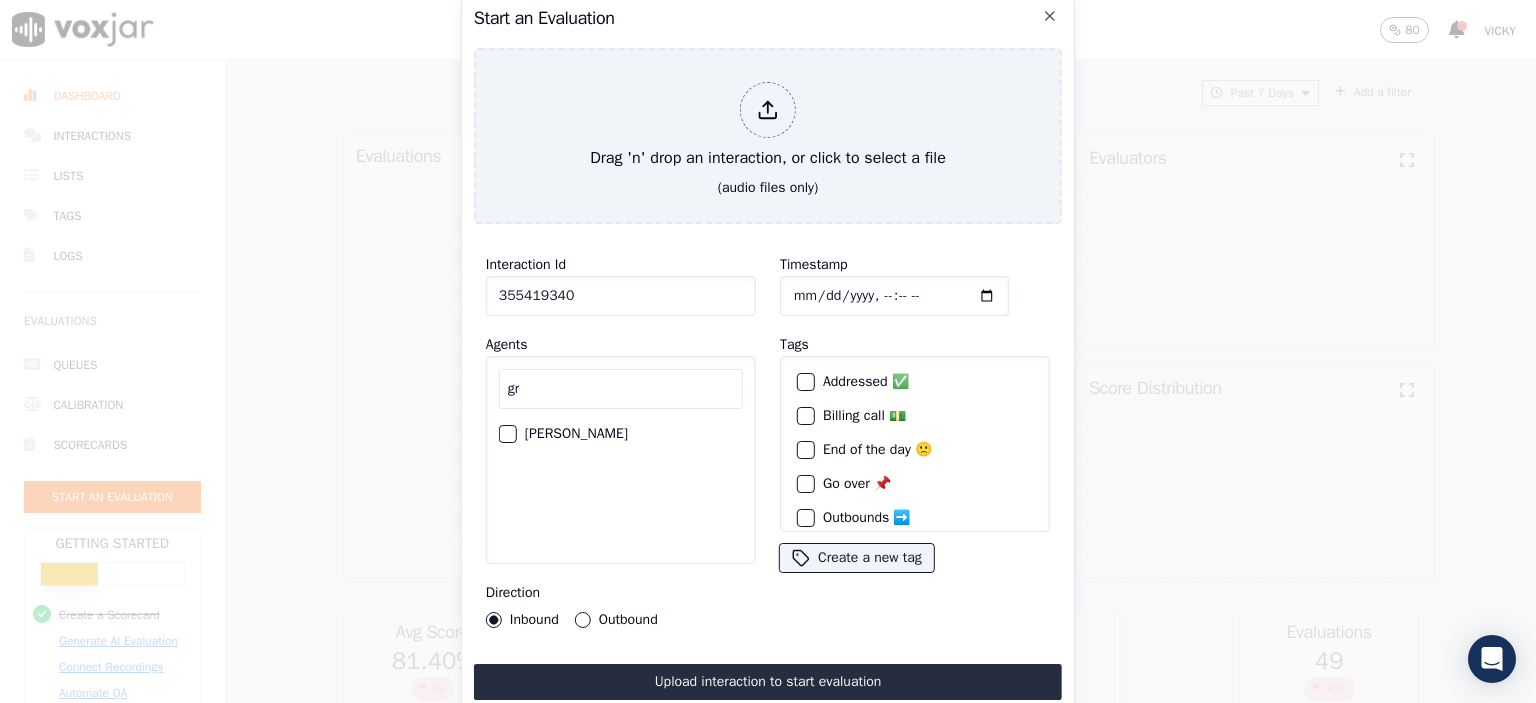 type on "gr" 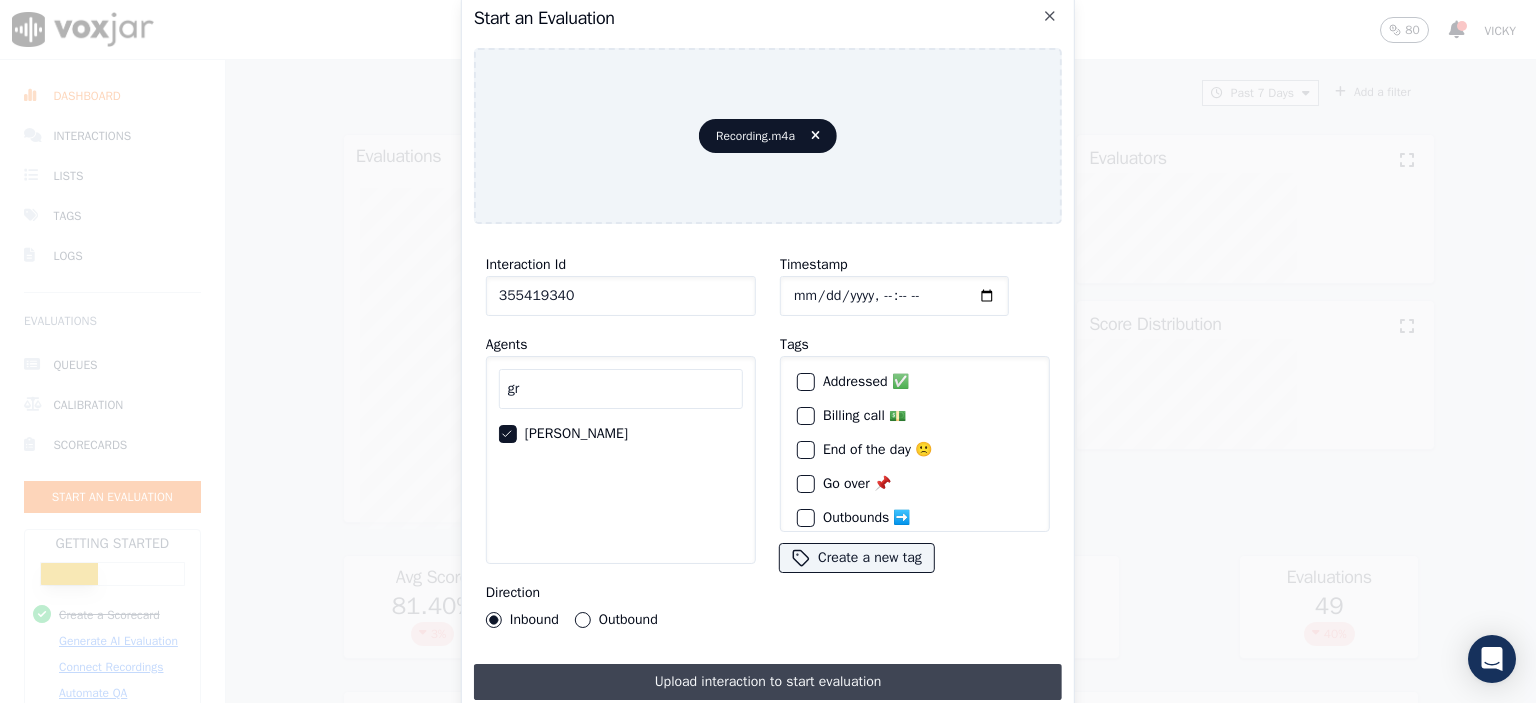click on "Upload interaction to start evaluation" at bounding box center [768, 682] 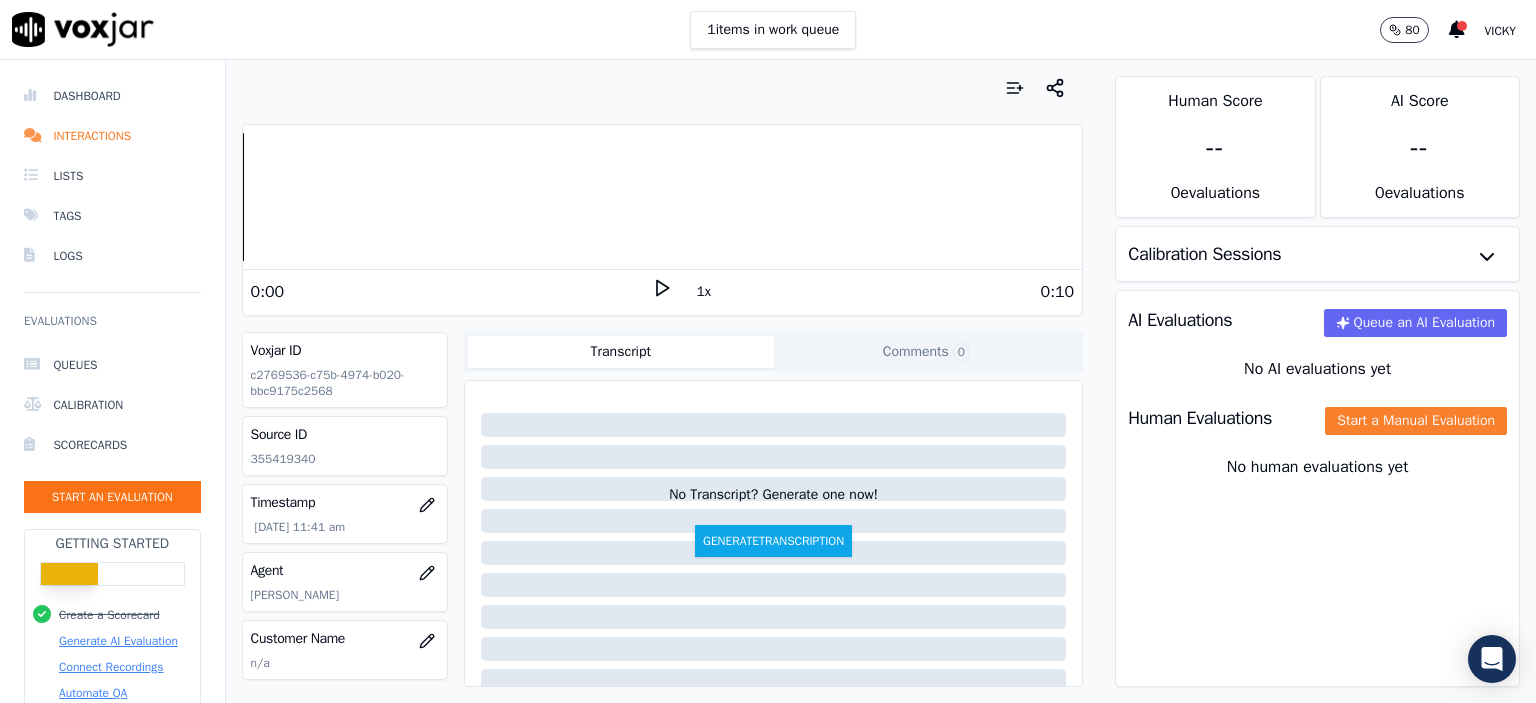 click on "Start a Manual Evaluation" 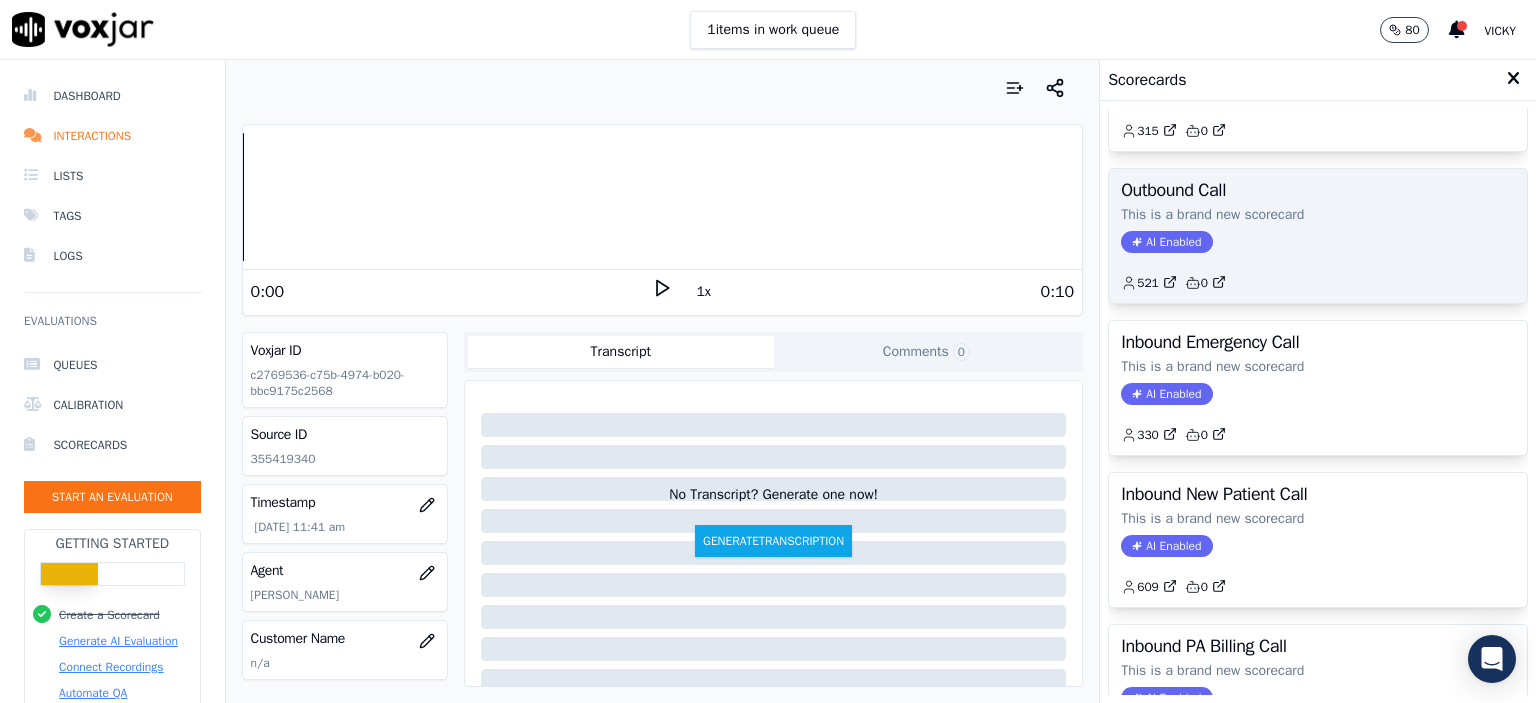 scroll, scrollTop: 300, scrollLeft: 0, axis: vertical 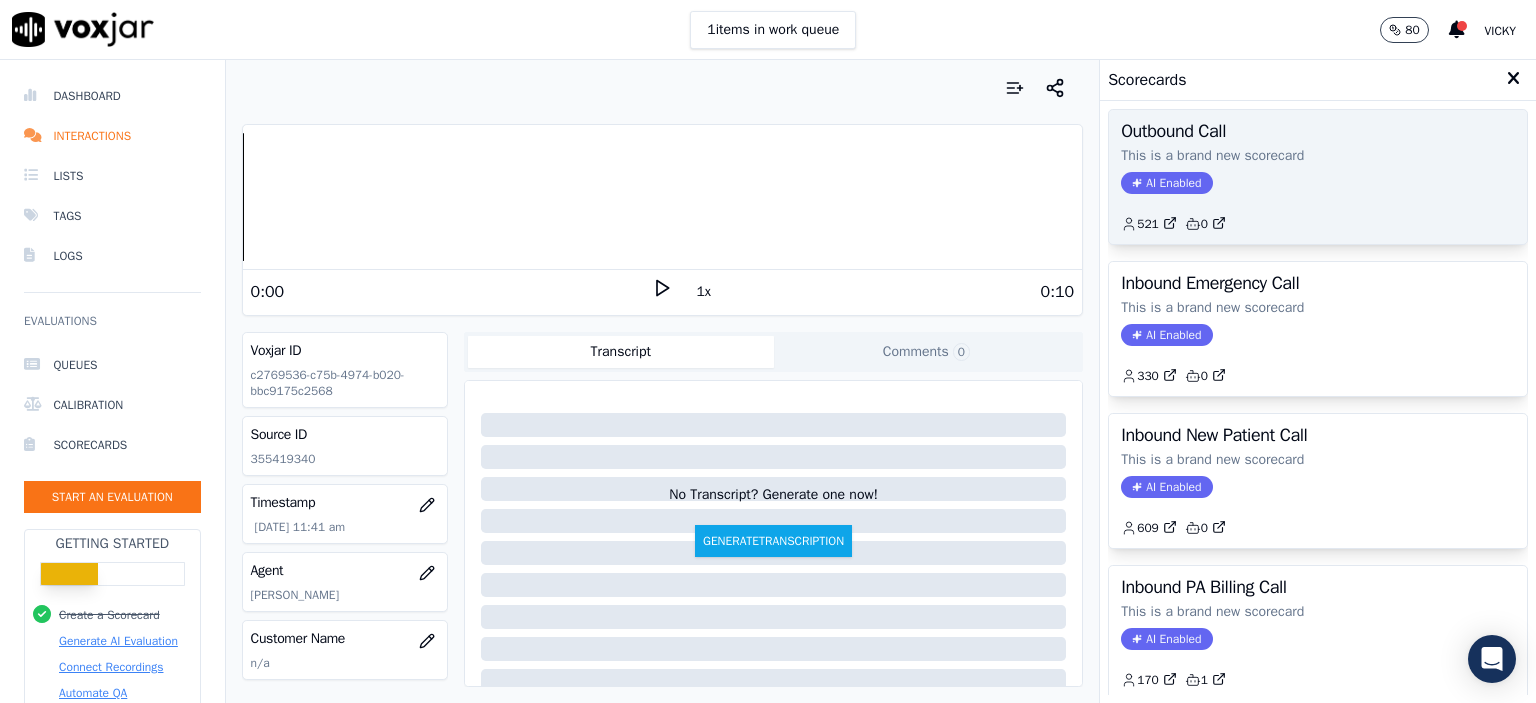 click on "This is a brand new scorecard" 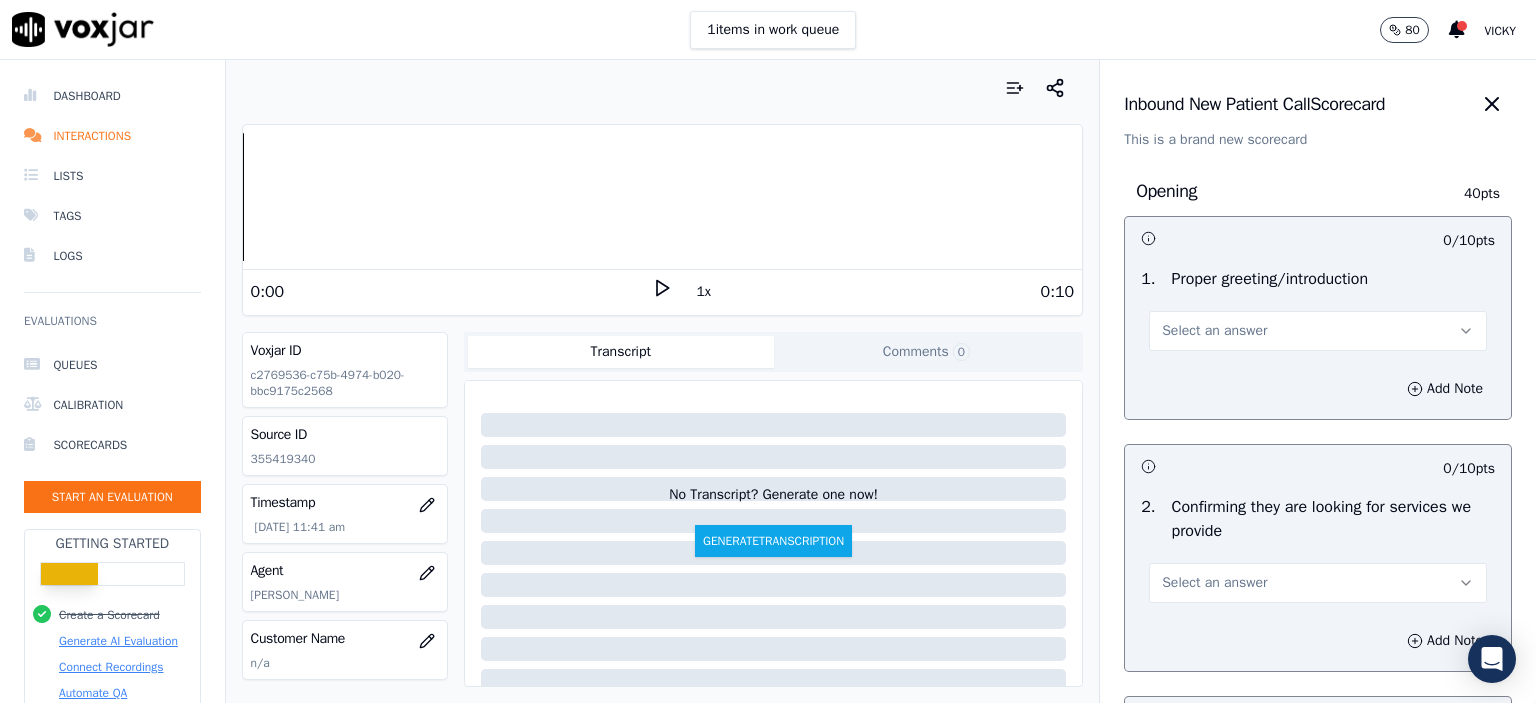 click on "Select an answer" at bounding box center [1318, 331] 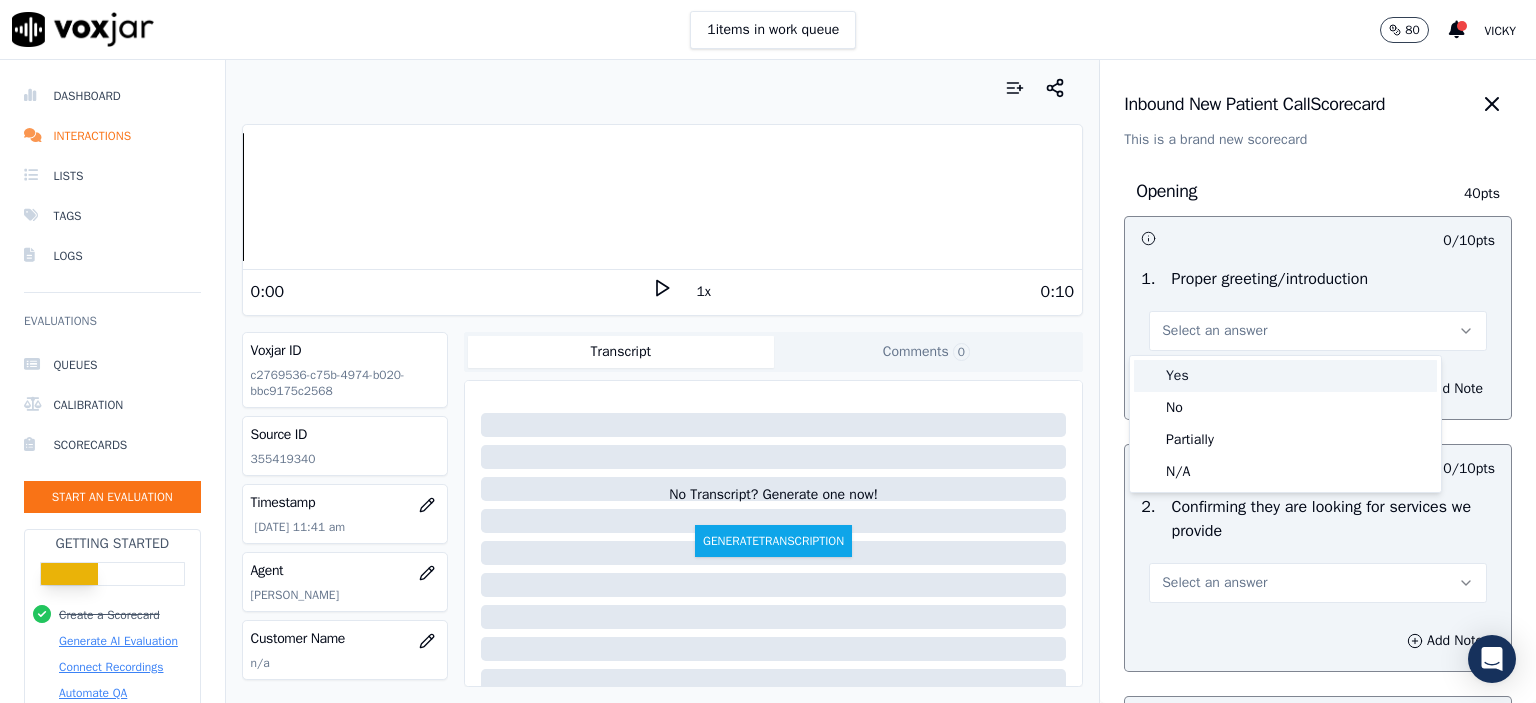 click on "Yes" at bounding box center (1285, 376) 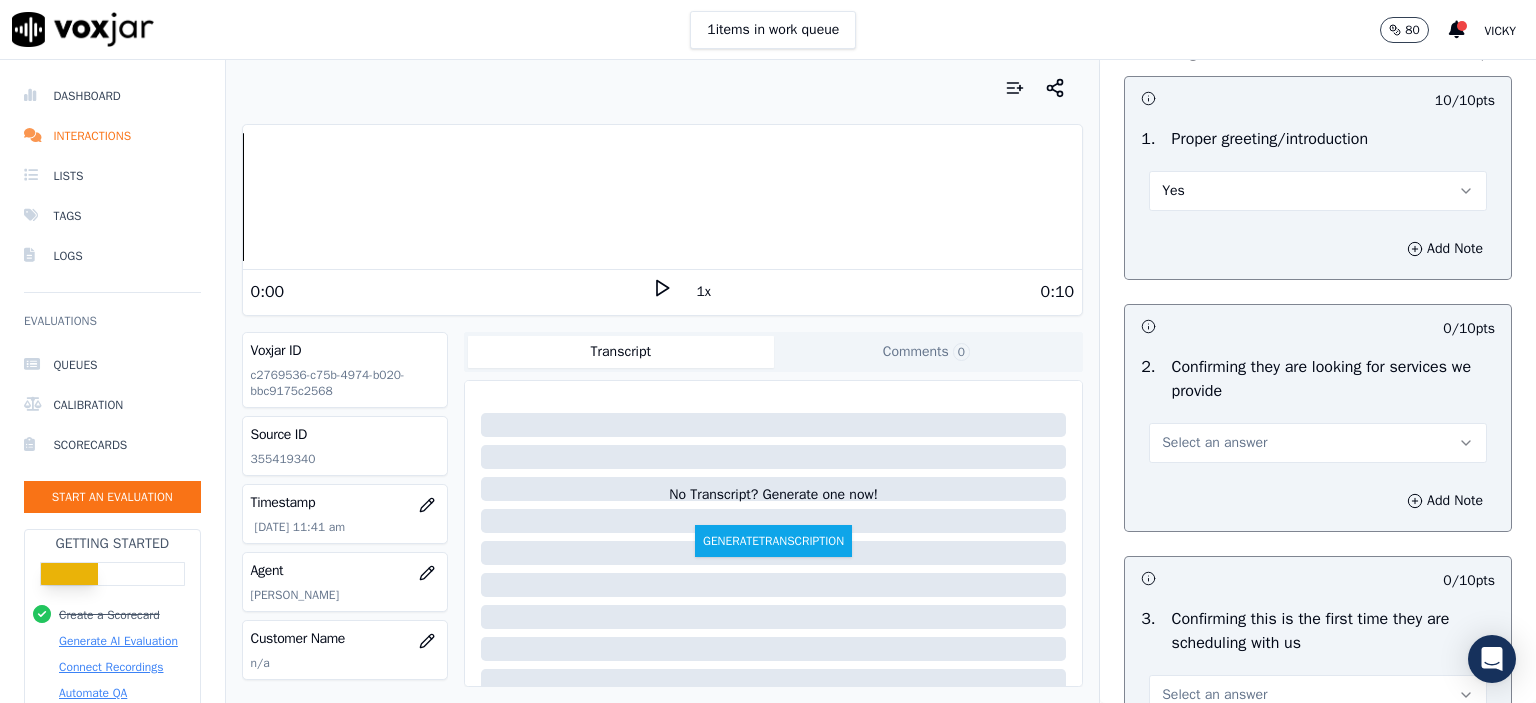 scroll, scrollTop: 200, scrollLeft: 0, axis: vertical 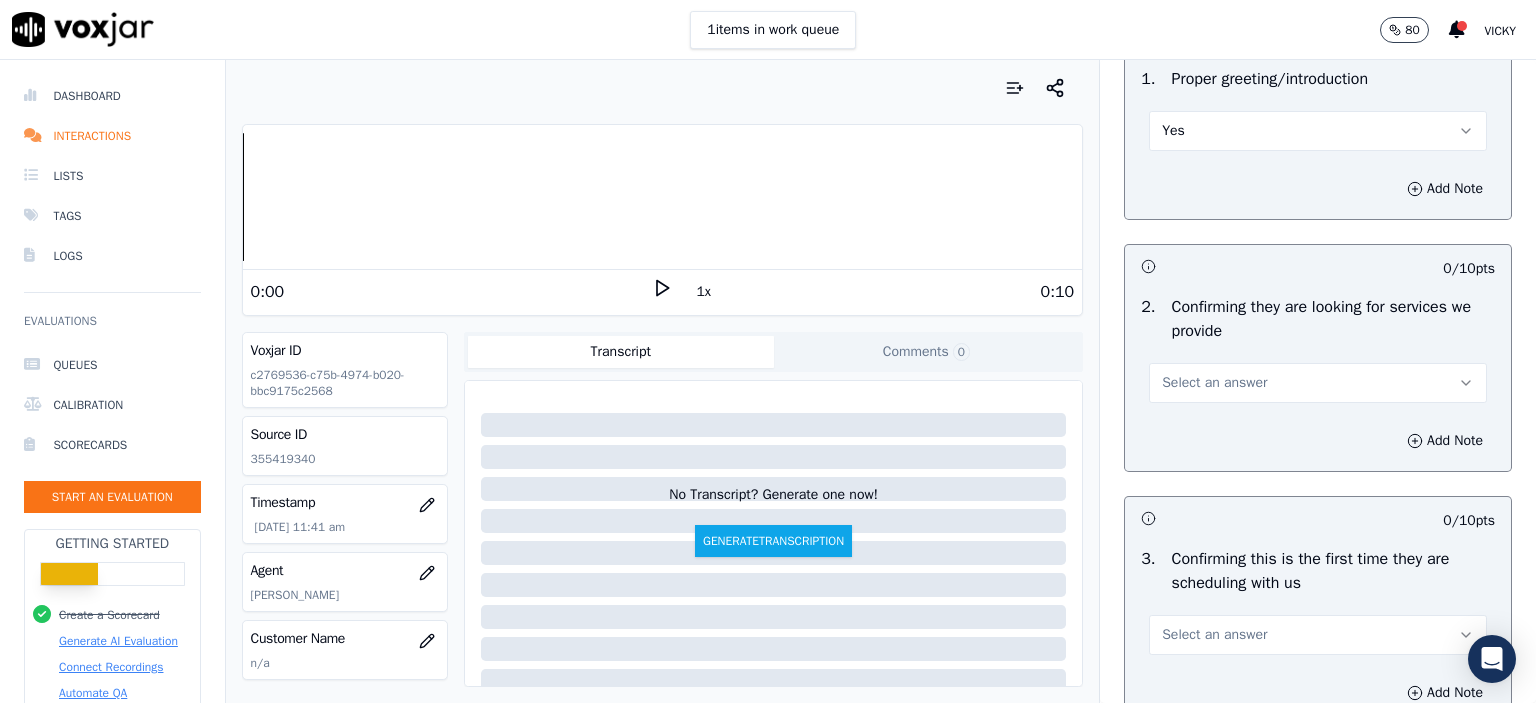 click on "Select an answer" at bounding box center (1318, 383) 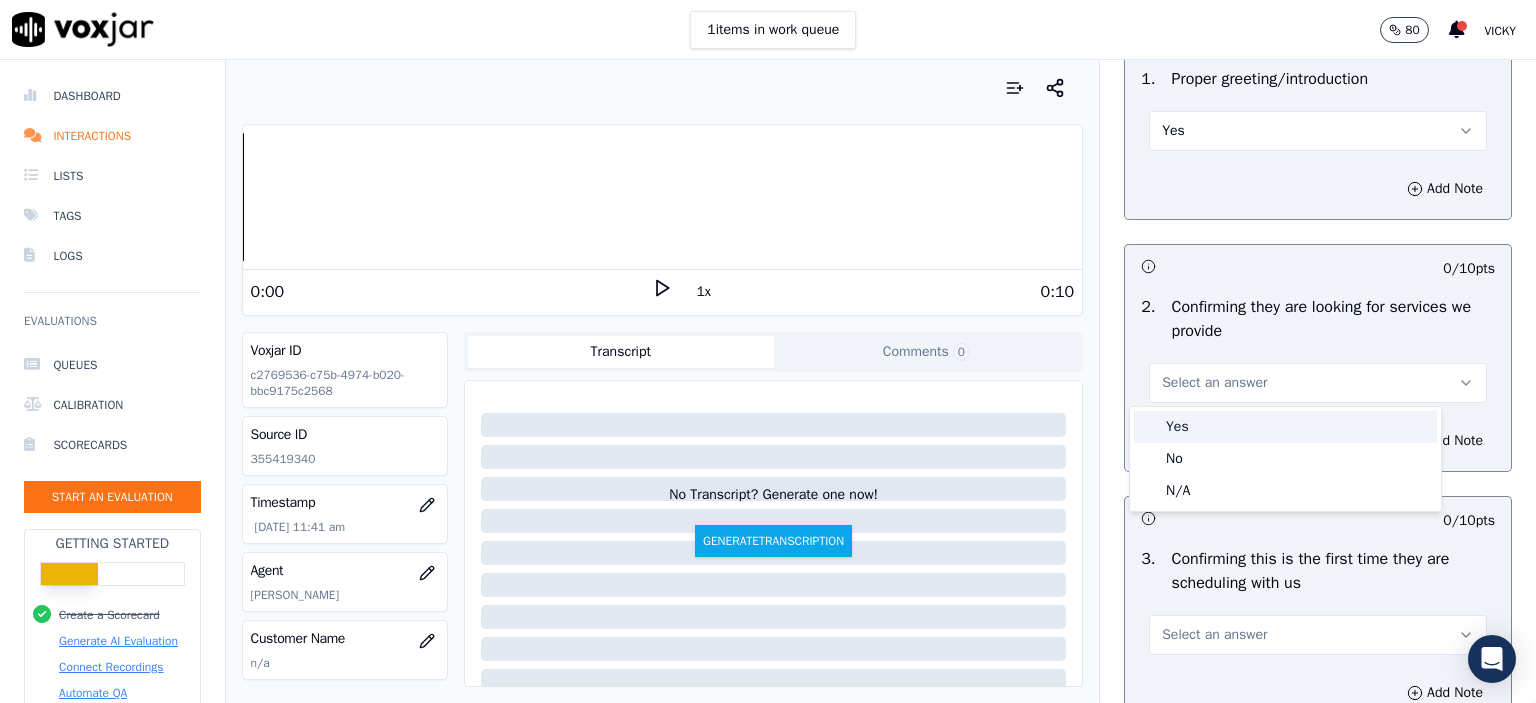 click on "Yes" at bounding box center [1285, 427] 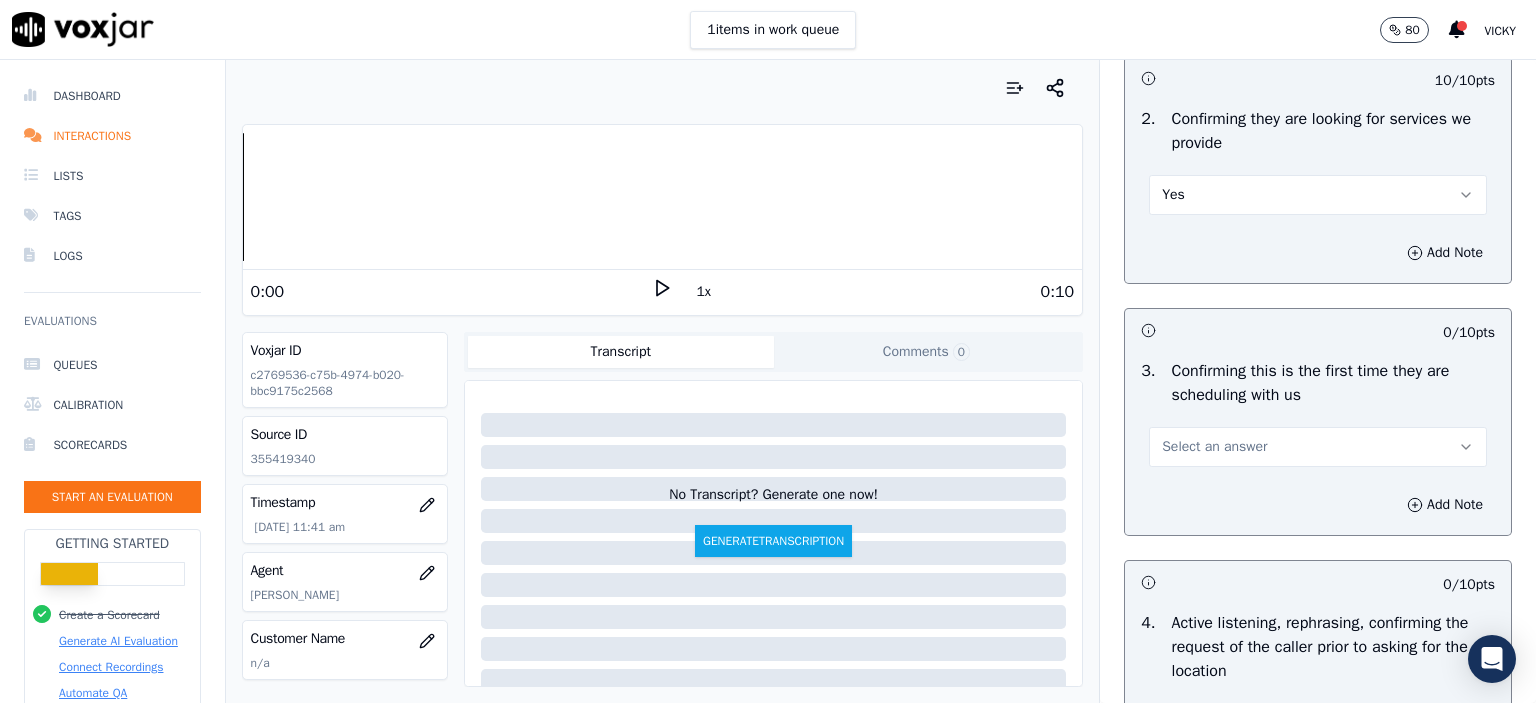 scroll, scrollTop: 400, scrollLeft: 0, axis: vertical 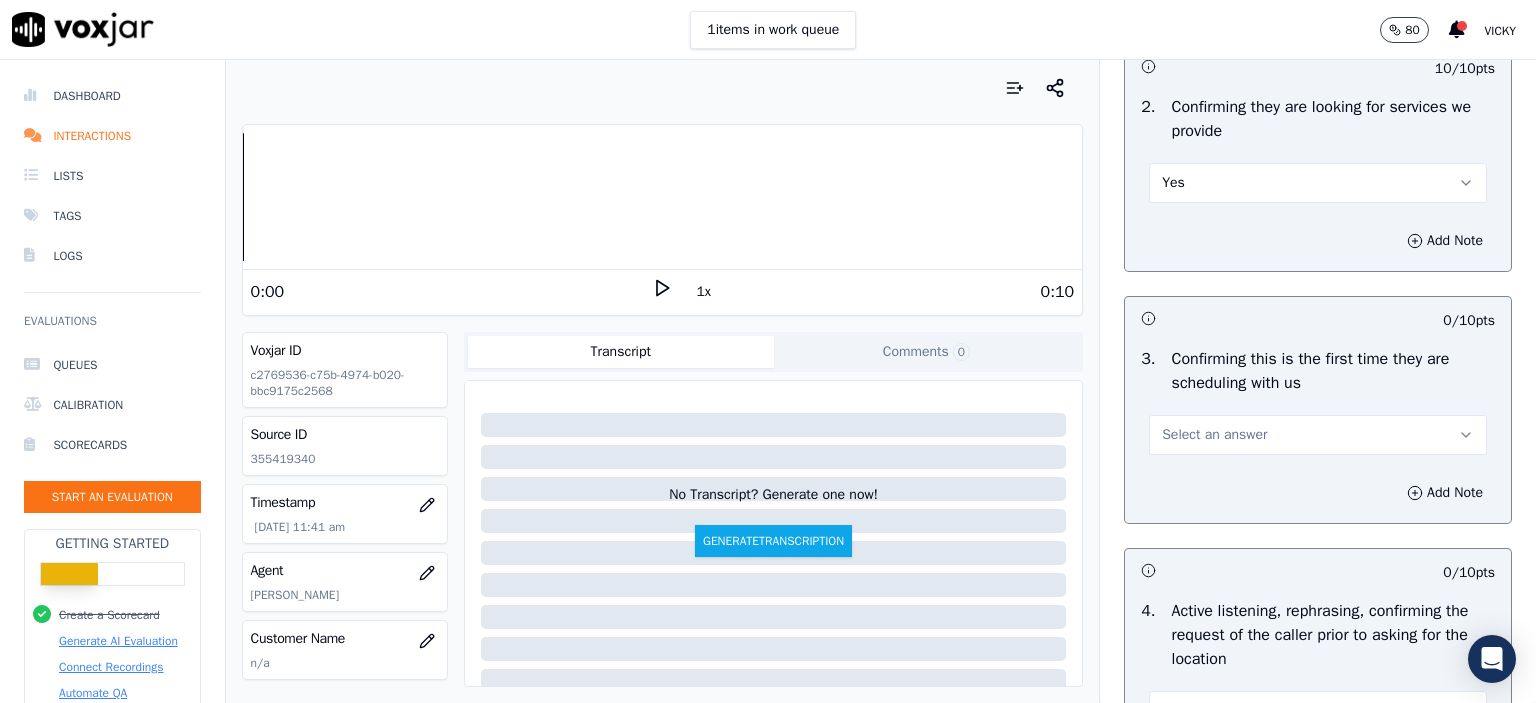 click on "Select an answer" at bounding box center [1318, 435] 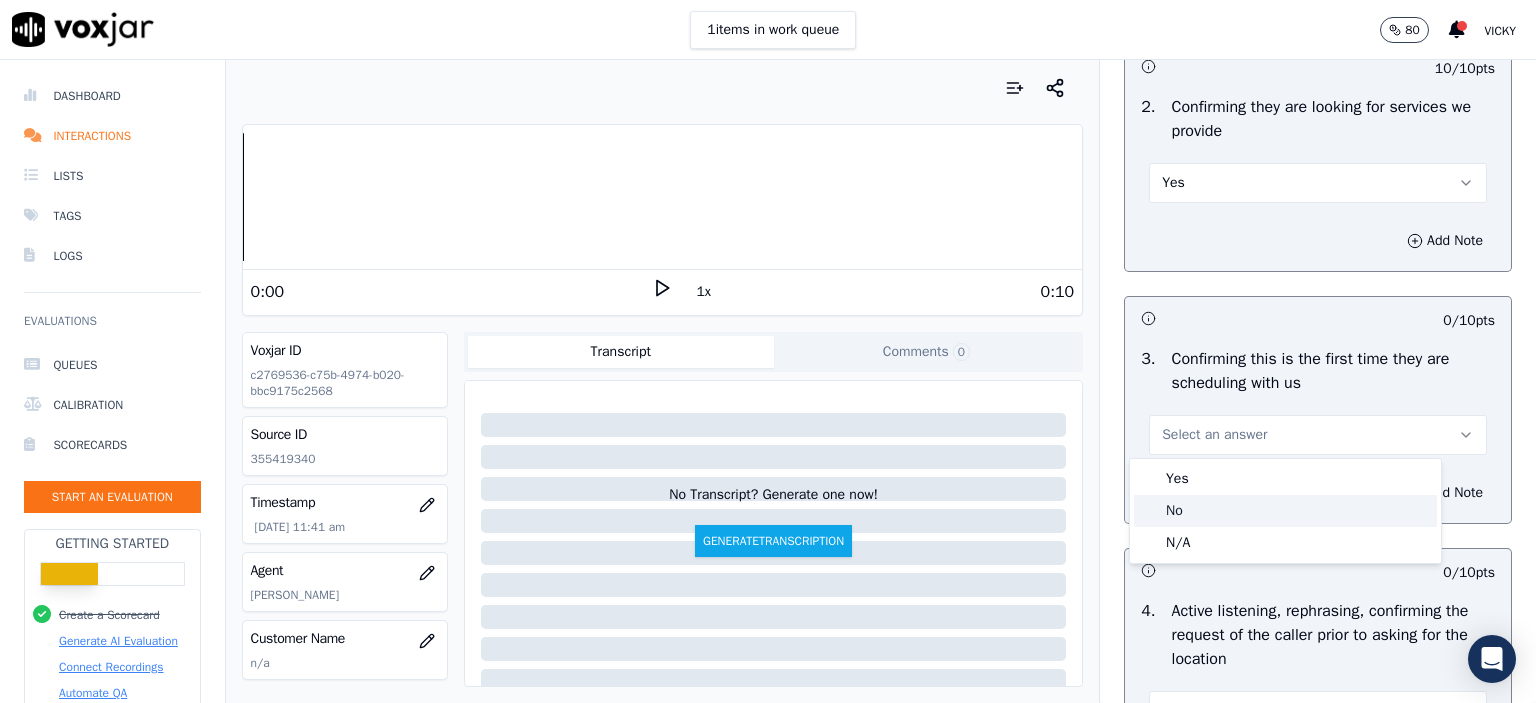 click on "No" 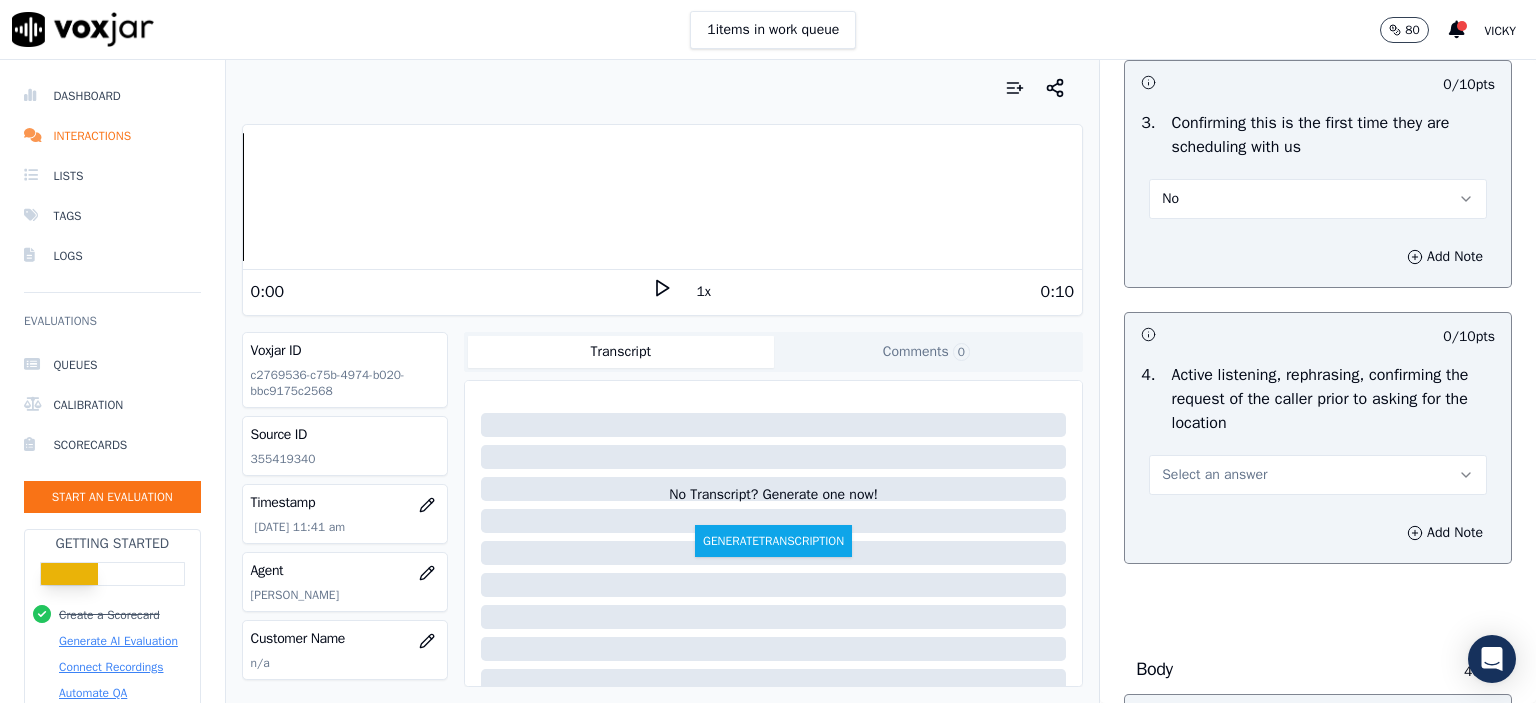 scroll, scrollTop: 700, scrollLeft: 0, axis: vertical 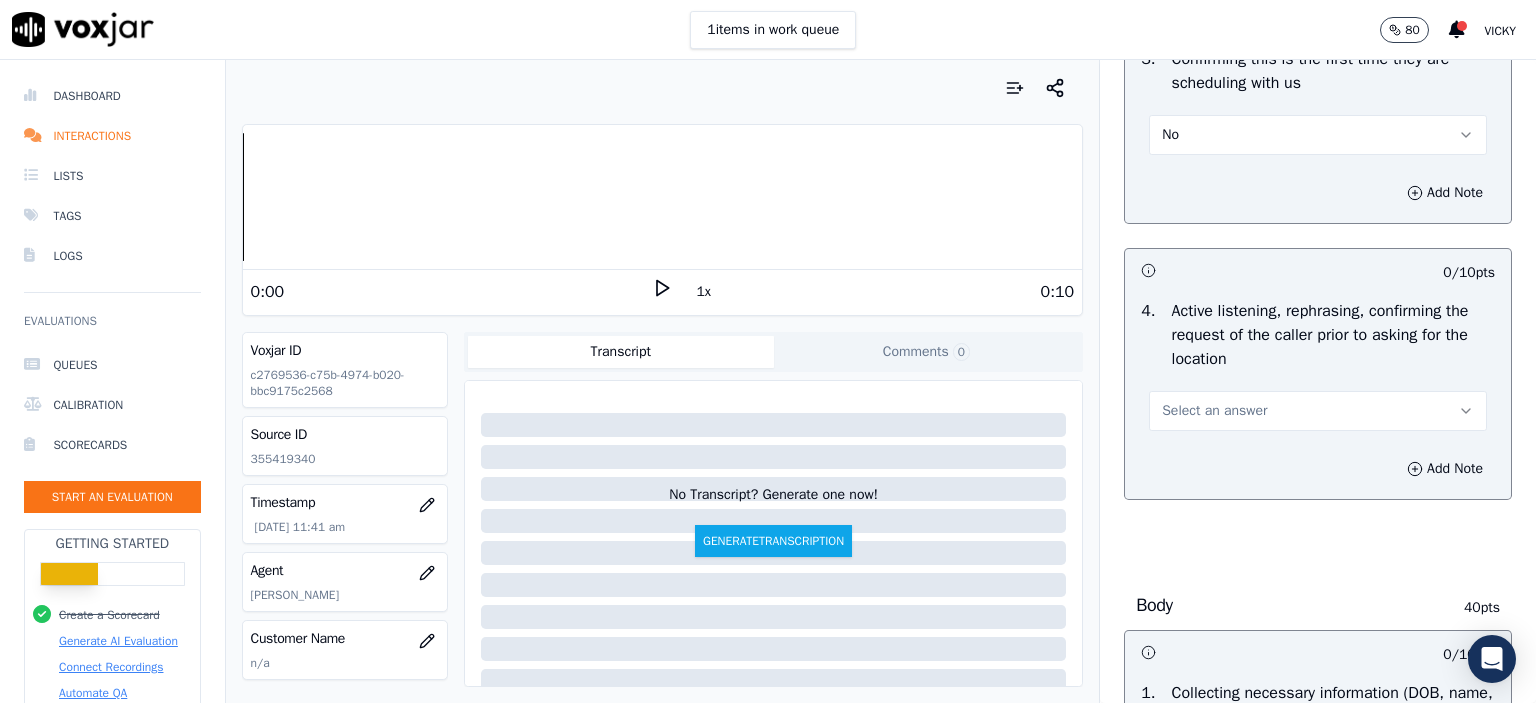 click on "Select an answer" at bounding box center [1318, 411] 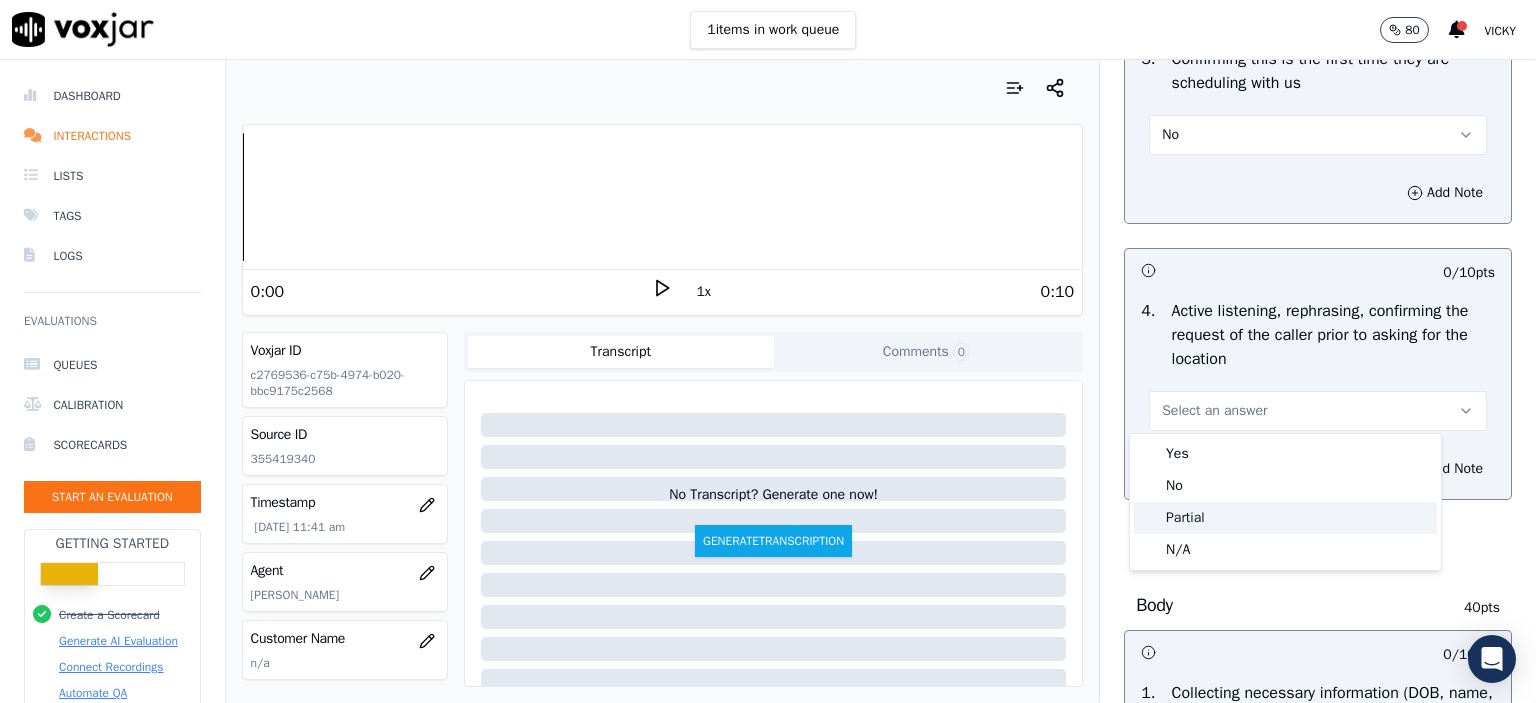 click on "Partial" 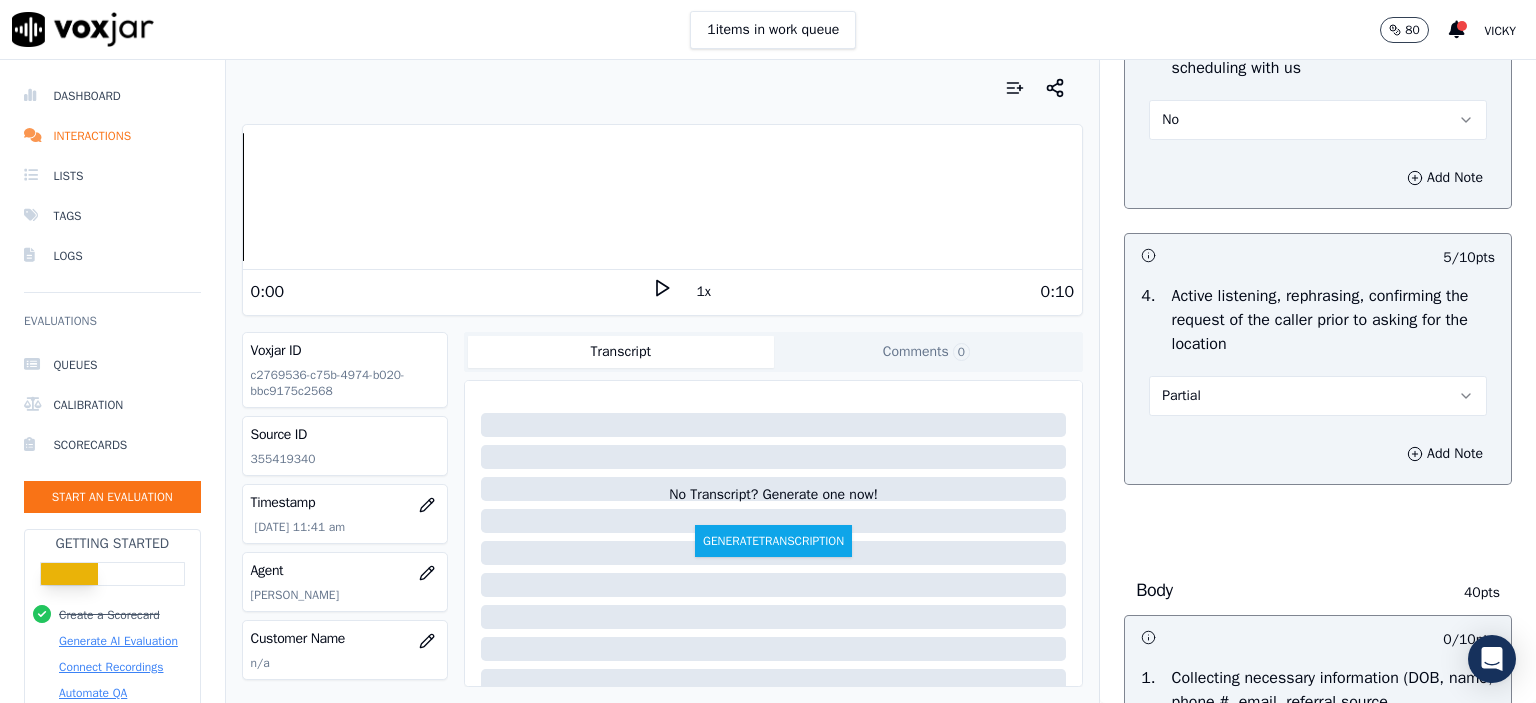 scroll, scrollTop: 800, scrollLeft: 0, axis: vertical 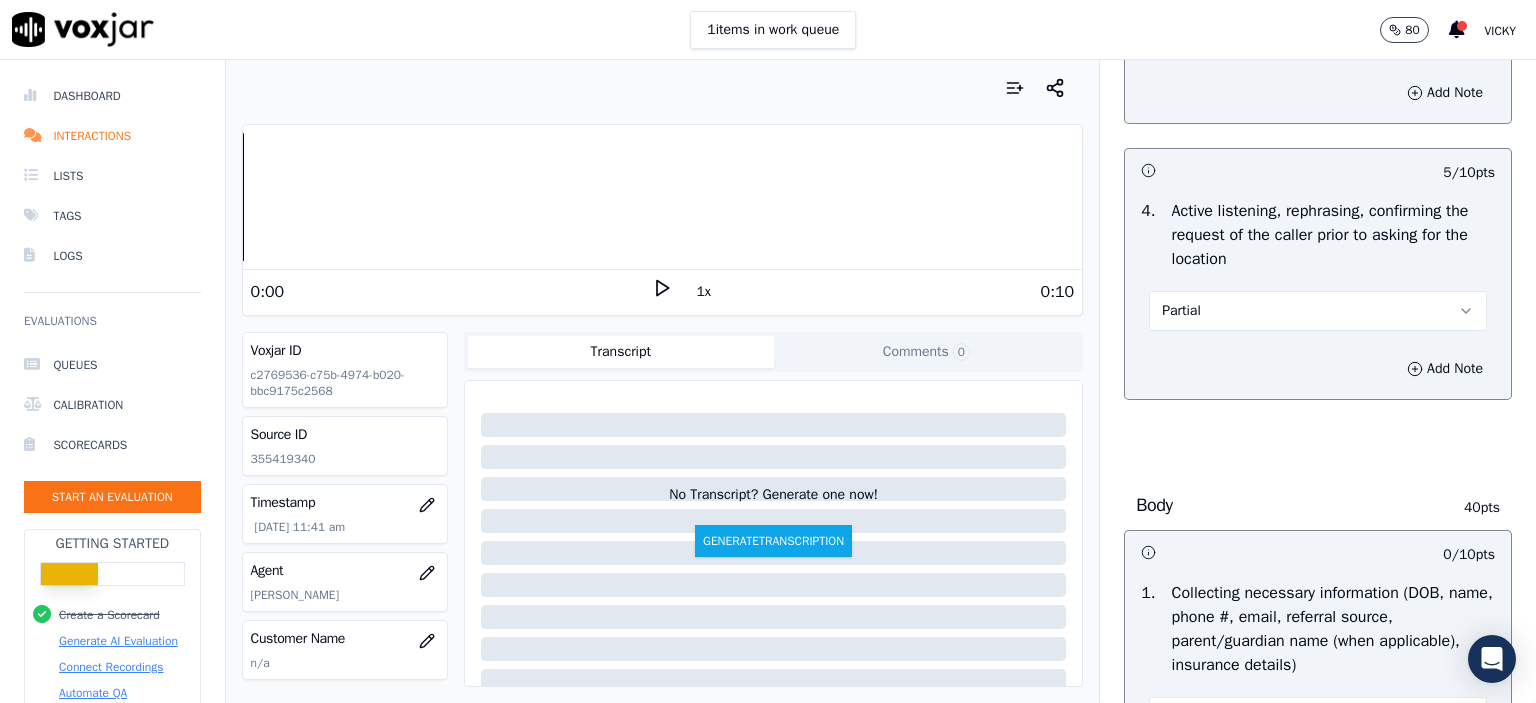 click on "Partial" at bounding box center [1318, 311] 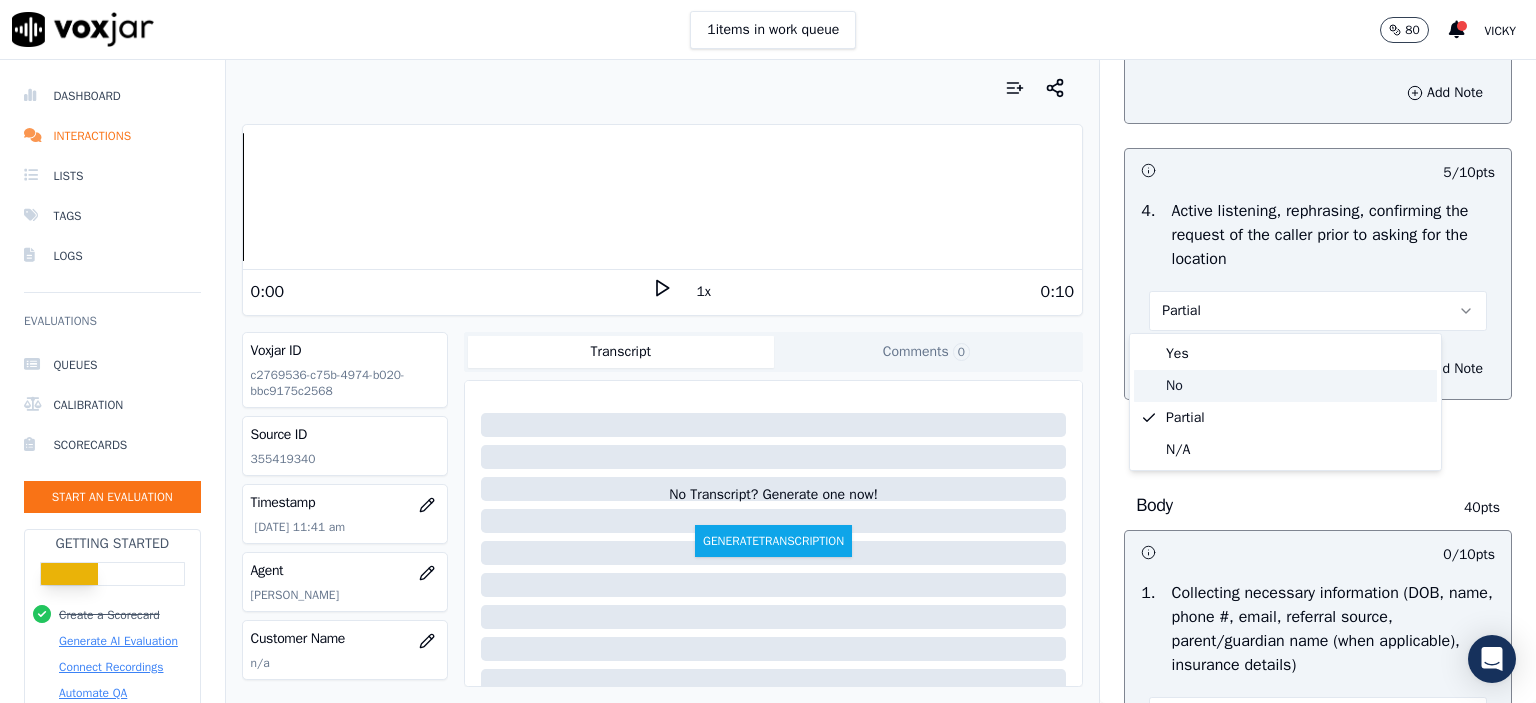 click on "No" 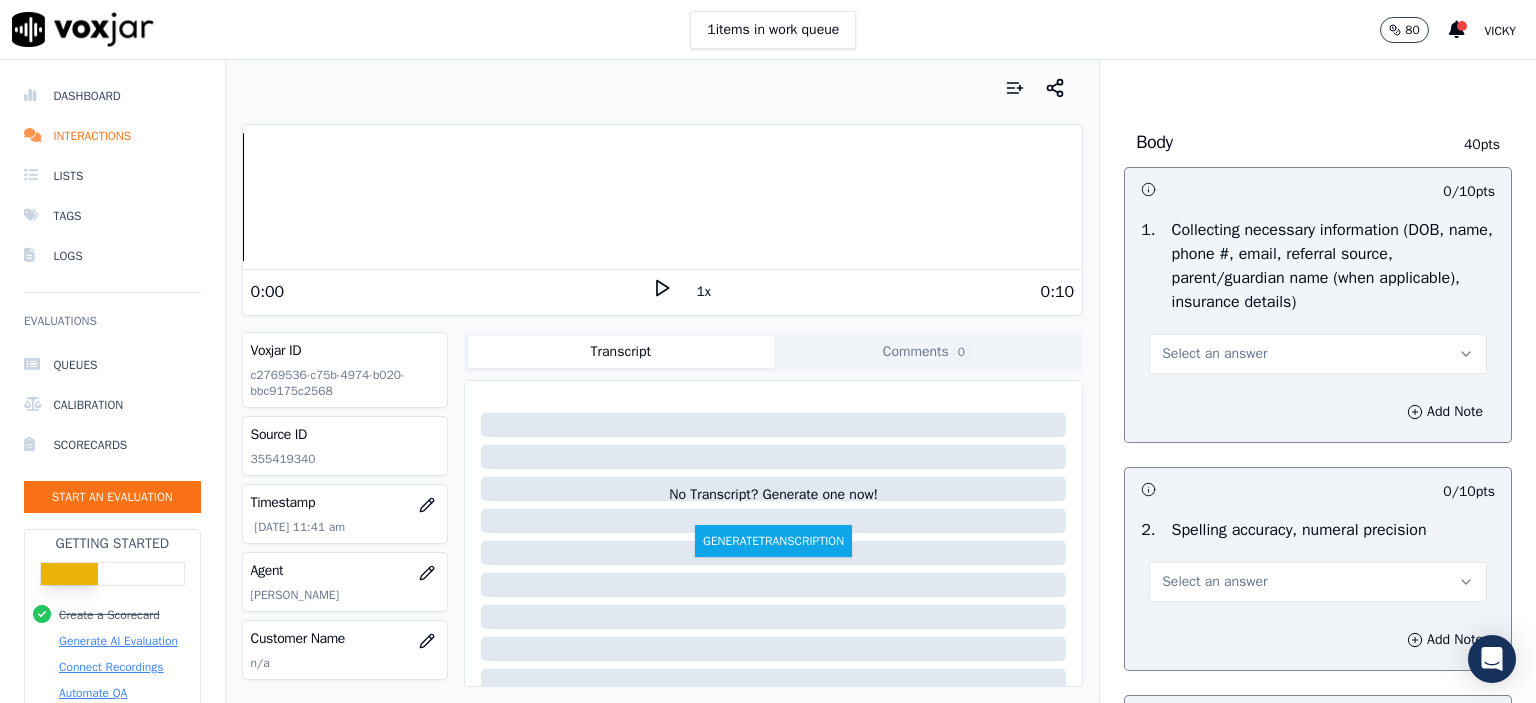 scroll, scrollTop: 1200, scrollLeft: 0, axis: vertical 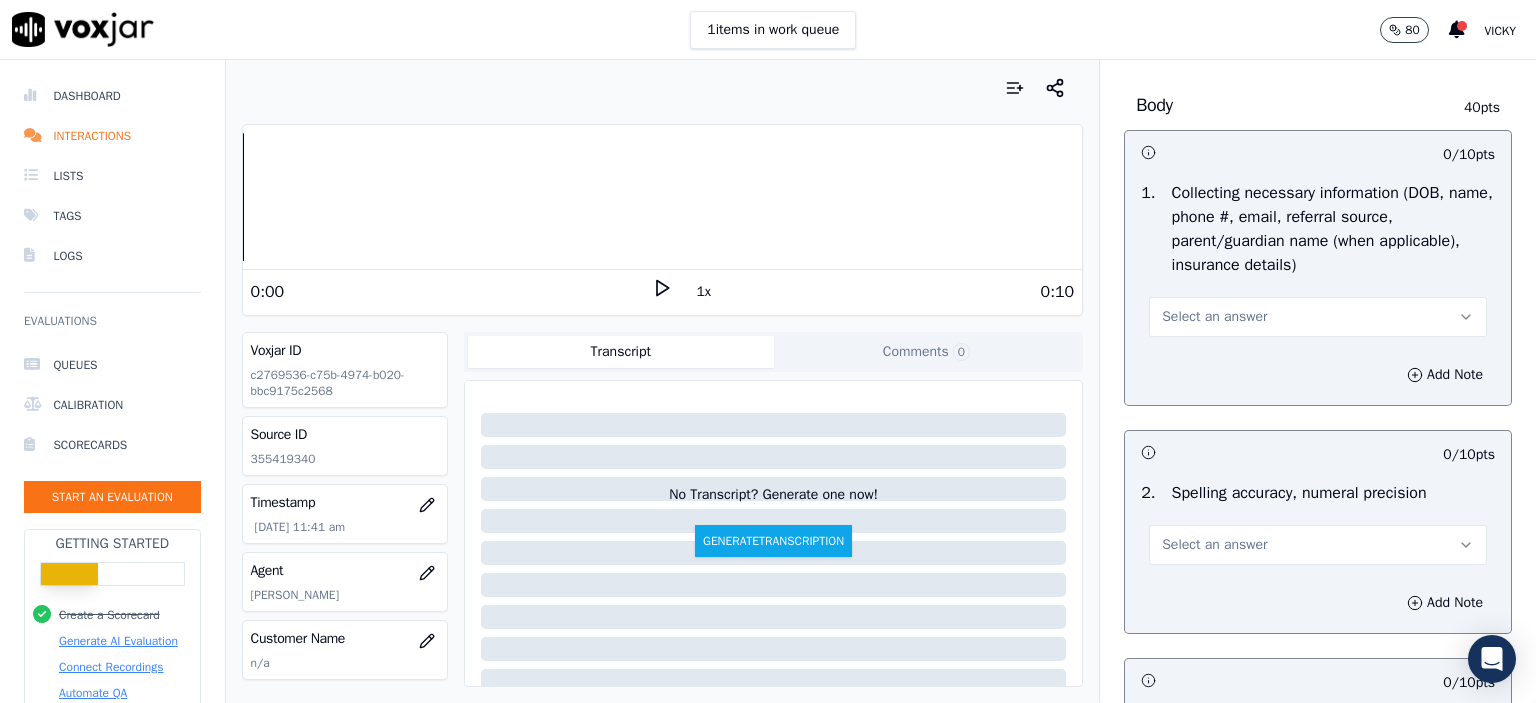 click on "Select an answer" at bounding box center [1214, 317] 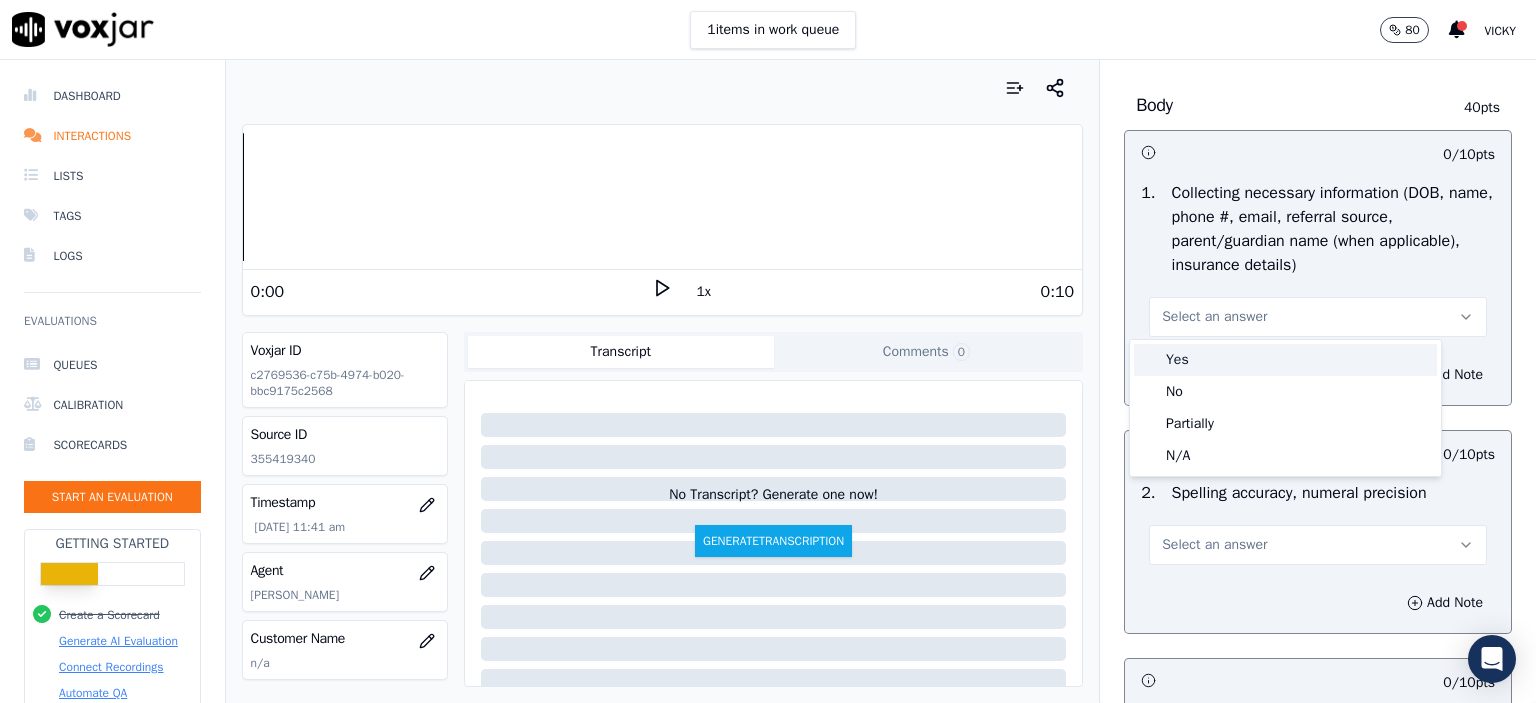 click on "Yes" at bounding box center (1285, 360) 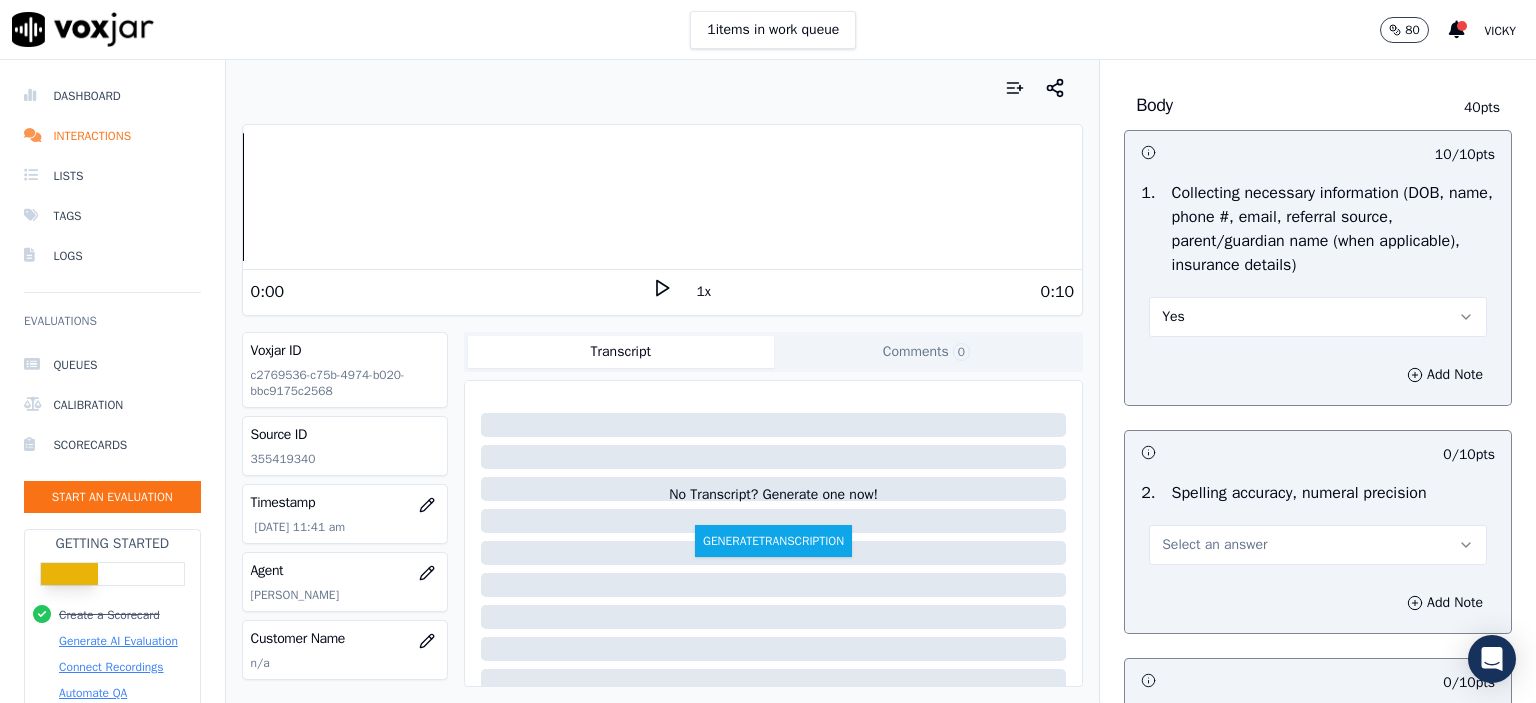 scroll, scrollTop: 1300, scrollLeft: 0, axis: vertical 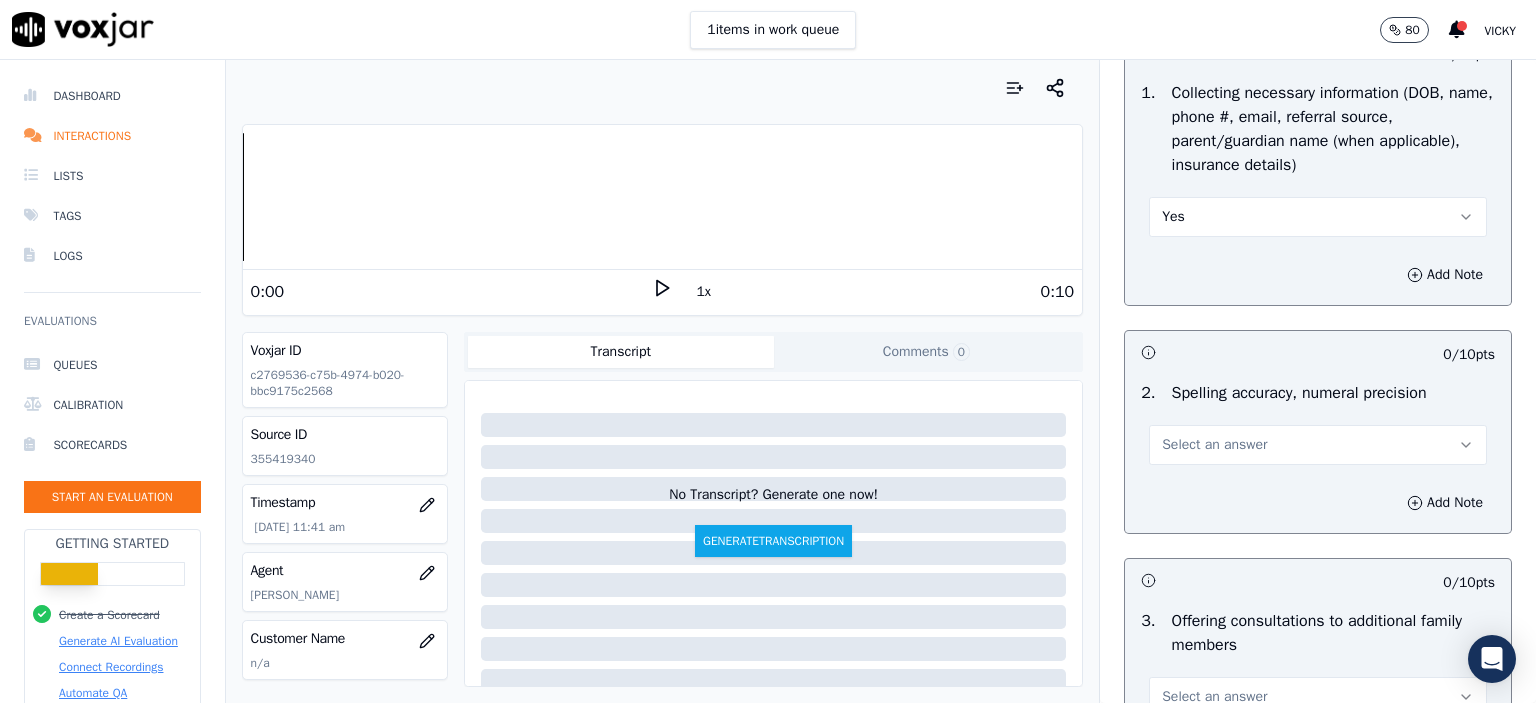 click on "Select an answer" at bounding box center [1214, 445] 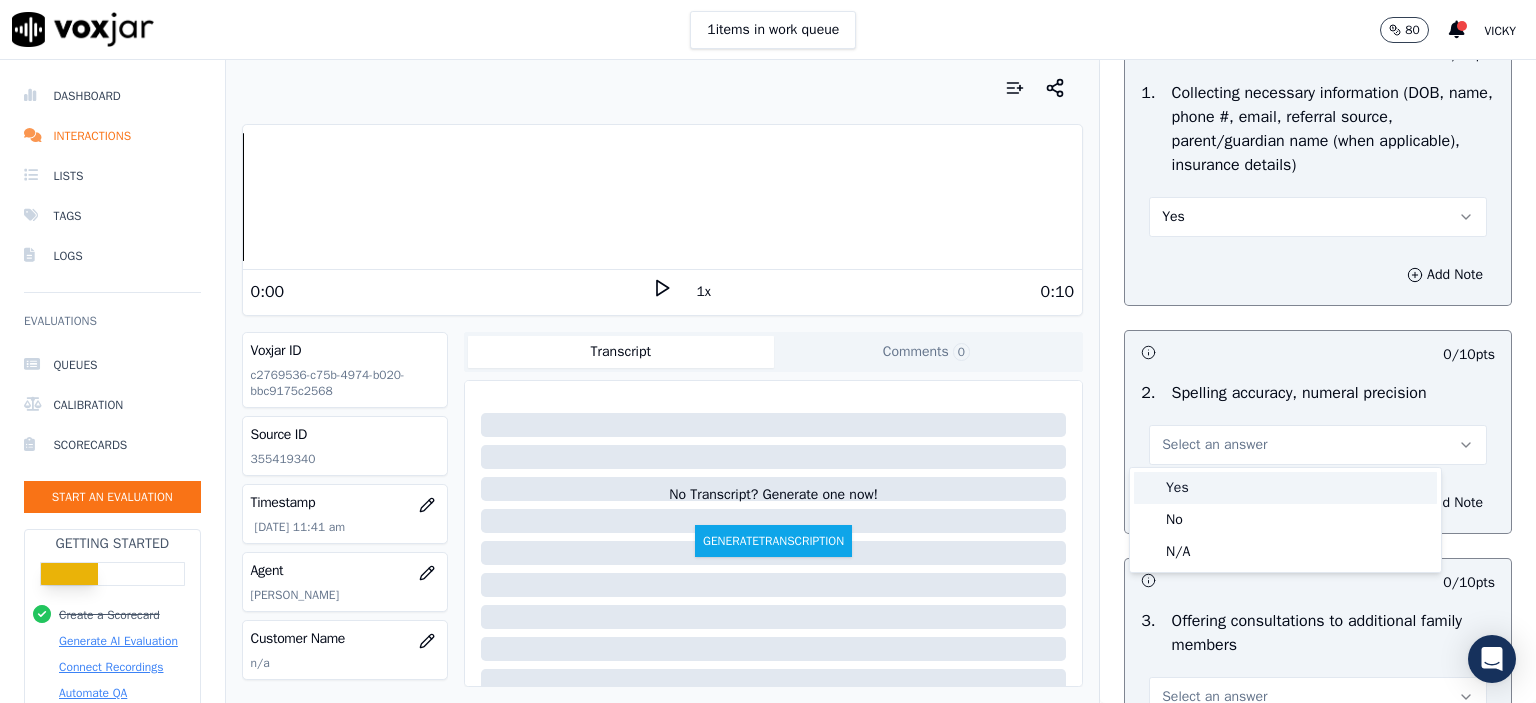 click on "Yes" at bounding box center (1285, 488) 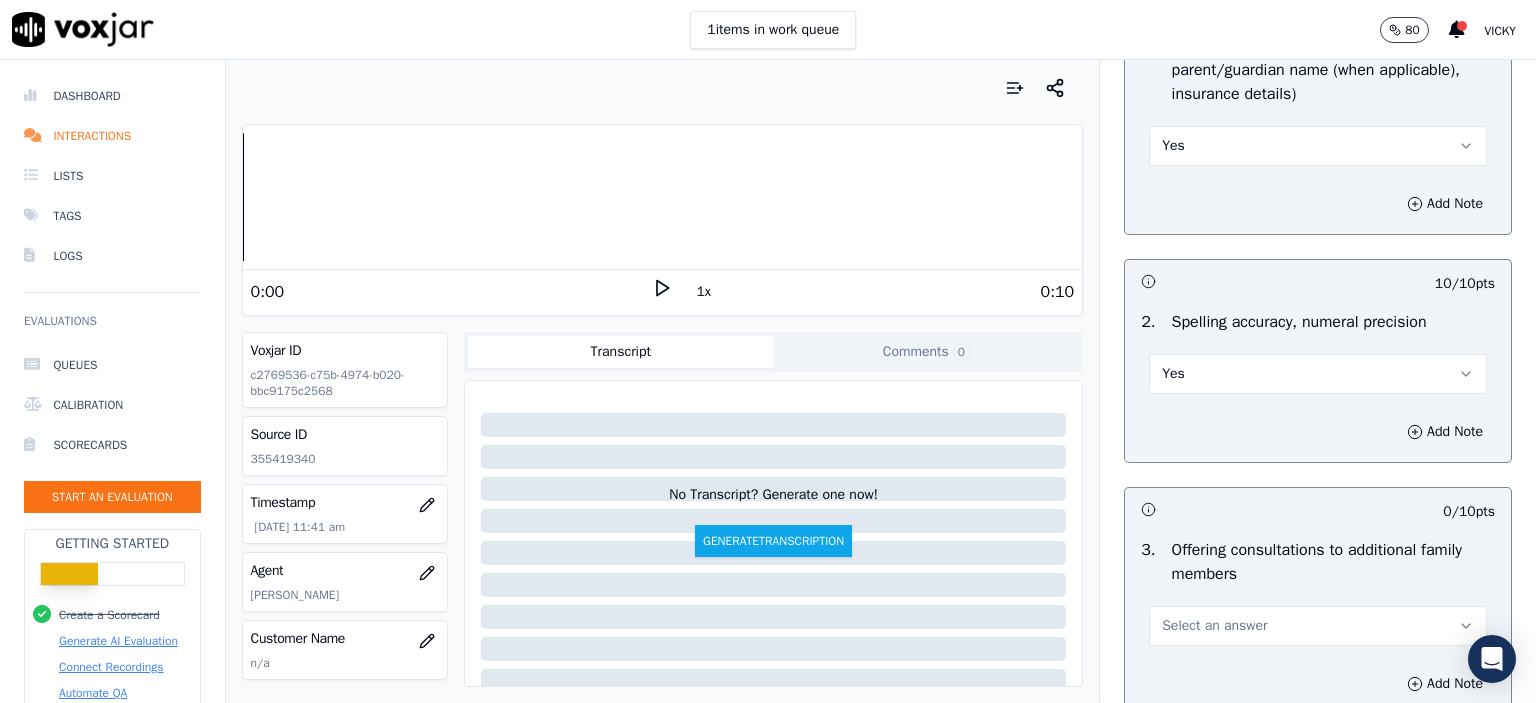 scroll, scrollTop: 1600, scrollLeft: 0, axis: vertical 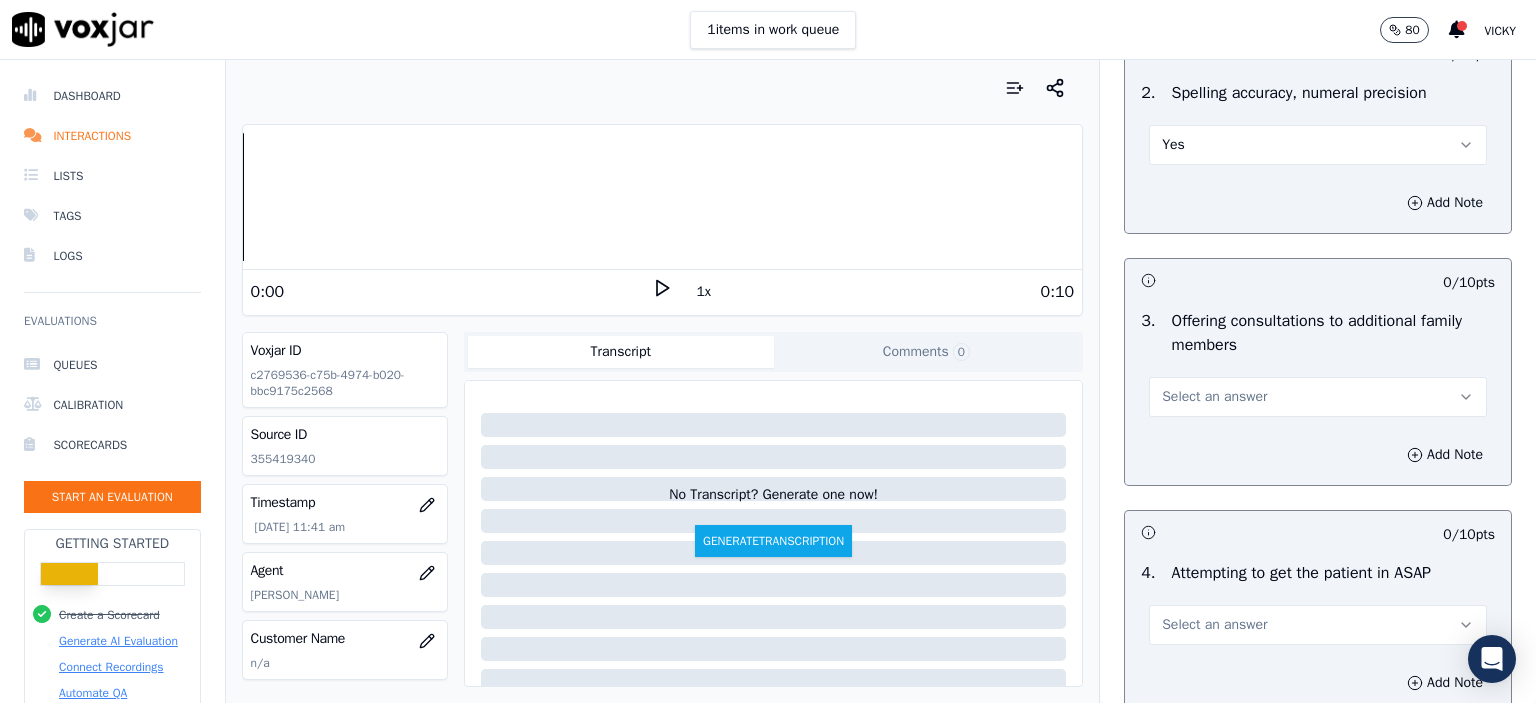click on "Select an answer" at bounding box center [1318, 397] 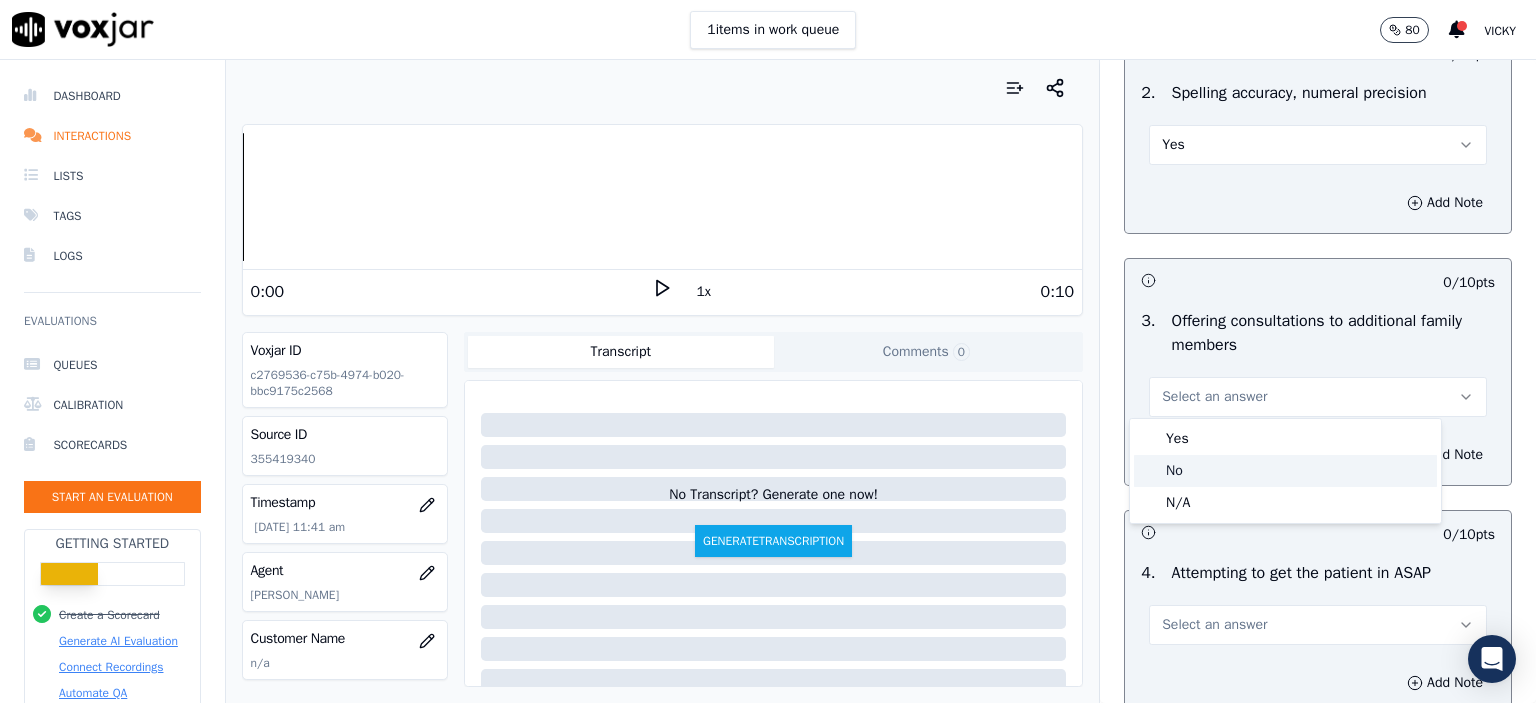 click on "No" 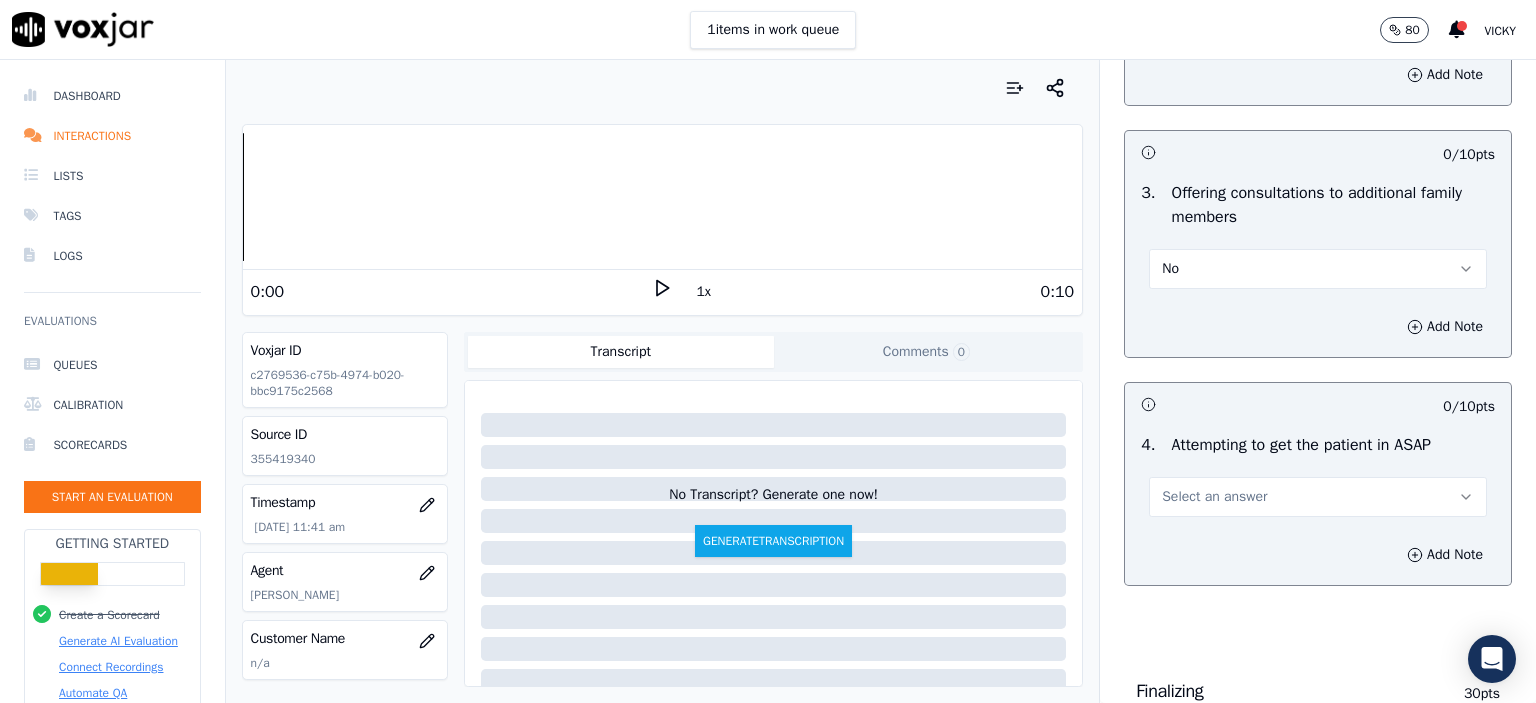 scroll, scrollTop: 1800, scrollLeft: 0, axis: vertical 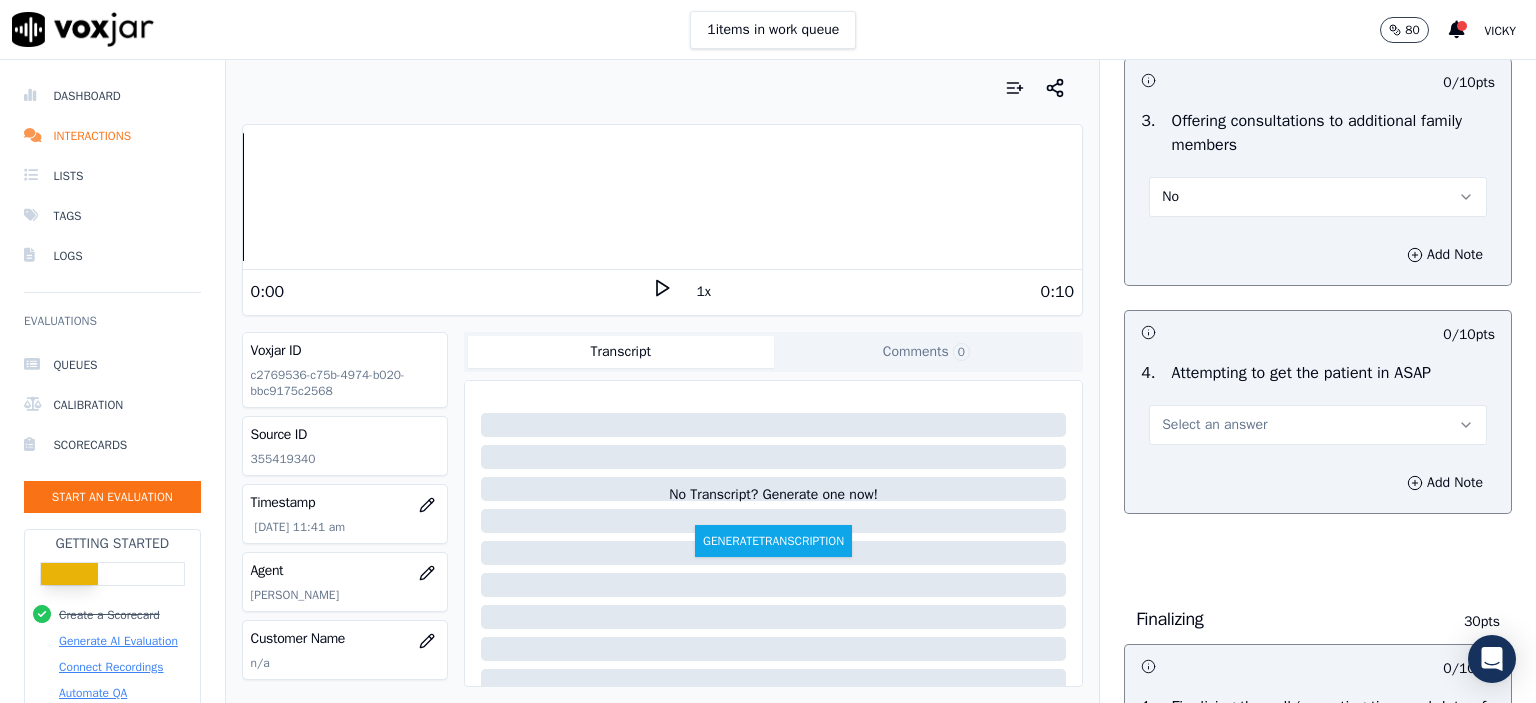 click on "Select an answer" at bounding box center [1318, 425] 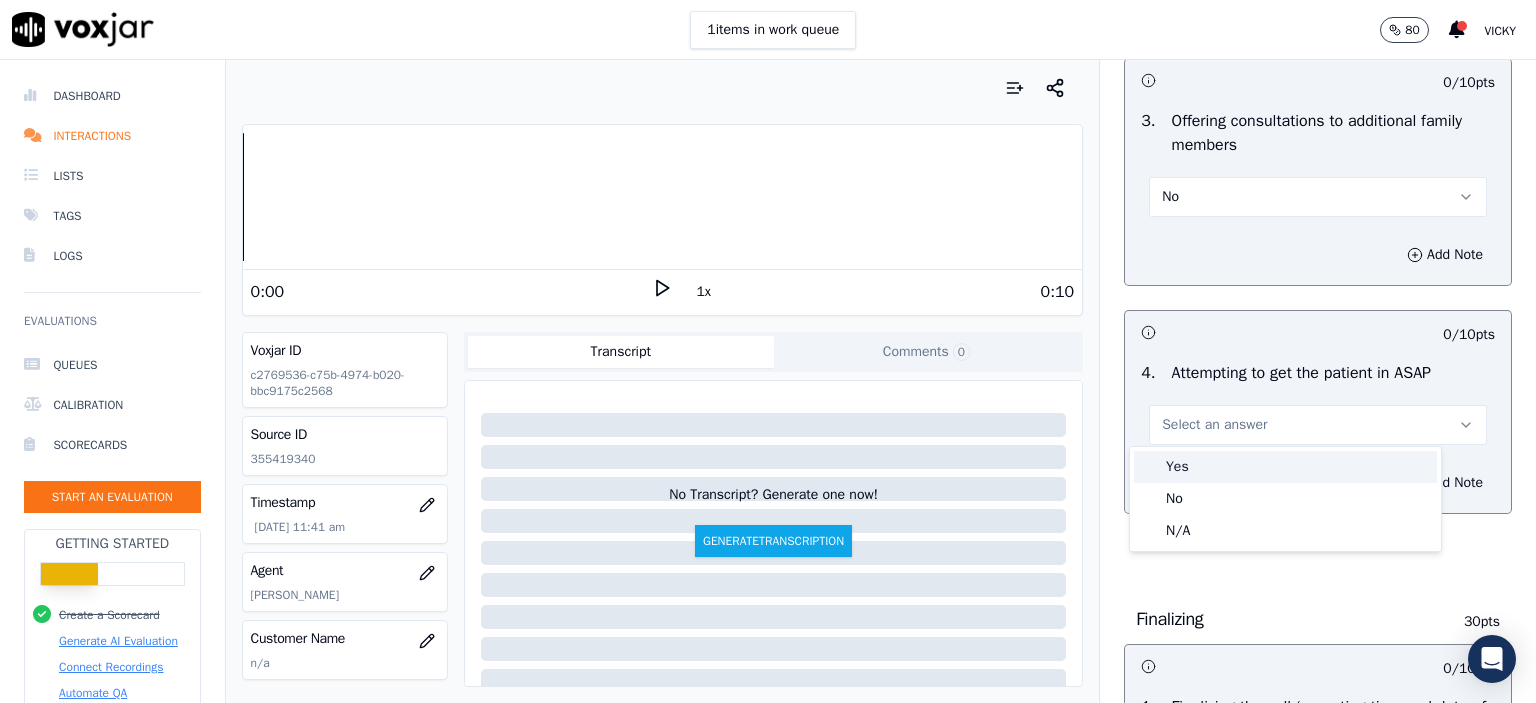 click on "Yes" at bounding box center (1285, 467) 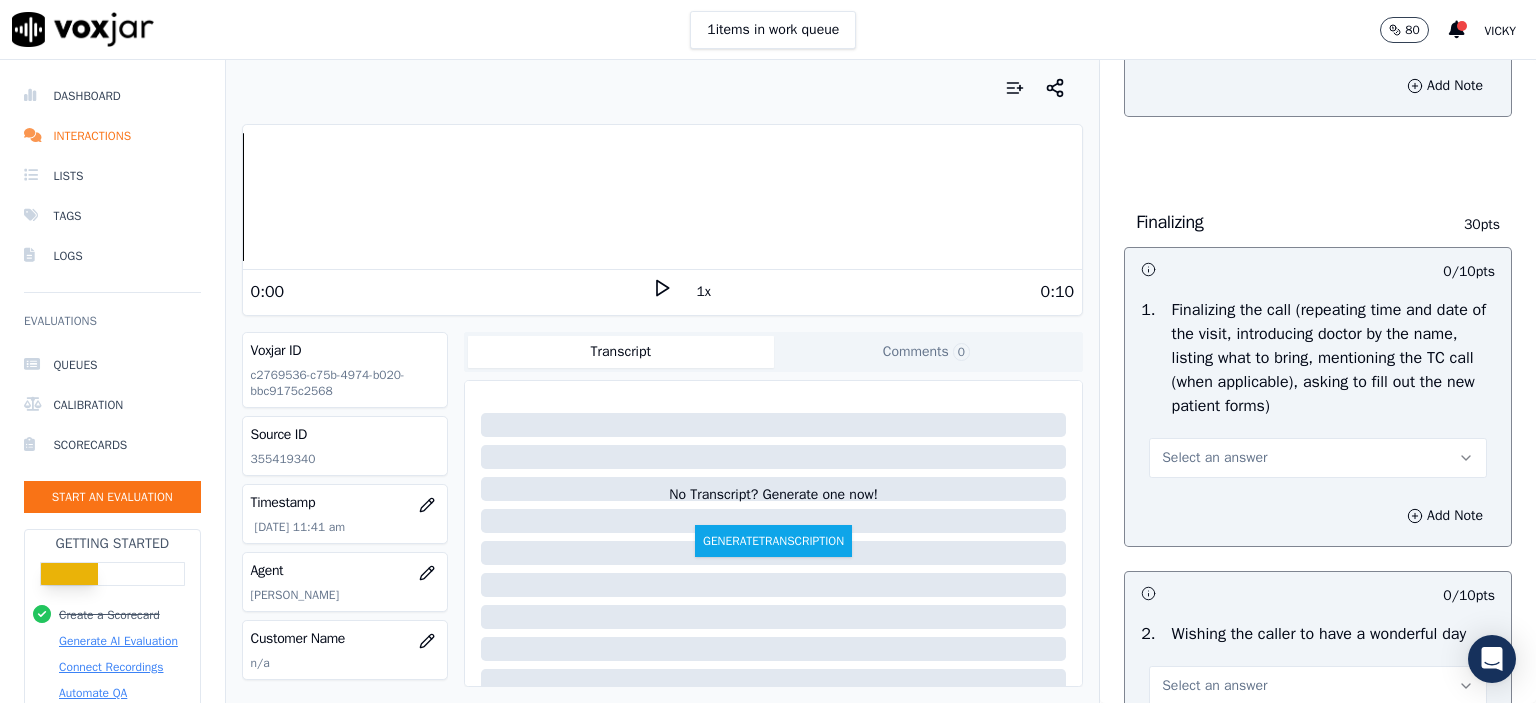 scroll, scrollTop: 2200, scrollLeft: 0, axis: vertical 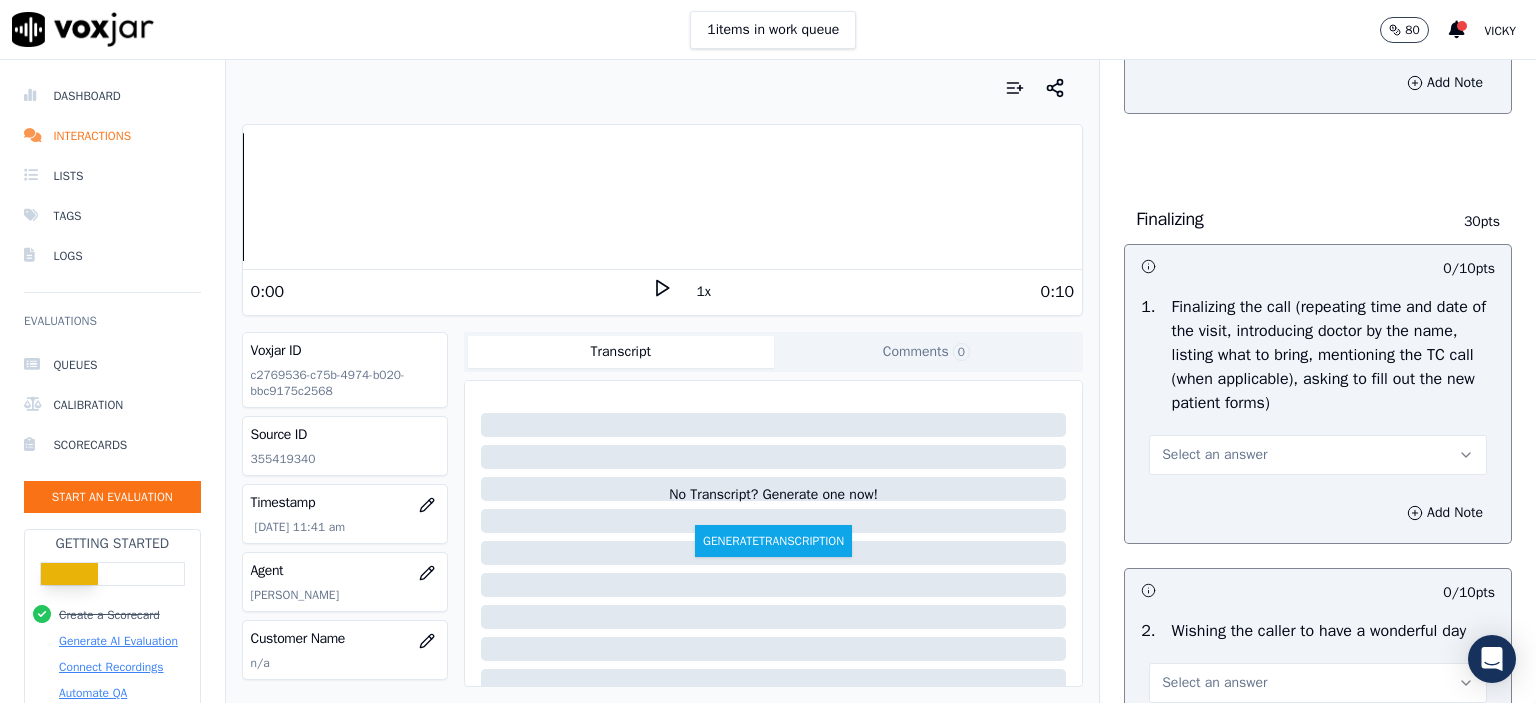 click on "Select an answer" at bounding box center [1318, 455] 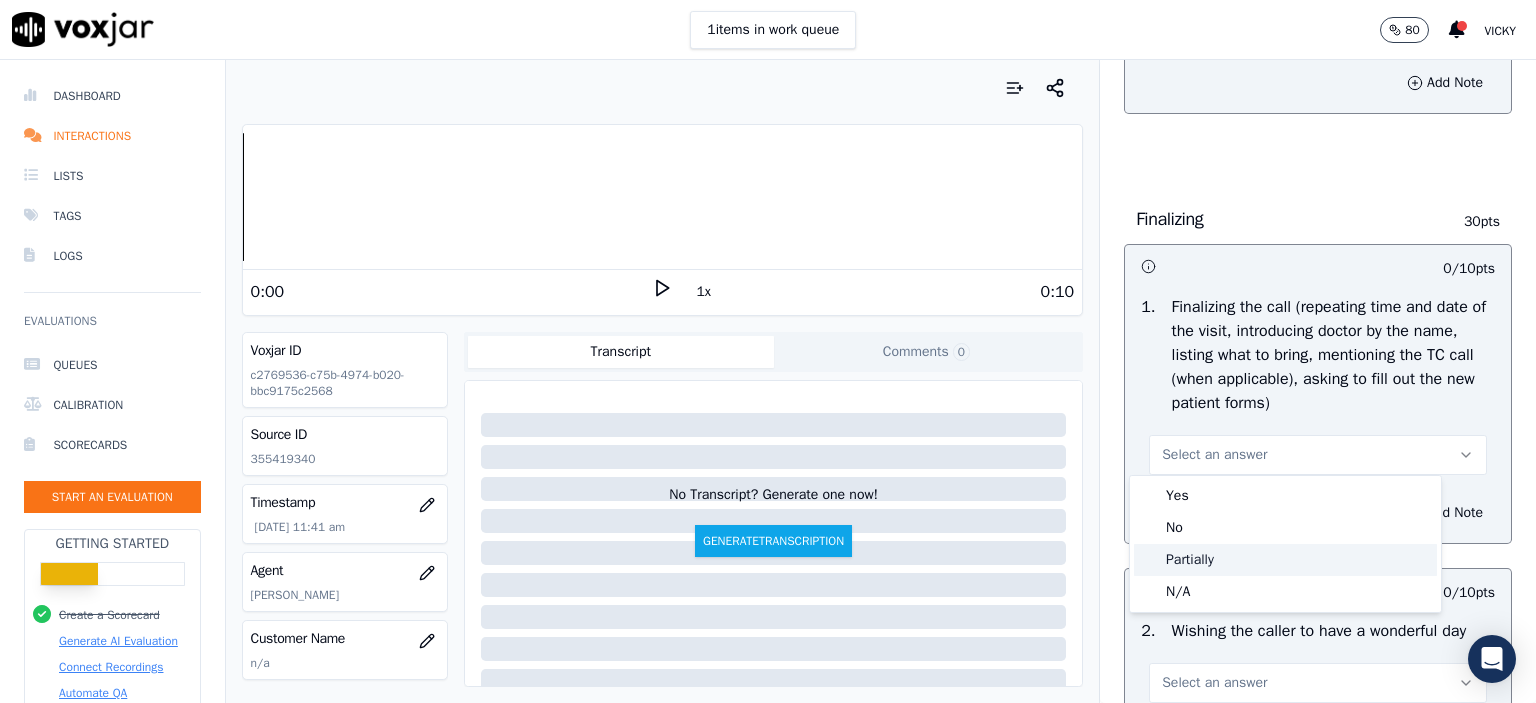 click on "Partially" 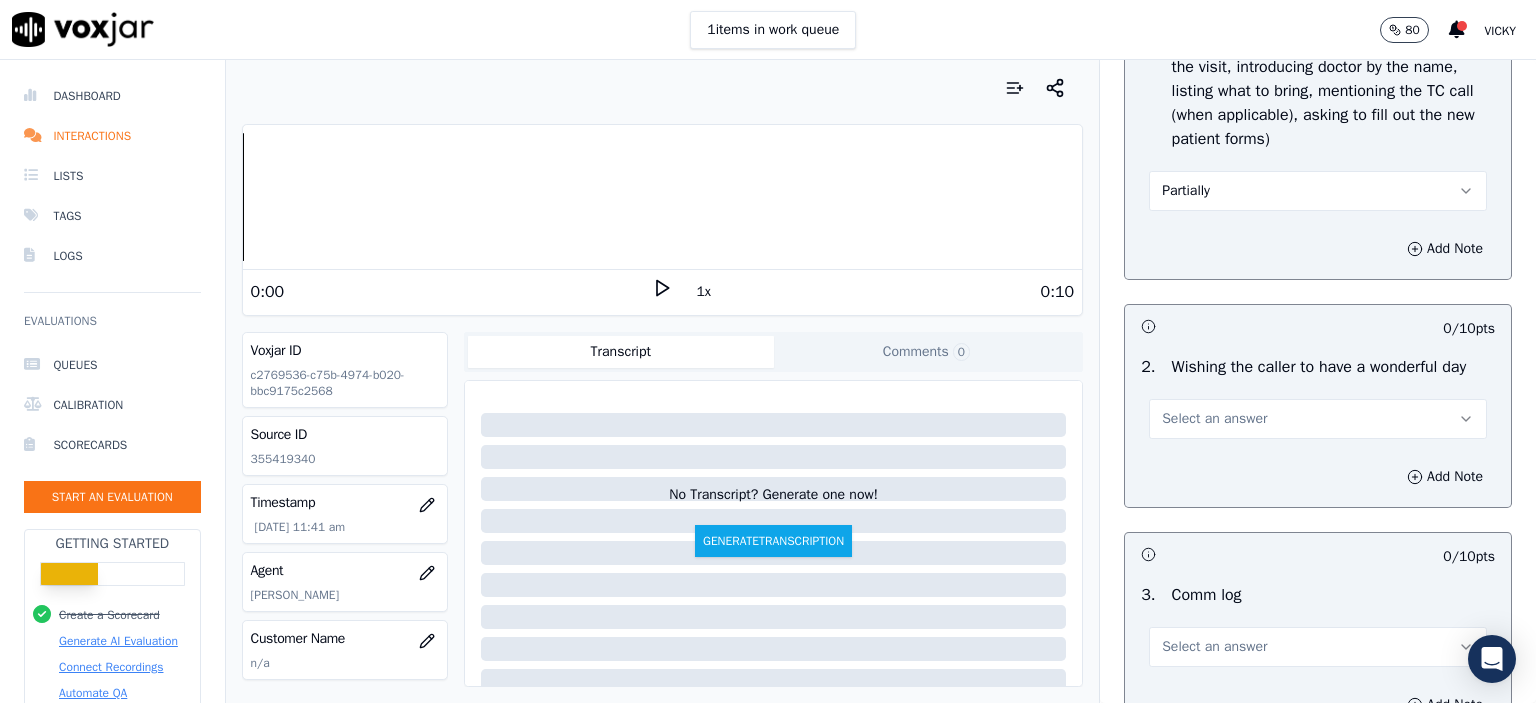 scroll, scrollTop: 2600, scrollLeft: 0, axis: vertical 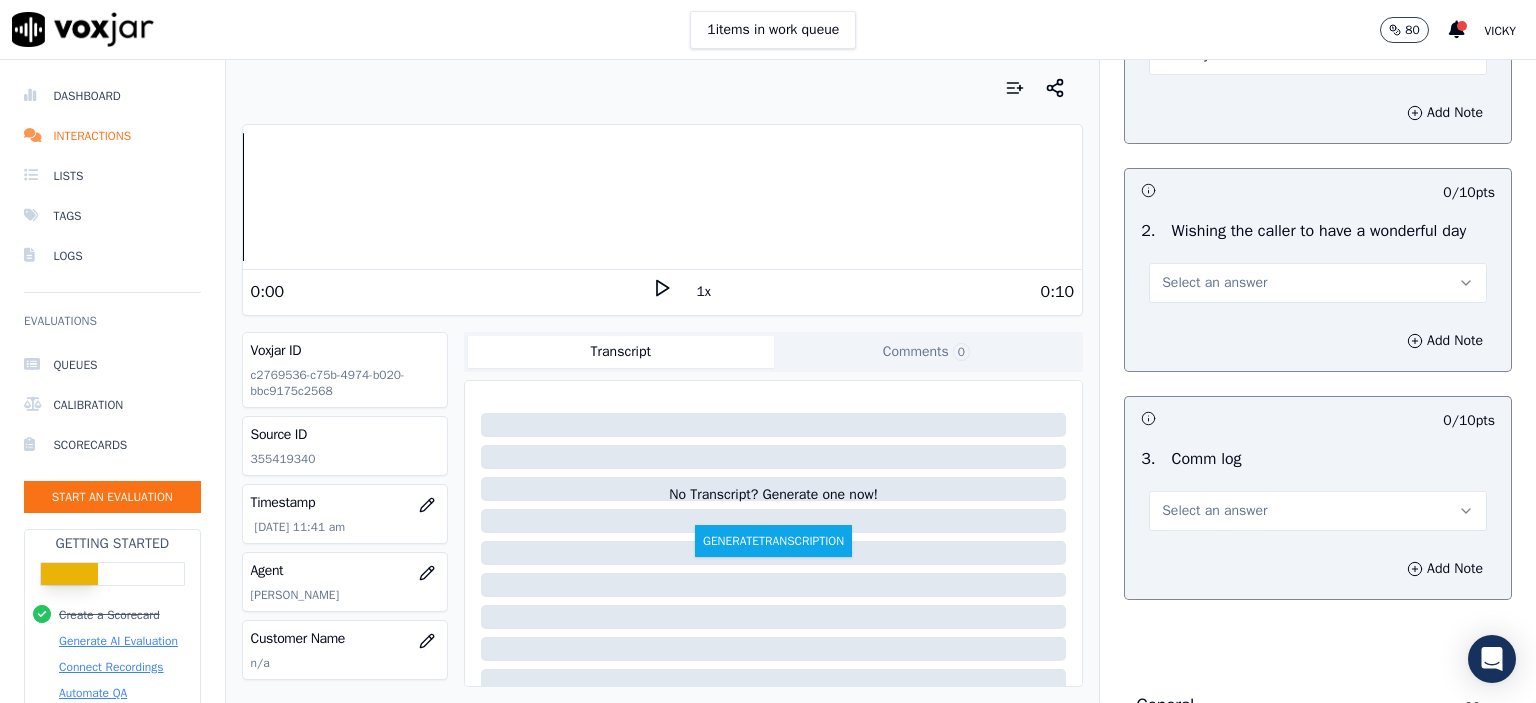 click on "Select an answer" at bounding box center (1318, 283) 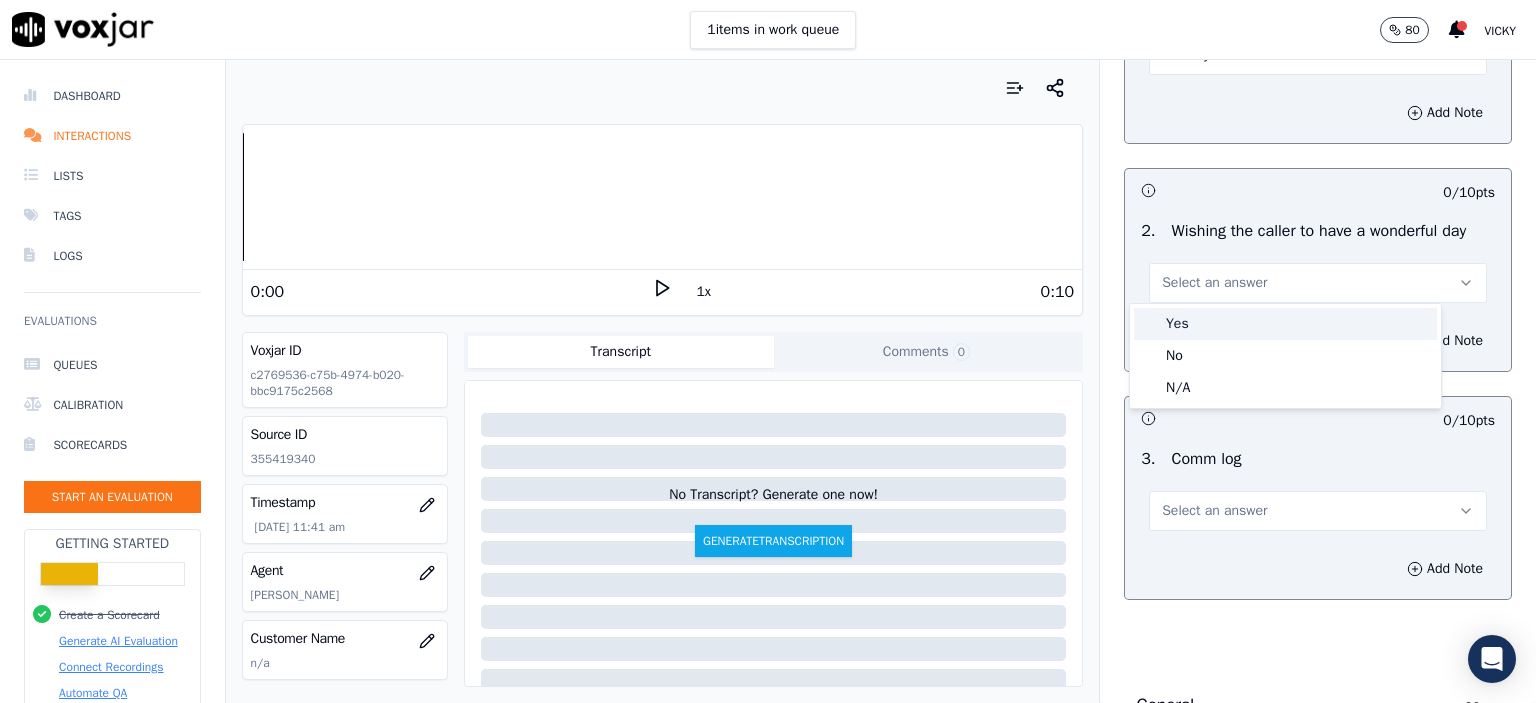 click on "Yes" at bounding box center [1285, 324] 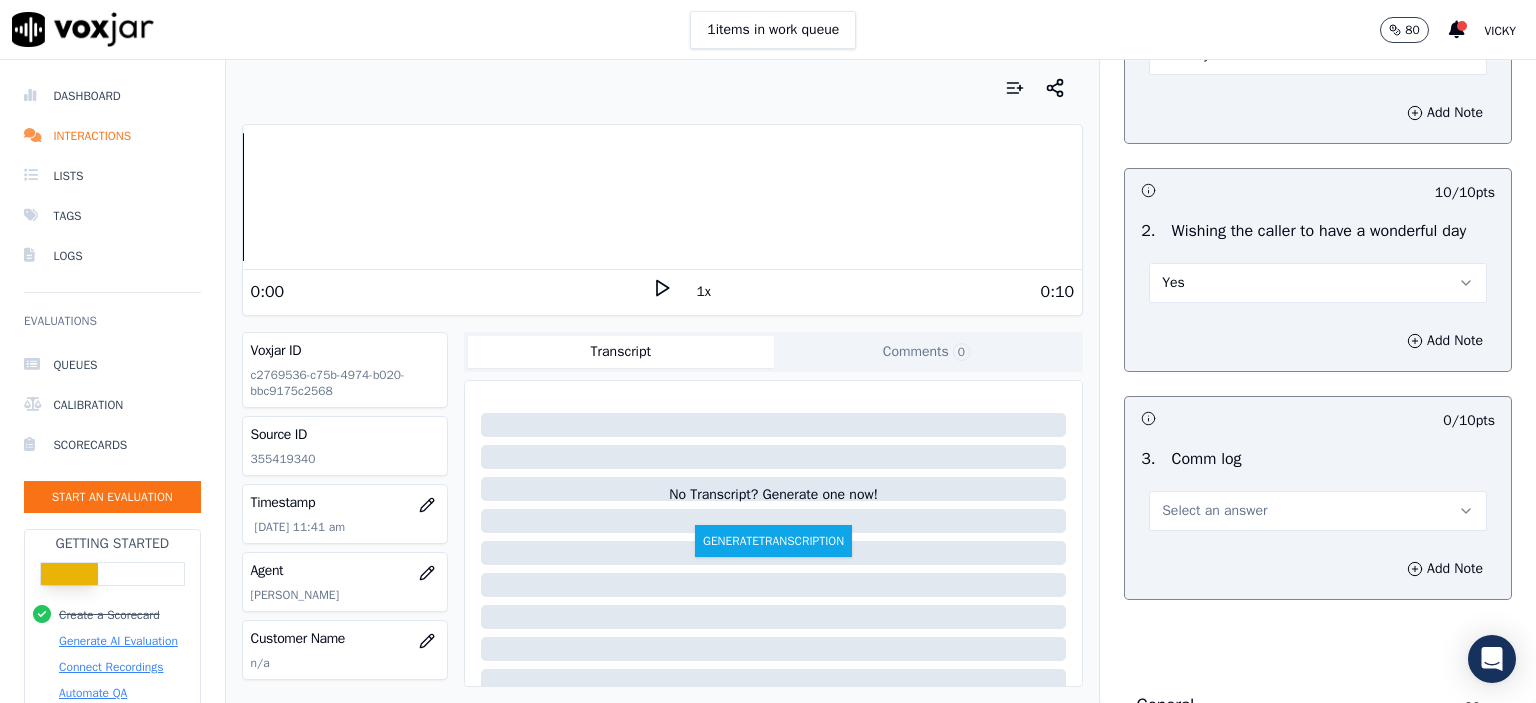 click on "Select an answer" at bounding box center (1318, 511) 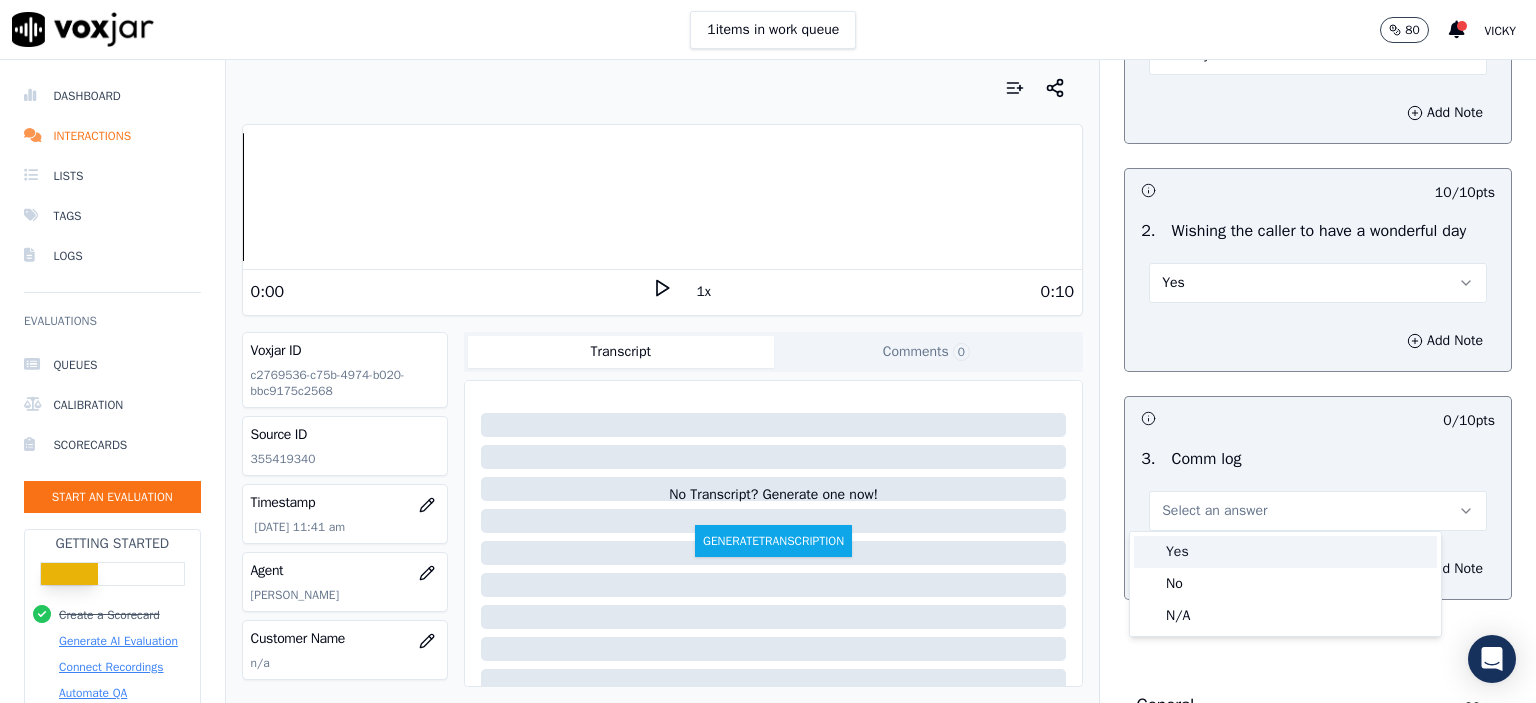 click on "Yes" at bounding box center (1285, 552) 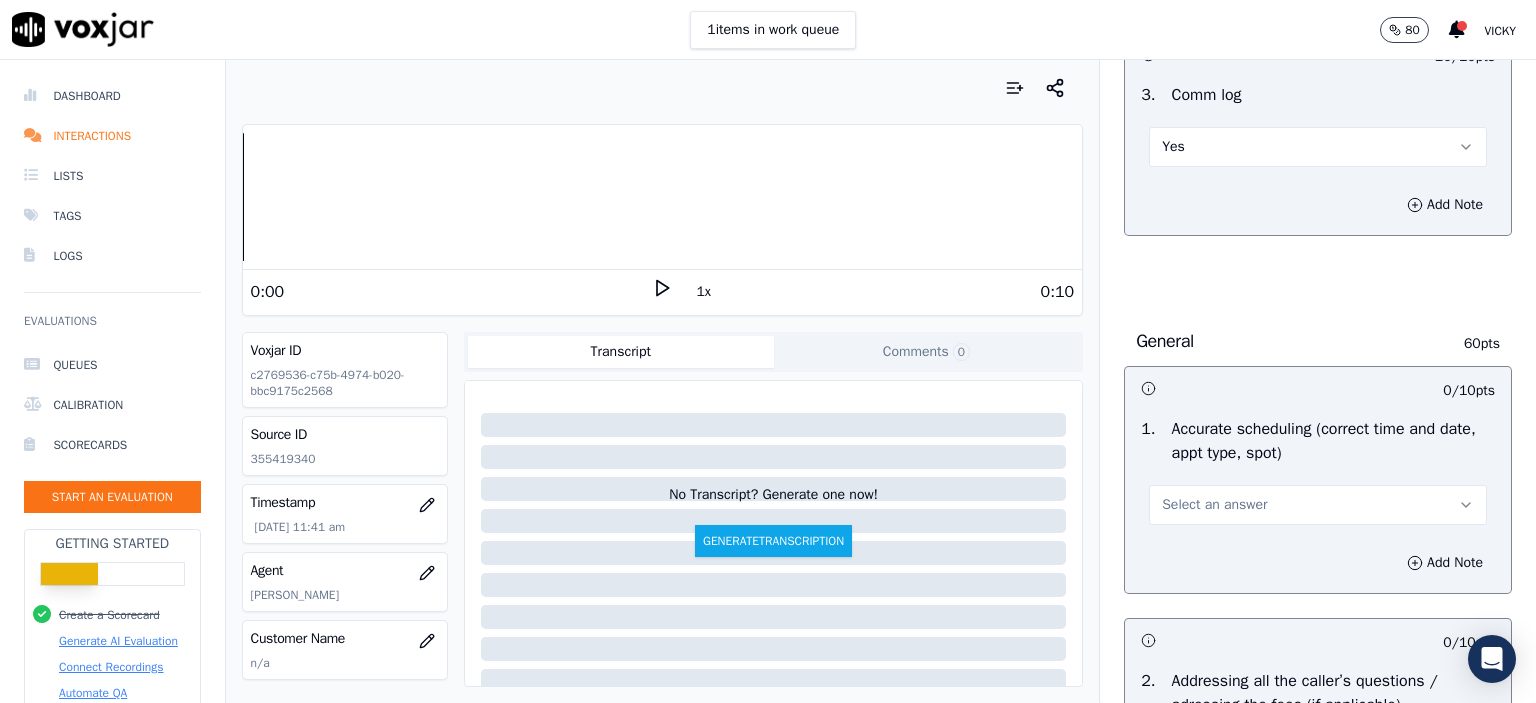scroll, scrollTop: 3100, scrollLeft: 0, axis: vertical 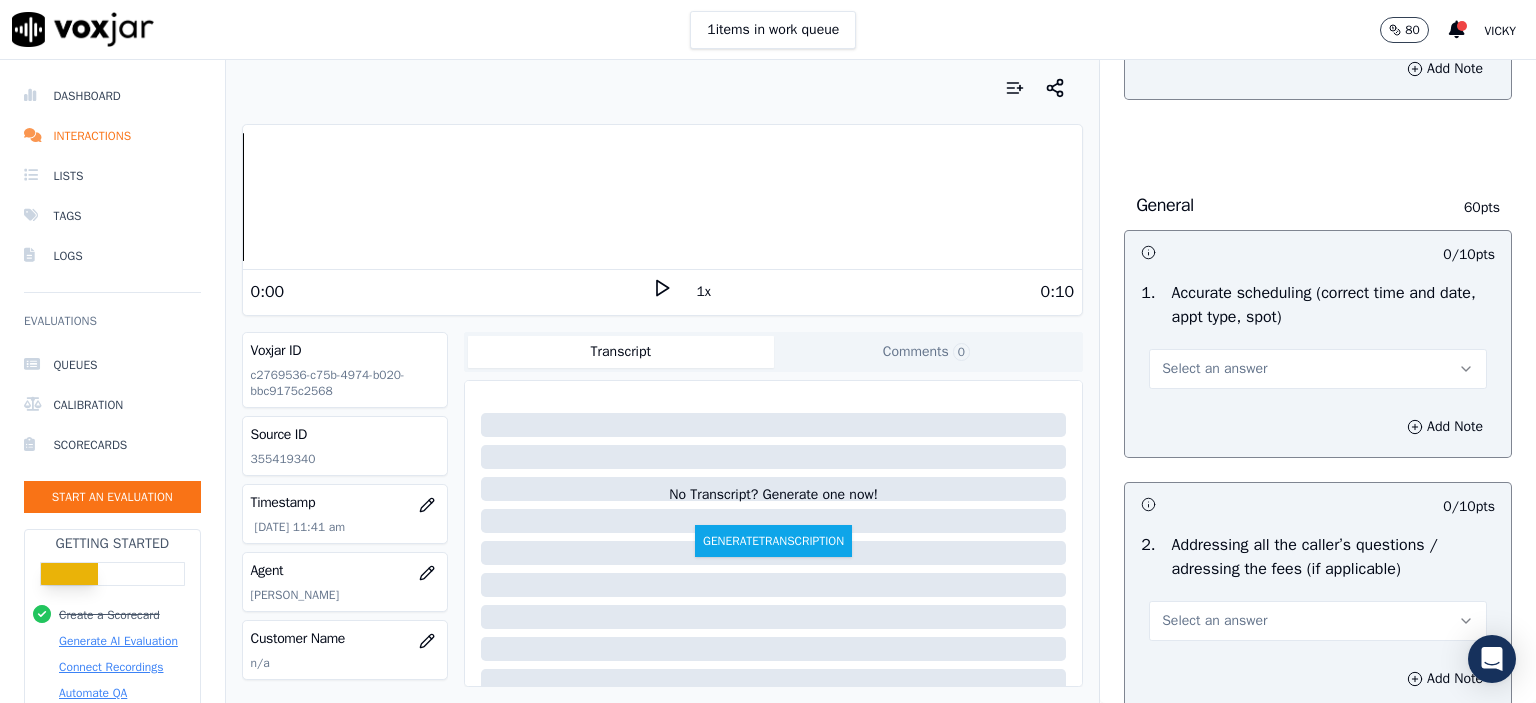 click on "Select an answer" at bounding box center [1214, 369] 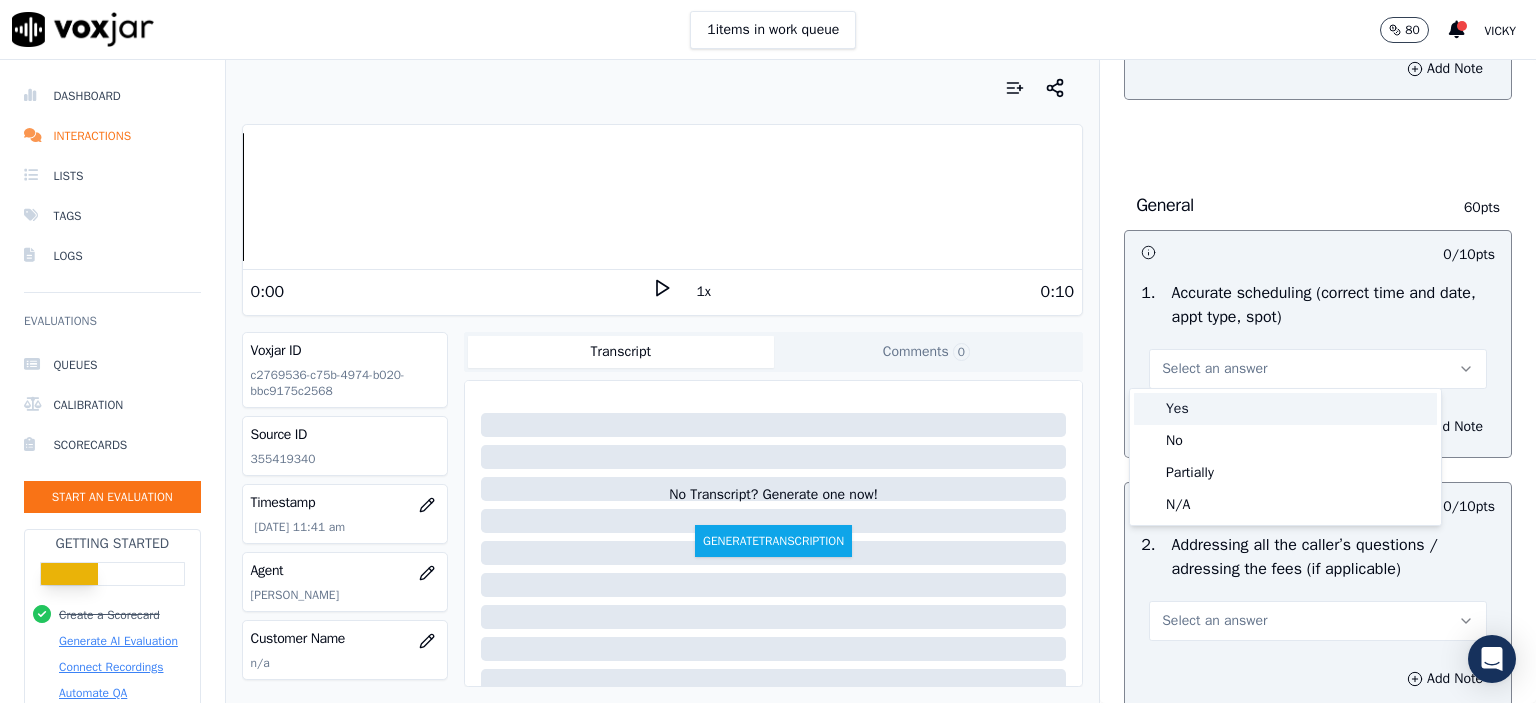 click on "Yes" at bounding box center [1285, 409] 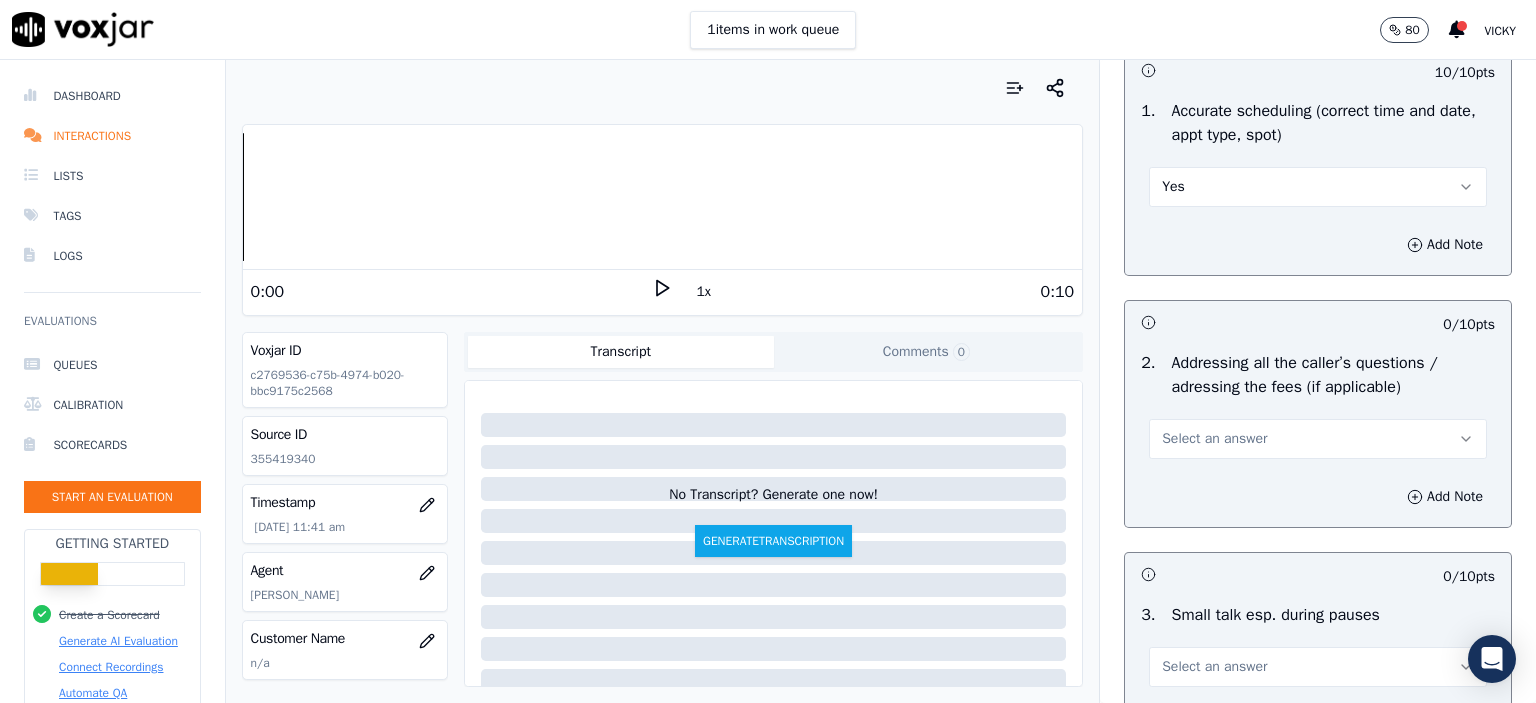 scroll, scrollTop: 3300, scrollLeft: 0, axis: vertical 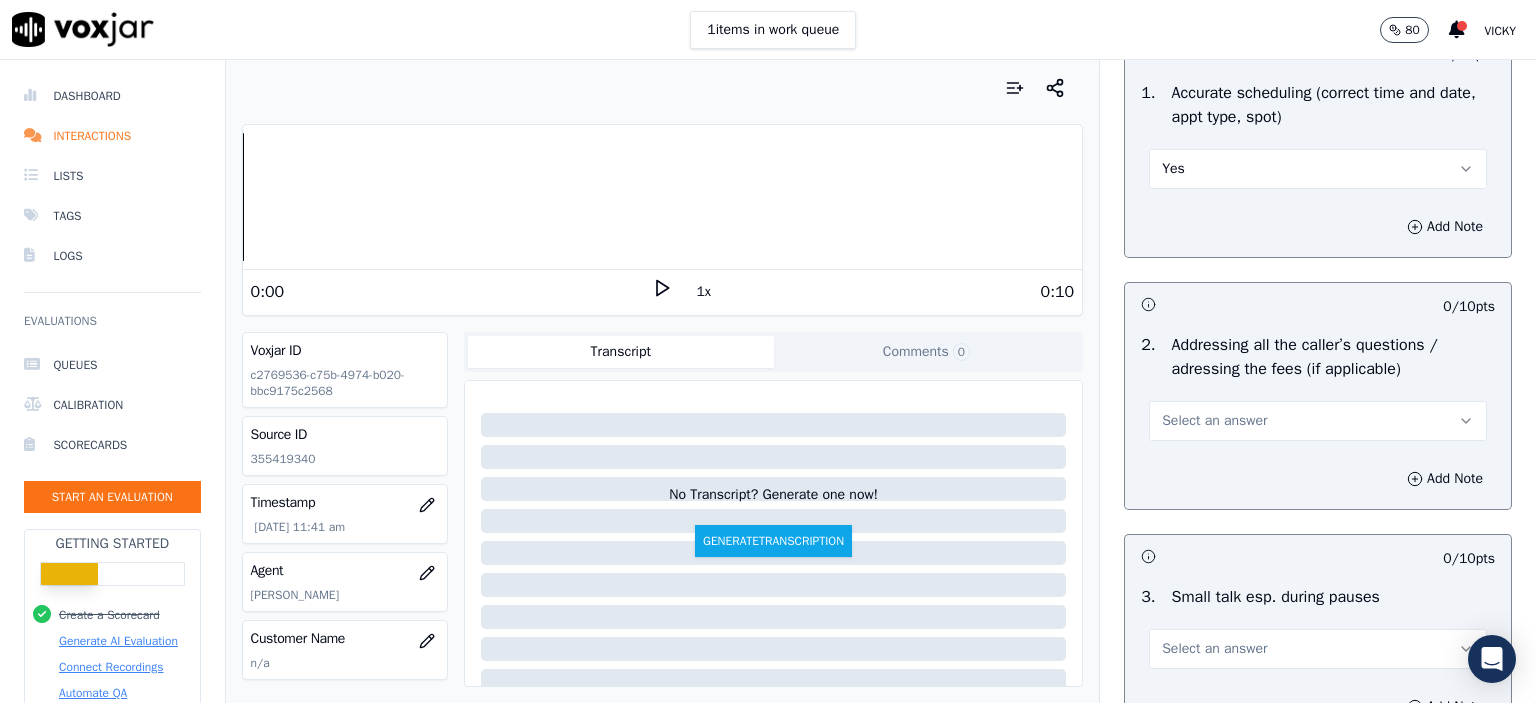 click on "Select an answer" at bounding box center [1214, 421] 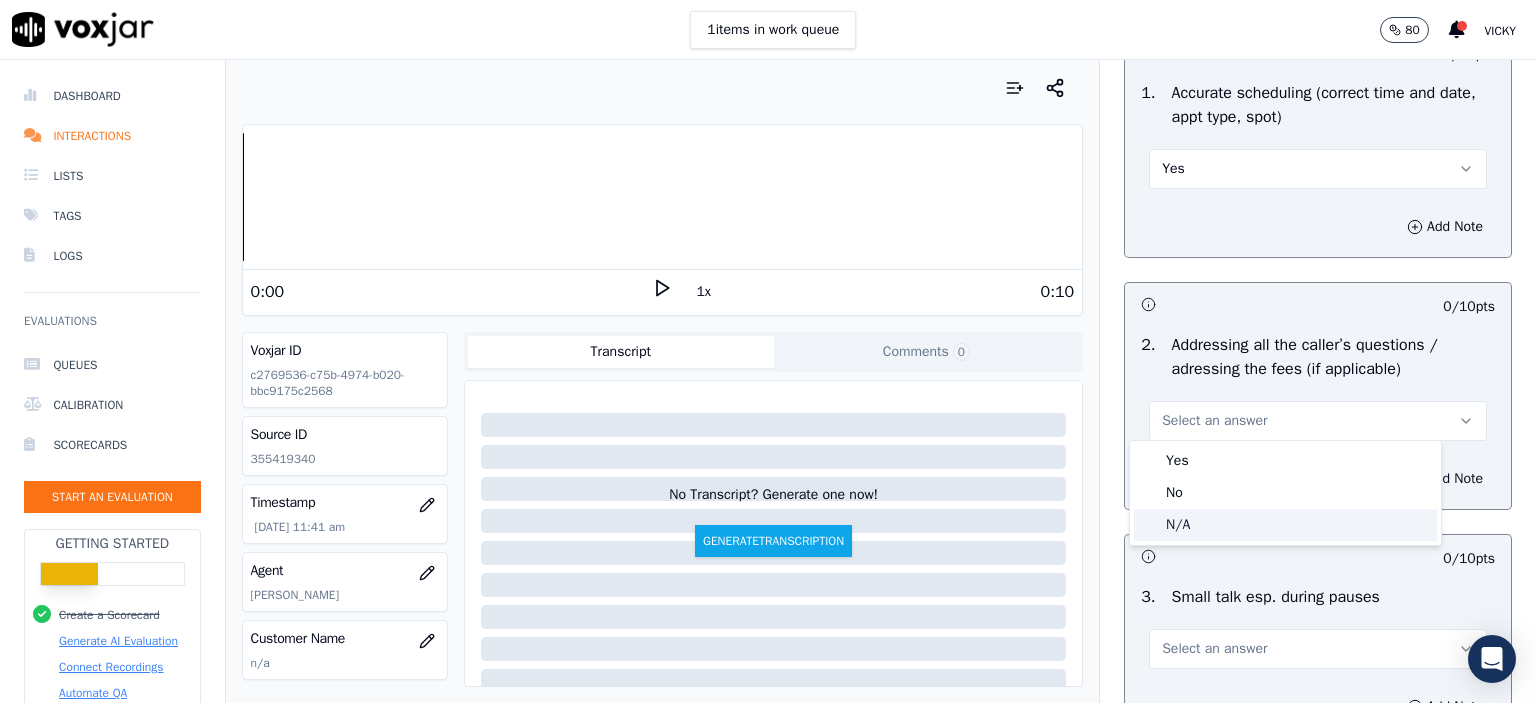 click on "N/A" 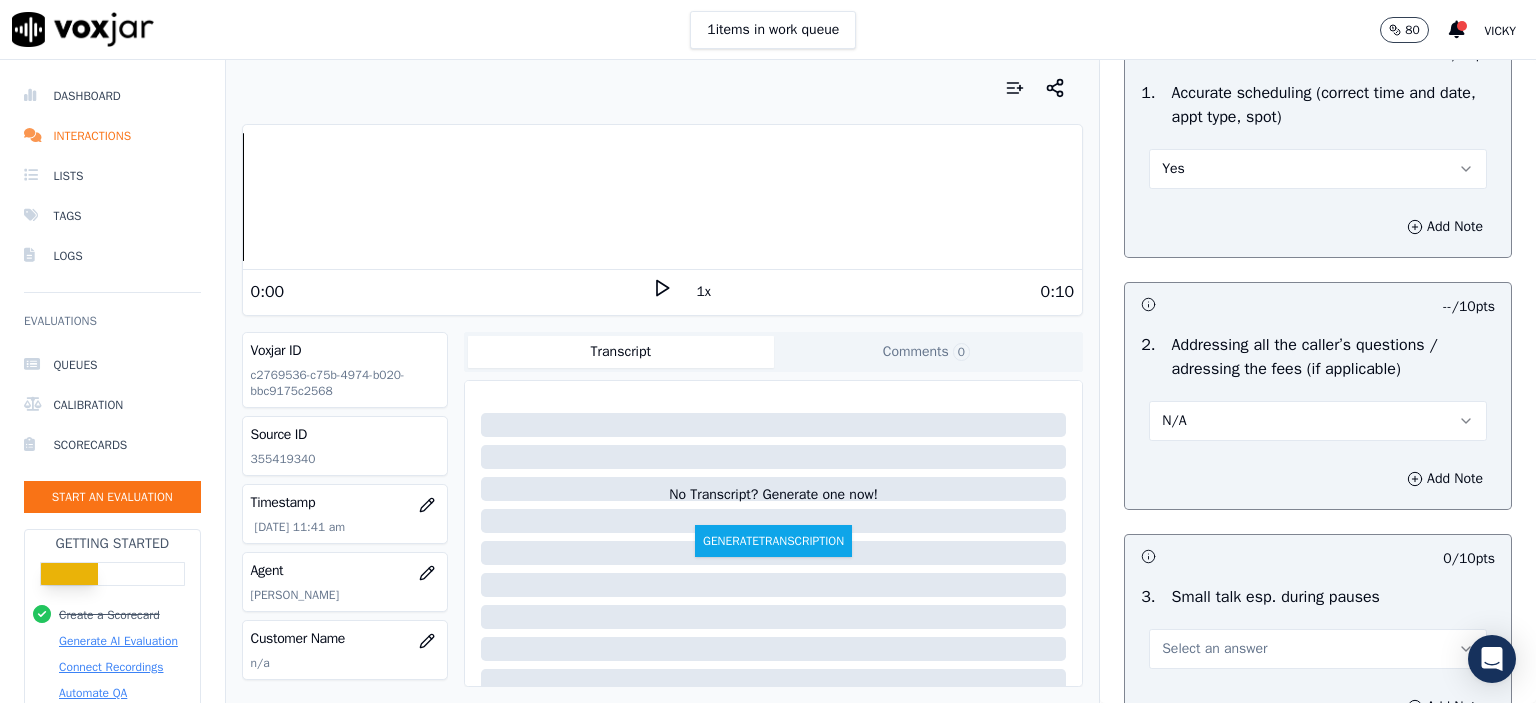 click on "N/A" at bounding box center (1318, 421) 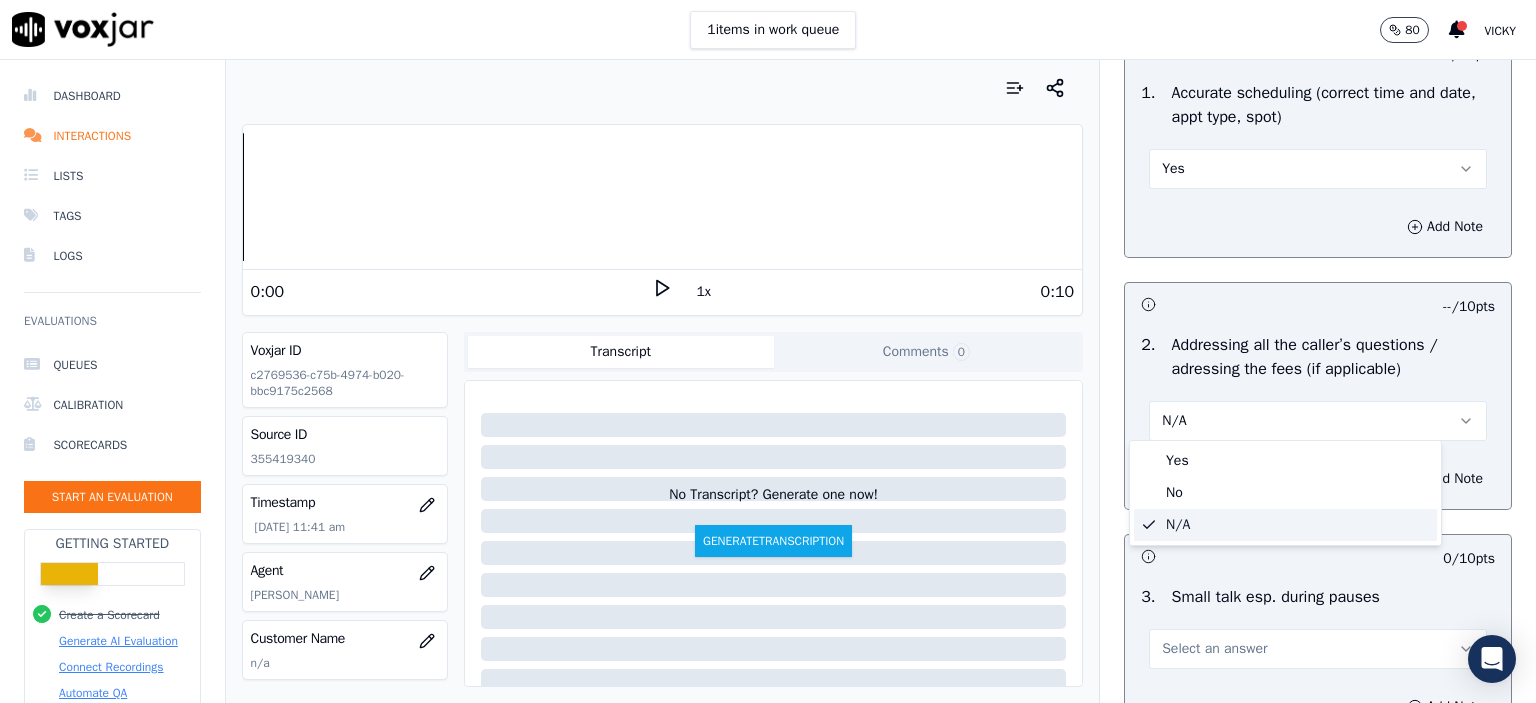 click on "Yes" at bounding box center [1285, 461] 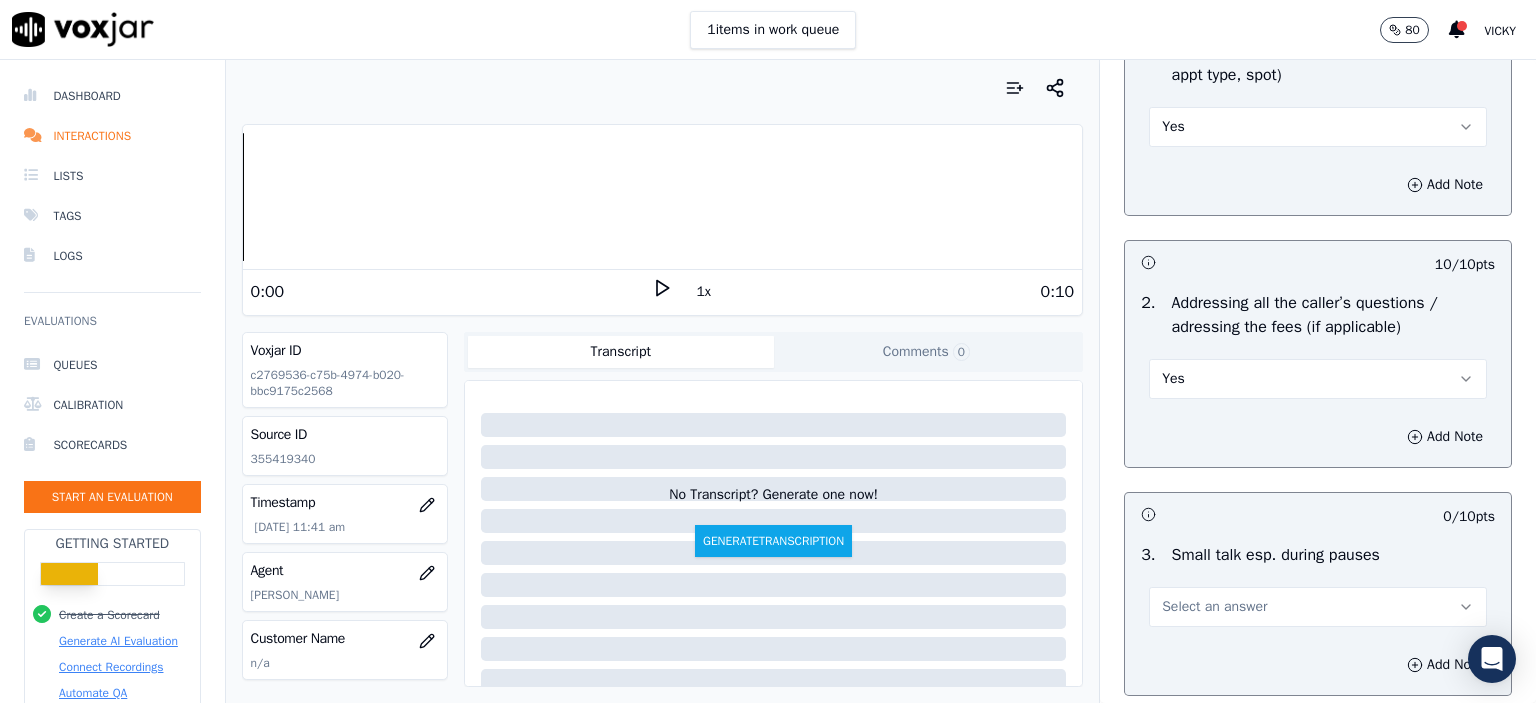 scroll, scrollTop: 3600, scrollLeft: 0, axis: vertical 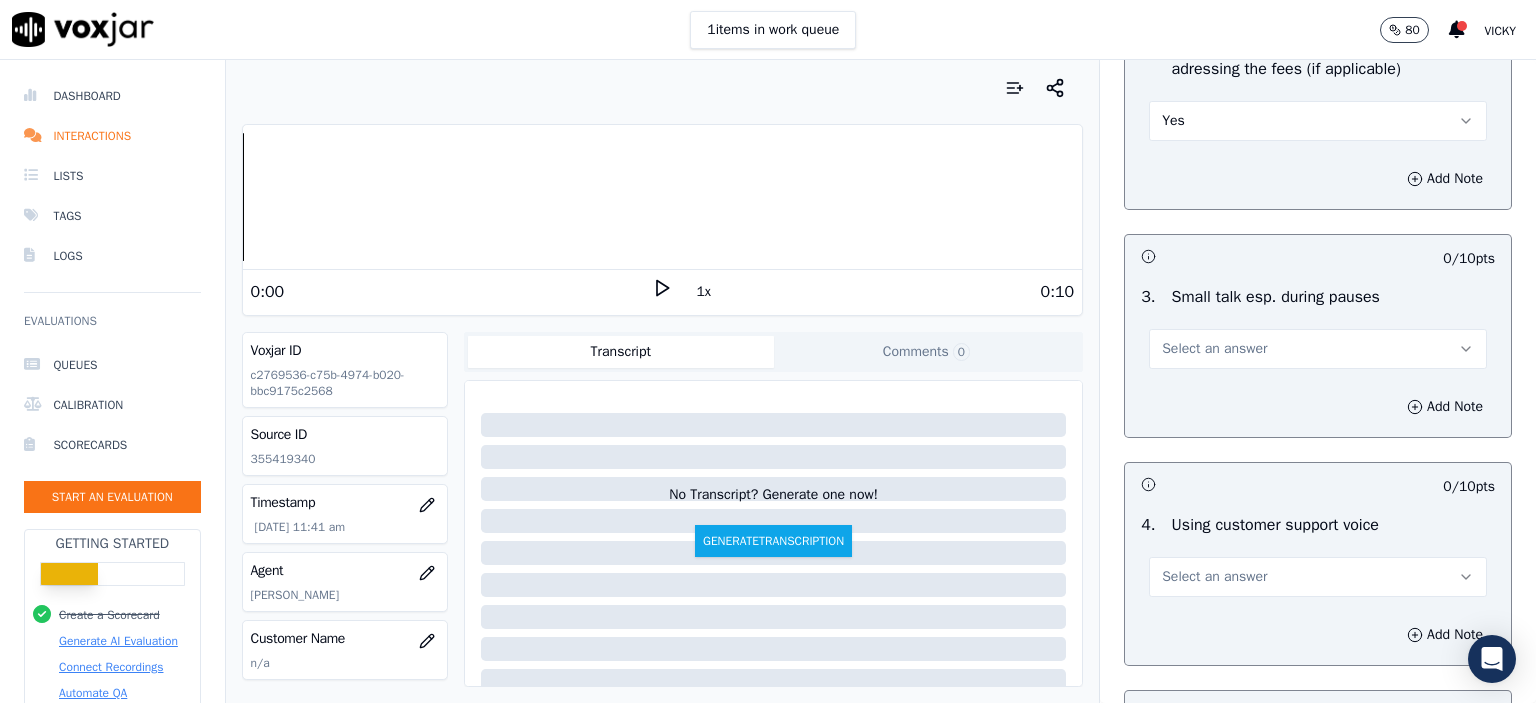 click on "Select an answer" at bounding box center [1318, 349] 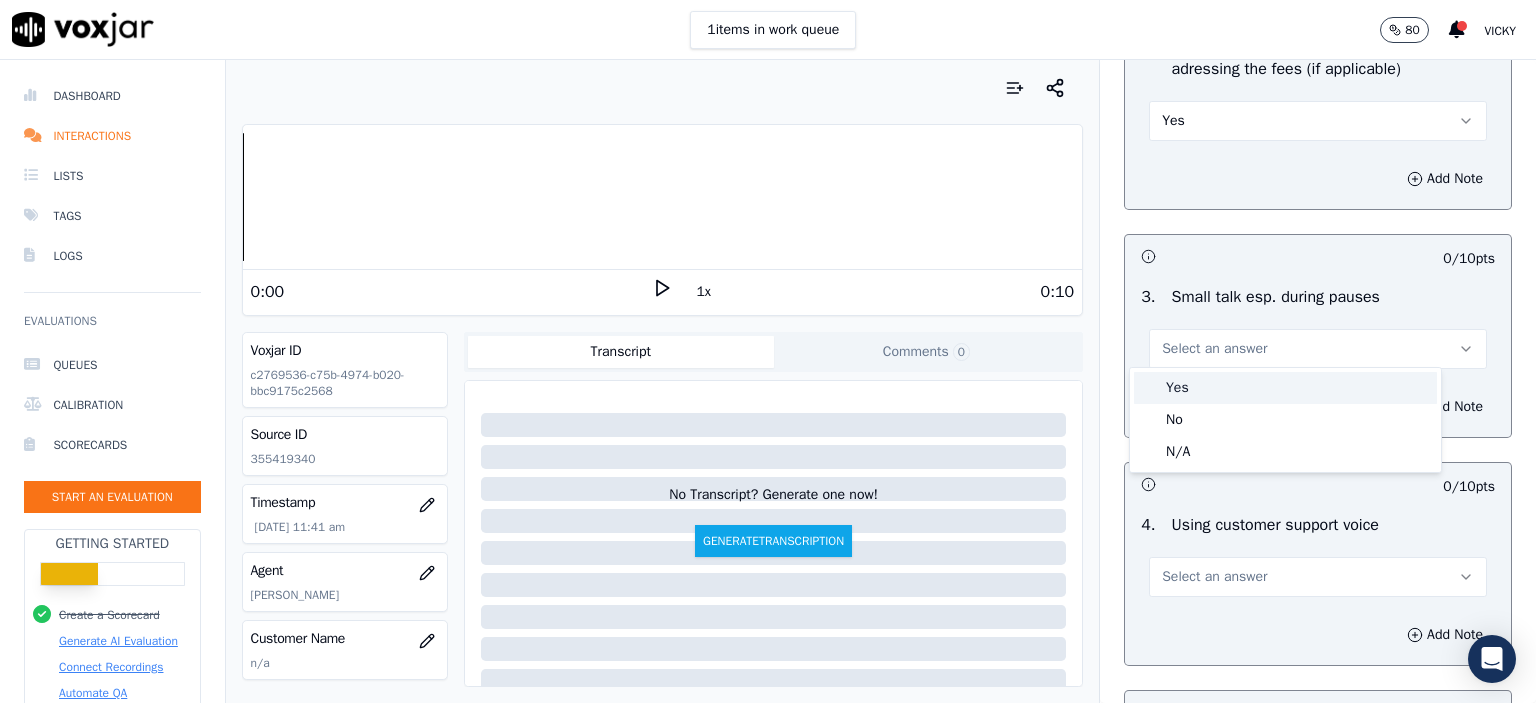 click on "Yes" at bounding box center [1285, 388] 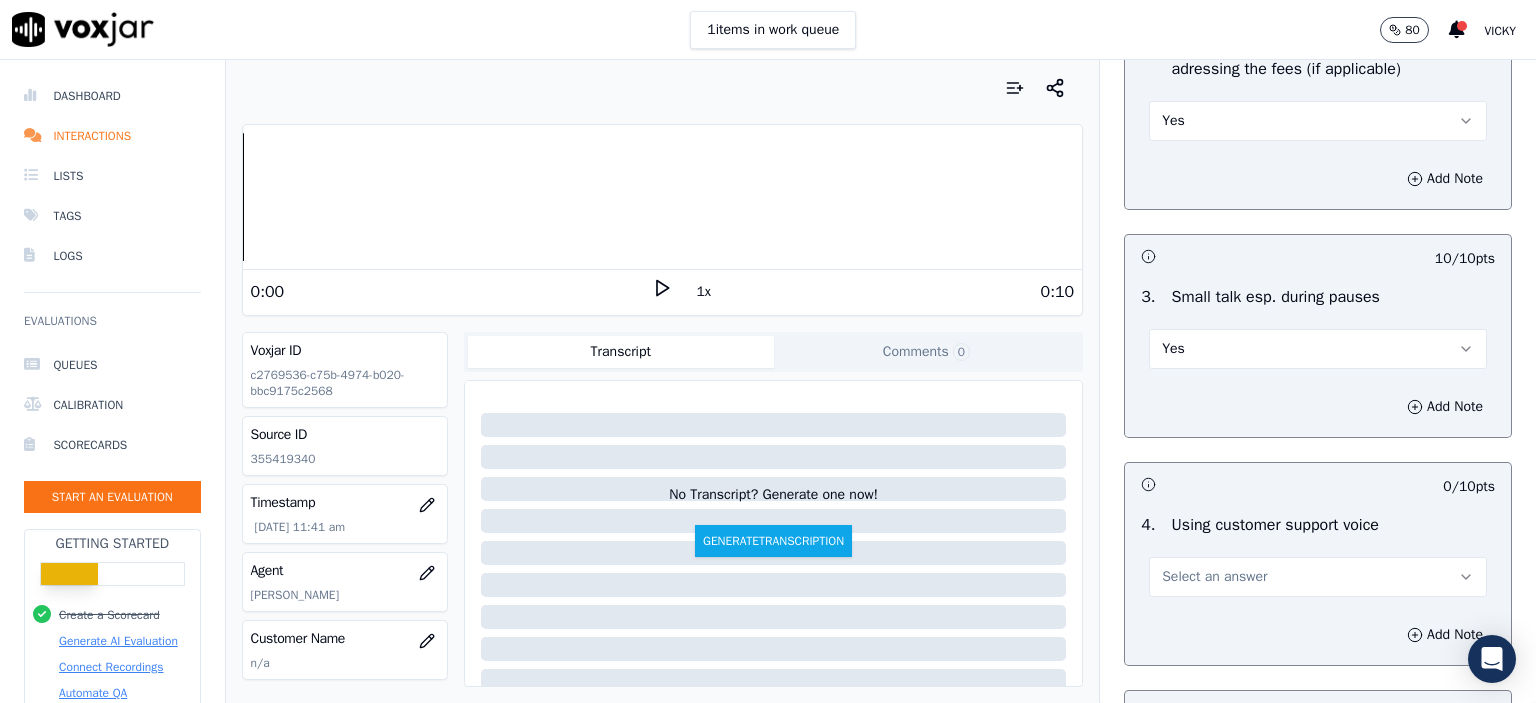 click on "Yes" at bounding box center (1318, 349) 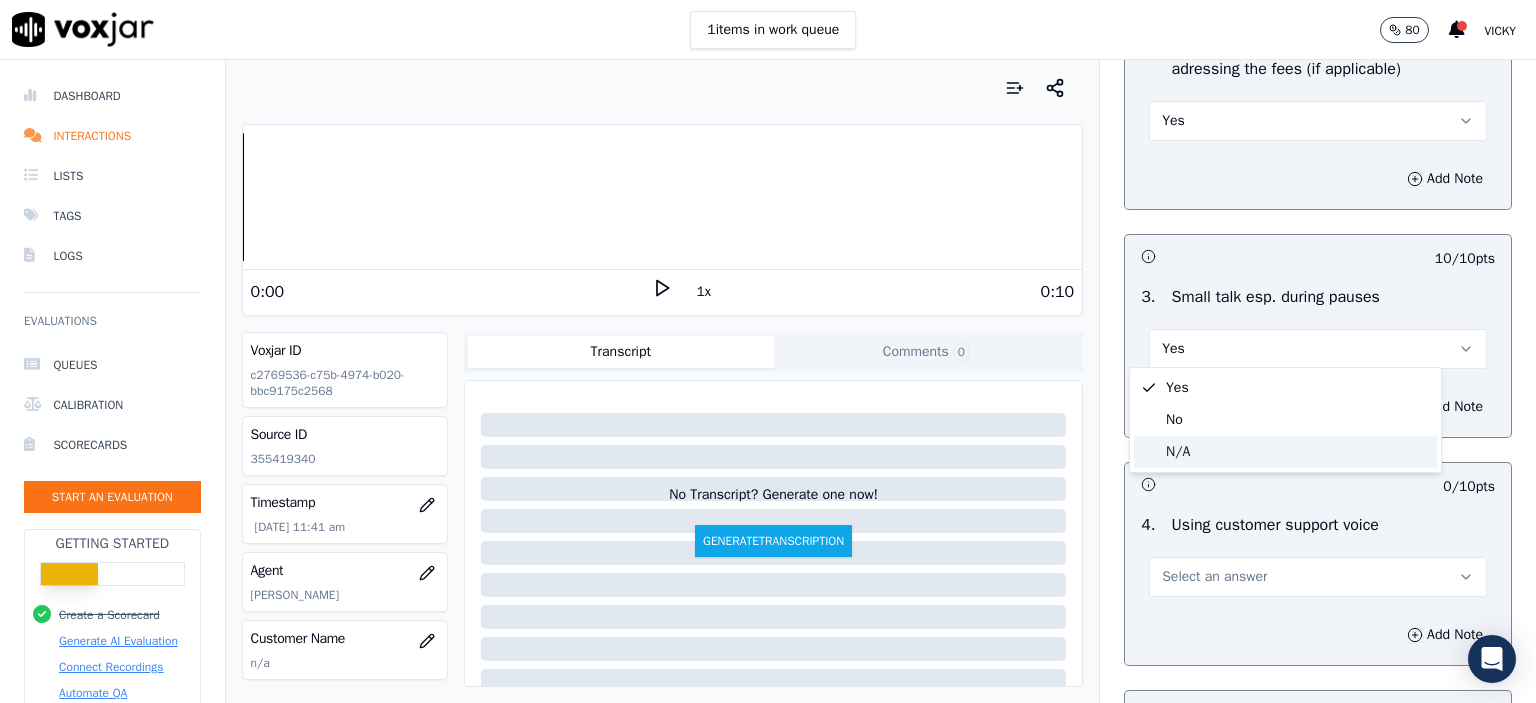 click on "N/A" 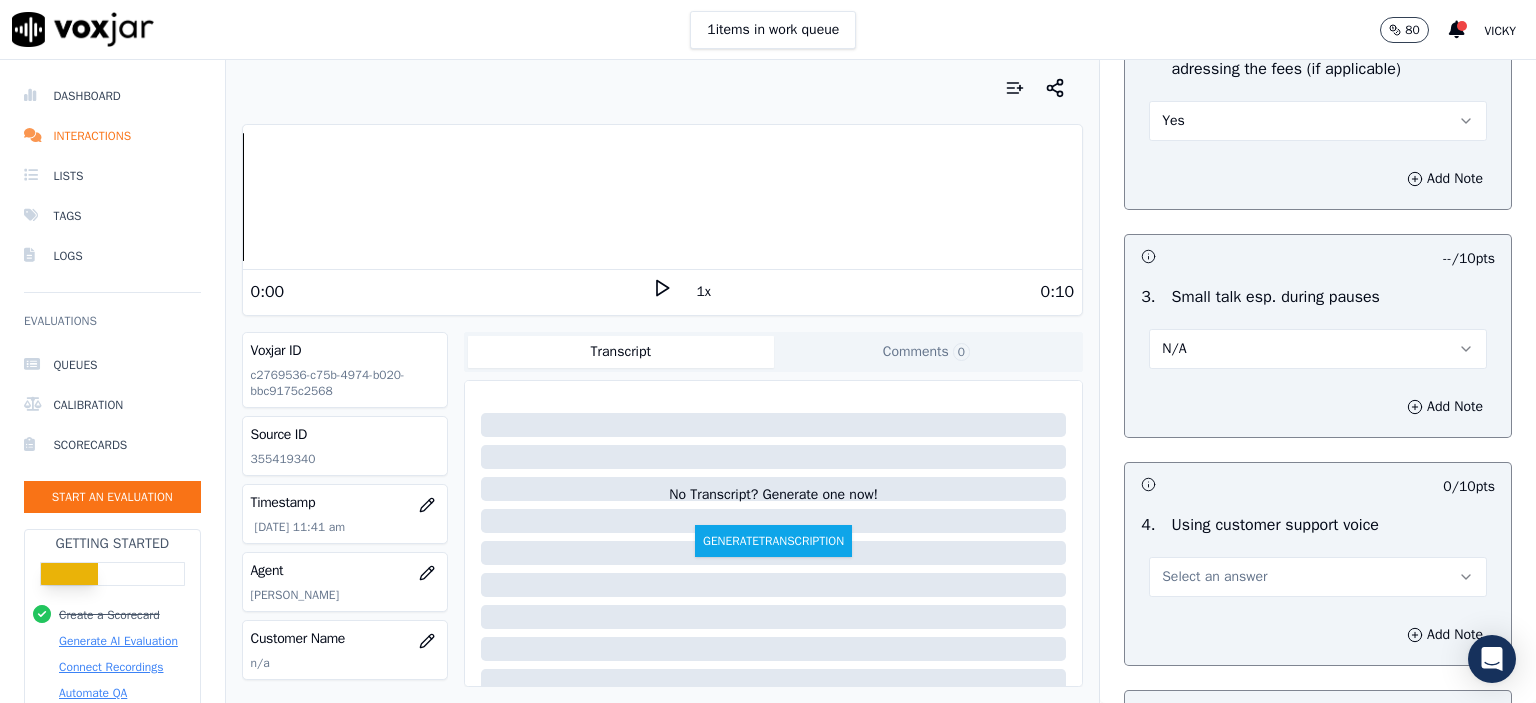 click on "Select an answer" at bounding box center (1214, 577) 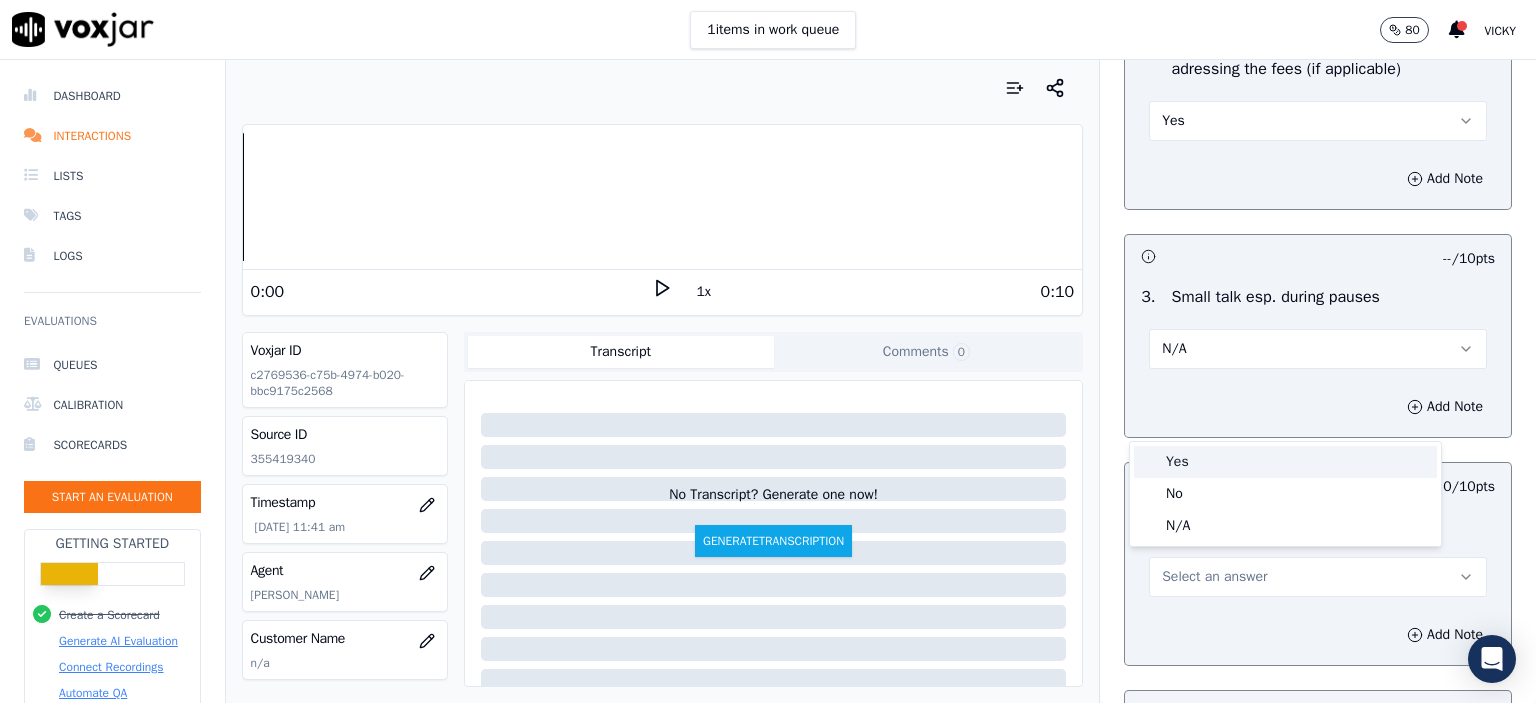click on "Yes" at bounding box center (1285, 462) 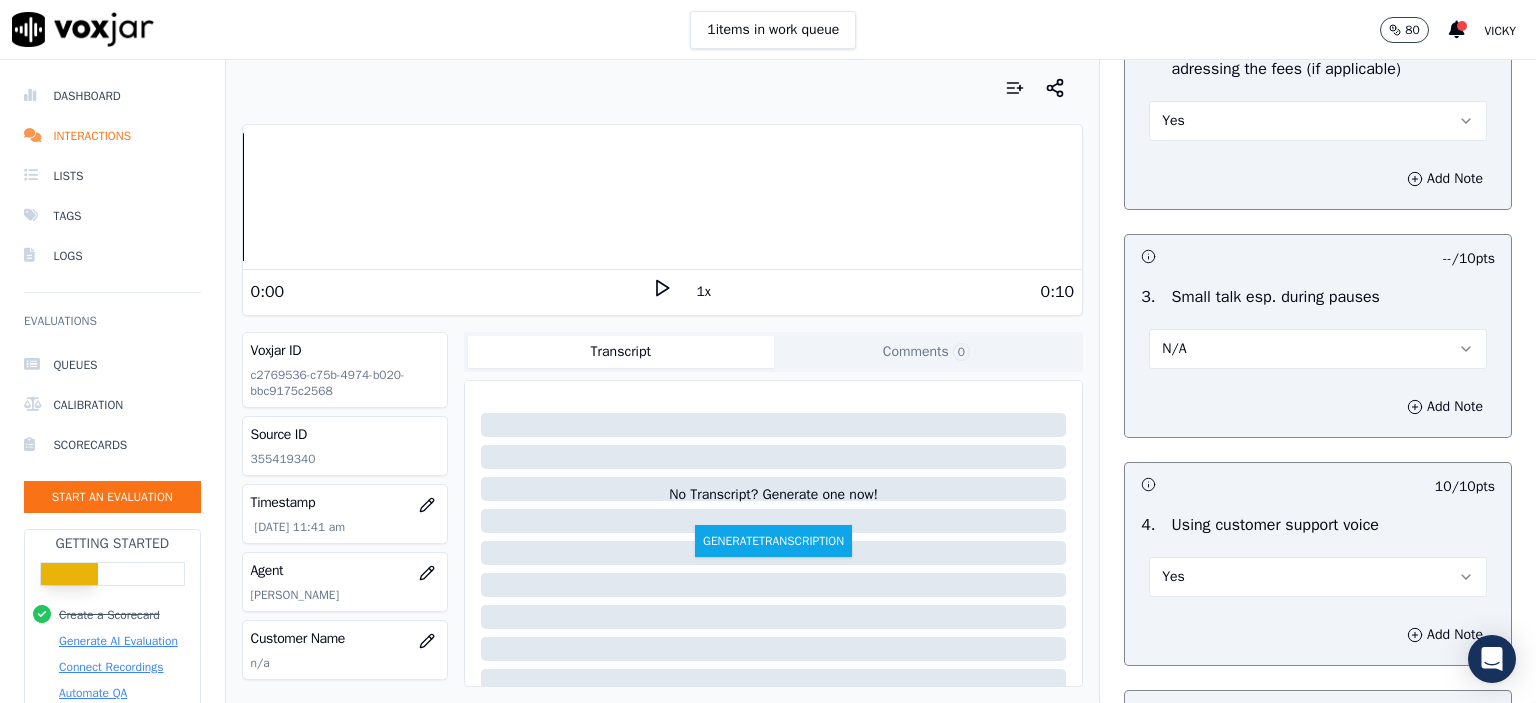 scroll, scrollTop: 4000, scrollLeft: 0, axis: vertical 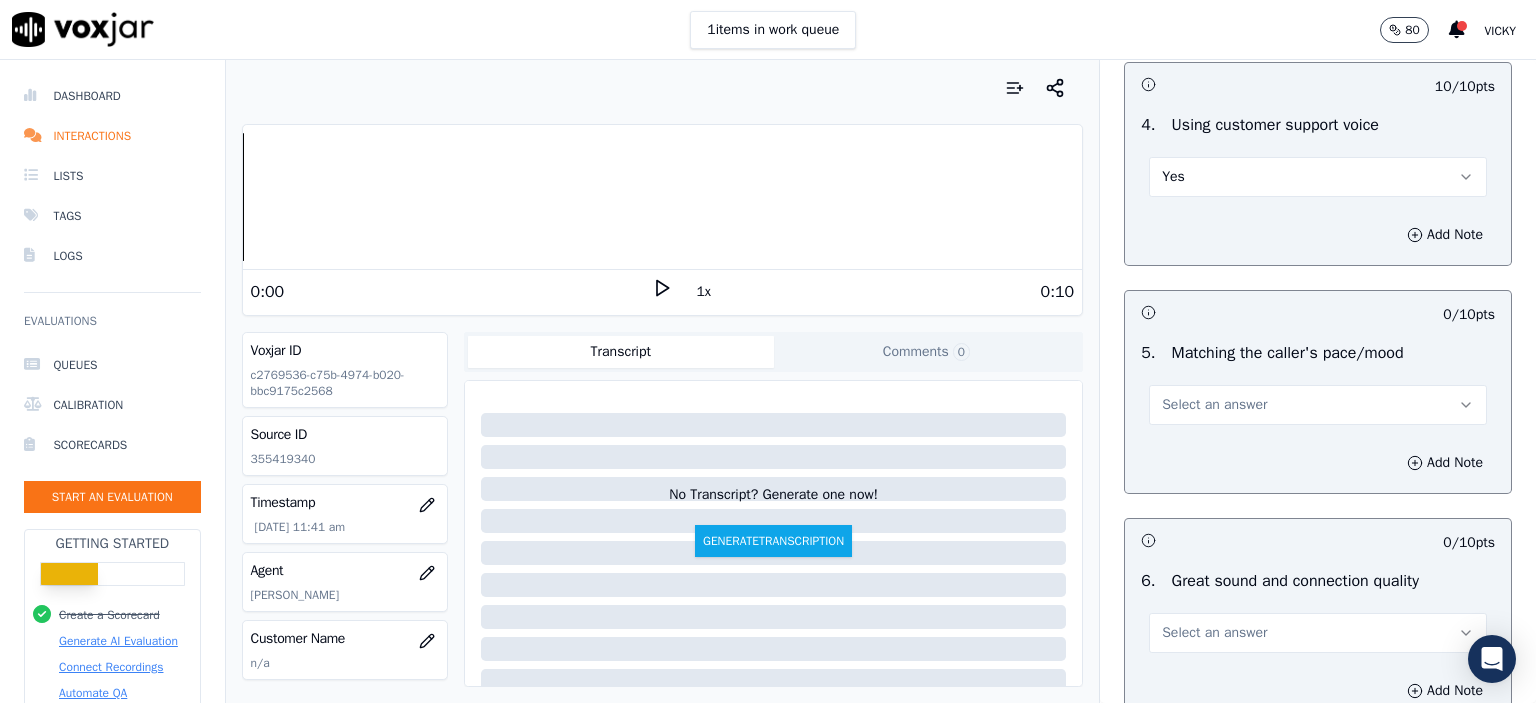 click on "Select an answer" at bounding box center [1214, 405] 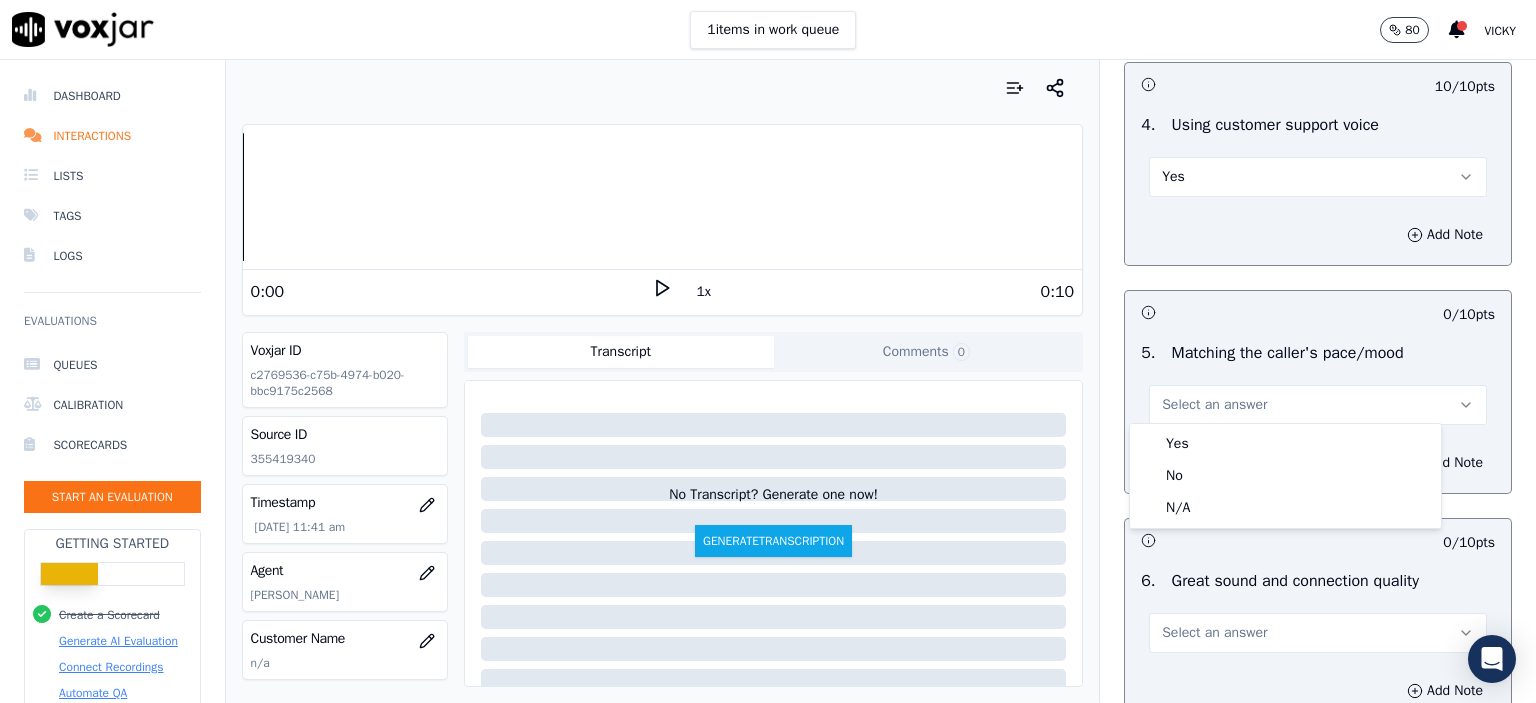 click on "Yes   No     N/A" at bounding box center (1285, 476) 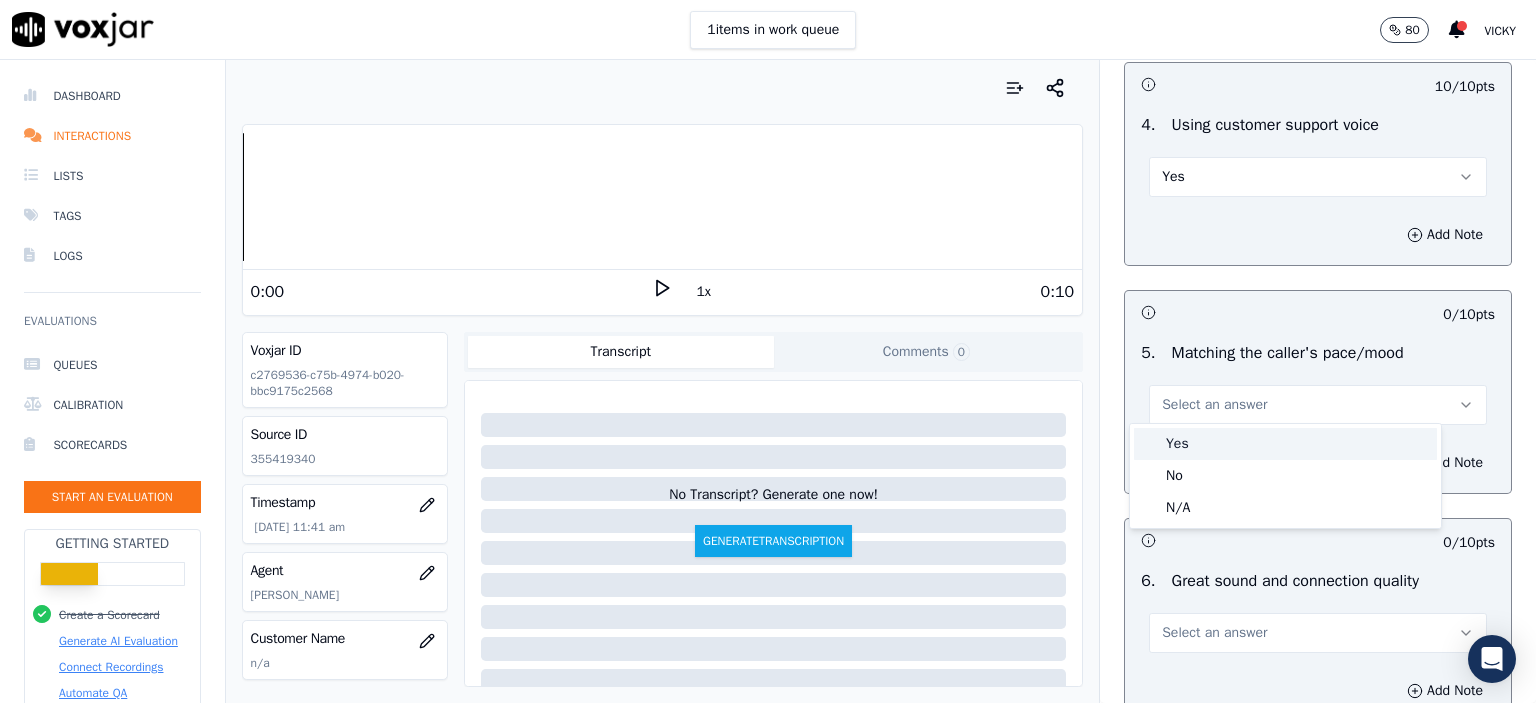 click on "Yes" at bounding box center (1285, 444) 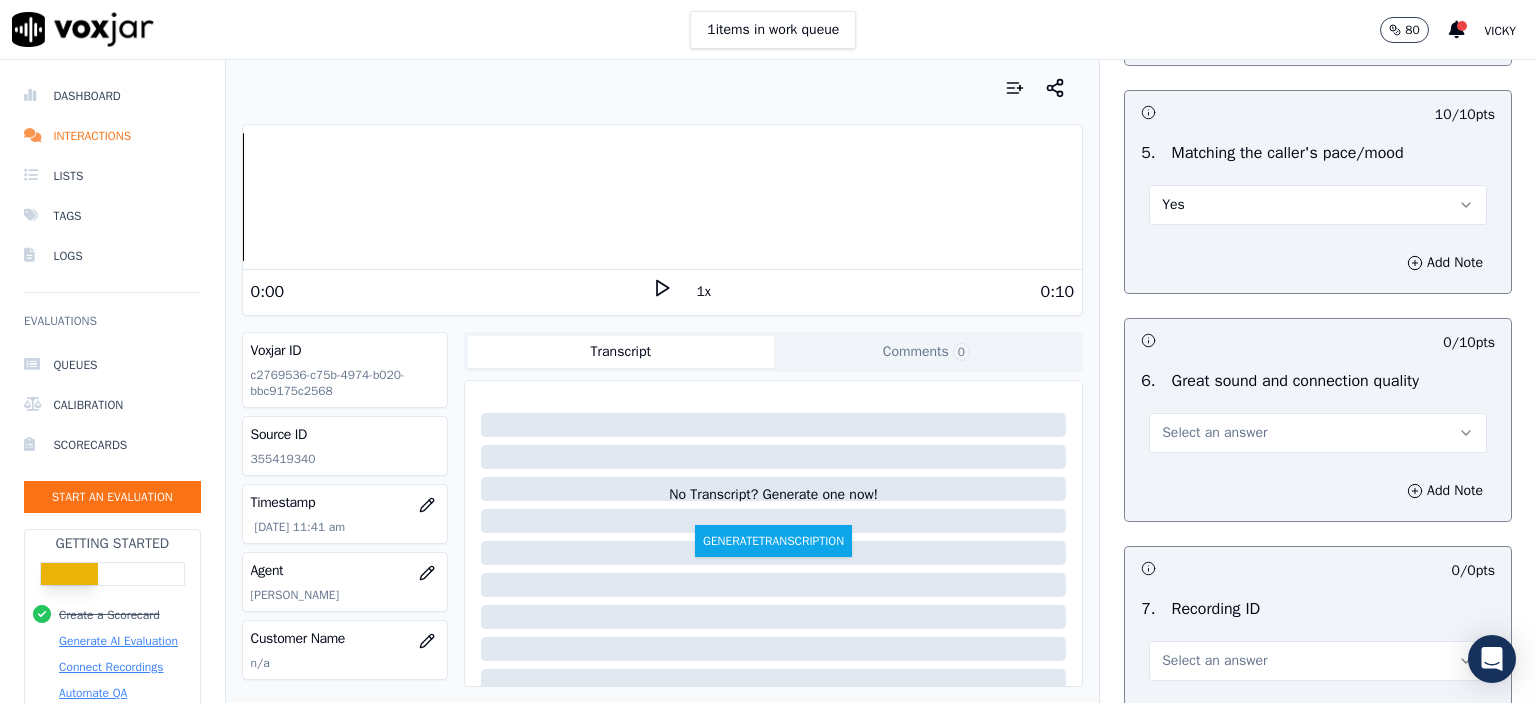 click on "Select an answer" at bounding box center (1214, 433) 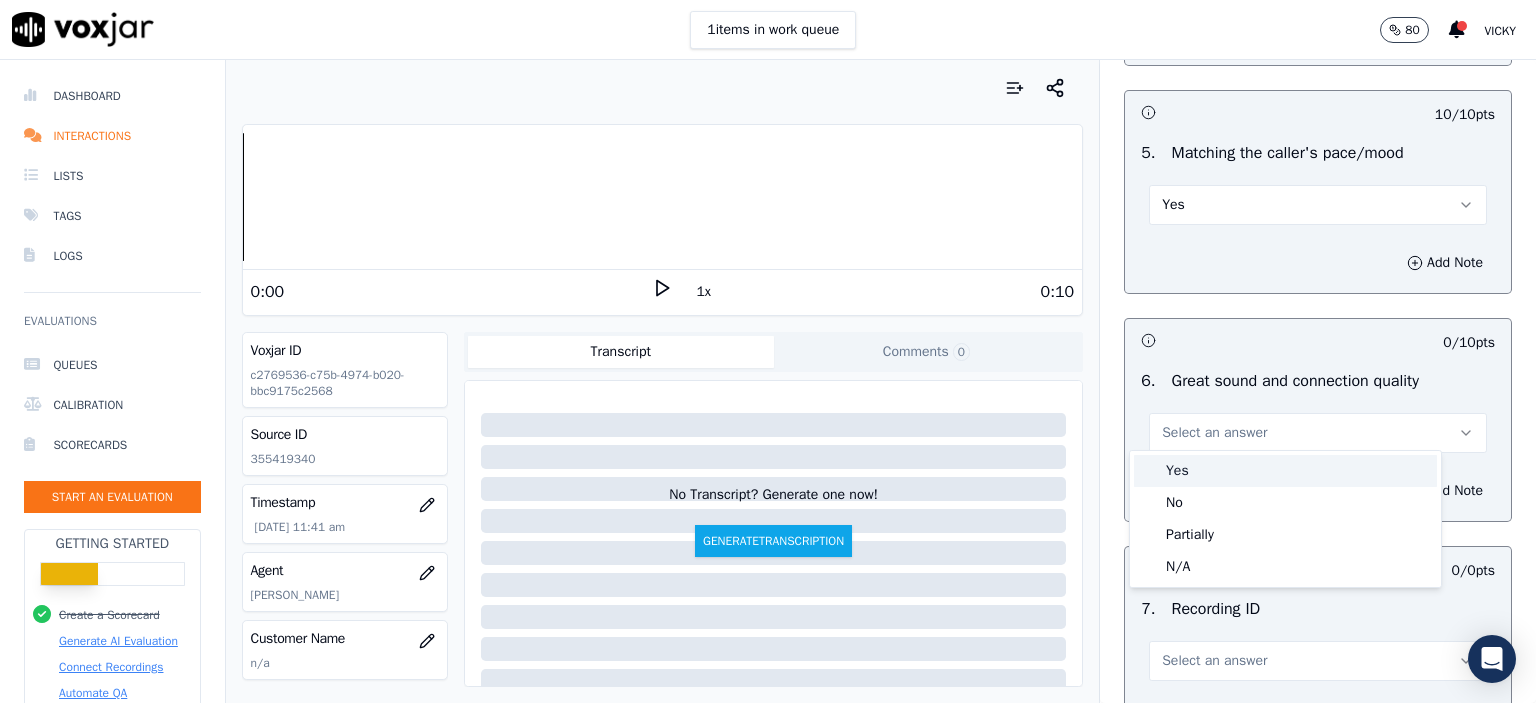 click on "Yes" at bounding box center (1285, 471) 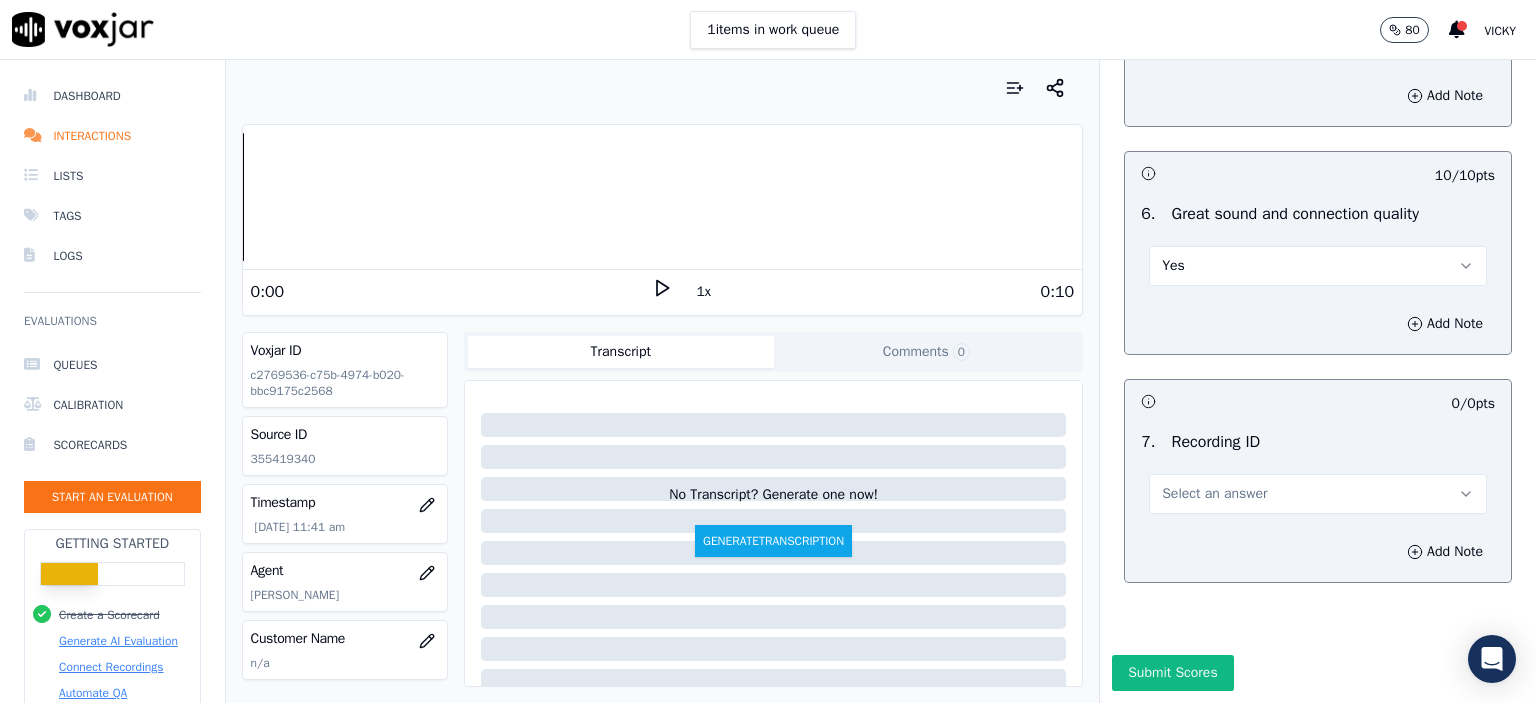 scroll, scrollTop: 4404, scrollLeft: 0, axis: vertical 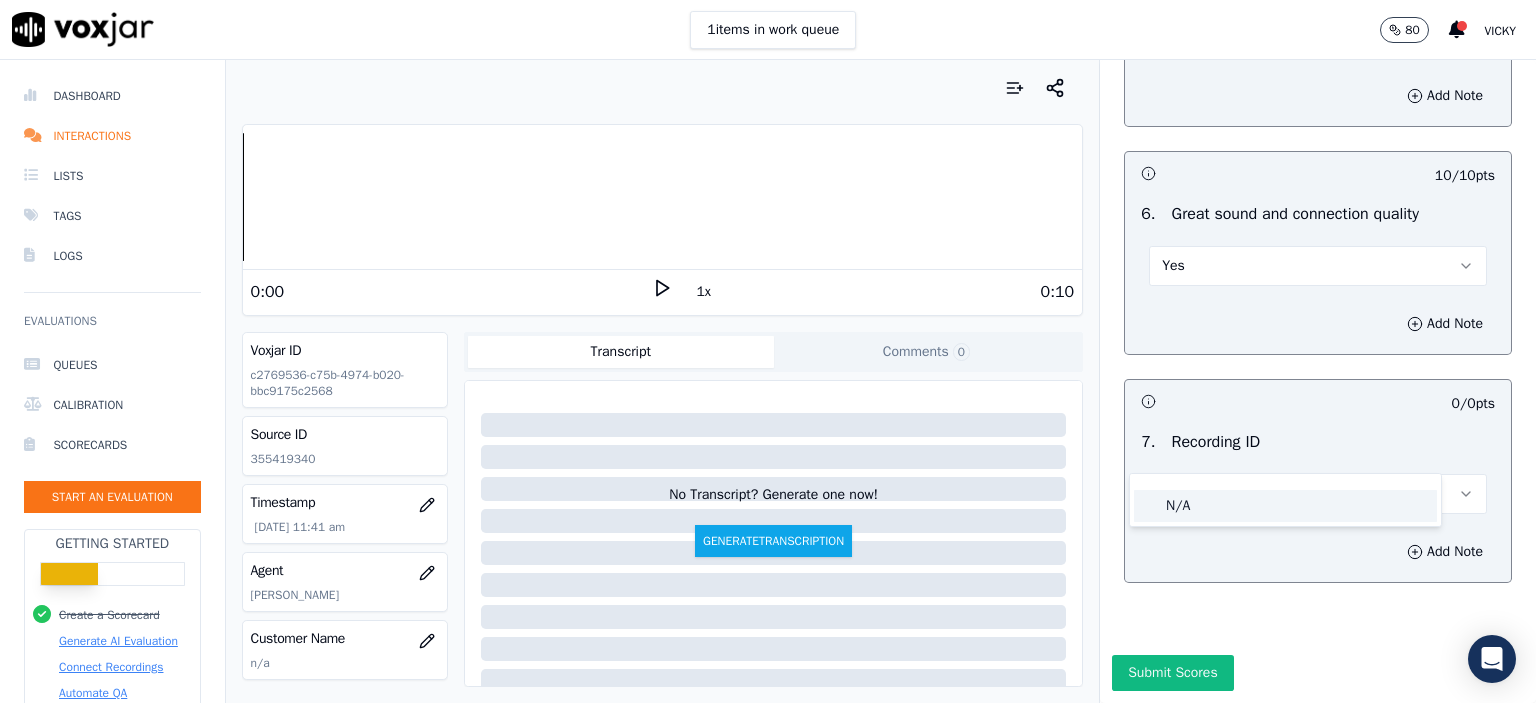 click on "N/A" 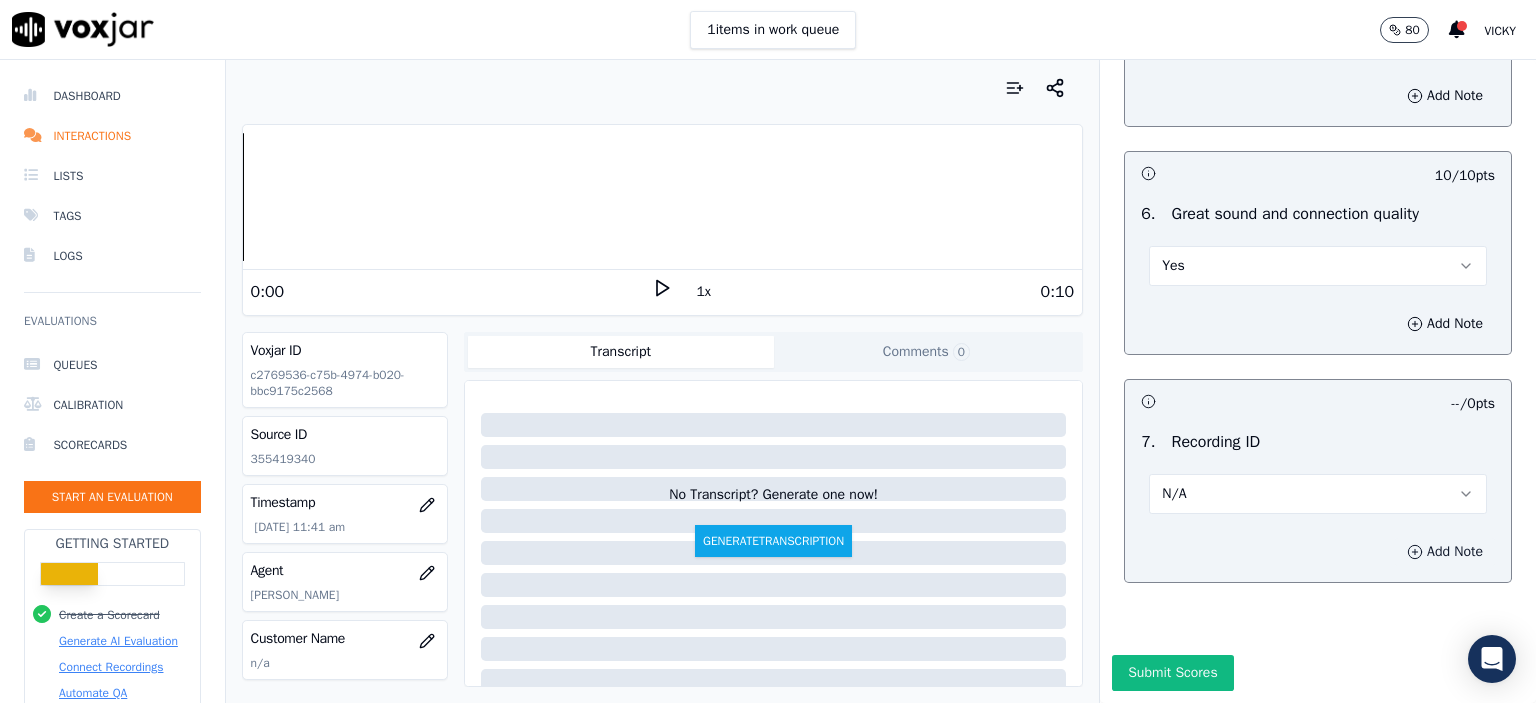 click on "Add Note" at bounding box center (1445, 552) 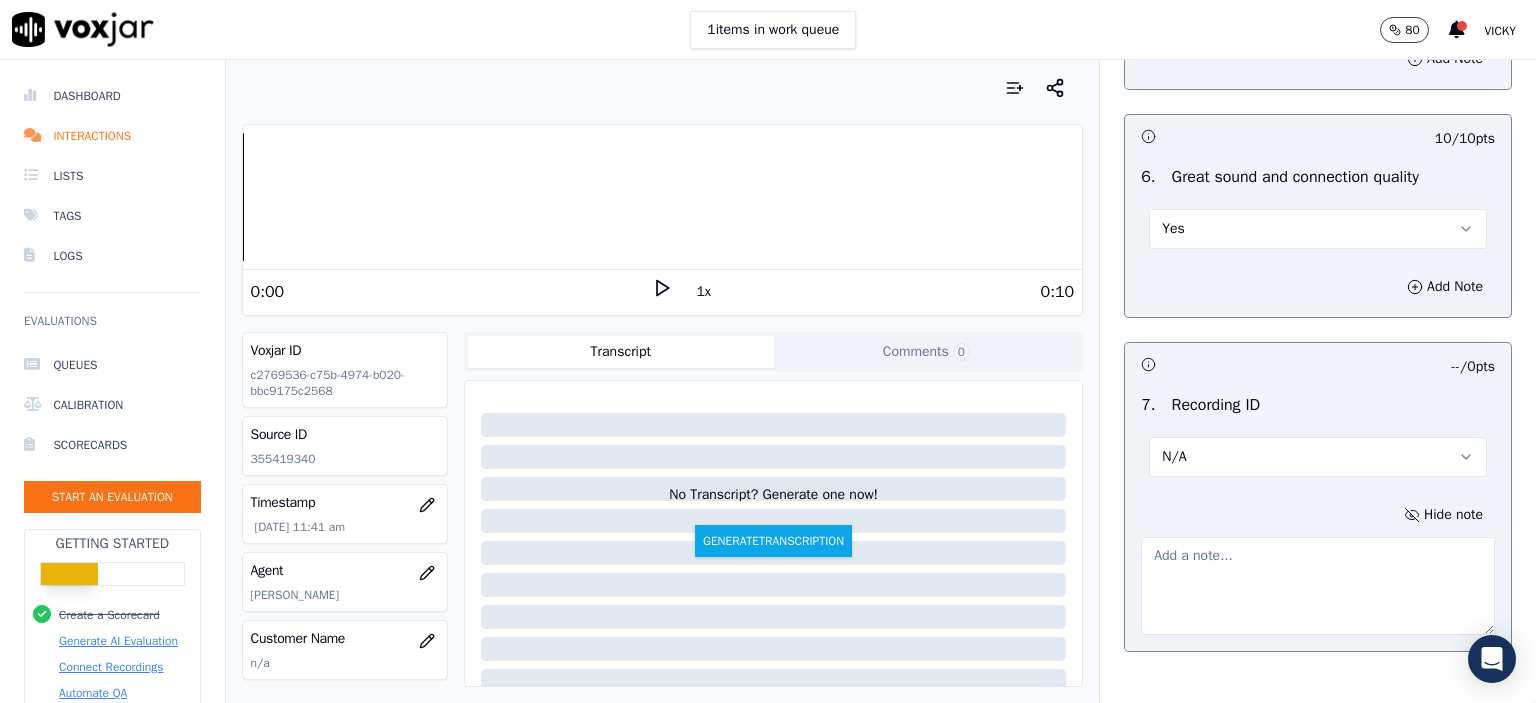 drag, startPoint x: 296, startPoint y: 478, endPoint x: 294, endPoint y: 468, distance: 10.198039 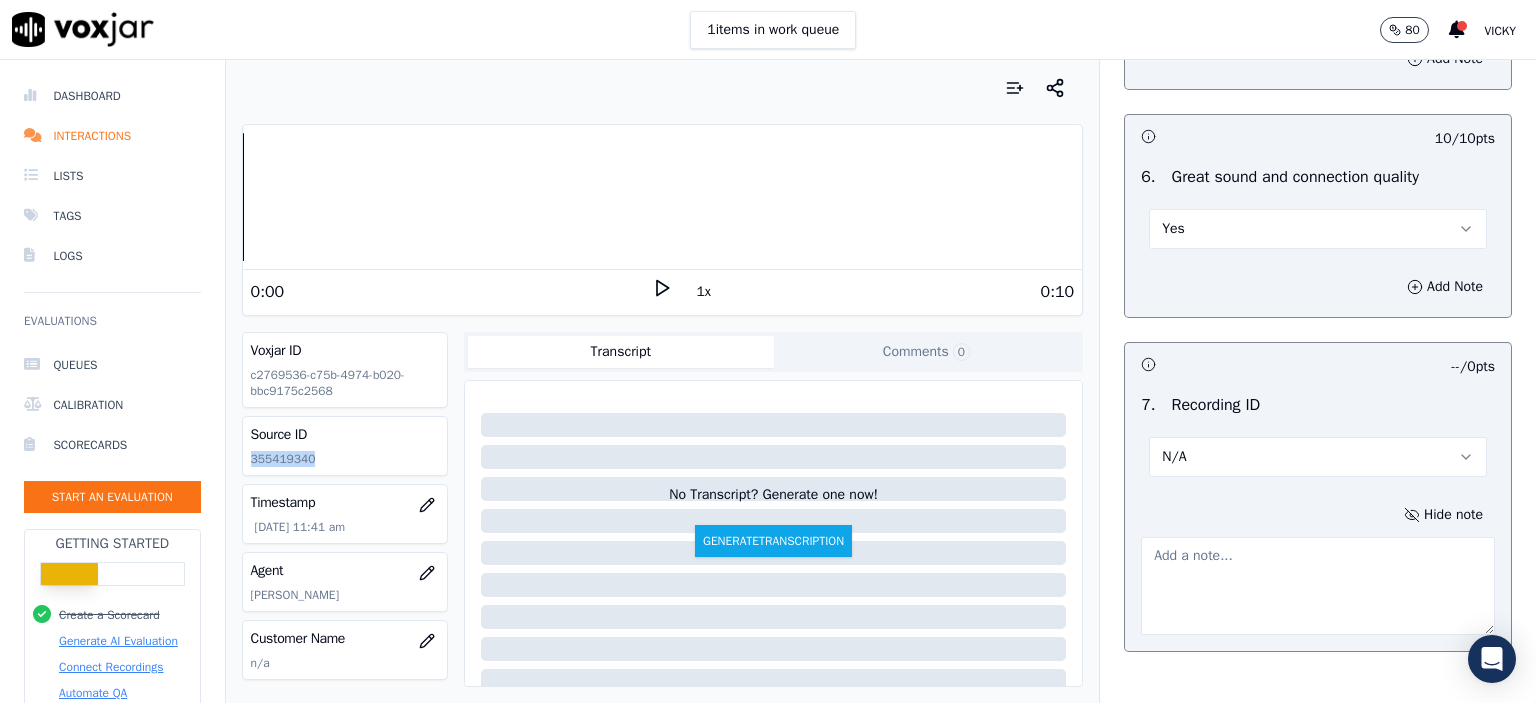 click on "355419340" 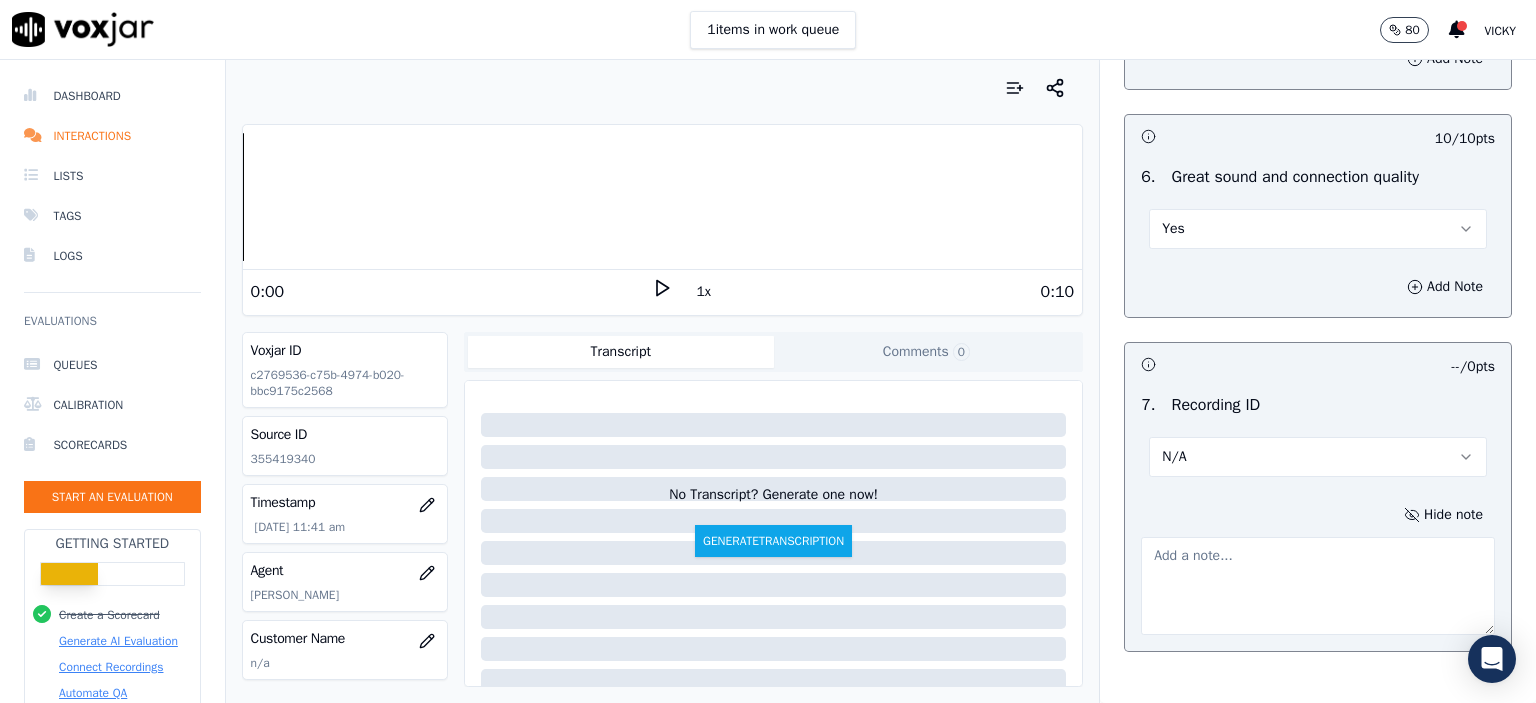 click at bounding box center (1318, 586) 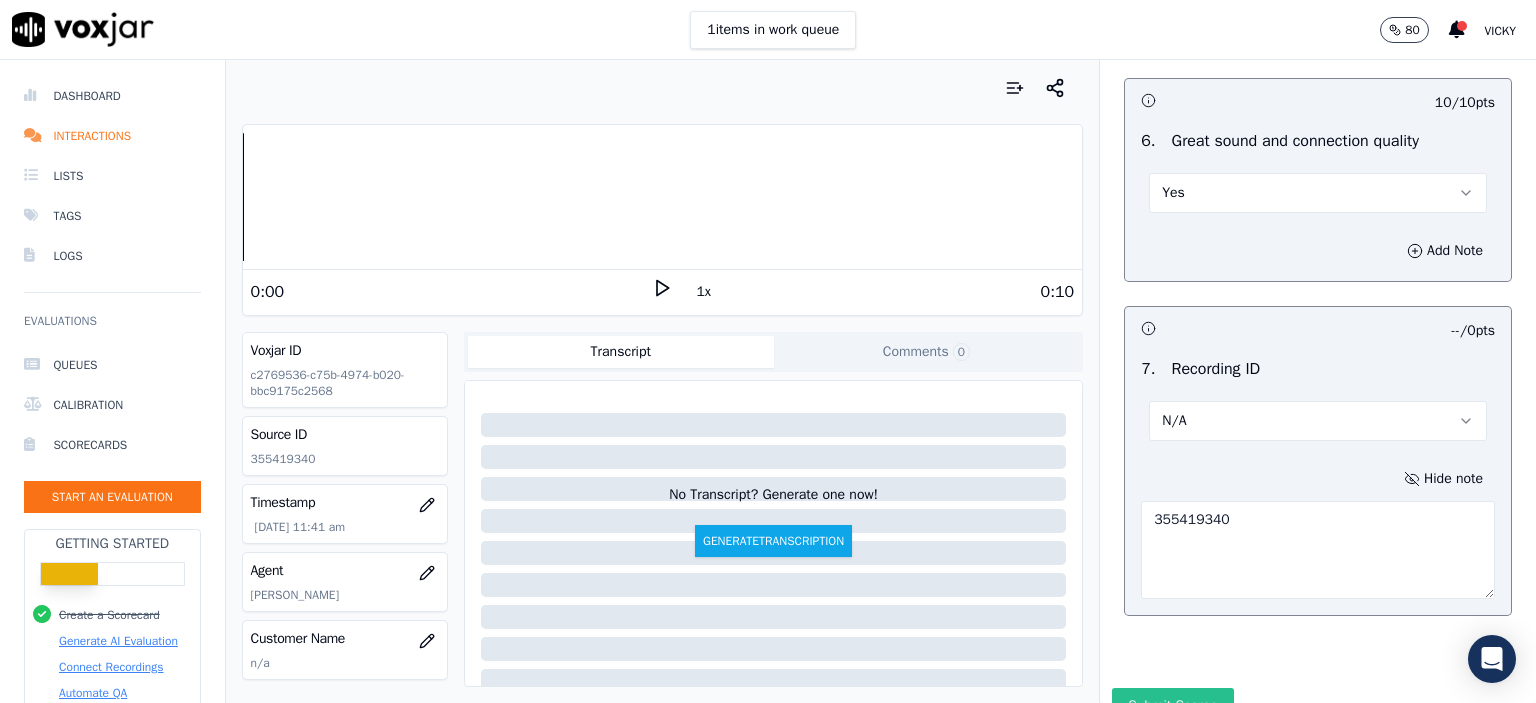scroll, scrollTop: 4510, scrollLeft: 0, axis: vertical 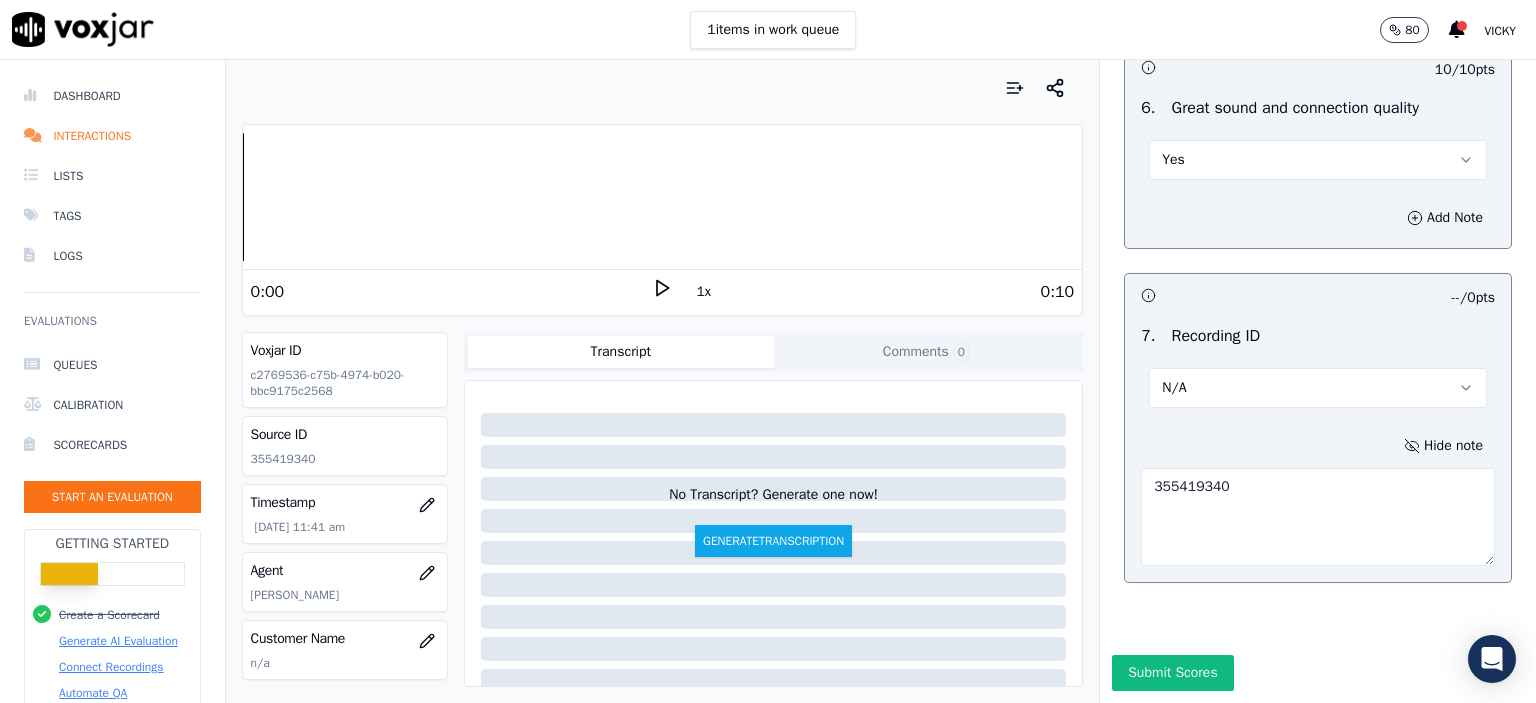 type on "355419340" 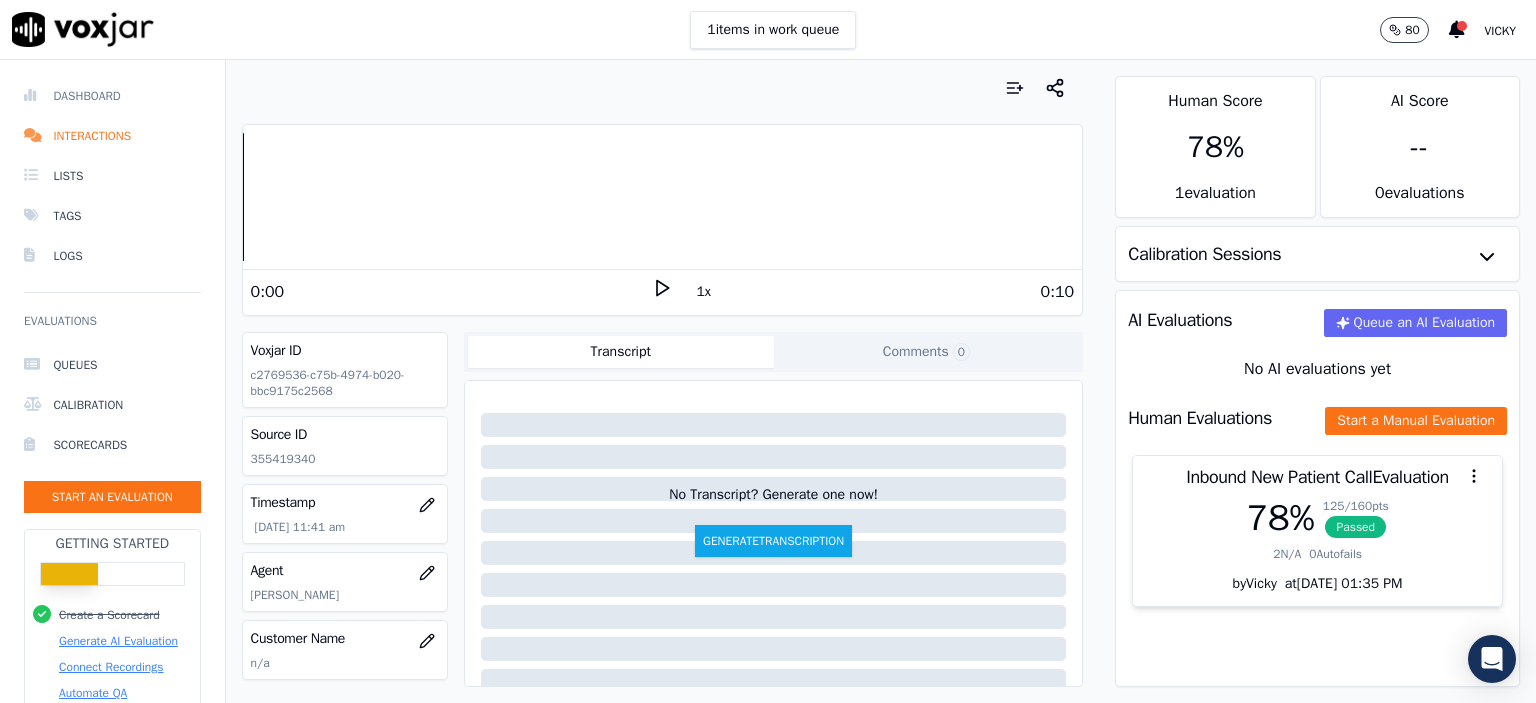 click on "Dashboard" at bounding box center [112, 96] 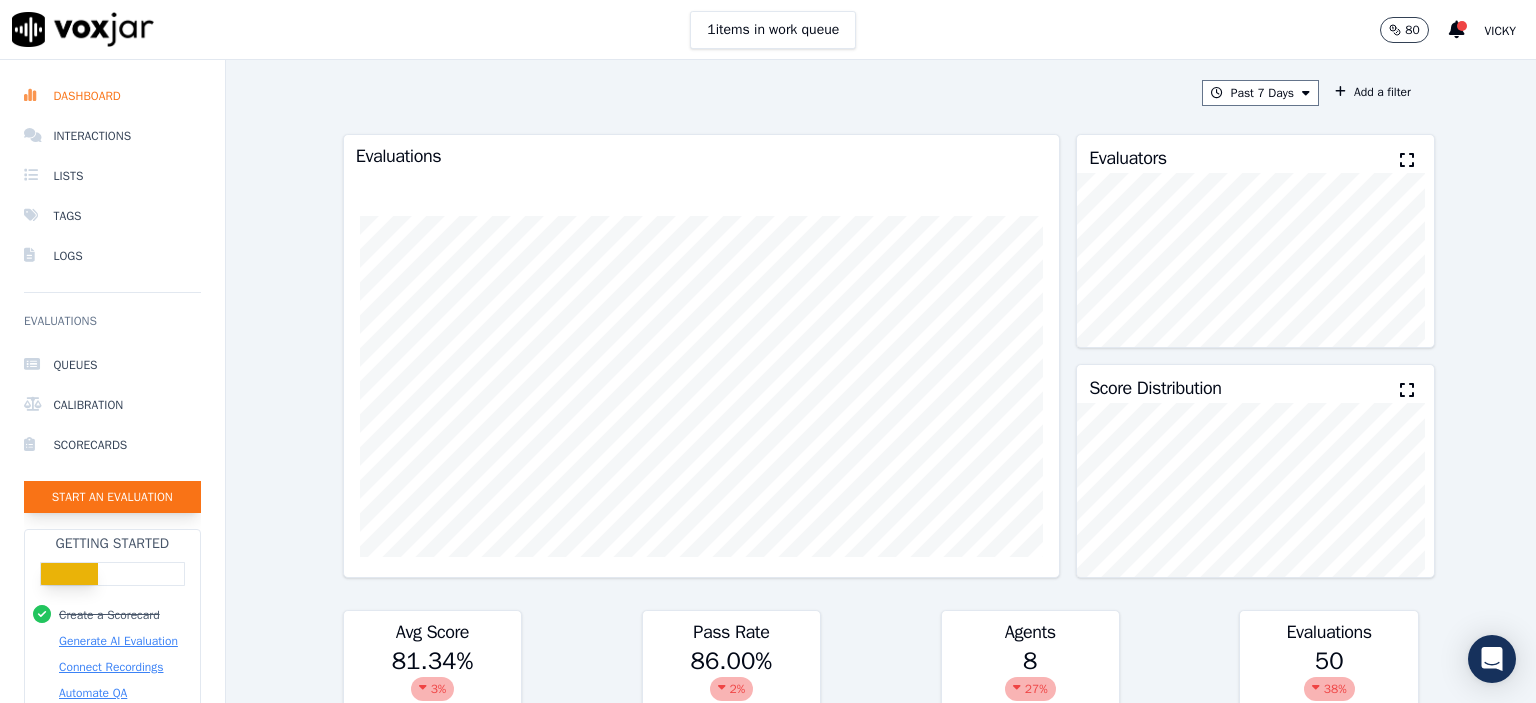 click on "Start an Evaluation" 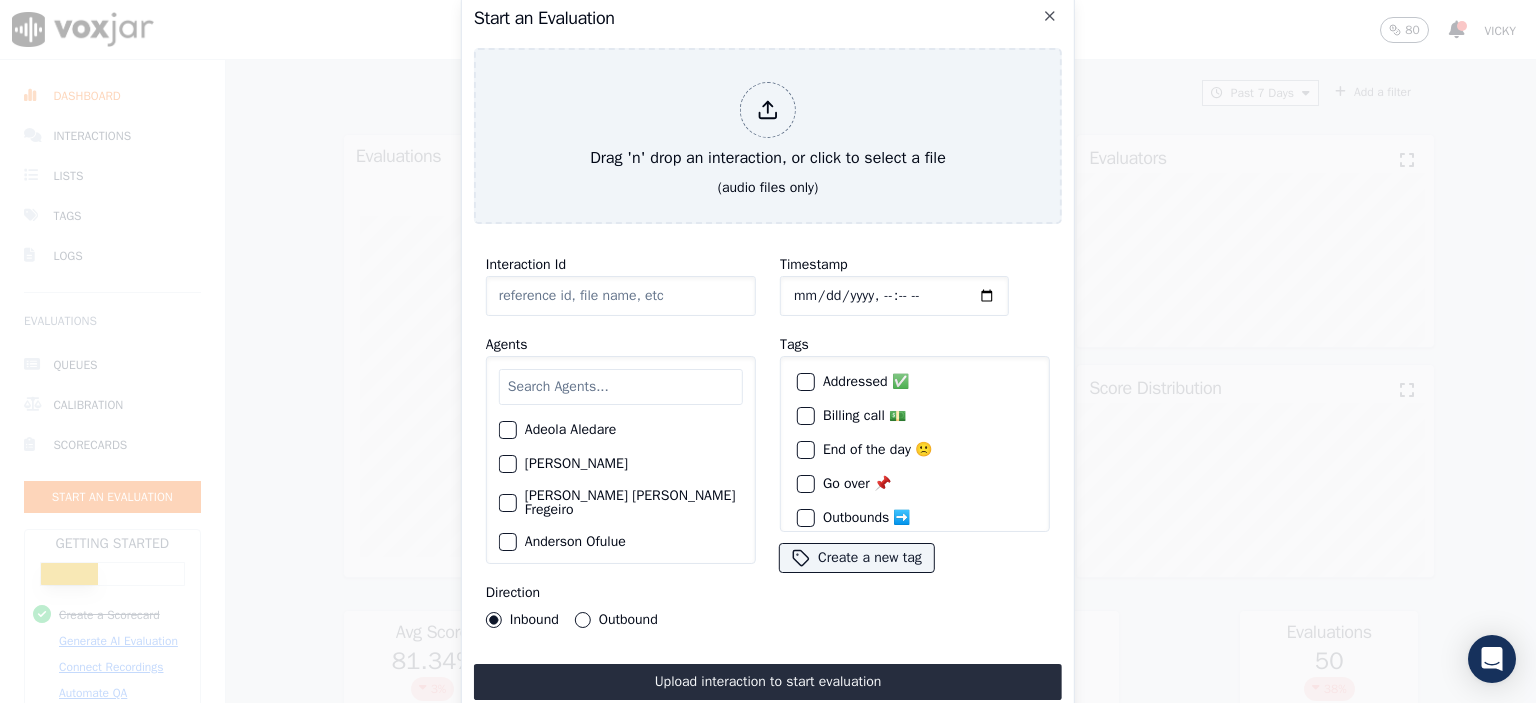 click on "Interaction Id" 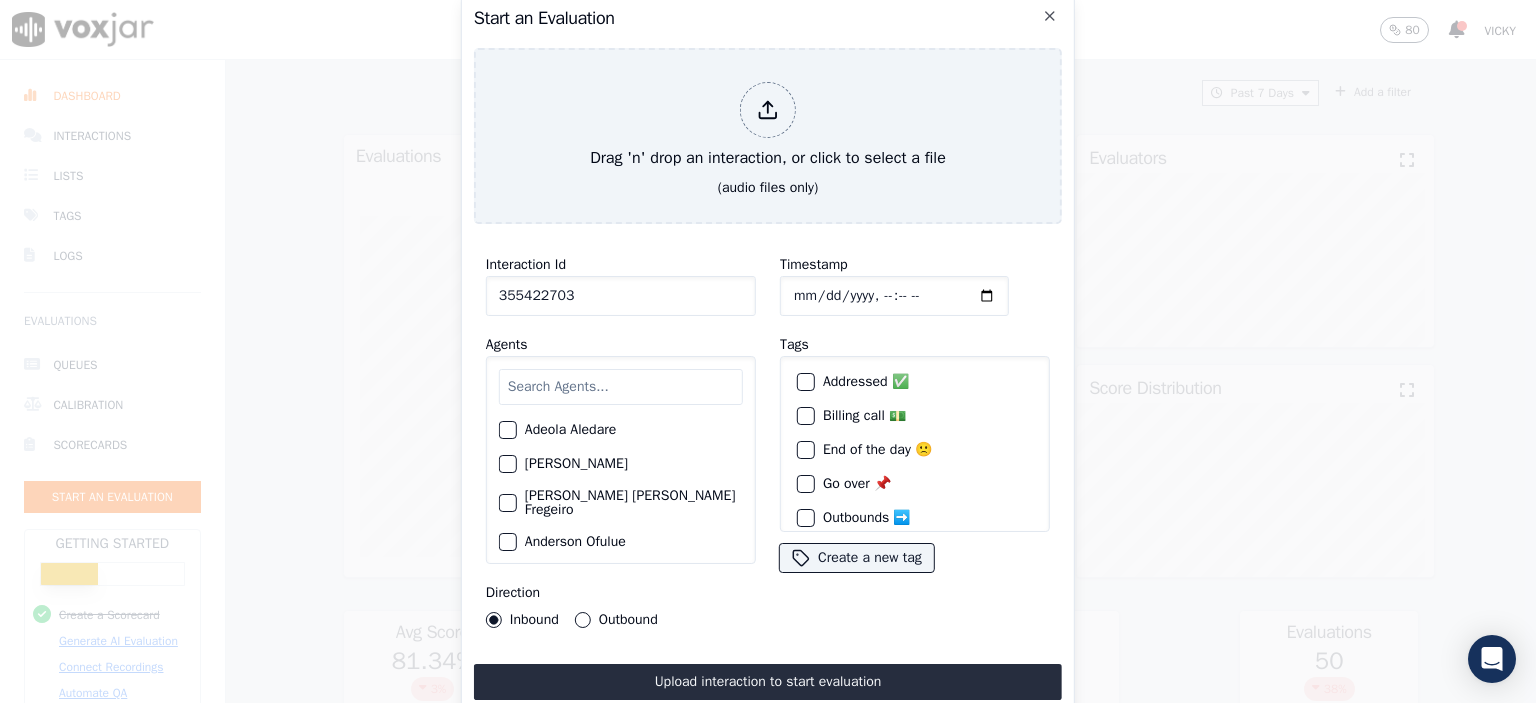 type on "355422703" 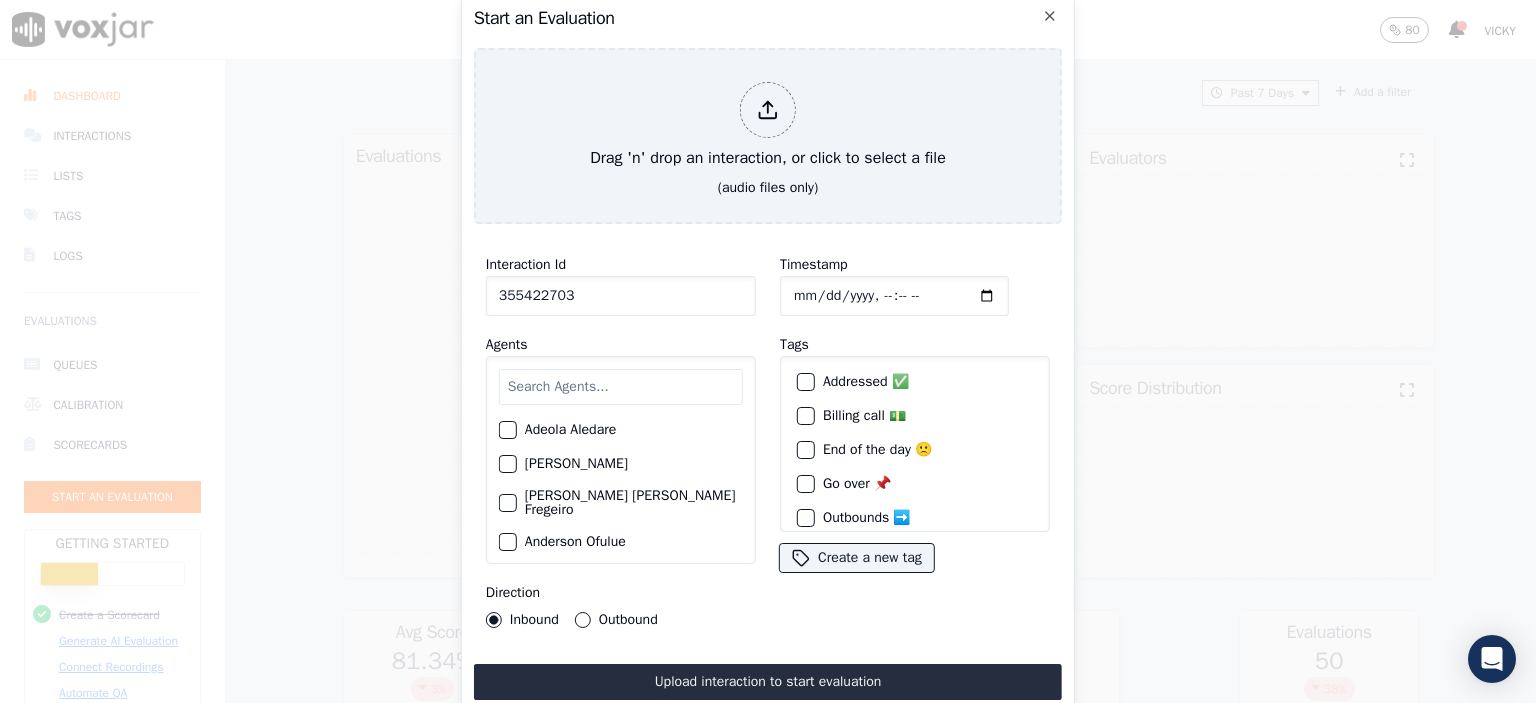 type on "2025-07-28T12:05" 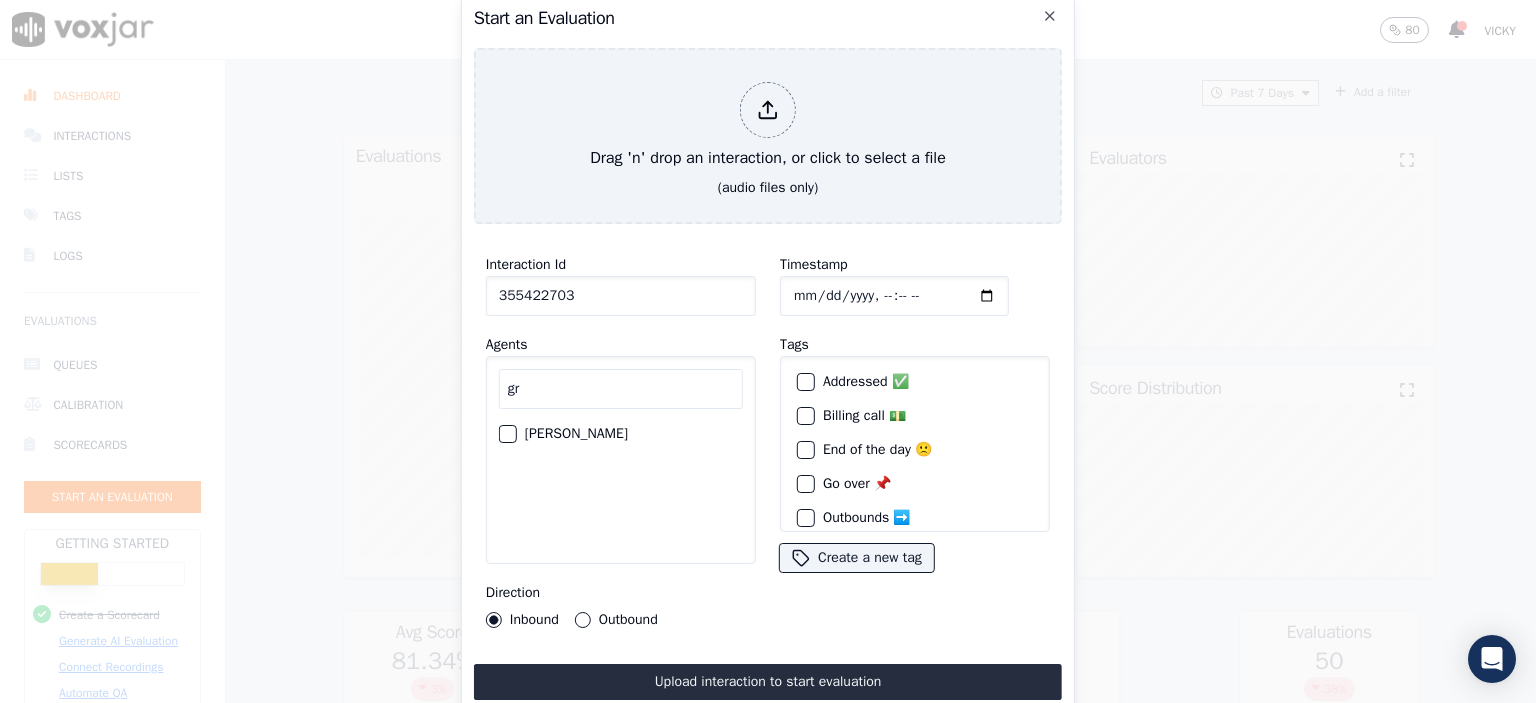 type on "gr" 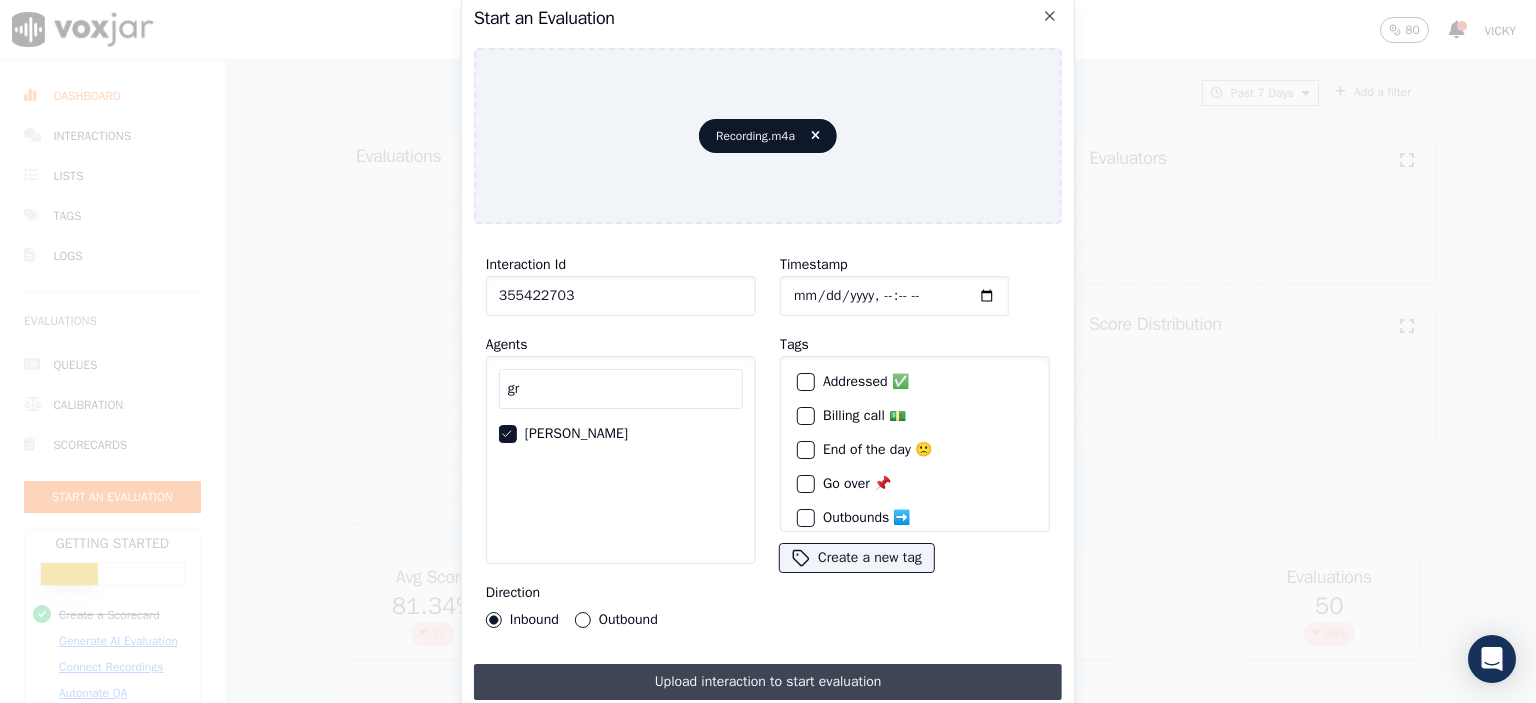 click on "Upload interaction to start evaluation" at bounding box center (768, 682) 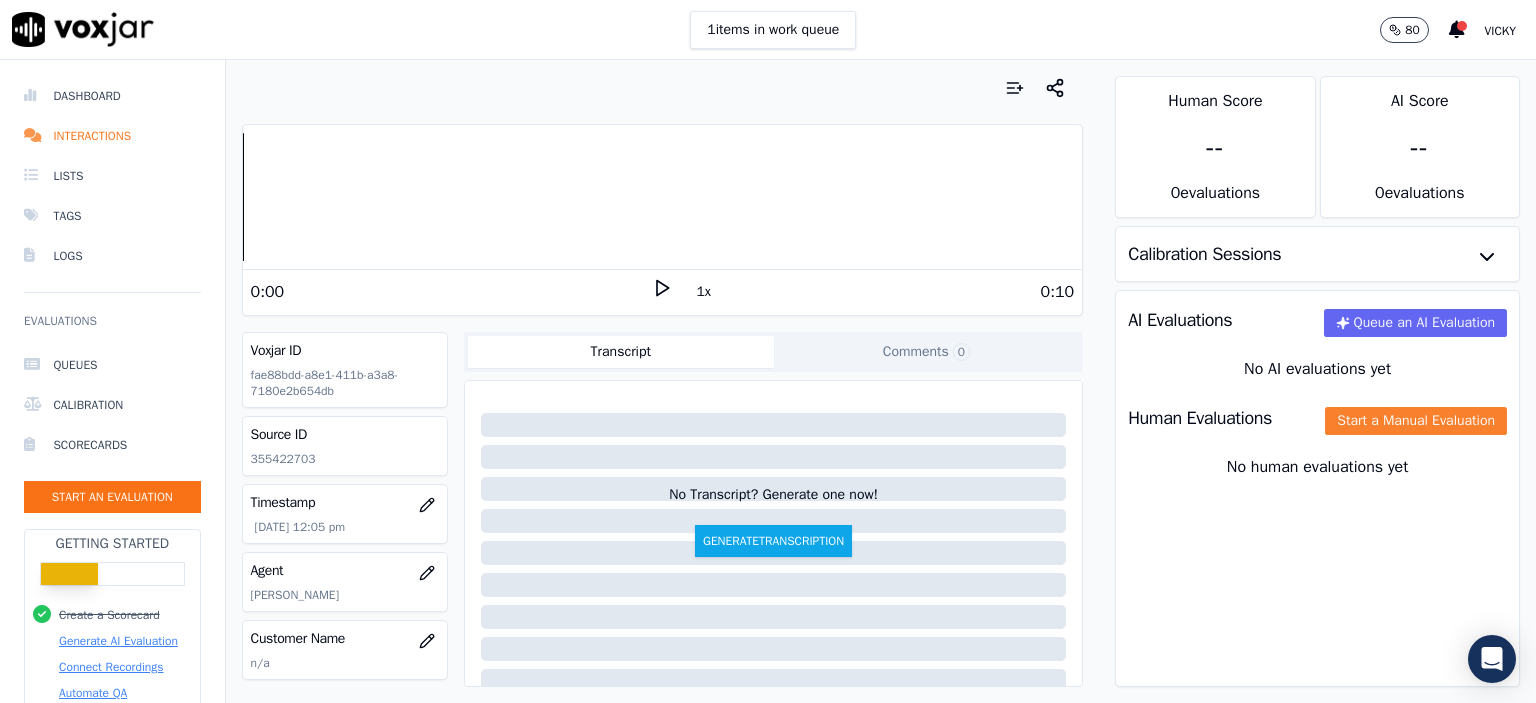 click on "Start a Manual Evaluation" 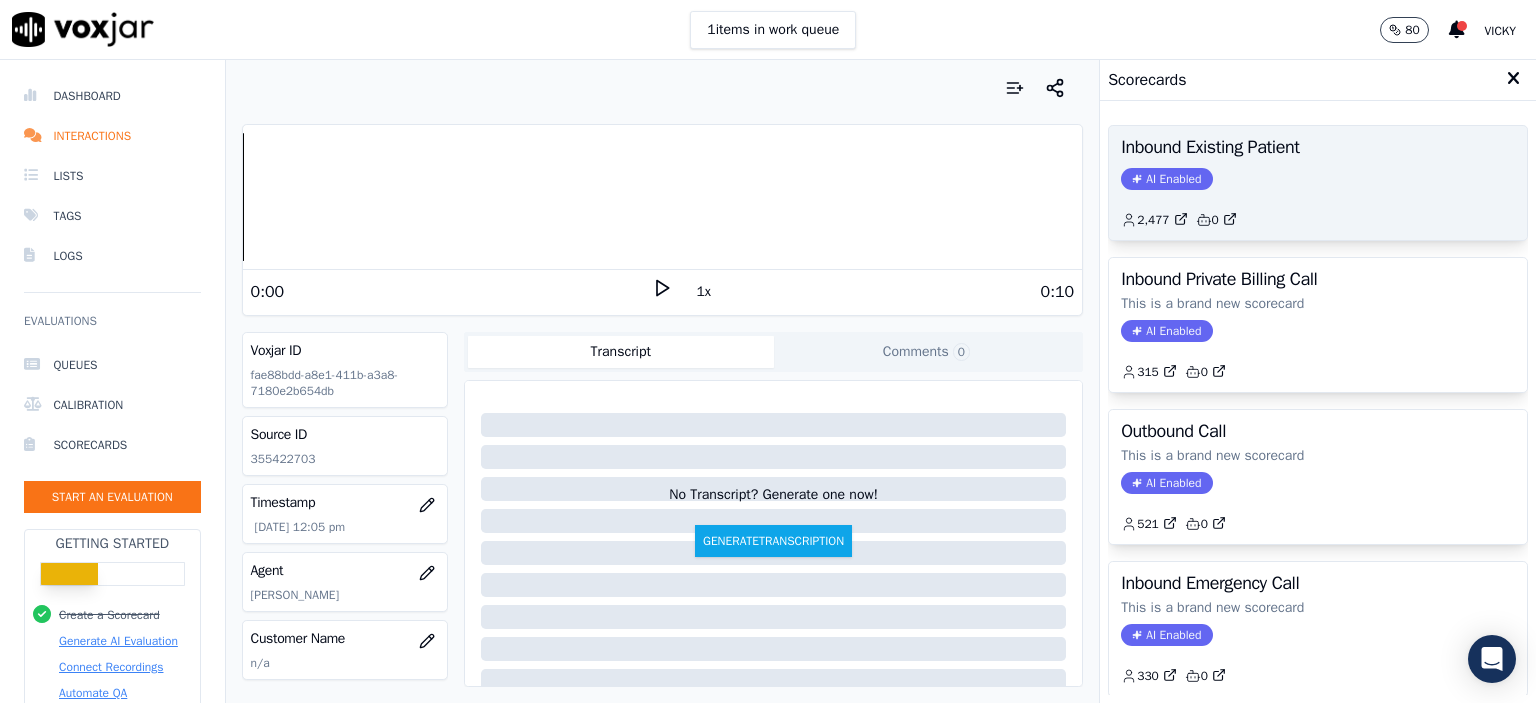 click on "AI Enabled" 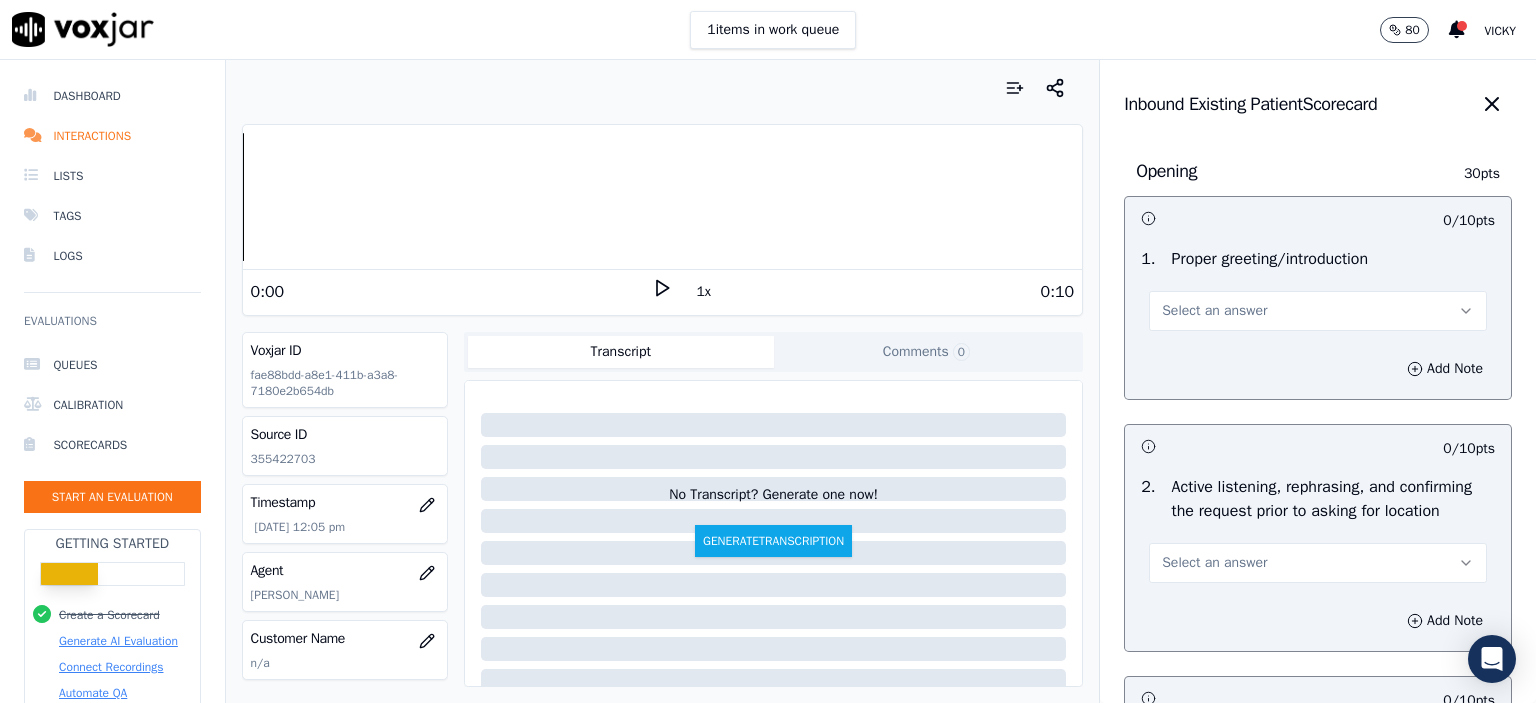 click on "Select an answer" at bounding box center [1214, 311] 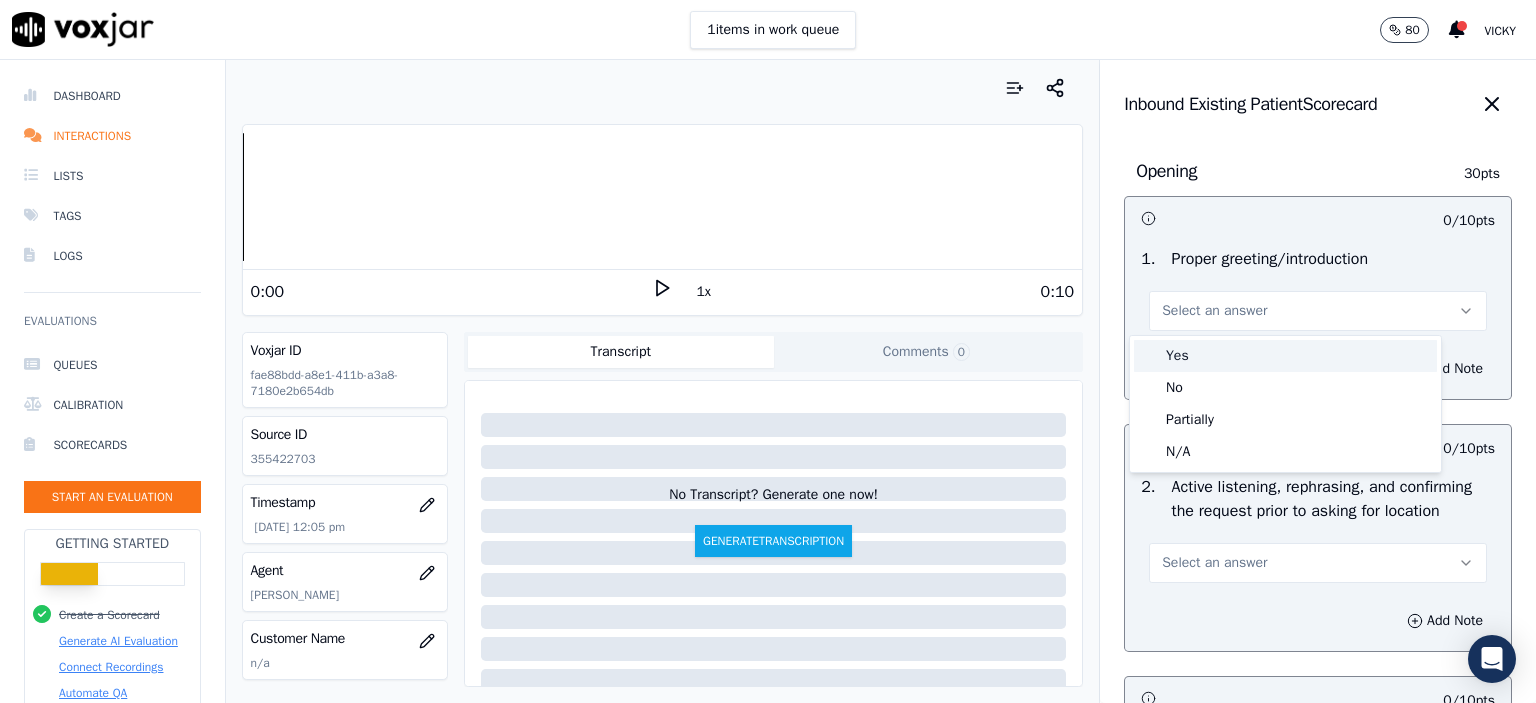 click on "Yes" at bounding box center (1285, 356) 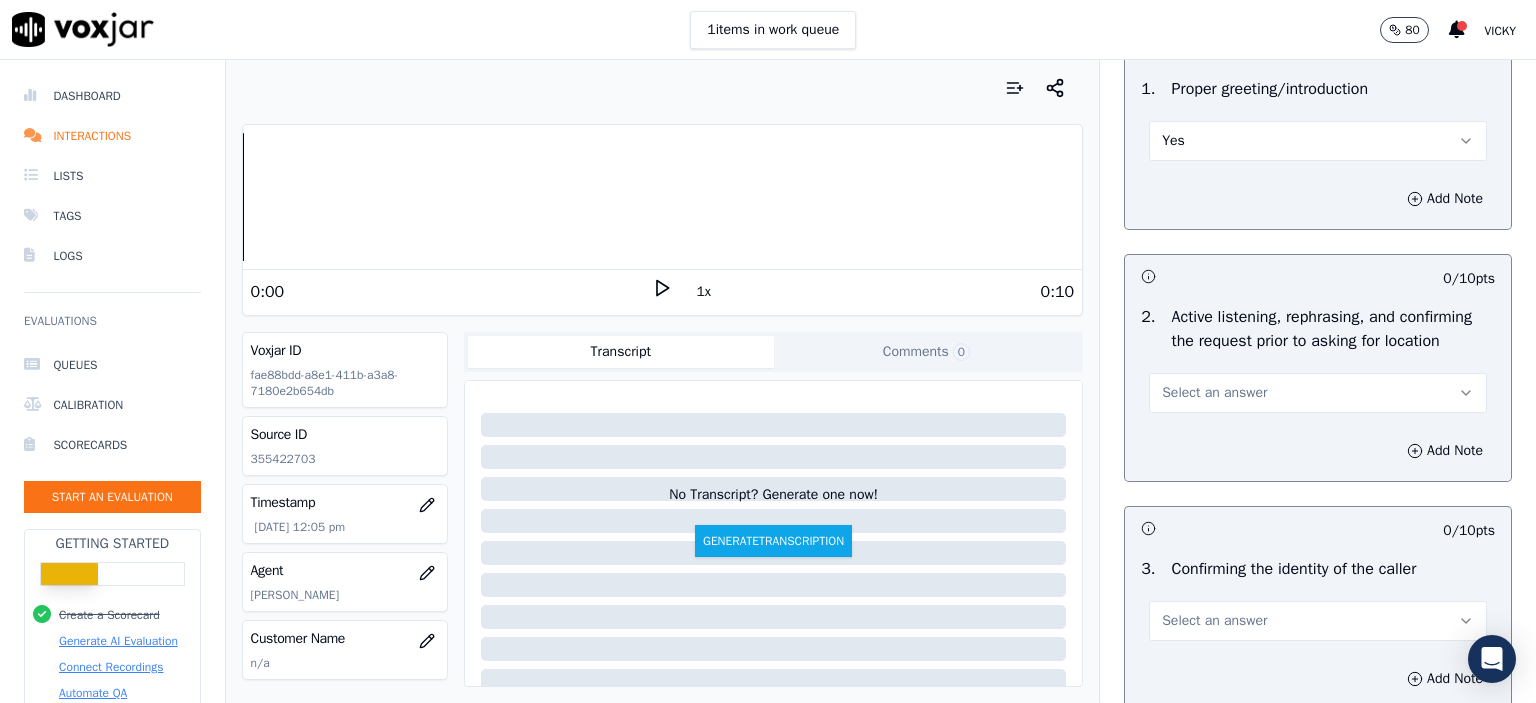 scroll, scrollTop: 200, scrollLeft: 0, axis: vertical 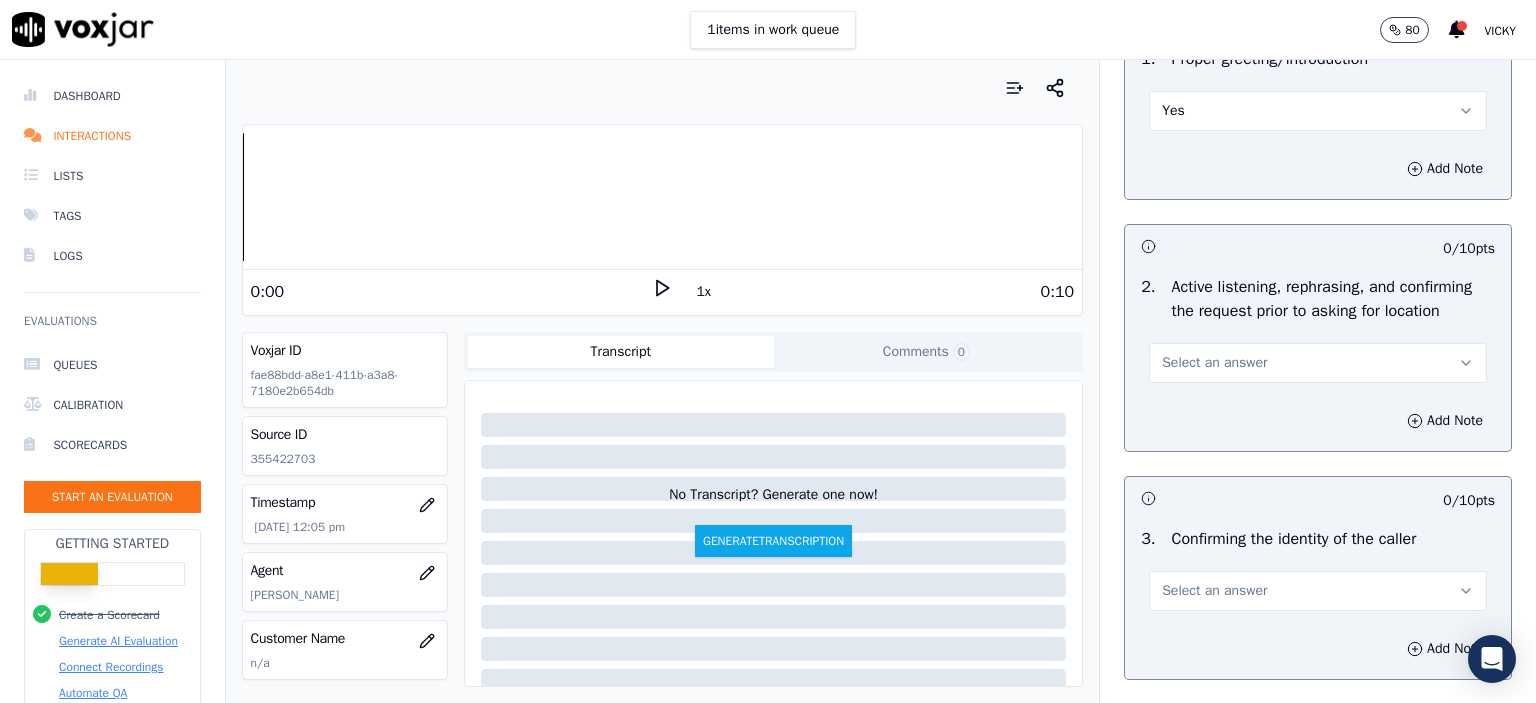 click on "Select an answer" at bounding box center (1214, 363) 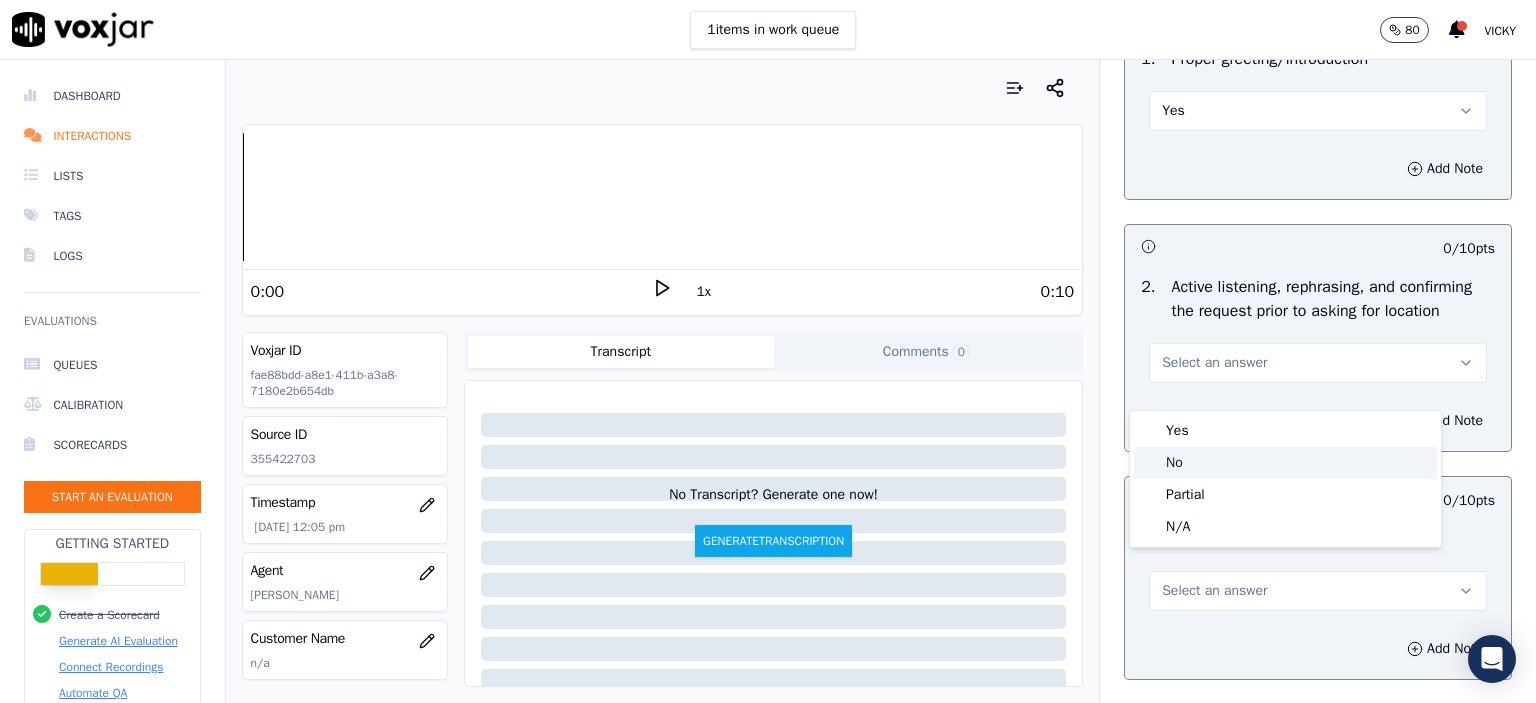 click on "No" 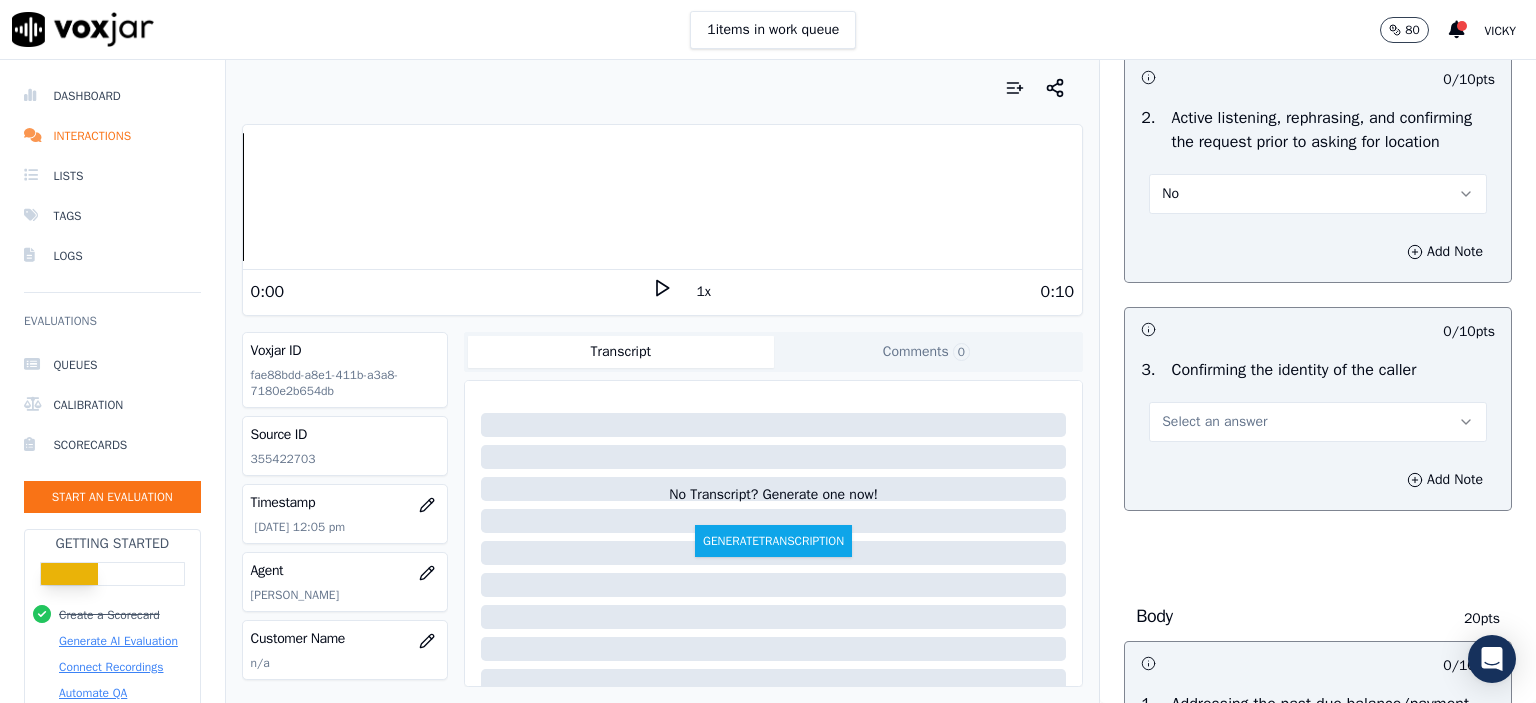 scroll, scrollTop: 400, scrollLeft: 0, axis: vertical 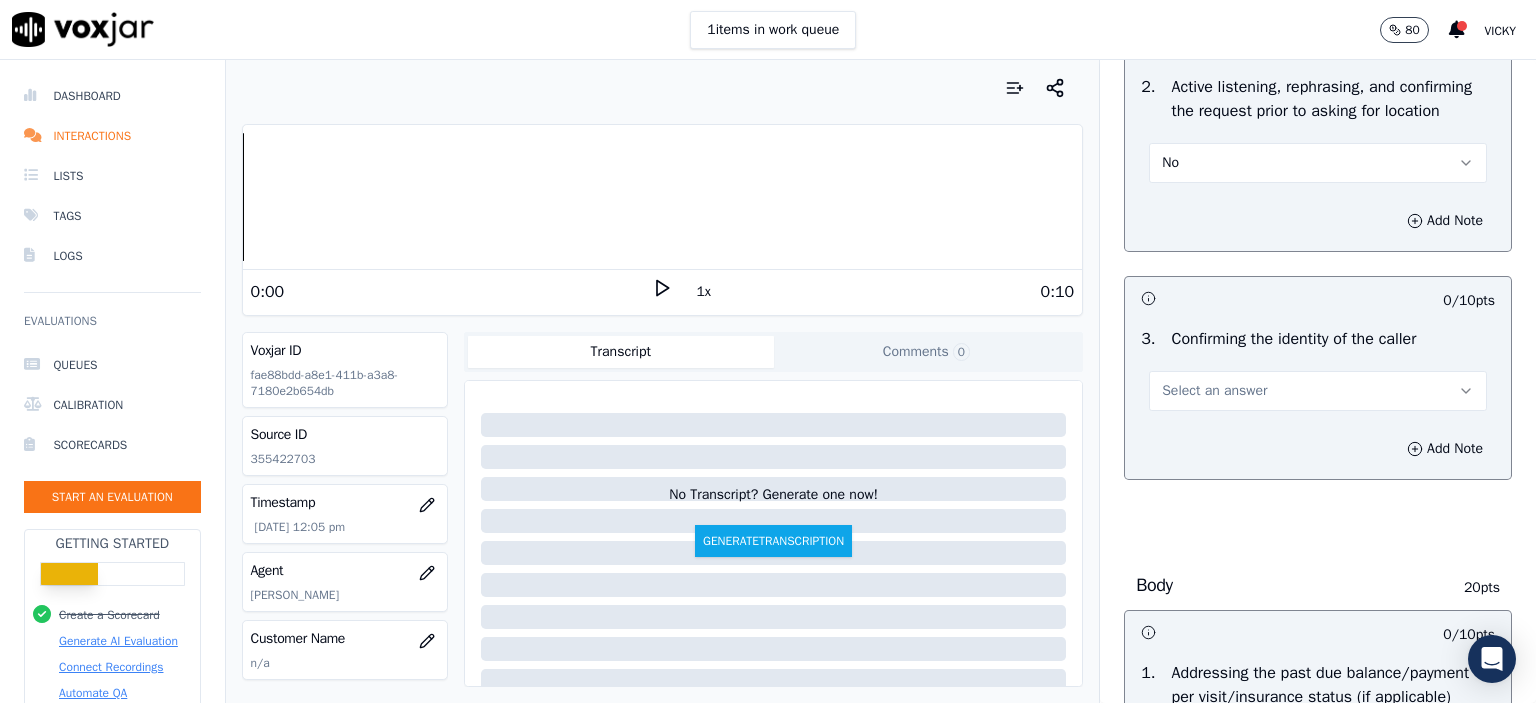 click on "Select an answer" at bounding box center [1214, 391] 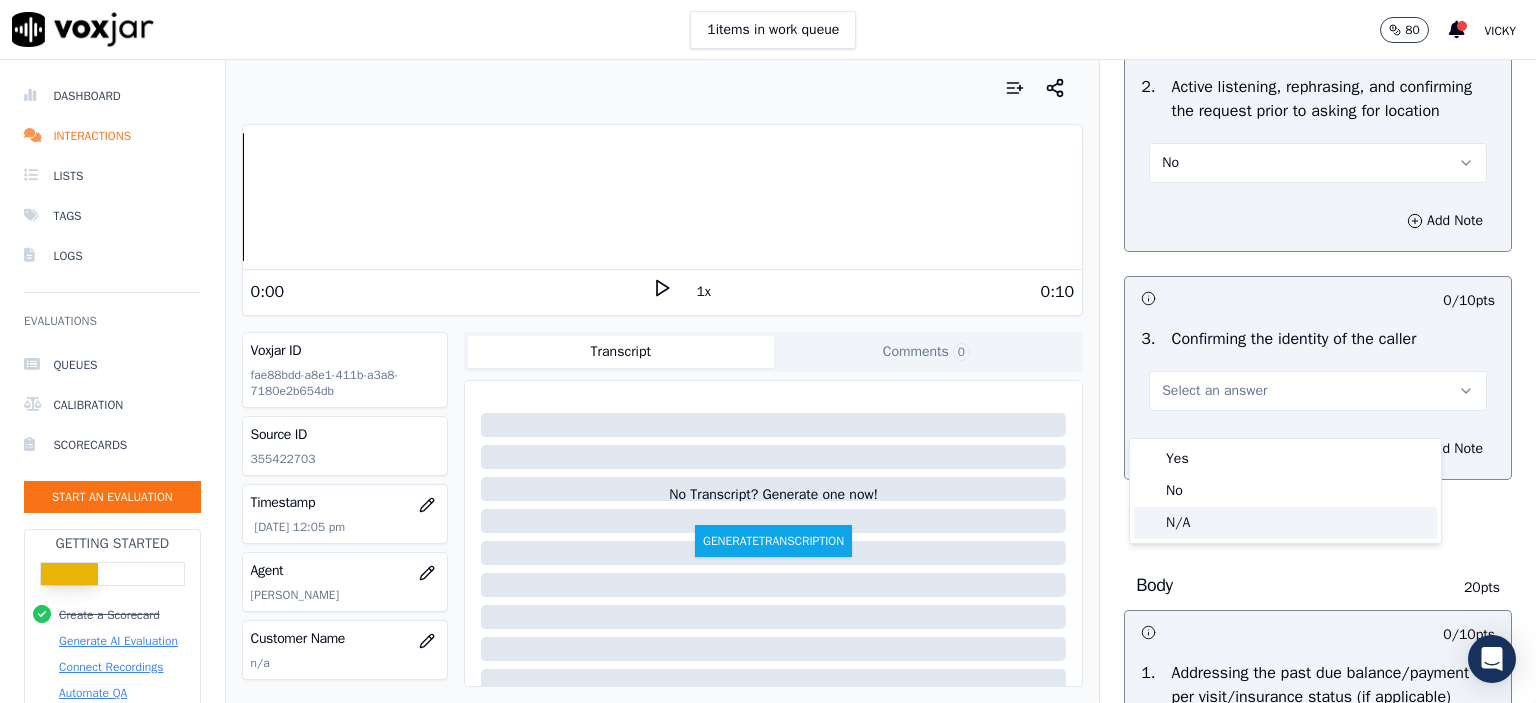 click on "N/A" 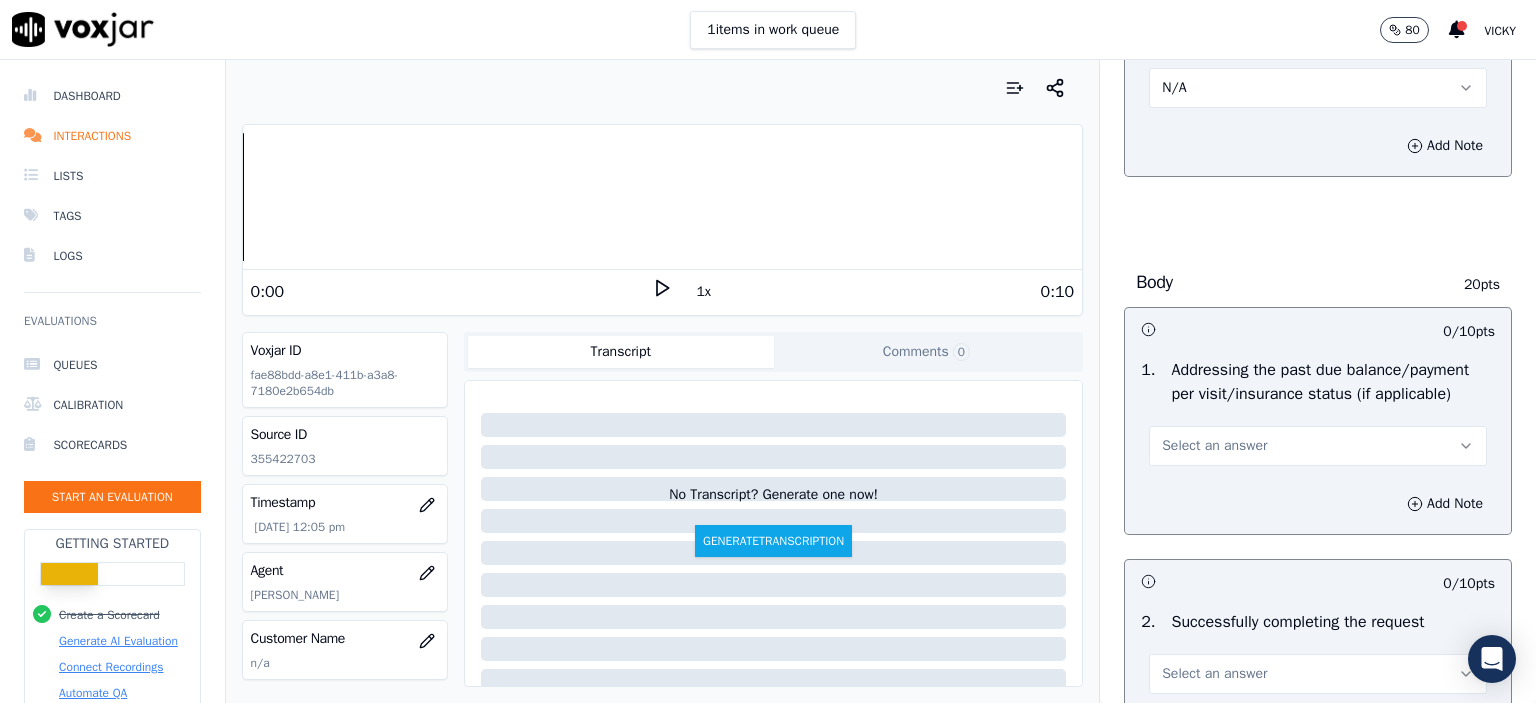 scroll, scrollTop: 700, scrollLeft: 0, axis: vertical 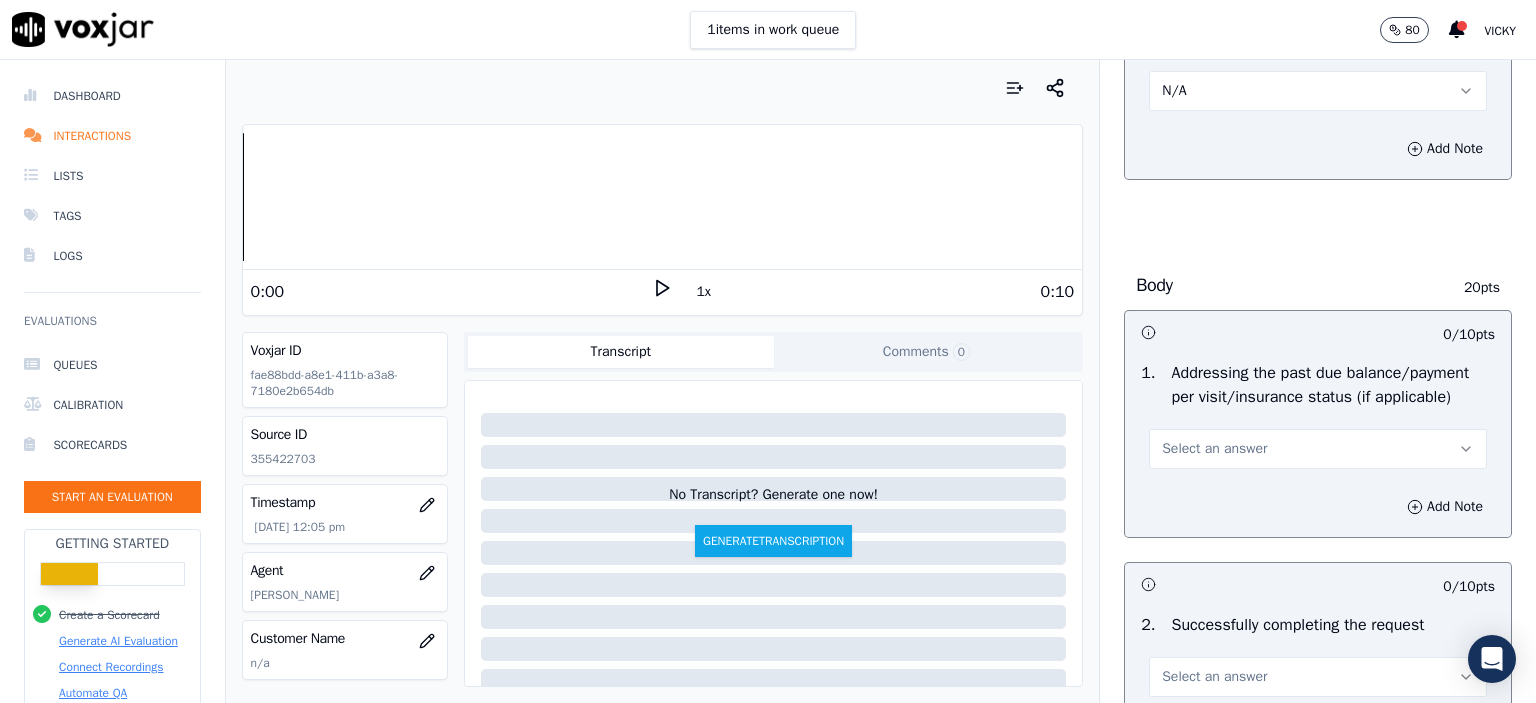 click on "Select an answer" at bounding box center (1214, 449) 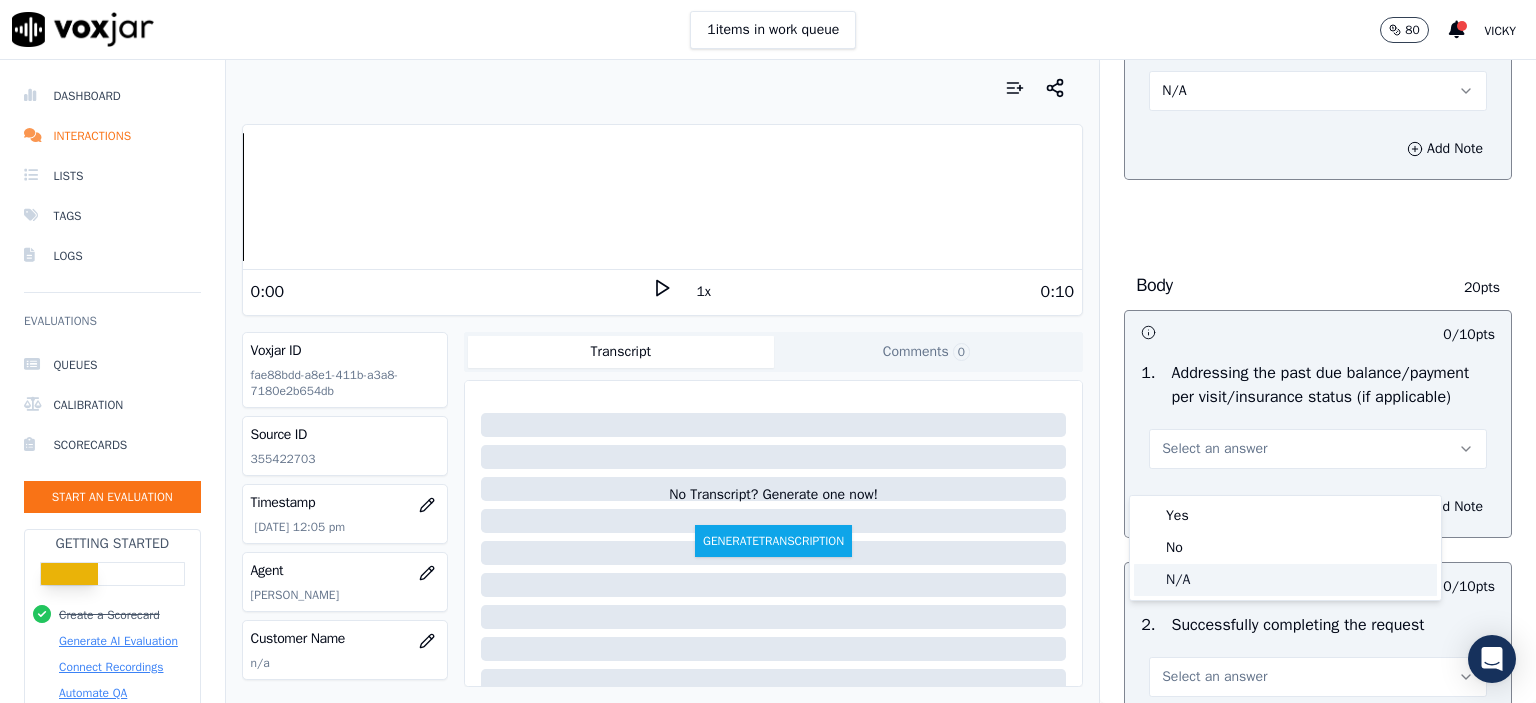 click on "N/A" 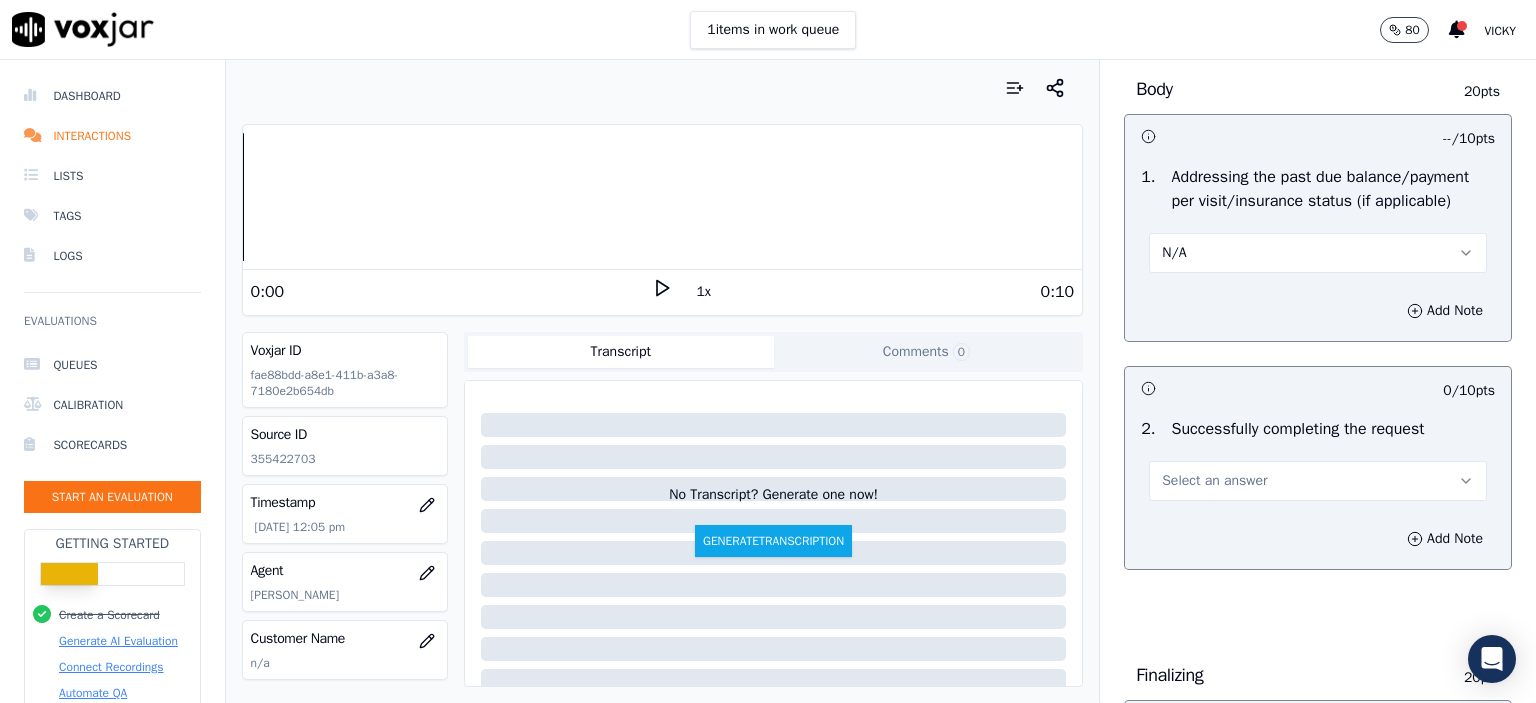 scroll, scrollTop: 900, scrollLeft: 0, axis: vertical 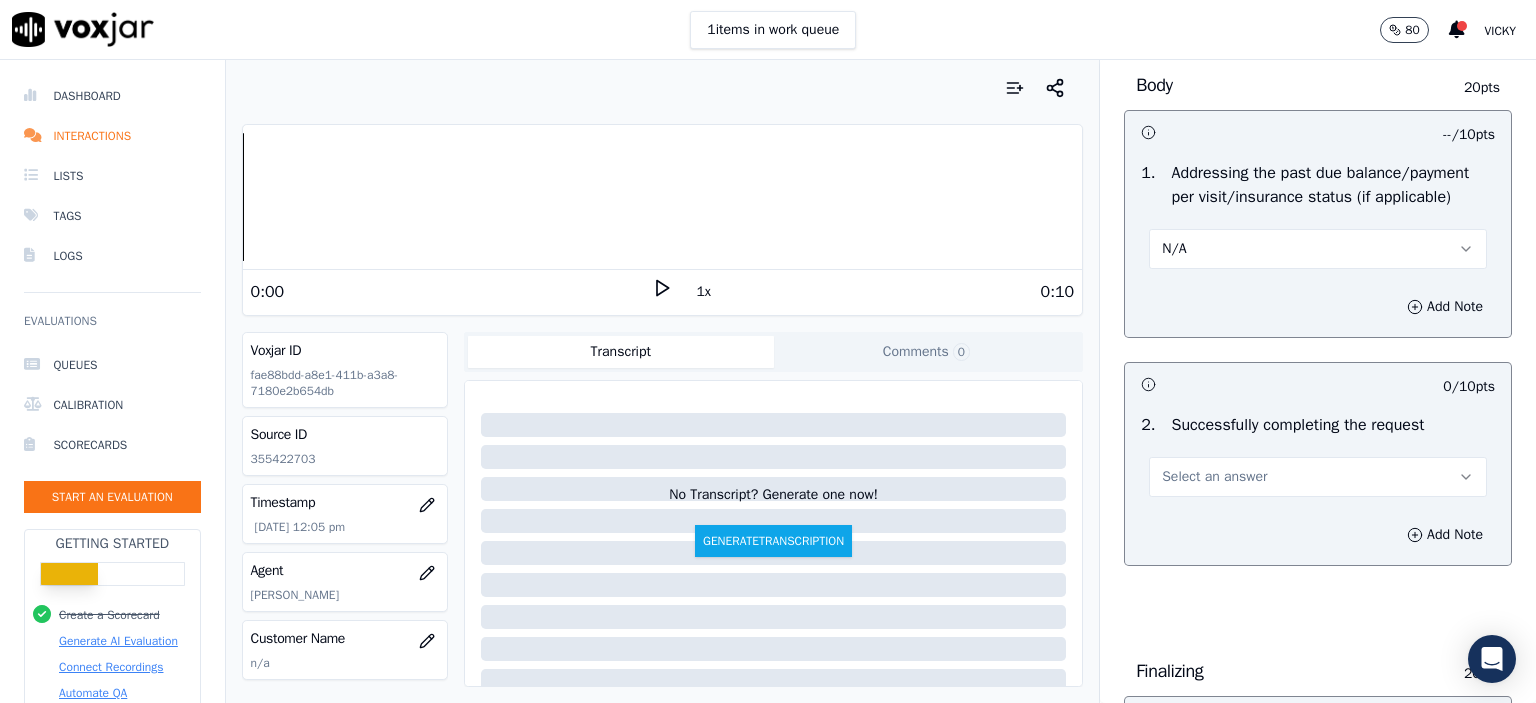 click on "Select an answer" at bounding box center [1214, 477] 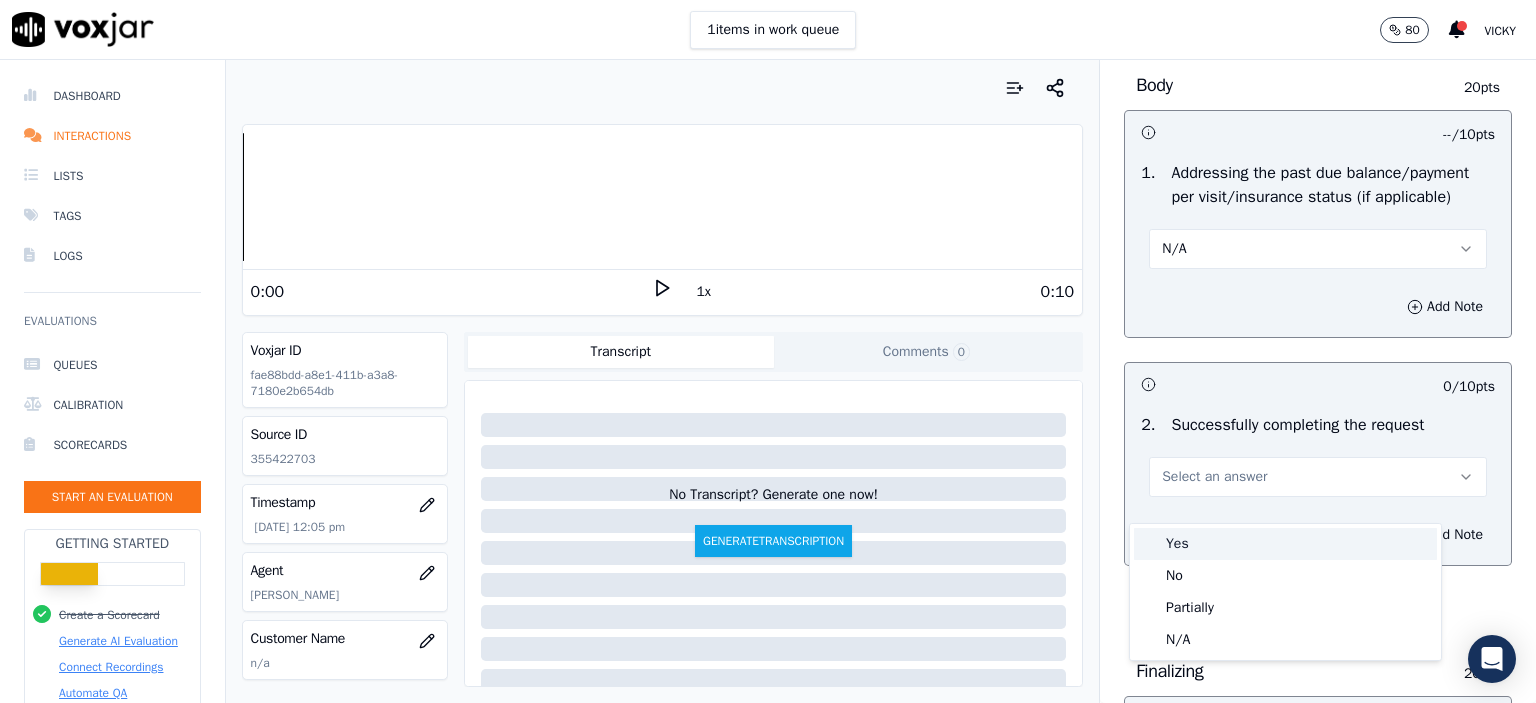click on "Yes" at bounding box center (1285, 544) 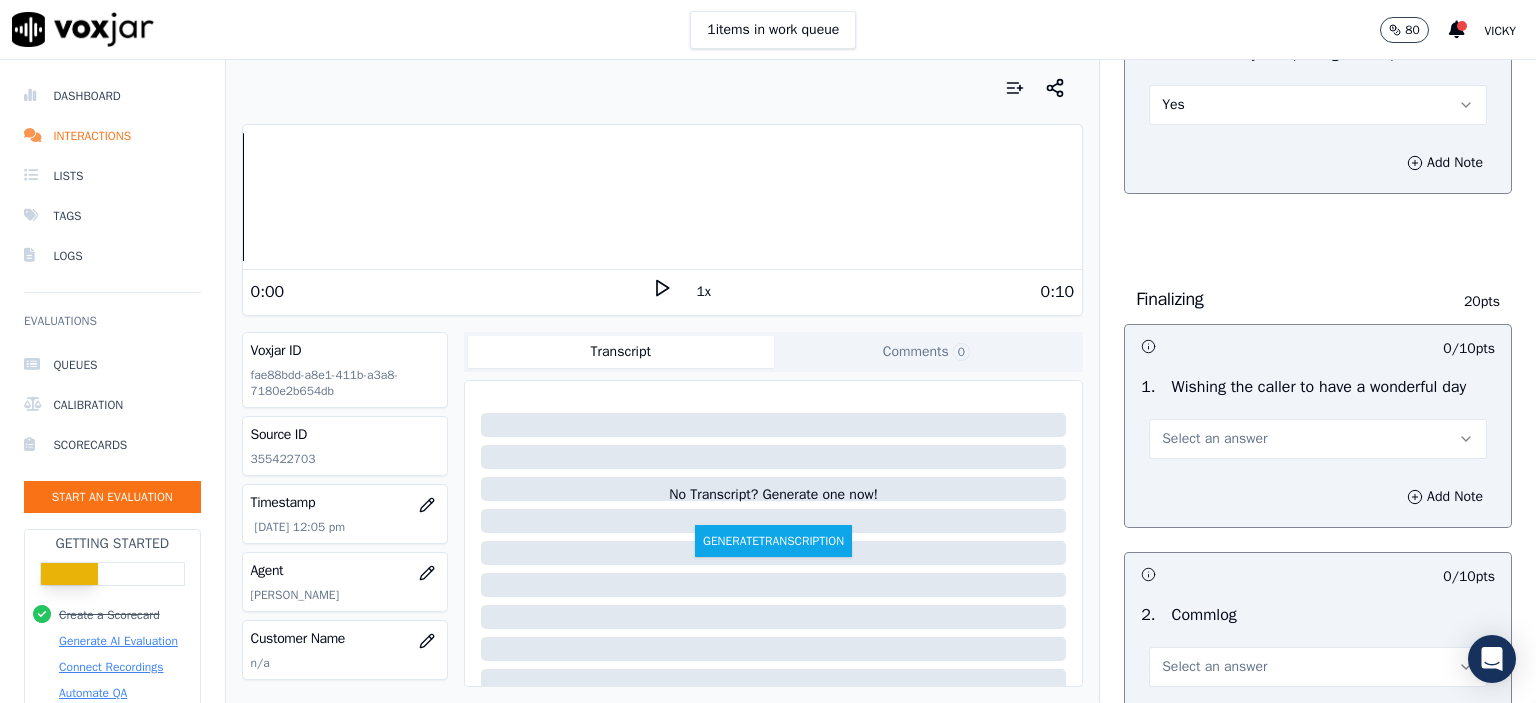scroll, scrollTop: 1300, scrollLeft: 0, axis: vertical 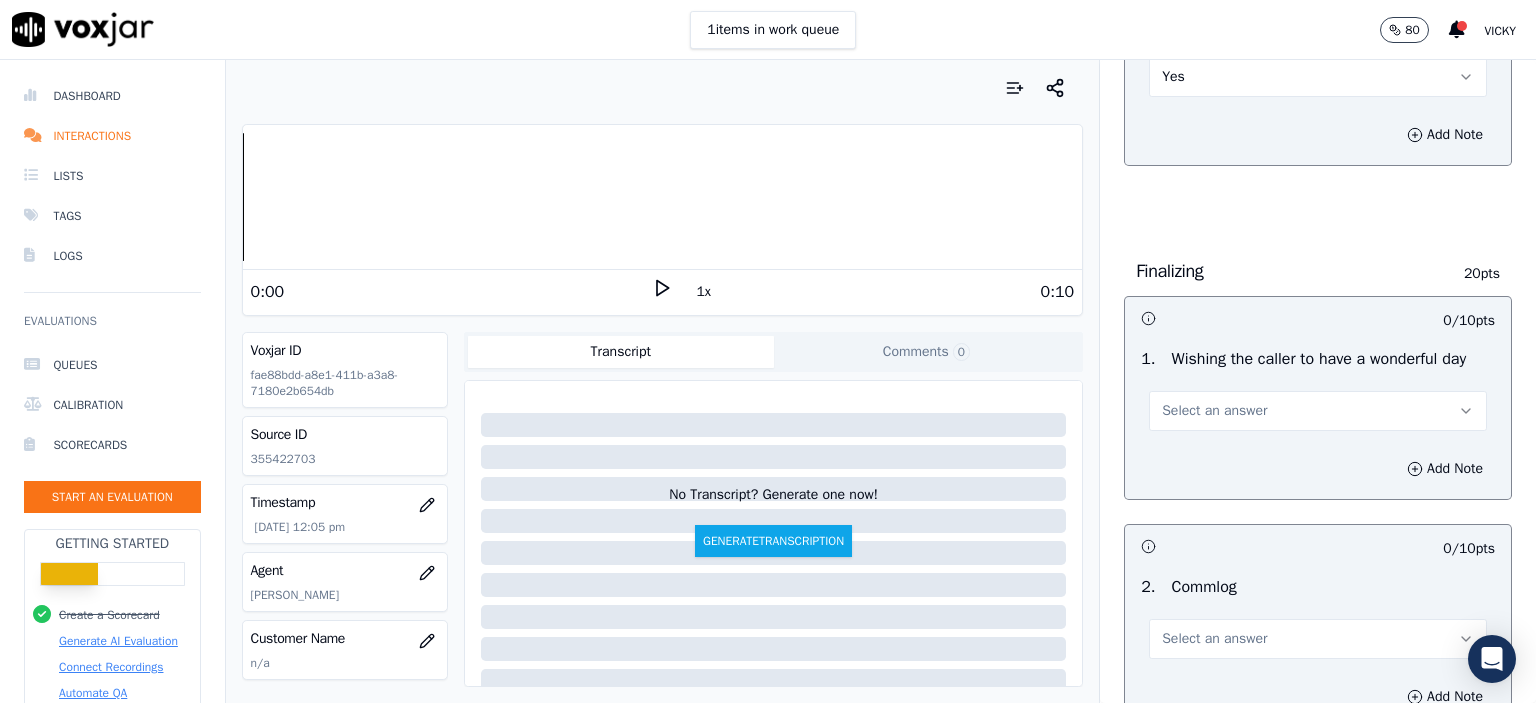 click on "Select an answer" at bounding box center [1214, 411] 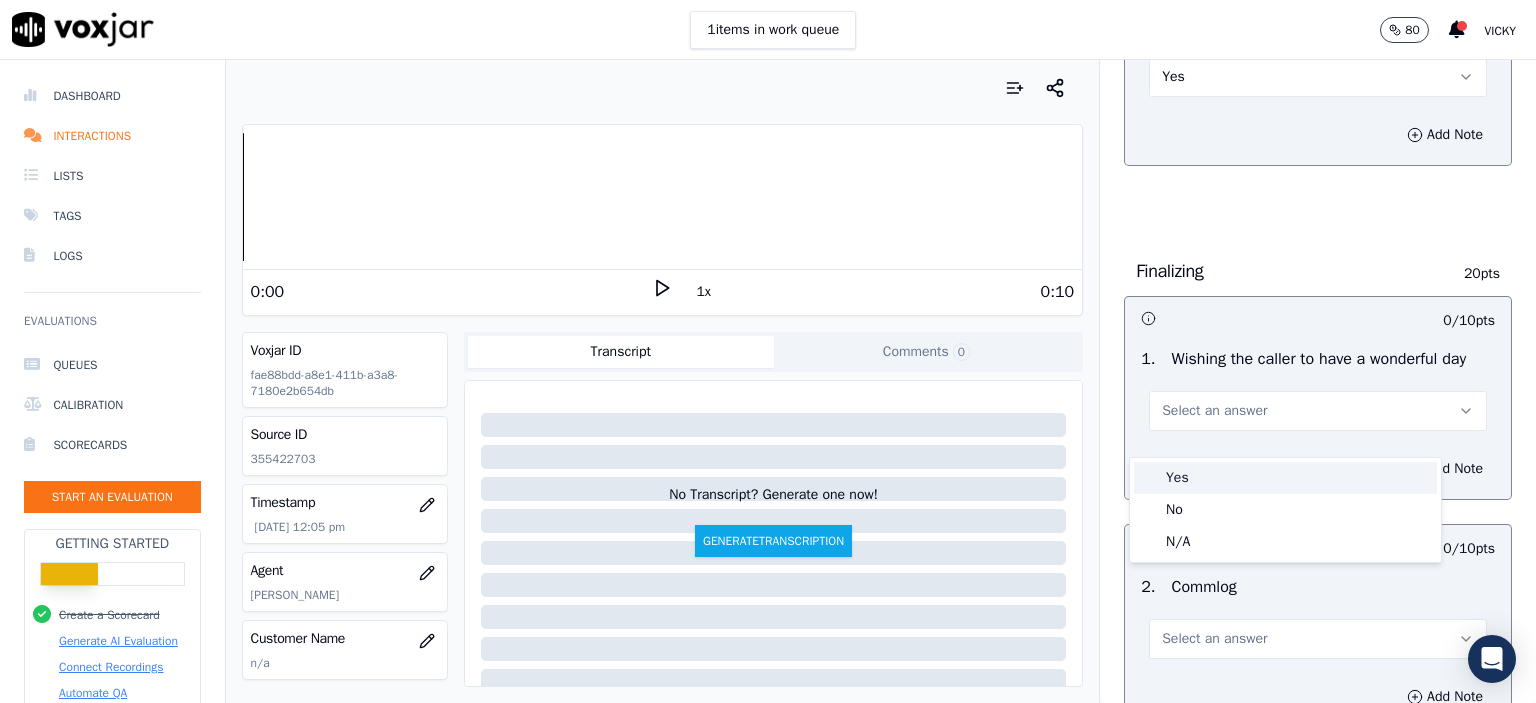 click on "Yes" at bounding box center [1285, 478] 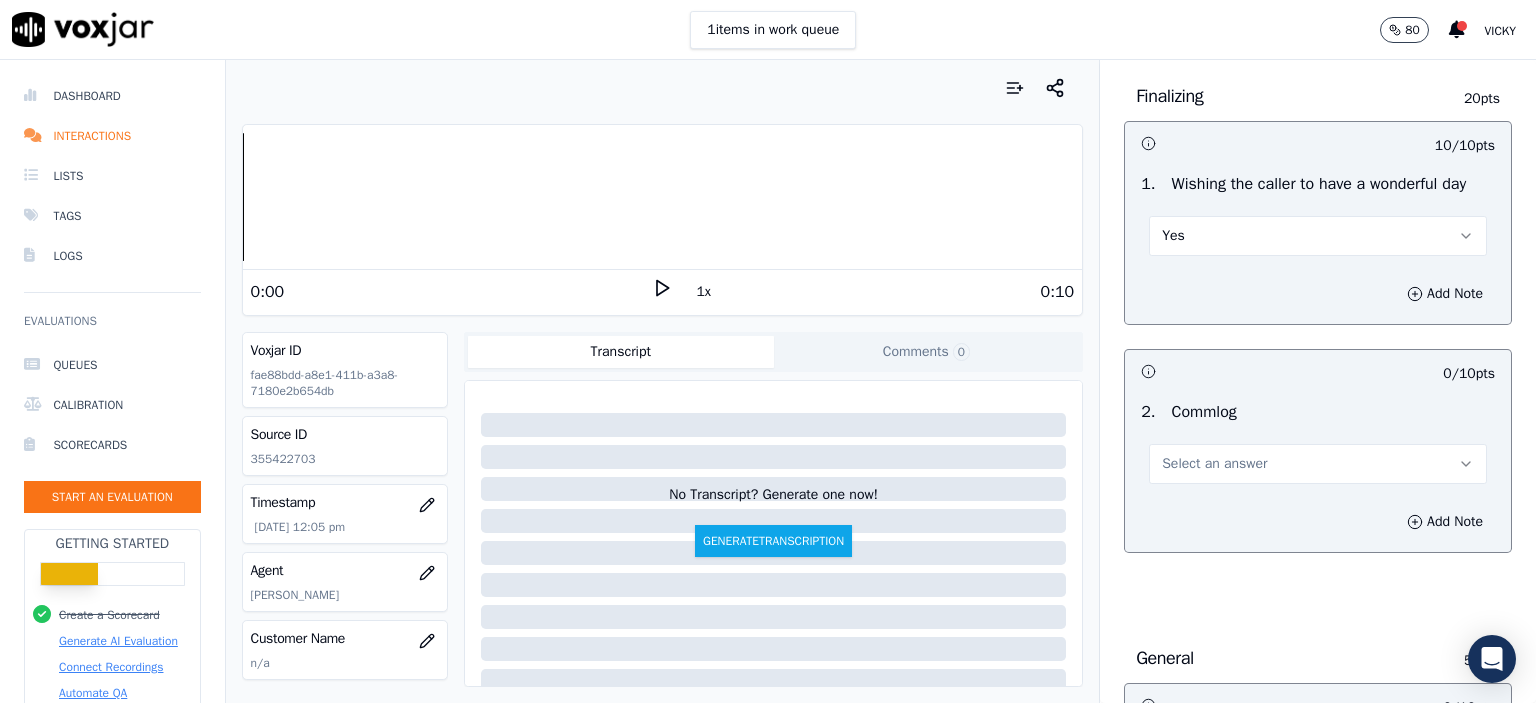 scroll, scrollTop: 1500, scrollLeft: 0, axis: vertical 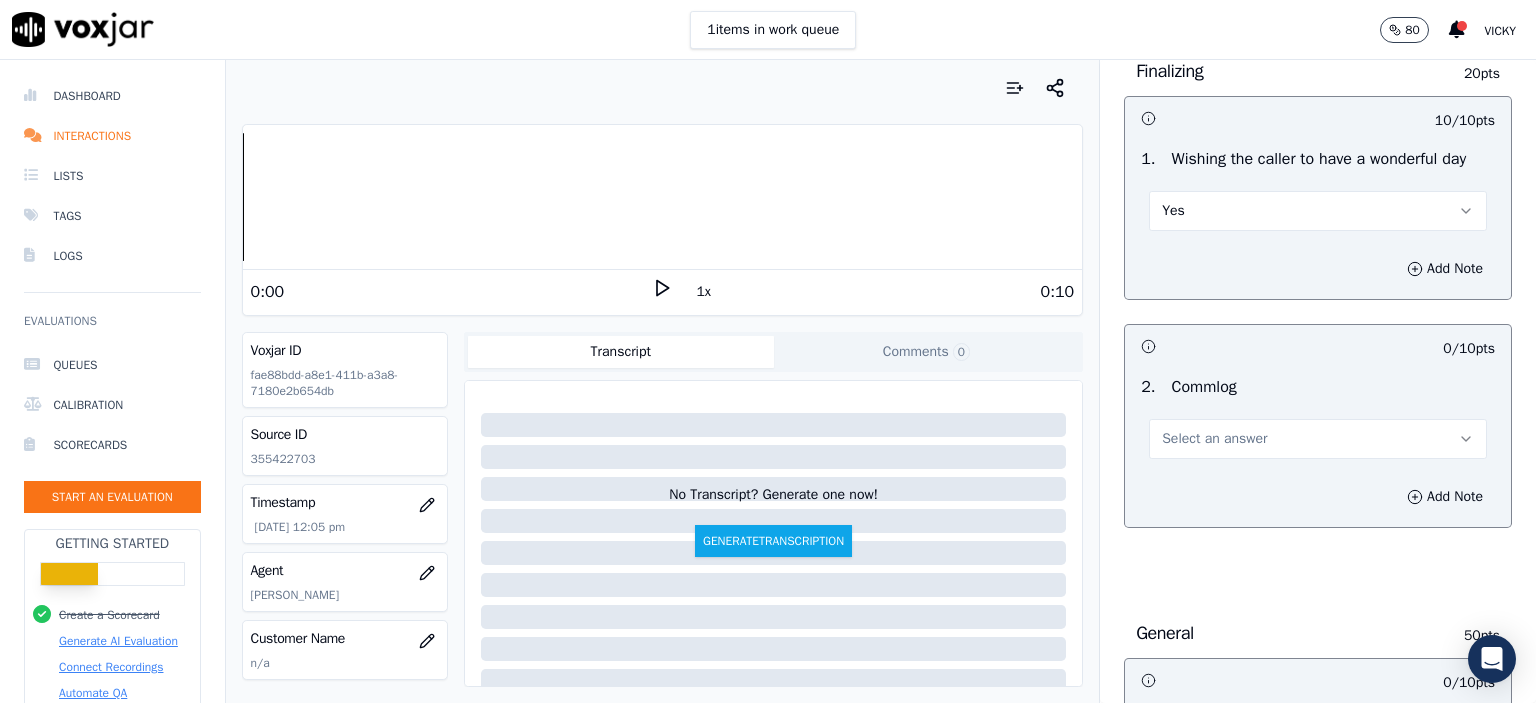click on "Select an answer" at bounding box center (1214, 439) 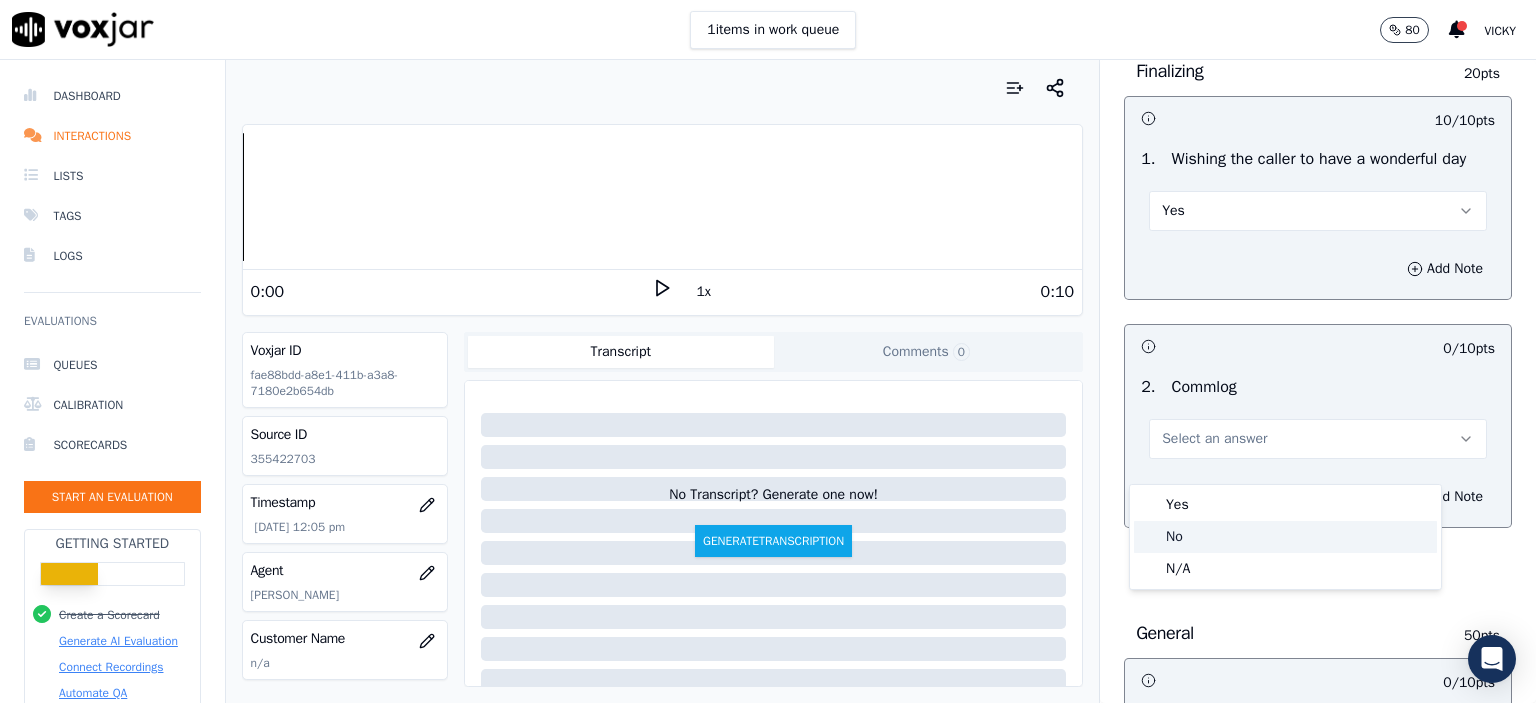click on "No" 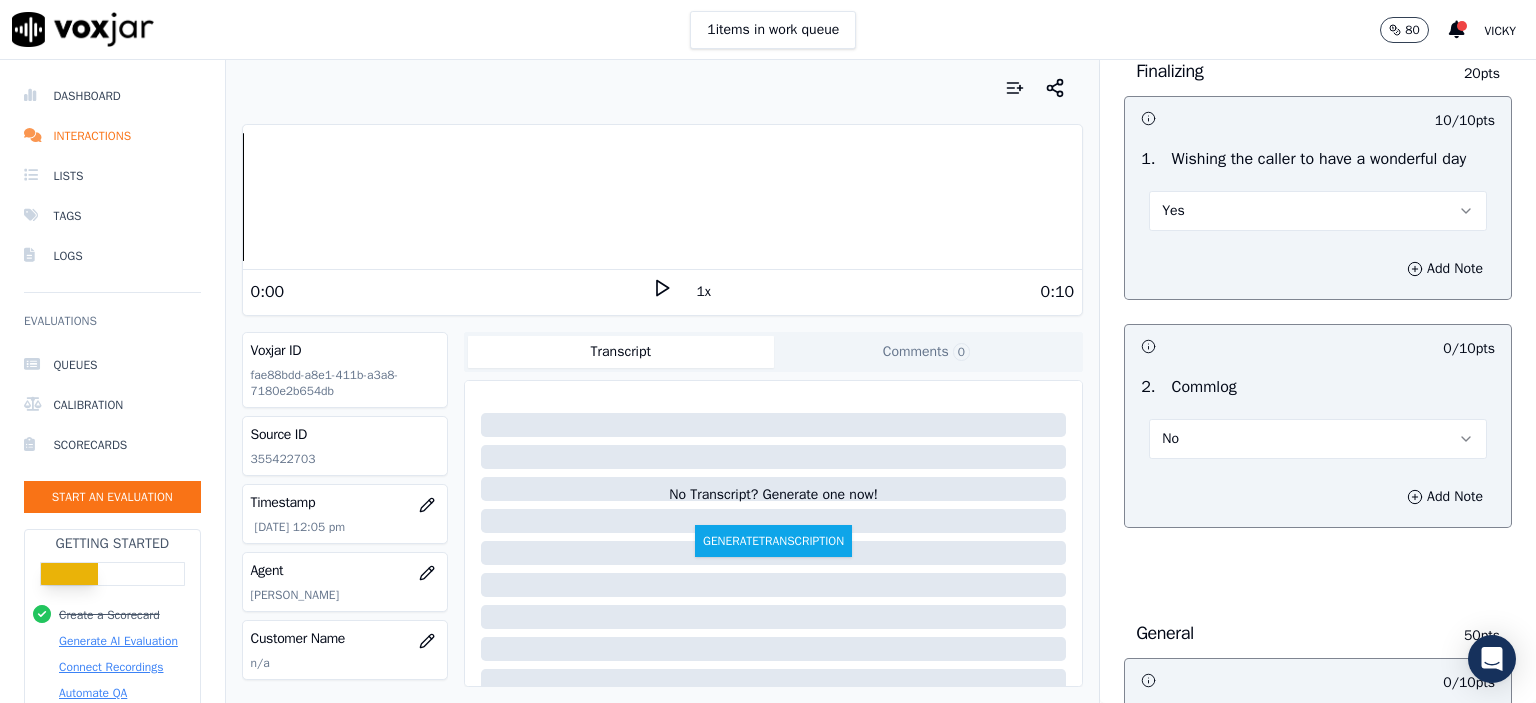 scroll, scrollTop: 1800, scrollLeft: 0, axis: vertical 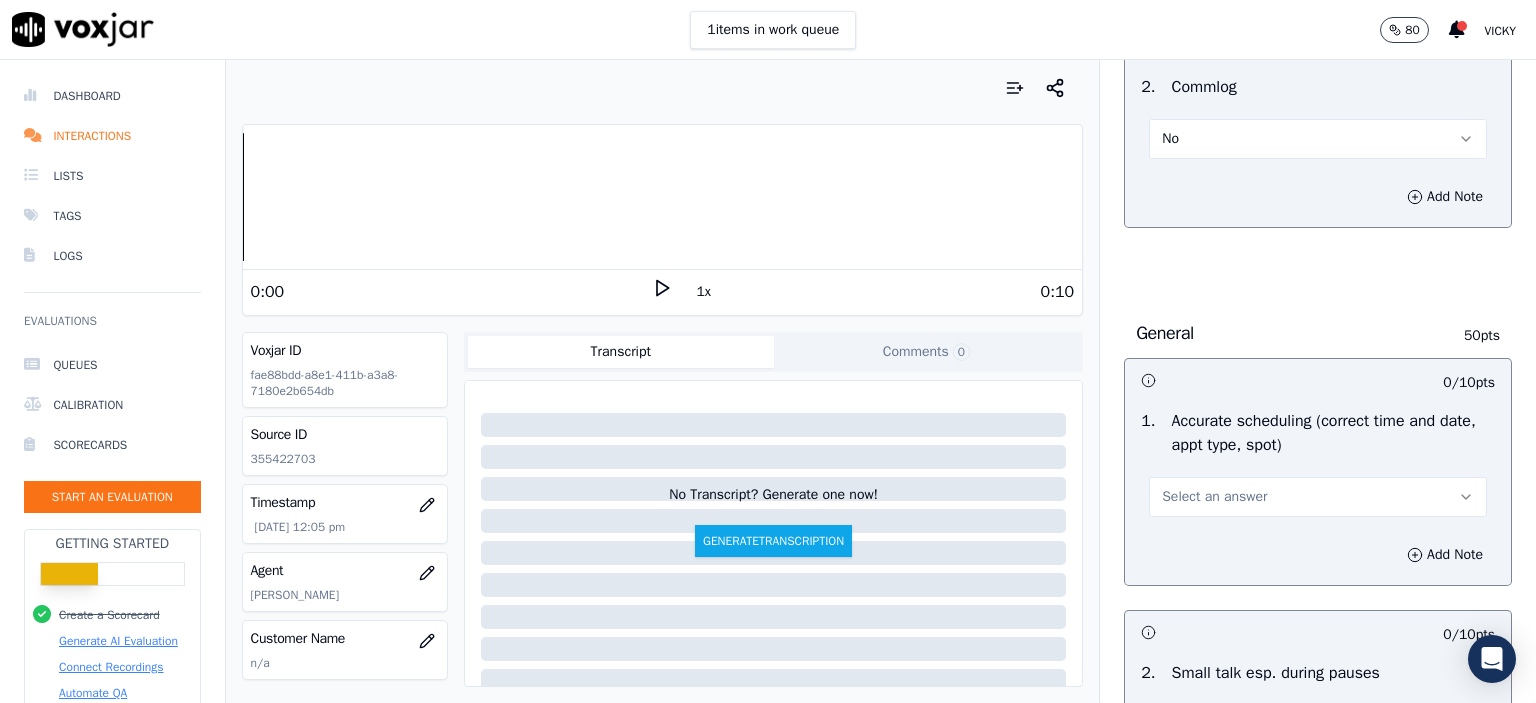 drag, startPoint x: 1222, startPoint y: 495, endPoint x: 1228, endPoint y: 521, distance: 26.683329 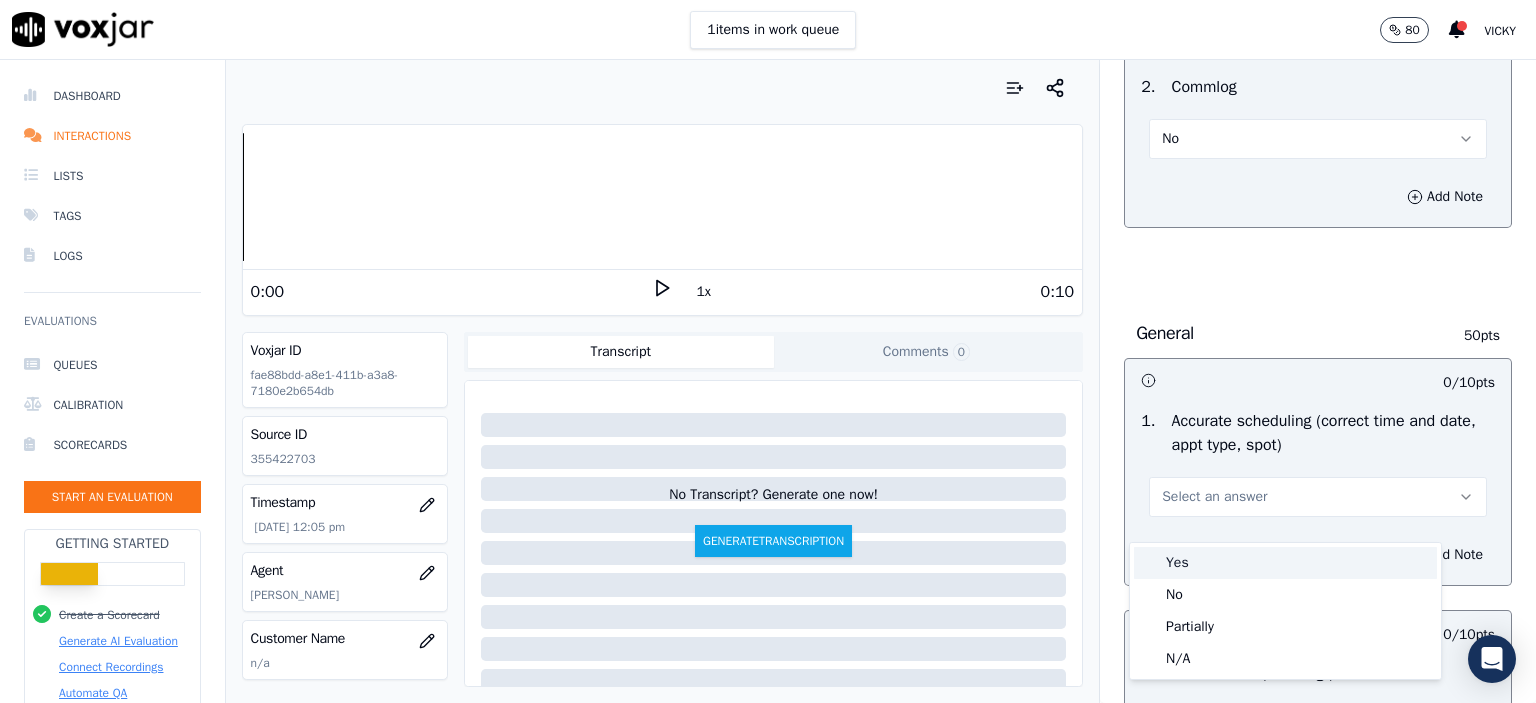 click on "Yes" at bounding box center (1285, 563) 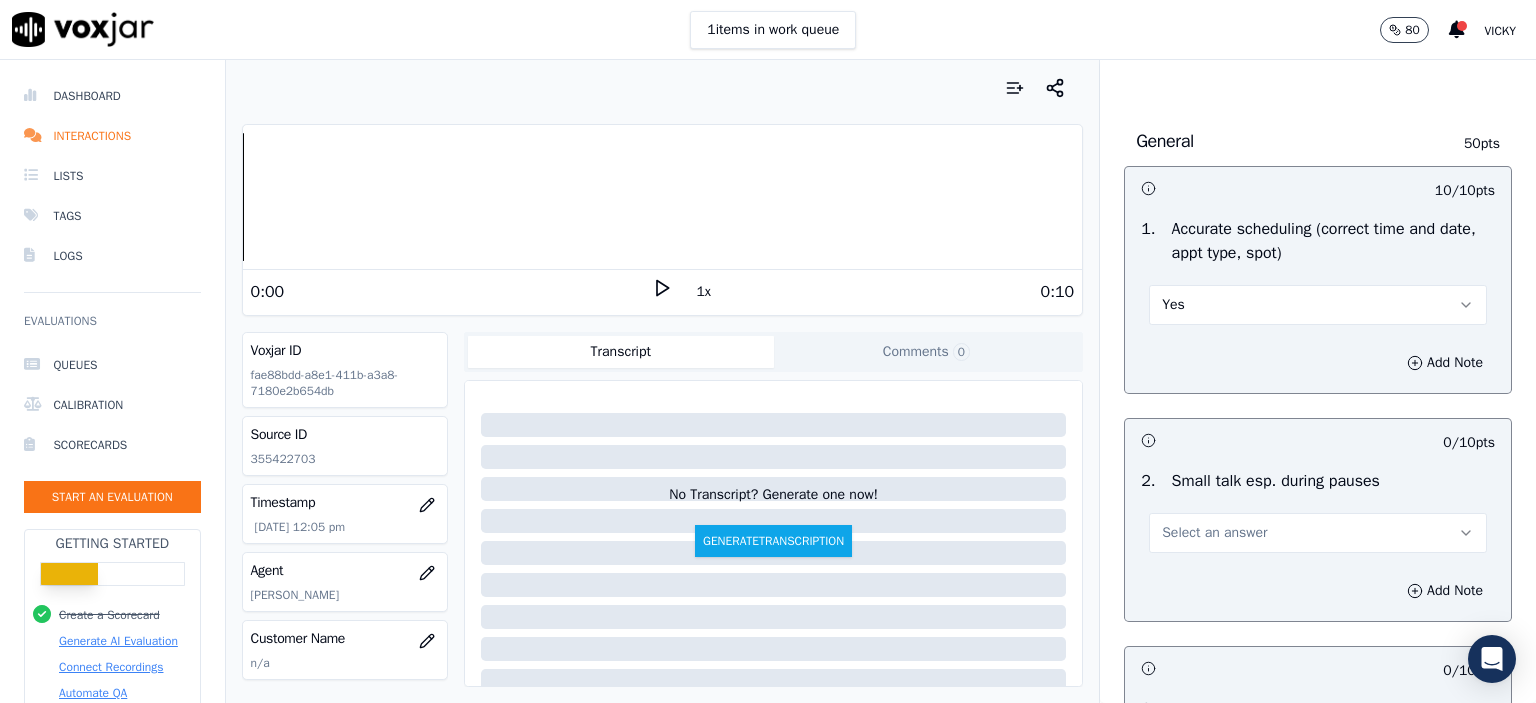 scroll, scrollTop: 2000, scrollLeft: 0, axis: vertical 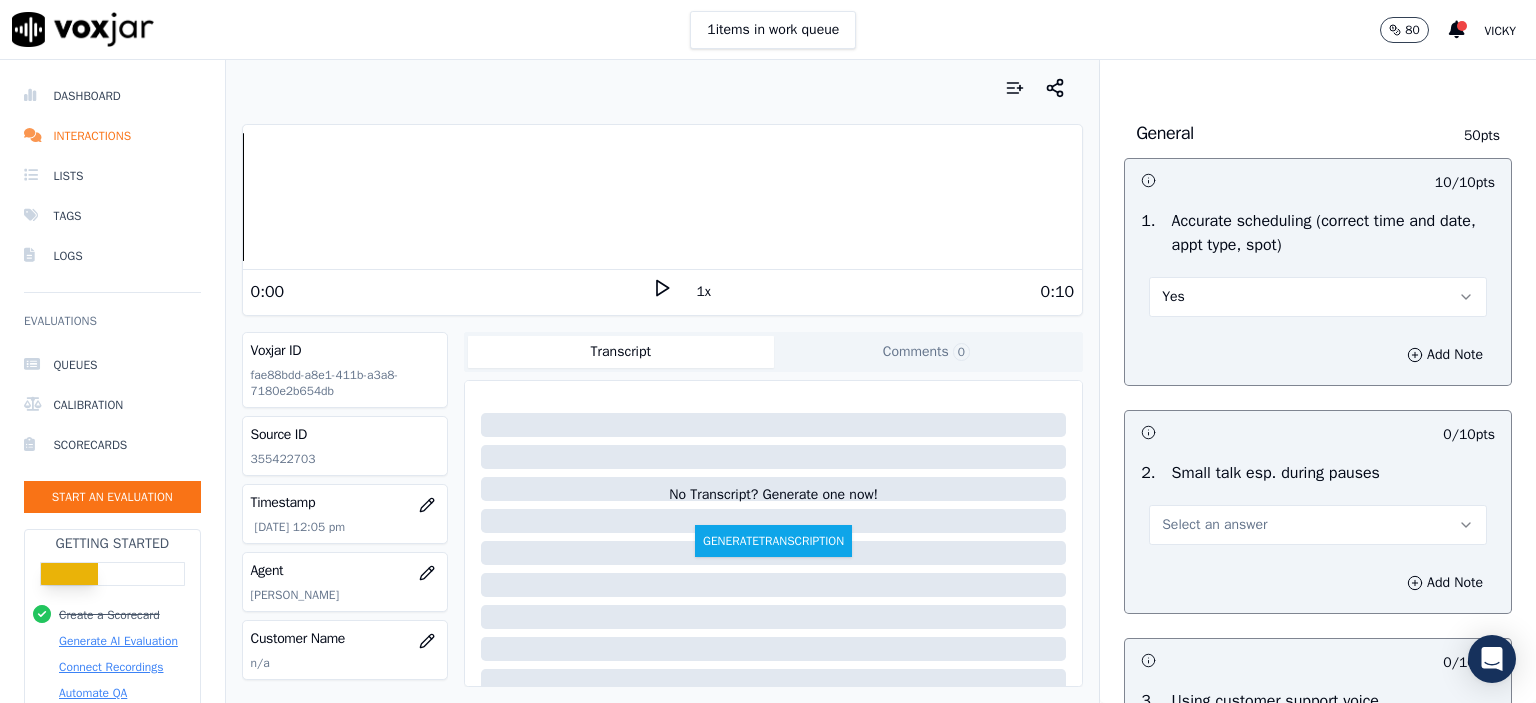 click on "Select an answer" at bounding box center [1214, 525] 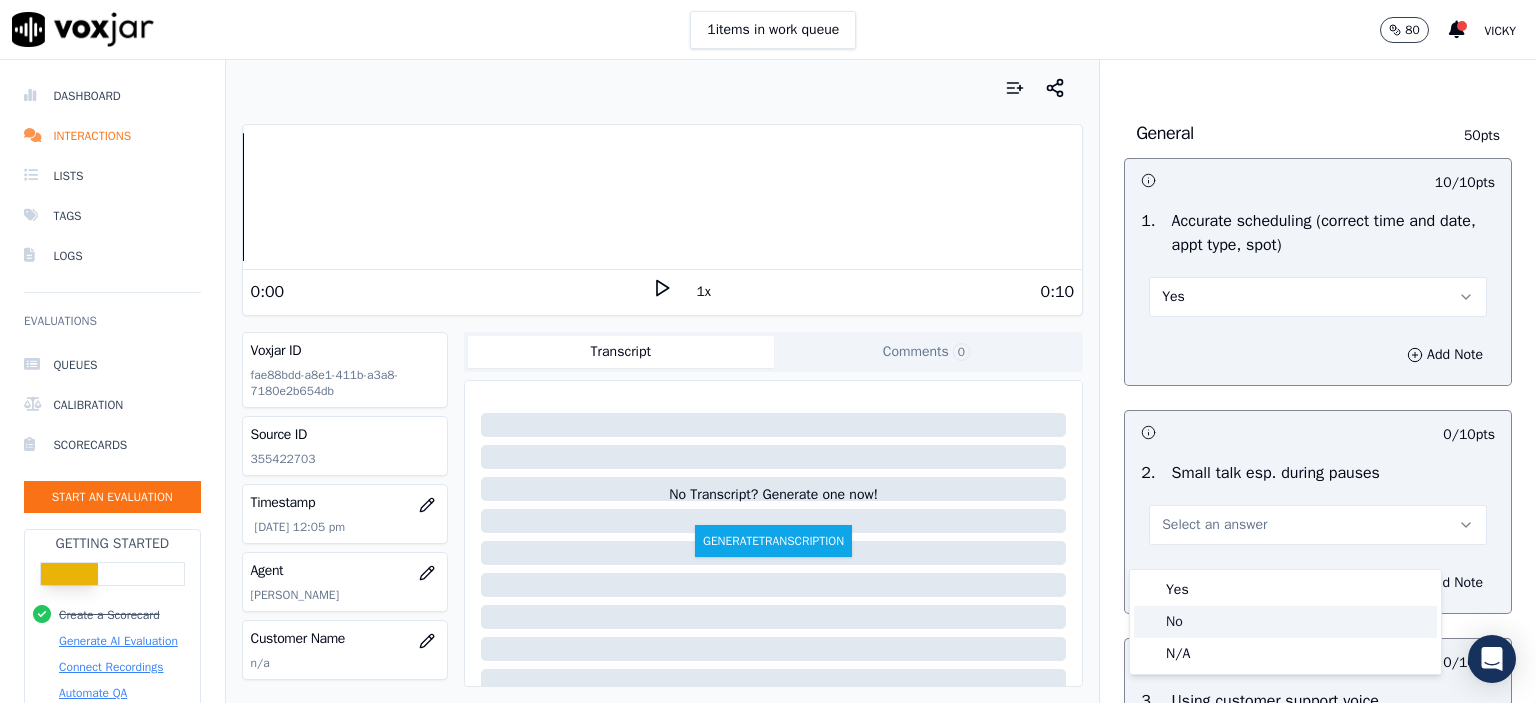 click on "No" 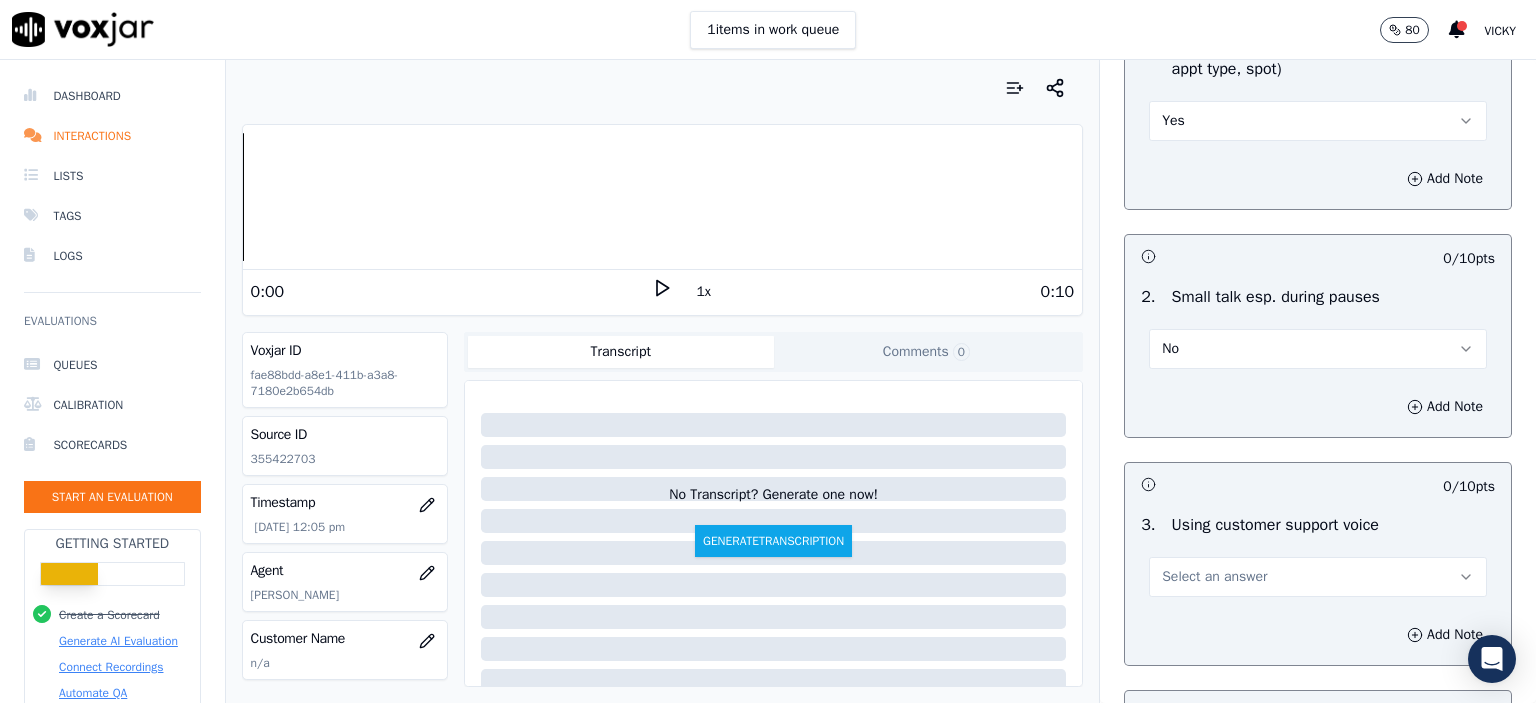 scroll, scrollTop: 2200, scrollLeft: 0, axis: vertical 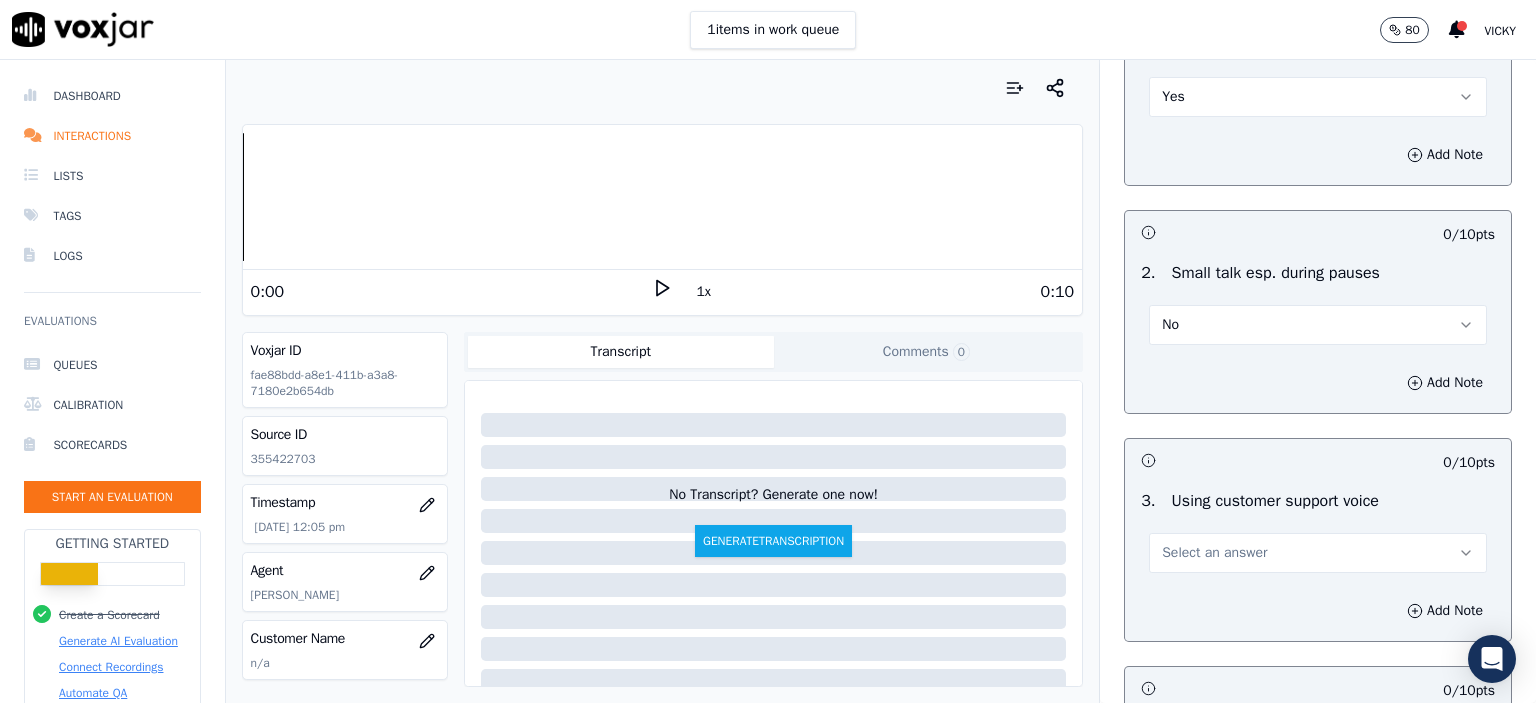 click on "Select an answer" at bounding box center (1214, 553) 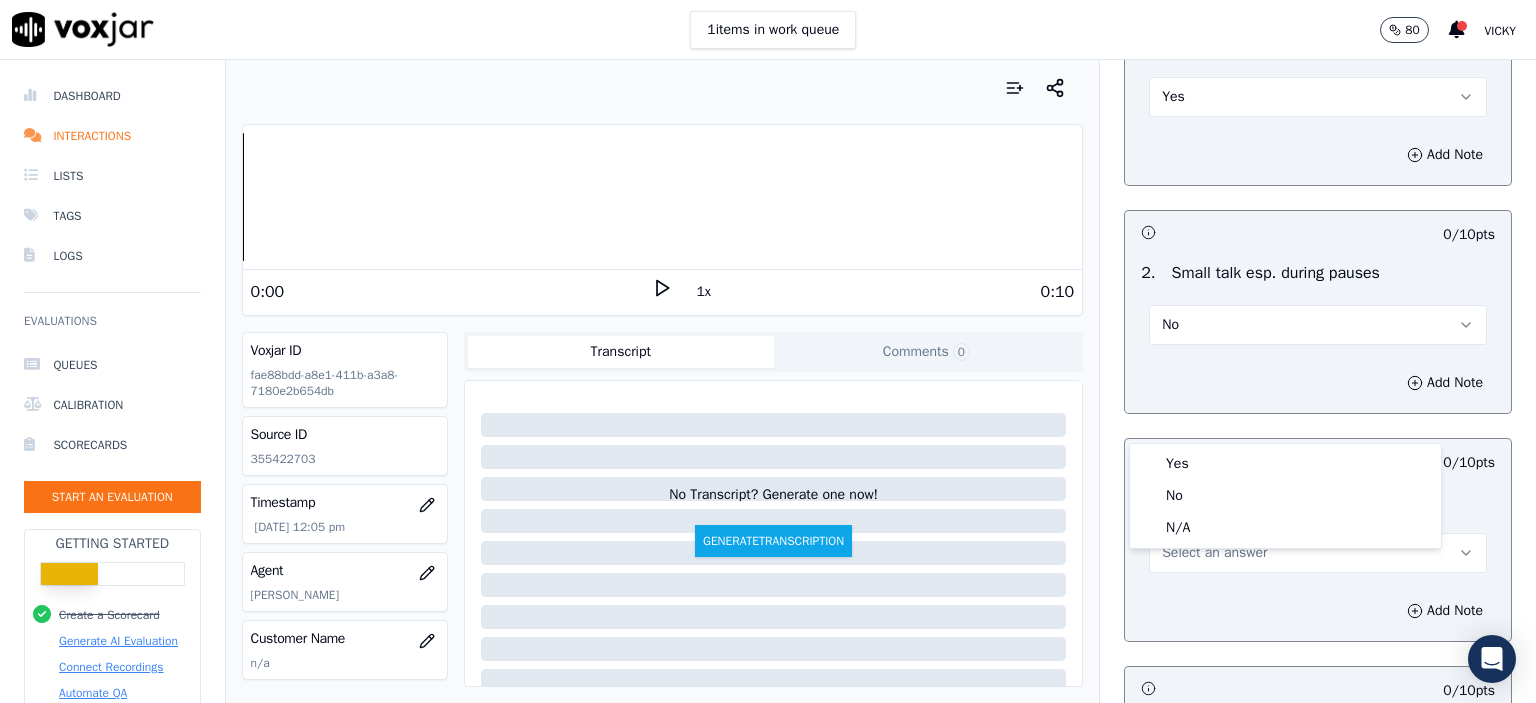 click on "Add Note" at bounding box center [1318, 611] 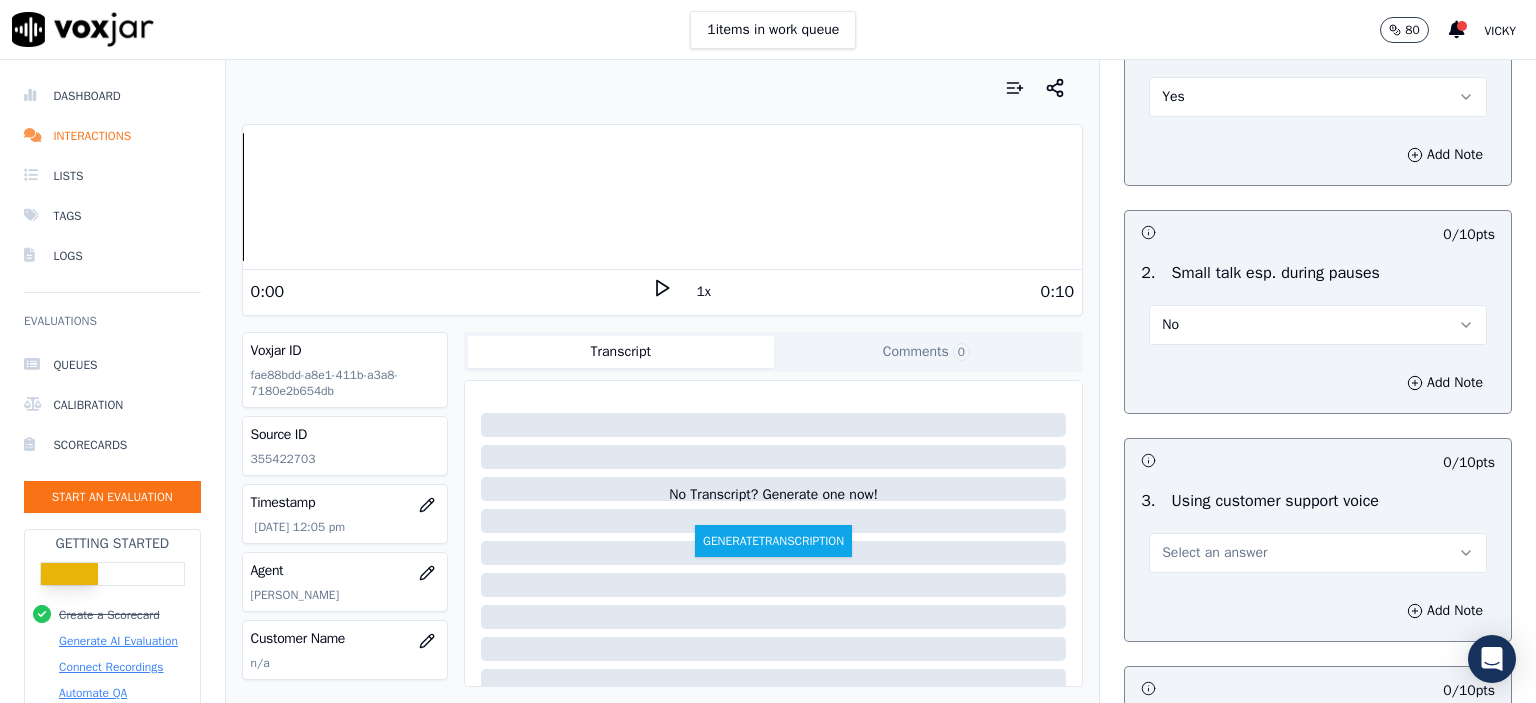 click on "Select an answer" at bounding box center (1214, 553) 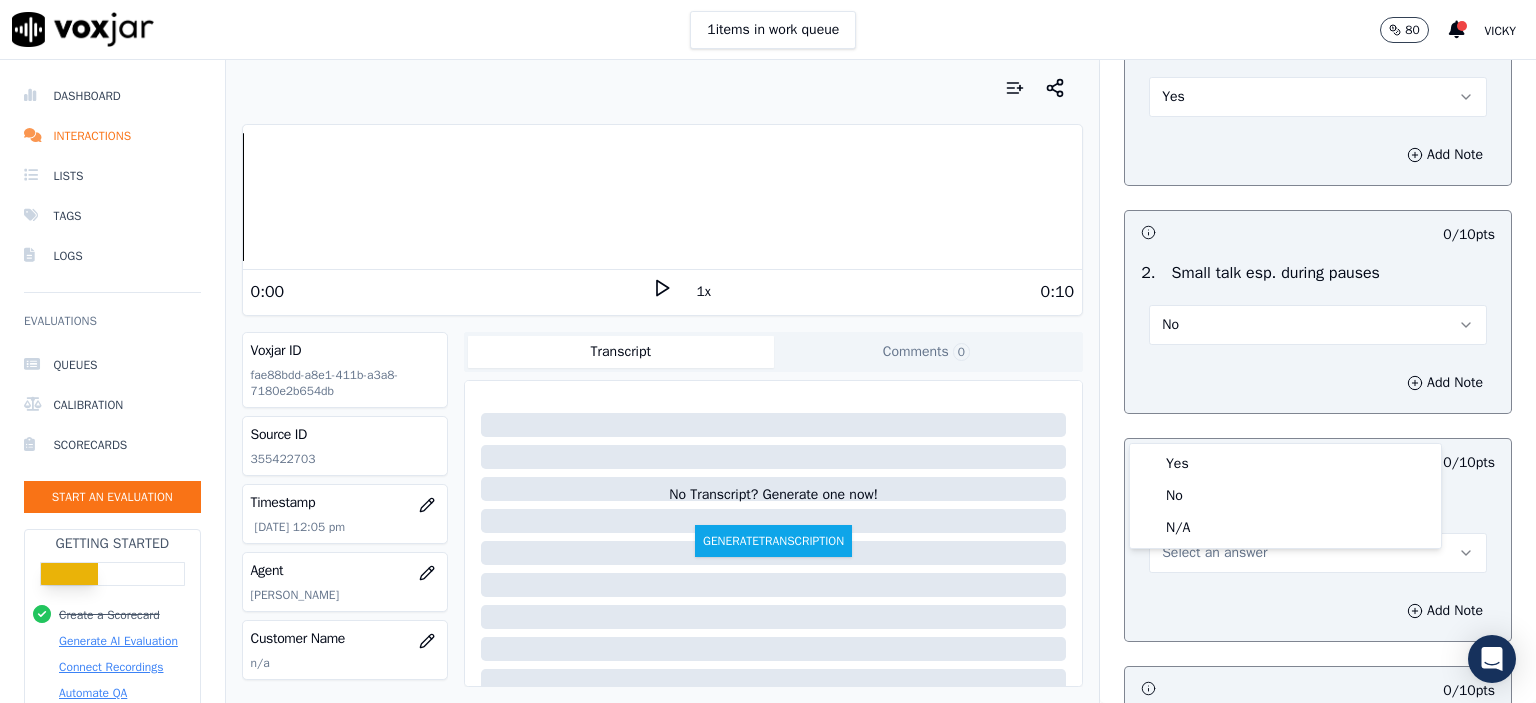 click on "Yes   No     N/A" at bounding box center (1285, 496) 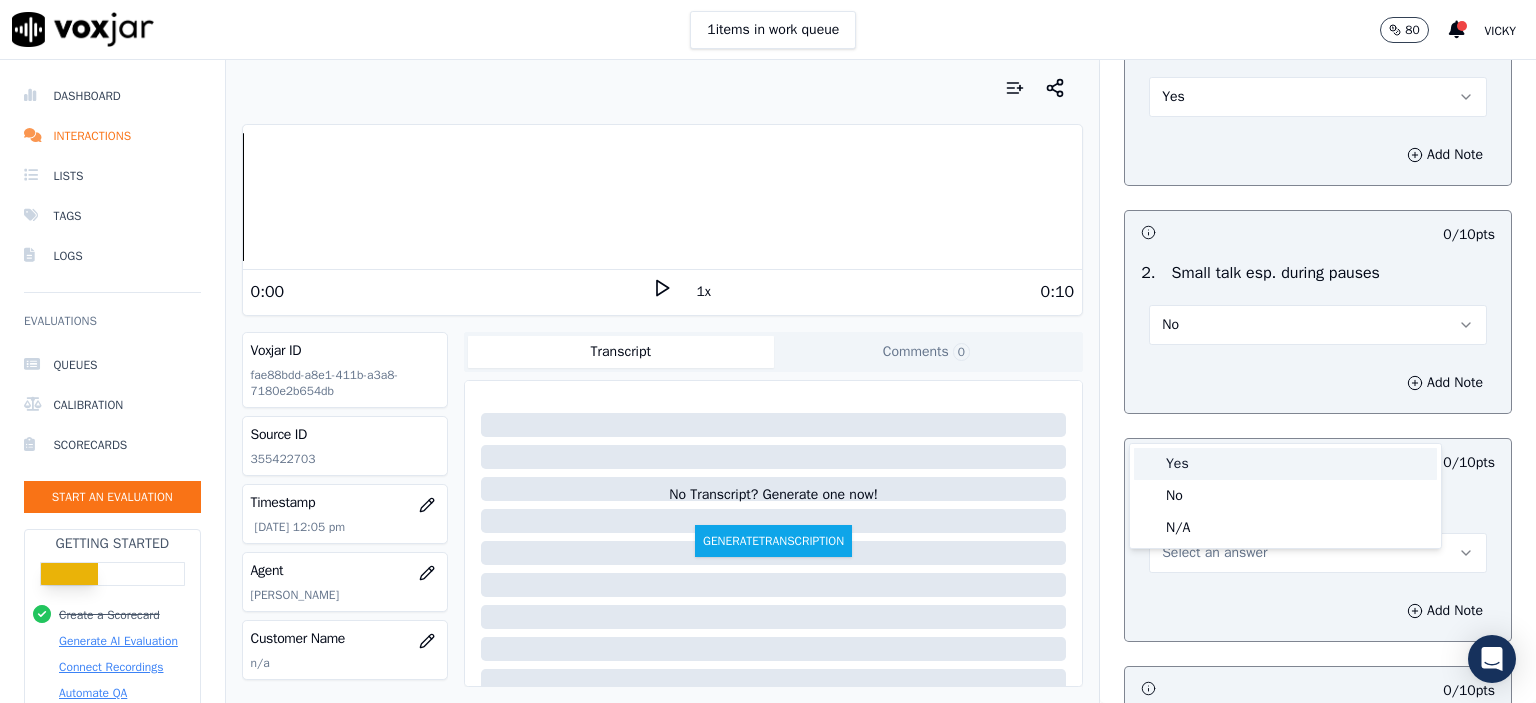 click on "Yes" at bounding box center [1285, 464] 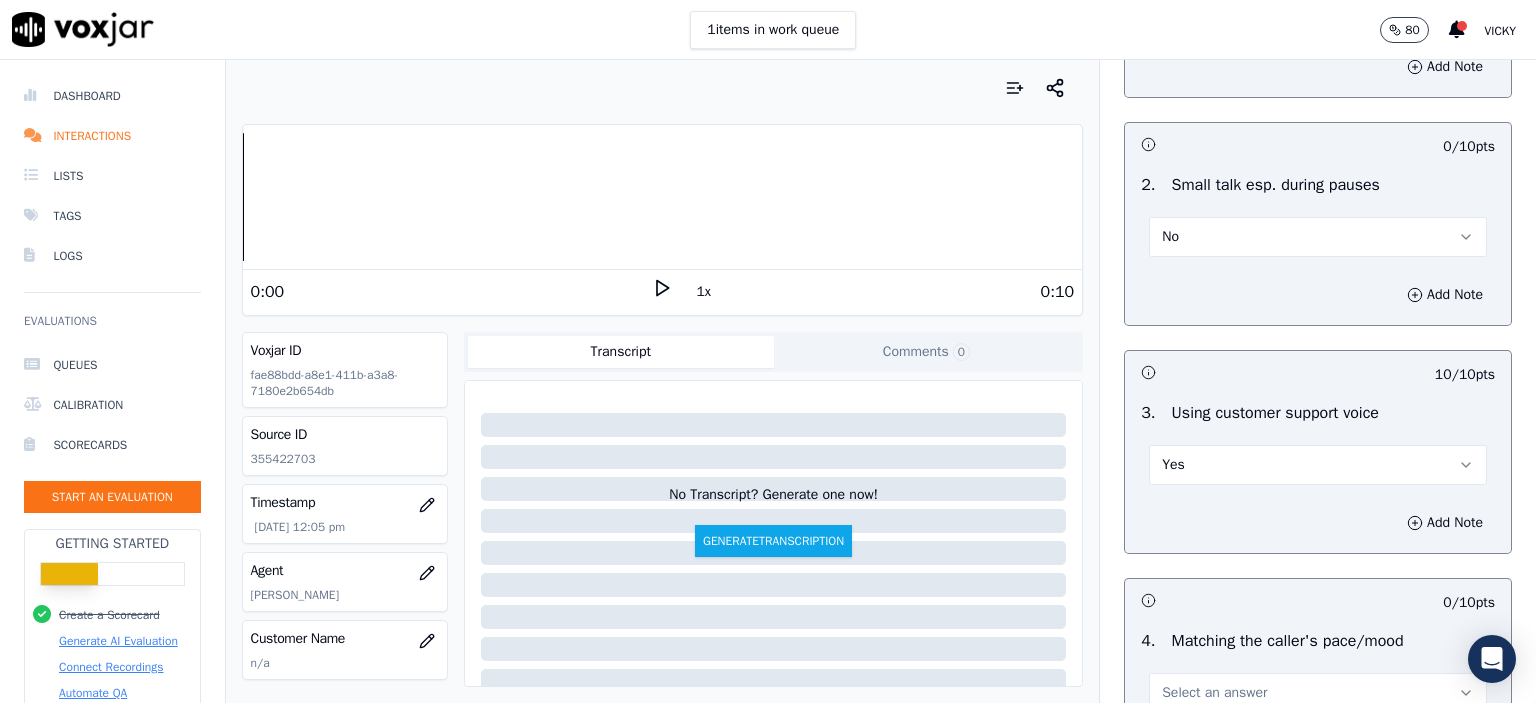 scroll, scrollTop: 2500, scrollLeft: 0, axis: vertical 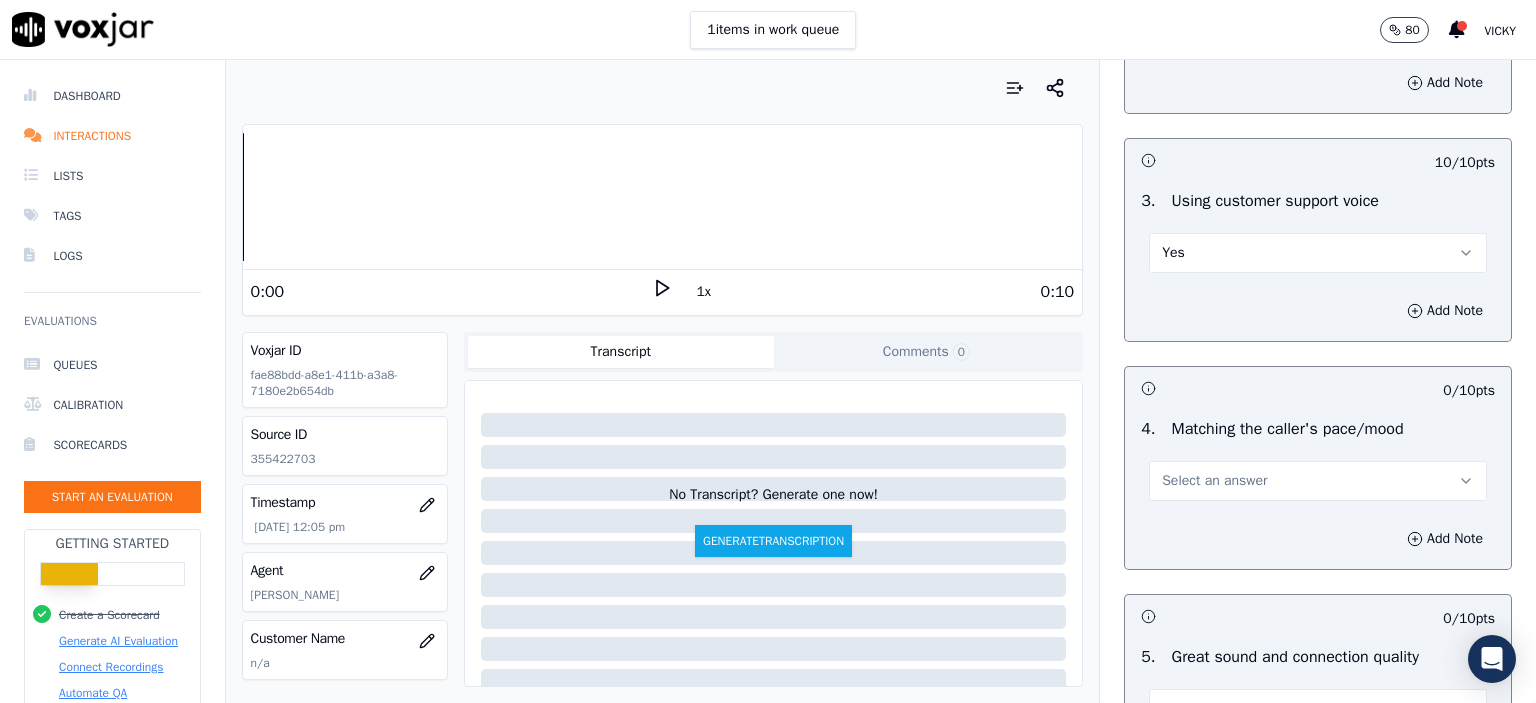 click on "Select an answer" at bounding box center [1214, 481] 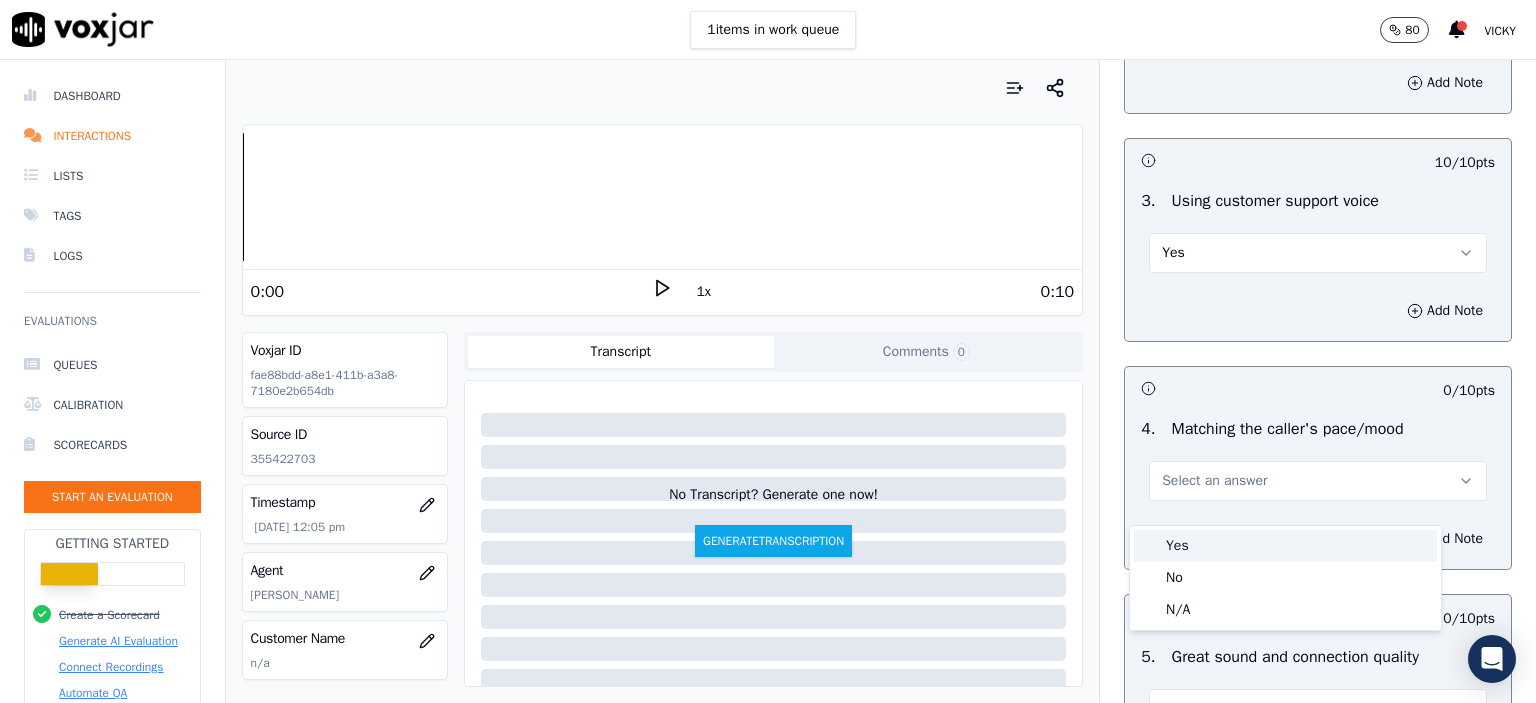click on "Yes" at bounding box center [1285, 546] 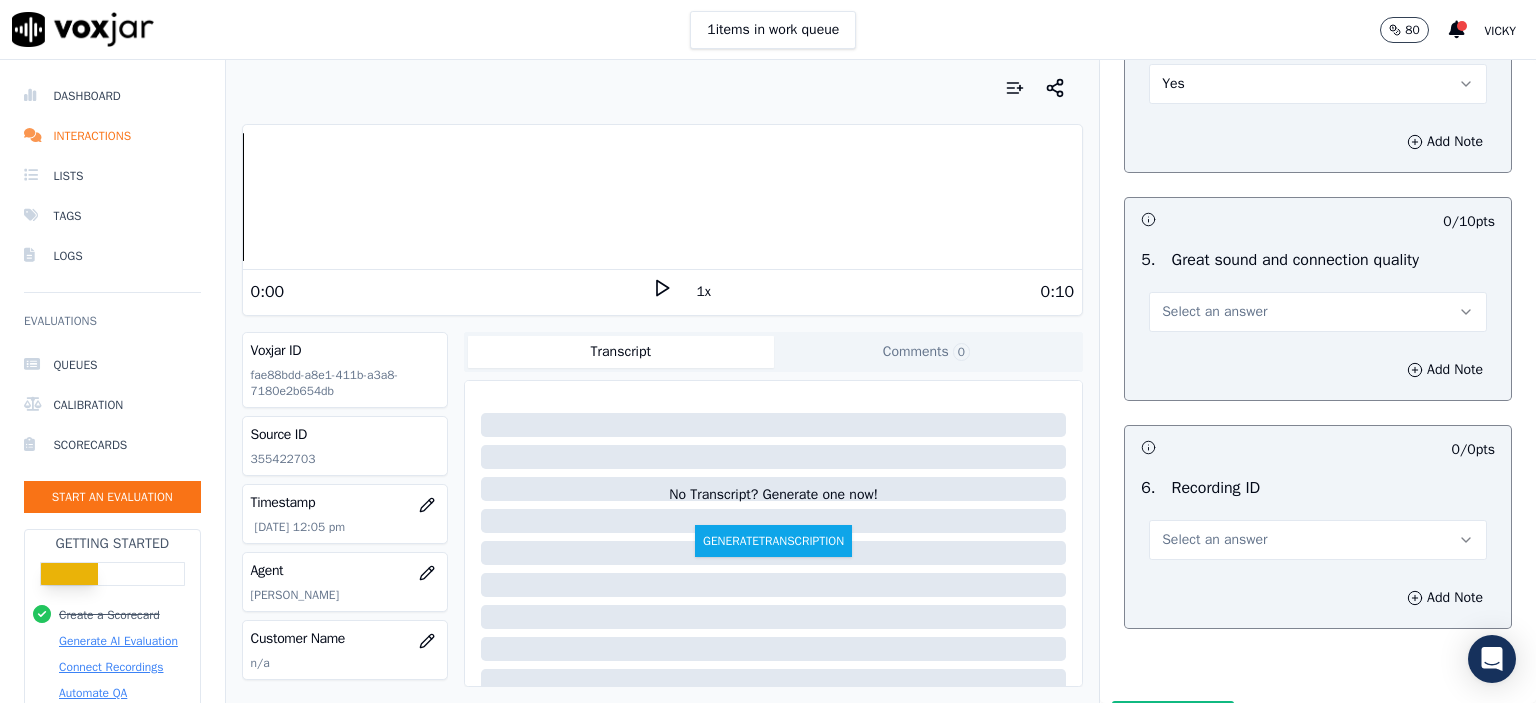 scroll, scrollTop: 2900, scrollLeft: 0, axis: vertical 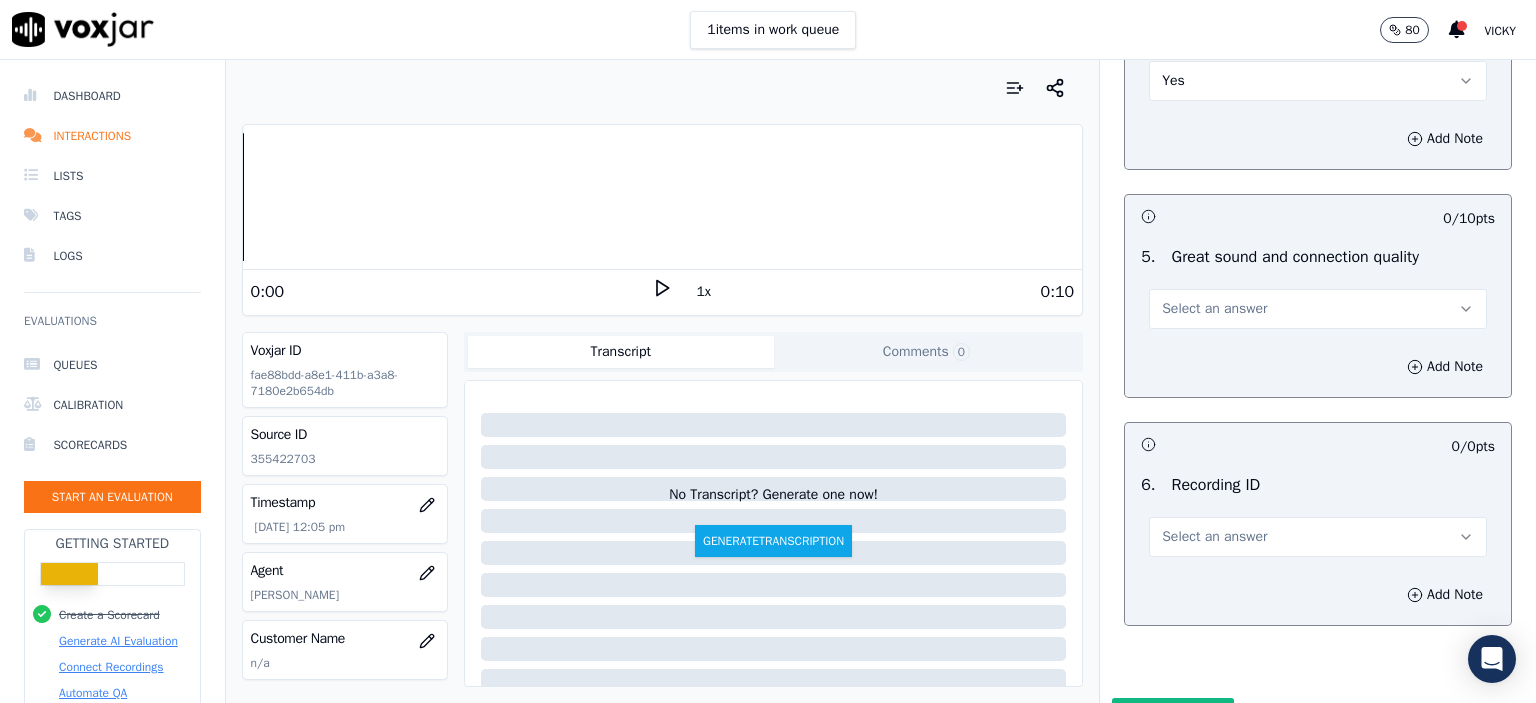 click on "Select an answer" at bounding box center [1214, 309] 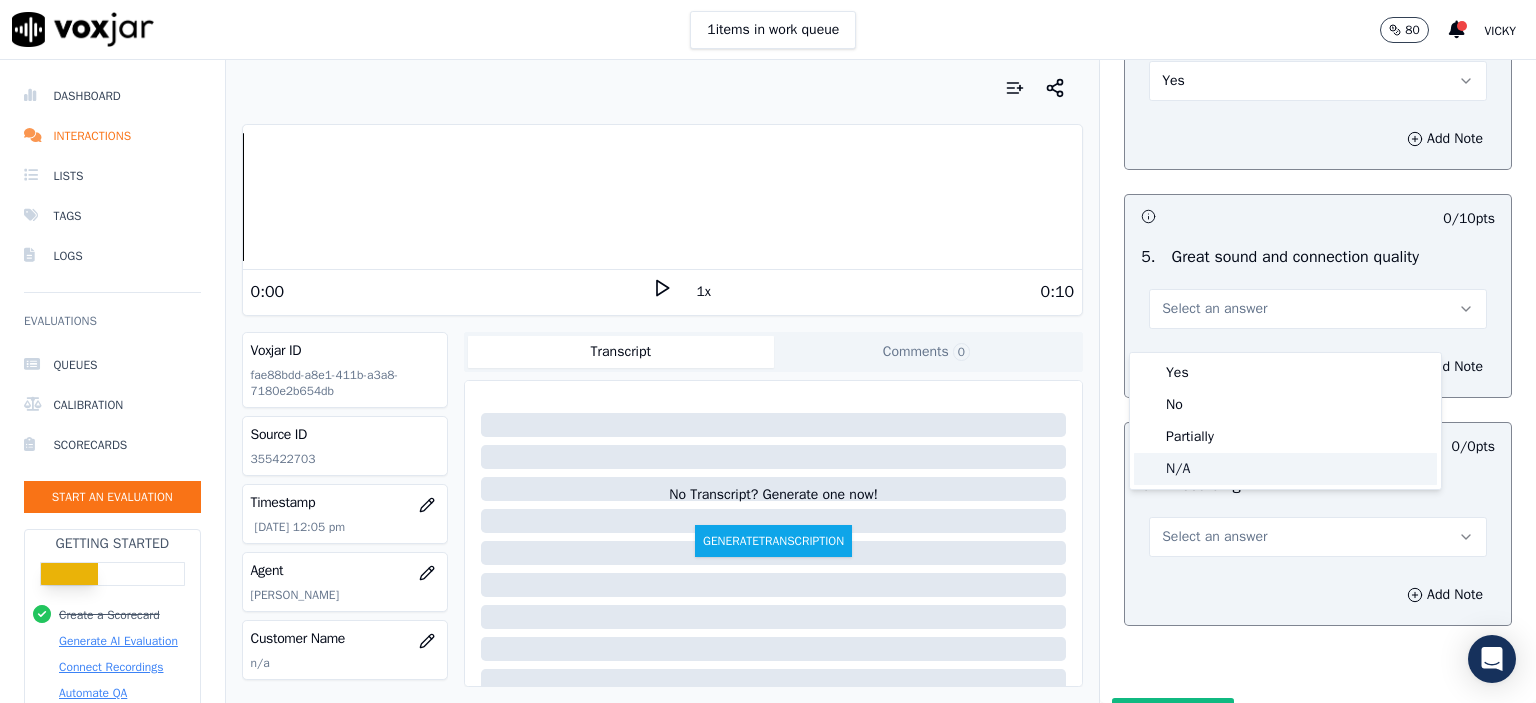 click on "Yes   No   Partially     N/A" at bounding box center [1285, 421] 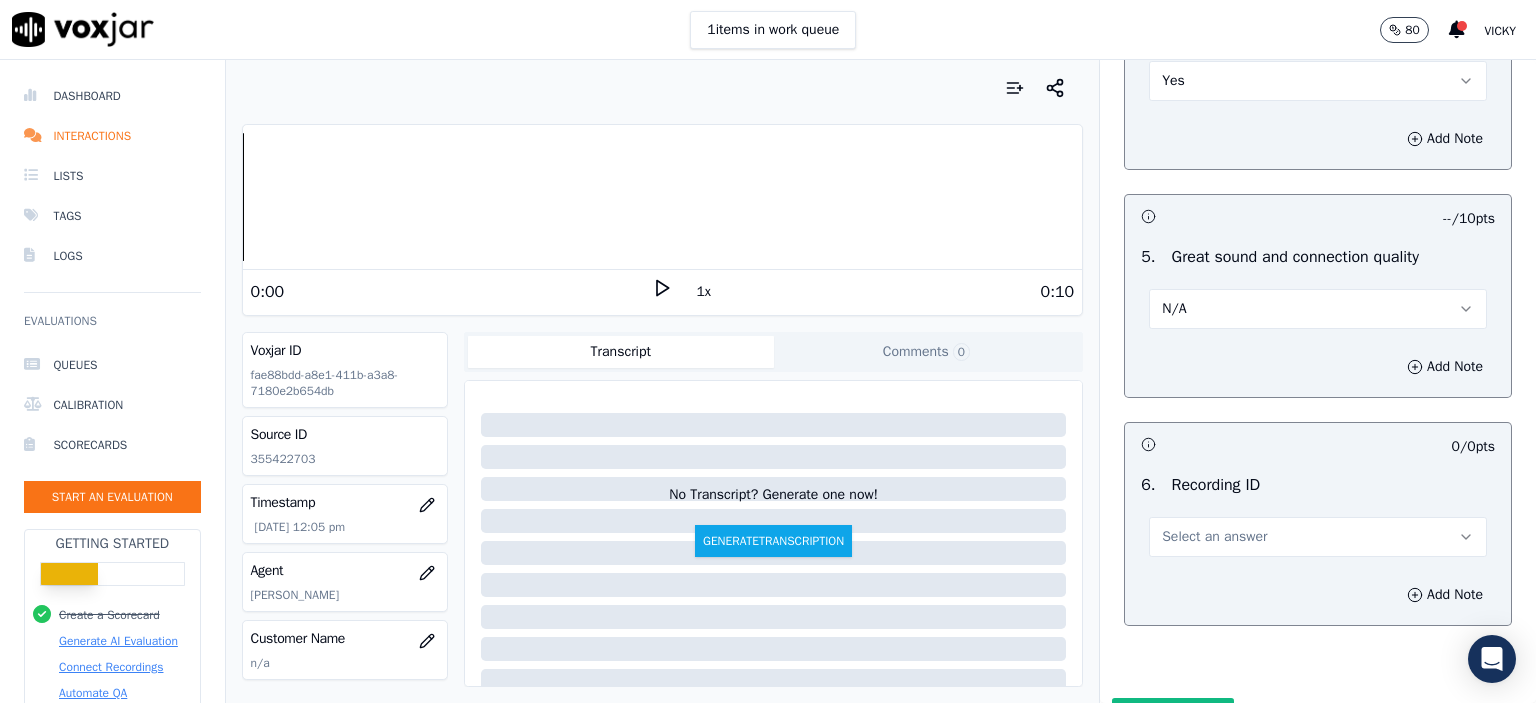click on "Select an answer" at bounding box center [1214, 537] 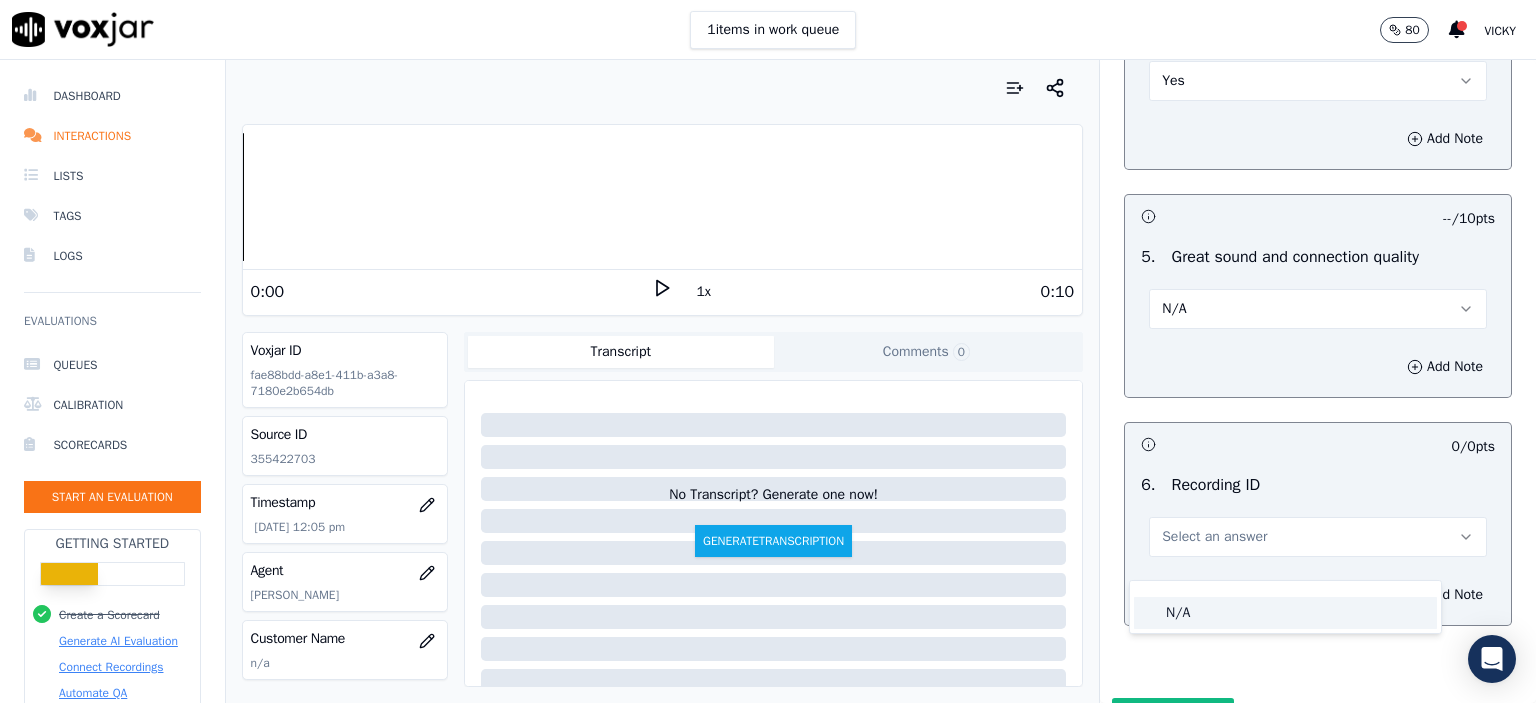 click on "N/A" 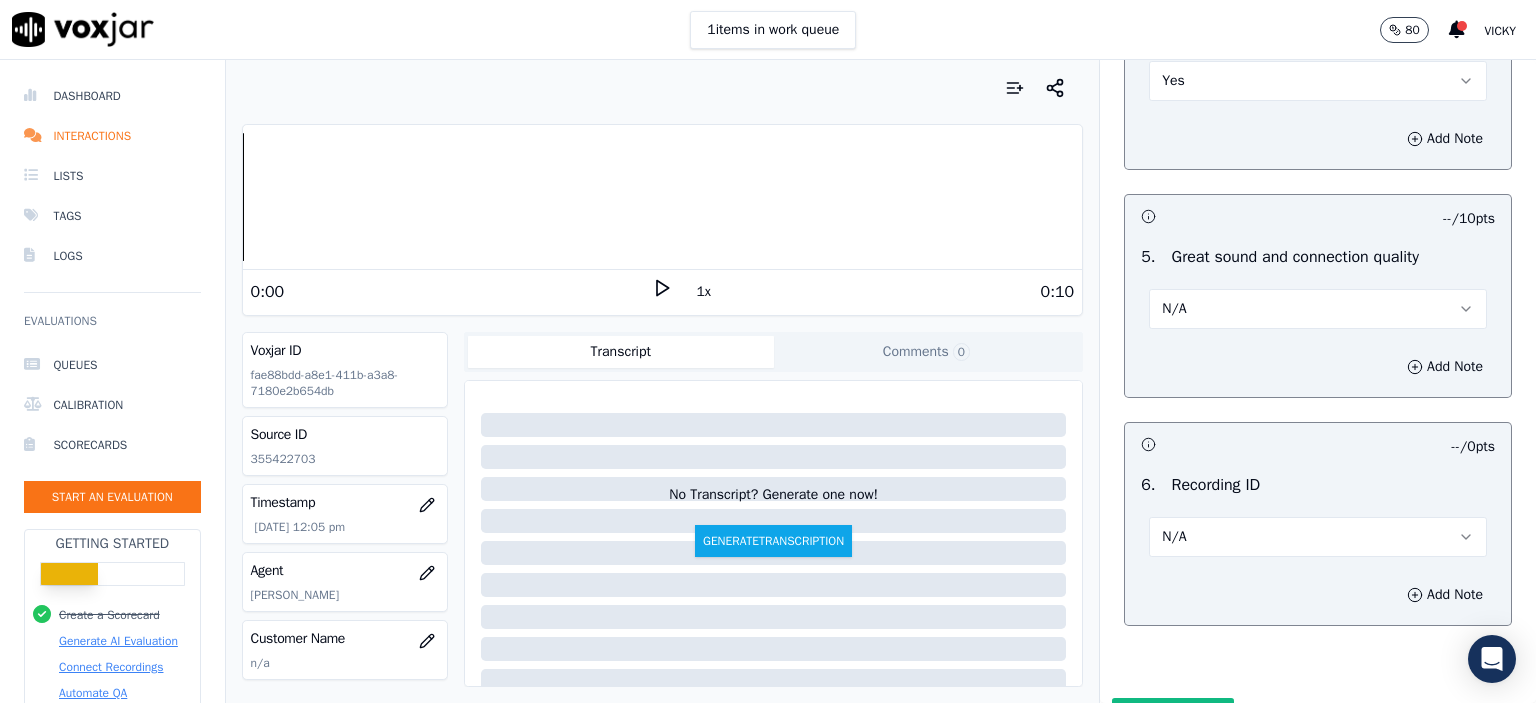 click on "355422703" 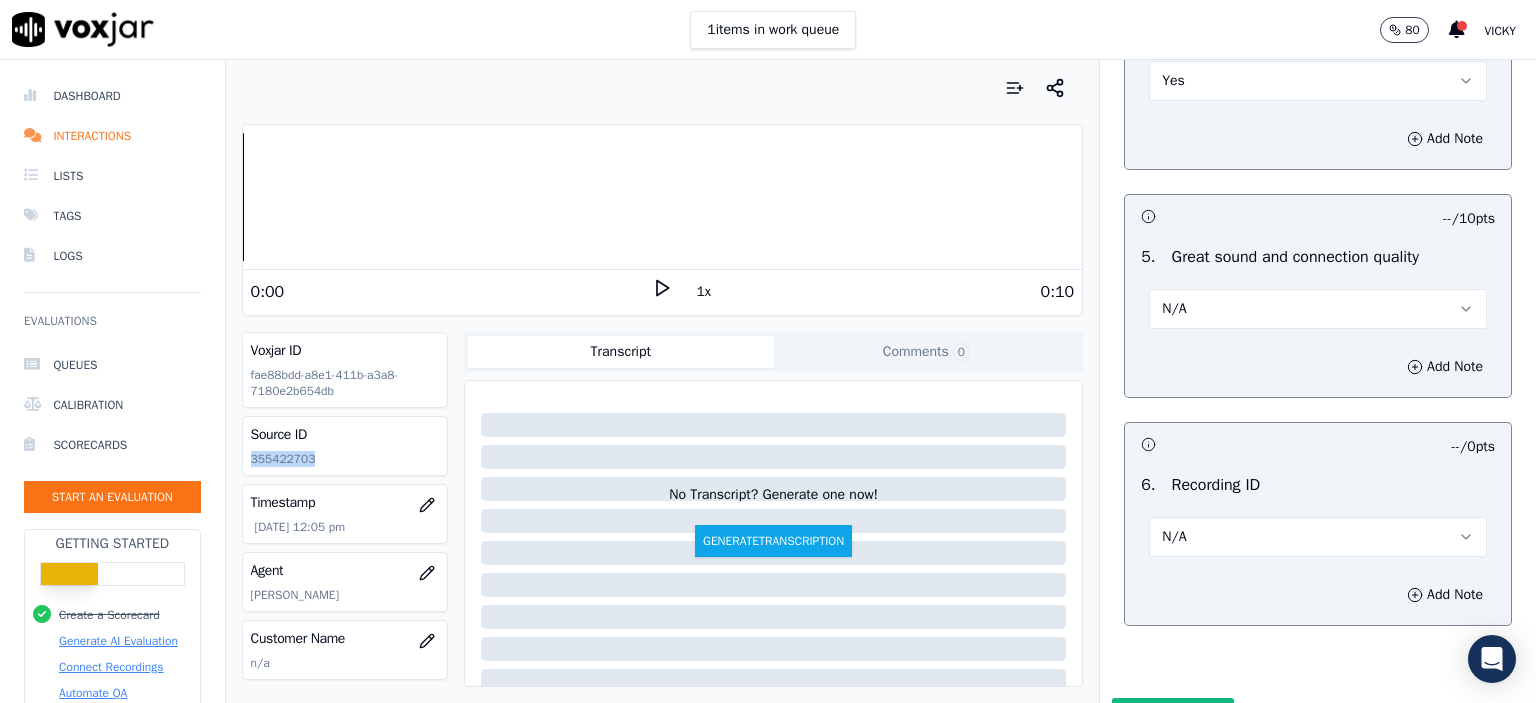 click on "355422703" 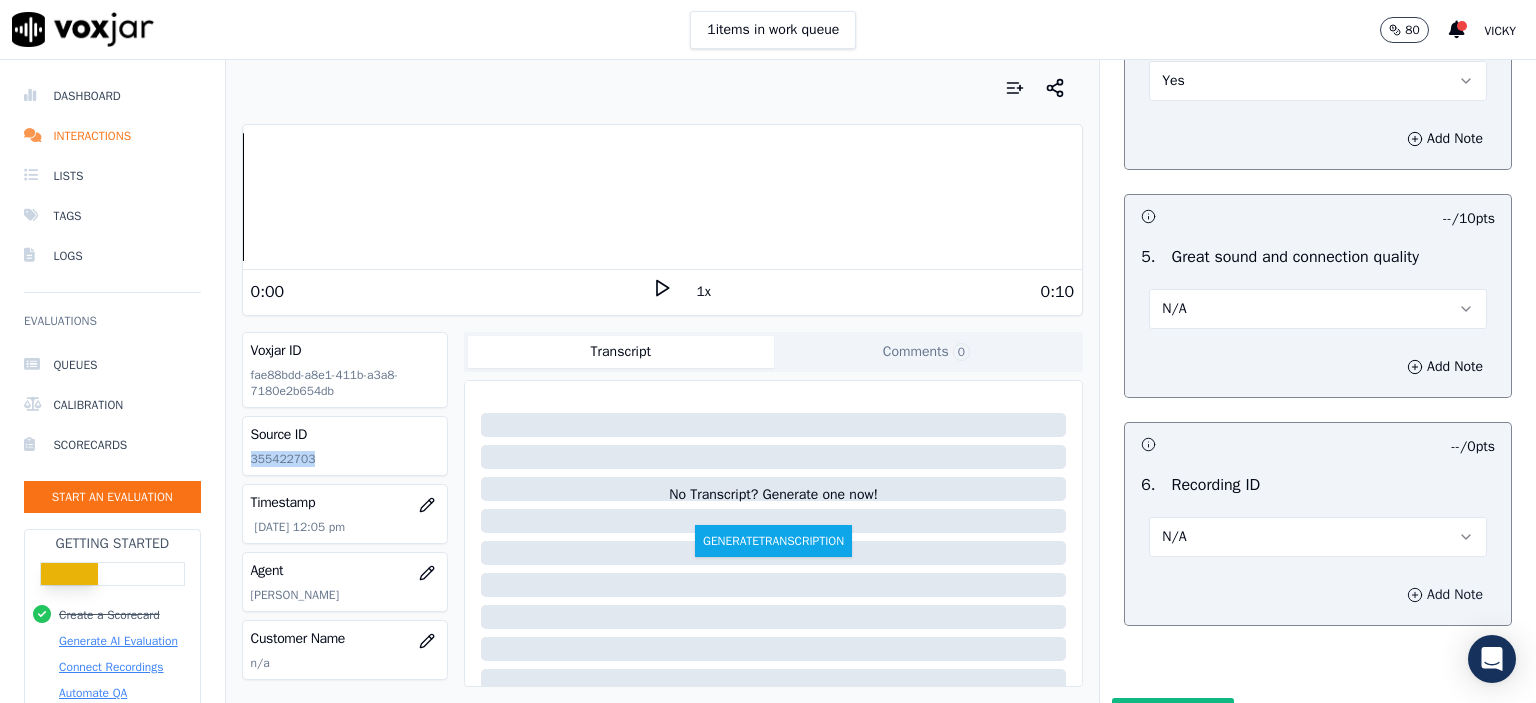 click 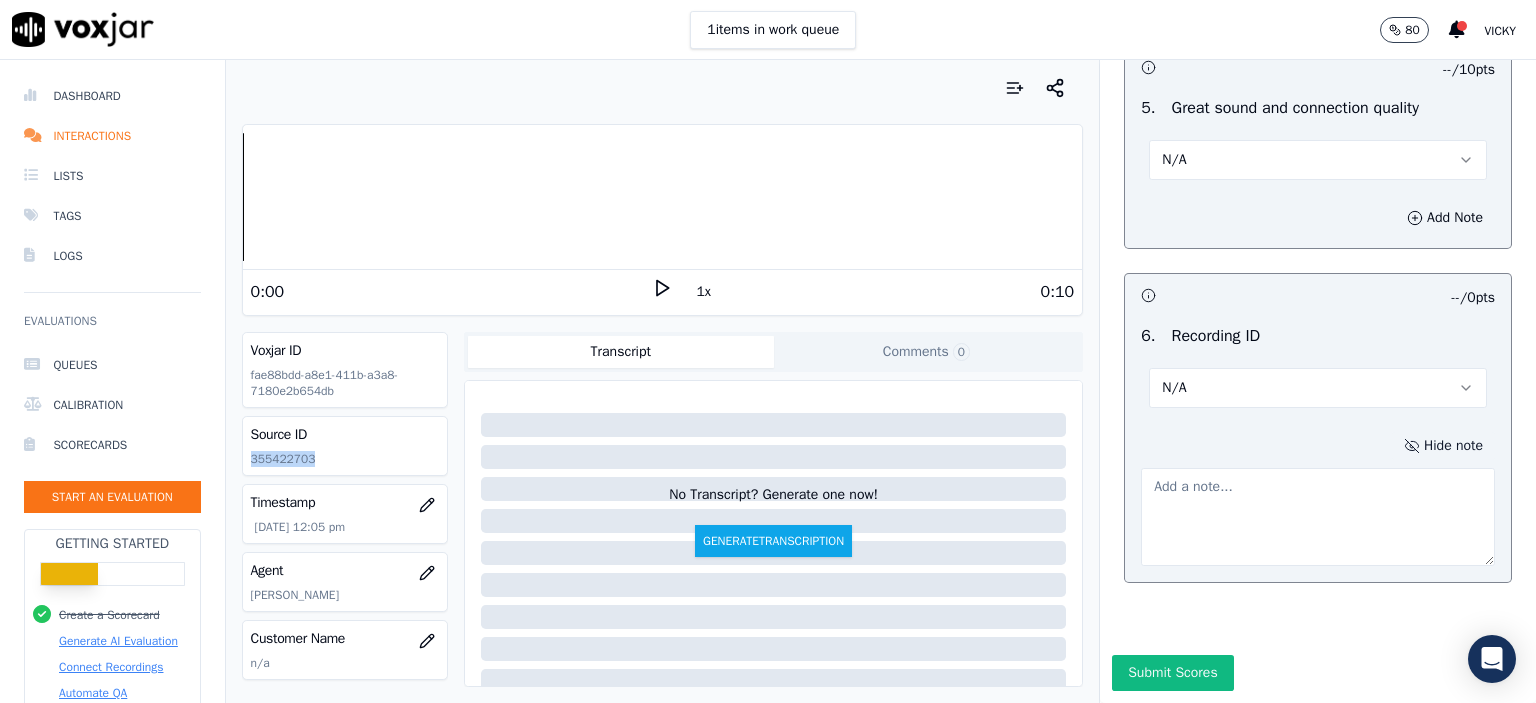 scroll, scrollTop: 3100, scrollLeft: 0, axis: vertical 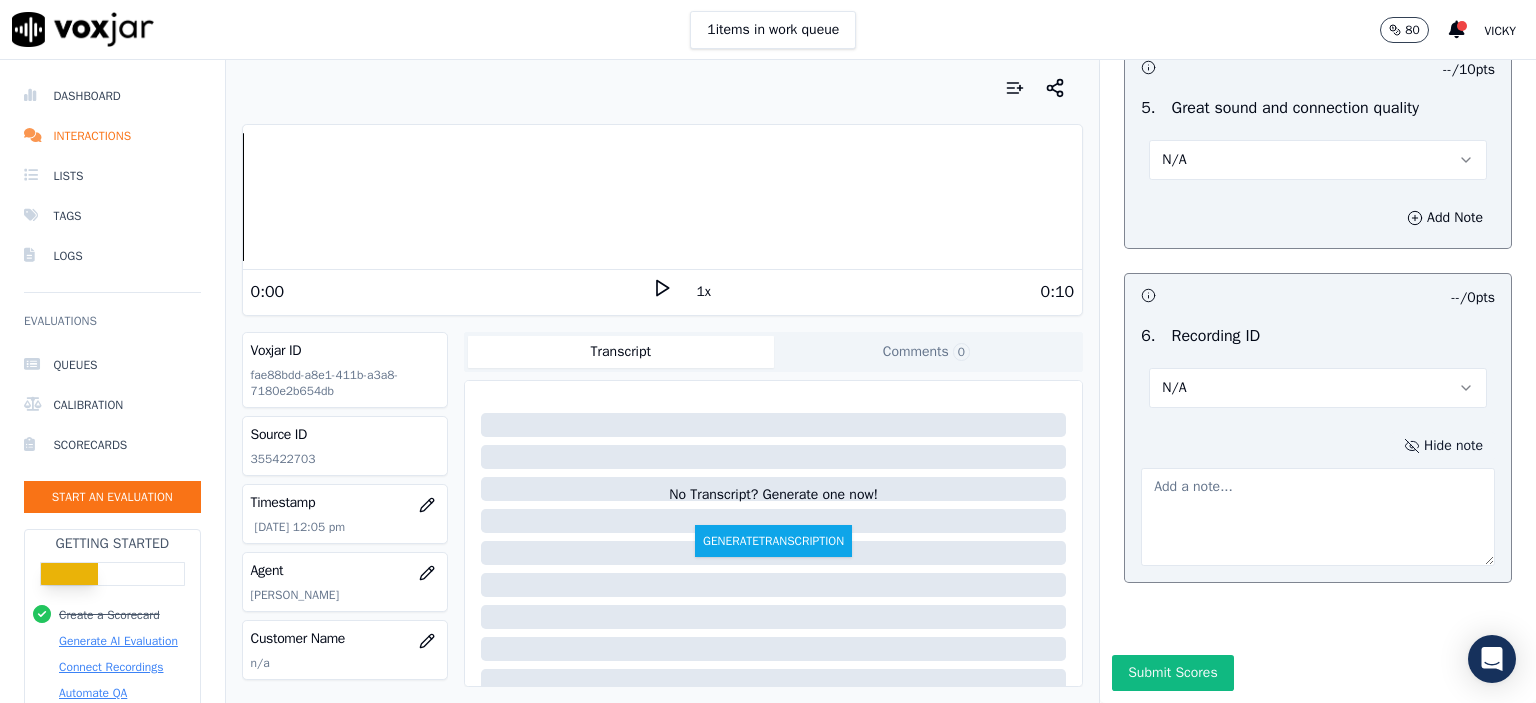 click at bounding box center [1318, 517] 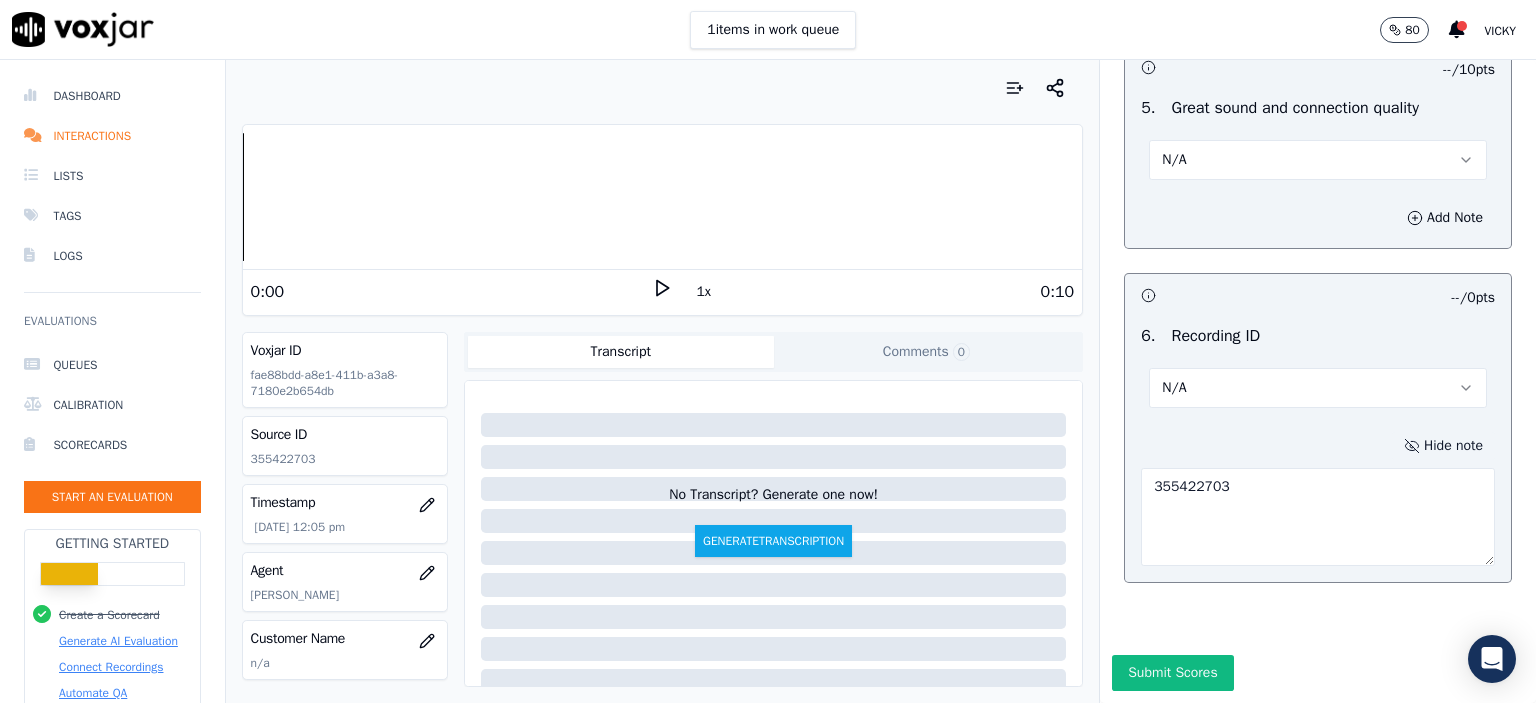 type on "355422703" 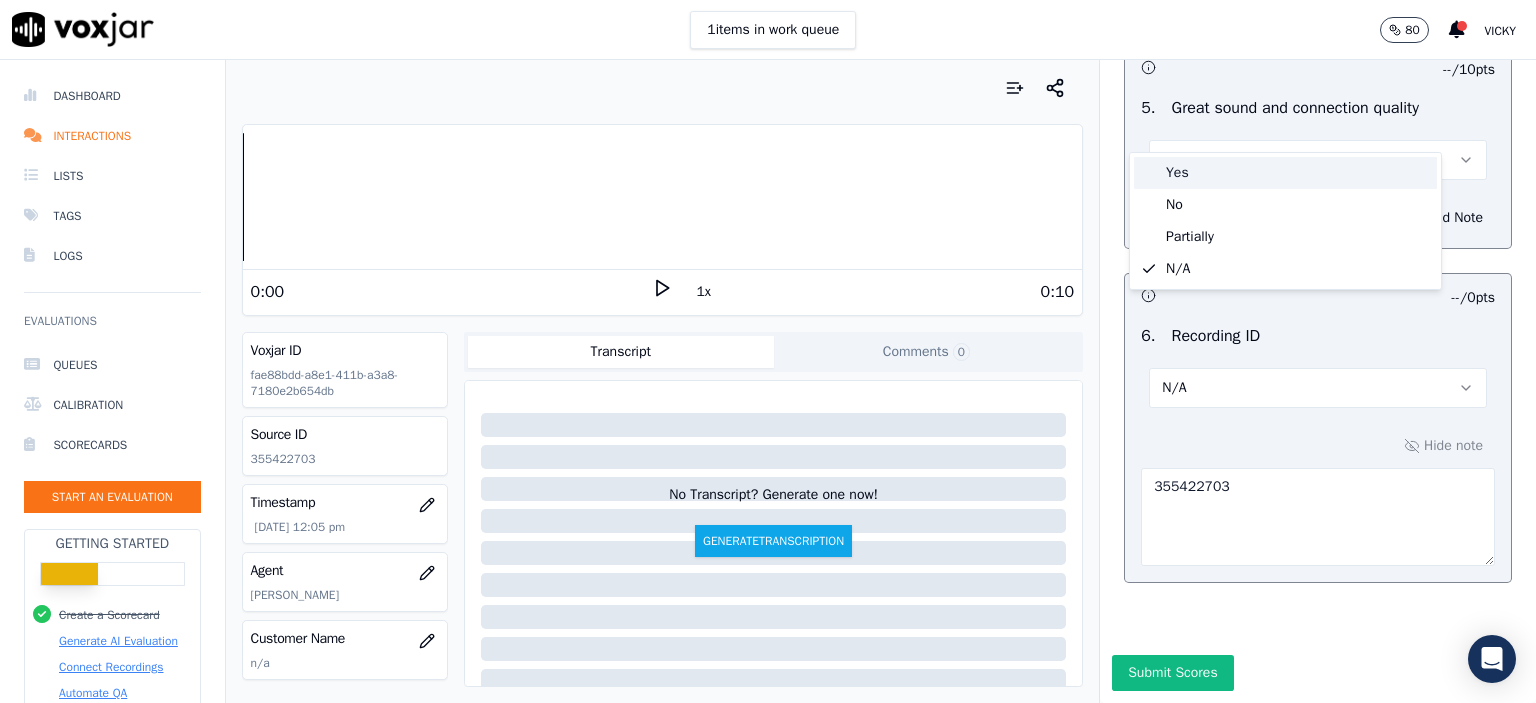 click on "Yes" at bounding box center [1285, 173] 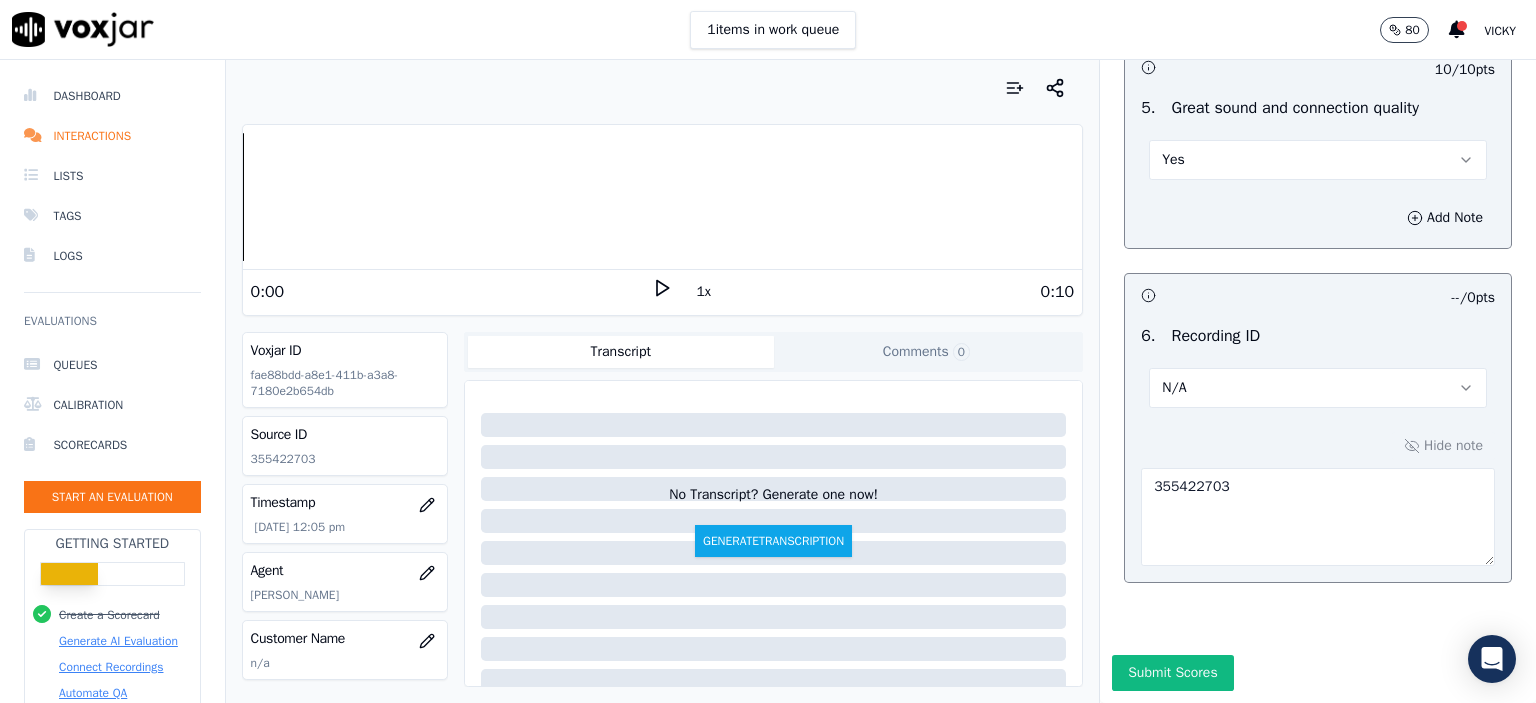 click on "Submit Scores" at bounding box center [1172, 673] 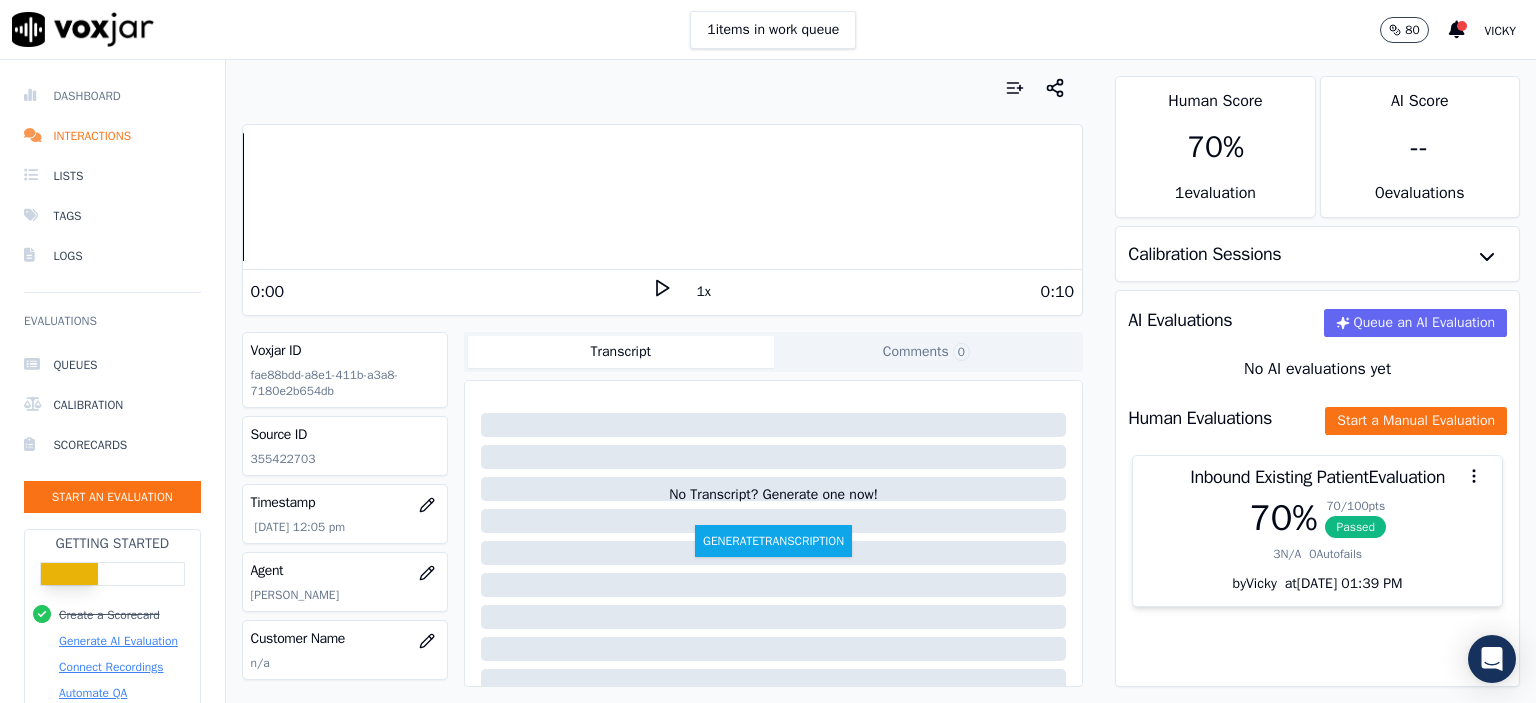 click on "Dashboard" at bounding box center [112, 96] 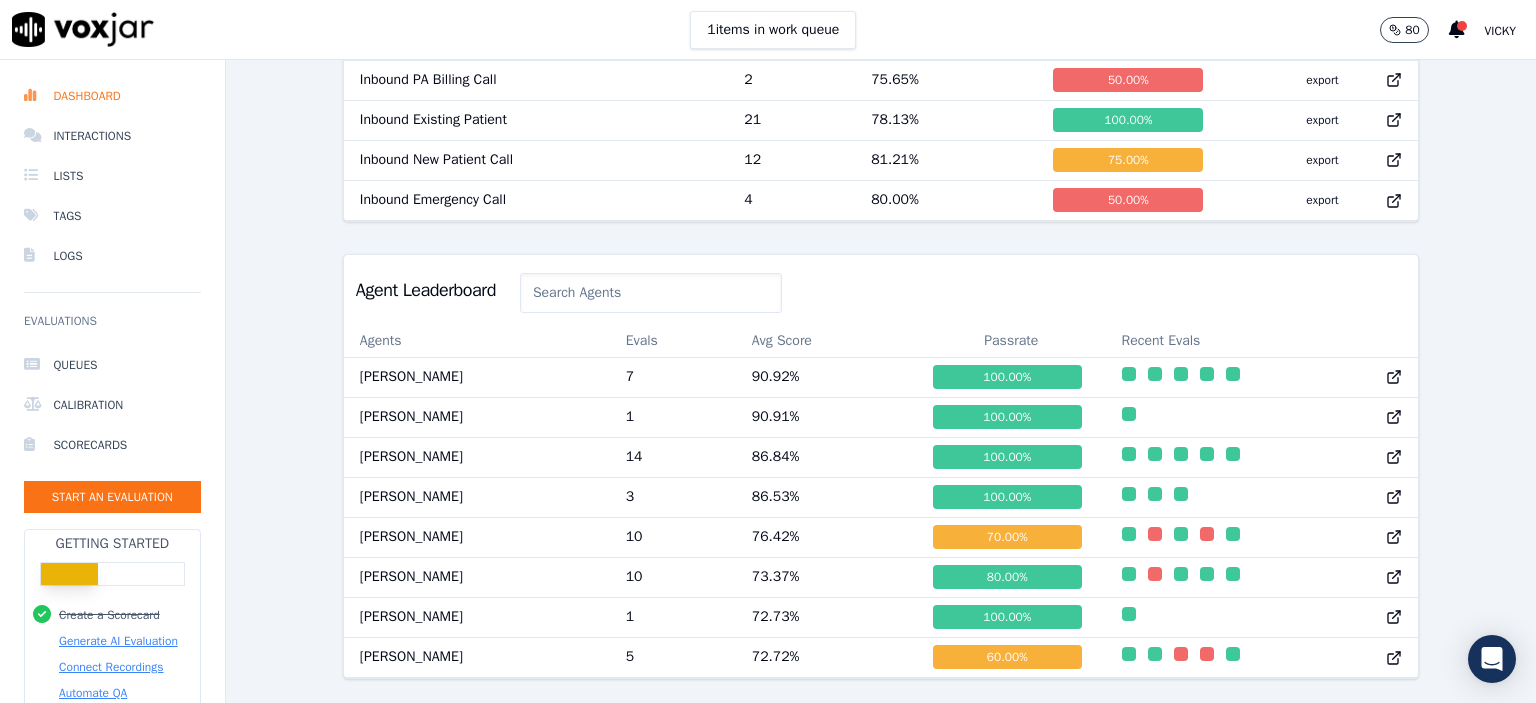 scroll, scrollTop: 898, scrollLeft: 0, axis: vertical 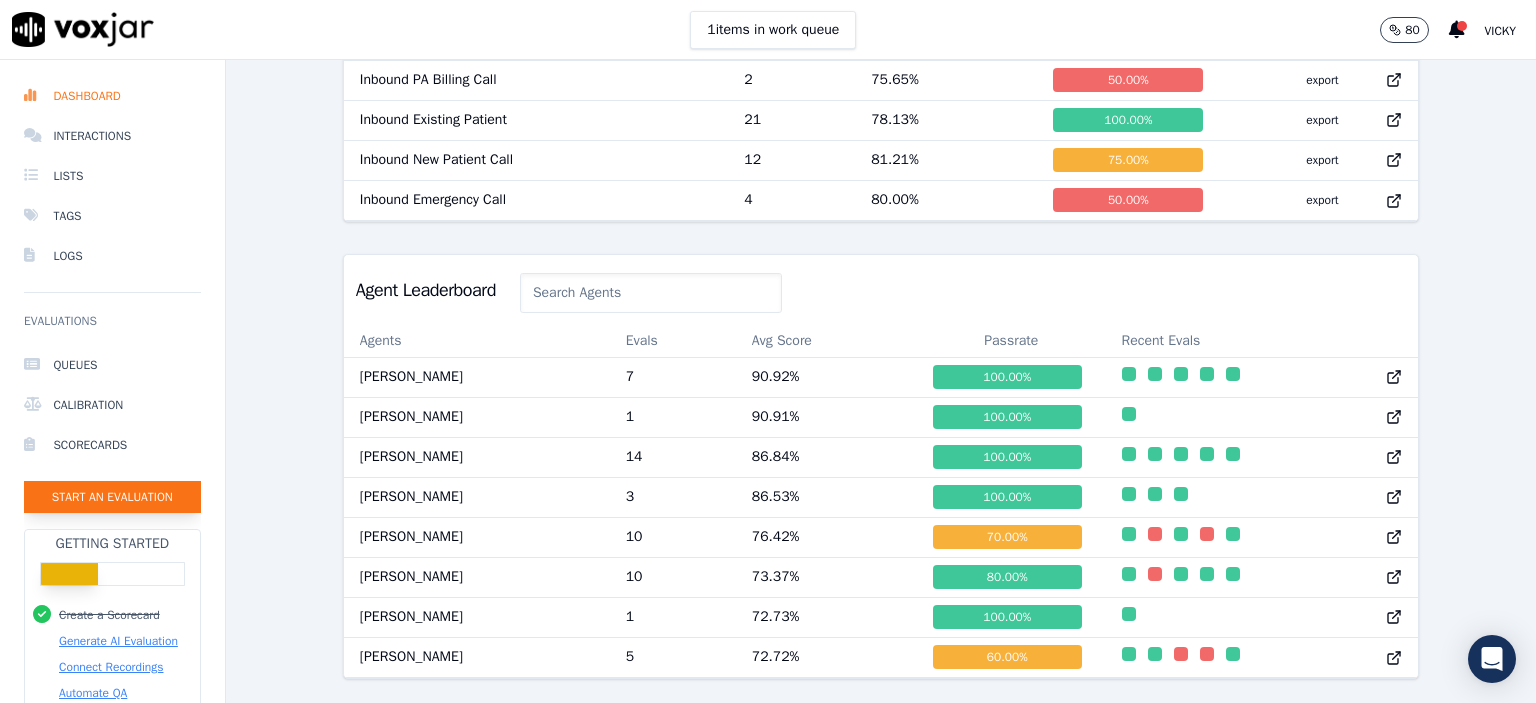 click on "Start an Evaluation" 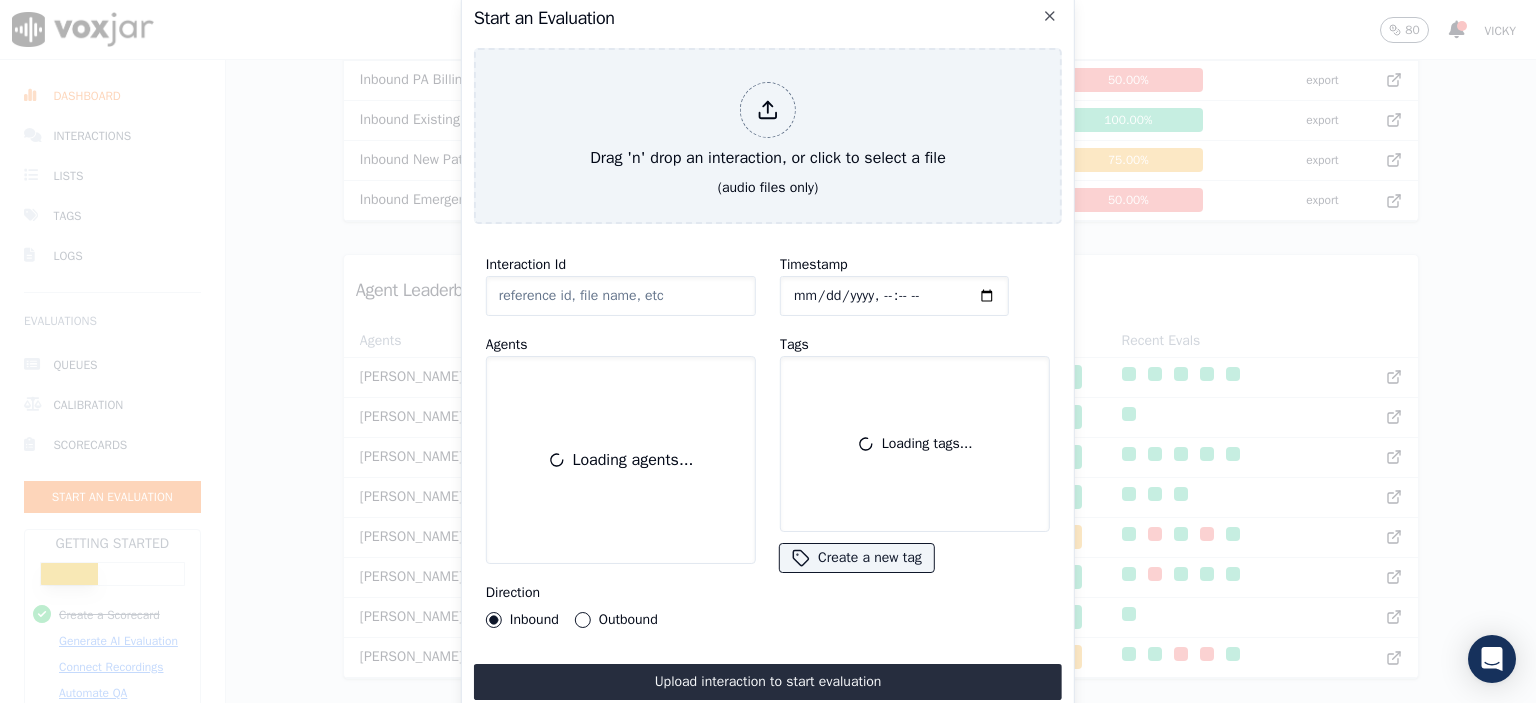 scroll, scrollTop: 122, scrollLeft: 0, axis: vertical 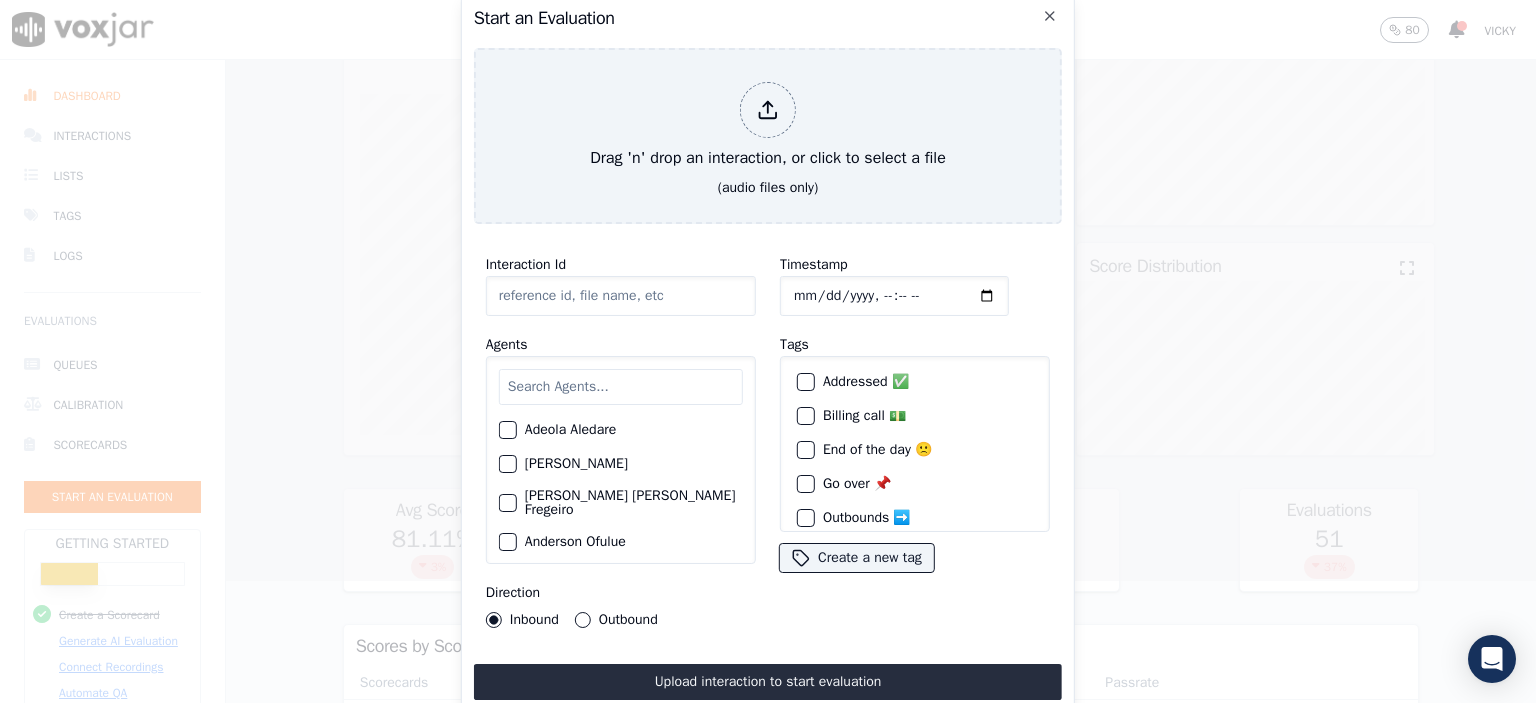 click on "Interaction Id" 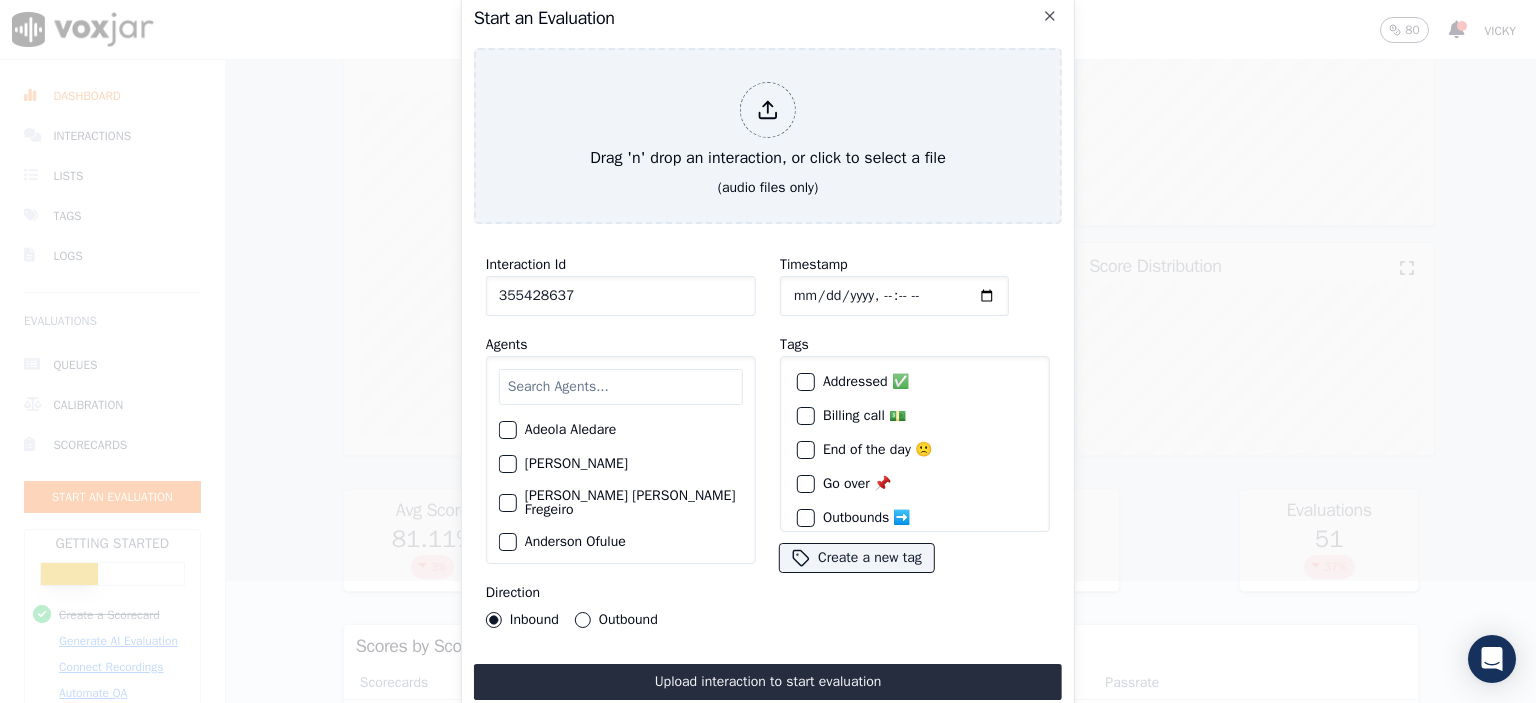 type on "355428637" 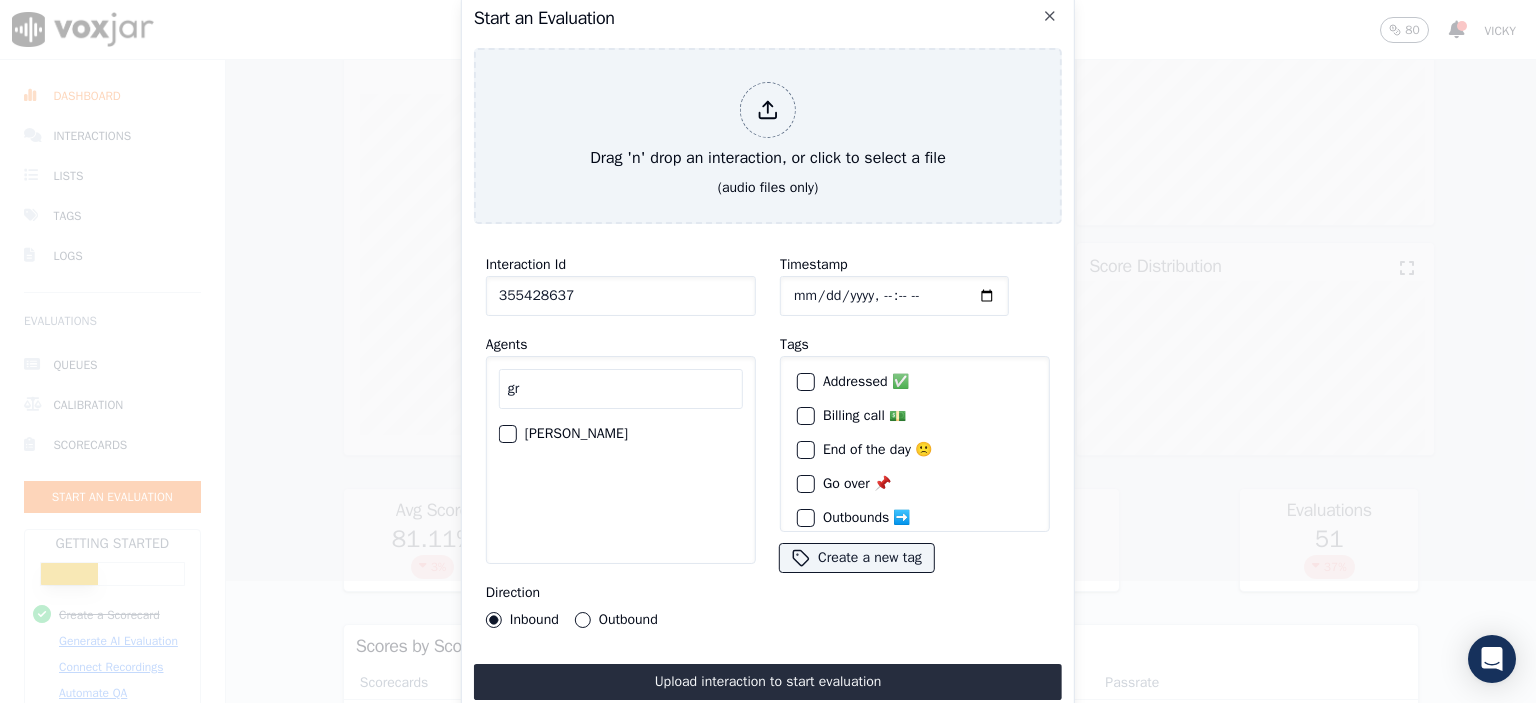 type on "gr" 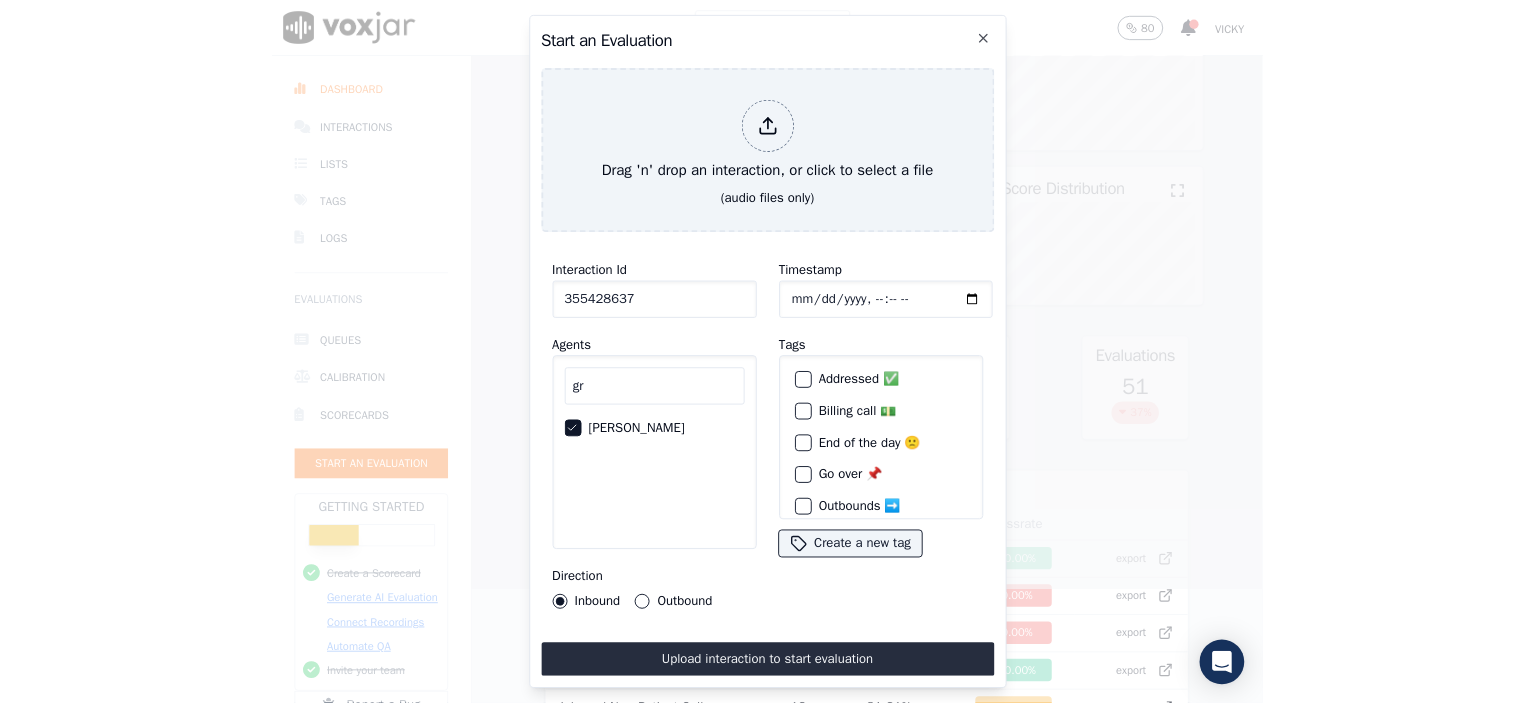 scroll, scrollTop: 58, scrollLeft: 0, axis: vertical 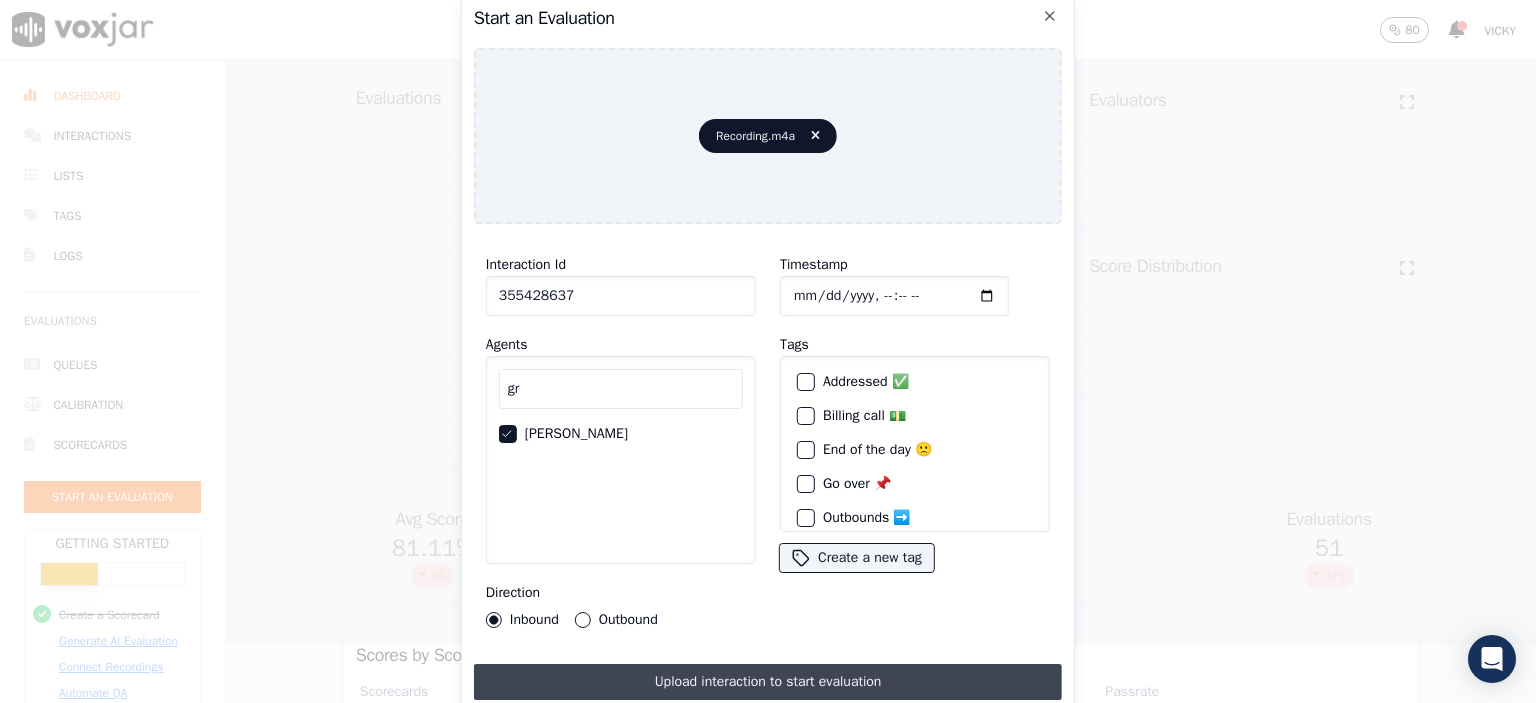 click on "Upload interaction to start evaluation" at bounding box center [768, 682] 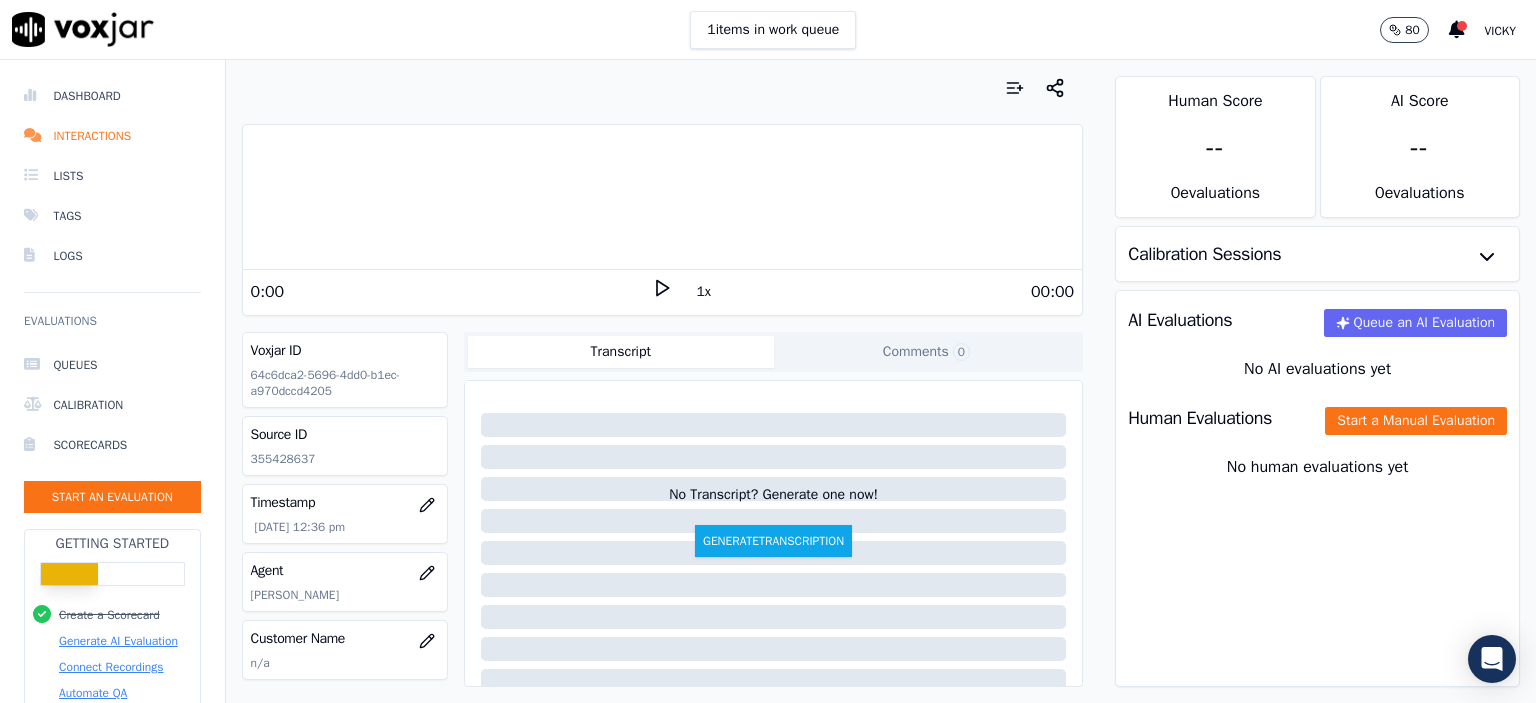 scroll, scrollTop: 0, scrollLeft: 0, axis: both 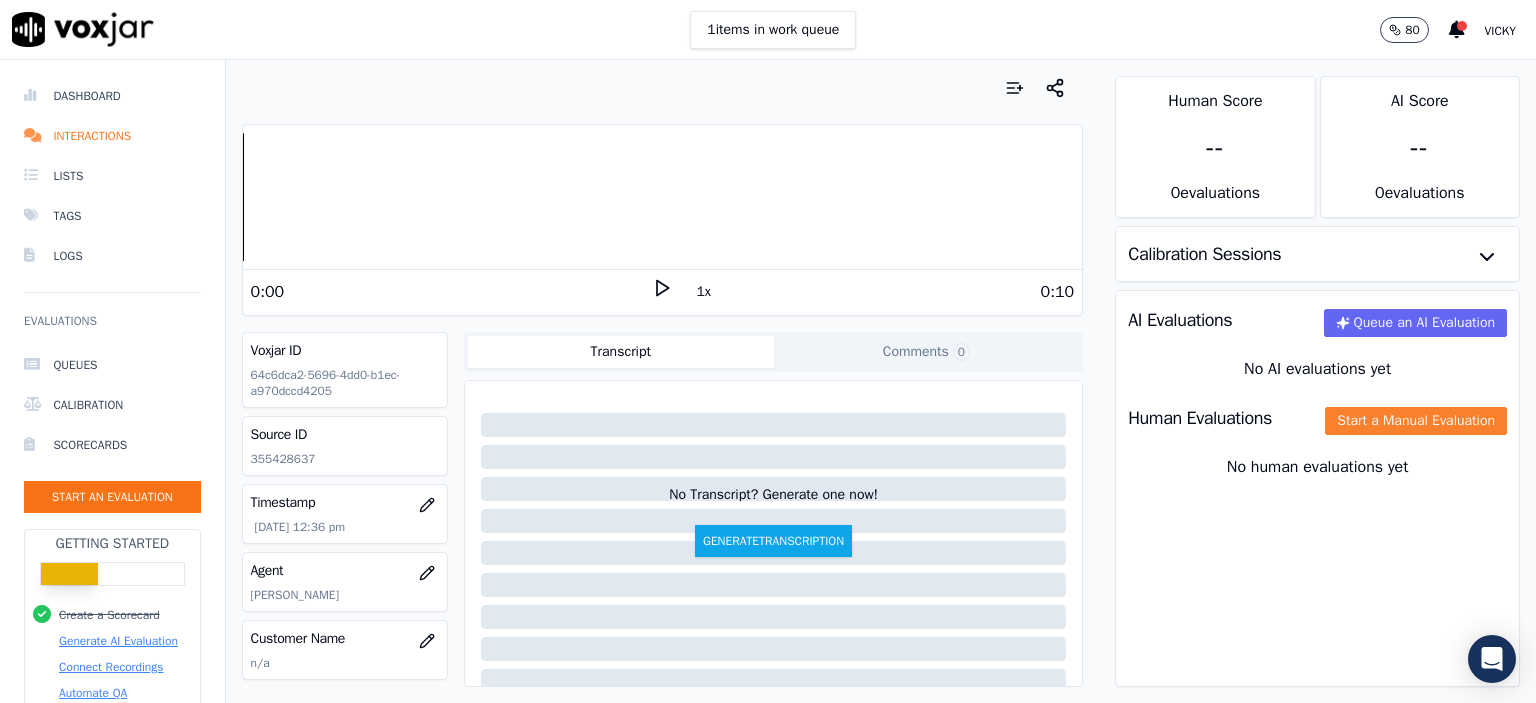 click on "Start a Manual Evaluation" 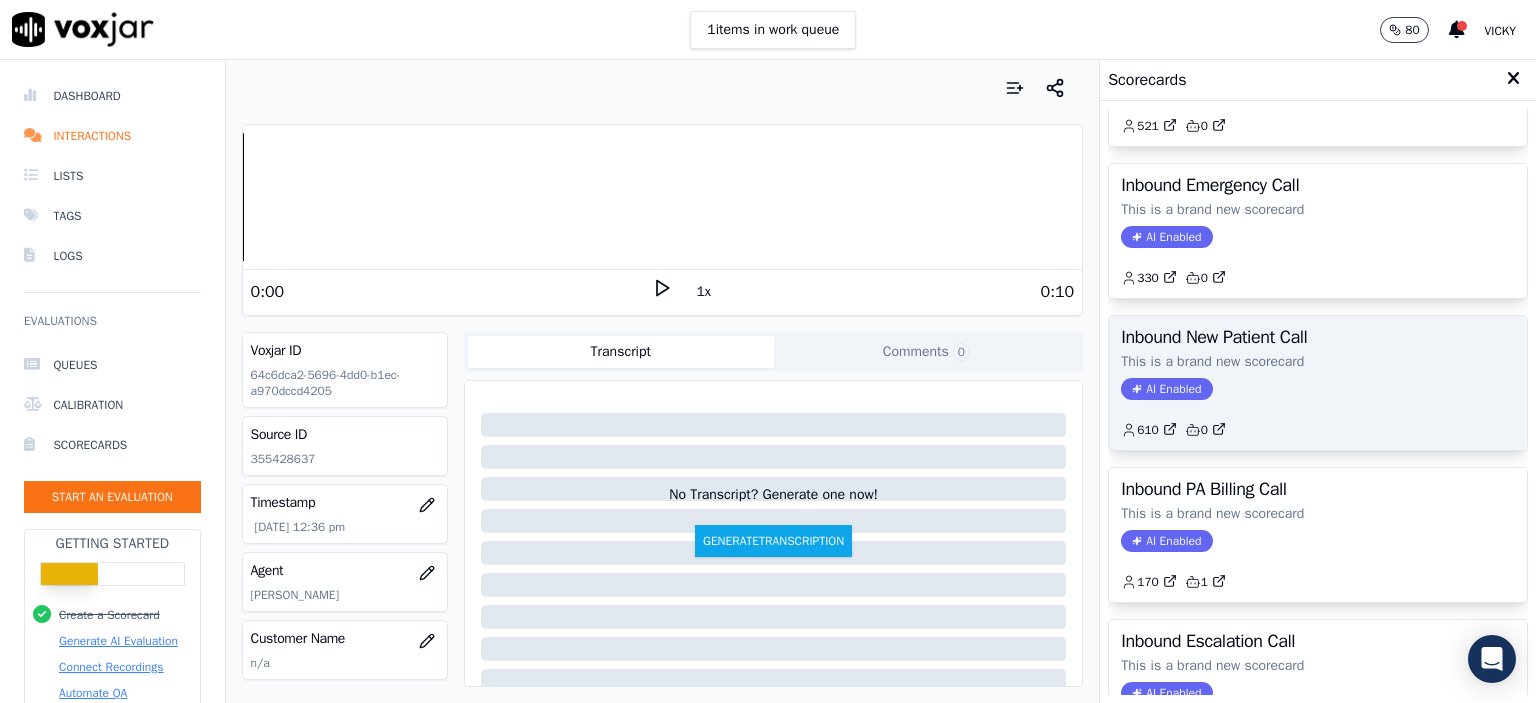 scroll, scrollTop: 300, scrollLeft: 0, axis: vertical 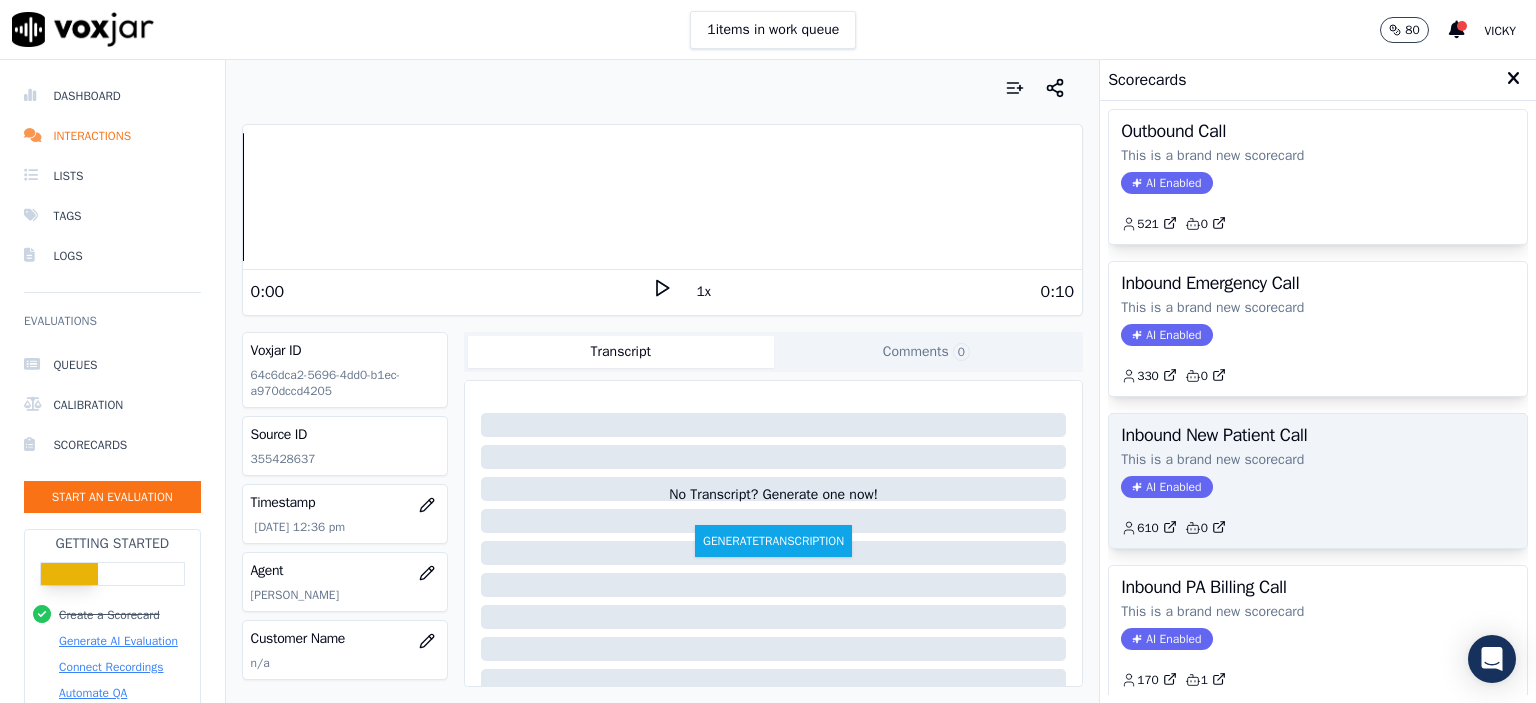 click on "Inbound New Patient Call" at bounding box center (1318, 435) 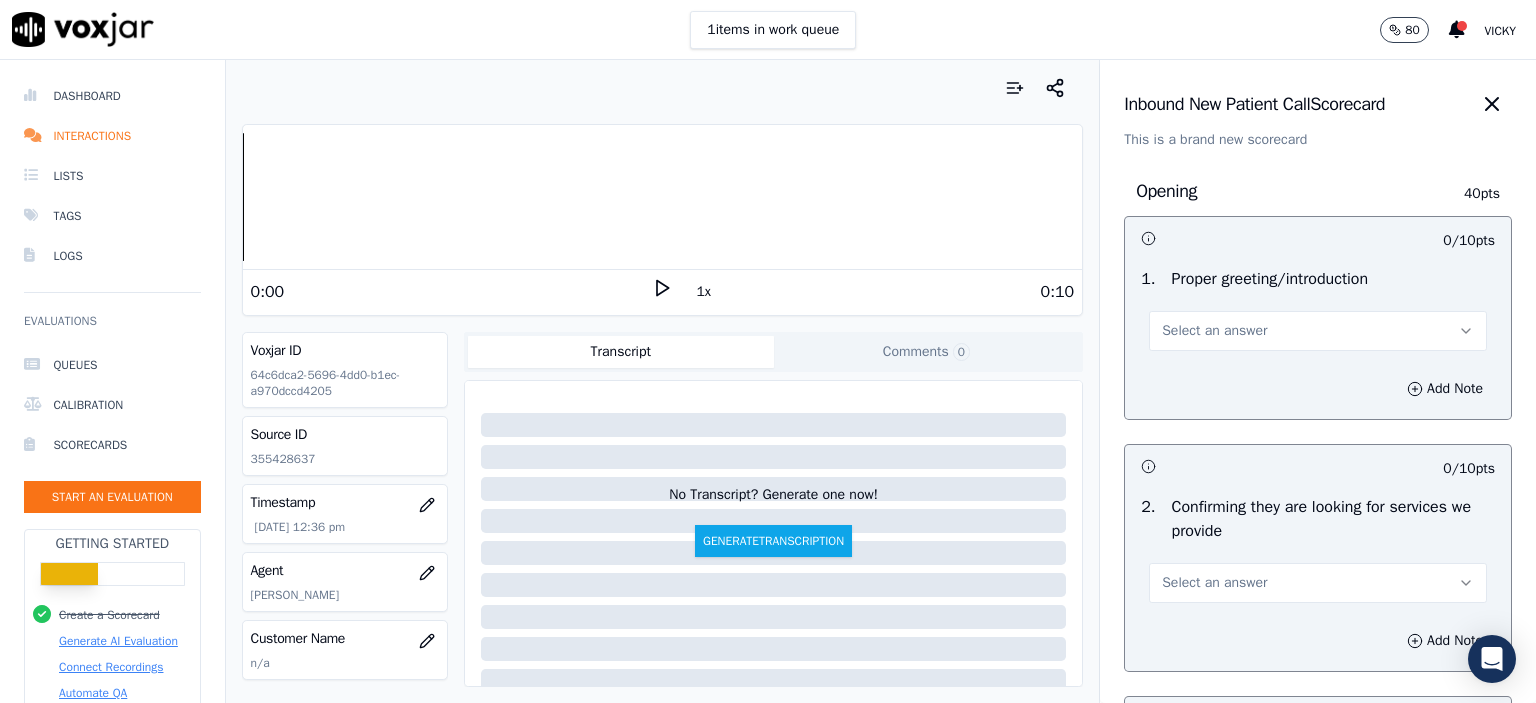 click on "Select an answer" at bounding box center [1318, 331] 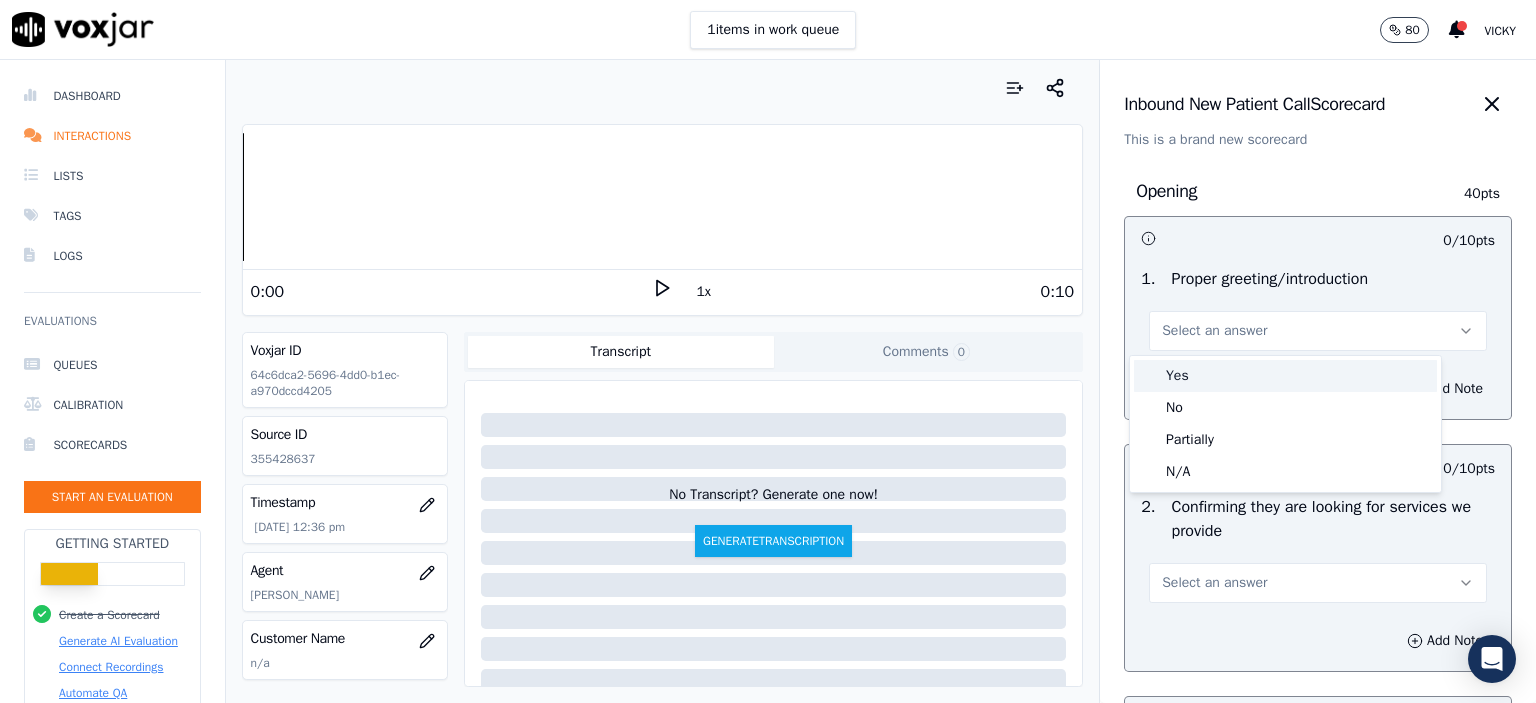 click on "Yes" at bounding box center [1285, 376] 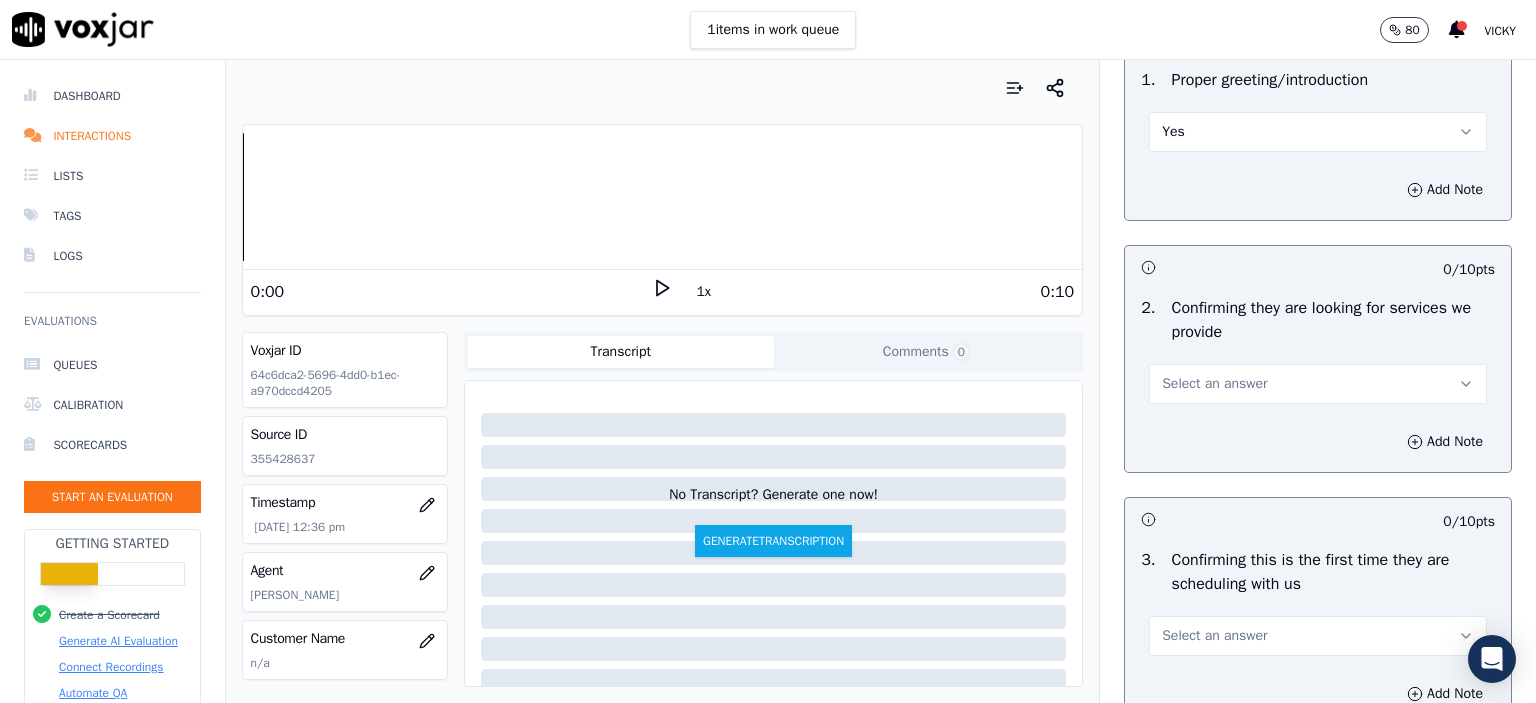 scroll, scrollTop: 200, scrollLeft: 0, axis: vertical 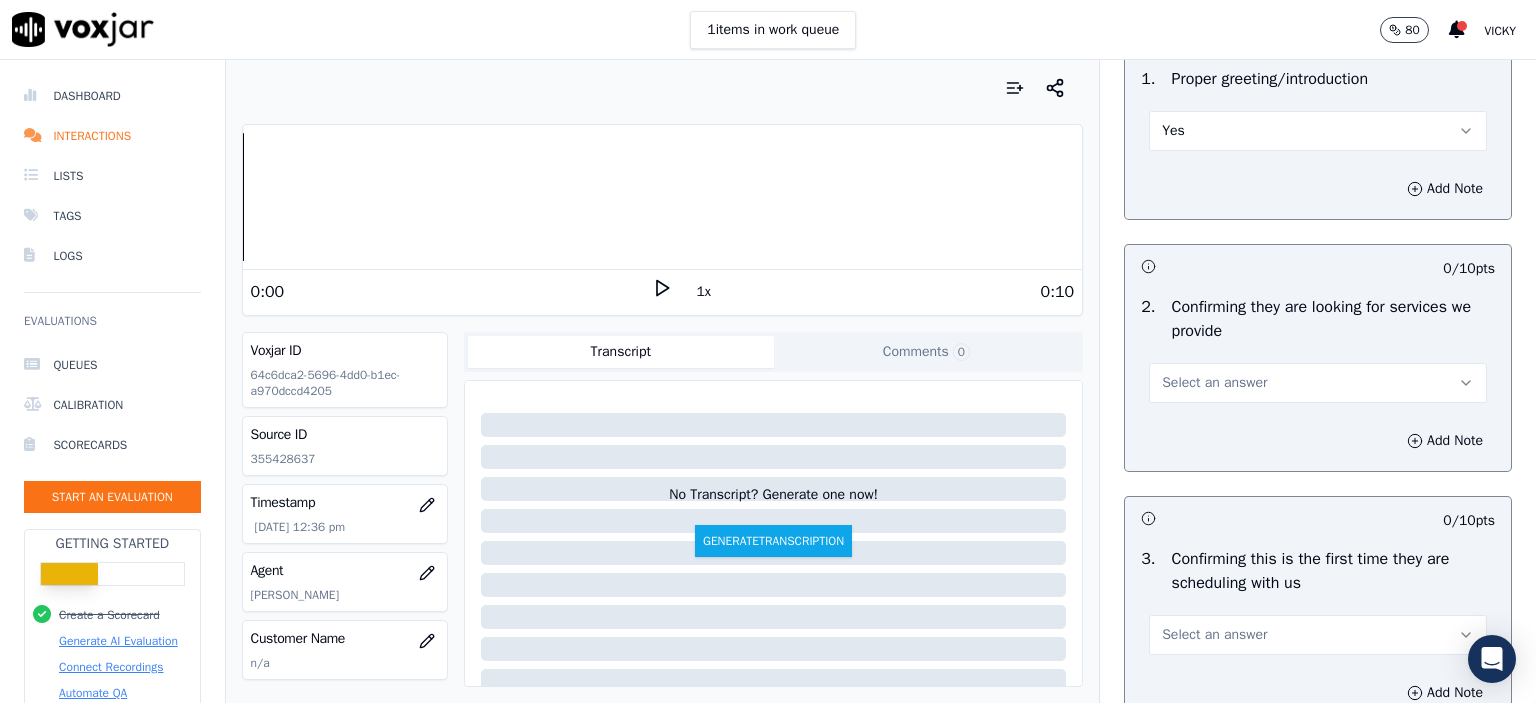 click on "Opening     40  pts                 10 / 10  pts     1 .   Proper greeting/introduction    Yes          Add Note                           0 / 10  pts     2 .   Confirming they are looking for services we provide    Select an answer          Add Note                           0 / 10  pts     3 .   Confirming this is the first time they are scheduling with us    Select an answer          Add Note                           0 / 10  pts     4 .   Active listening, rephrasing, confirming the request of the caller prior to asking for the location   Select an answer          Add Note" at bounding box center (1318, 495) 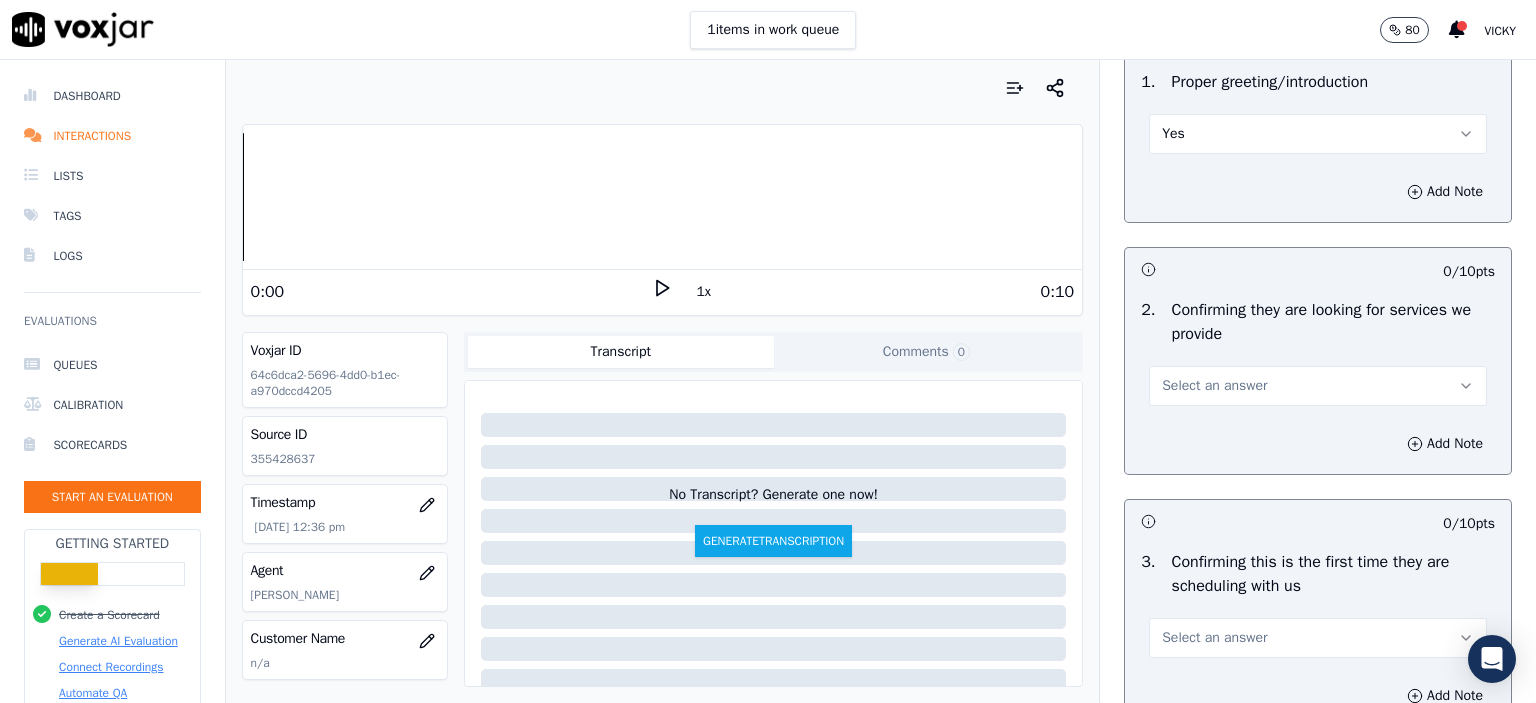 scroll, scrollTop: 200, scrollLeft: 0, axis: vertical 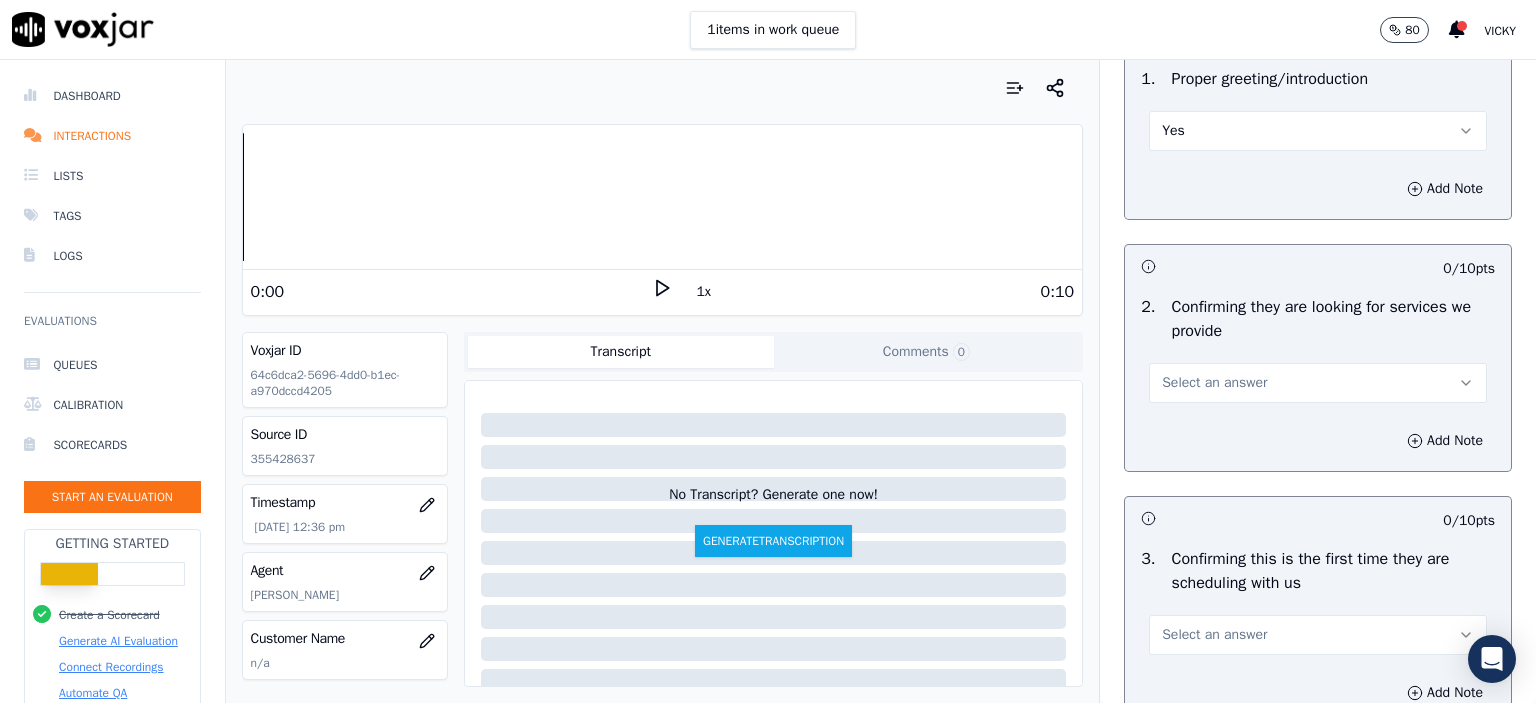 click on "Select an answer" at bounding box center (1318, 383) 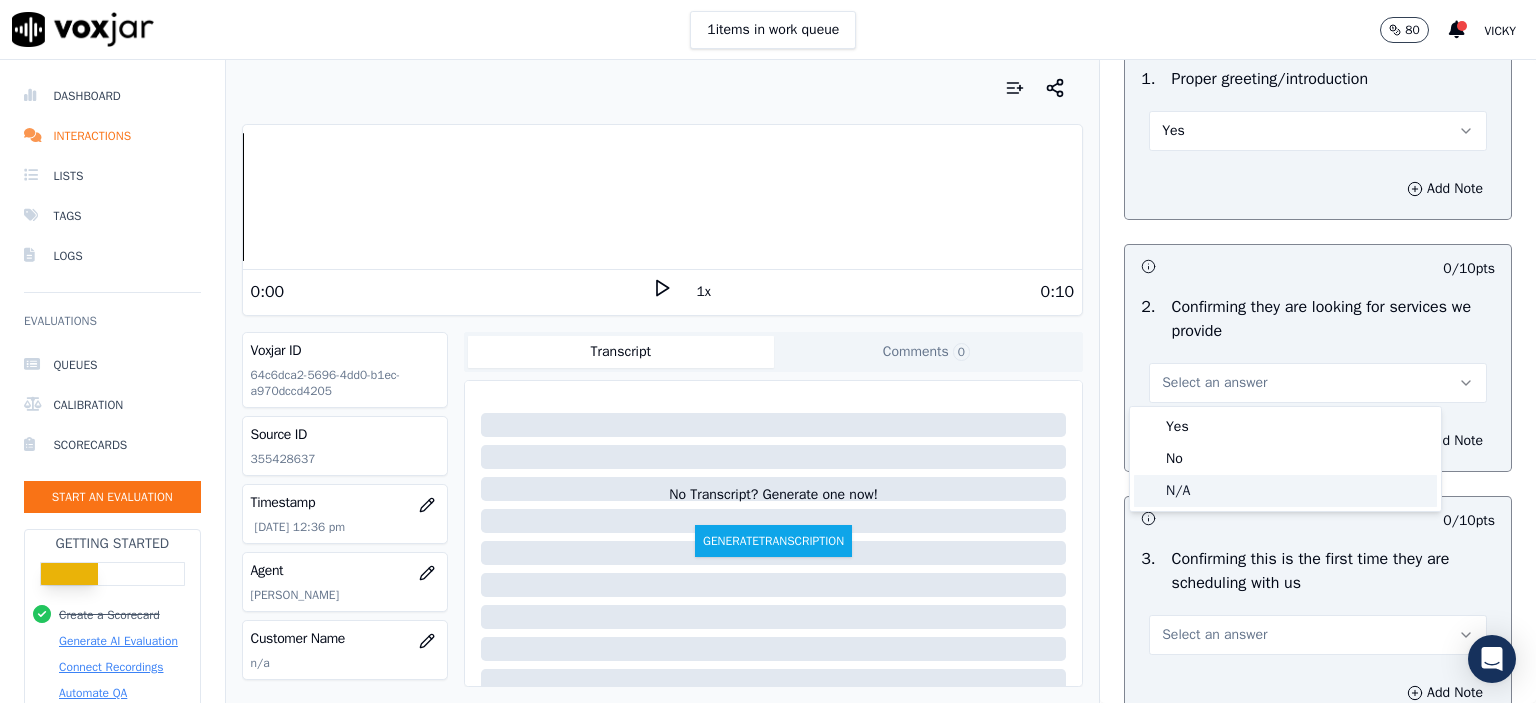 click on "N/A" 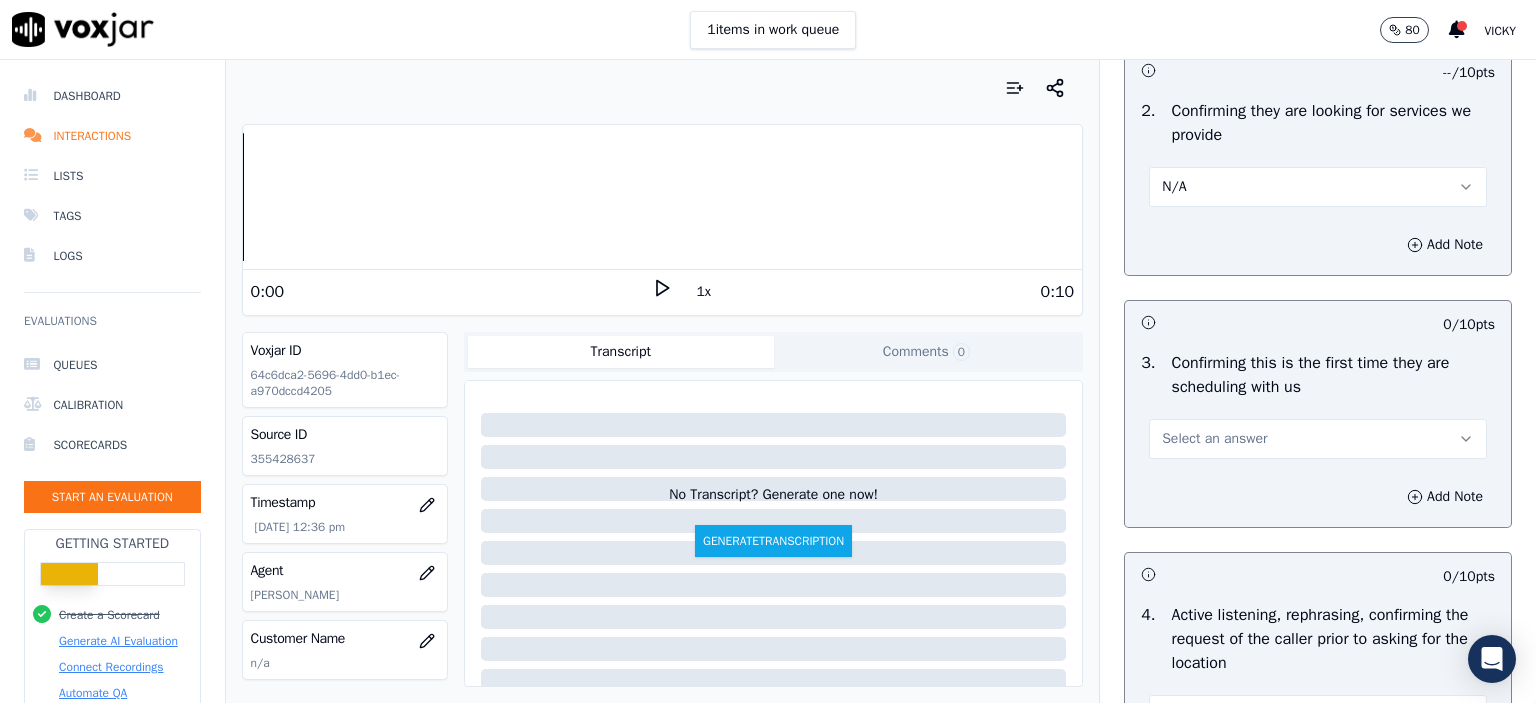 scroll, scrollTop: 400, scrollLeft: 0, axis: vertical 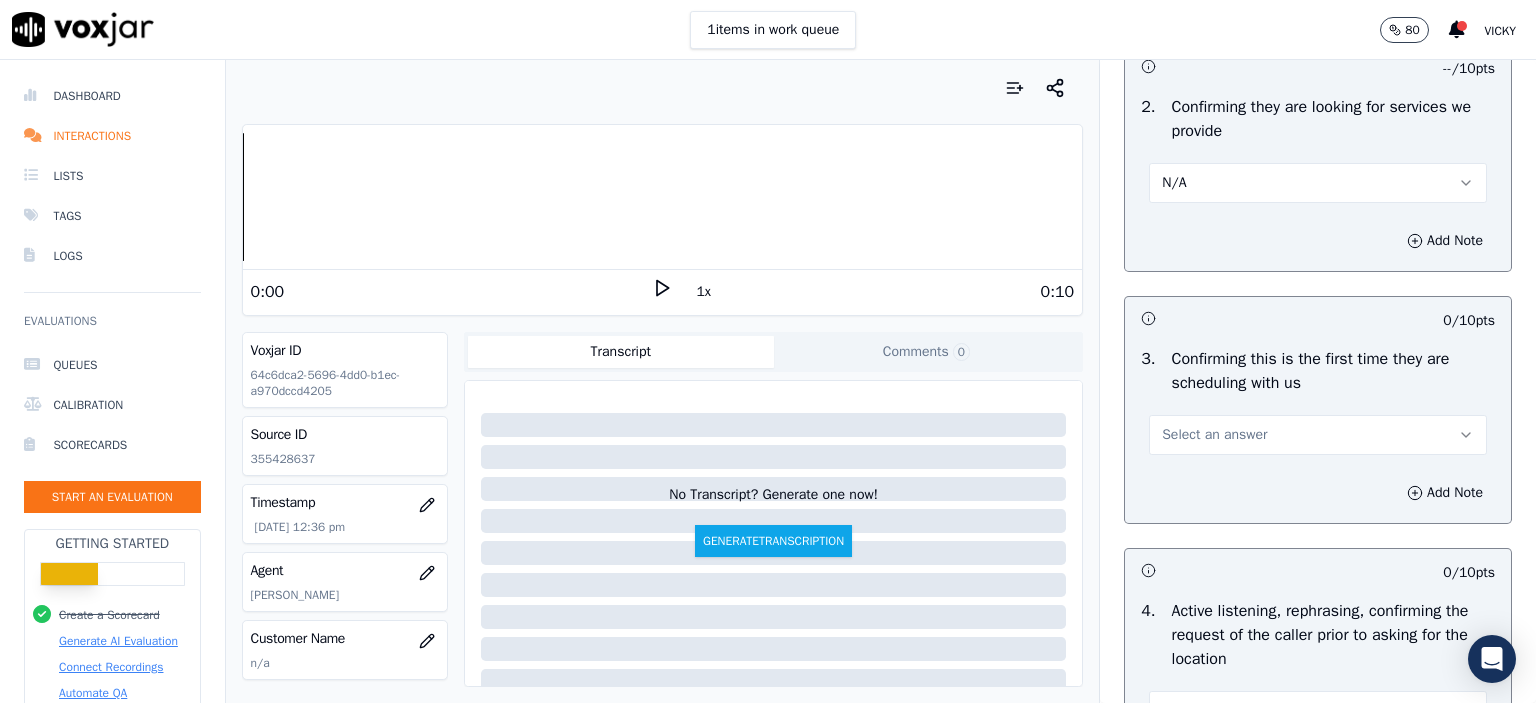 click on "Select an answer" at bounding box center (1318, 435) 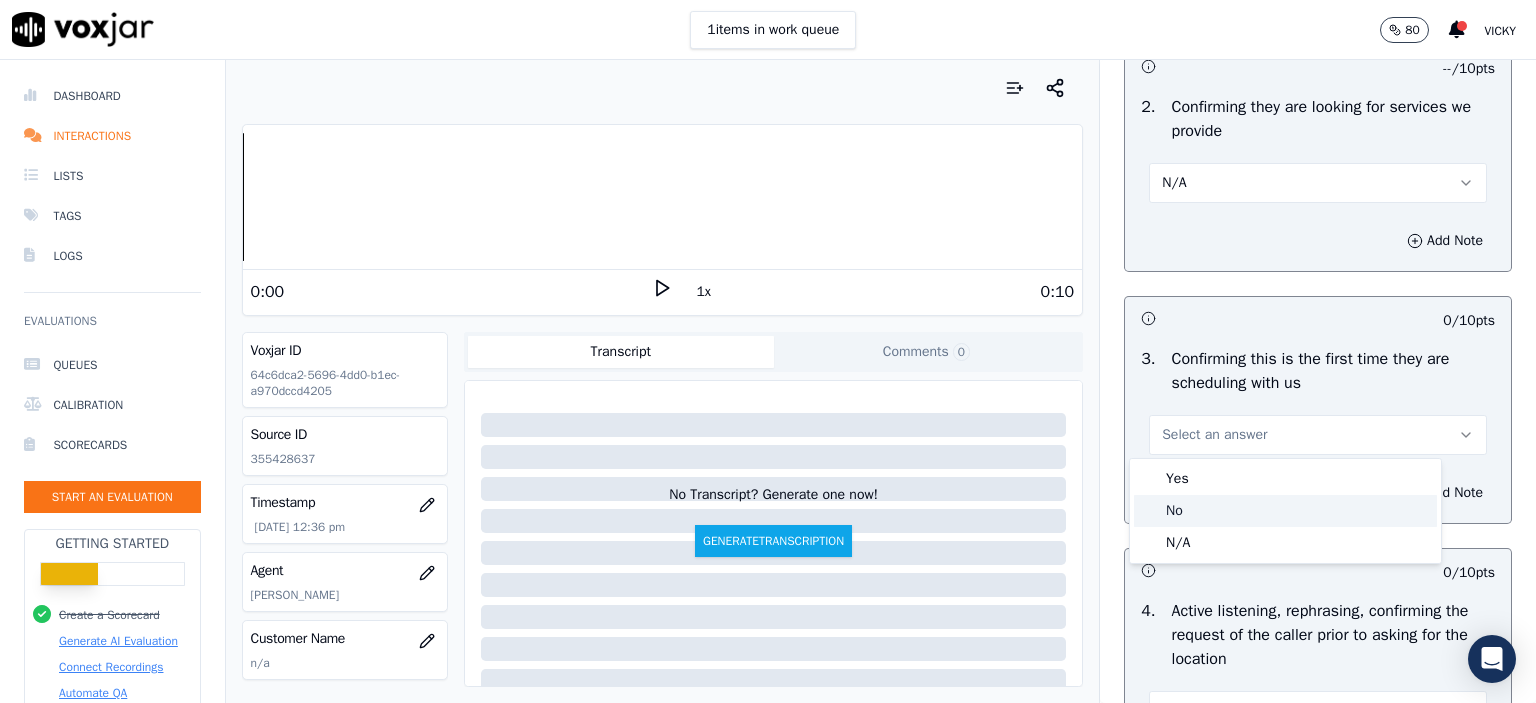 click on "No" 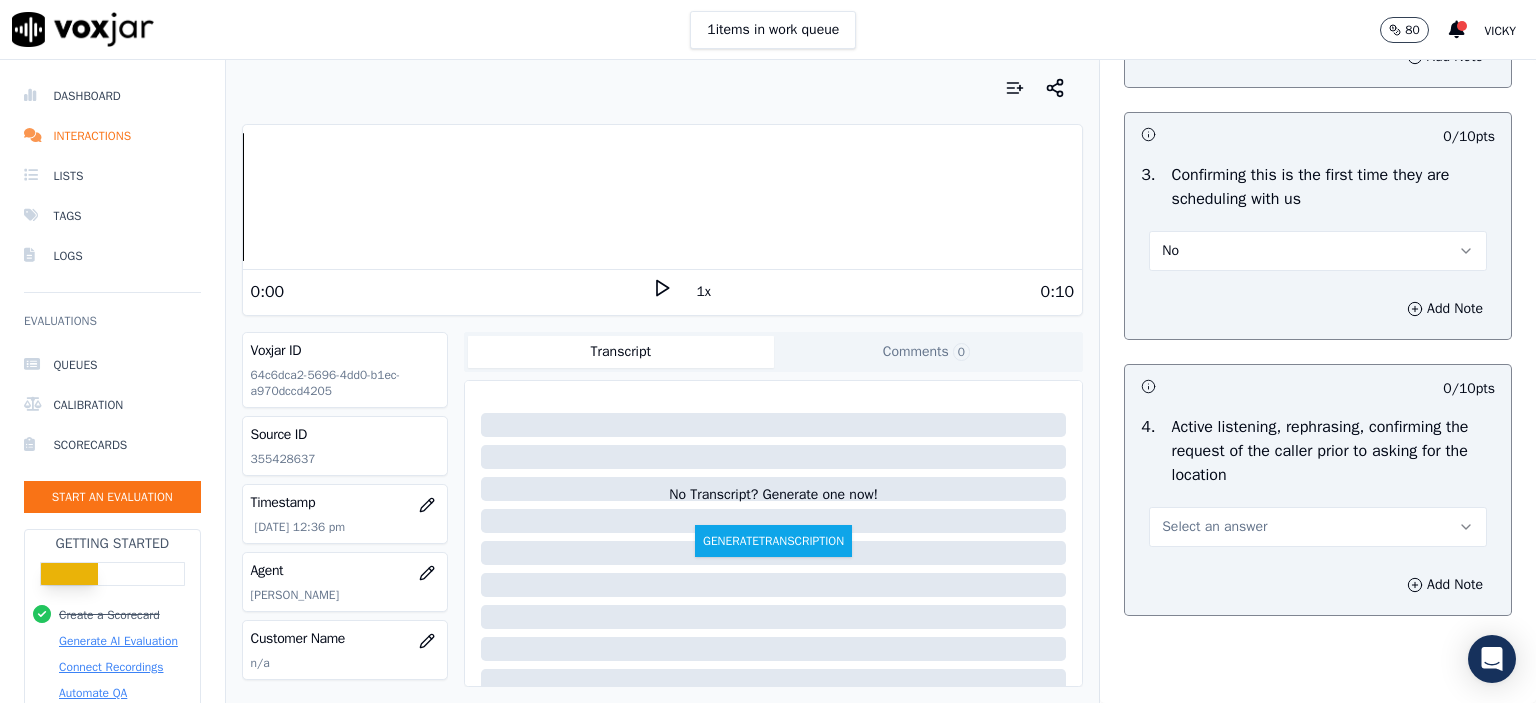 scroll, scrollTop: 600, scrollLeft: 0, axis: vertical 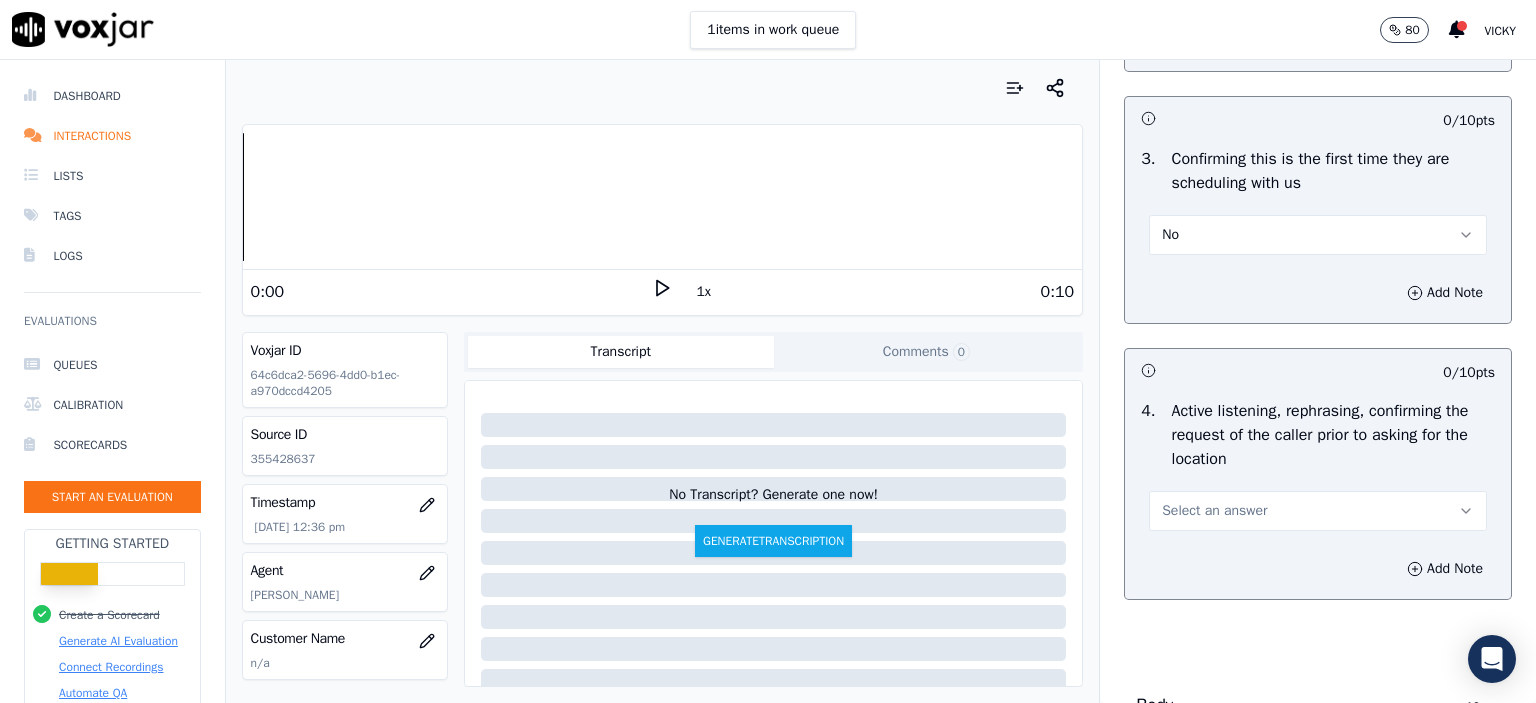click on "Select an answer" at bounding box center (1318, 509) 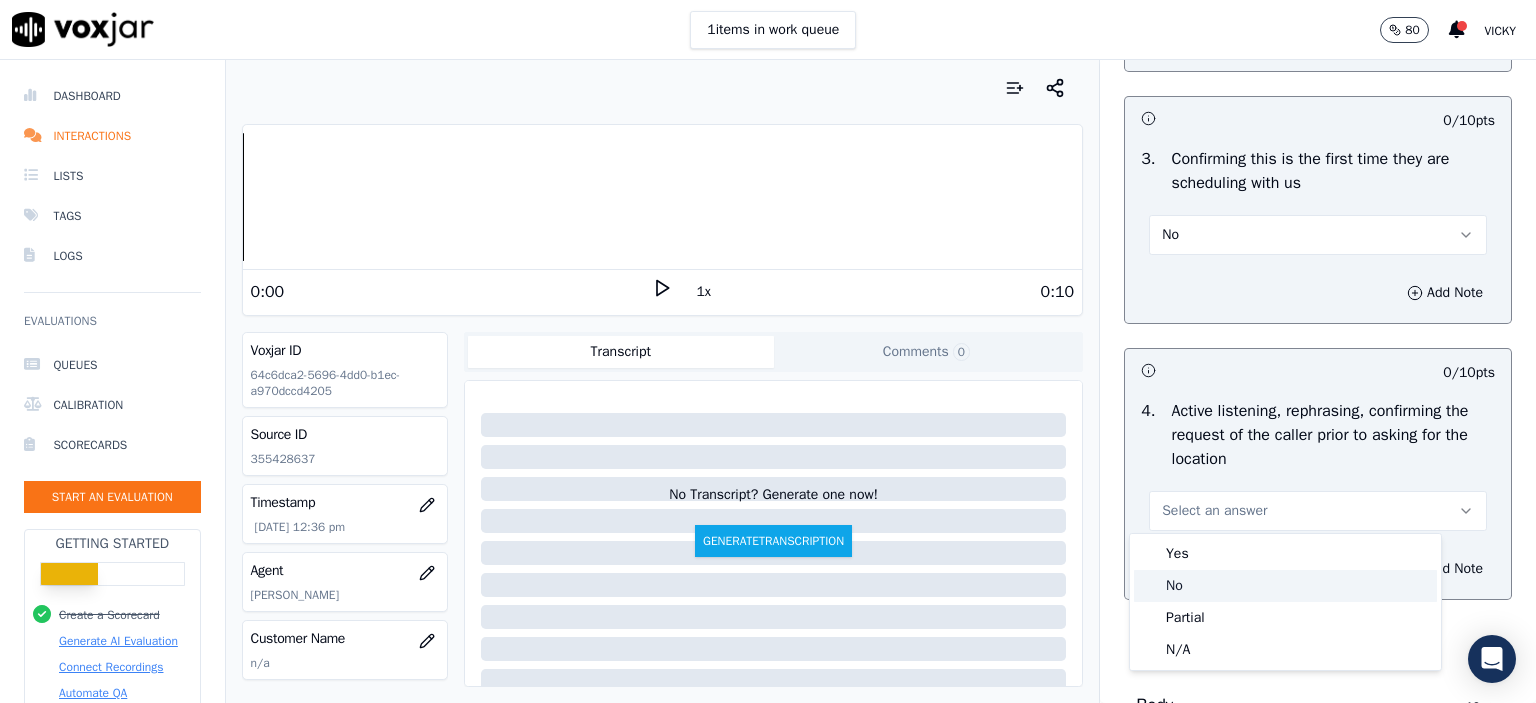 click on "No" 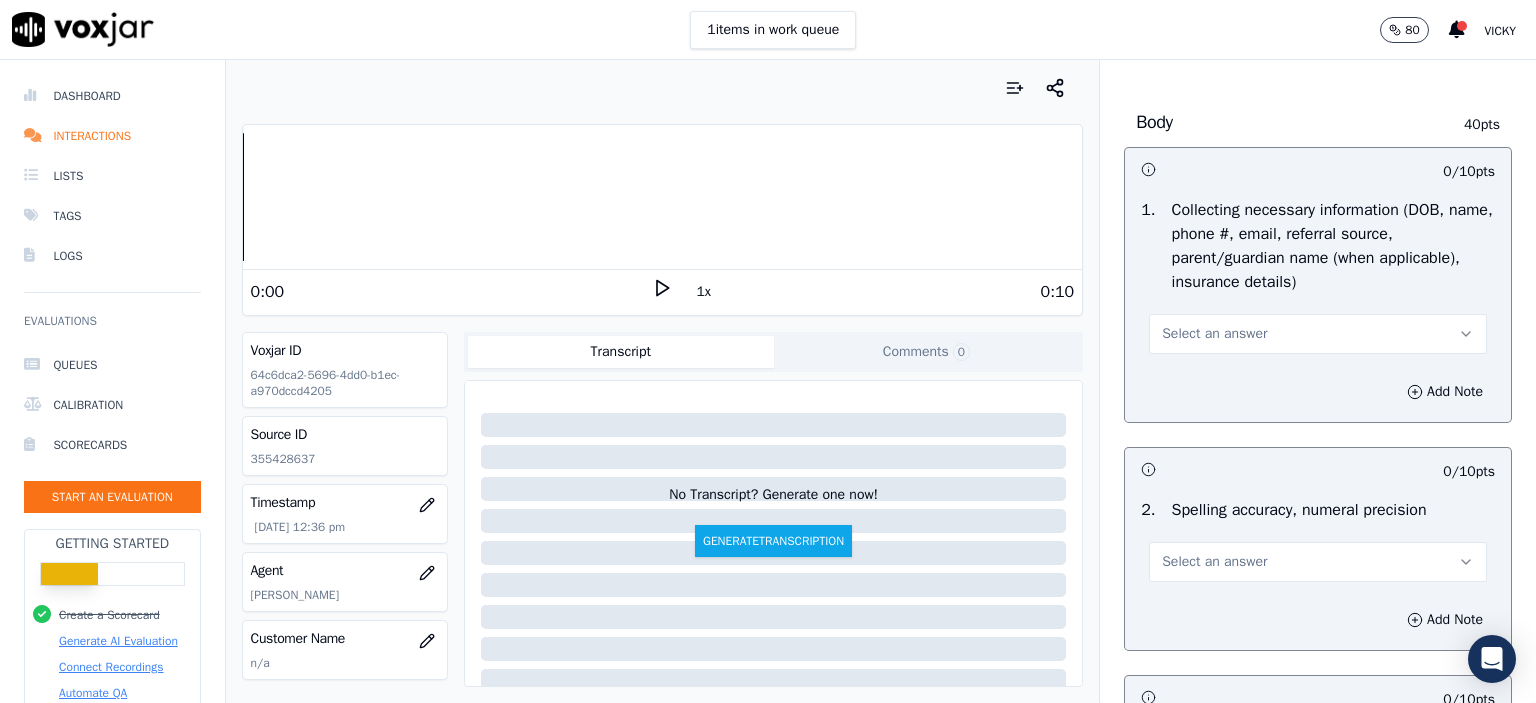 scroll, scrollTop: 1200, scrollLeft: 0, axis: vertical 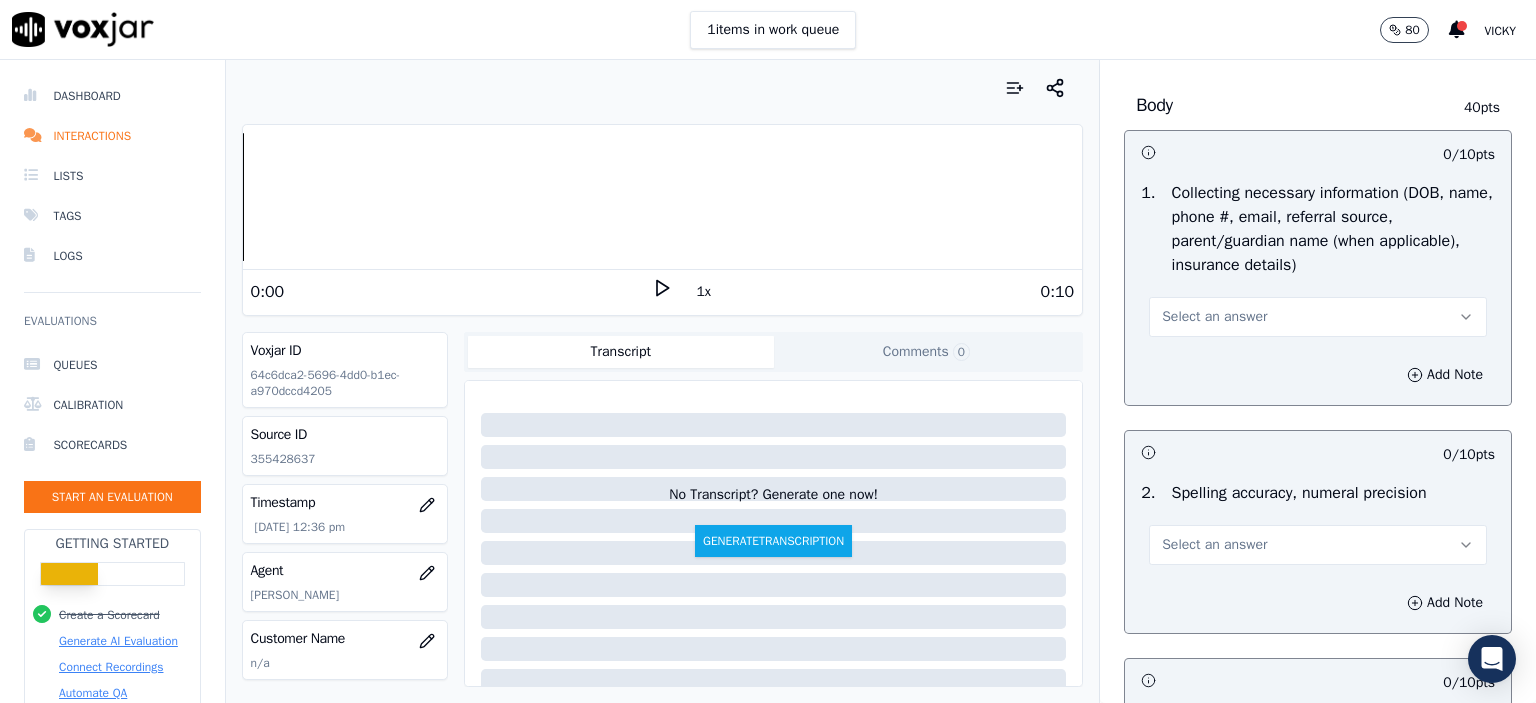 click on "Select an answer" at bounding box center (1318, 317) 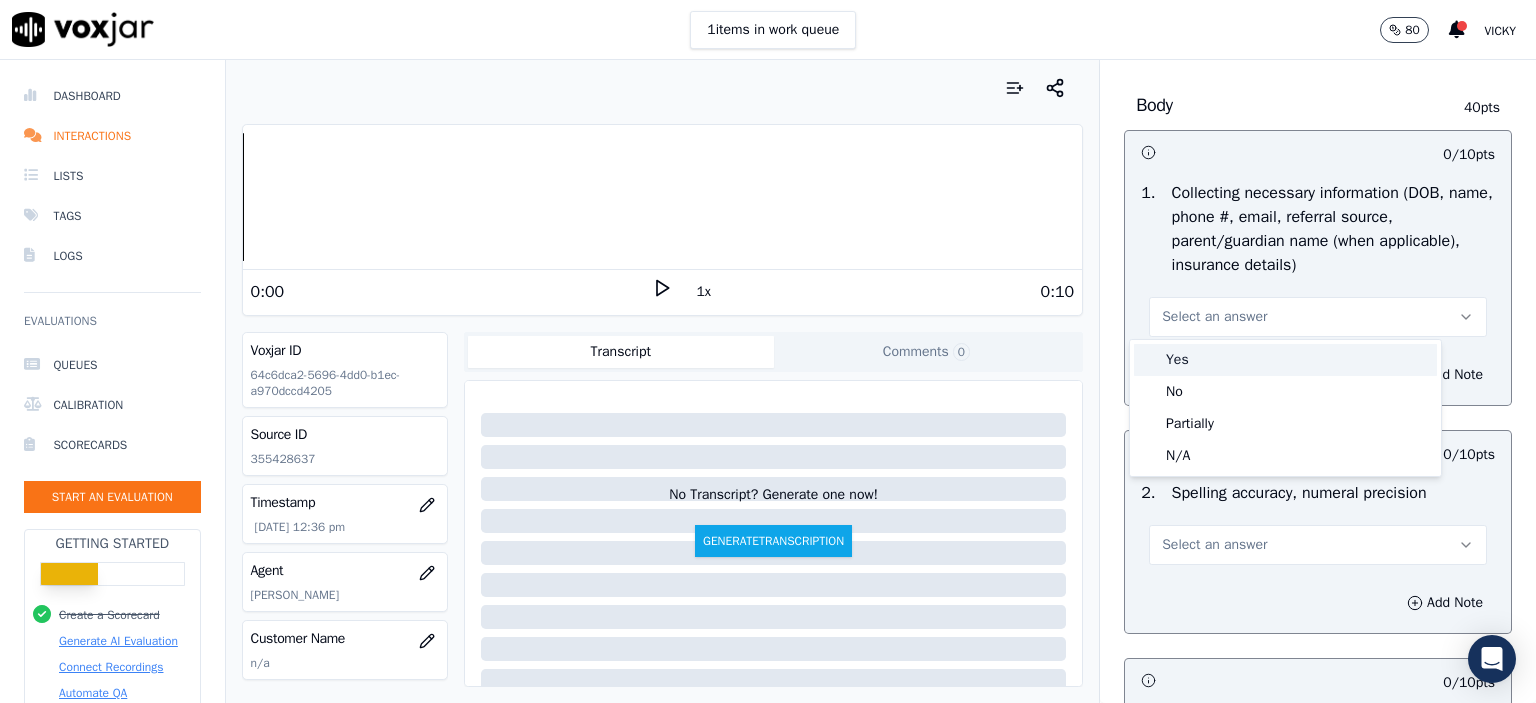 click on "Yes" at bounding box center [1285, 360] 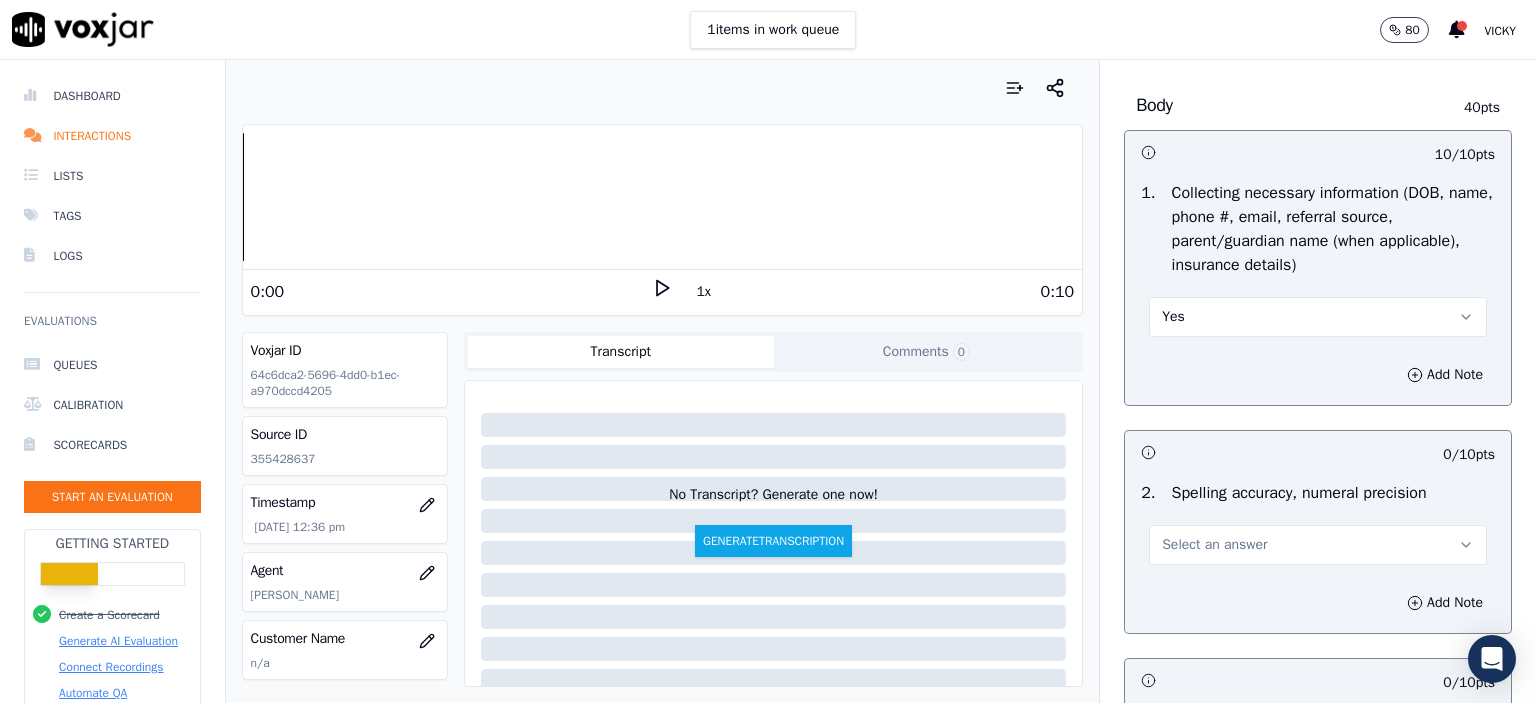 drag, startPoint x: 1264, startPoint y: 314, endPoint x: 1263, endPoint y: 334, distance: 20.024984 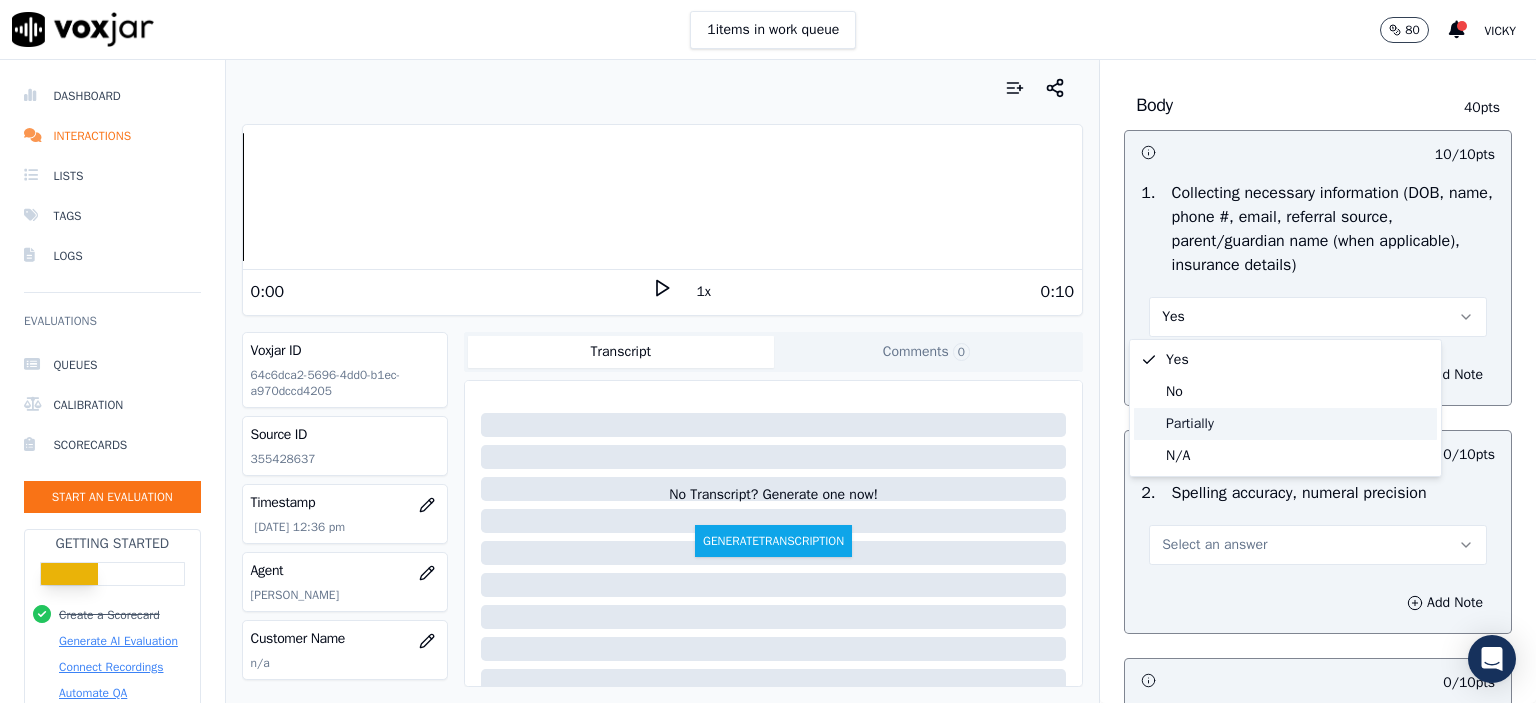 click on "Partially" 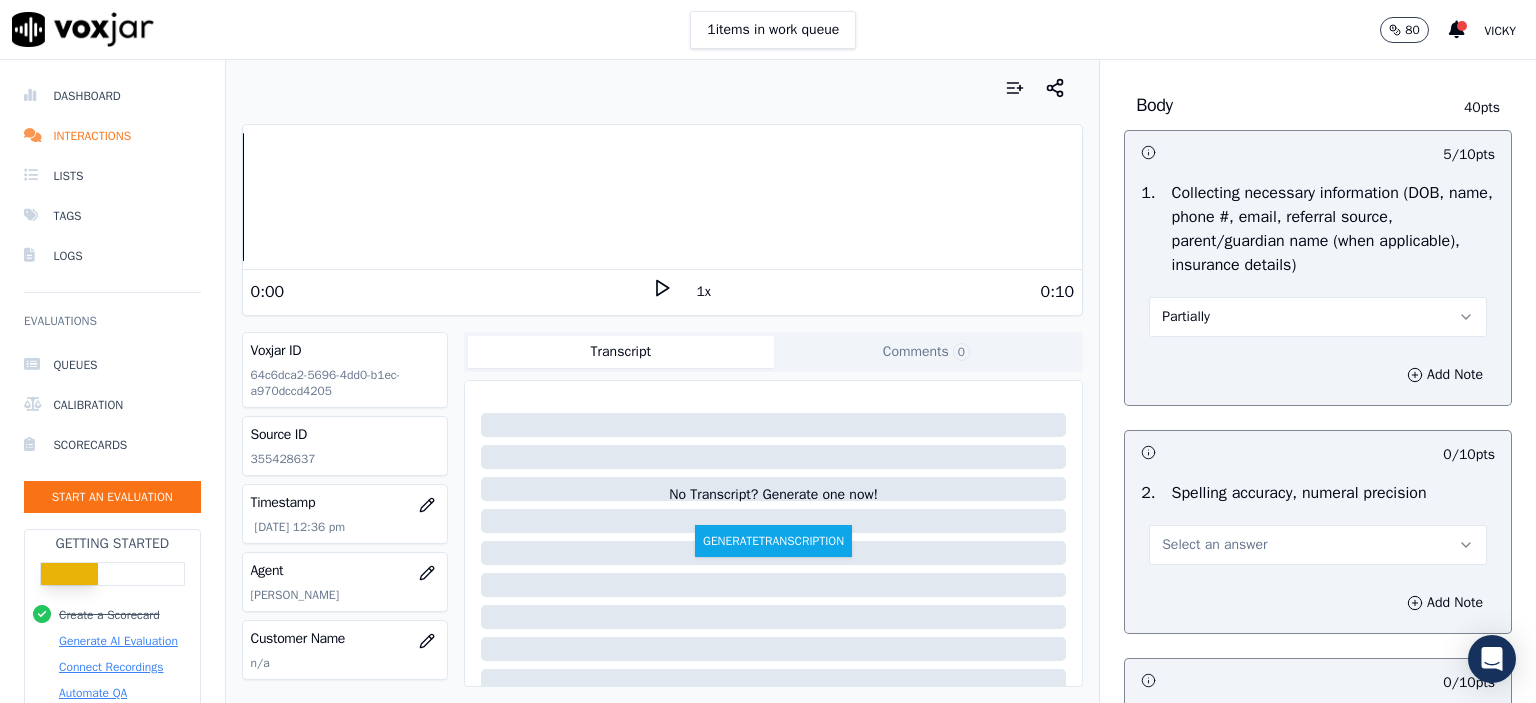 click on "Select an answer" at bounding box center [1318, 545] 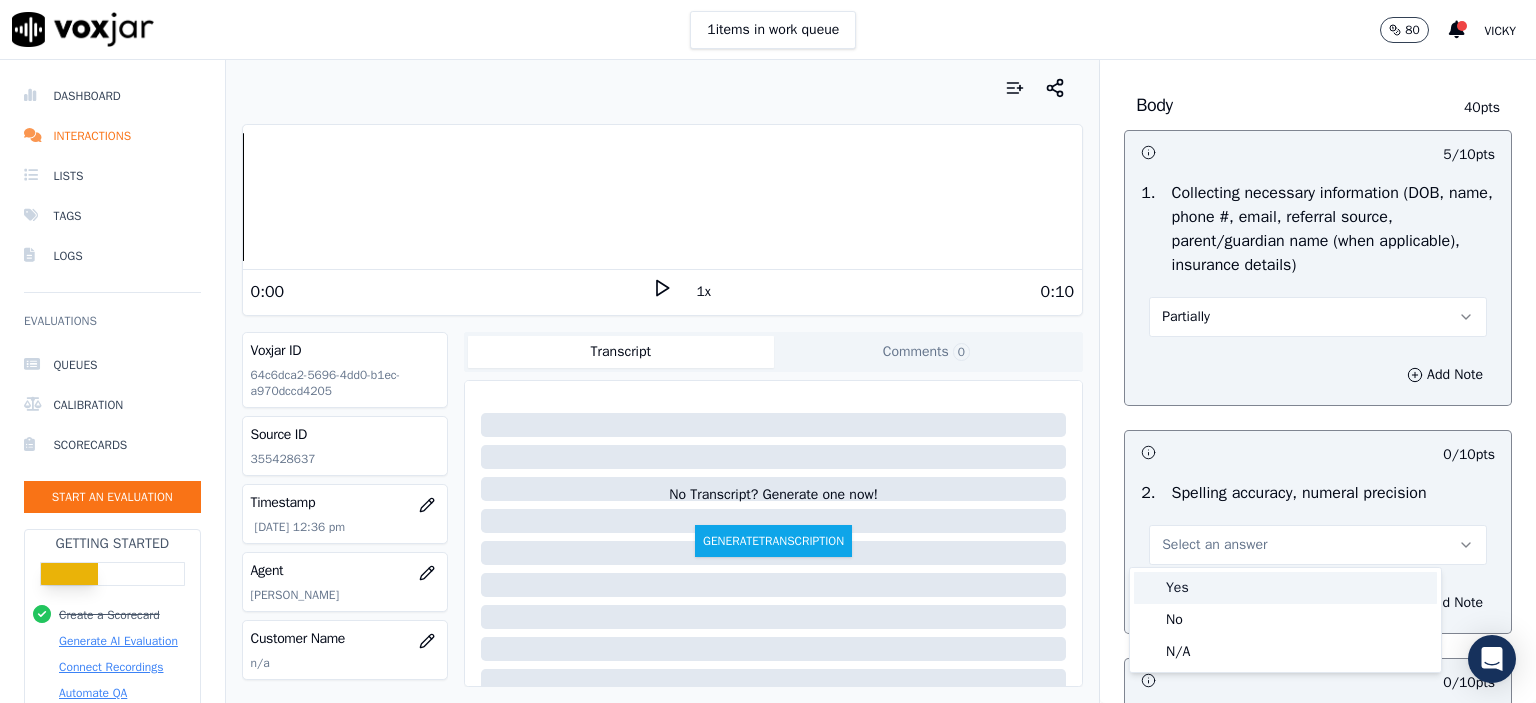 click on "Yes" at bounding box center (1285, 588) 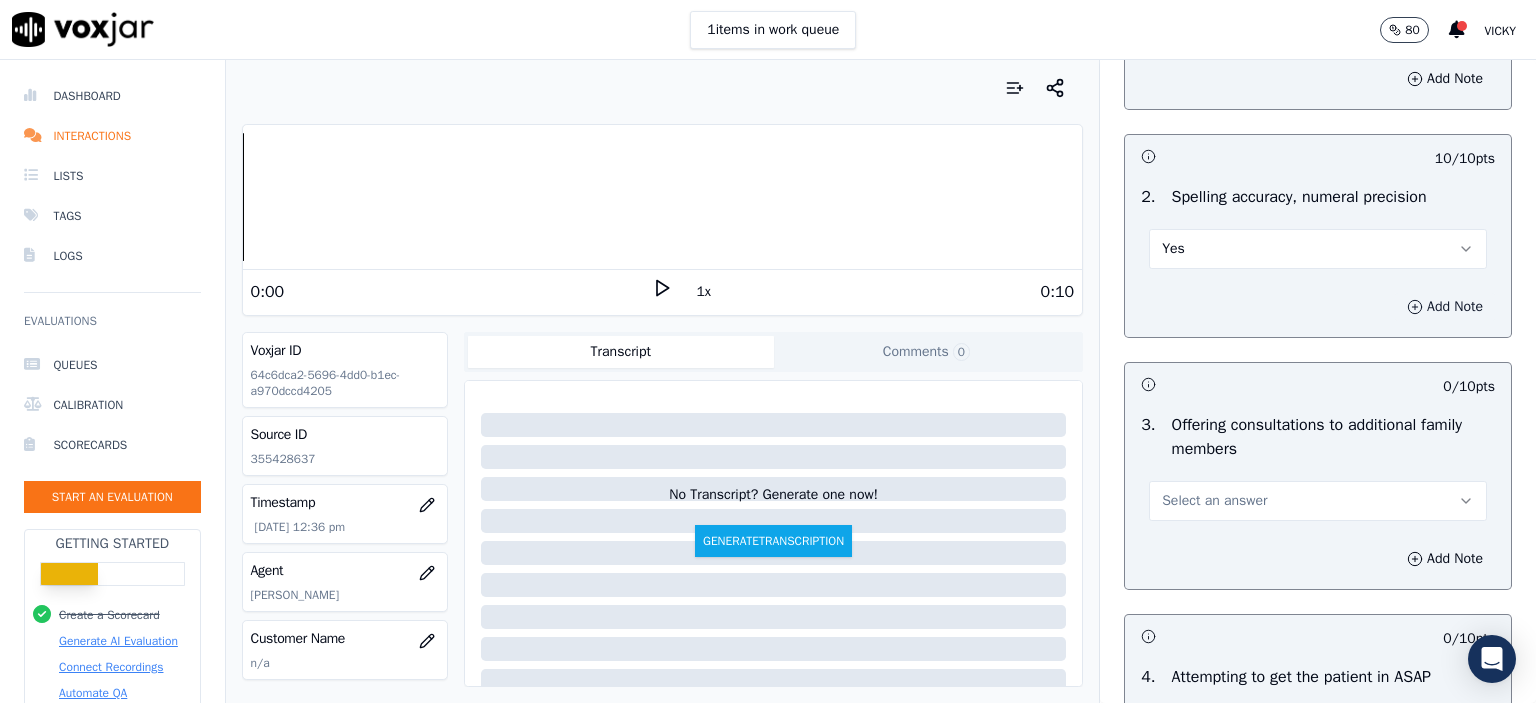 scroll, scrollTop: 1500, scrollLeft: 0, axis: vertical 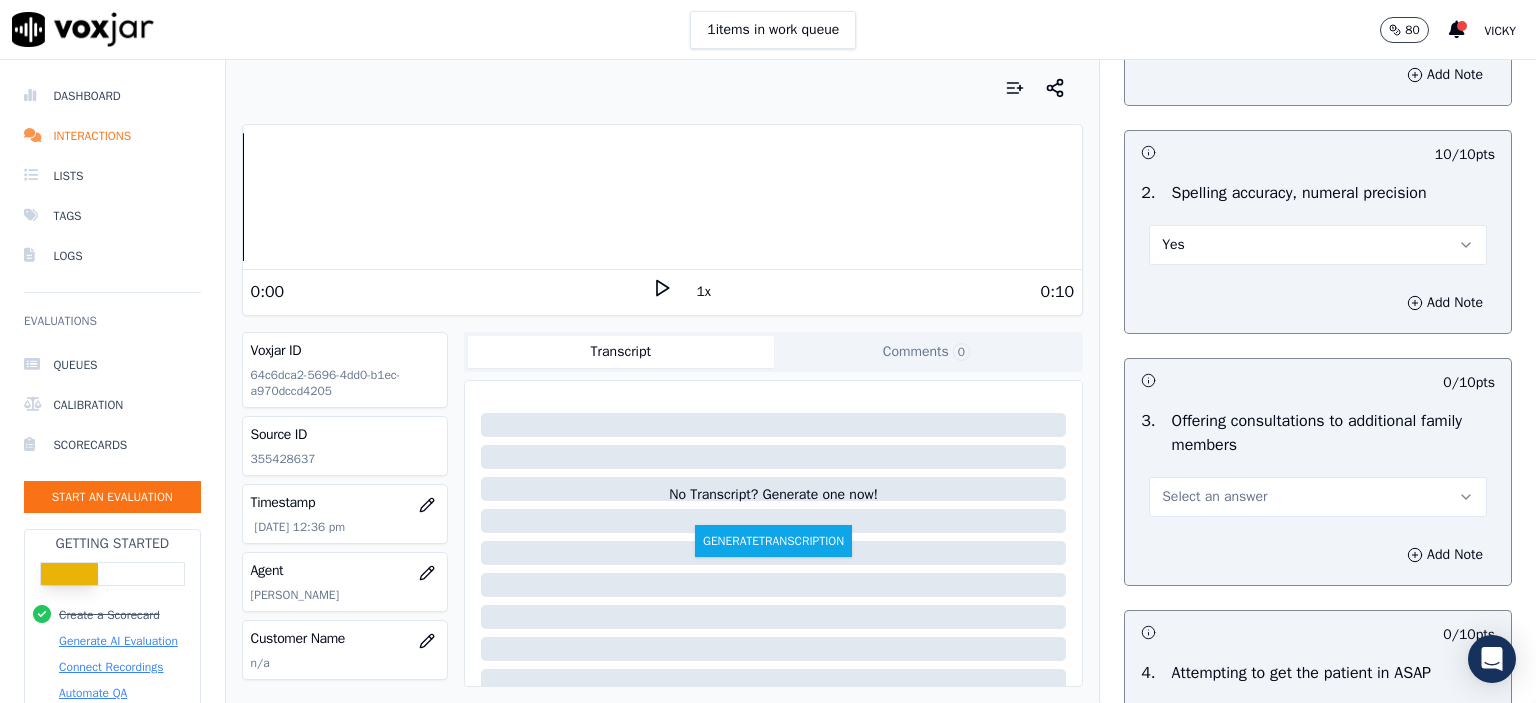 click on "Select an answer" at bounding box center (1318, 497) 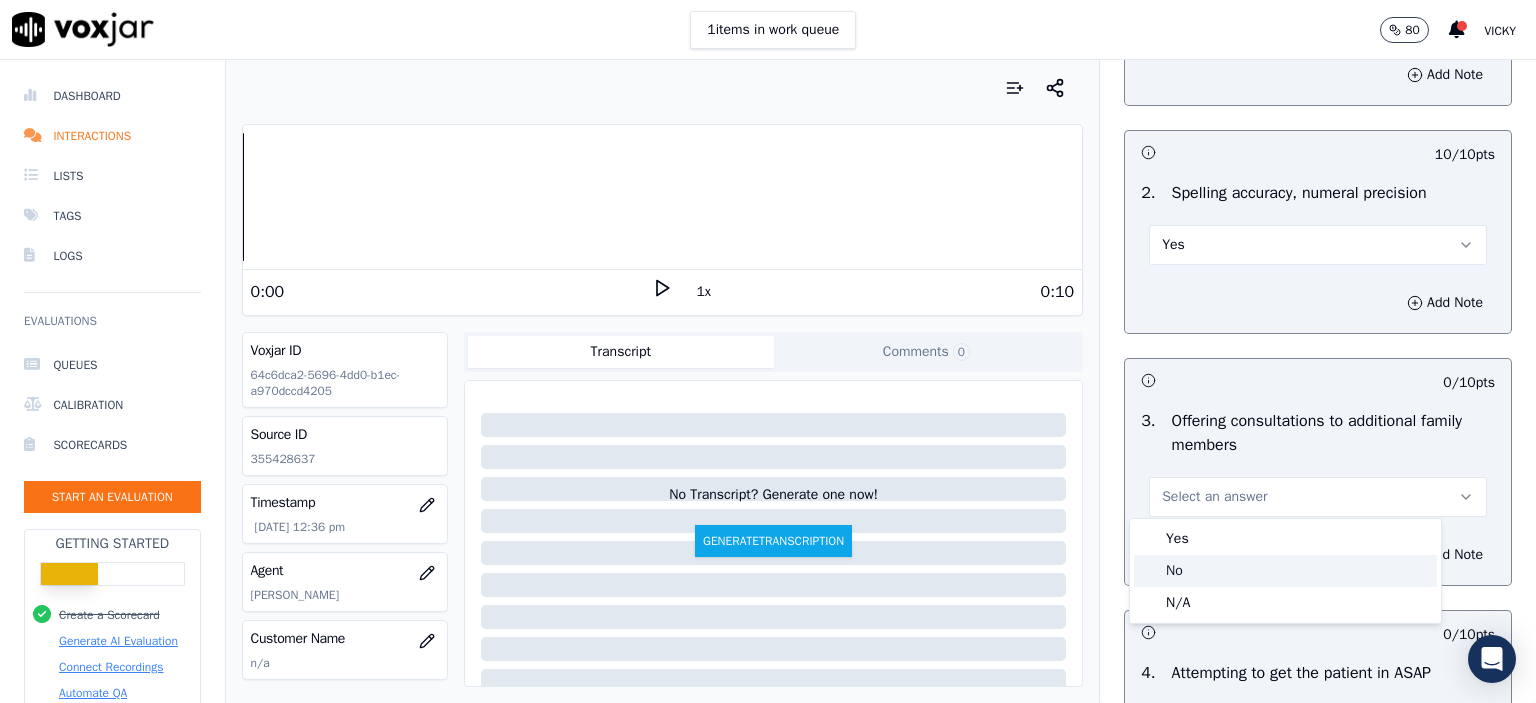 click on "No" 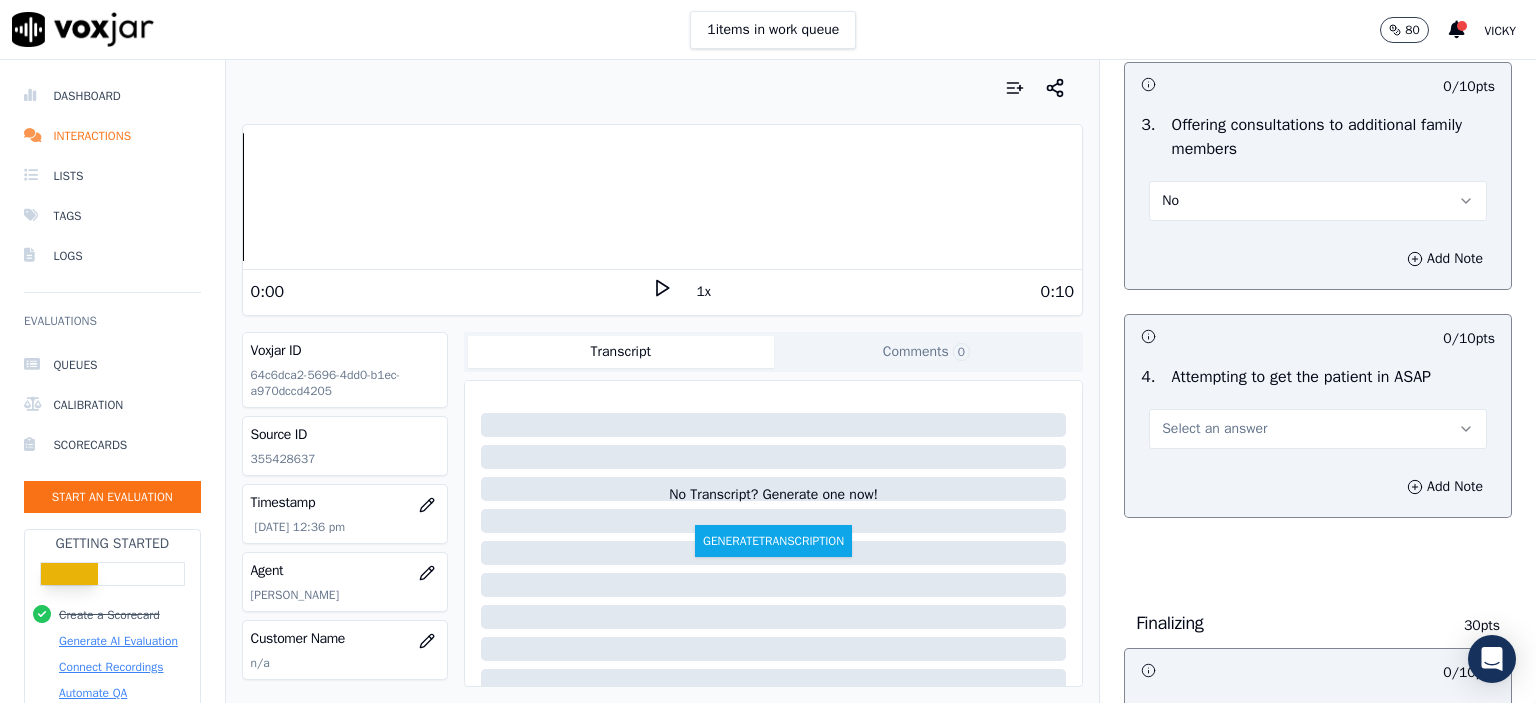 scroll, scrollTop: 1800, scrollLeft: 0, axis: vertical 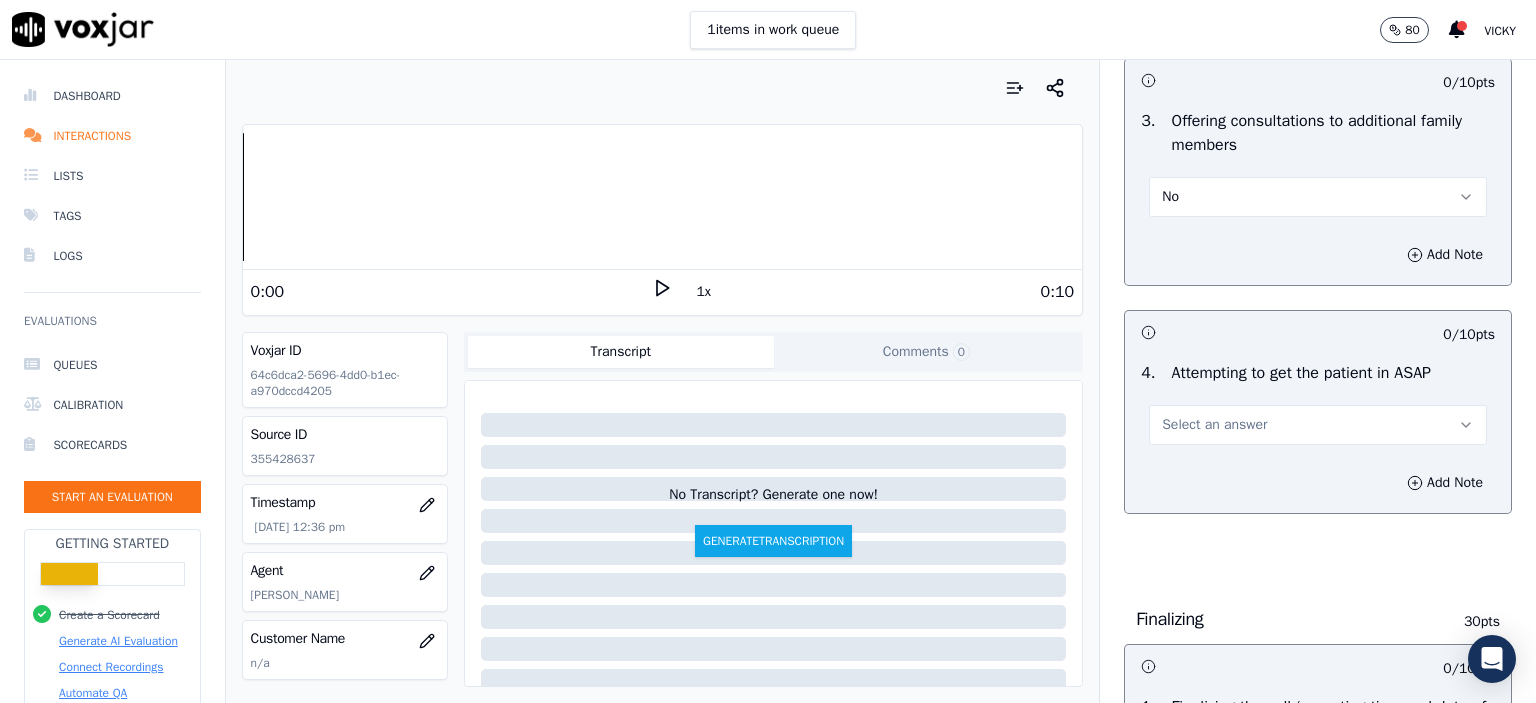 click on "Select an answer" at bounding box center [1318, 425] 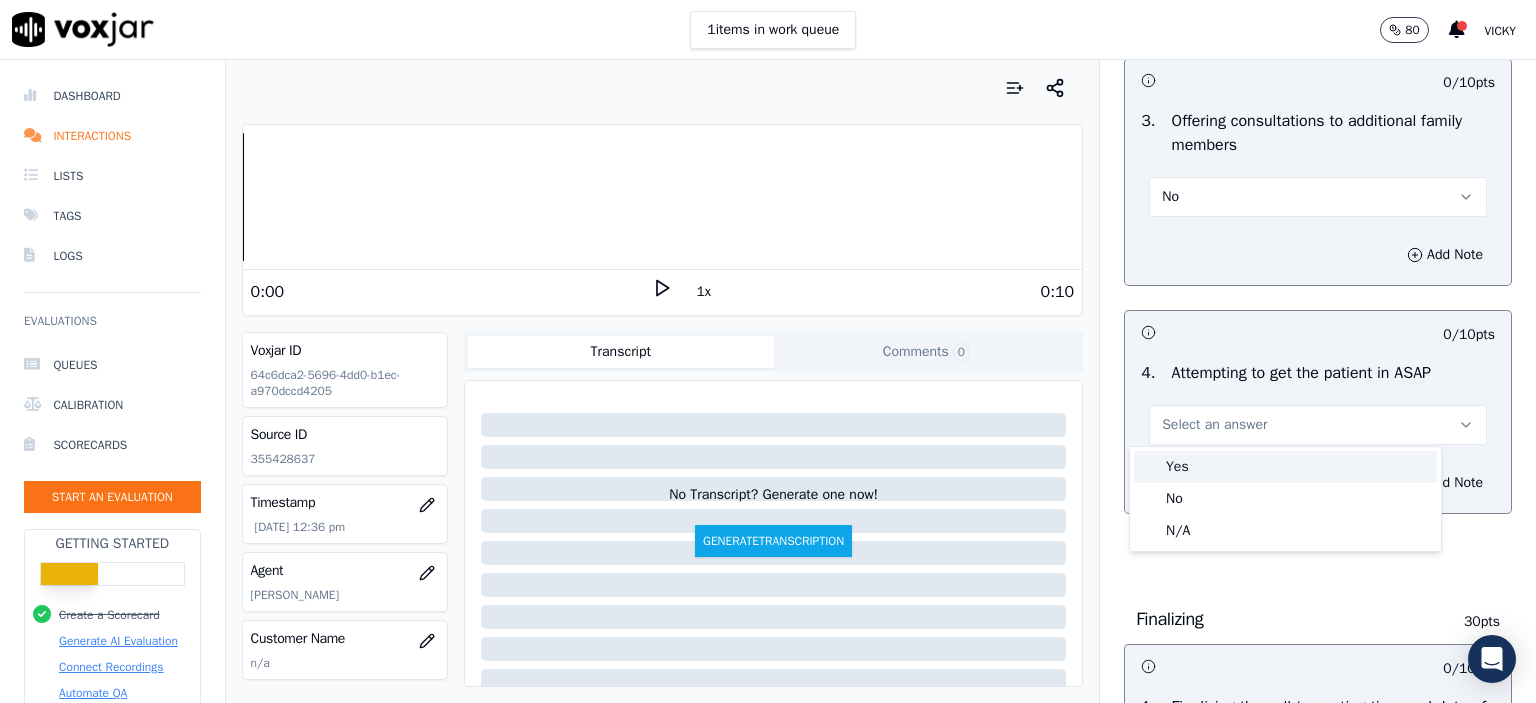 click on "Yes" at bounding box center (1285, 467) 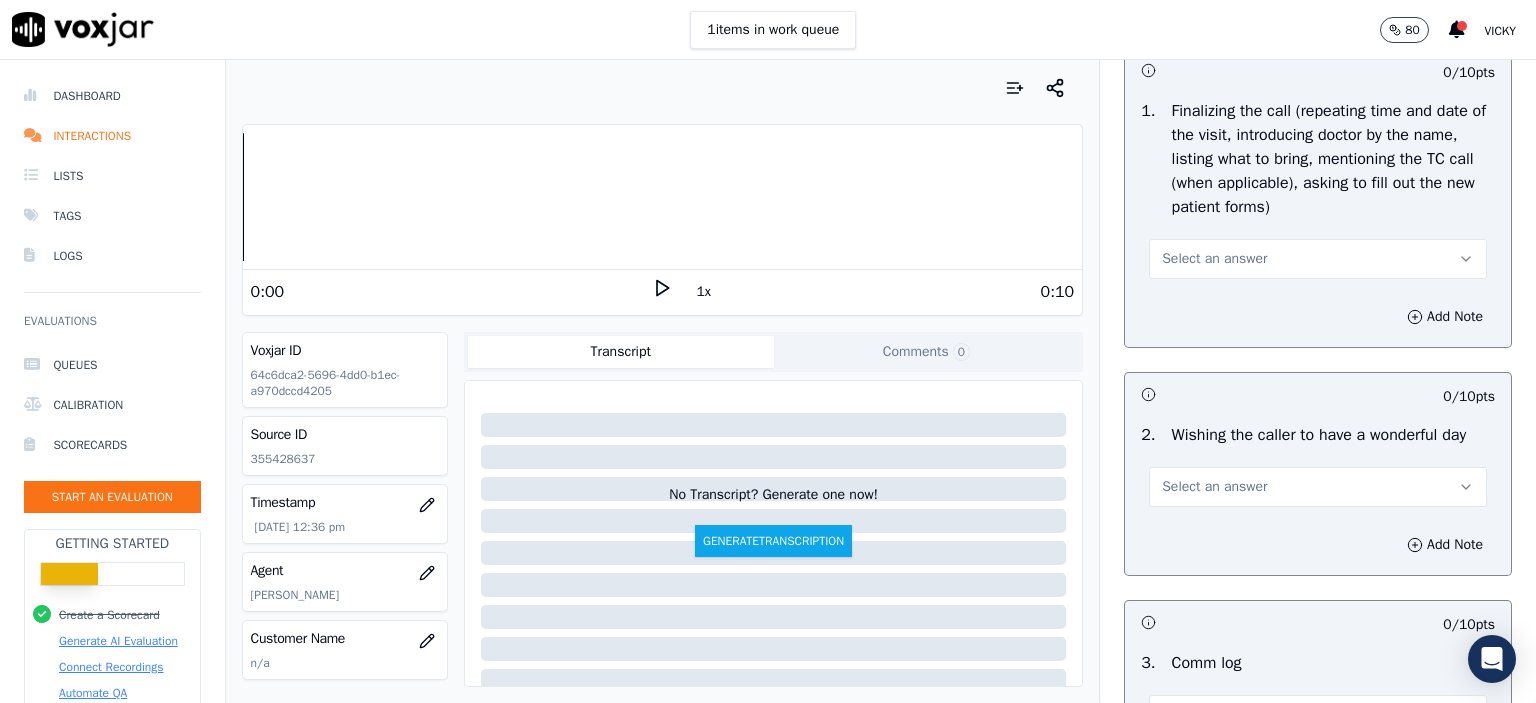 scroll, scrollTop: 2400, scrollLeft: 0, axis: vertical 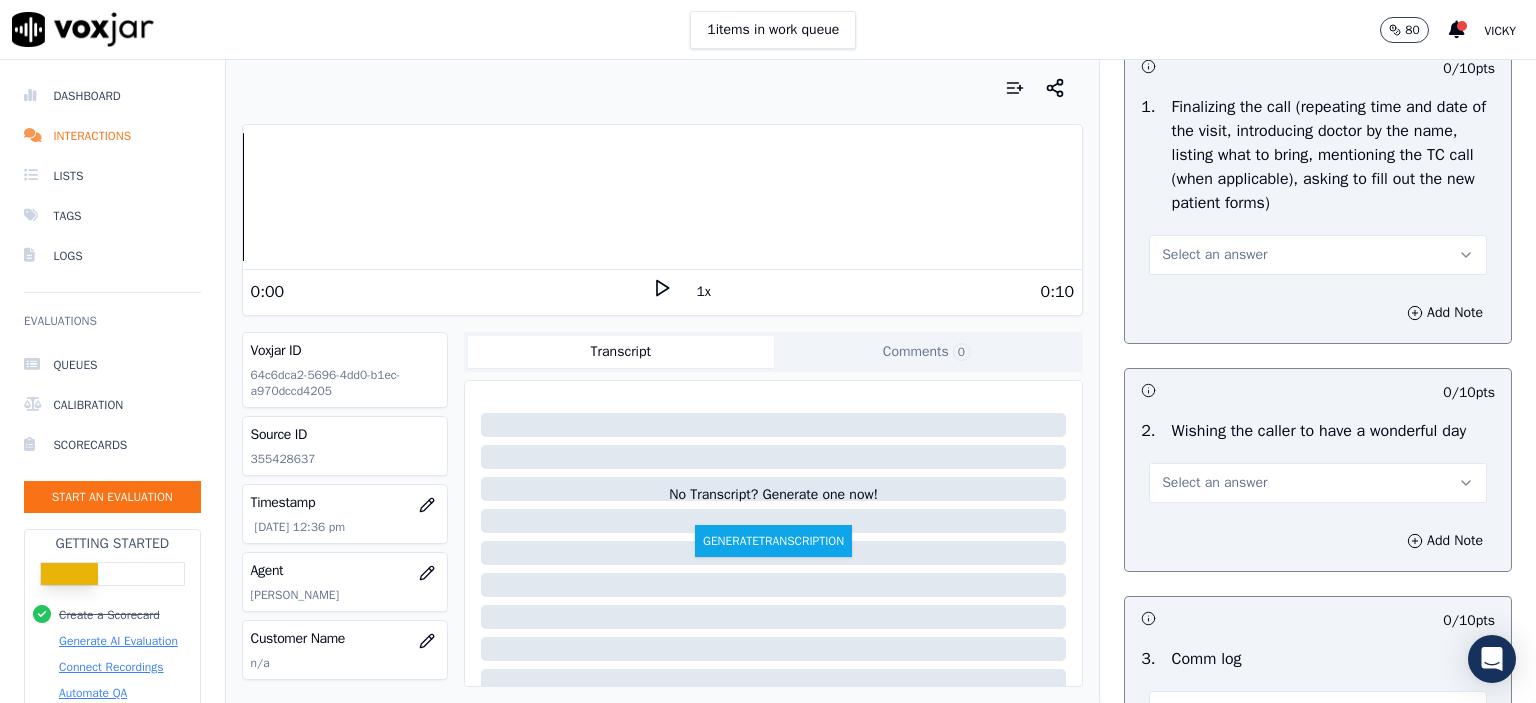 click on "Select an answer" at bounding box center [1318, 255] 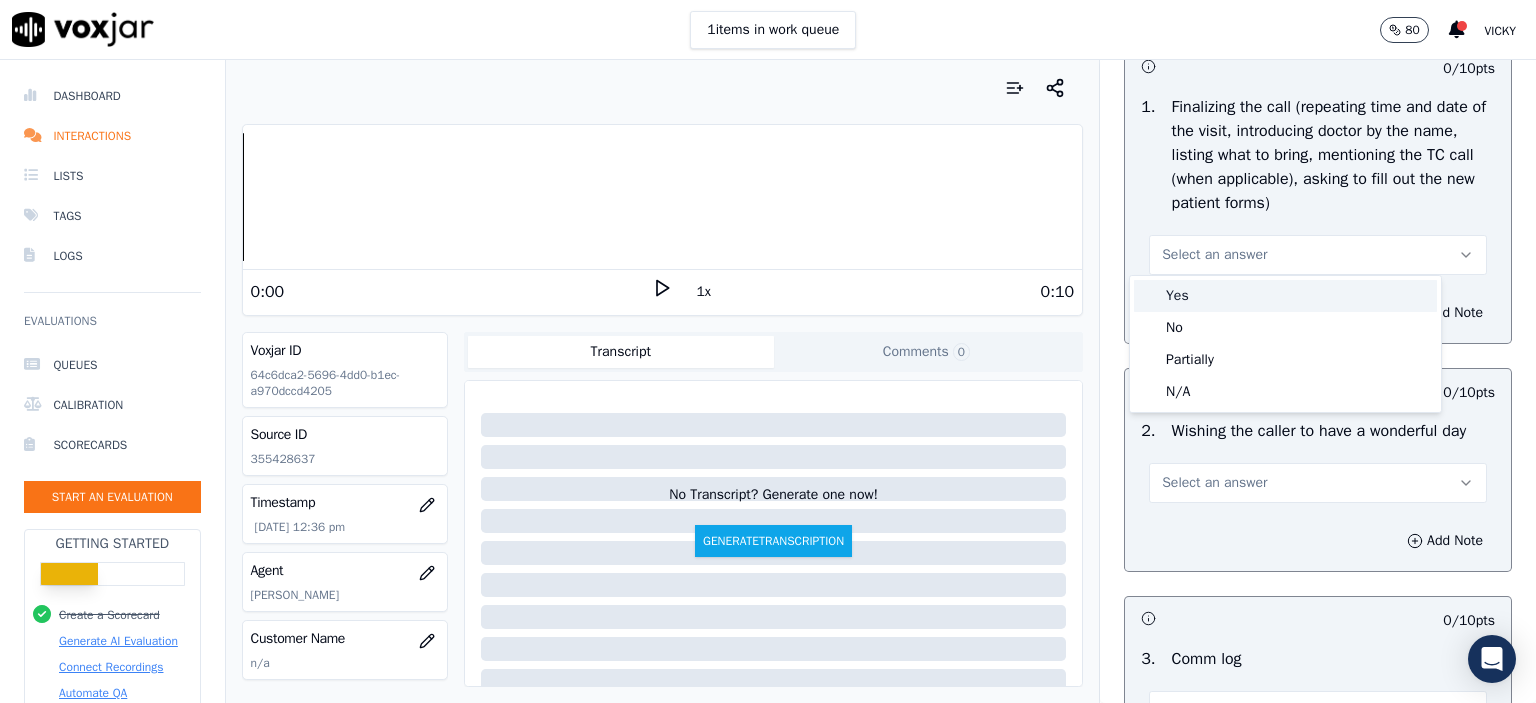 click on "Yes" at bounding box center (1285, 296) 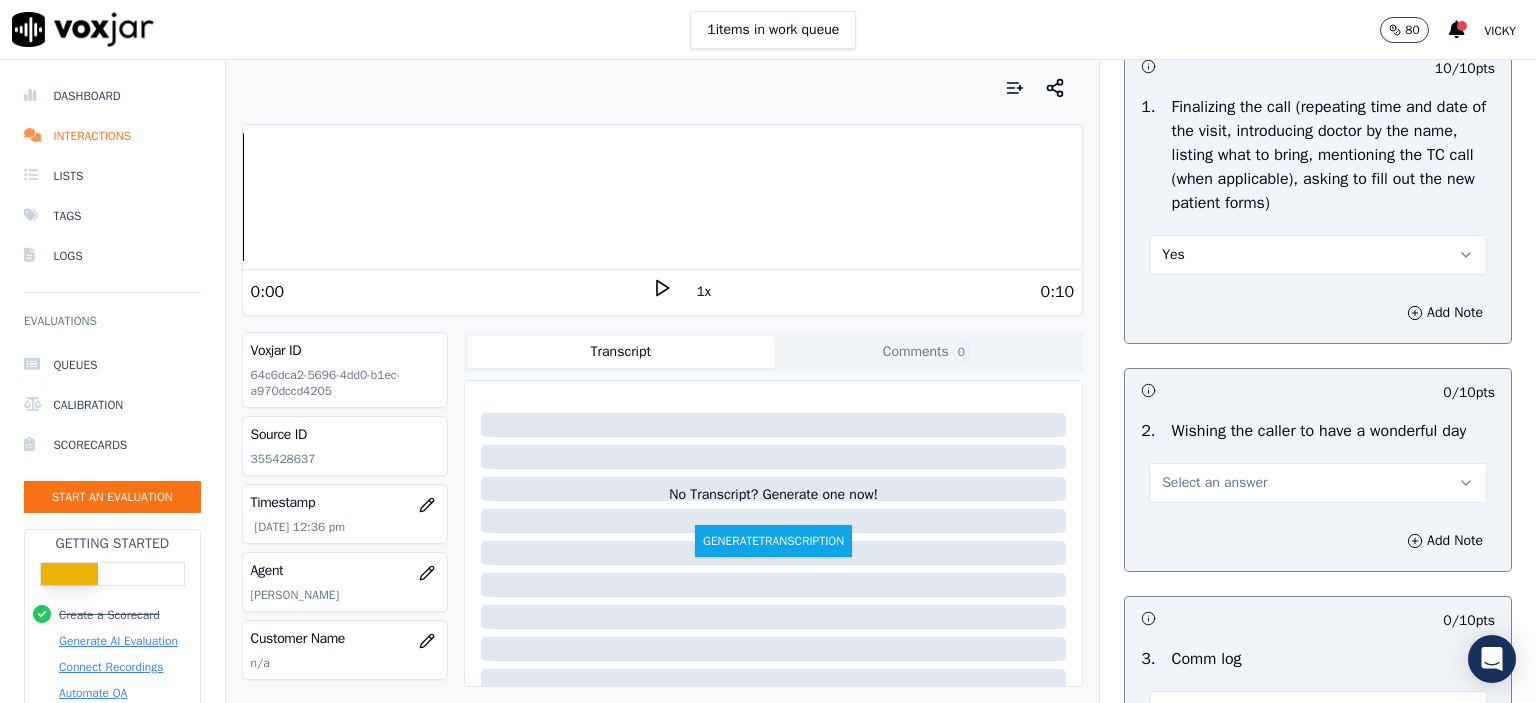click on "Yes" at bounding box center [1318, 255] 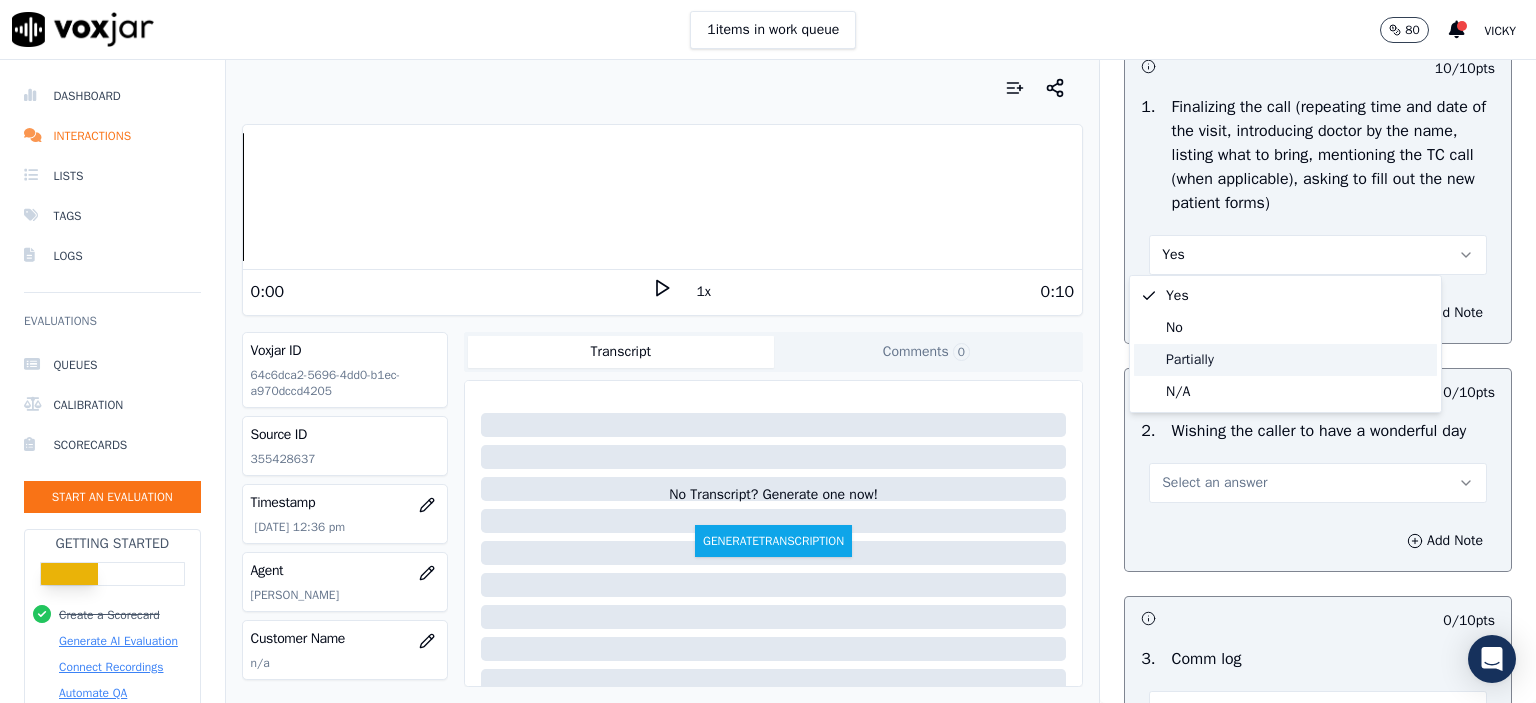 click on "Partially" 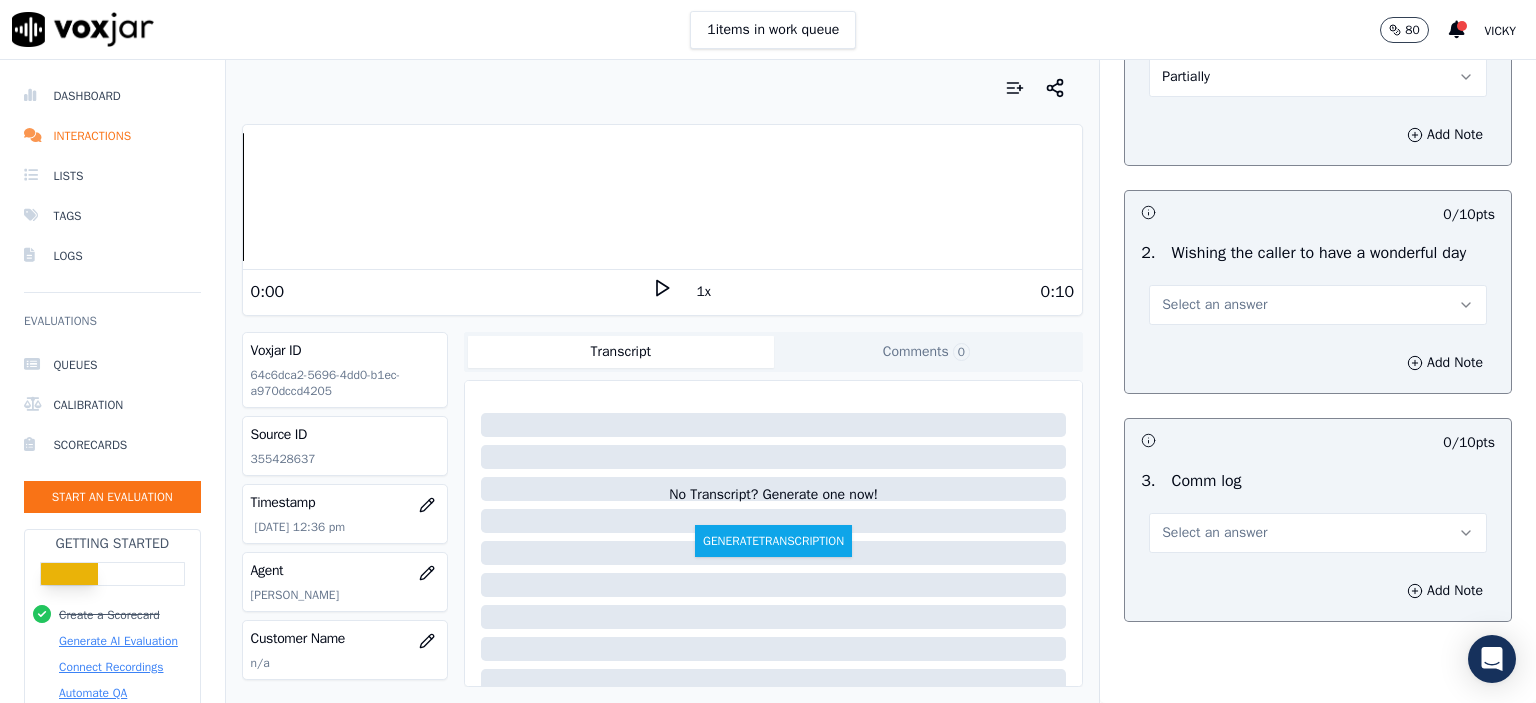 scroll, scrollTop: 2600, scrollLeft: 0, axis: vertical 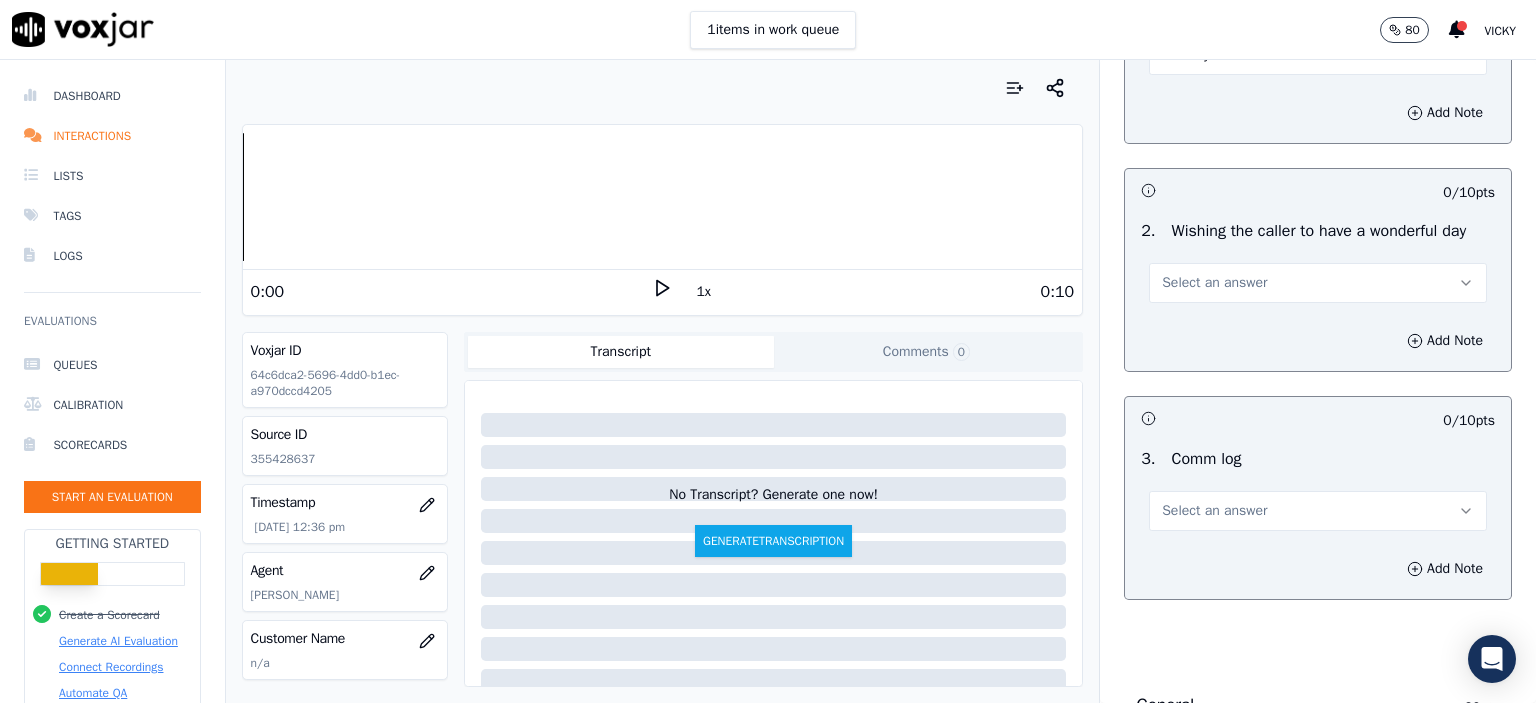 click on "Select an answer" at bounding box center (1318, 283) 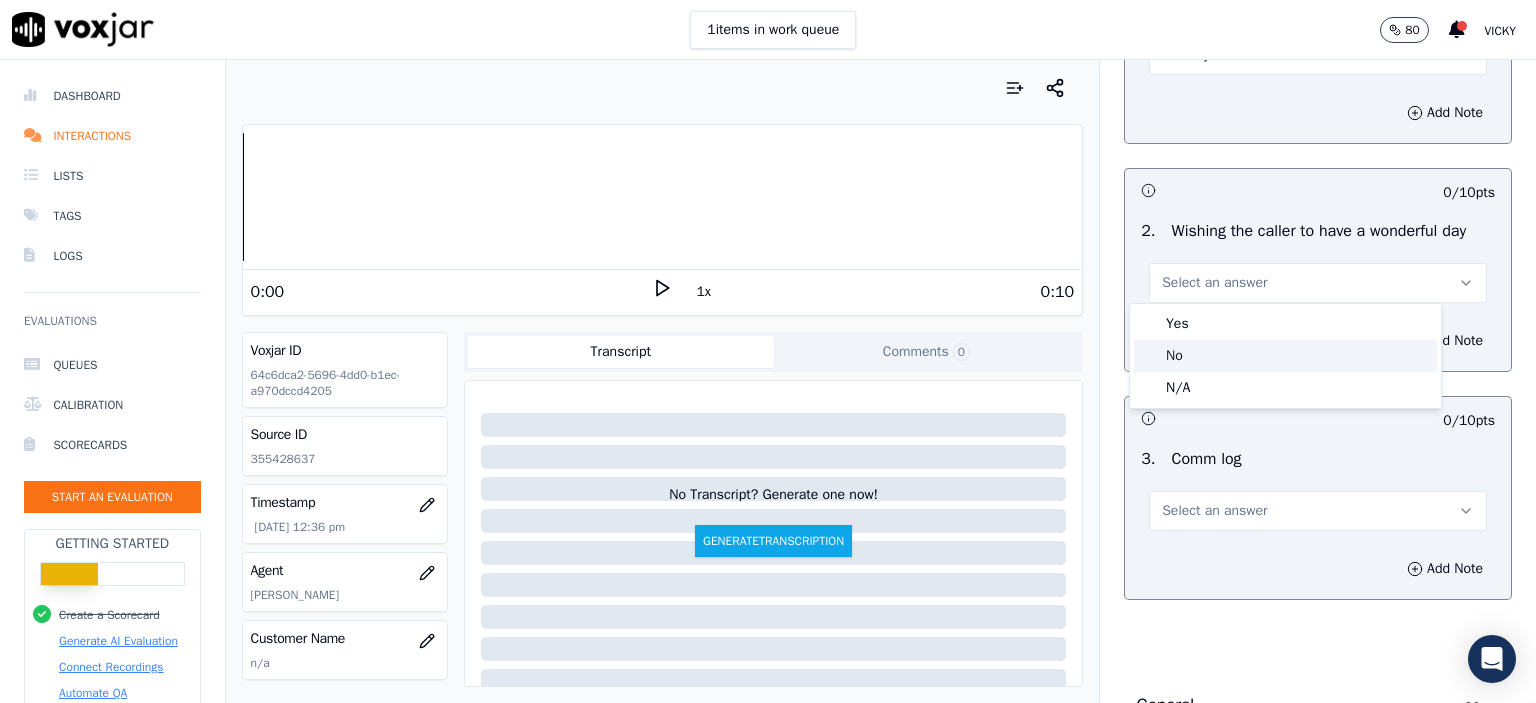 drag, startPoint x: 1250, startPoint y: 316, endPoint x: 1244, endPoint y: 355, distance: 39.45884 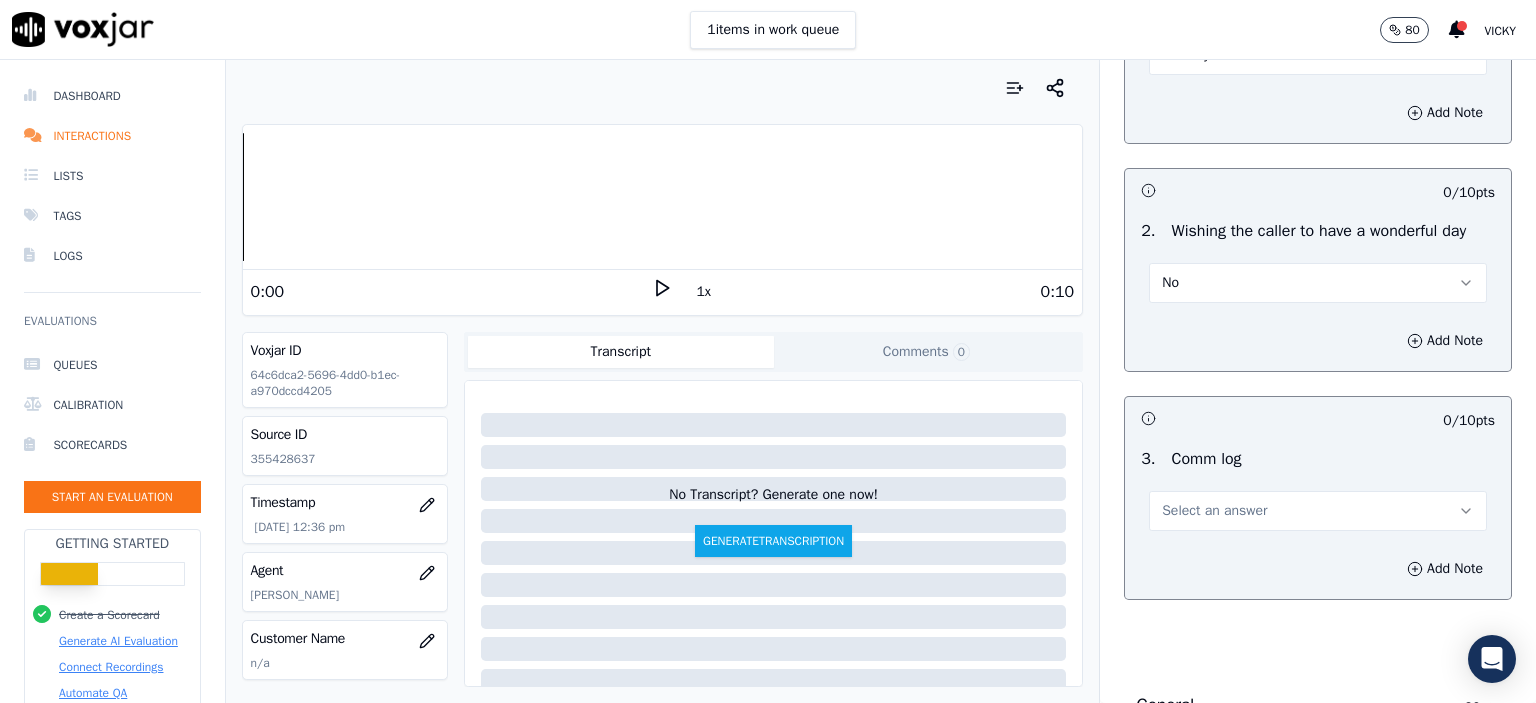 click on "Select an answer" at bounding box center (1214, 511) 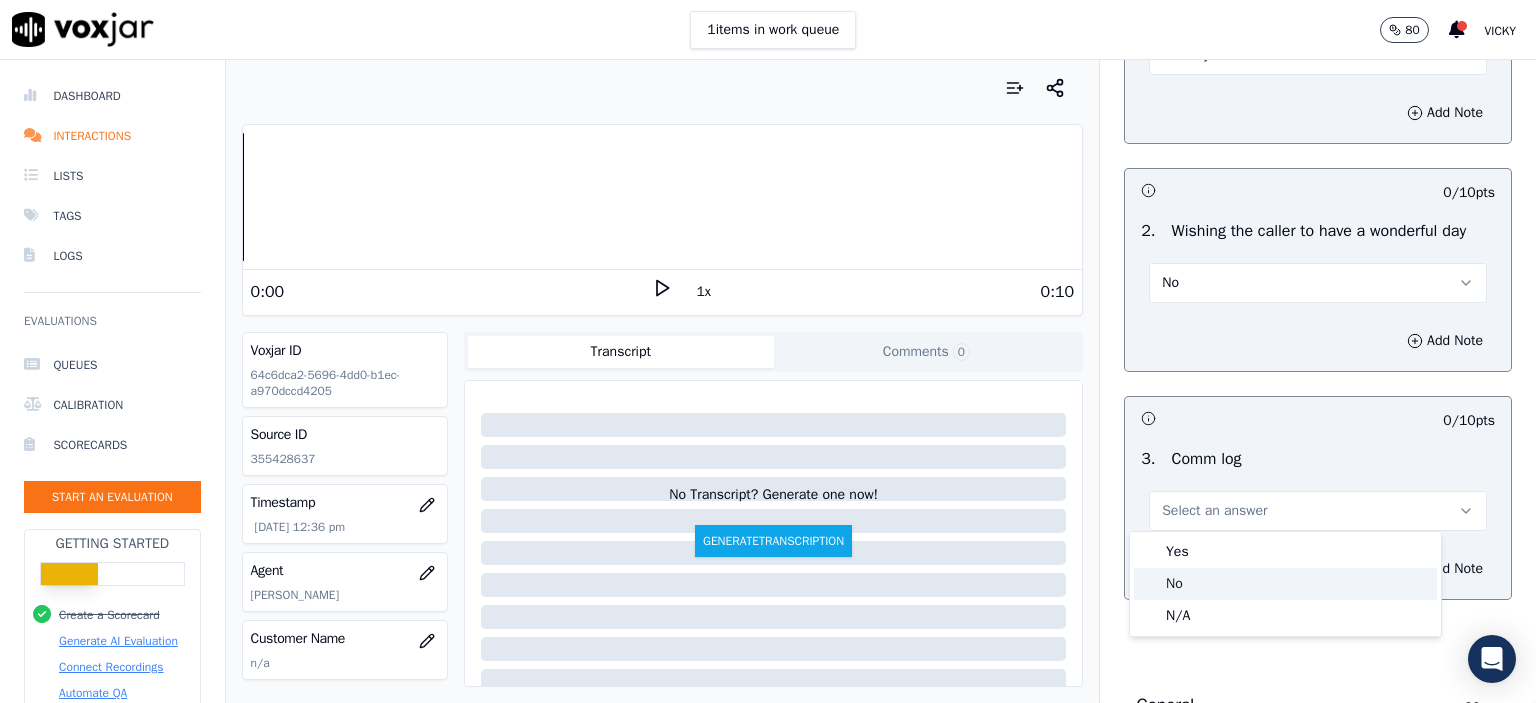 click on "No" 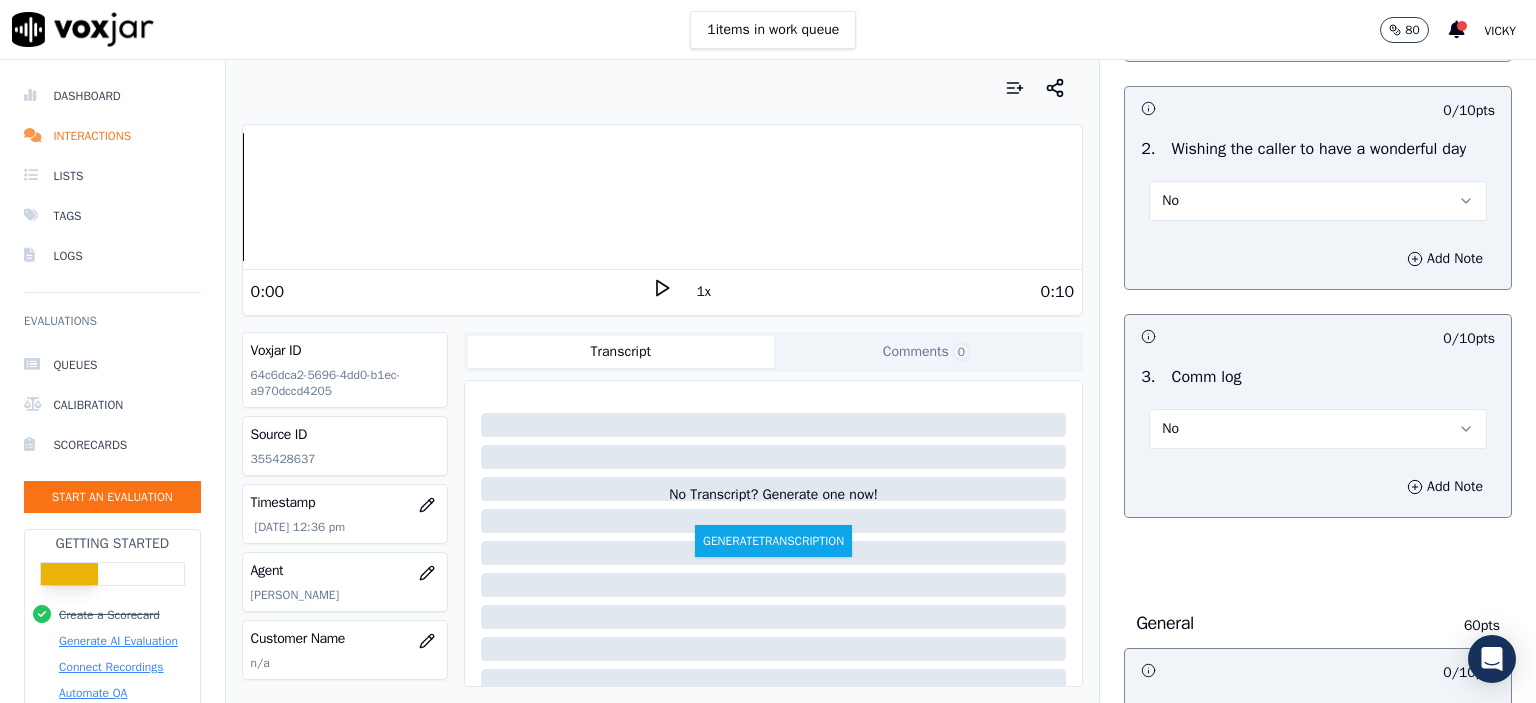 scroll, scrollTop: 2900, scrollLeft: 0, axis: vertical 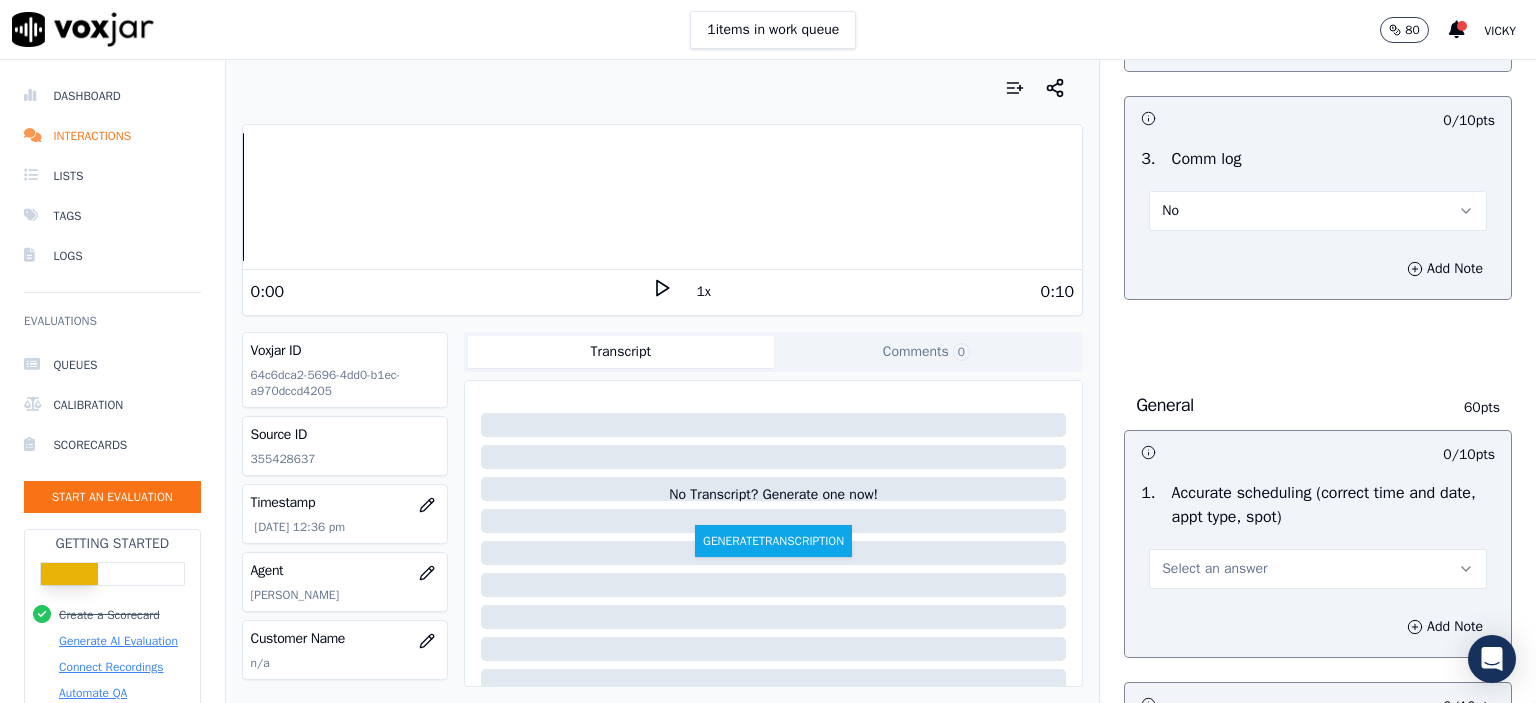 click on "Select an answer" at bounding box center [1214, 569] 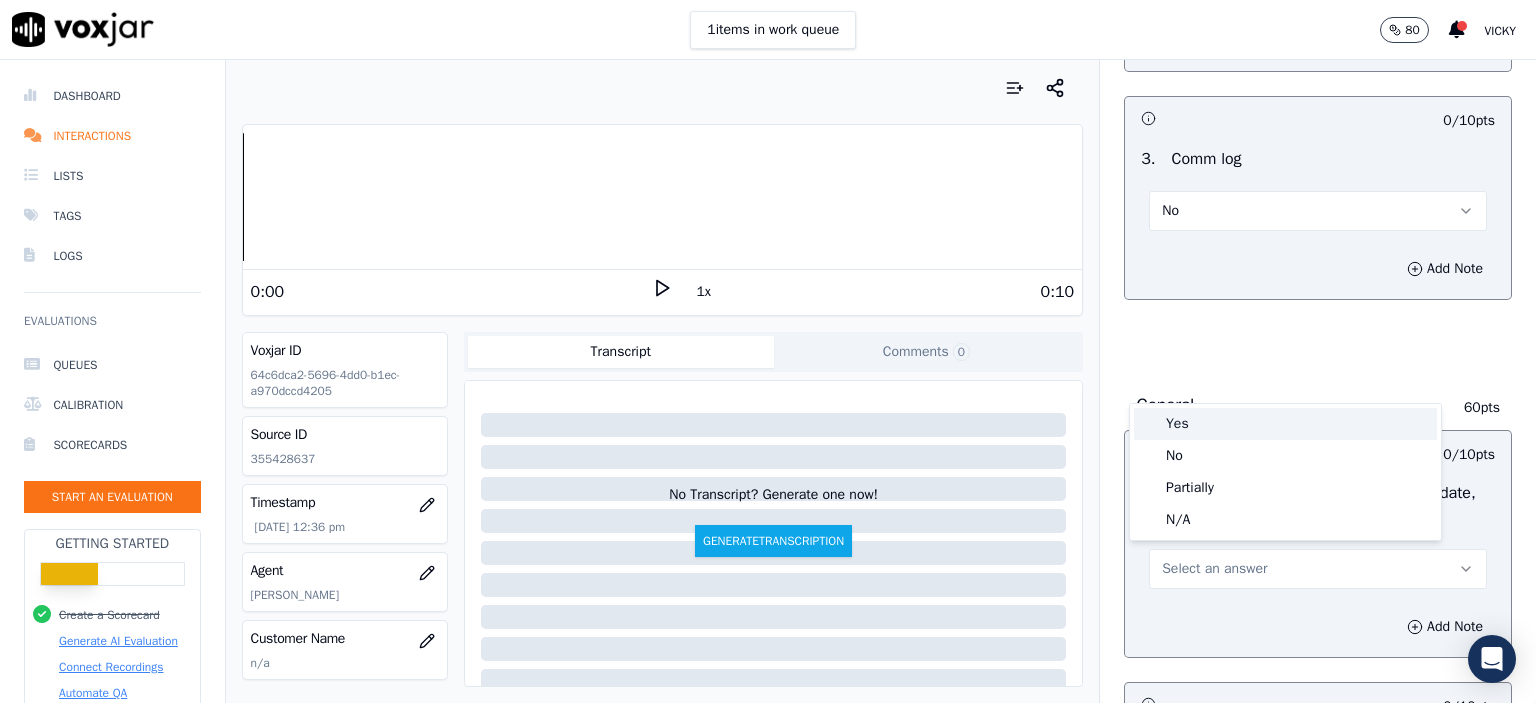 click on "Yes" at bounding box center (1285, 424) 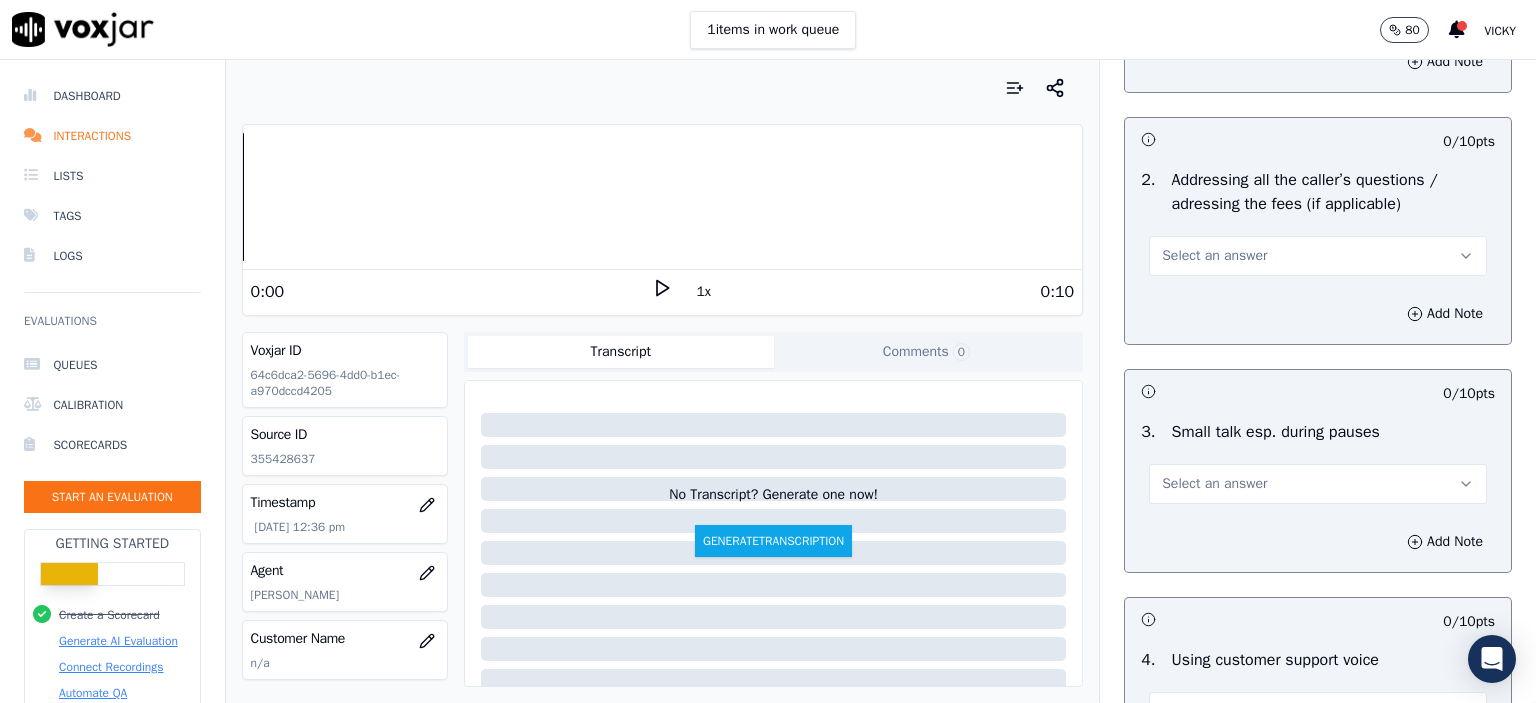 scroll, scrollTop: 3500, scrollLeft: 0, axis: vertical 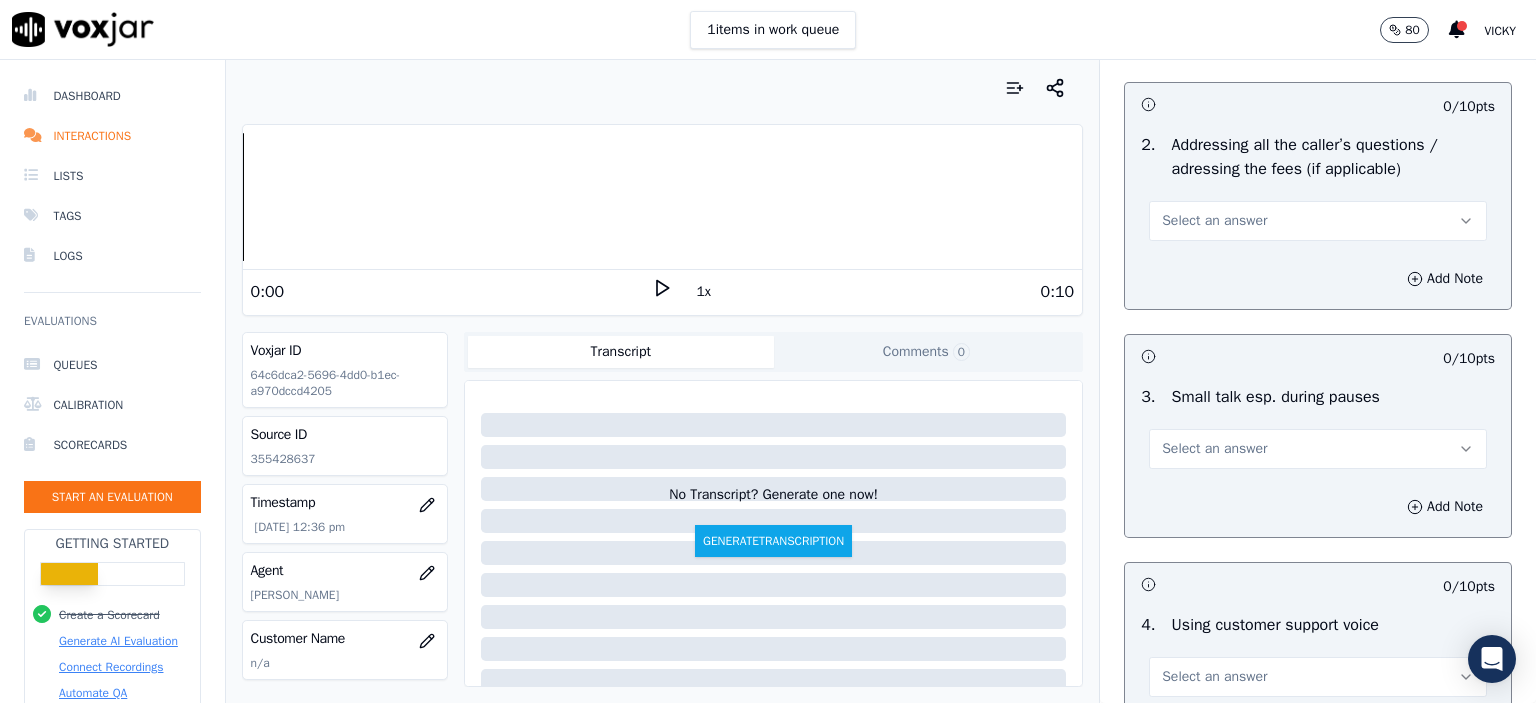 click on "Select an answer" at bounding box center (1214, 449) 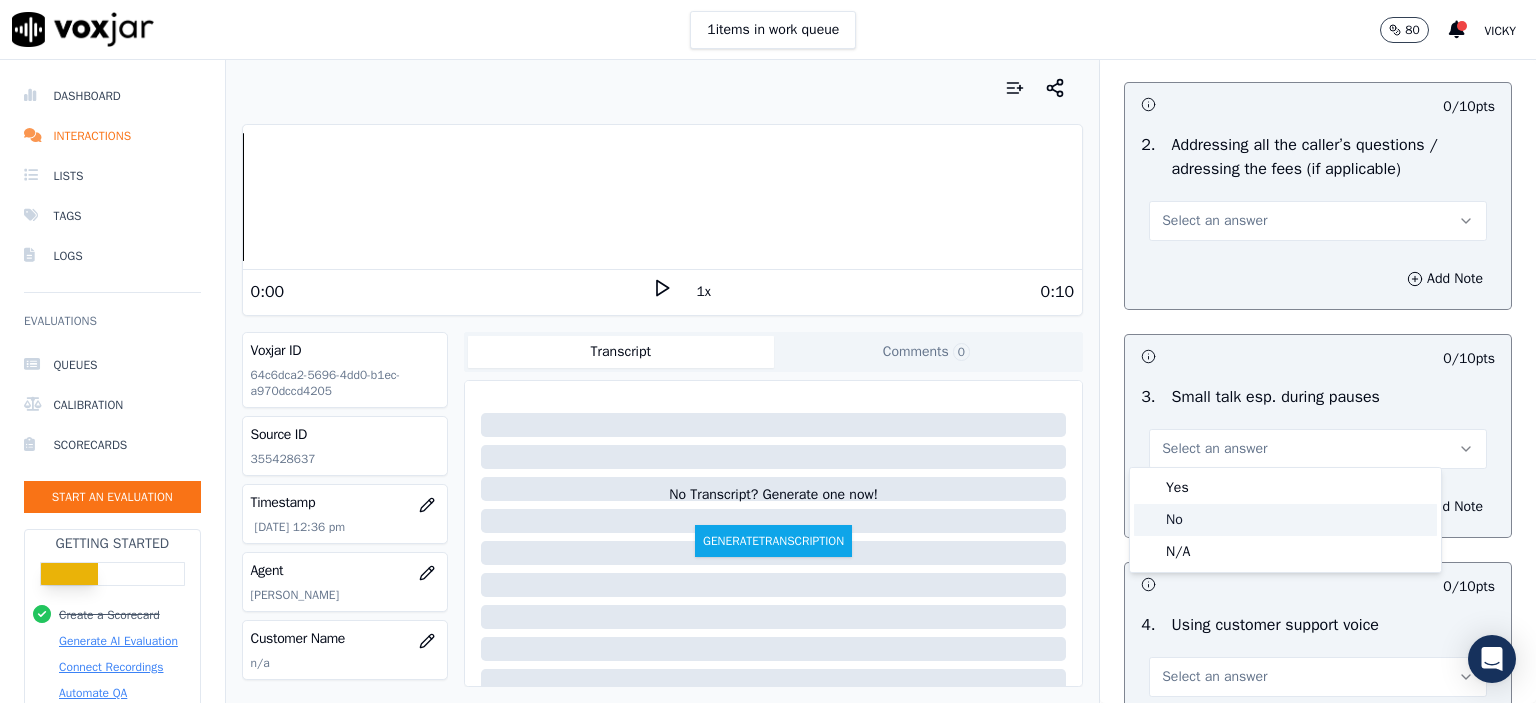 click on "No" 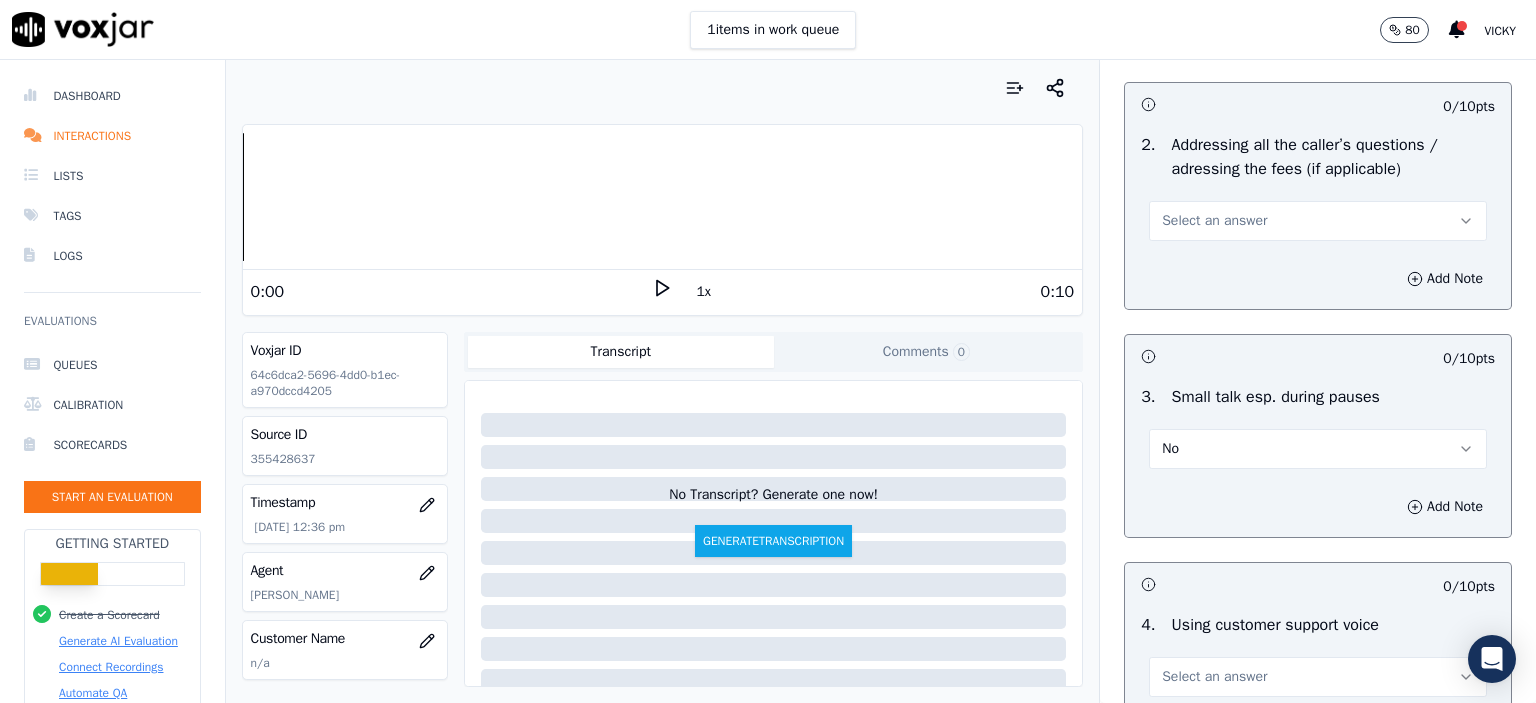 click on "Select an answer" at bounding box center [1318, 221] 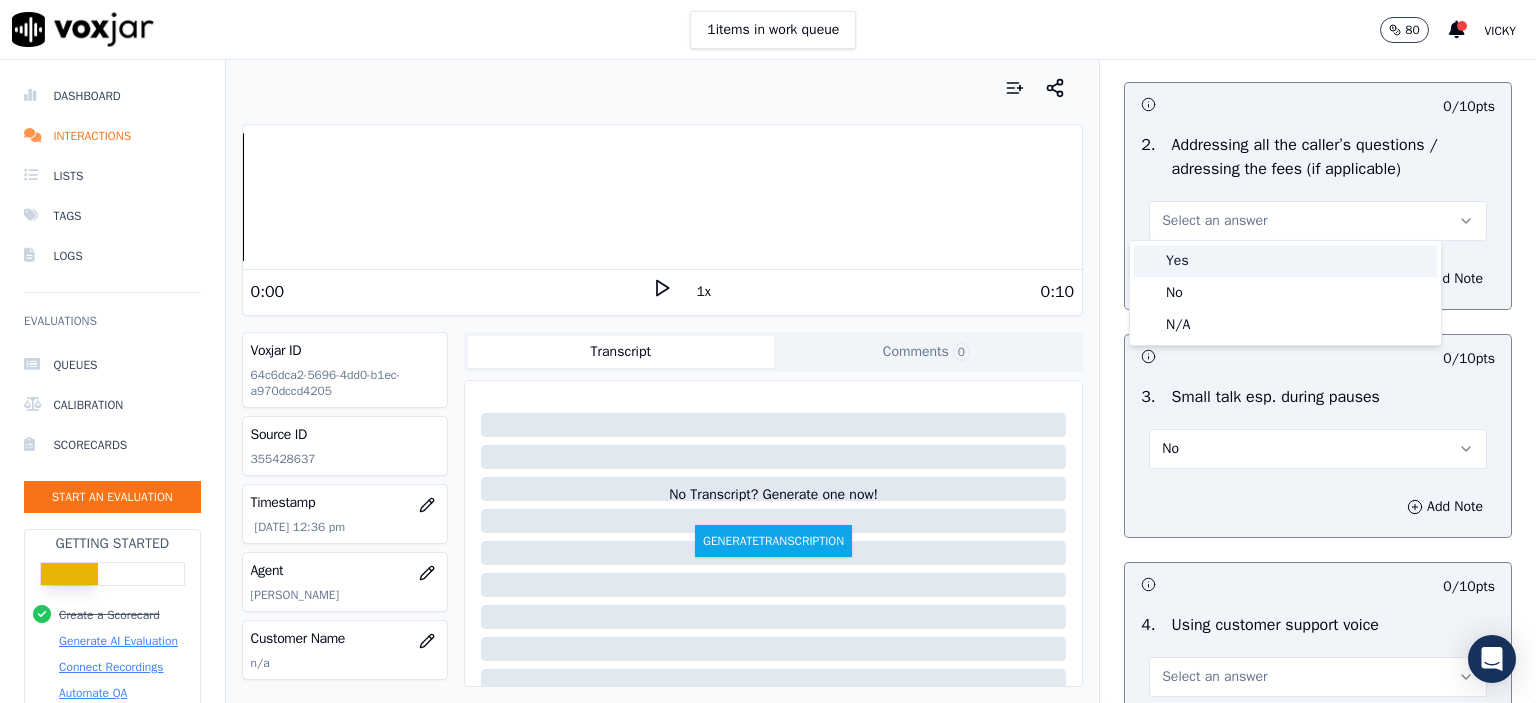 click on "Yes" at bounding box center (1285, 261) 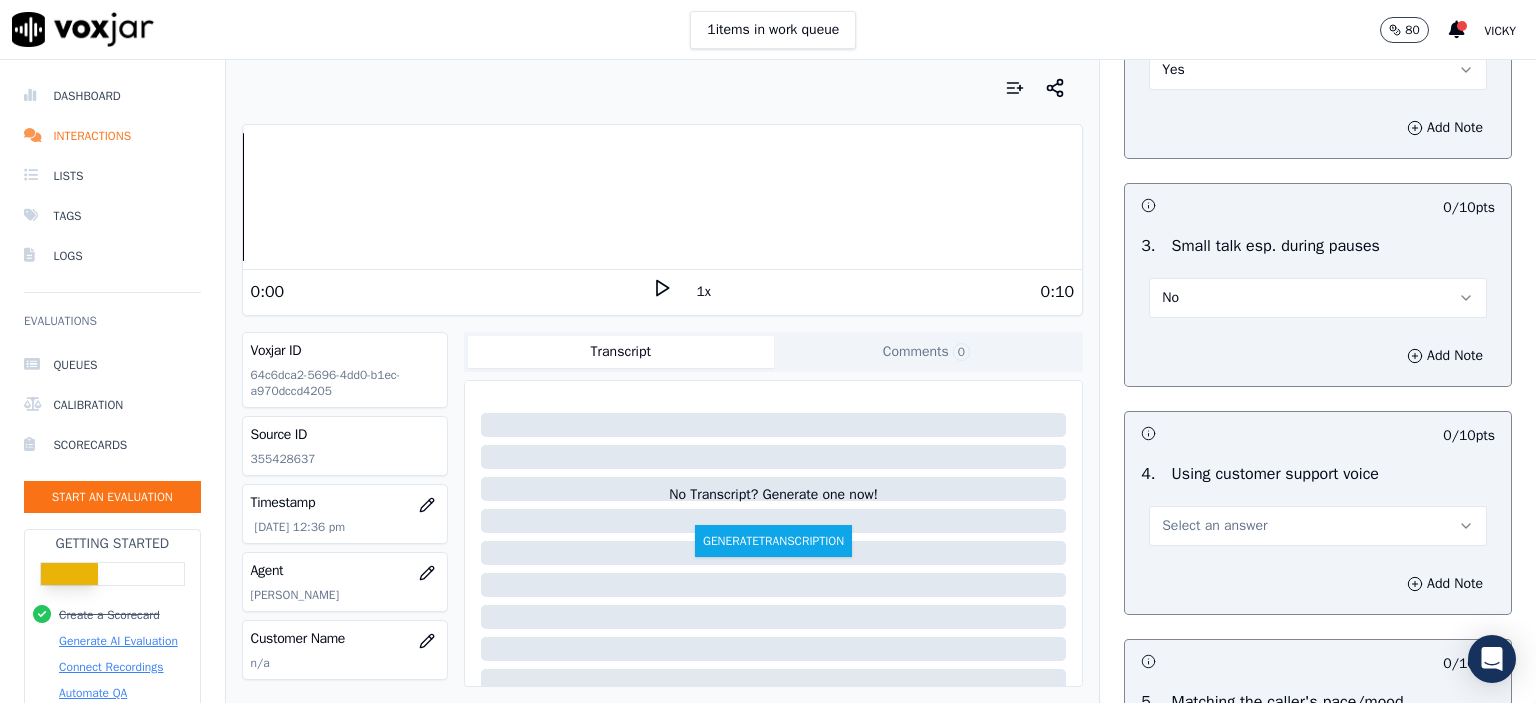 scroll, scrollTop: 3700, scrollLeft: 0, axis: vertical 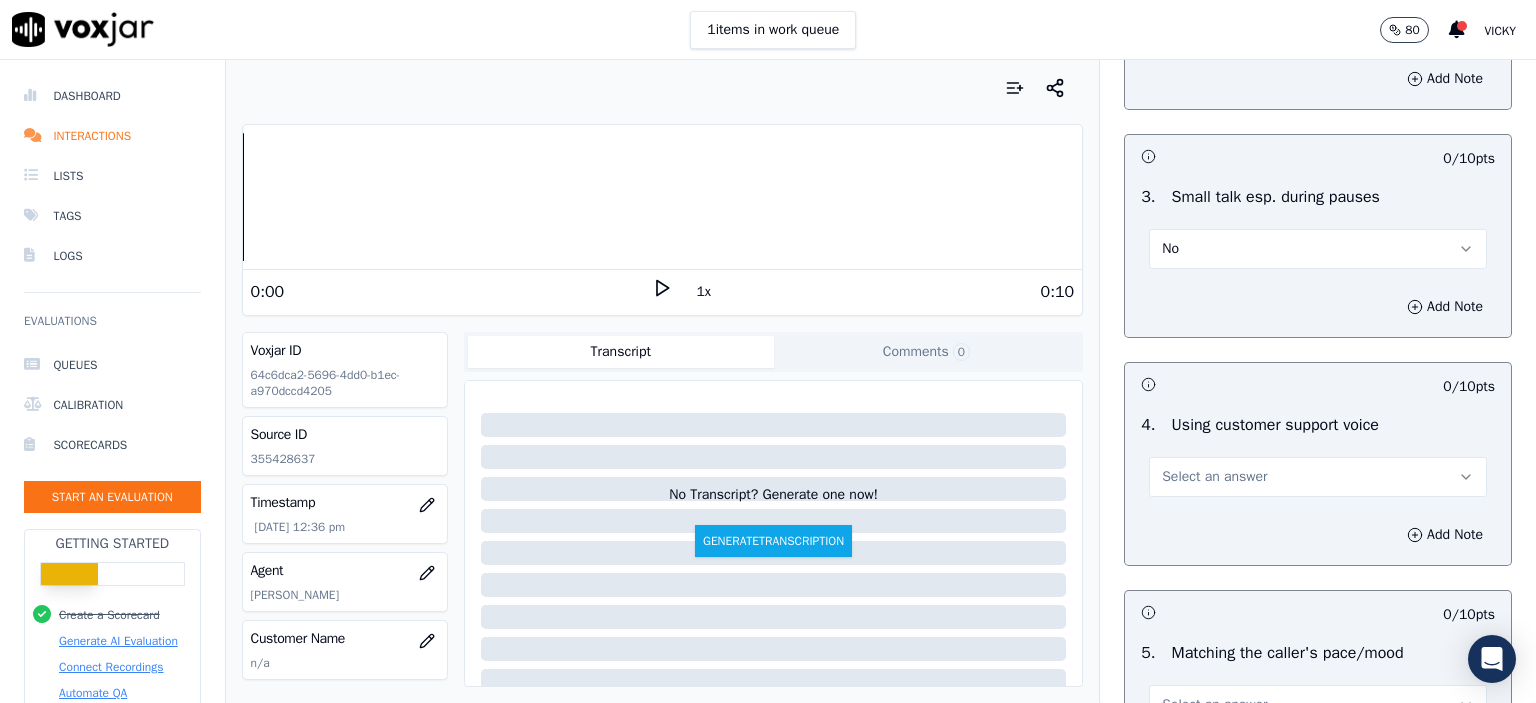 click on "Select an answer" at bounding box center [1318, 477] 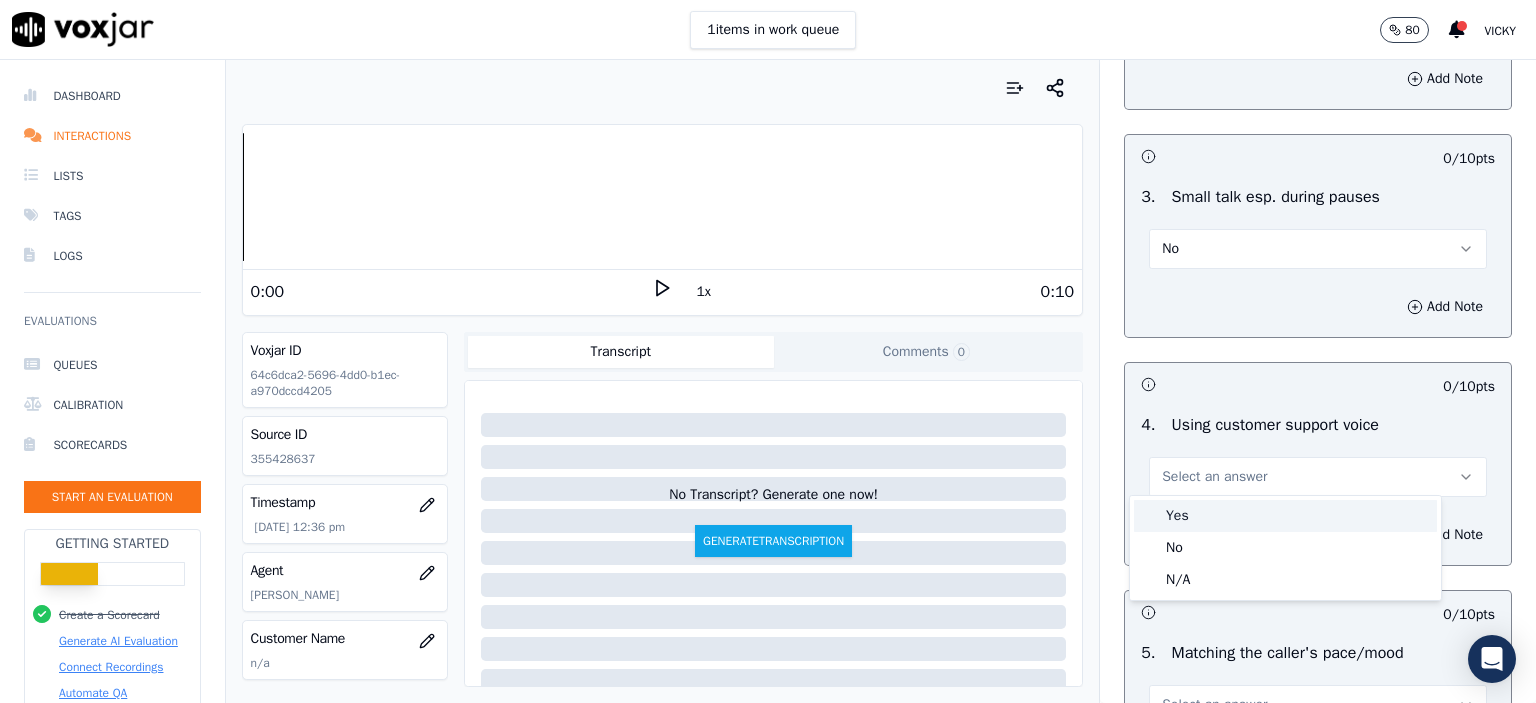 click on "Yes" at bounding box center [1285, 516] 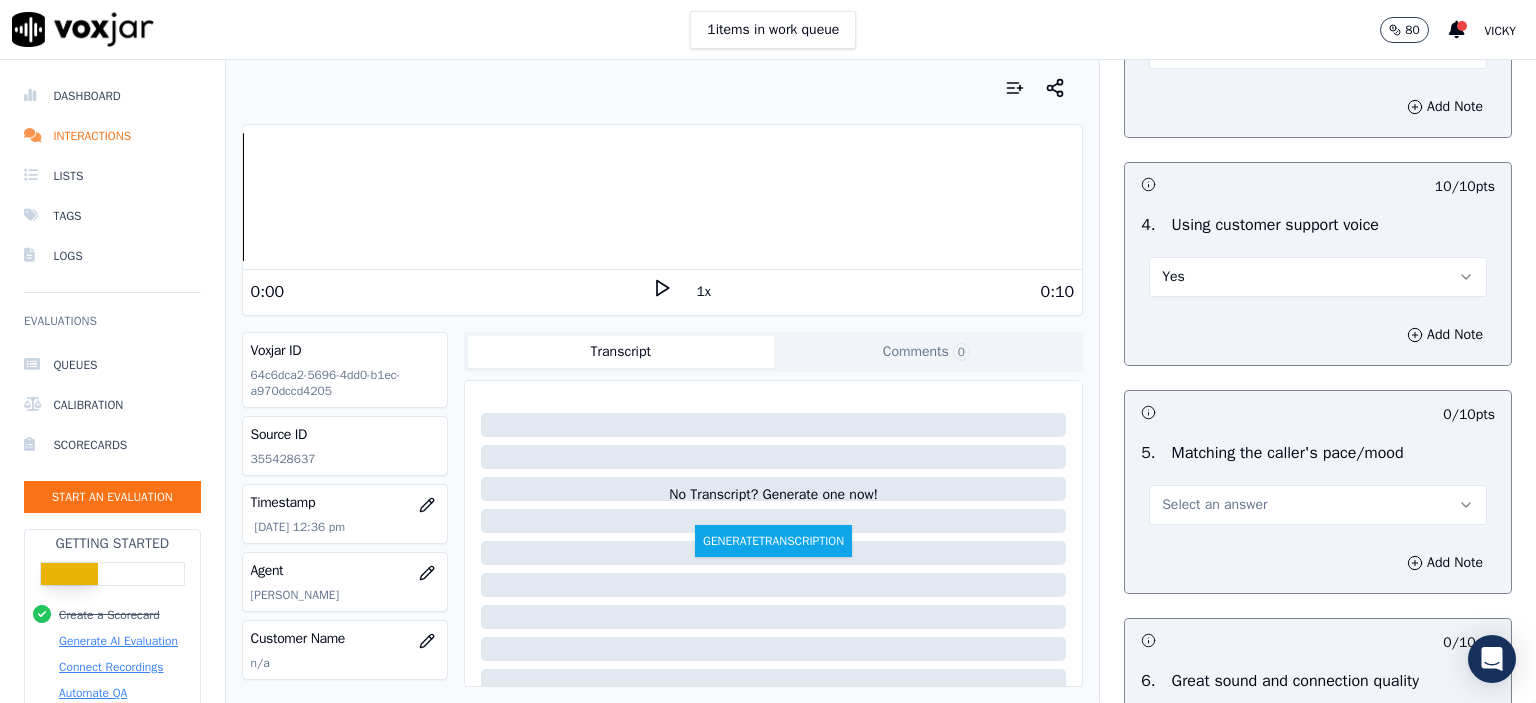 click on "Select an answer" at bounding box center [1318, 505] 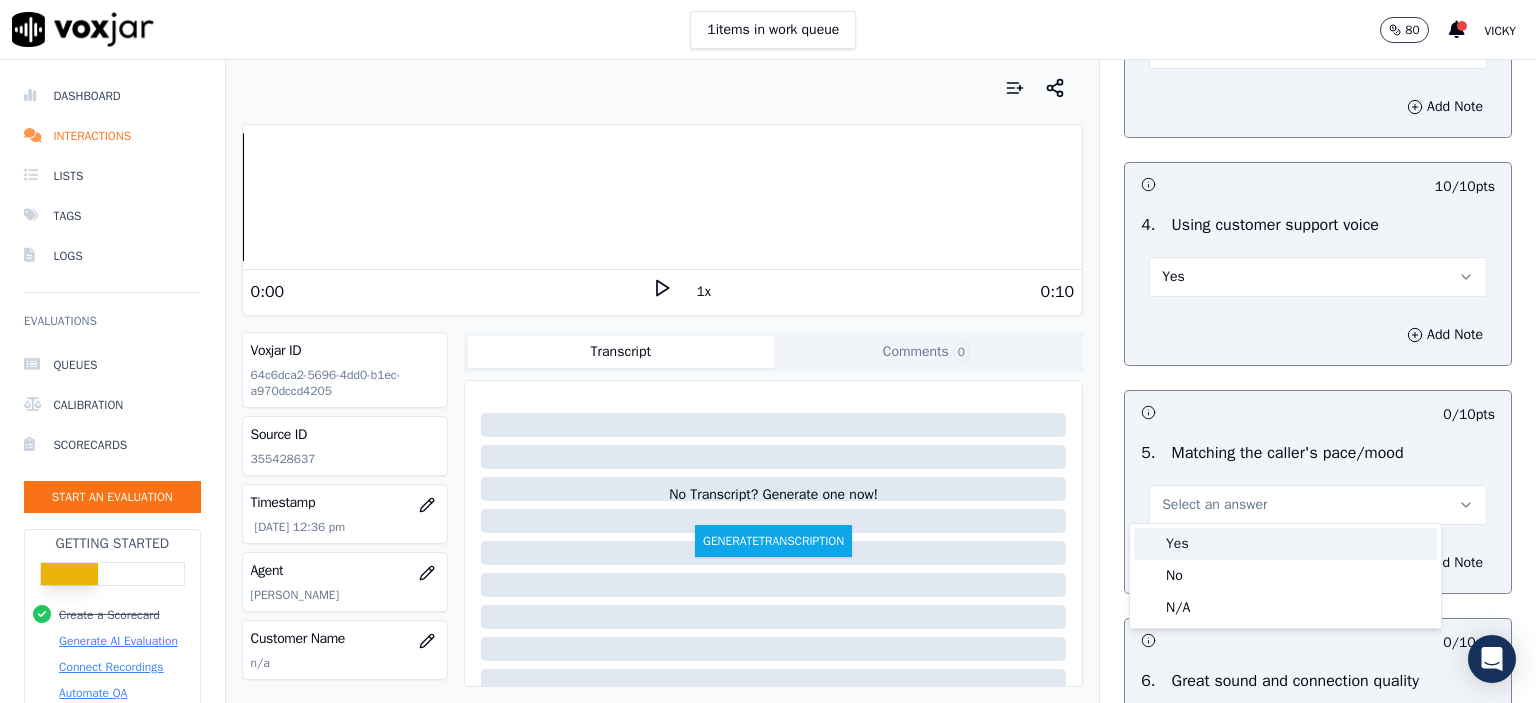 click on "Yes" at bounding box center (1285, 544) 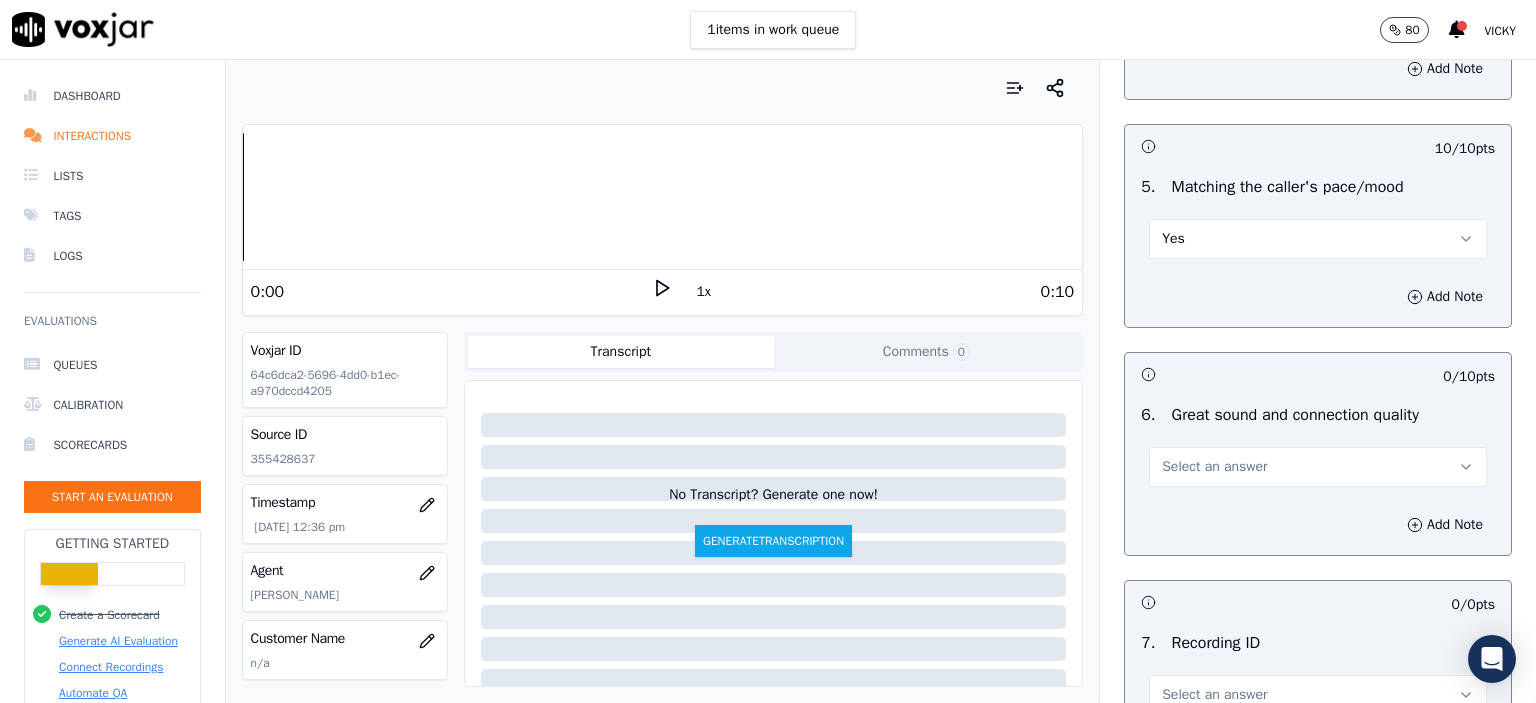 scroll, scrollTop: 4200, scrollLeft: 0, axis: vertical 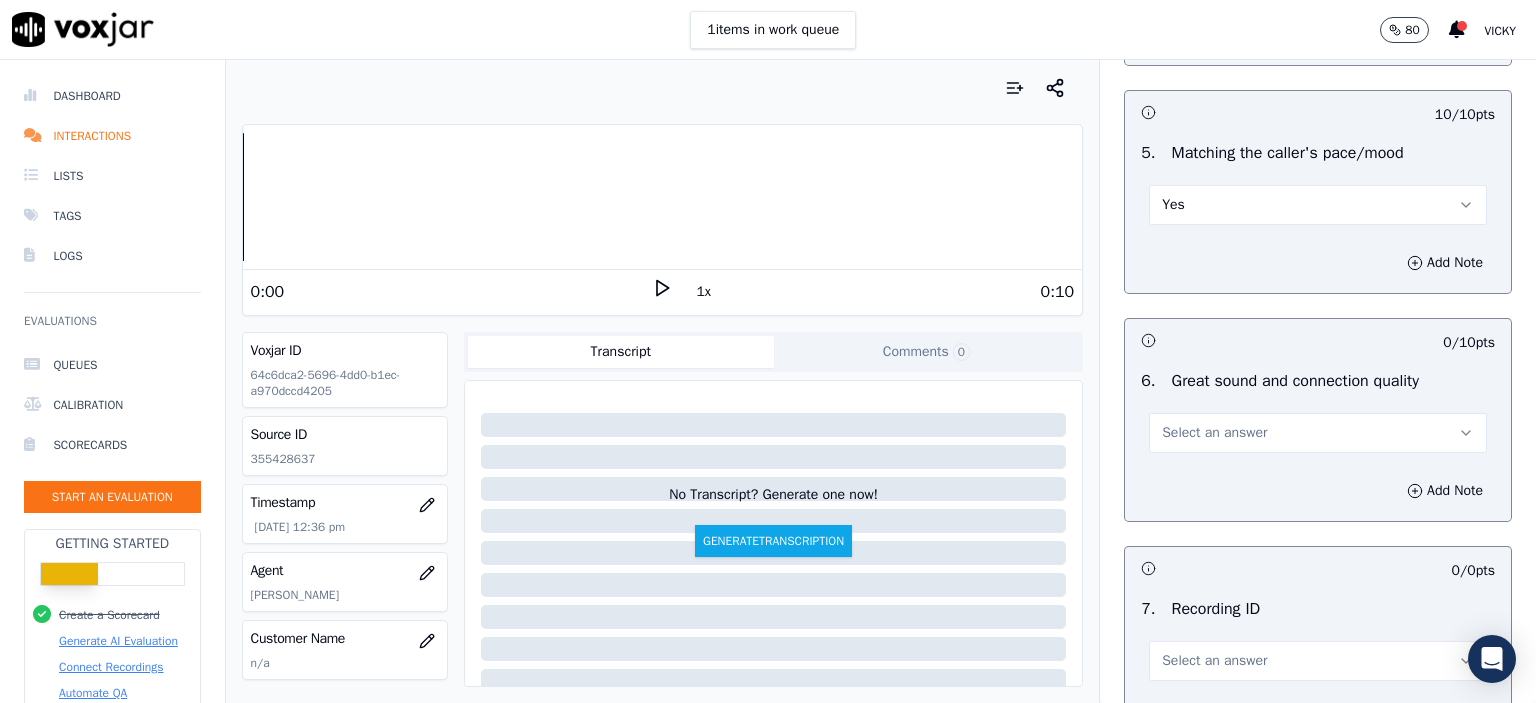 click on "Select an answer" at bounding box center [1318, 433] 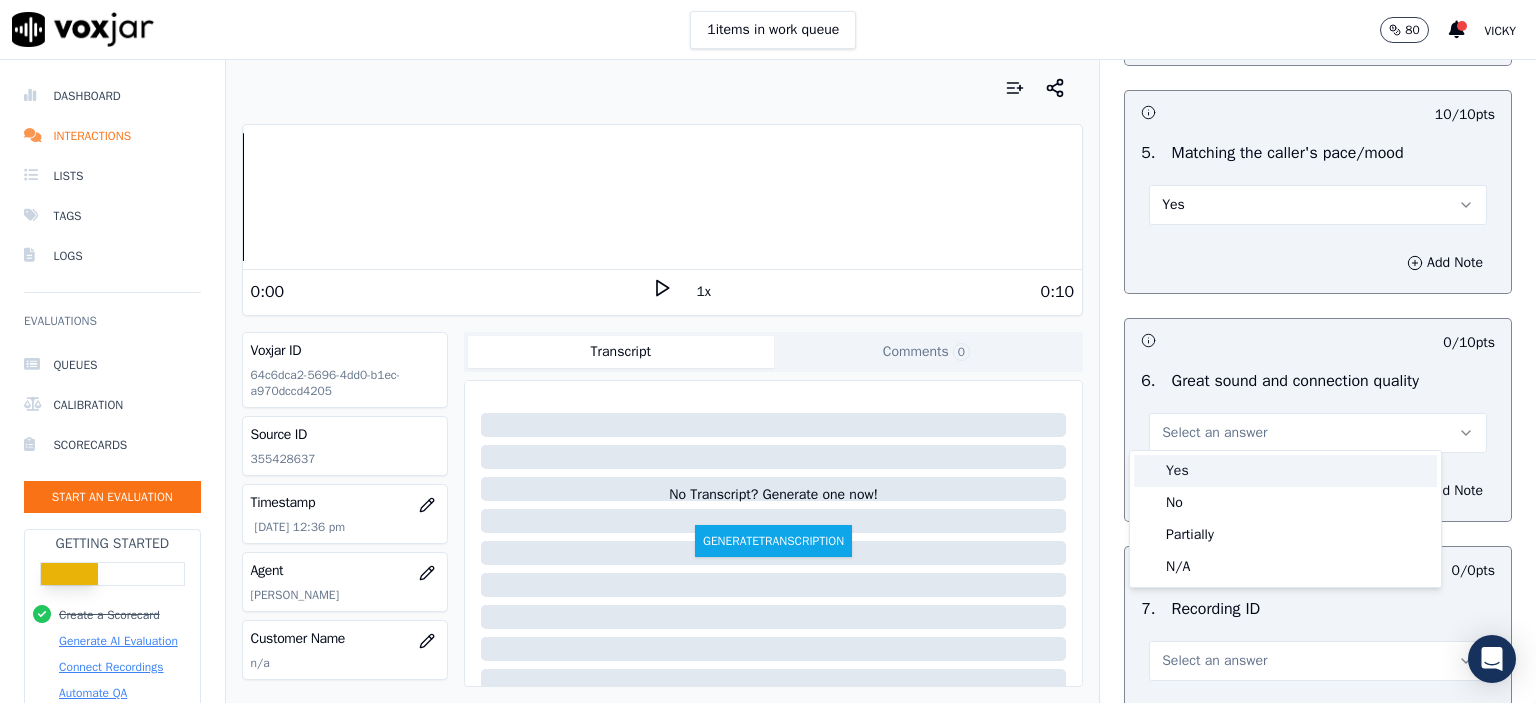 click on "Yes" at bounding box center (1285, 471) 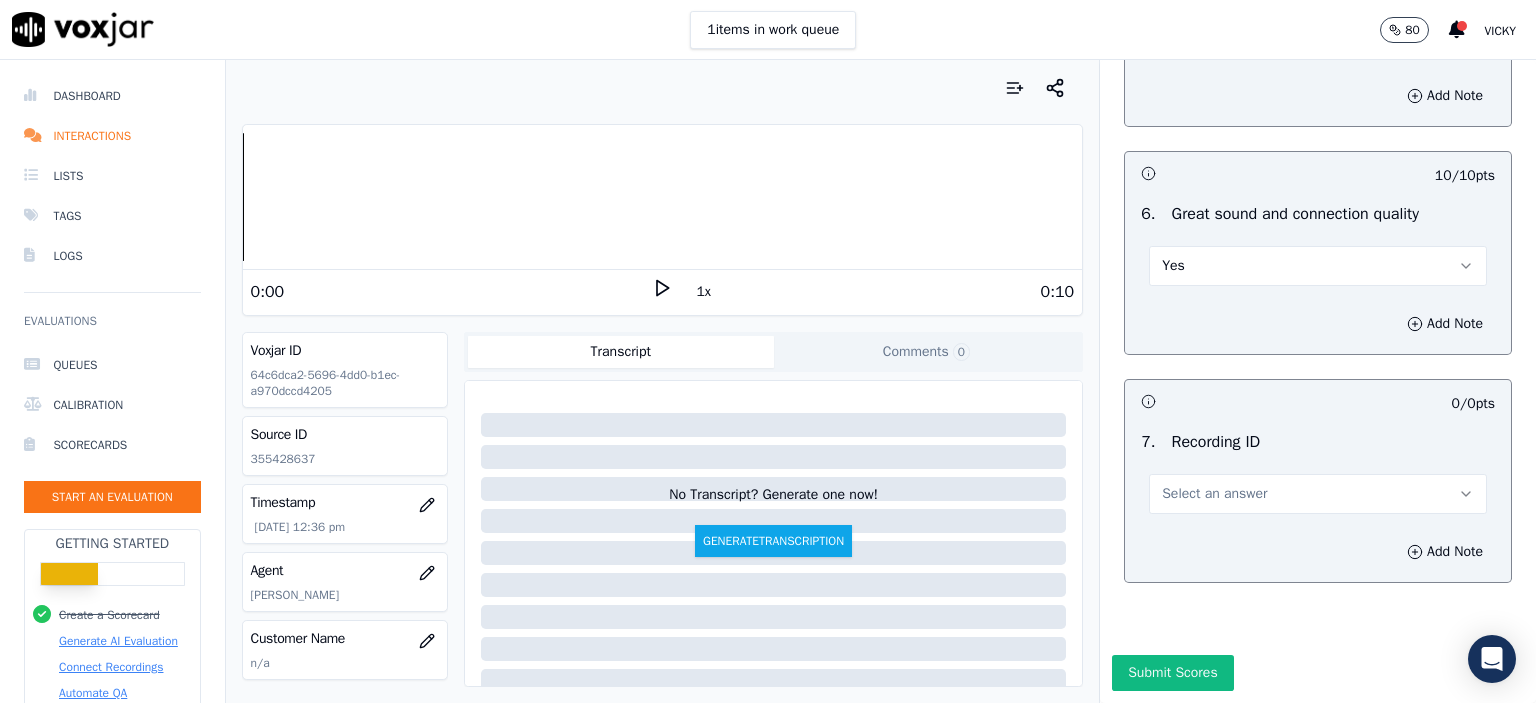 scroll, scrollTop: 4400, scrollLeft: 0, axis: vertical 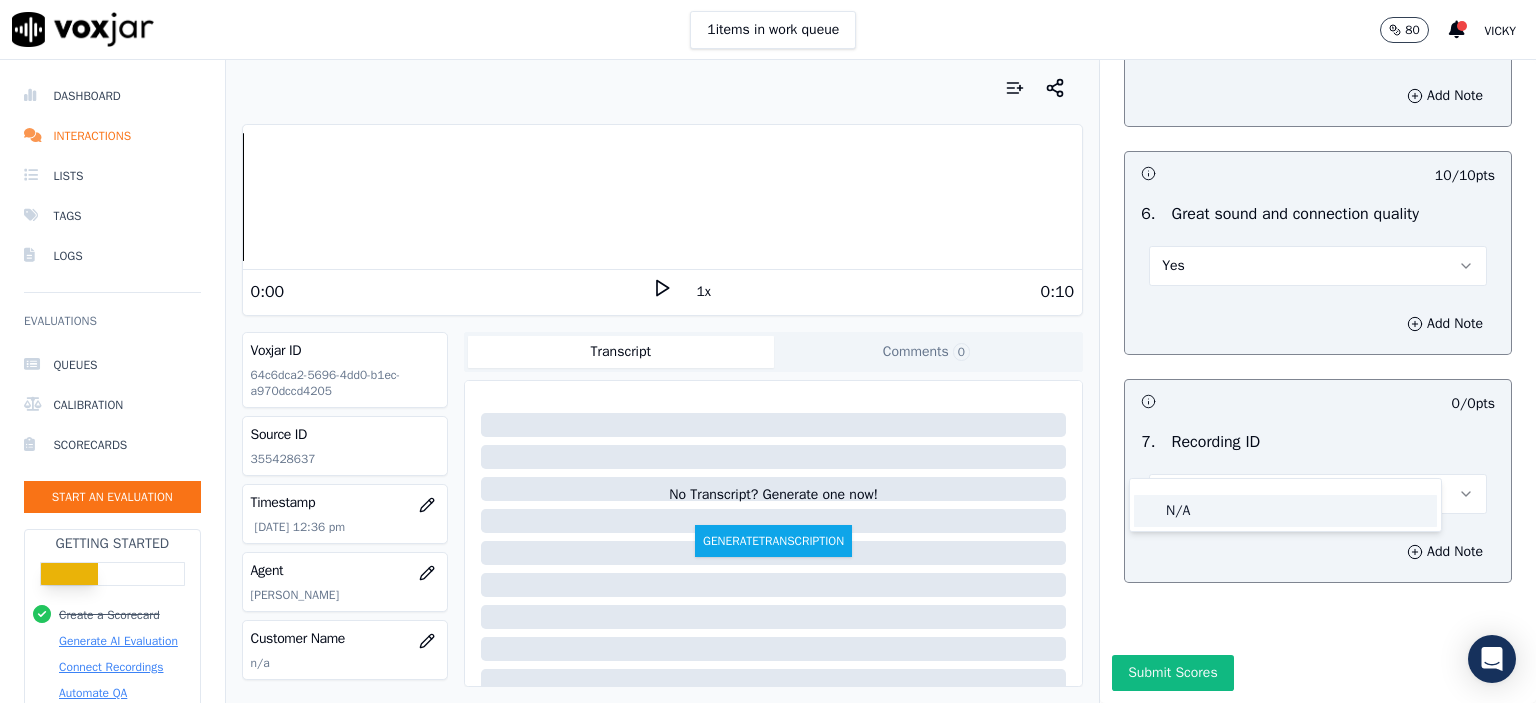 click on "N/A" 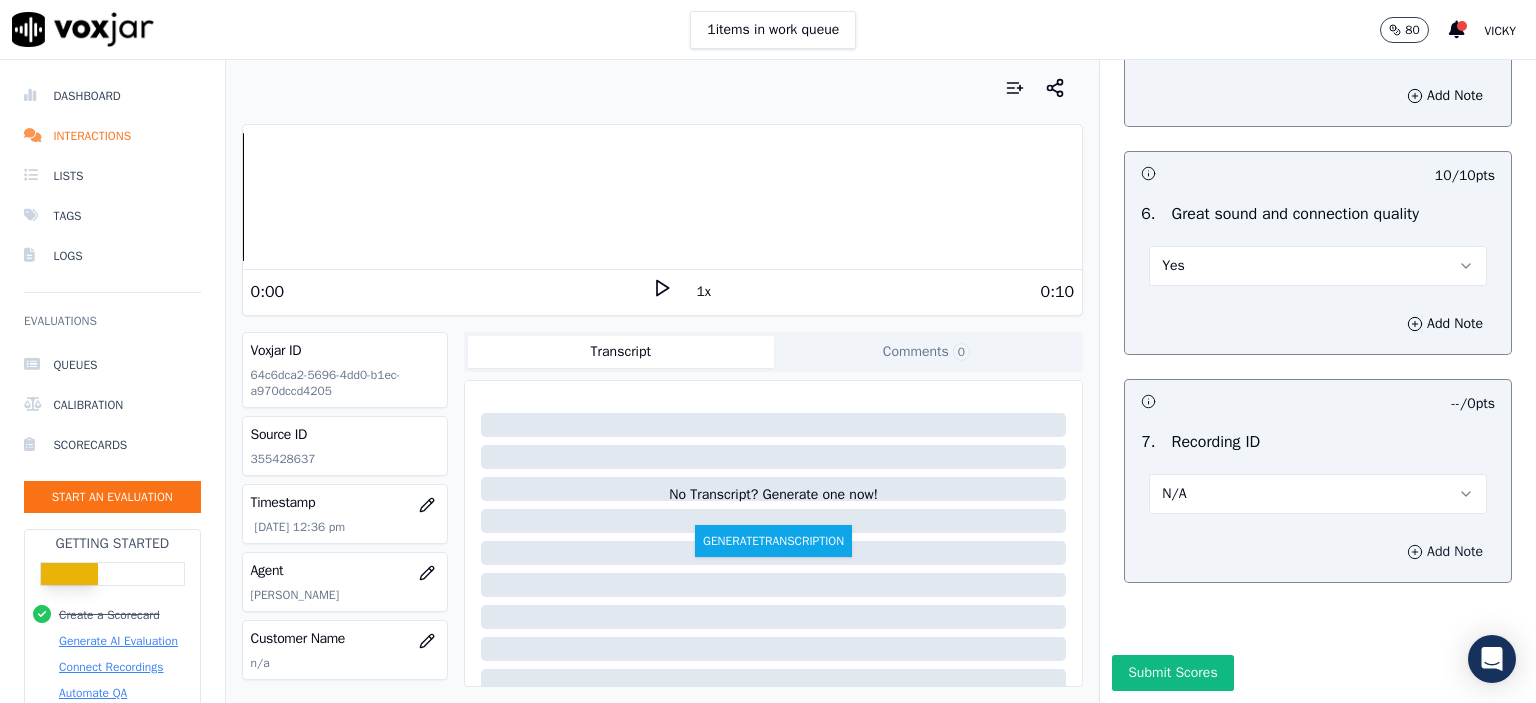 drag, startPoint x: 1424, startPoint y: 513, endPoint x: 1408, endPoint y: 524, distance: 19.416489 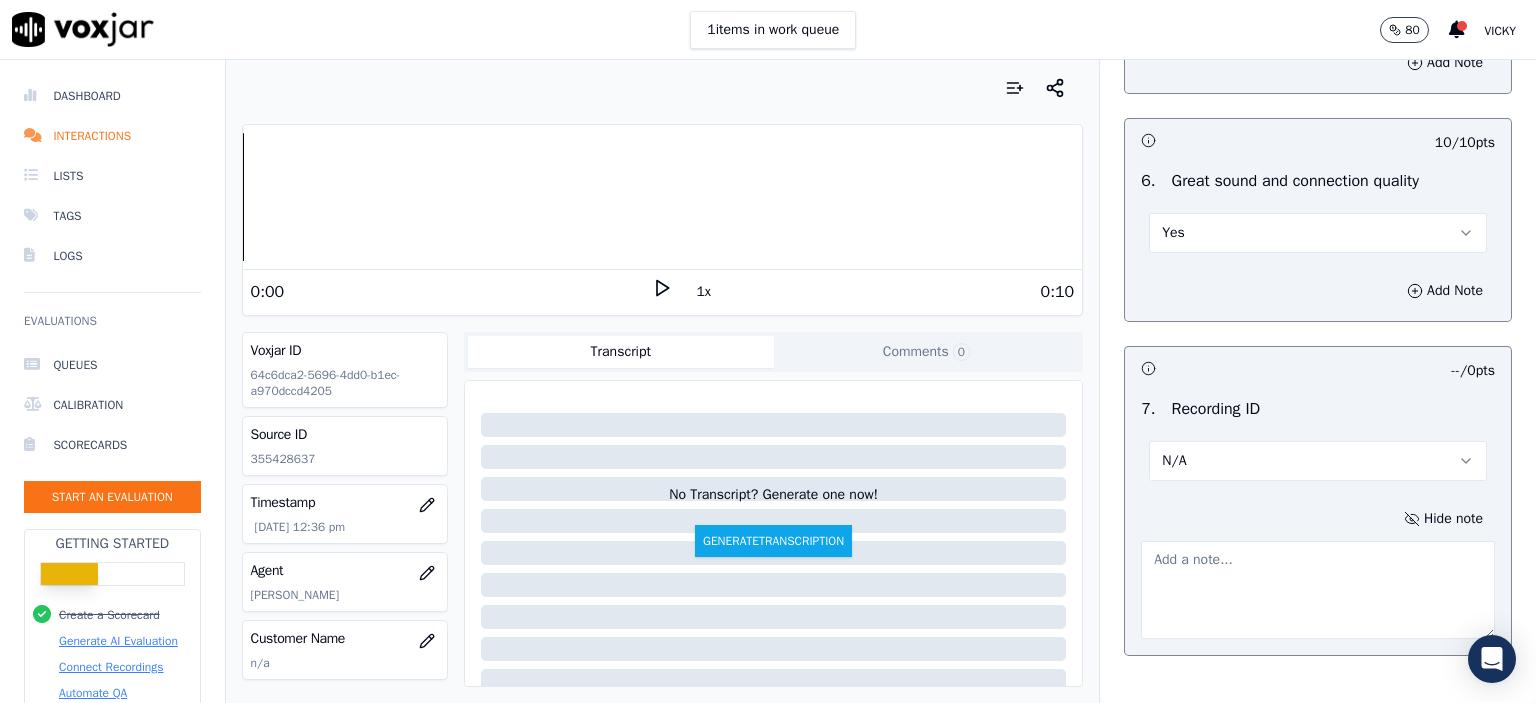 click on "355428637" 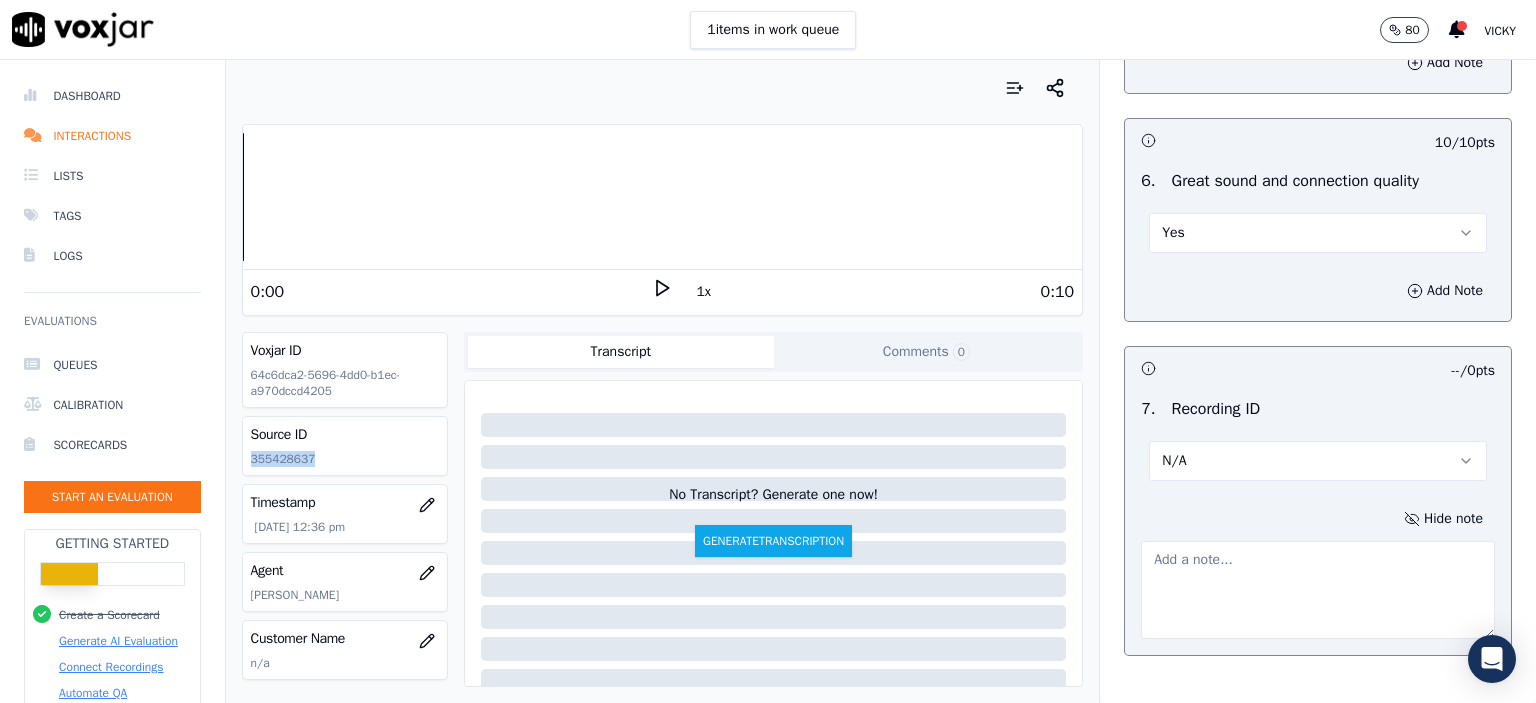 drag, startPoint x: 272, startPoint y: 461, endPoint x: 292, endPoint y: 463, distance: 20.09975 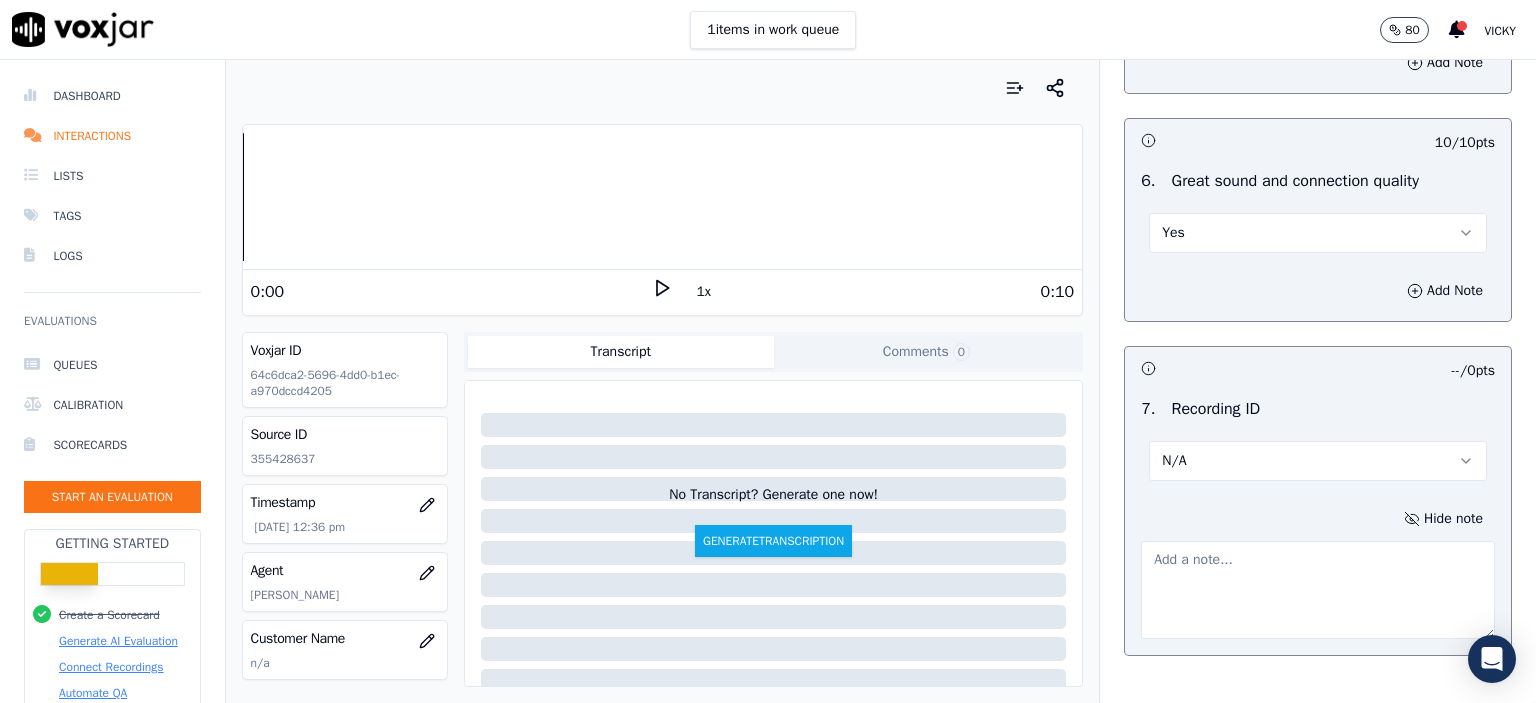 click at bounding box center [1318, 590] 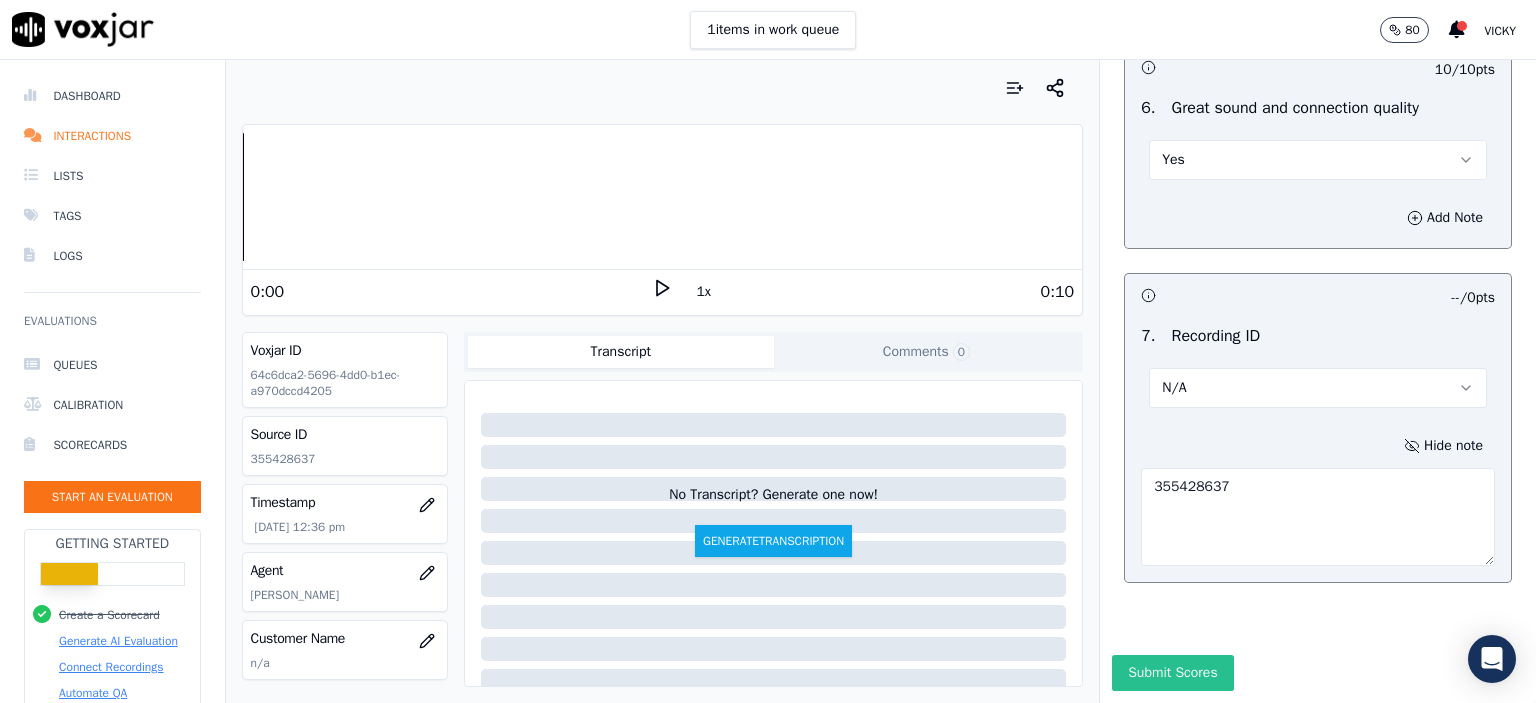 scroll, scrollTop: 4510, scrollLeft: 0, axis: vertical 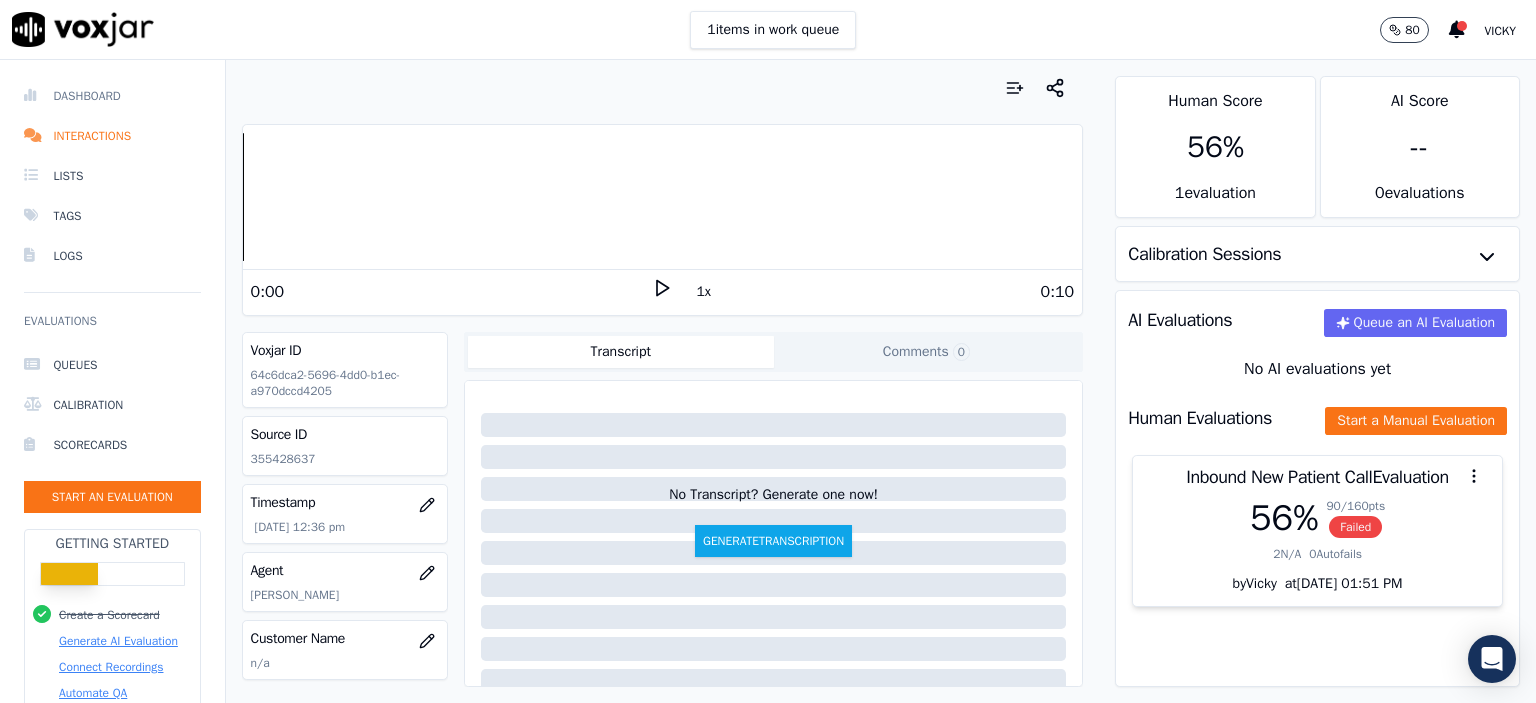 click on "Dashboard" at bounding box center [112, 96] 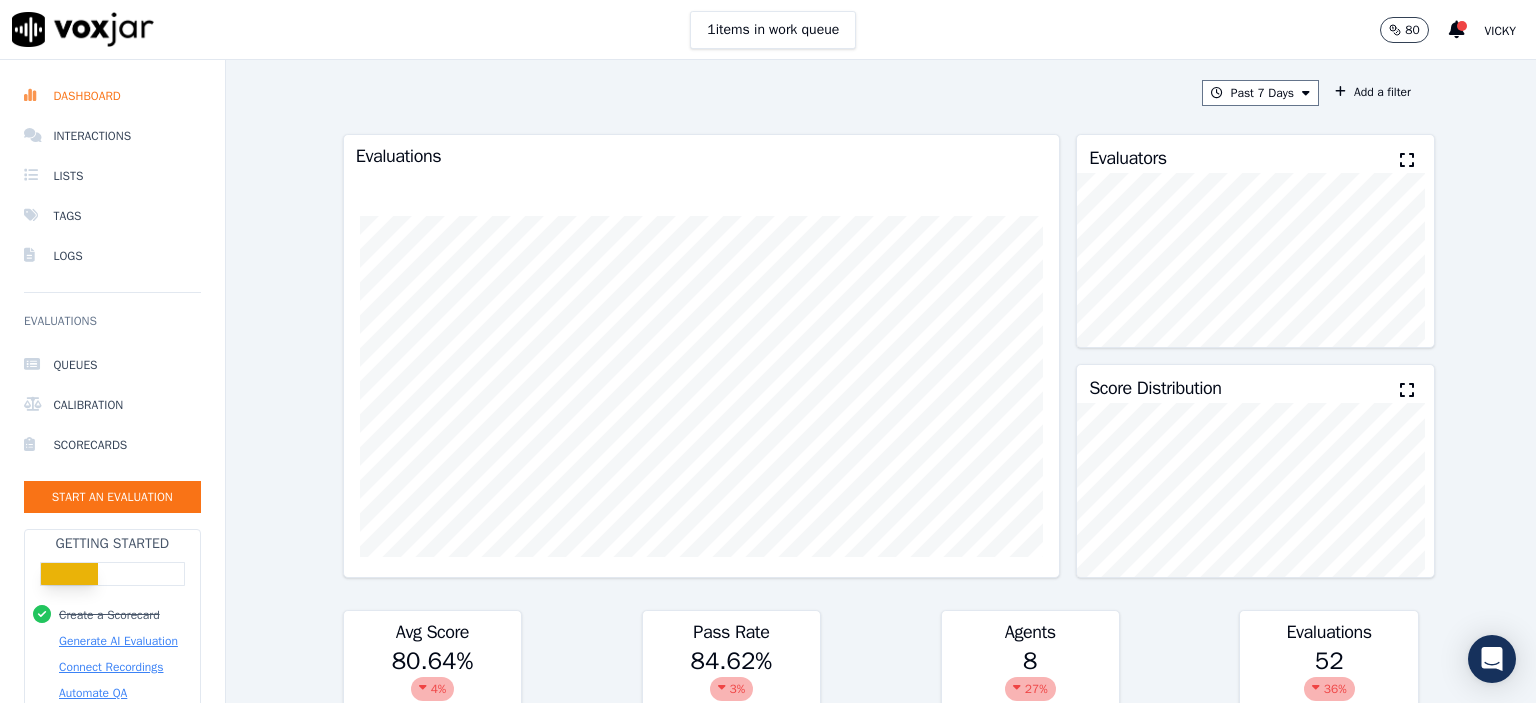 scroll, scrollTop: 898, scrollLeft: 0, axis: vertical 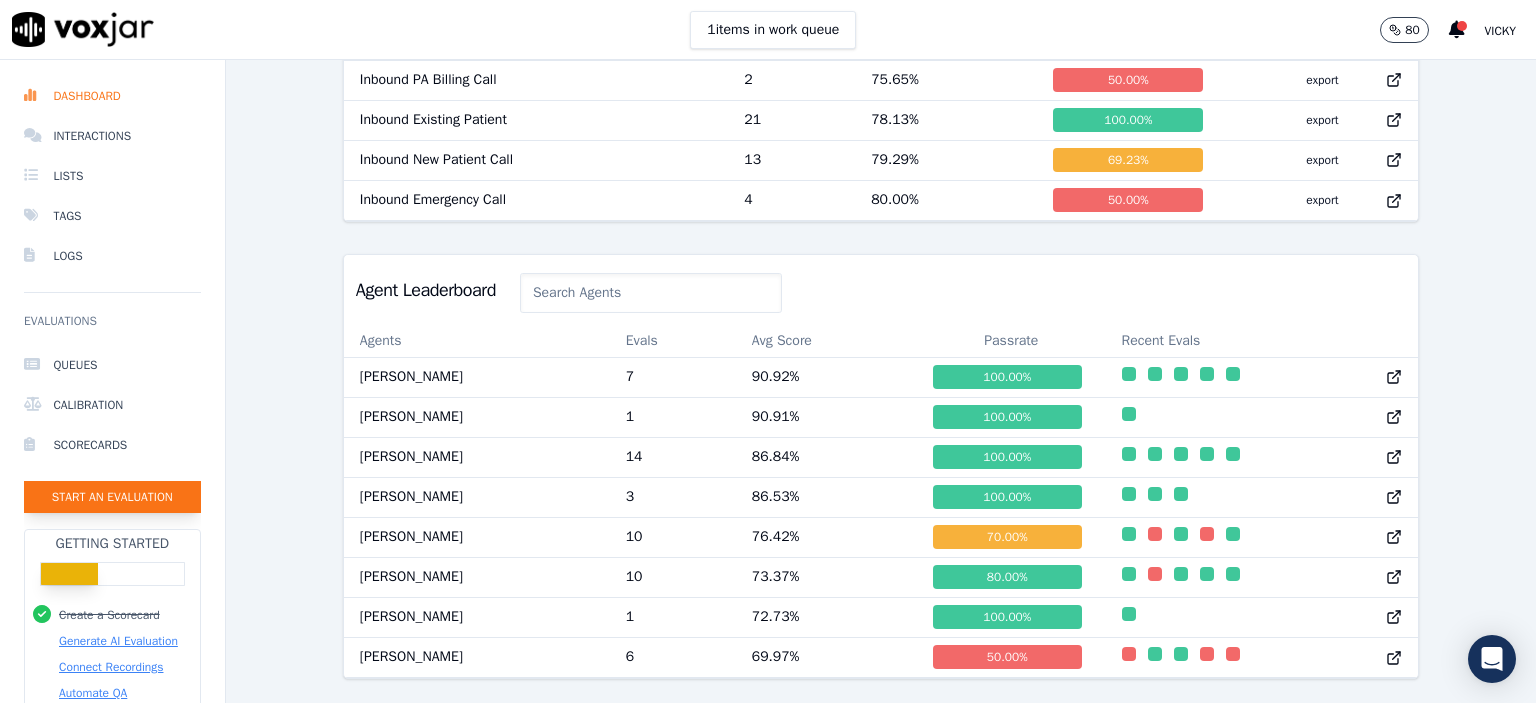 click on "Start an Evaluation" 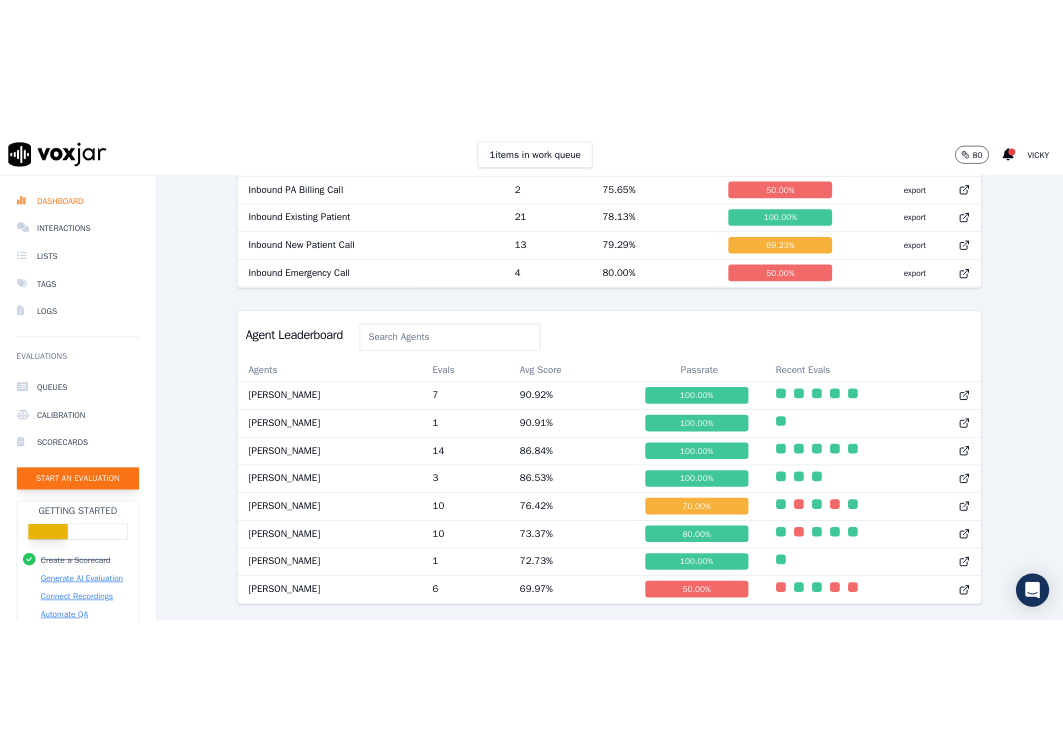 scroll, scrollTop: 122, scrollLeft: 0, axis: vertical 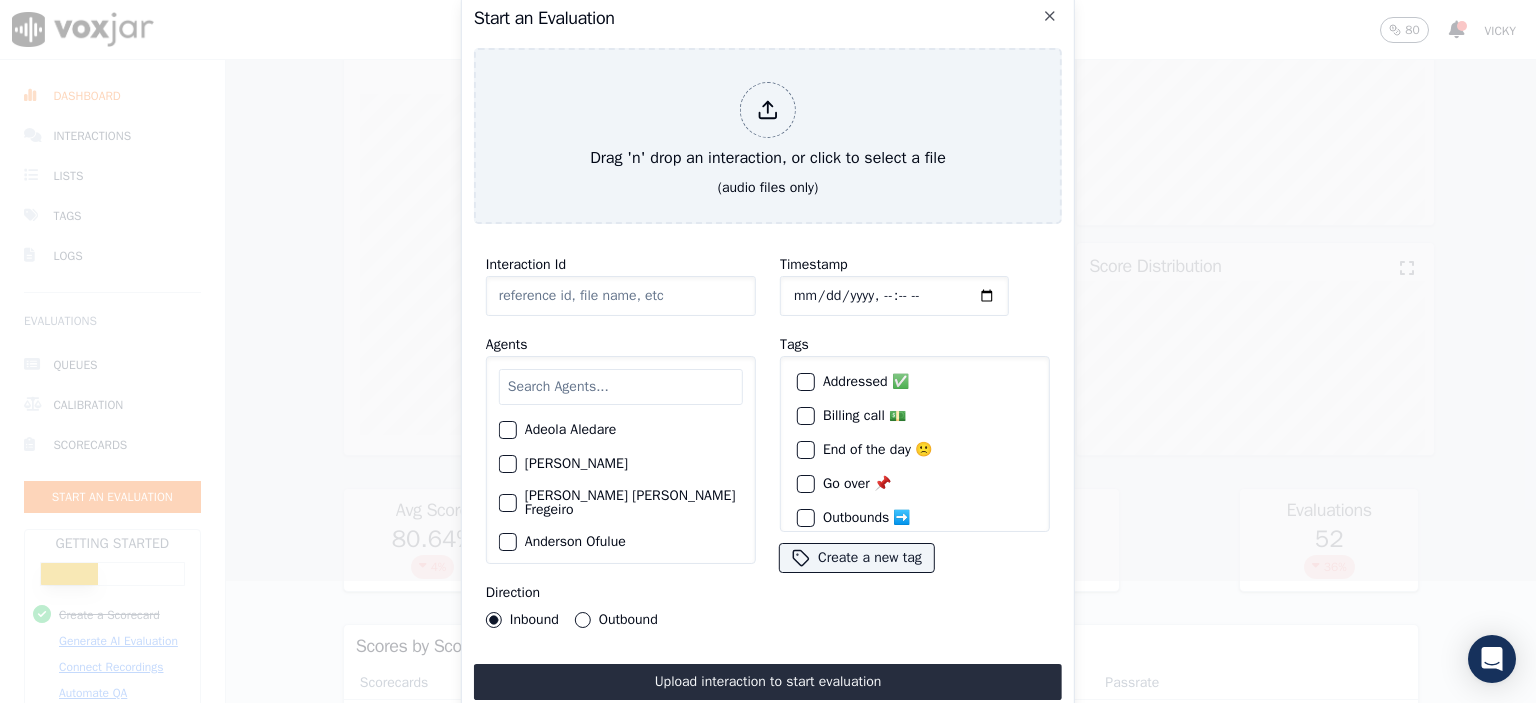 click on "Interaction Id" 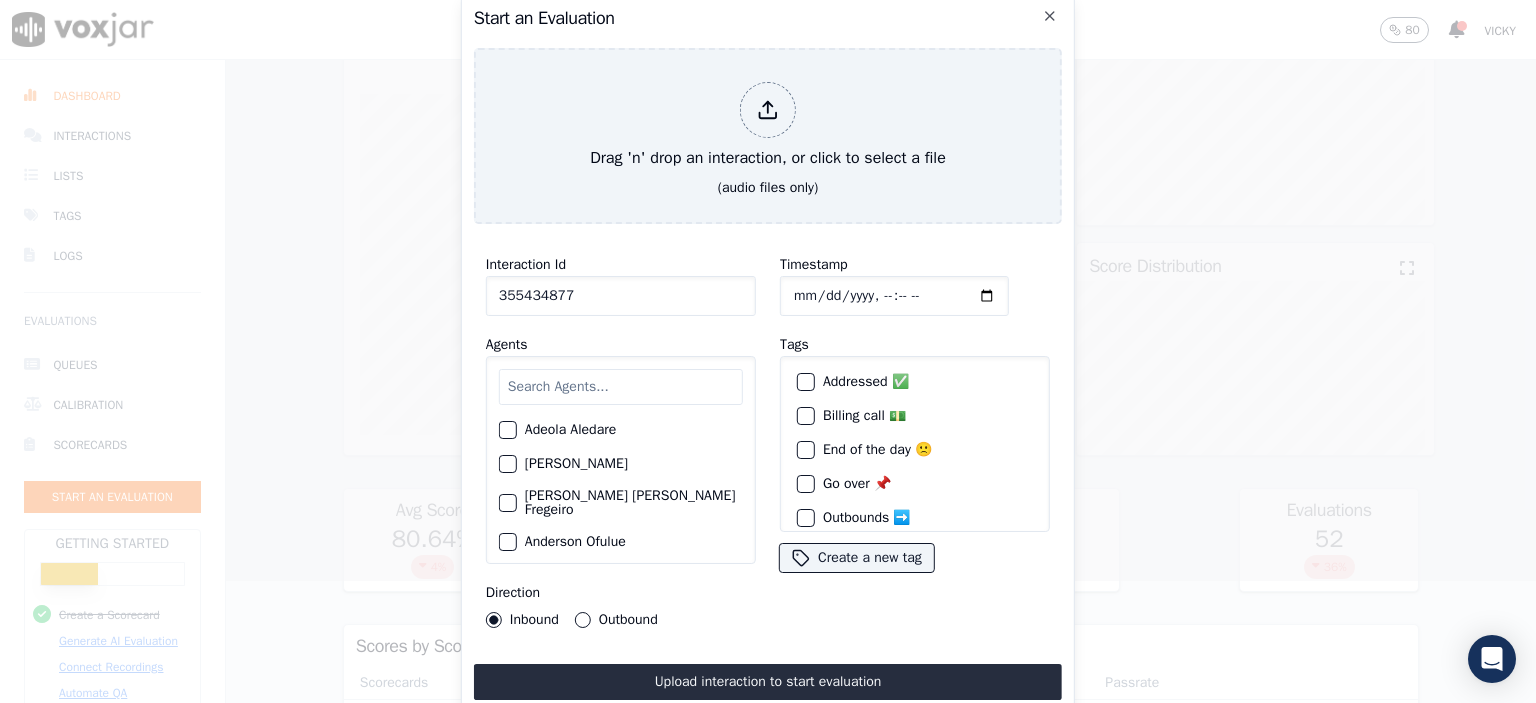 type on "355434877" 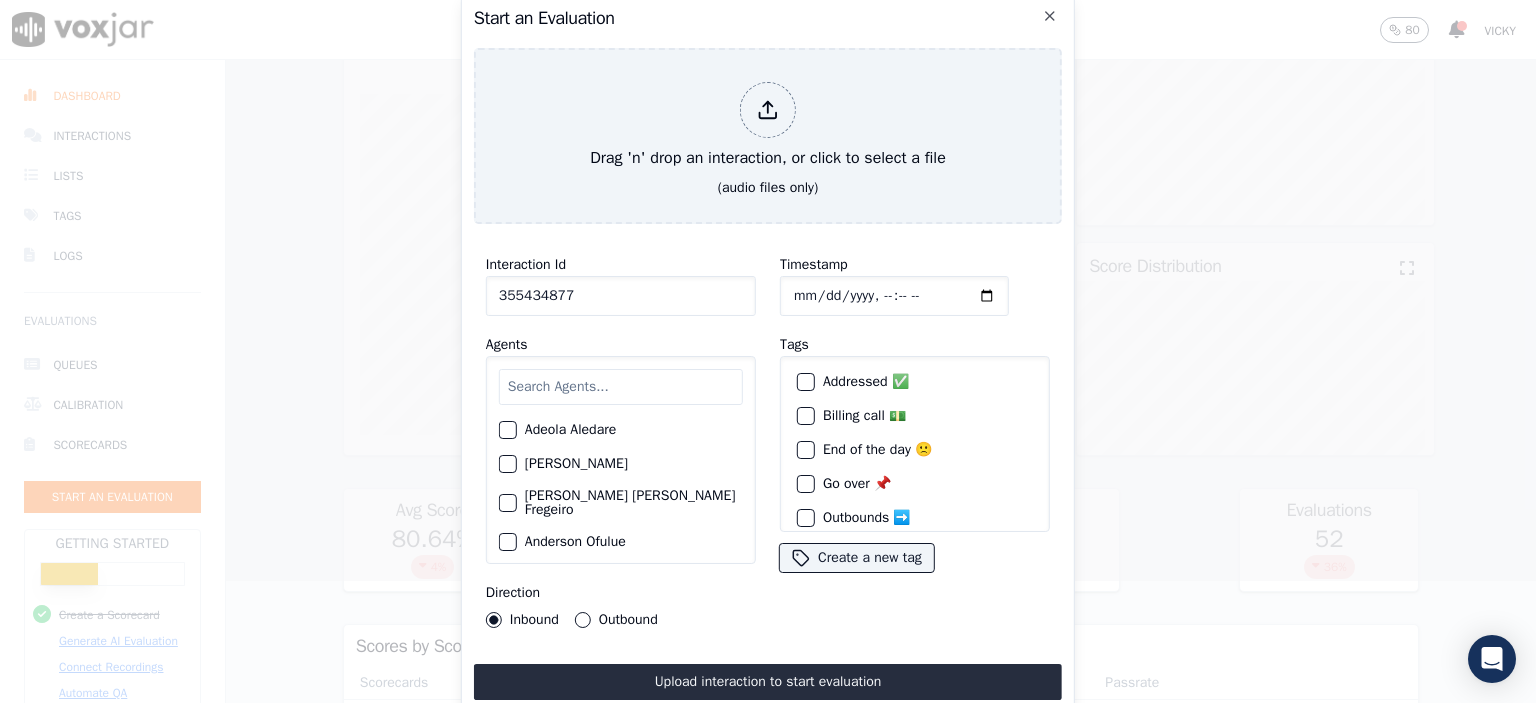 click on "Timestamp" 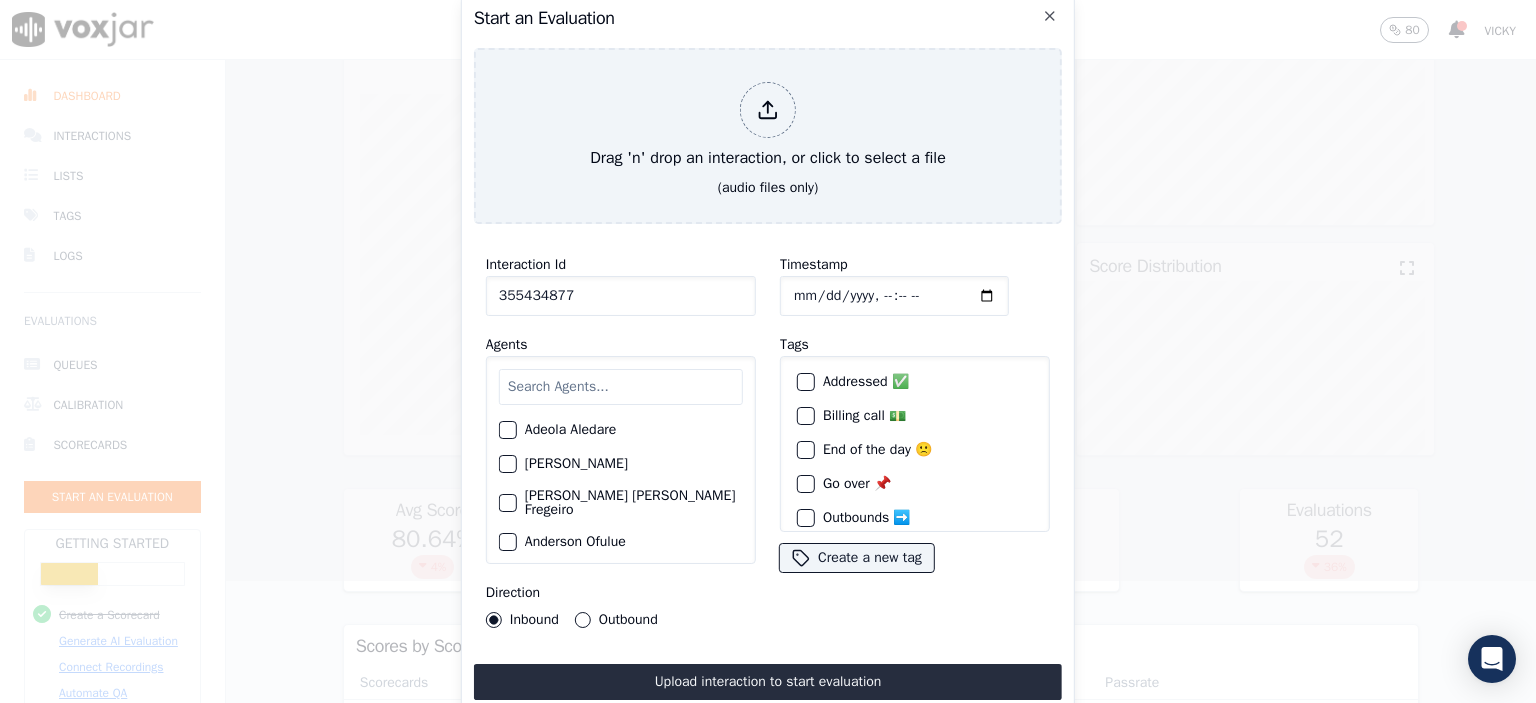 type on "2025-07-28T13:12" 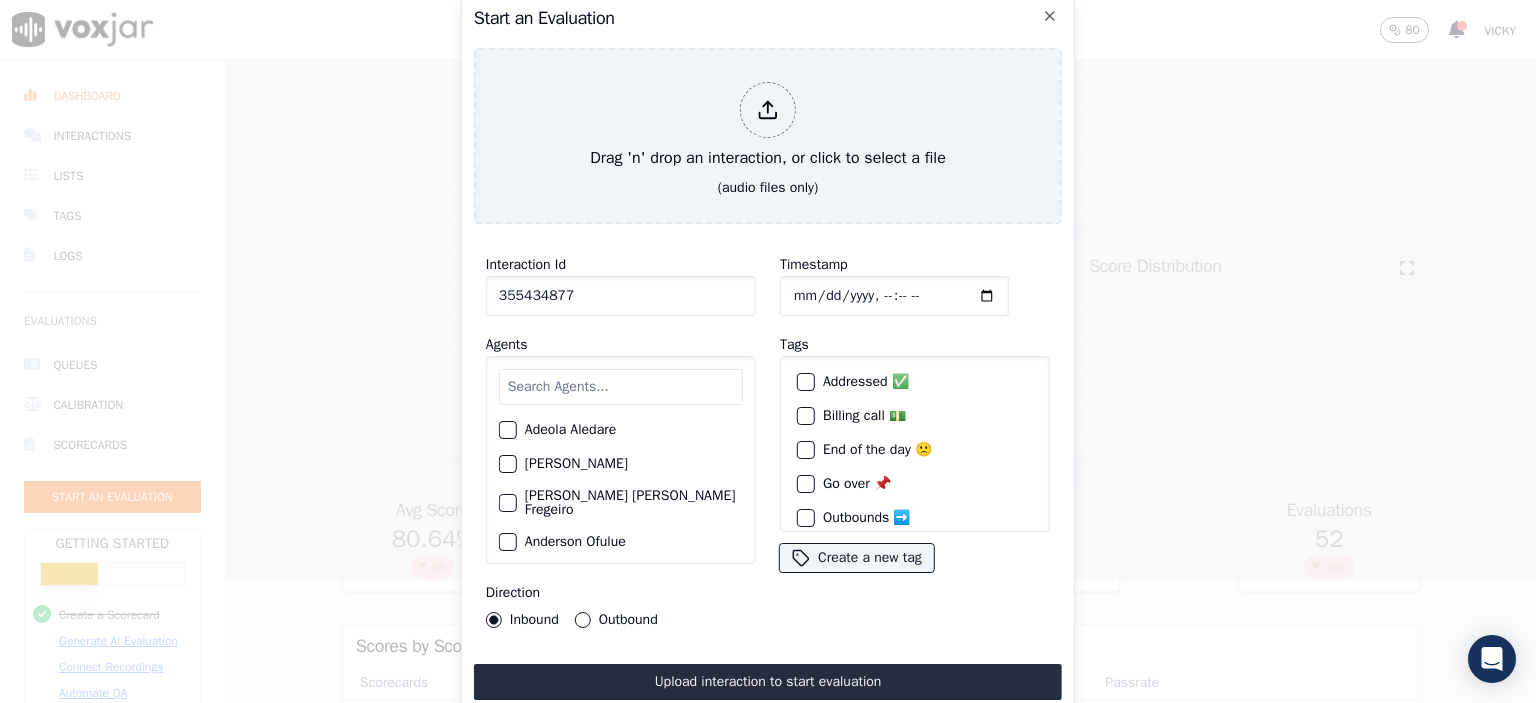 click at bounding box center [621, 387] 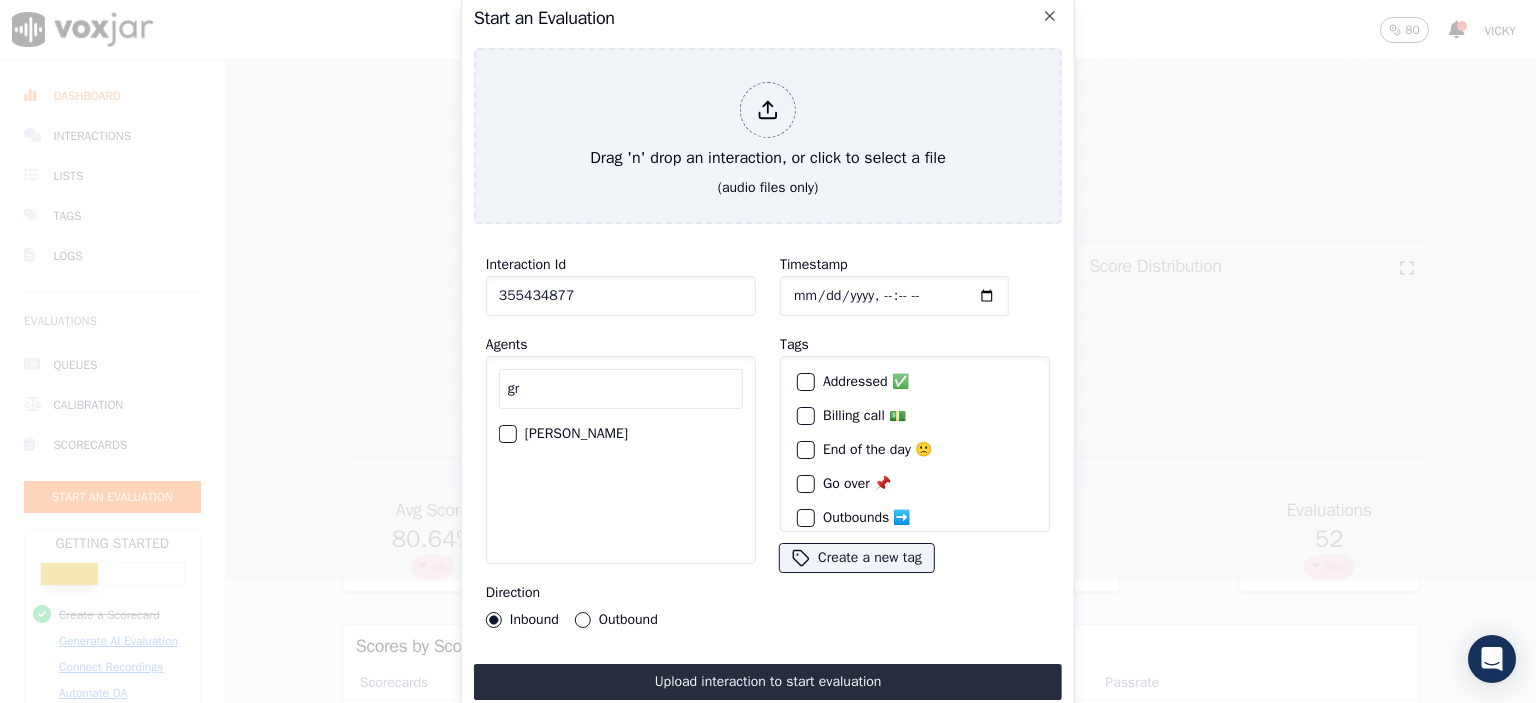 type on "gr" 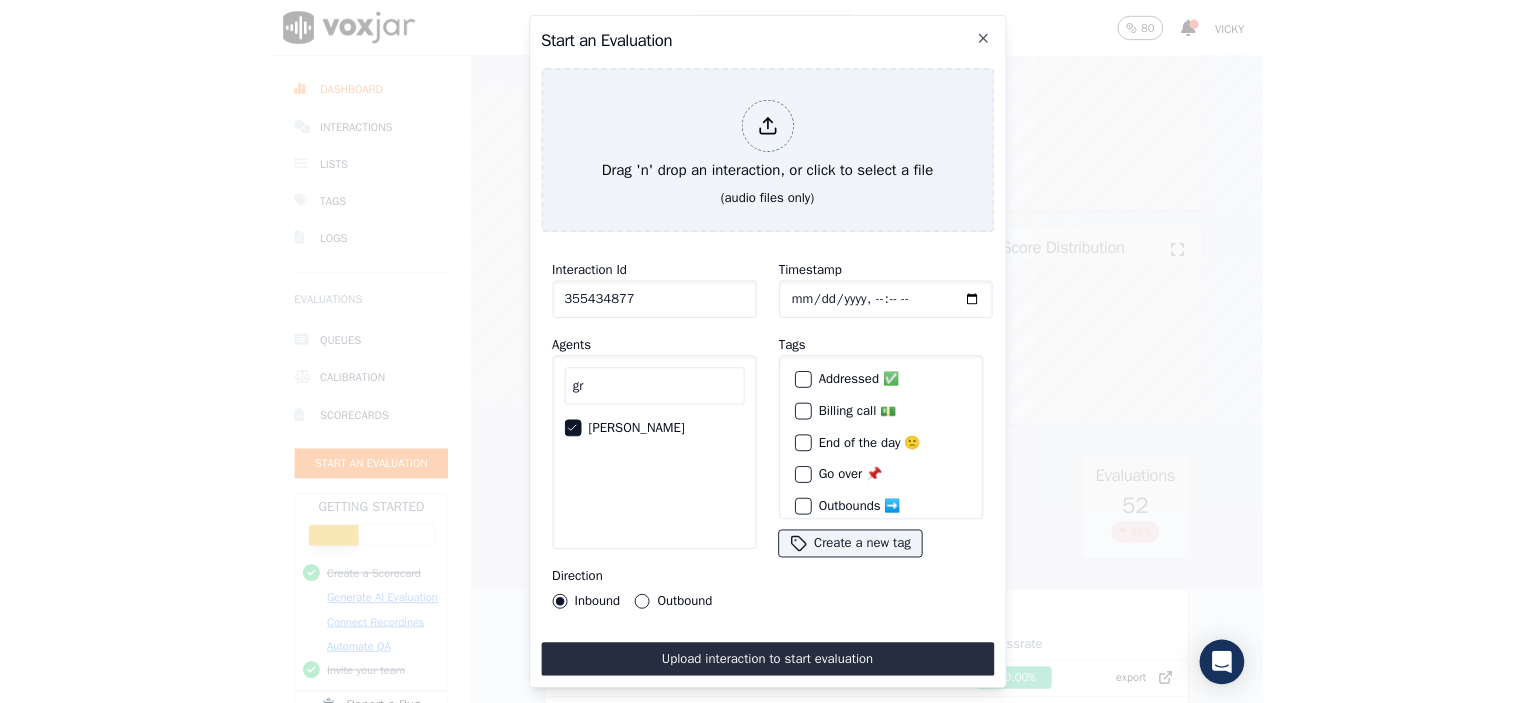 scroll, scrollTop: 58, scrollLeft: 0, axis: vertical 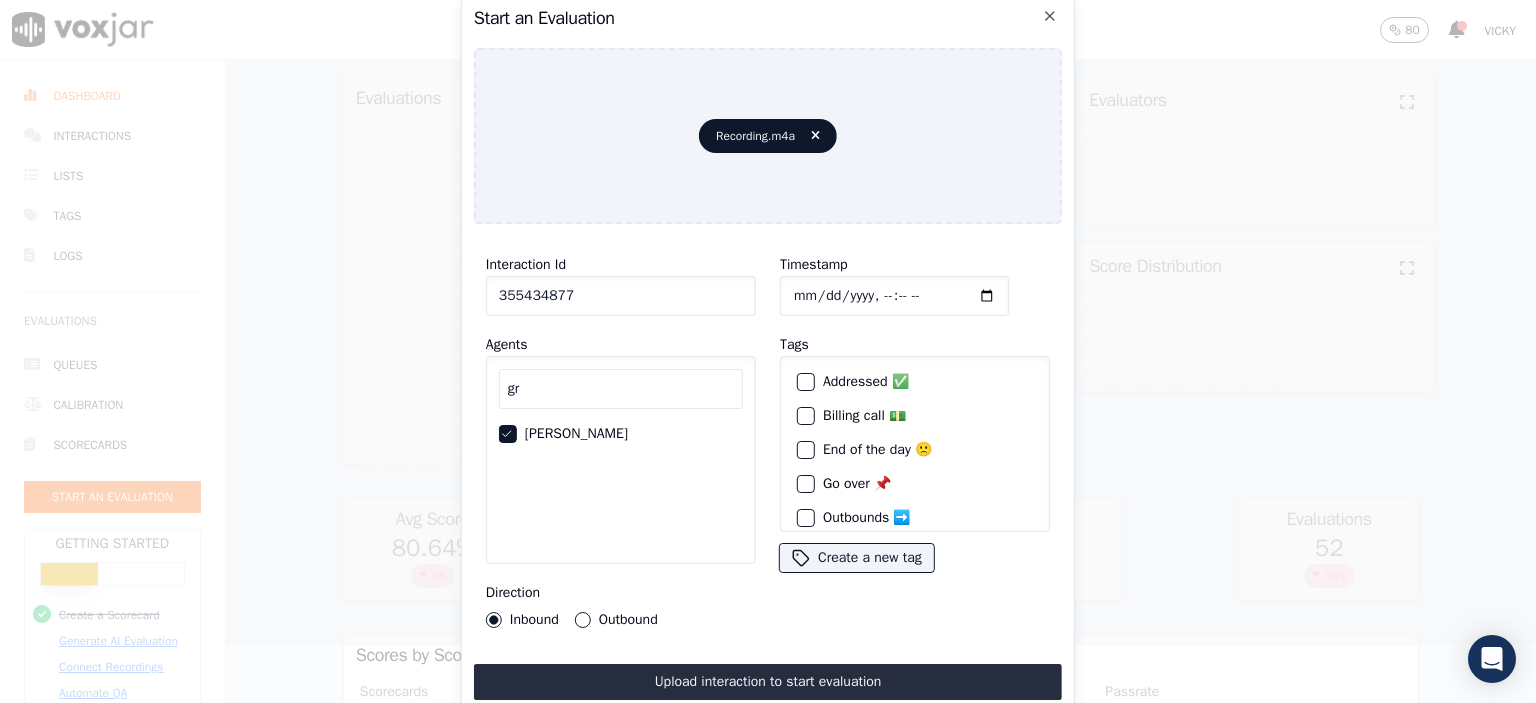 click on "Upload interaction to start evaluation" at bounding box center (768, 682) 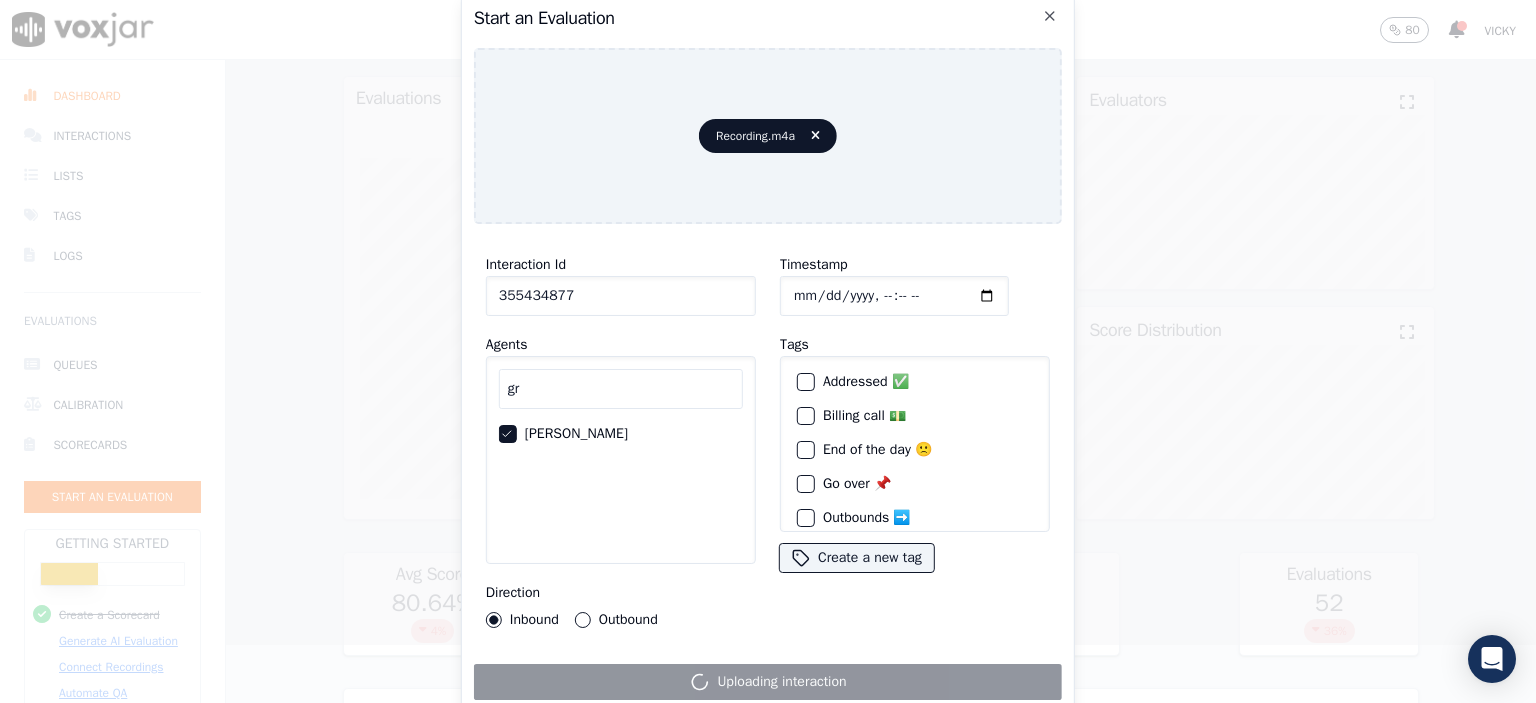 scroll, scrollTop: 0, scrollLeft: 0, axis: both 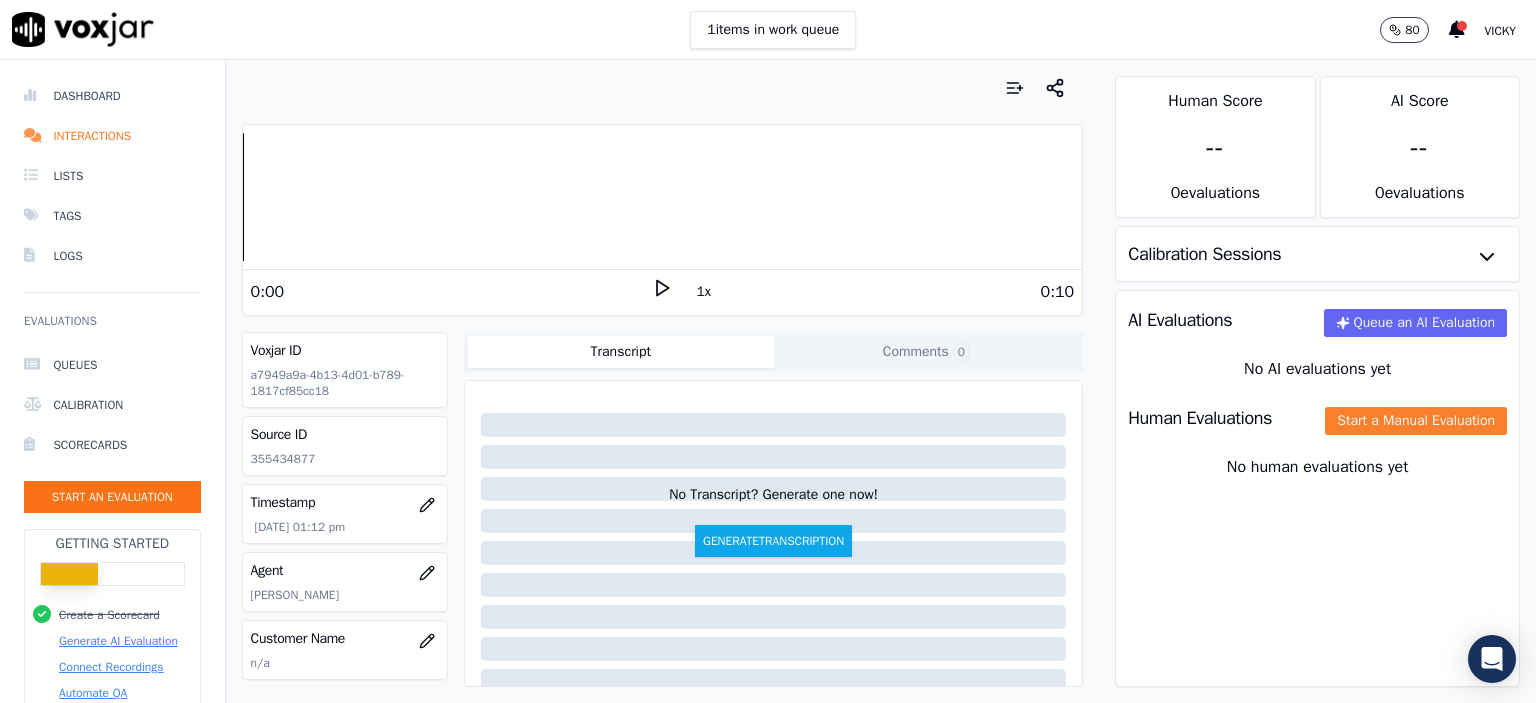 click on "Start a Manual Evaluation" 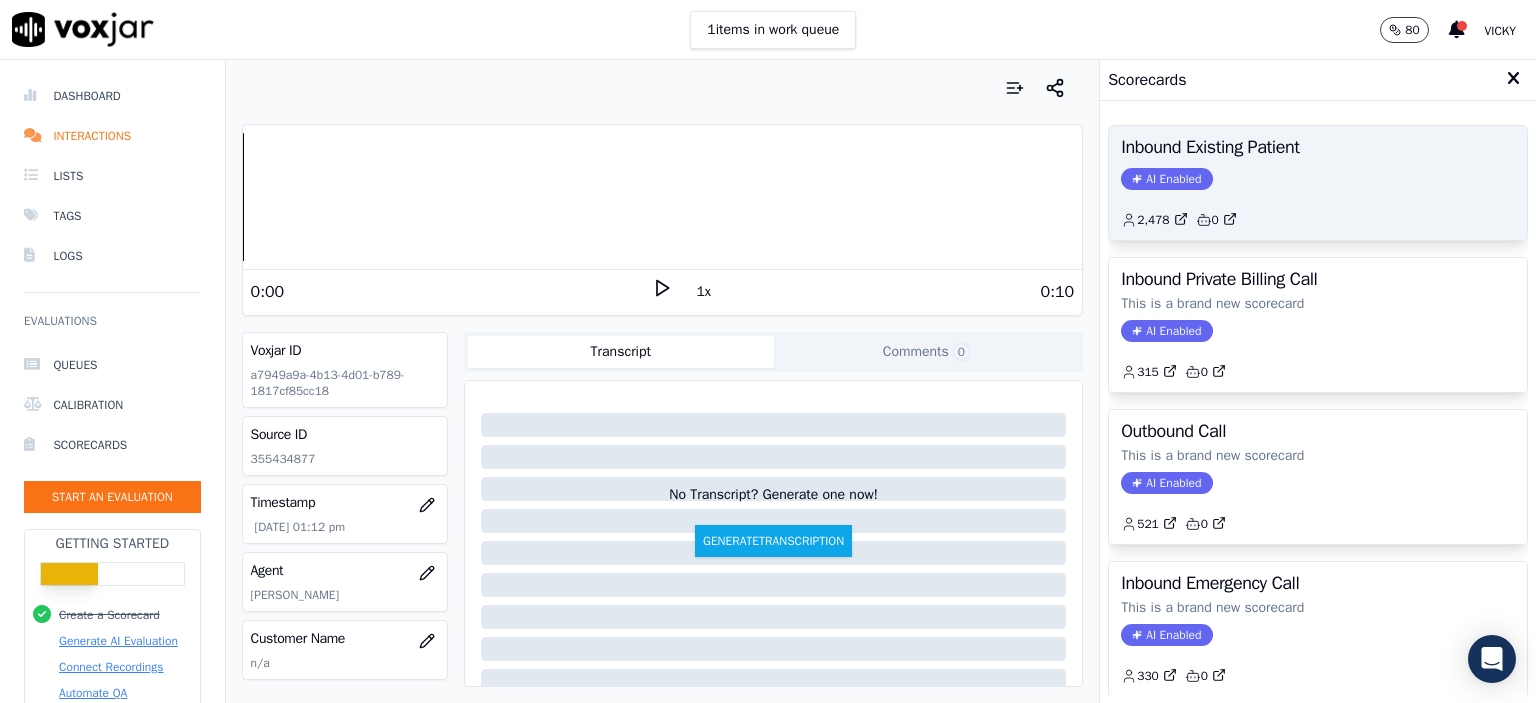 click on "2,478         0" 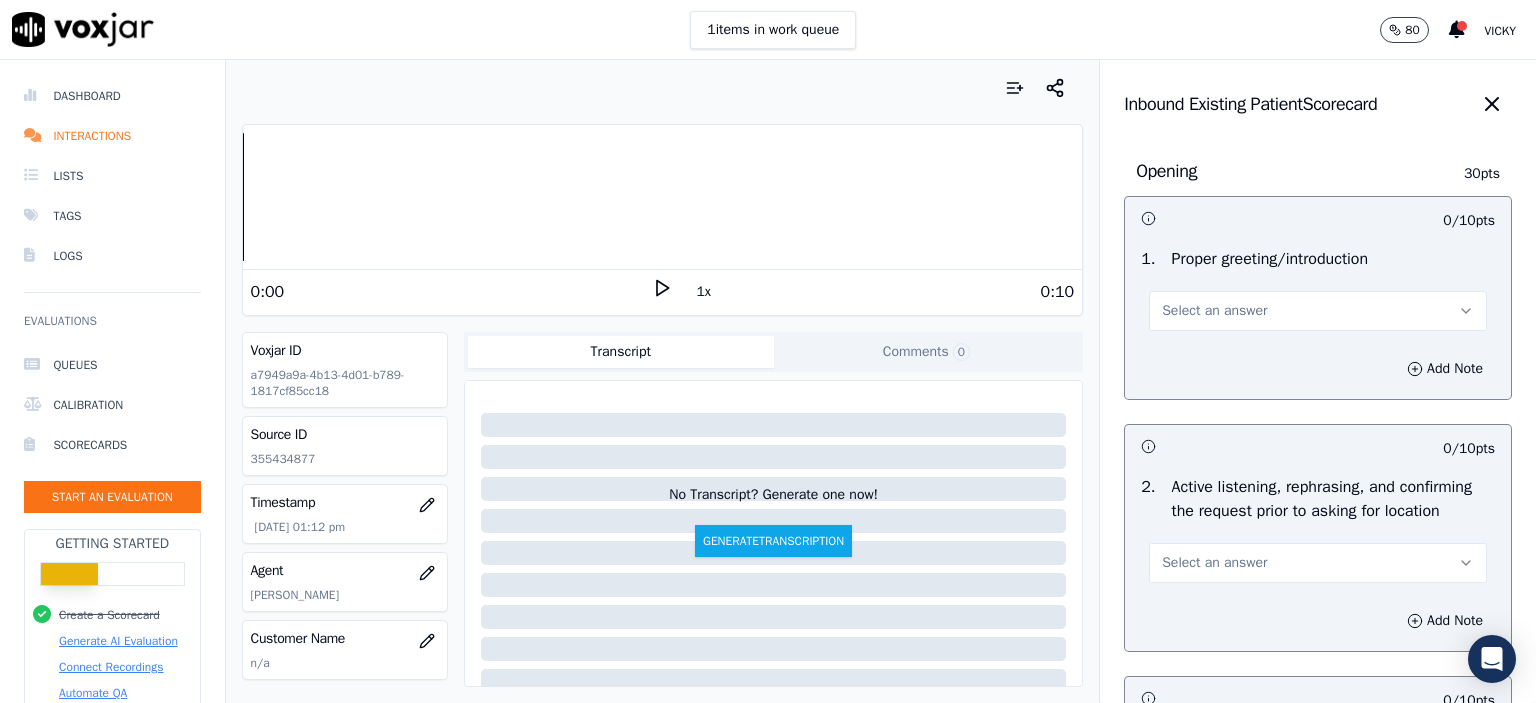 click on "Select an answer" at bounding box center (1214, 311) 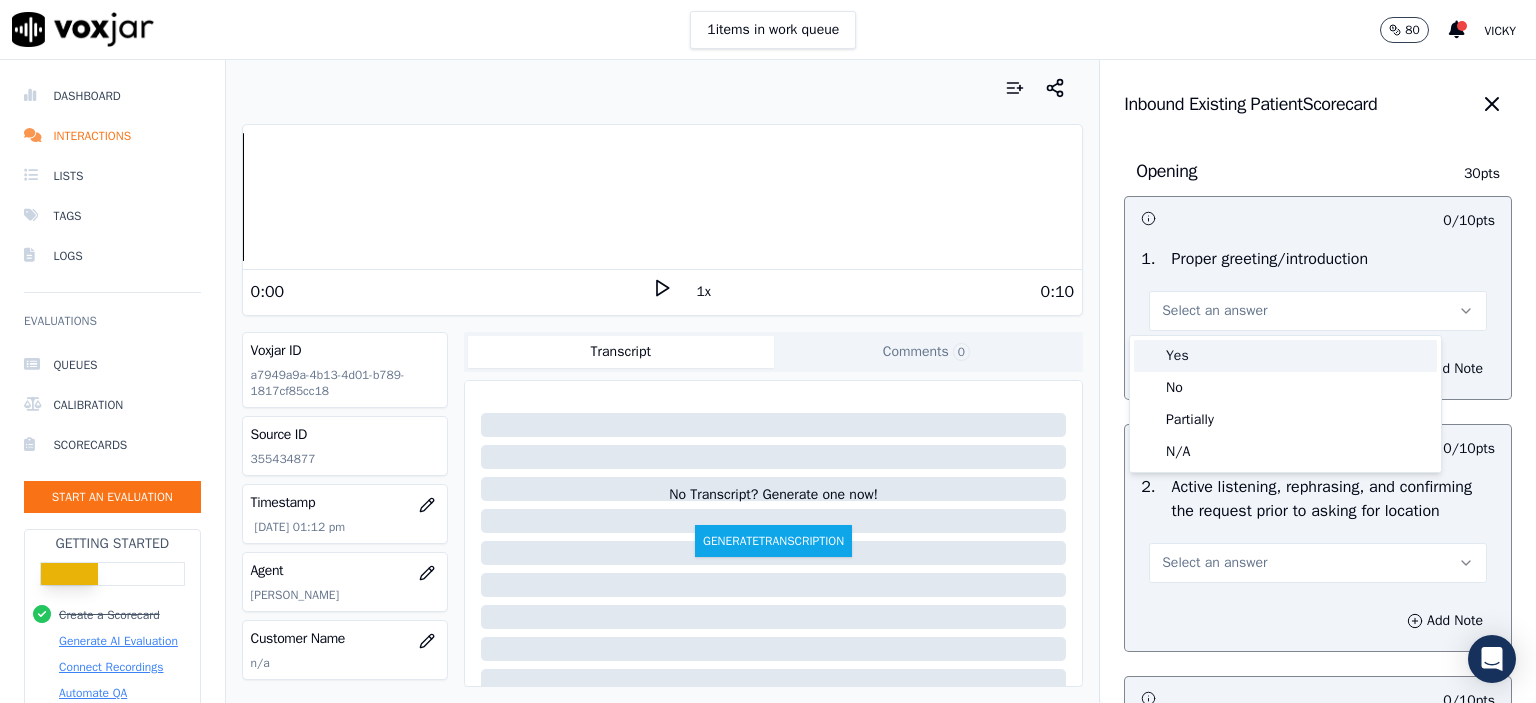 click on "Yes" at bounding box center [1285, 356] 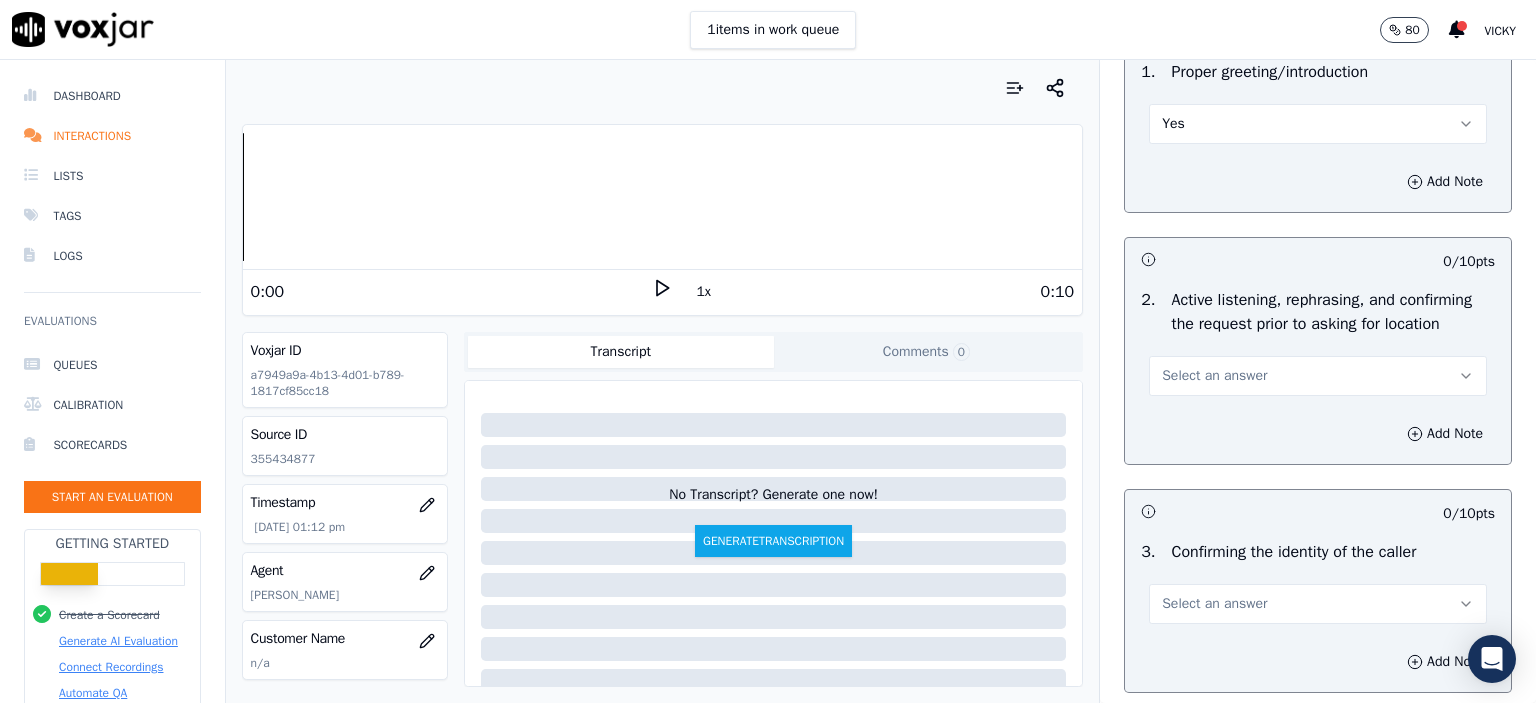 scroll, scrollTop: 200, scrollLeft: 0, axis: vertical 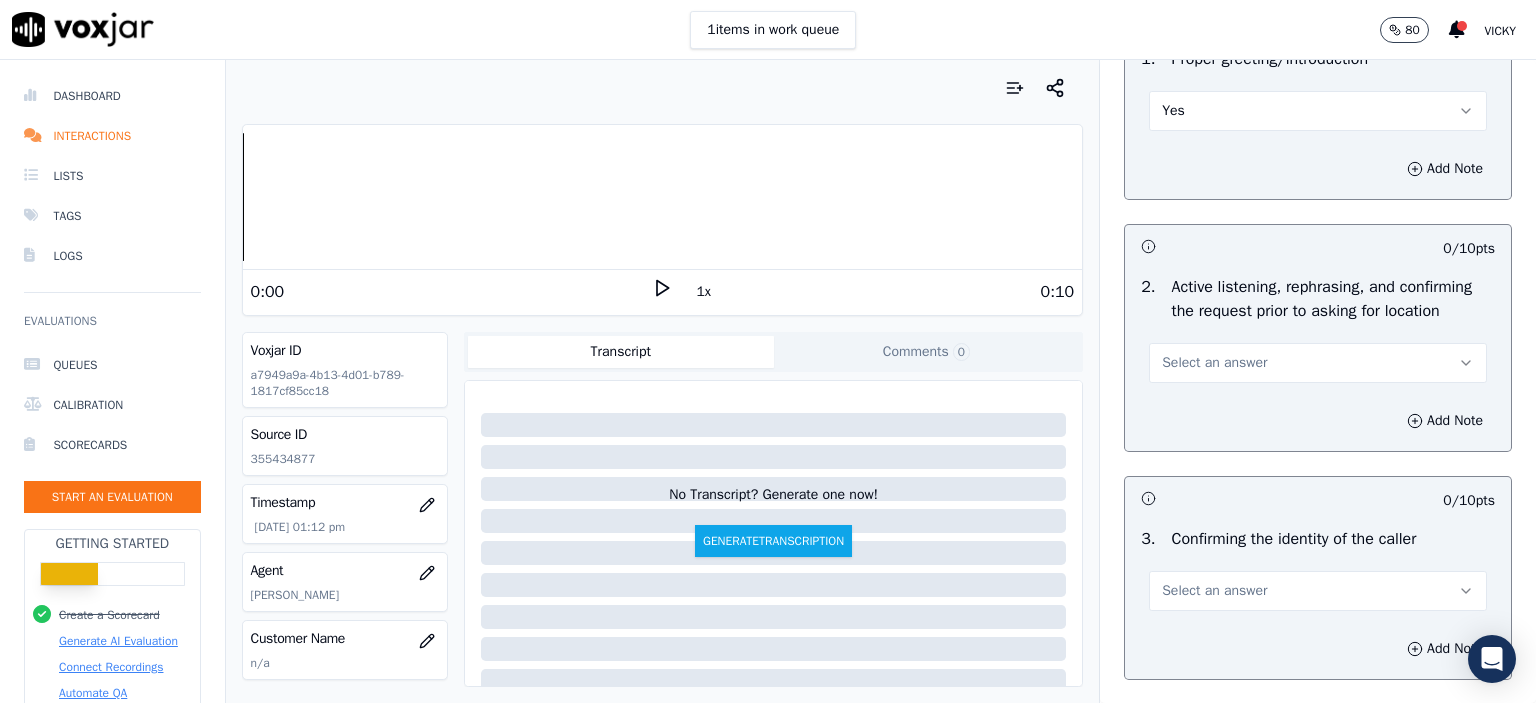 click on "Select an answer" at bounding box center [1318, 363] 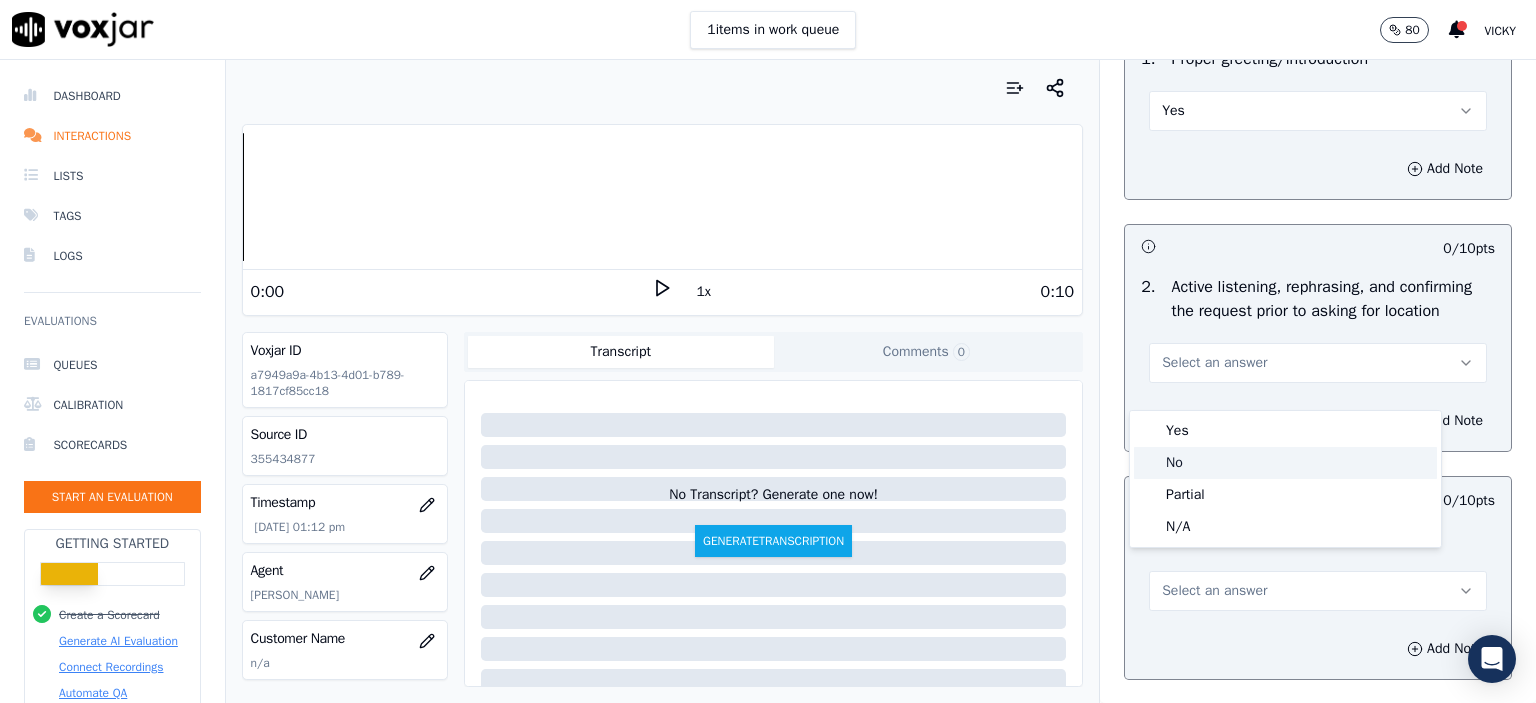 click on "No" 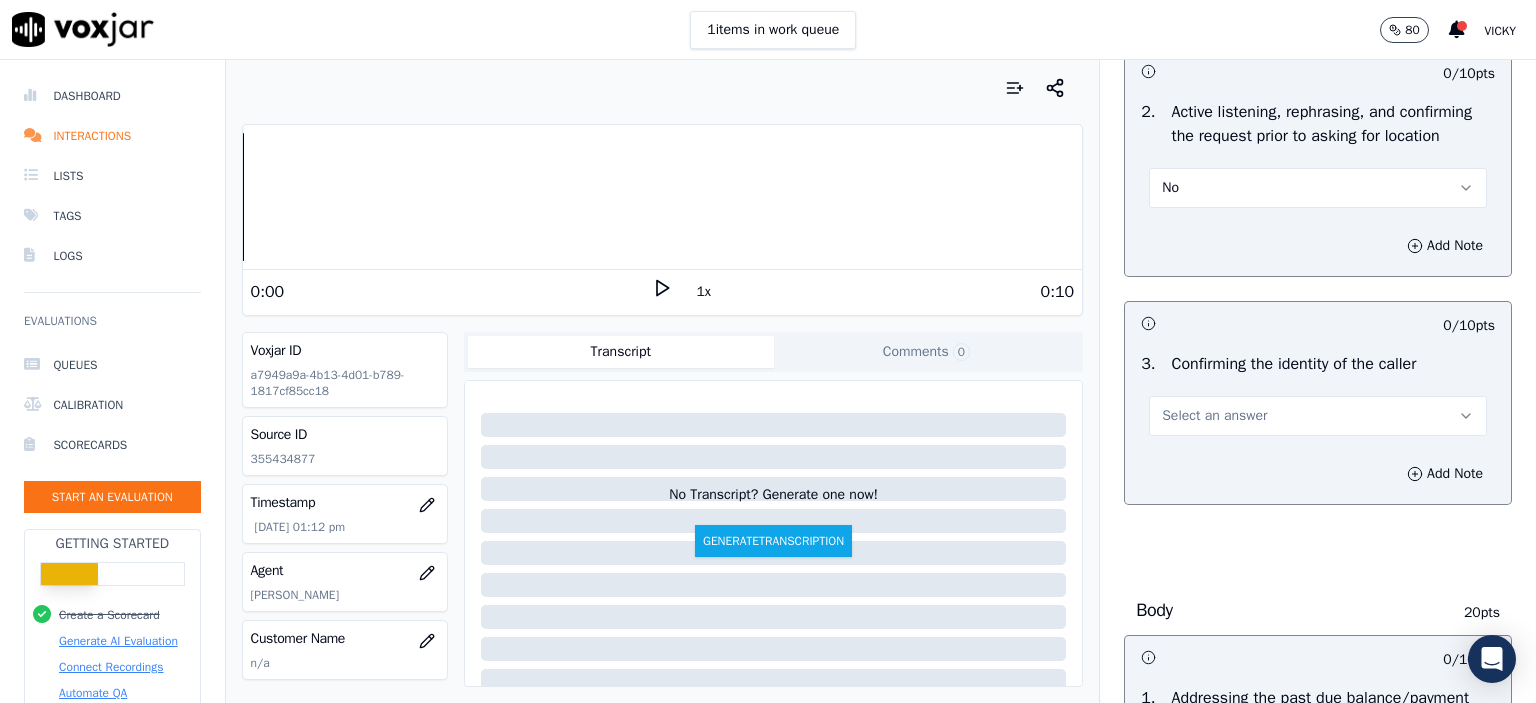 scroll, scrollTop: 400, scrollLeft: 0, axis: vertical 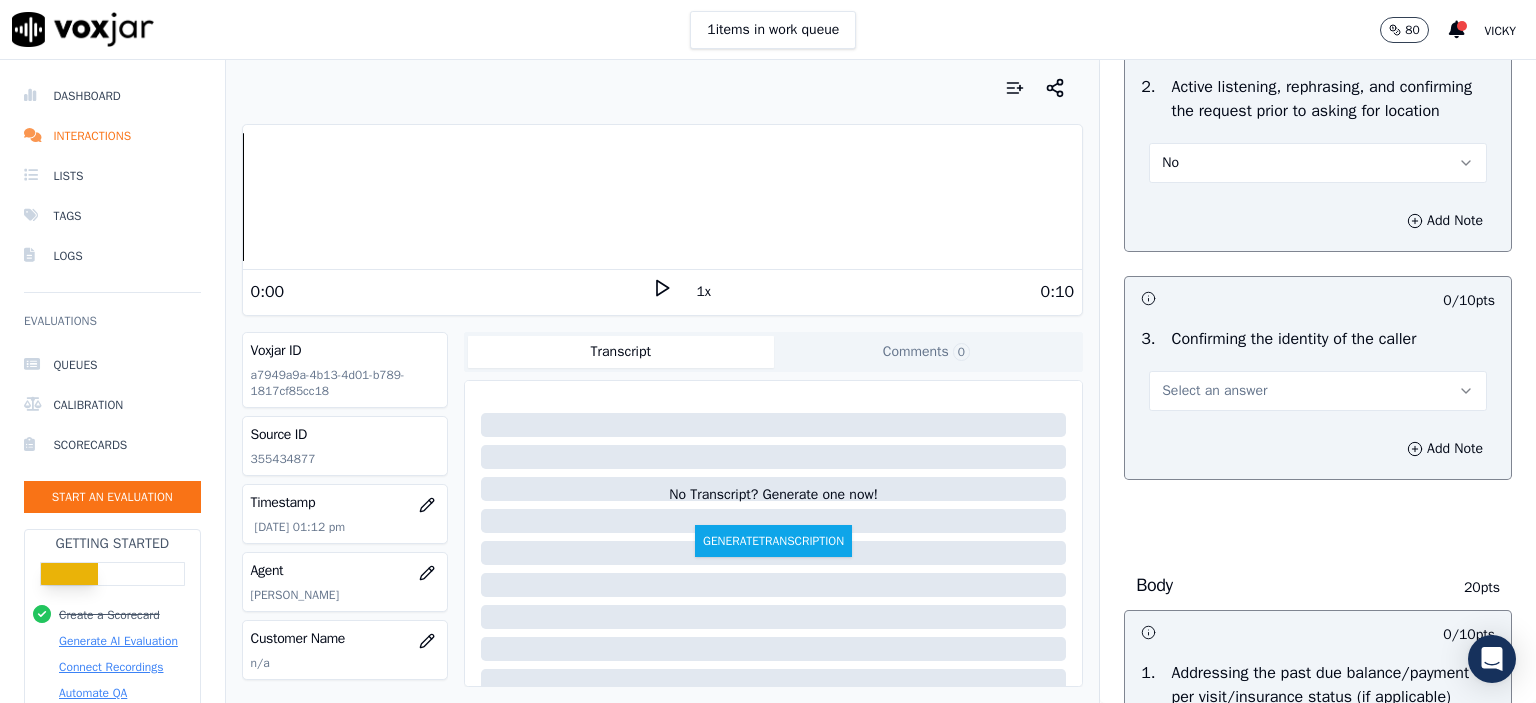 click on "Select an answer" at bounding box center (1318, 391) 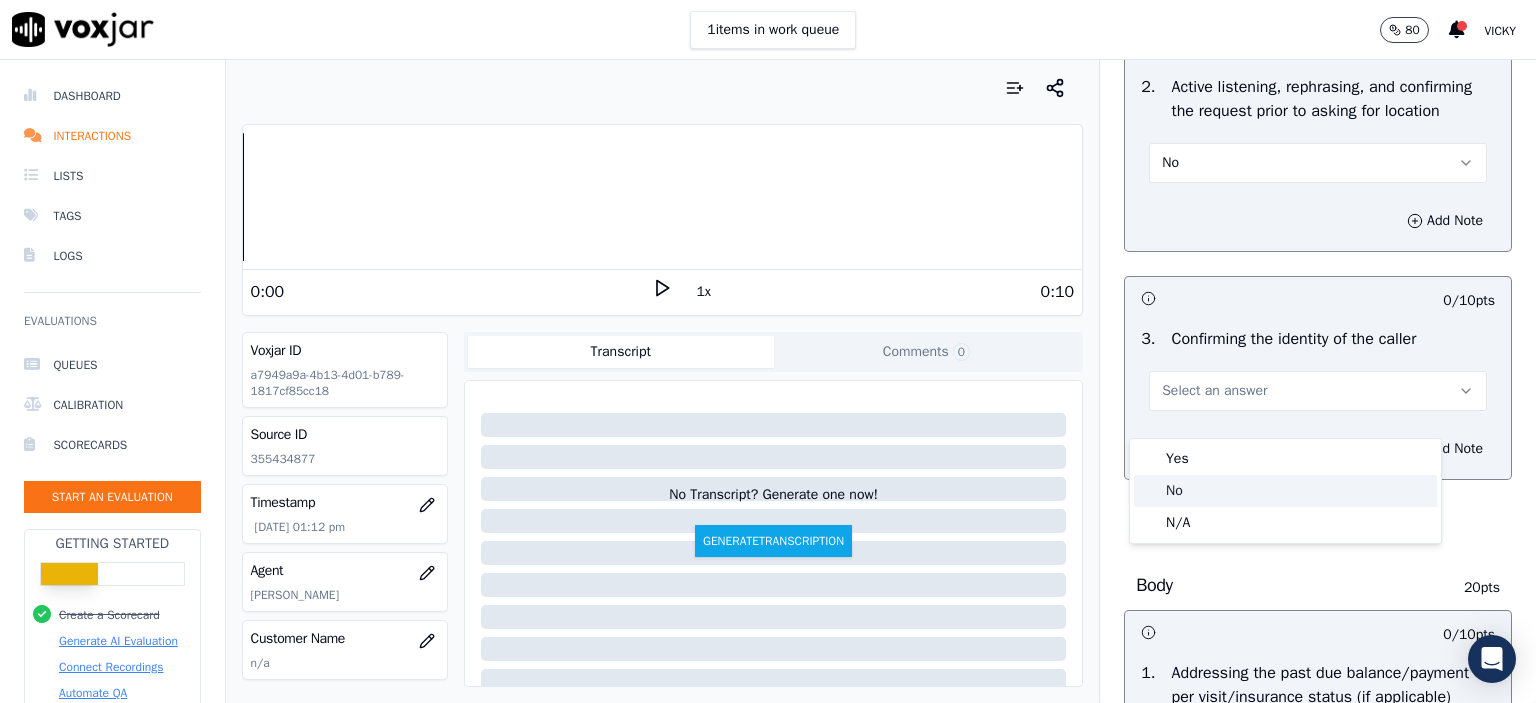 click on "No" 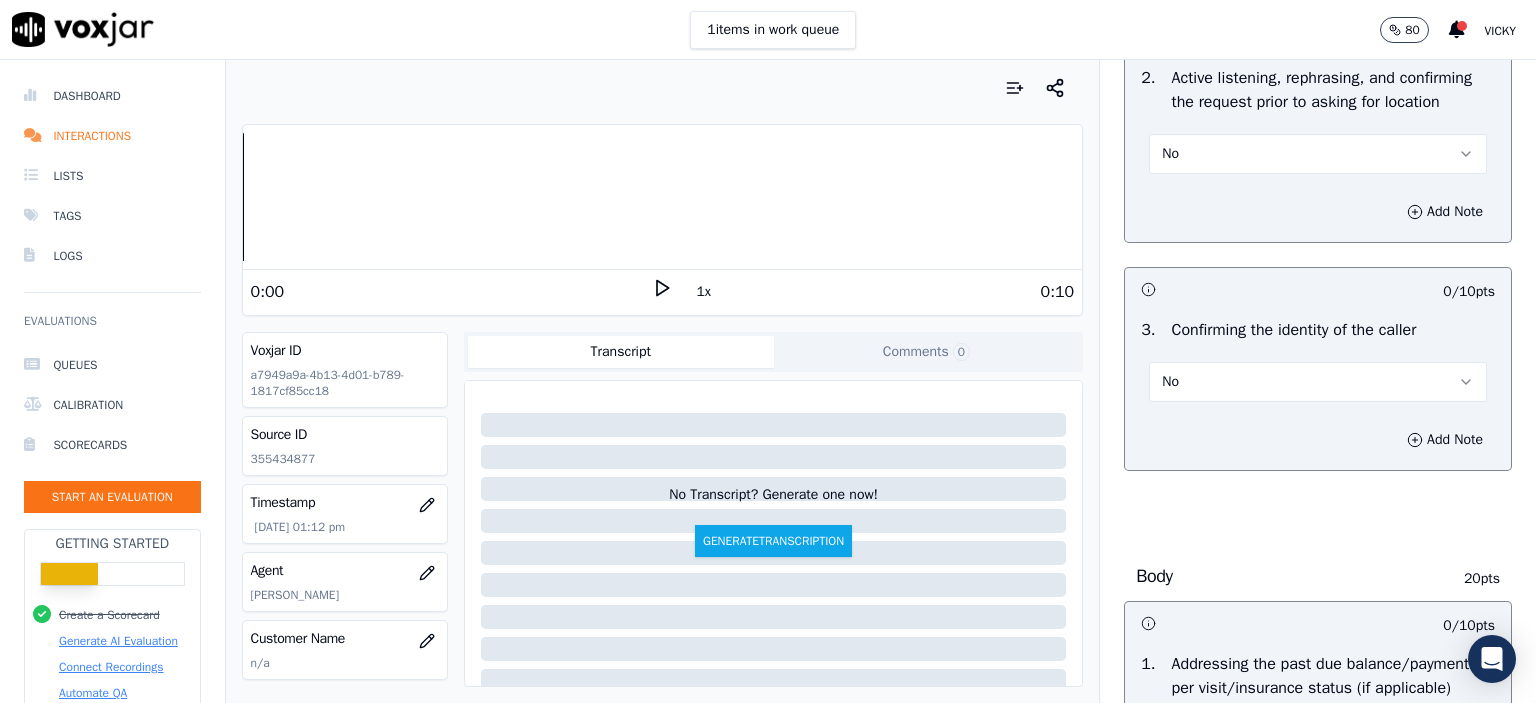 scroll, scrollTop: 400, scrollLeft: 0, axis: vertical 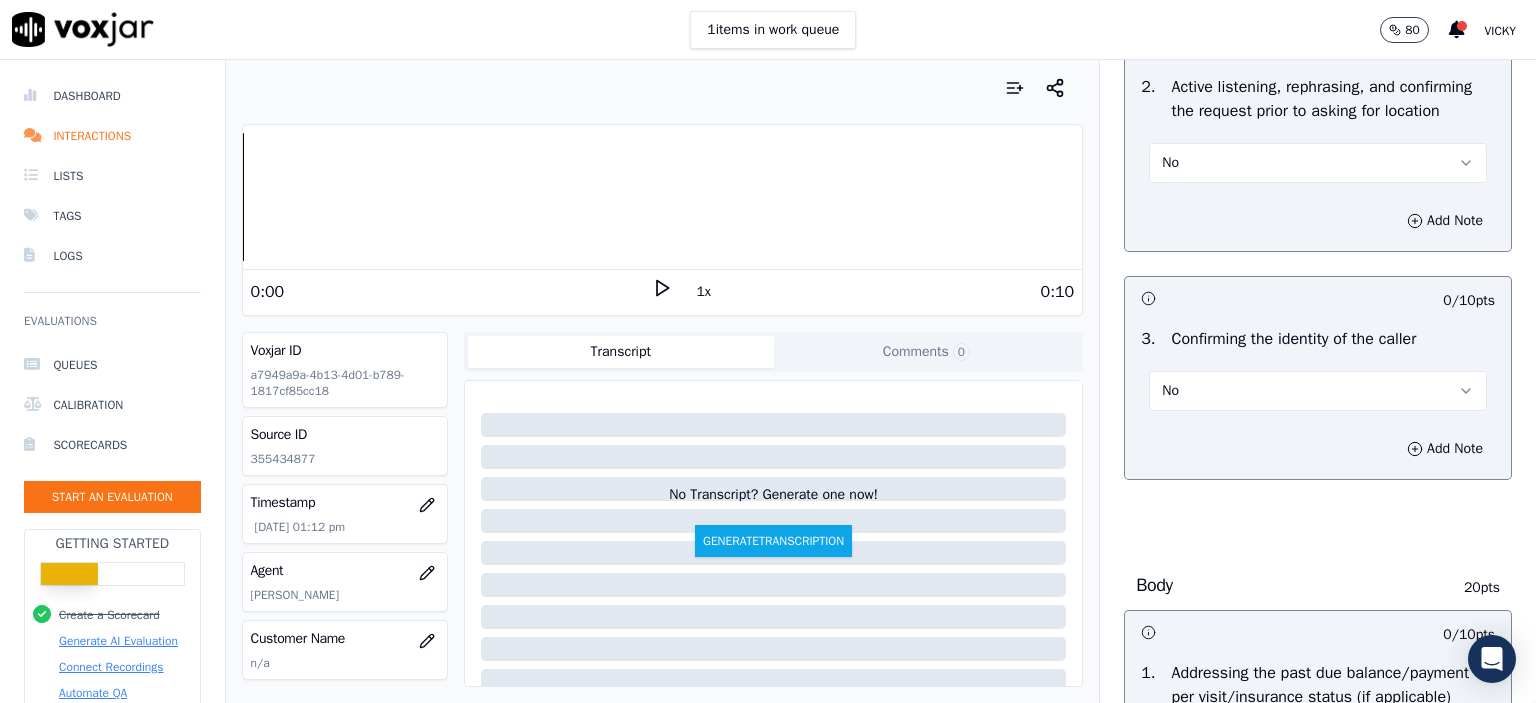 click on "Opening     30  pts                 10 / 10  pts     1 .   Proper greeting/introduction    Yes          Add Note                           0 / 10  pts     2 .   Active listening, rephrasing, and confirming the request prior to asking for location    No          Add Note                           0 / 10  pts     3 .   Confirming the identity of the caller    No          Add Note             Body     20  pts                 0 / 10  pts     1 .   Addressing the past due balance/payment per visit/insurance status (if applicable)     Select an answer          Add Note                           0 / 10  pts     2 .   Successfully completing the request    Select an answer          Add Note             Finalizing     20  pts                 0 / 10  pts     1 .   Wishing the caller to have a wonderful day    Select an answer          Add Note                           0 / 10  pts     2 .   Commlog    Select an answer          Add Note             General     50  pts                 0 / 10  pts     1 ." at bounding box center (1318, 1464) 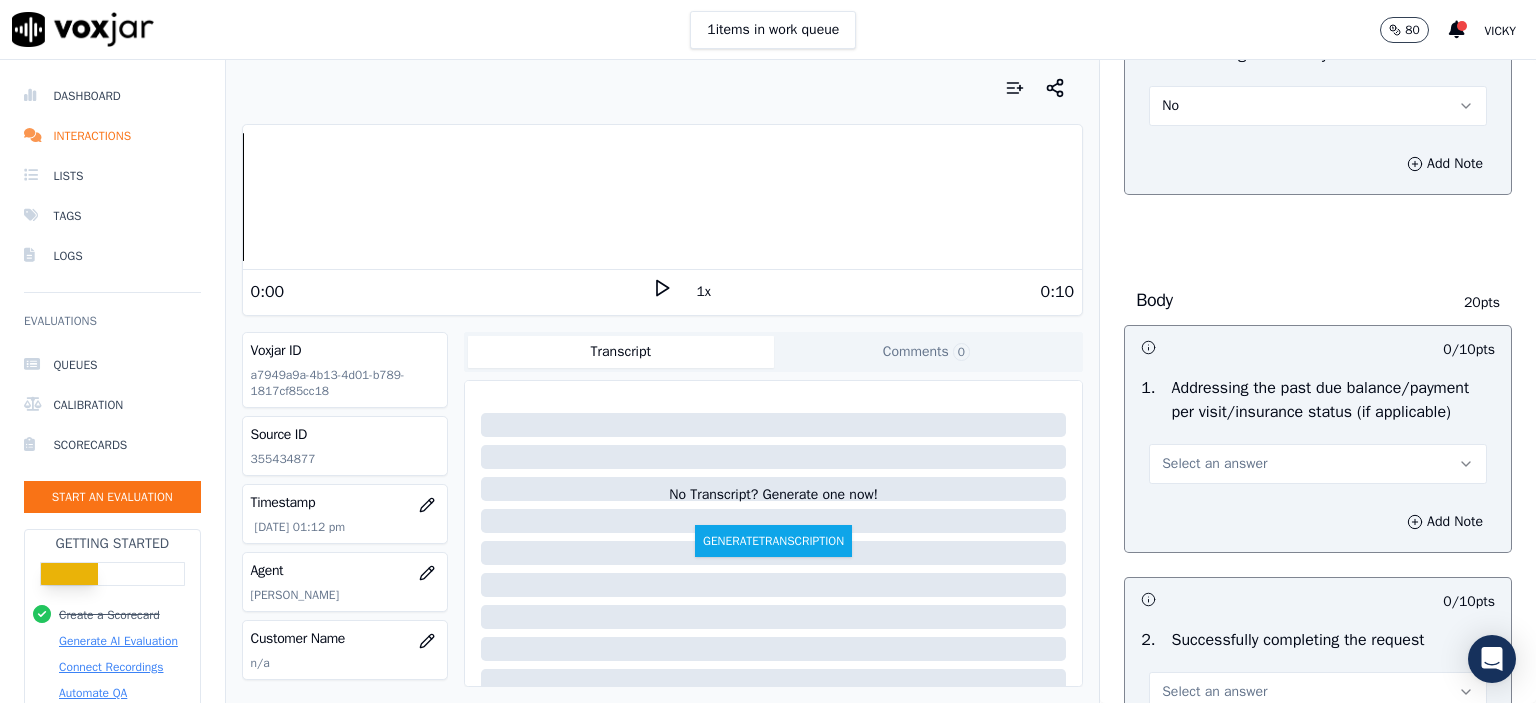 scroll, scrollTop: 800, scrollLeft: 0, axis: vertical 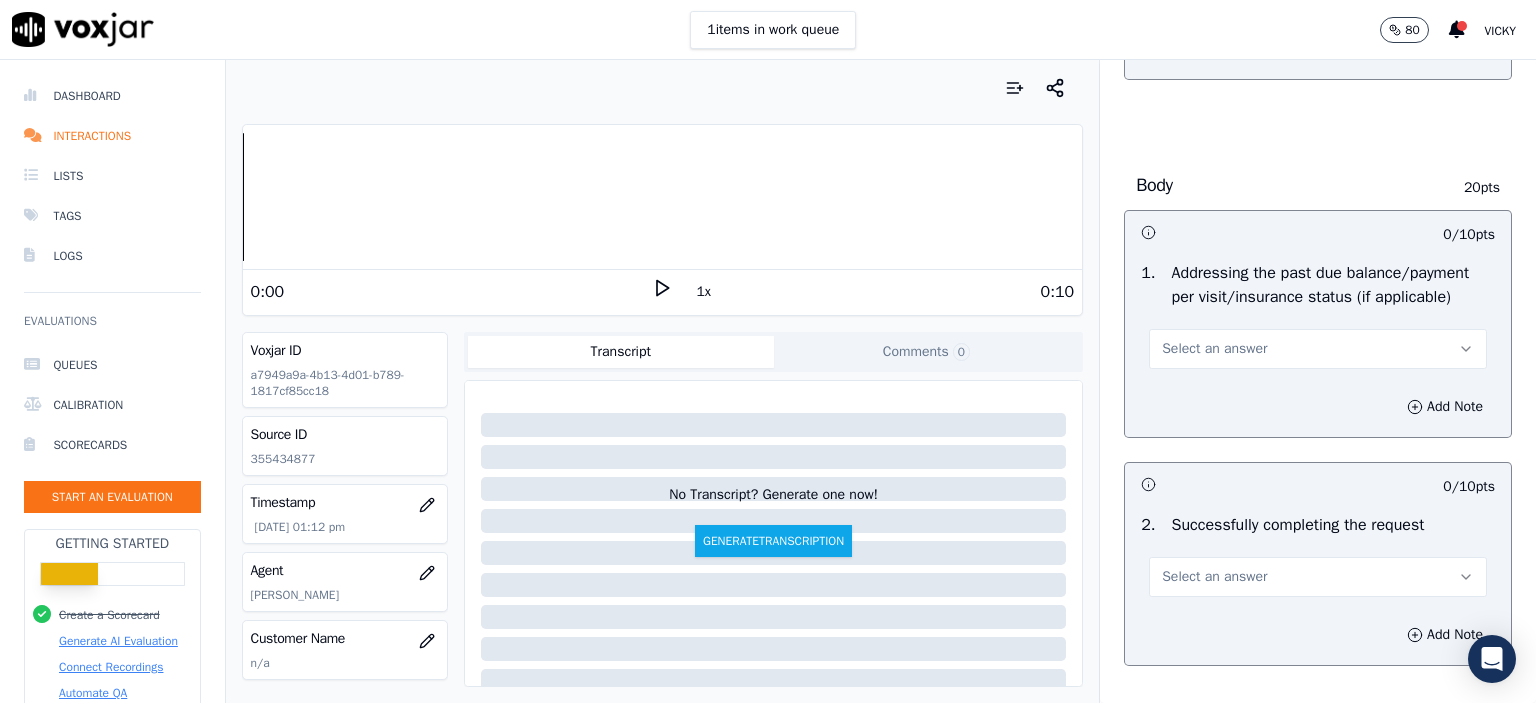 click on "Select an answer" at bounding box center [1214, 349] 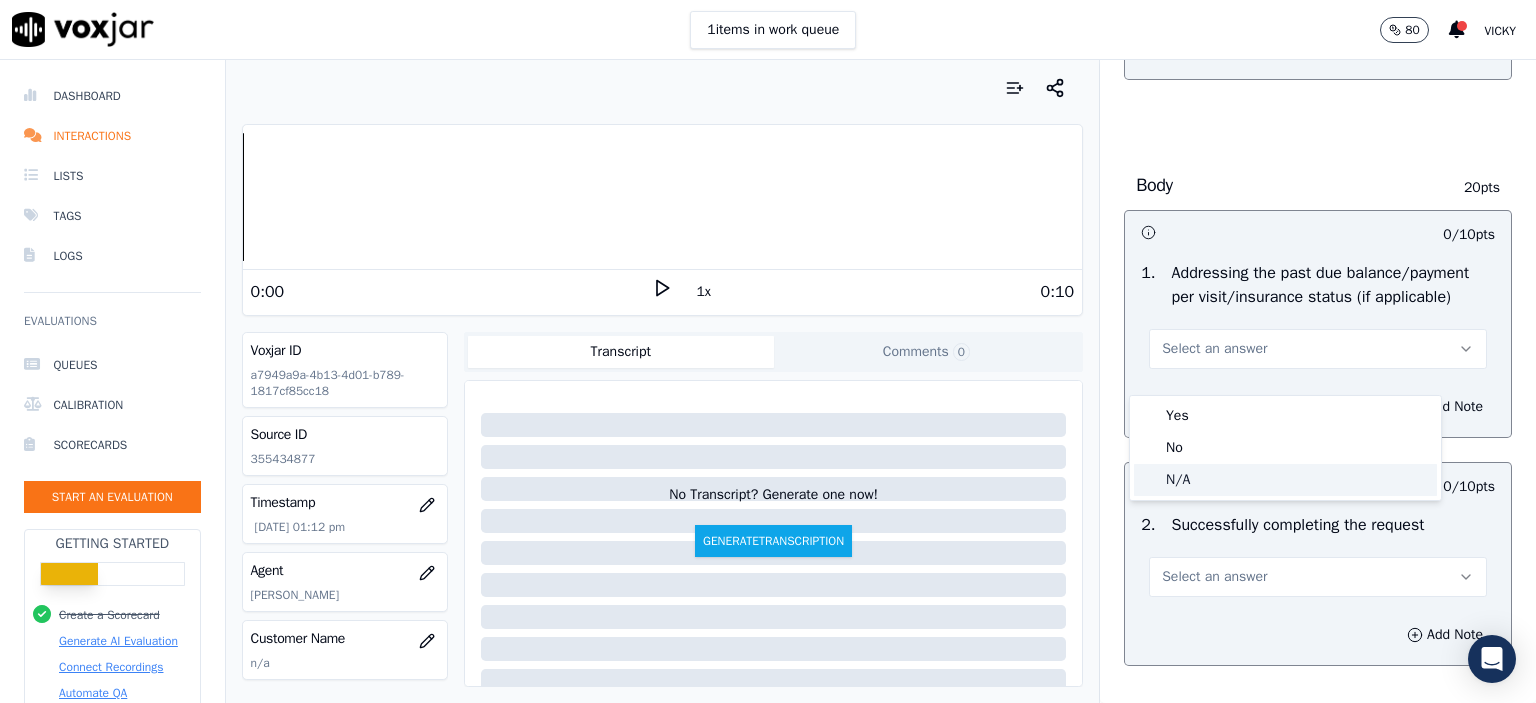 click on "N/A" 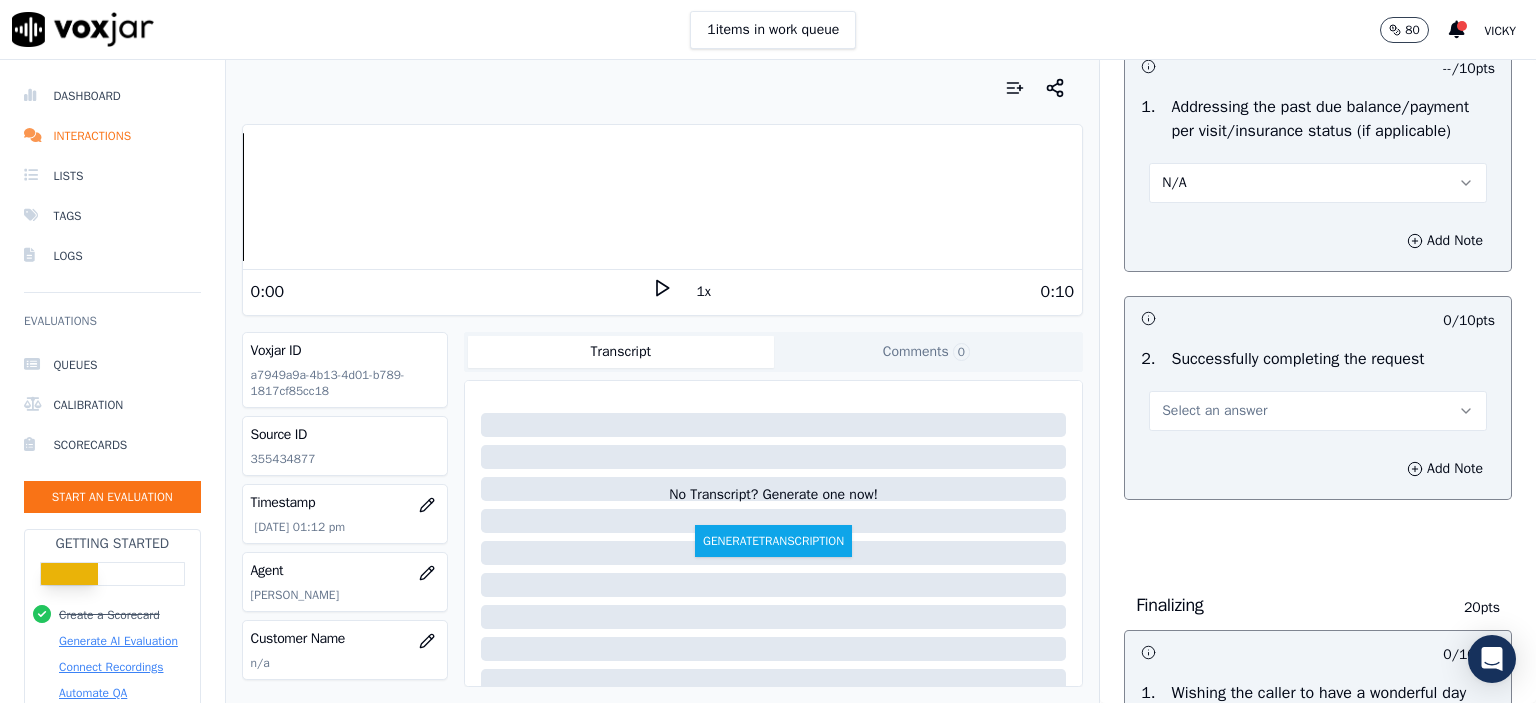 scroll, scrollTop: 1000, scrollLeft: 0, axis: vertical 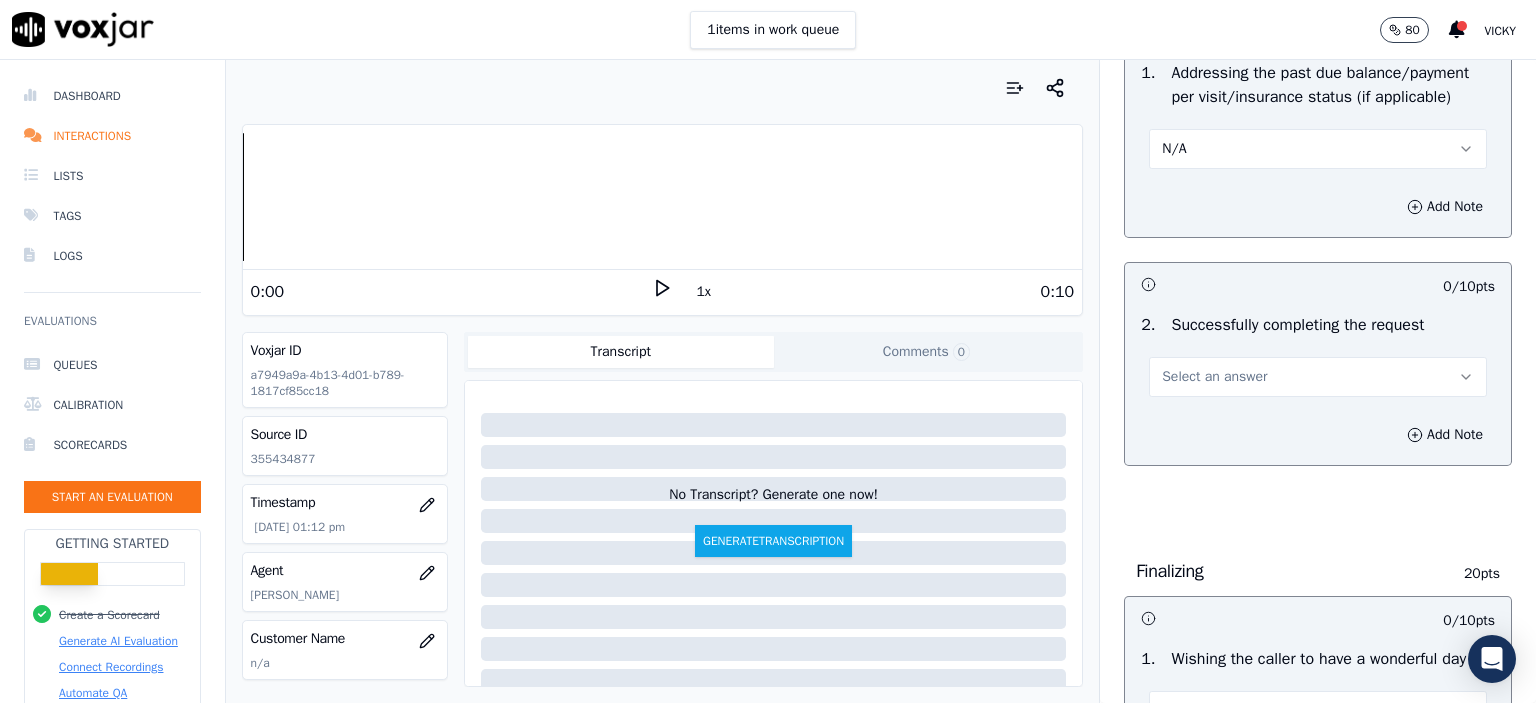 click on "2 .   Successfully completing the request    Select an answer" at bounding box center [1318, 355] 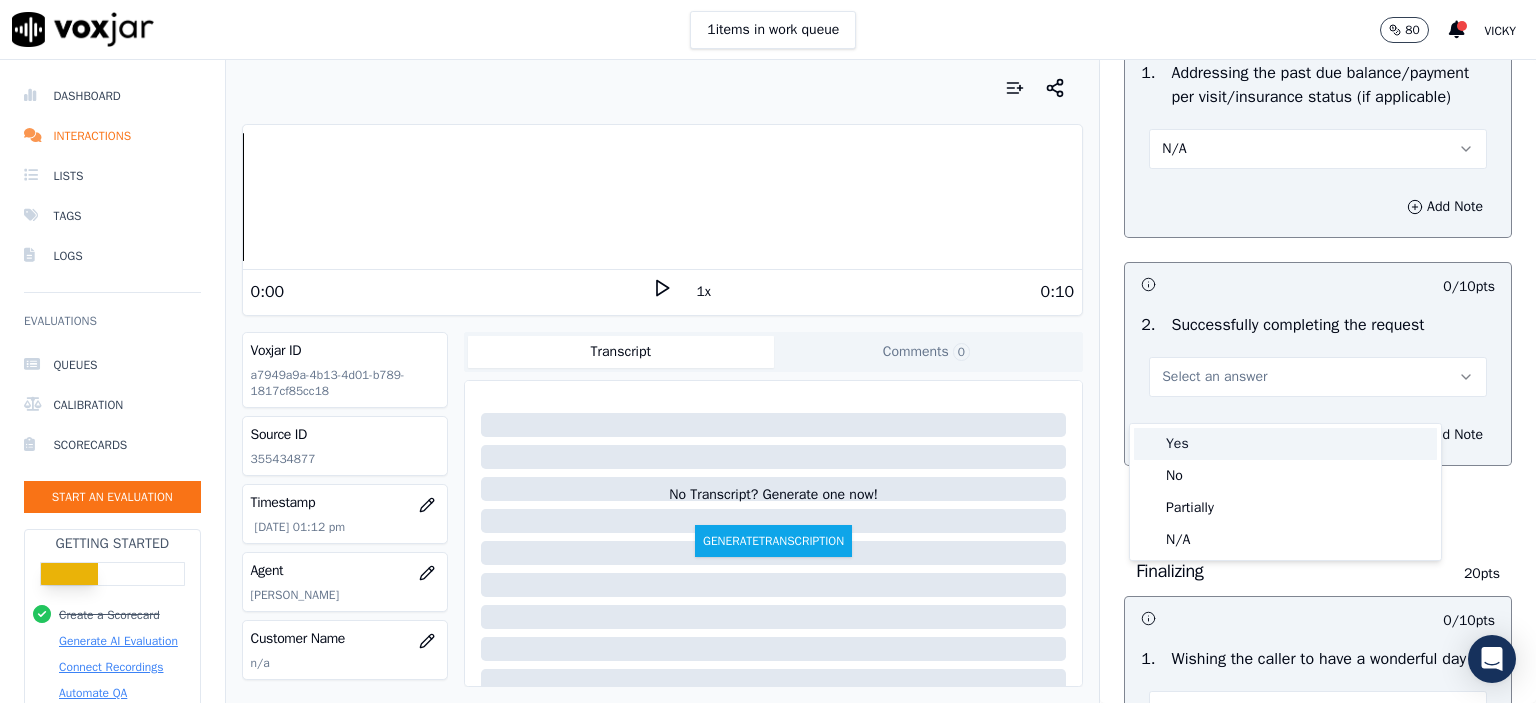 click on "Yes" at bounding box center [1285, 444] 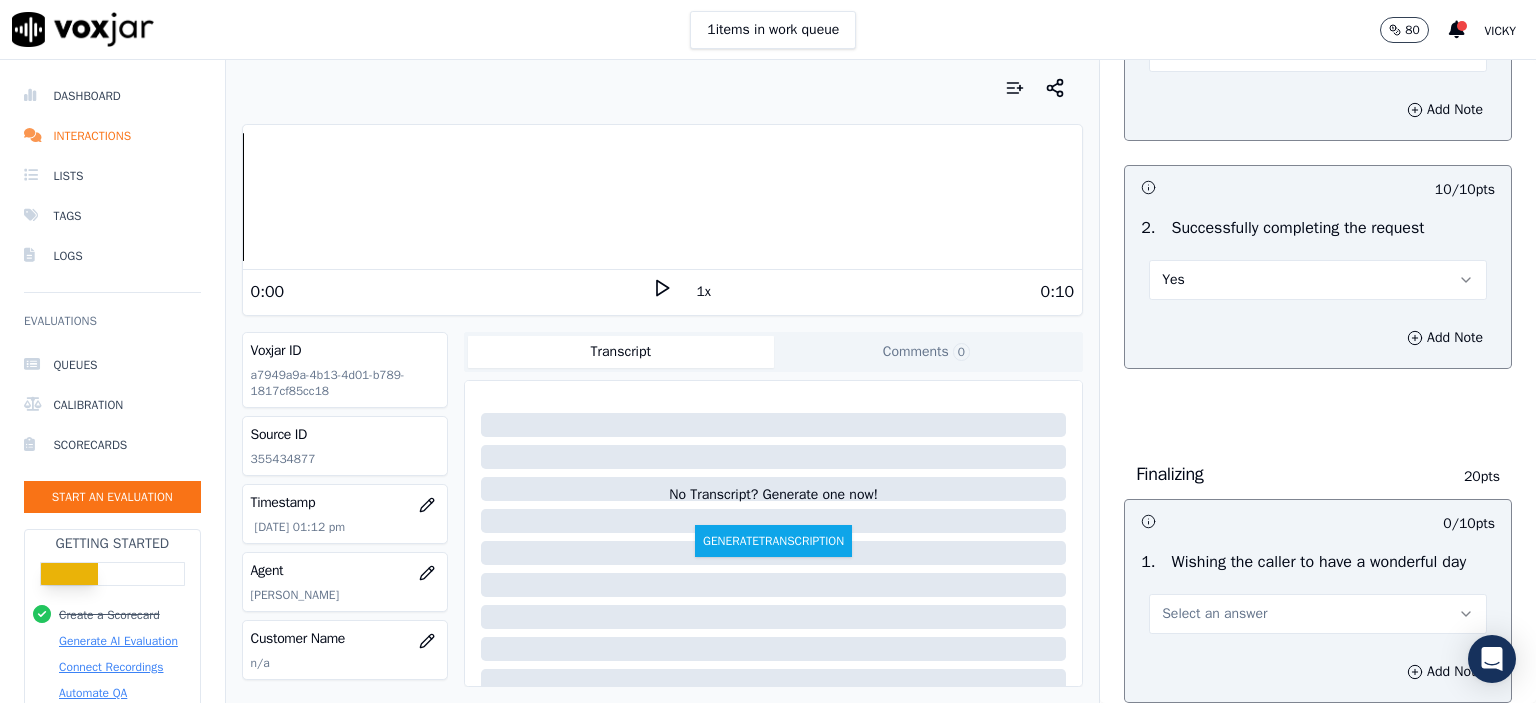 scroll, scrollTop: 1100, scrollLeft: 0, axis: vertical 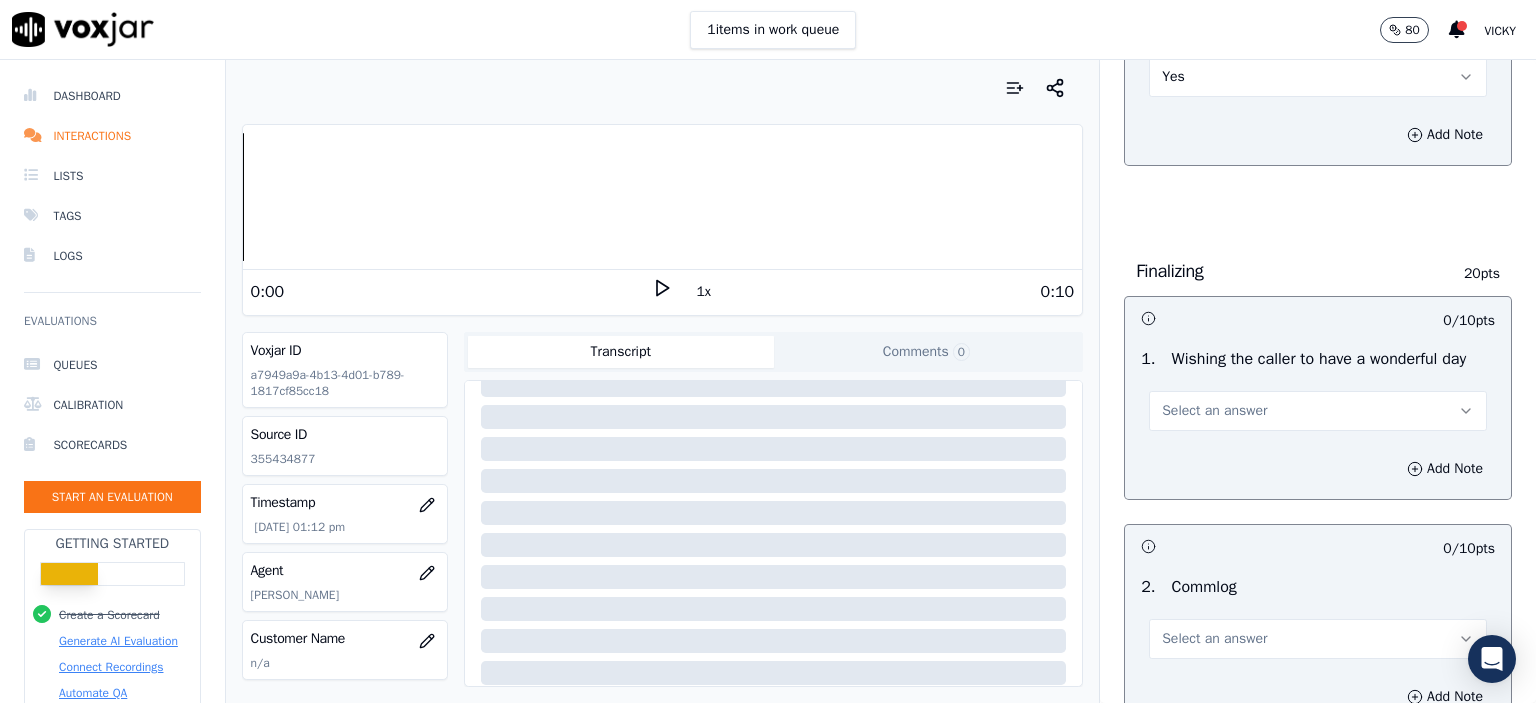 click on "Select an answer" at bounding box center [1318, 411] 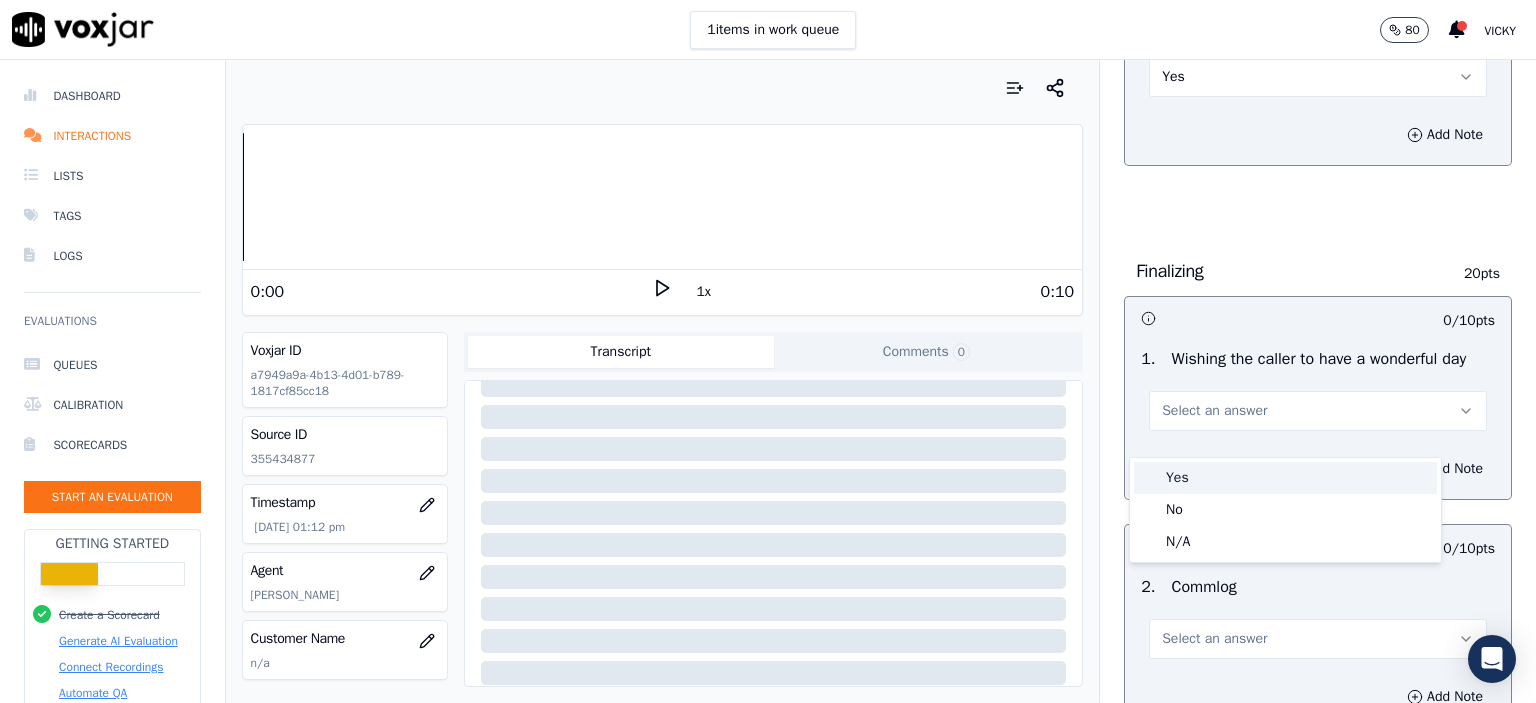 click on "Yes" at bounding box center (1285, 478) 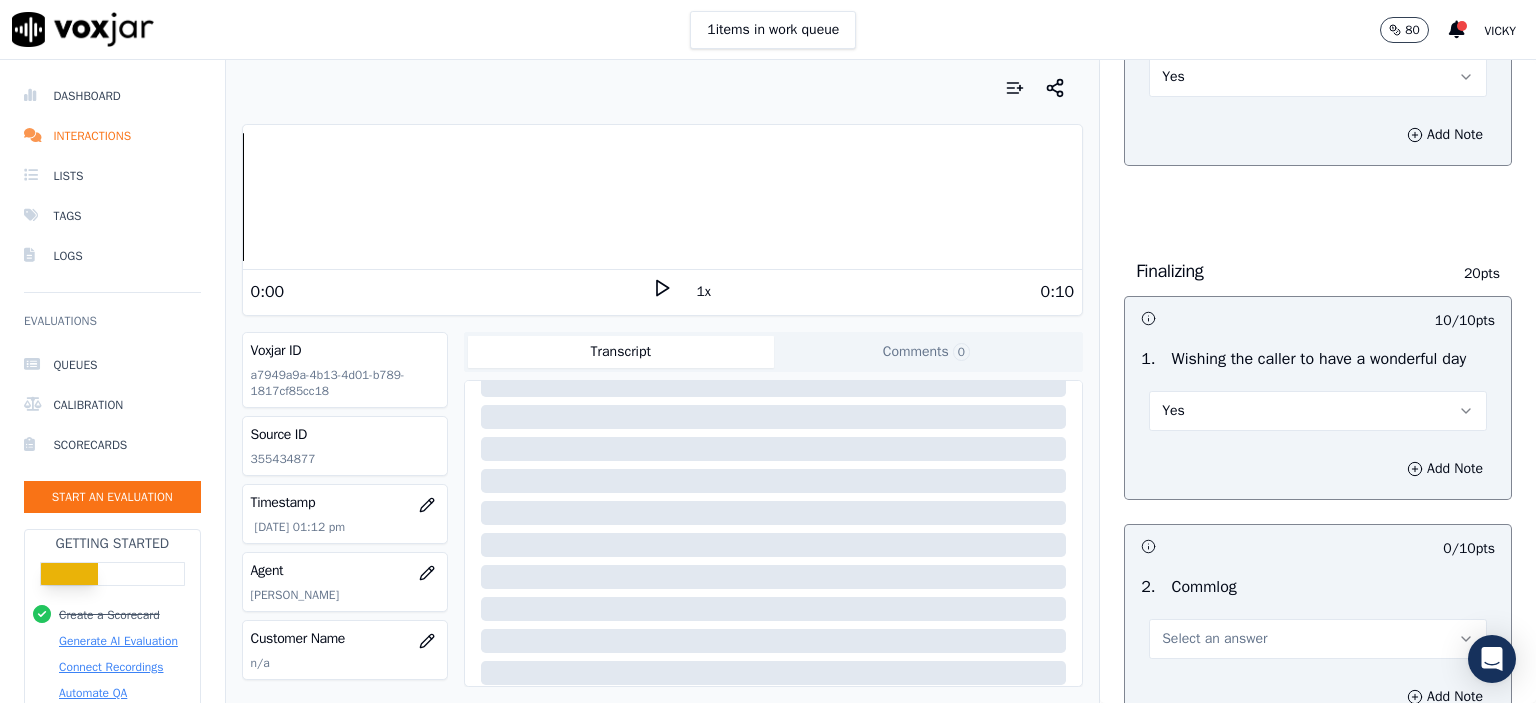 click on "Yes" at bounding box center [1318, 411] 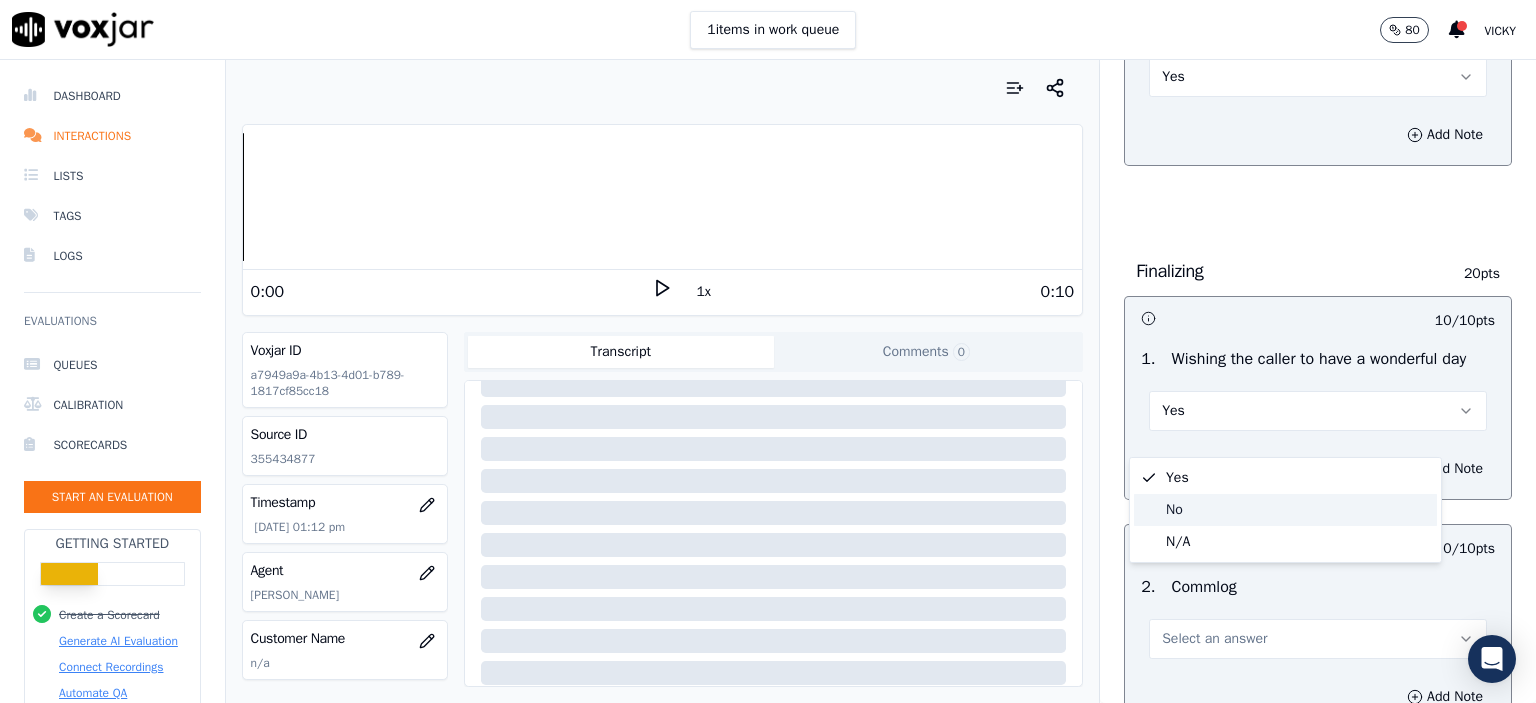 click on "No" 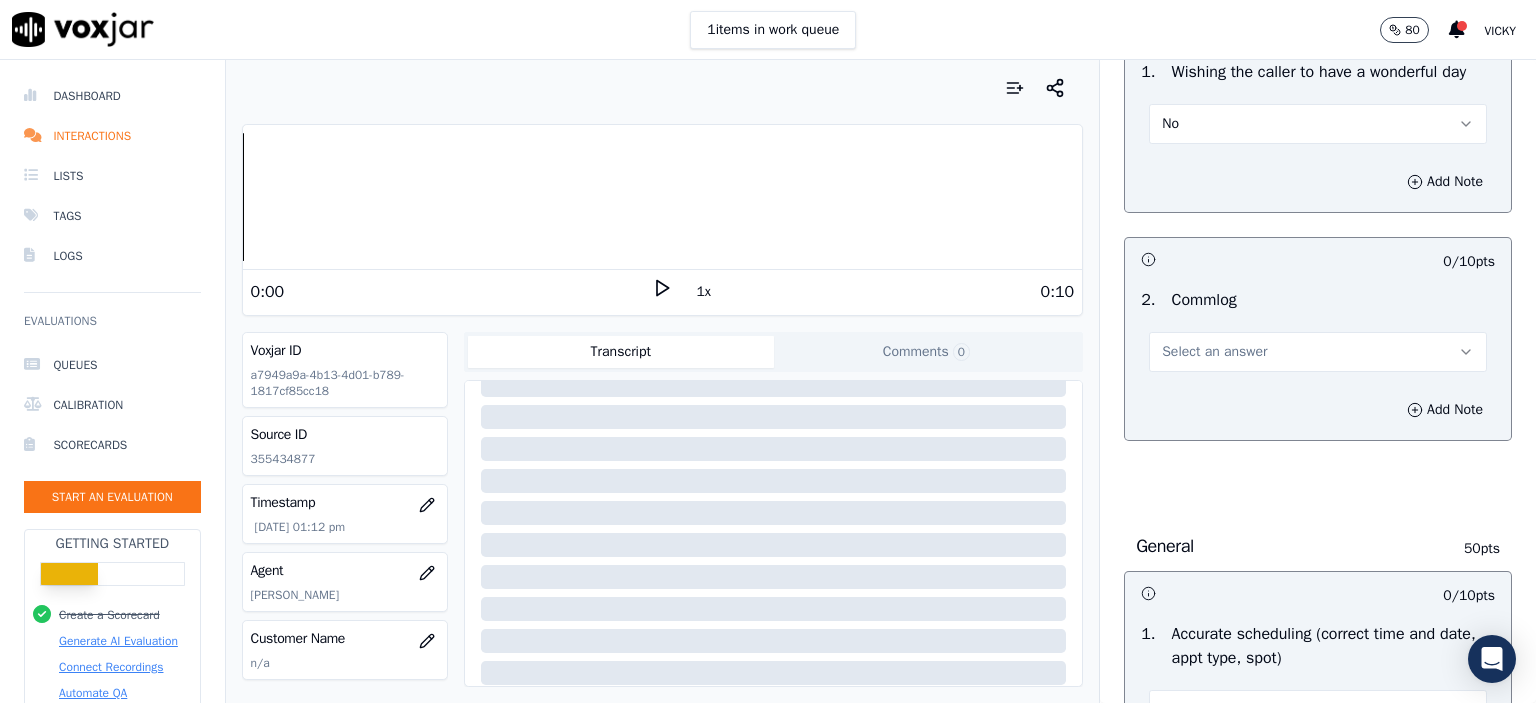 scroll, scrollTop: 1600, scrollLeft: 0, axis: vertical 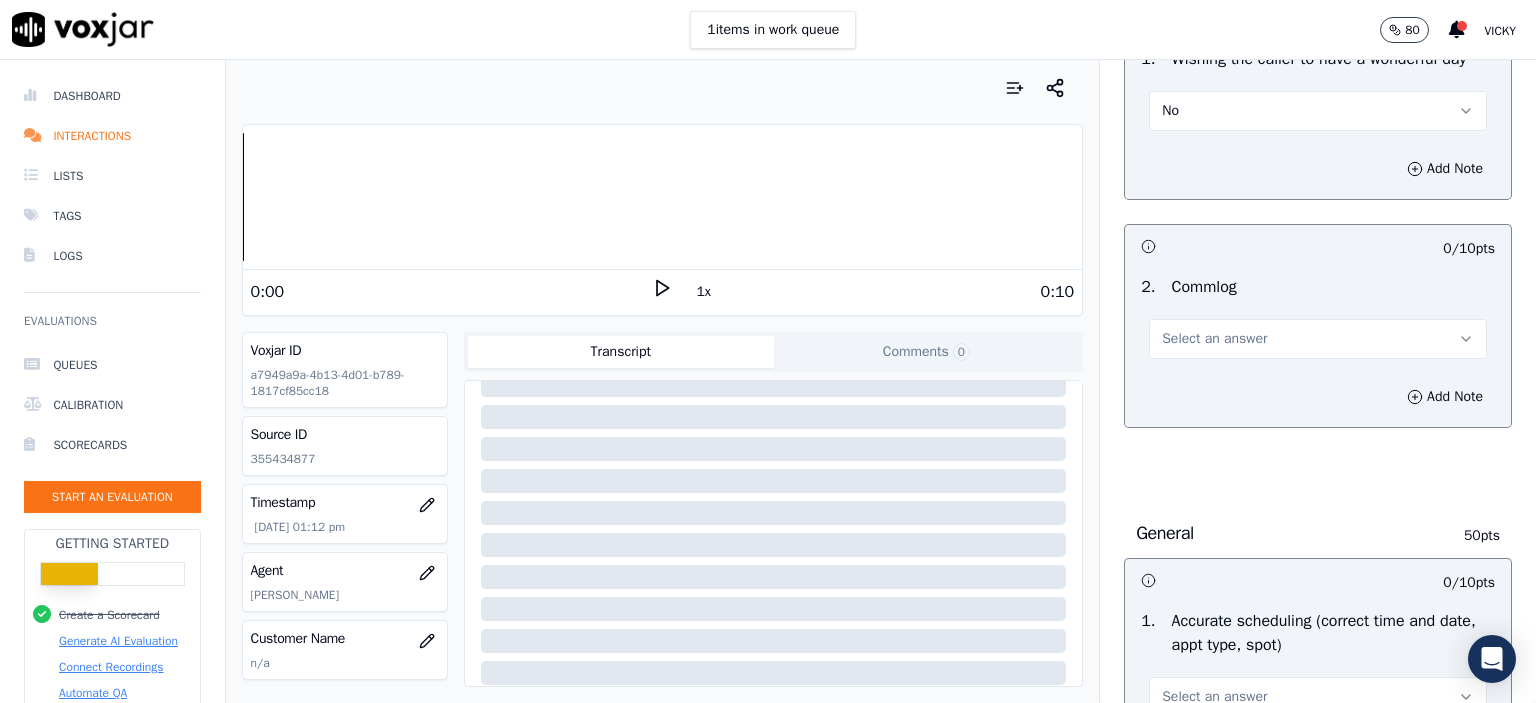click on "Select an answer" at bounding box center (1214, 339) 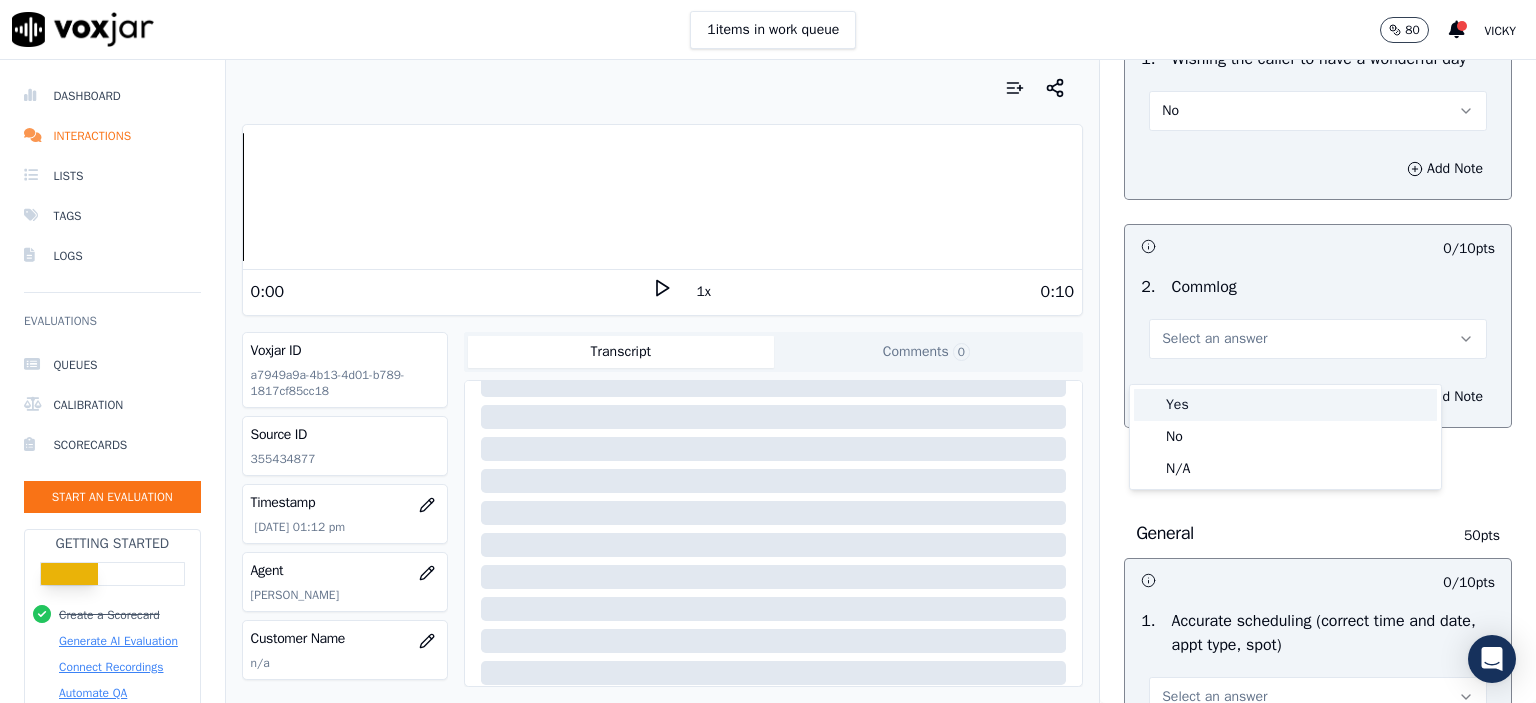 click on "Yes" at bounding box center [1285, 405] 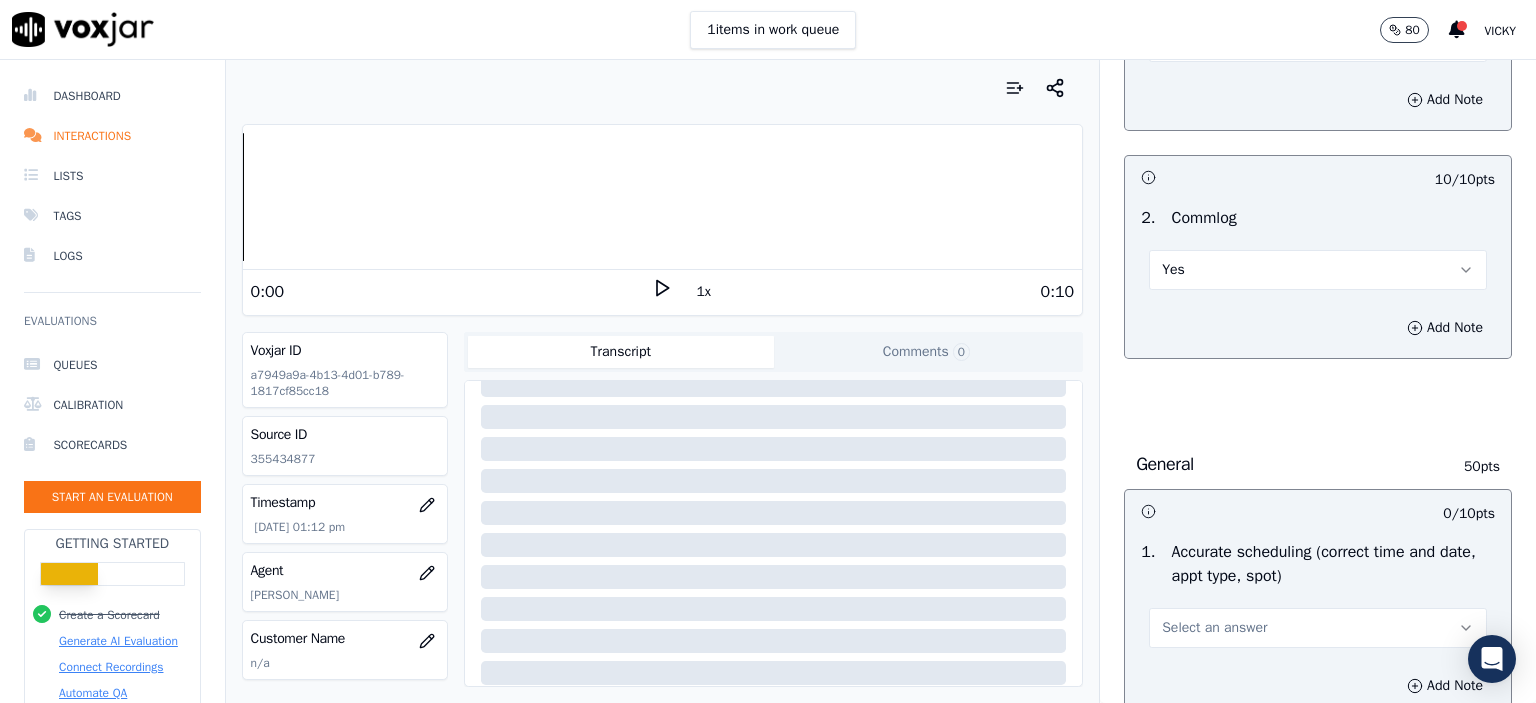 scroll, scrollTop: 1800, scrollLeft: 0, axis: vertical 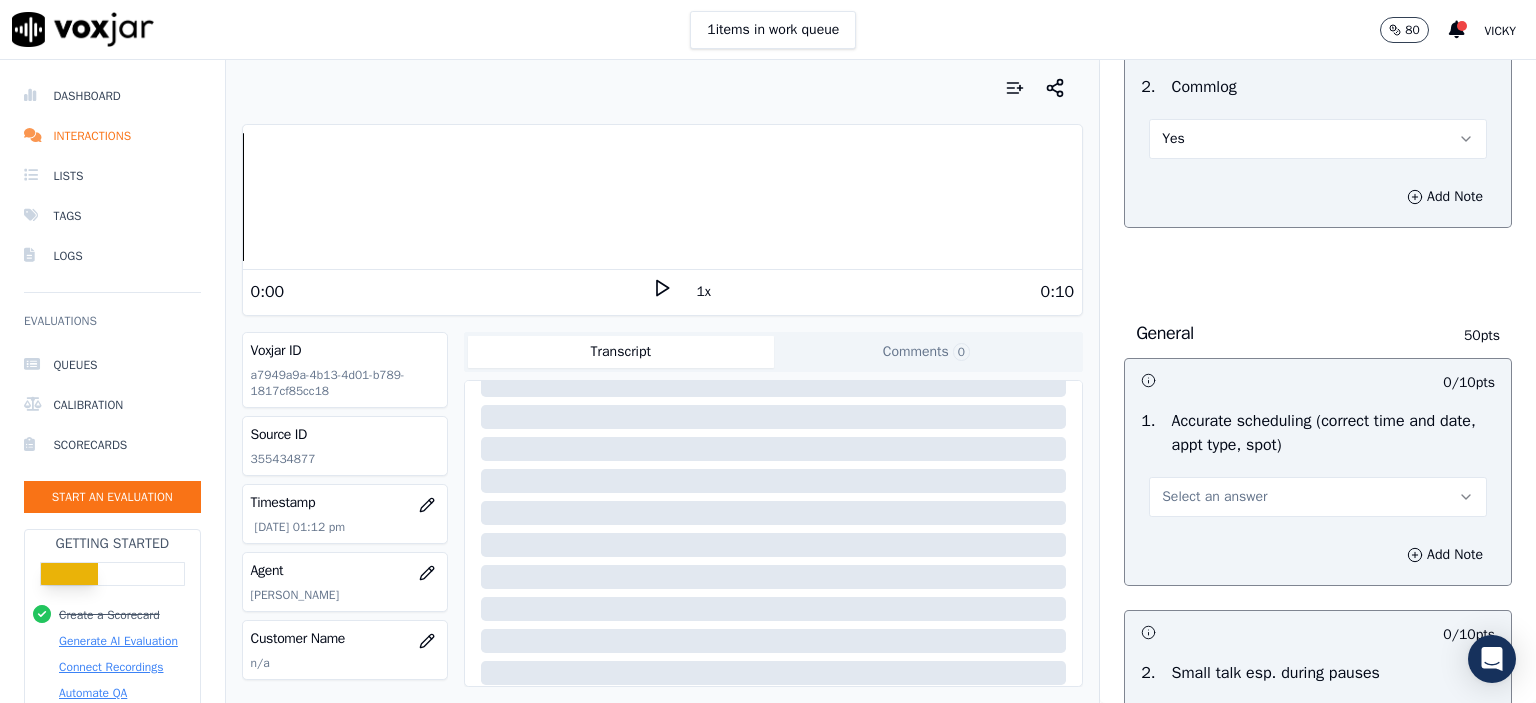 click on "Select an answer" at bounding box center (1318, 497) 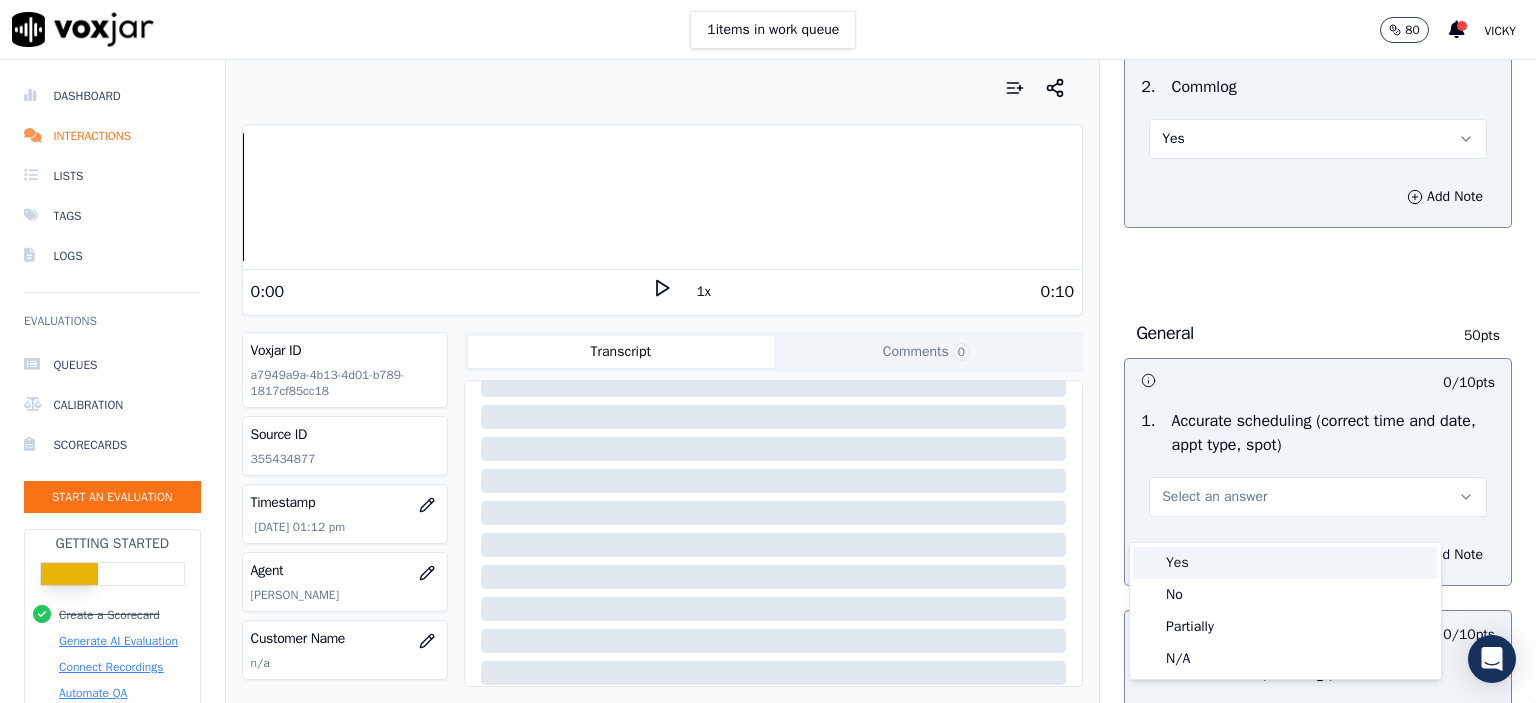 click on "Yes" at bounding box center [1285, 563] 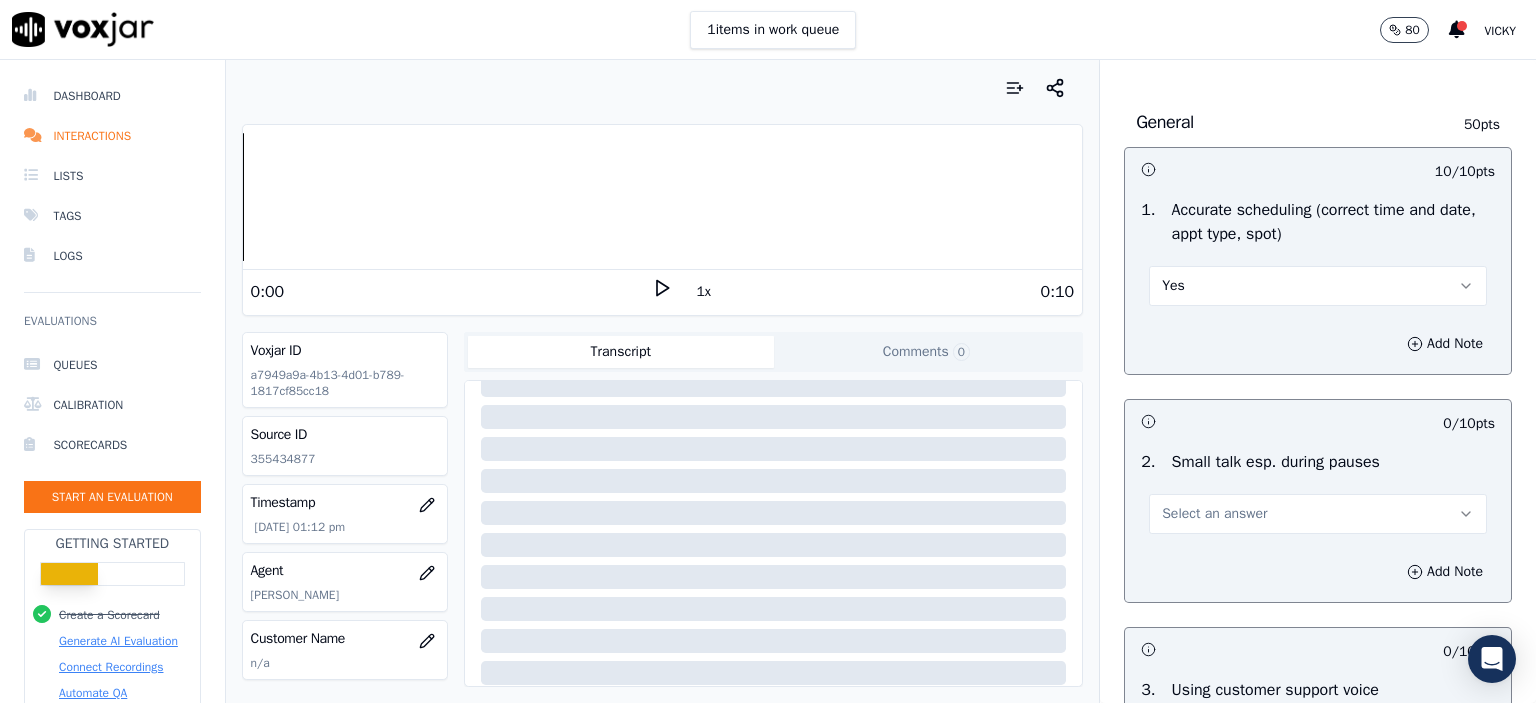 scroll, scrollTop: 2100, scrollLeft: 0, axis: vertical 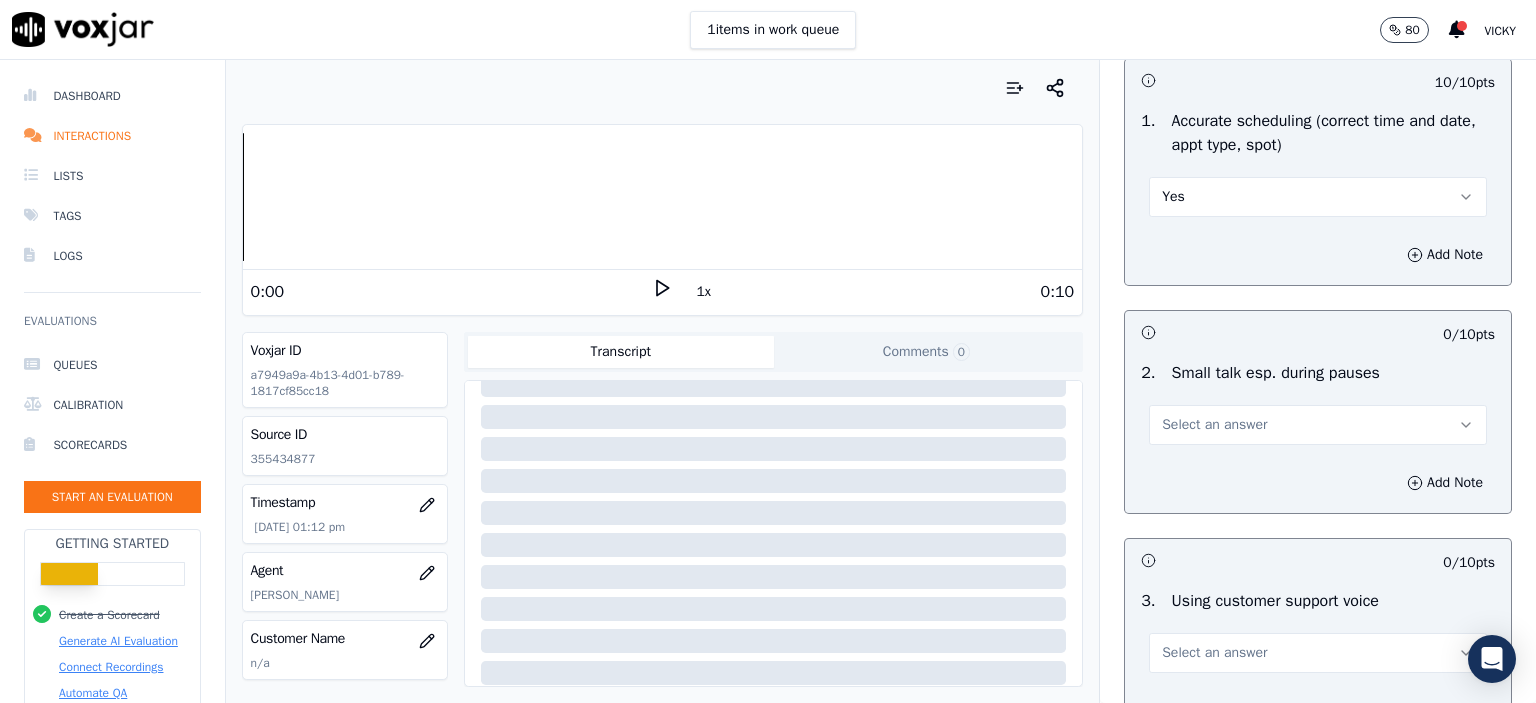 click on "Select an answer" at bounding box center (1214, 425) 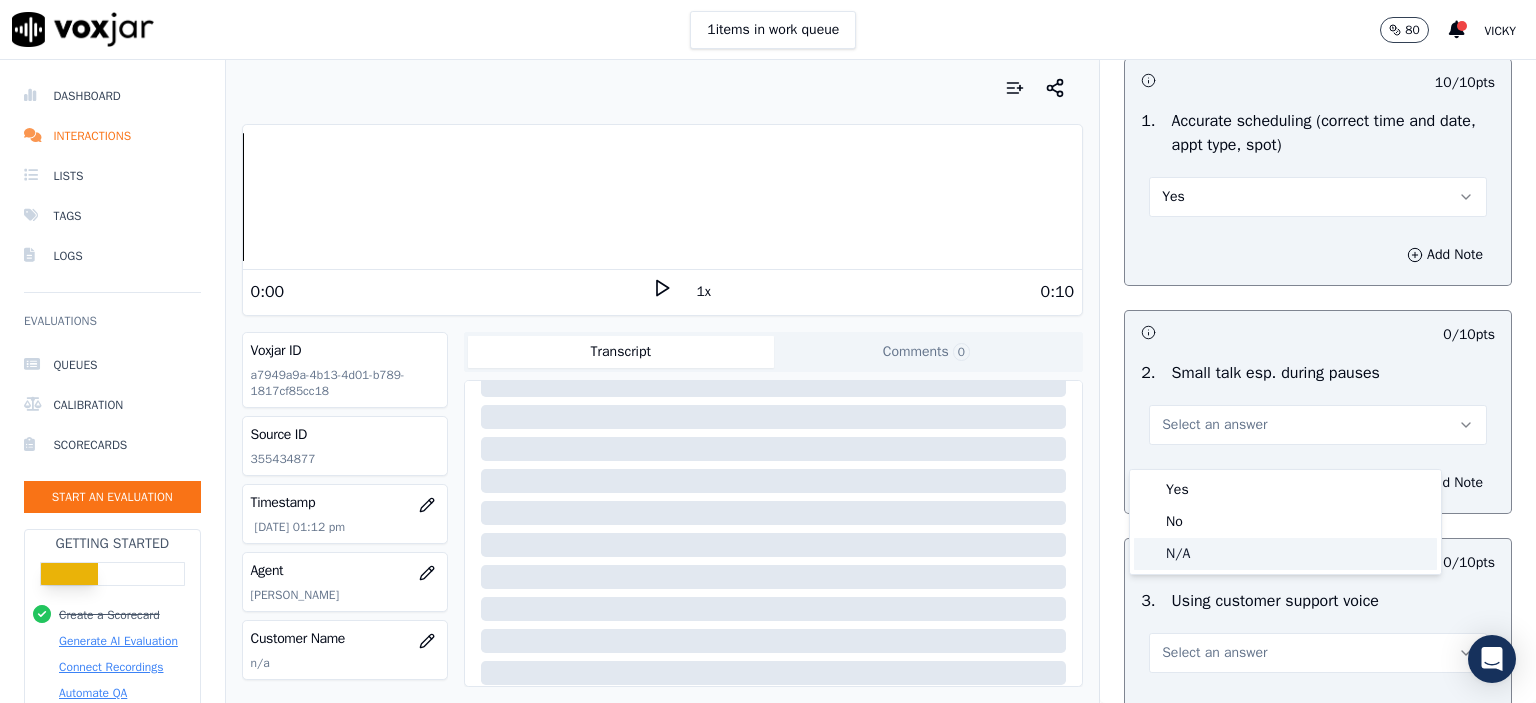 drag, startPoint x: 1202, startPoint y: 547, endPoint x: 1206, endPoint y: 38, distance: 509.01572 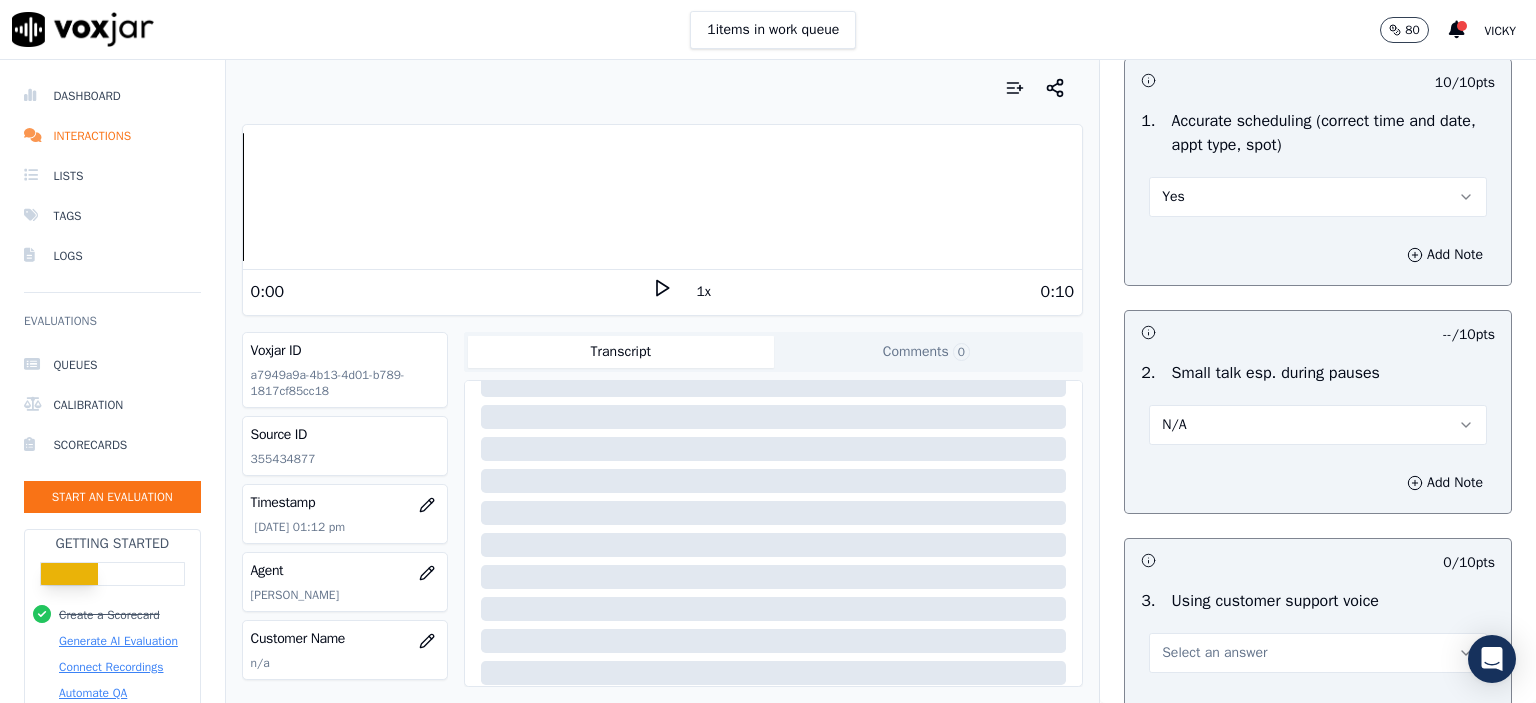 click on "N/A" at bounding box center [1318, 425] 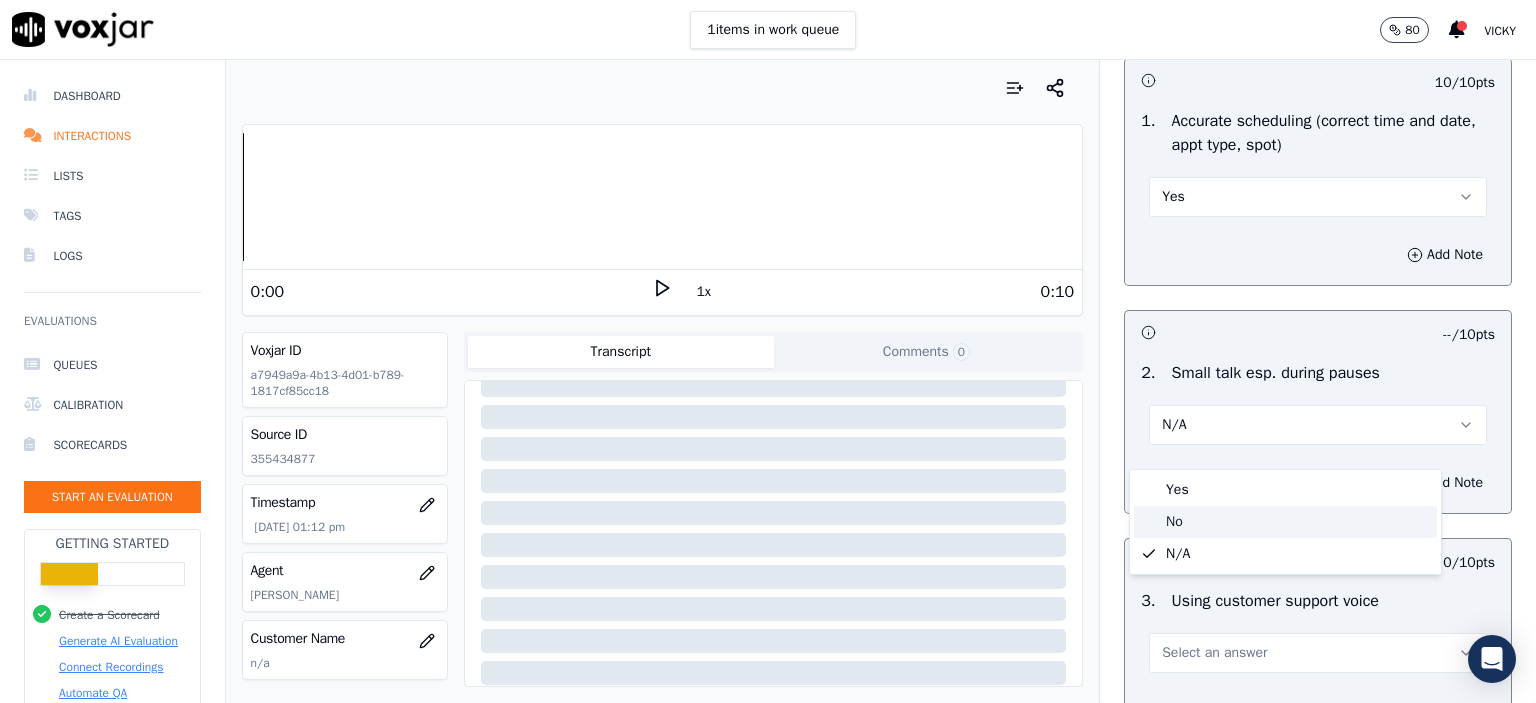 click on "No" 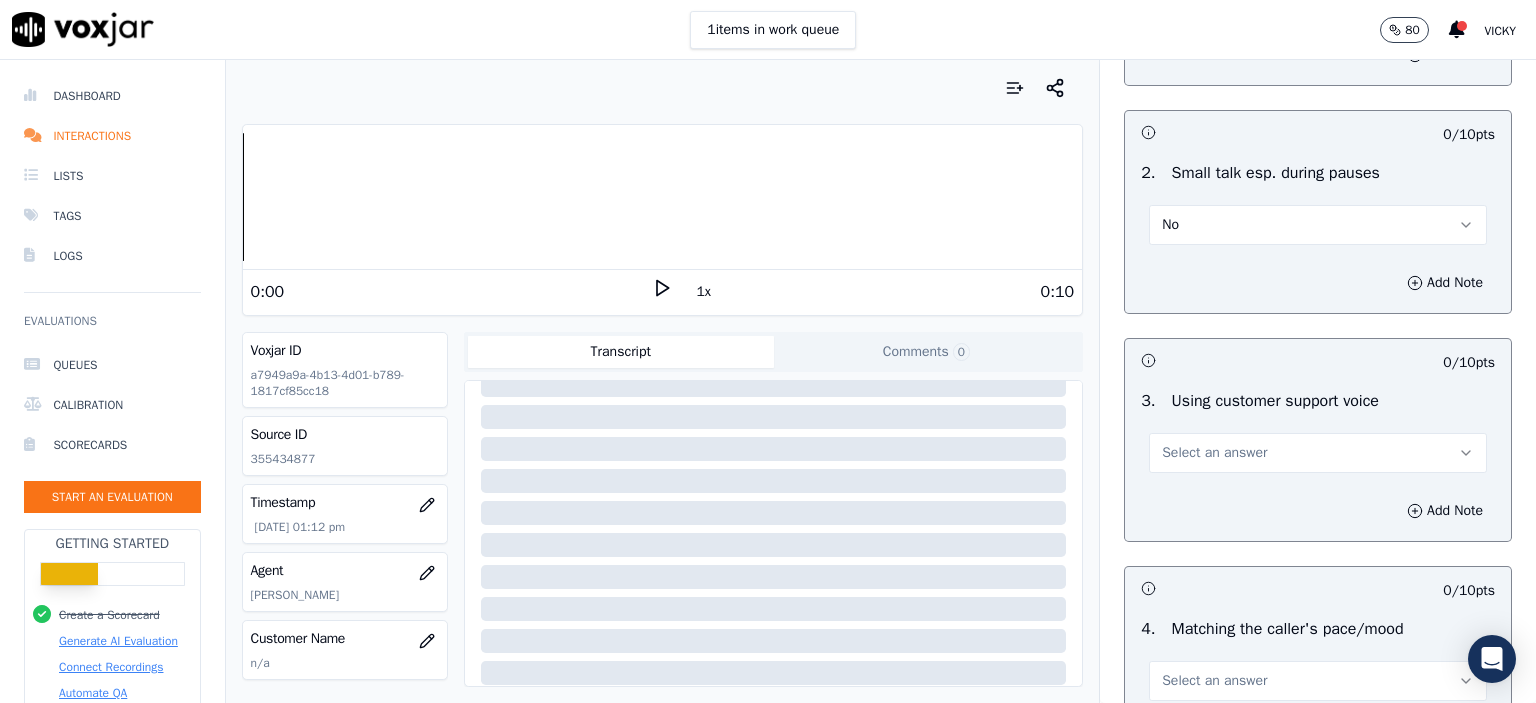 click on "Select an answer" at bounding box center (1214, 453) 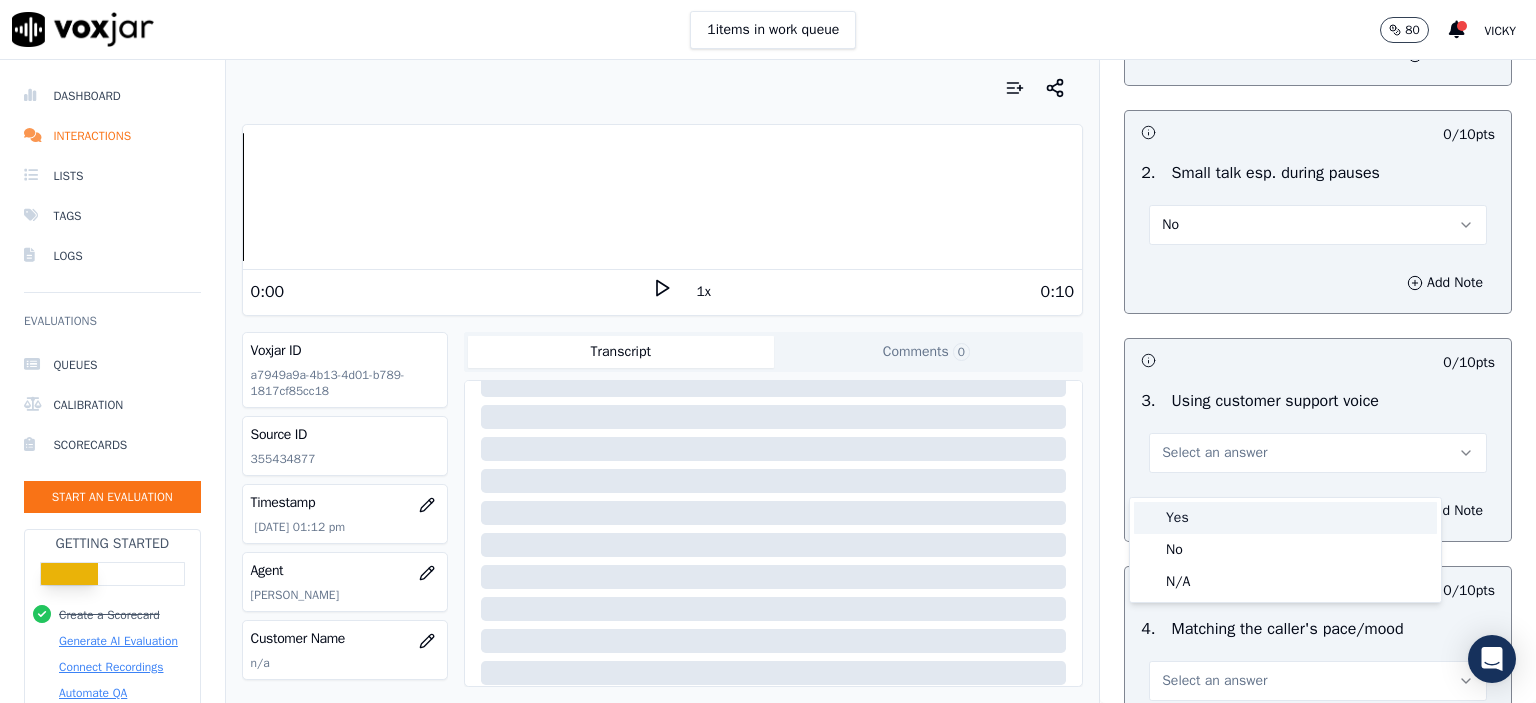 click on "Yes" at bounding box center (1285, 518) 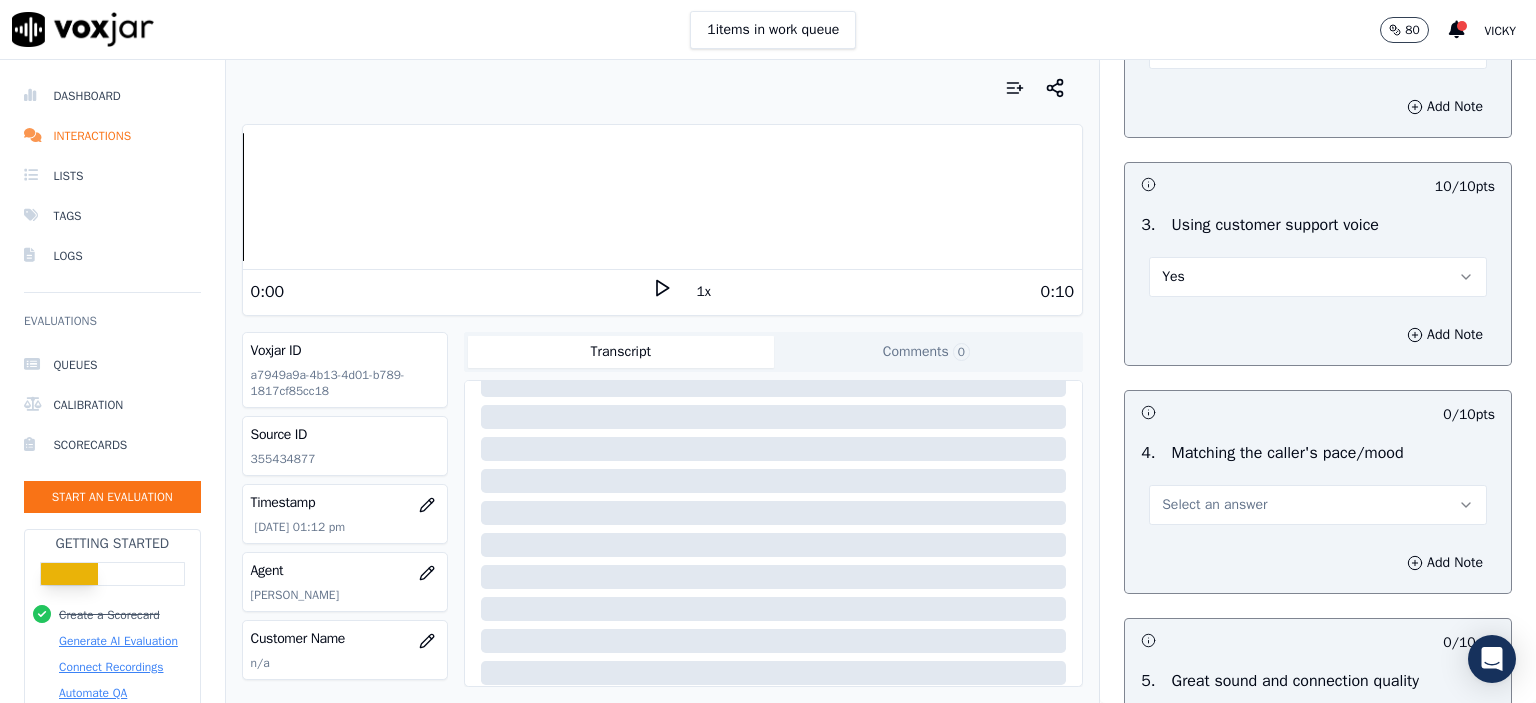 scroll, scrollTop: 2500, scrollLeft: 0, axis: vertical 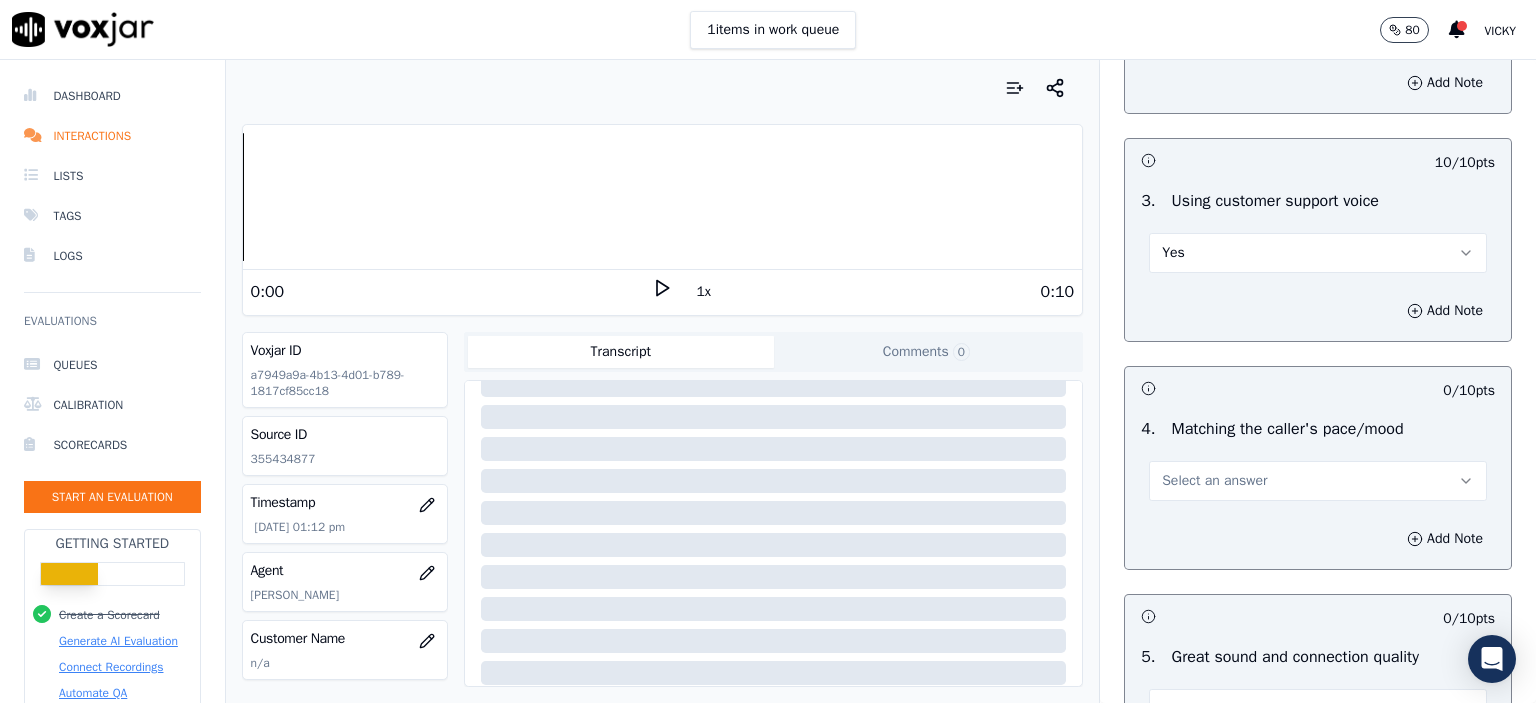 click on "Select an answer" at bounding box center [1214, 481] 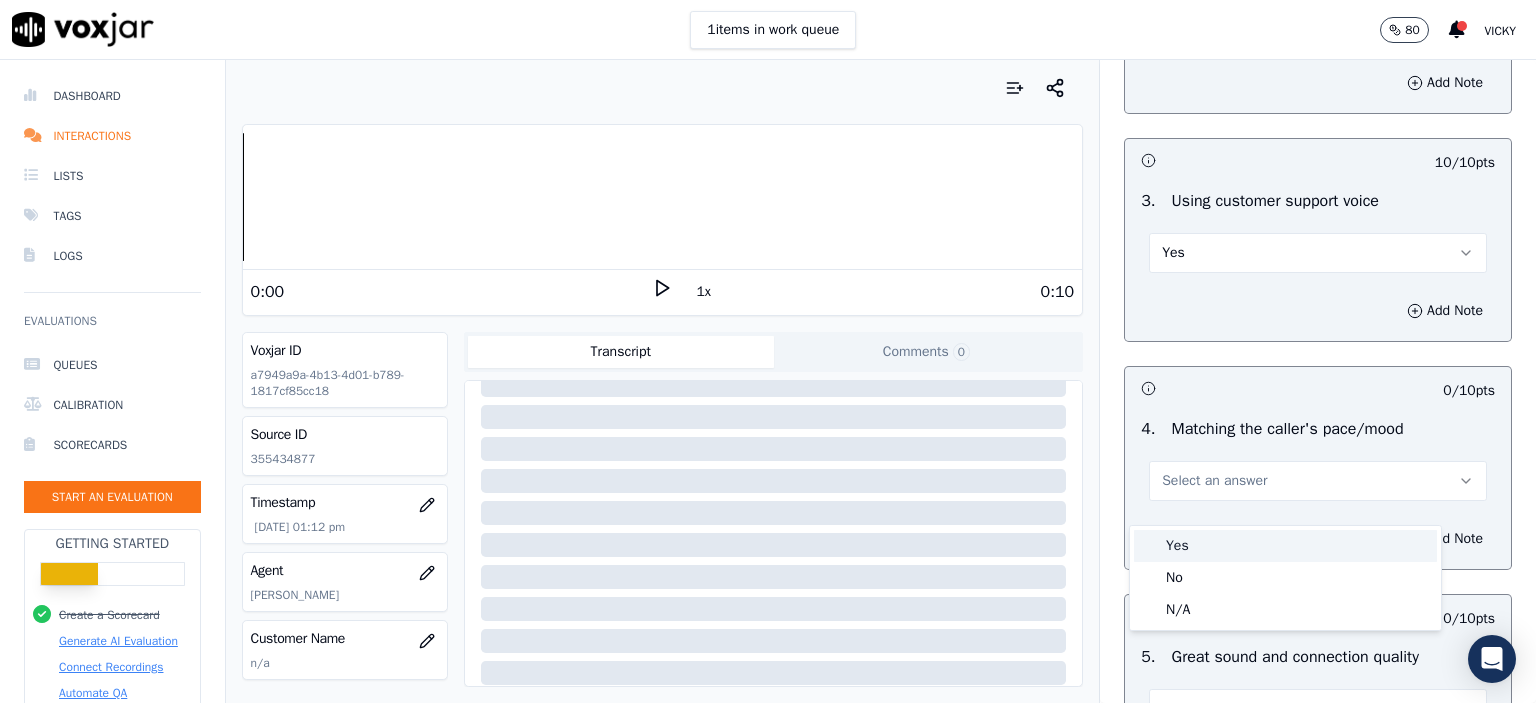 click on "Yes" at bounding box center [1285, 546] 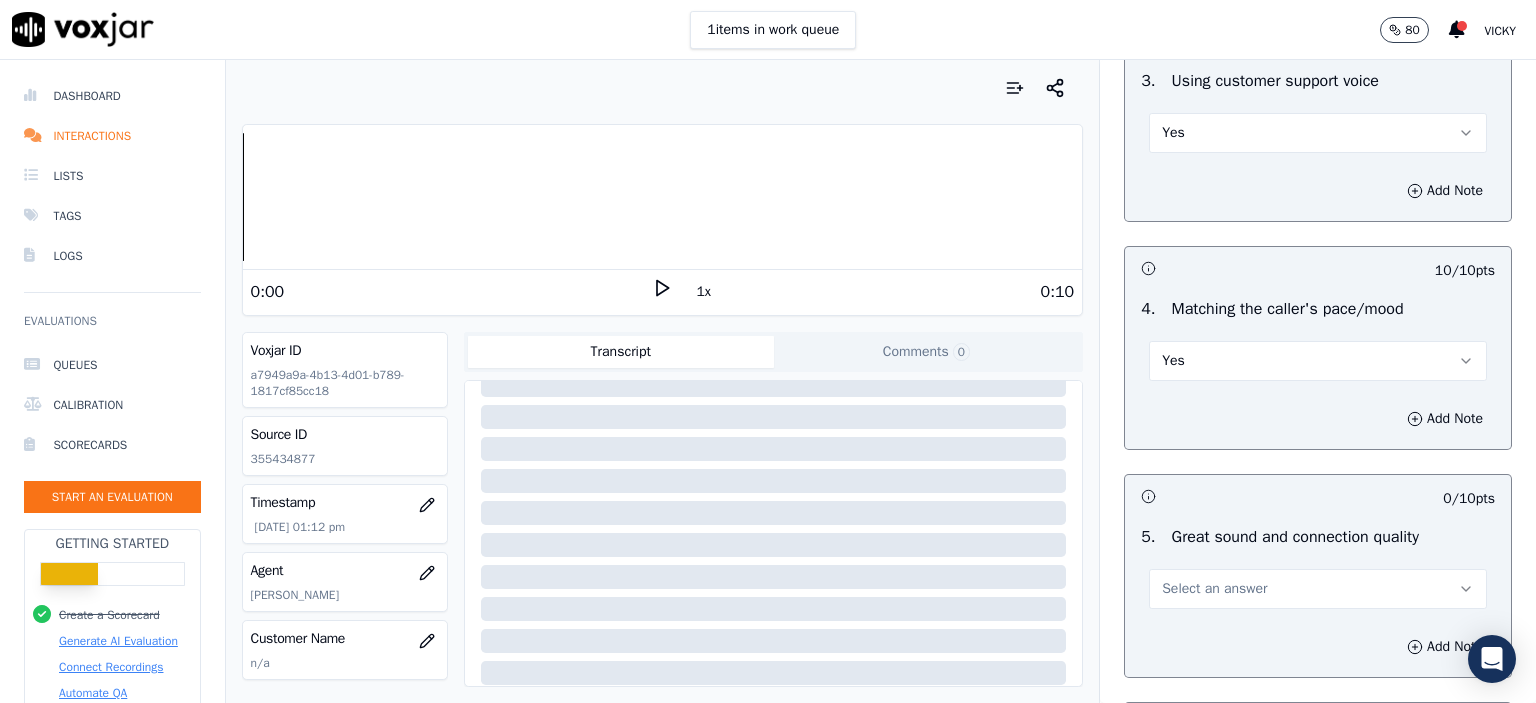 scroll, scrollTop: 2800, scrollLeft: 0, axis: vertical 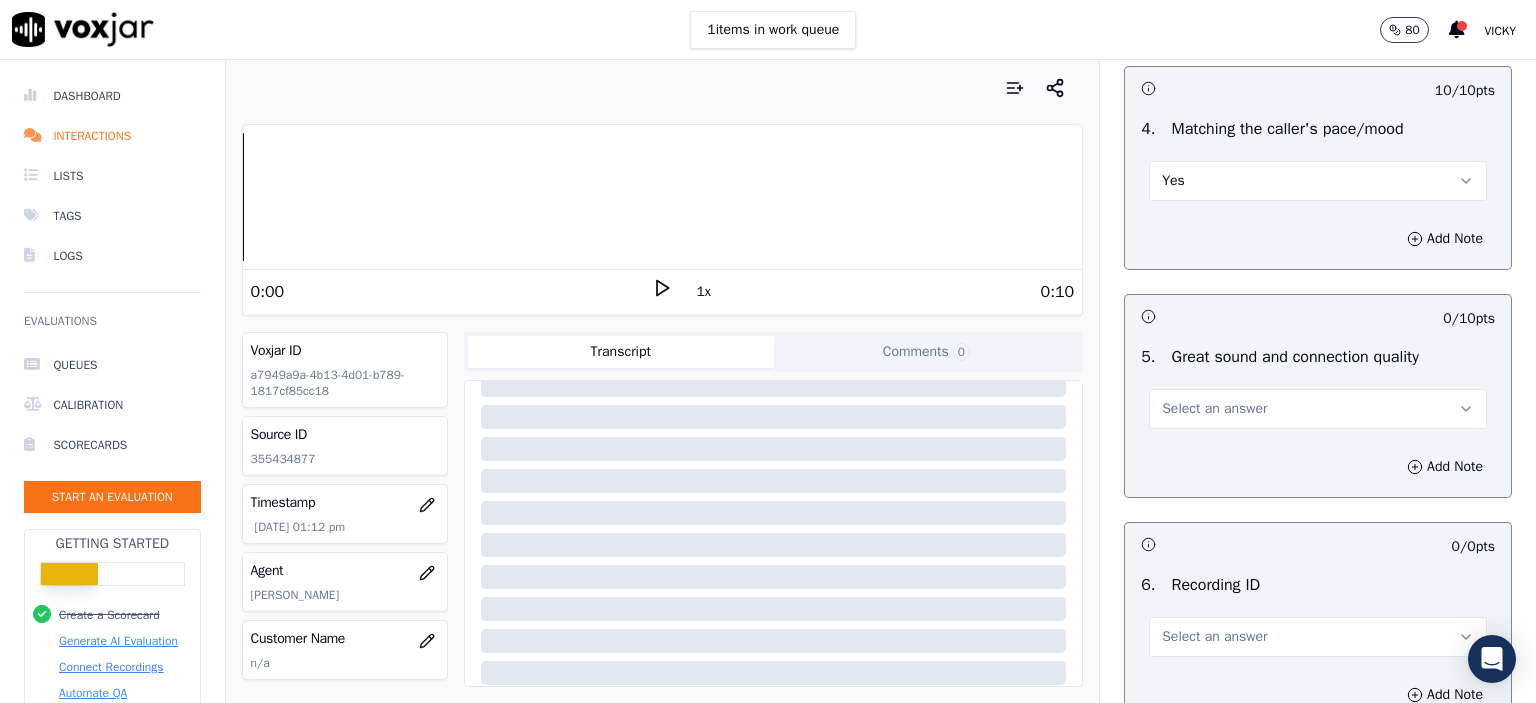 click on "Select an answer" at bounding box center (1214, 409) 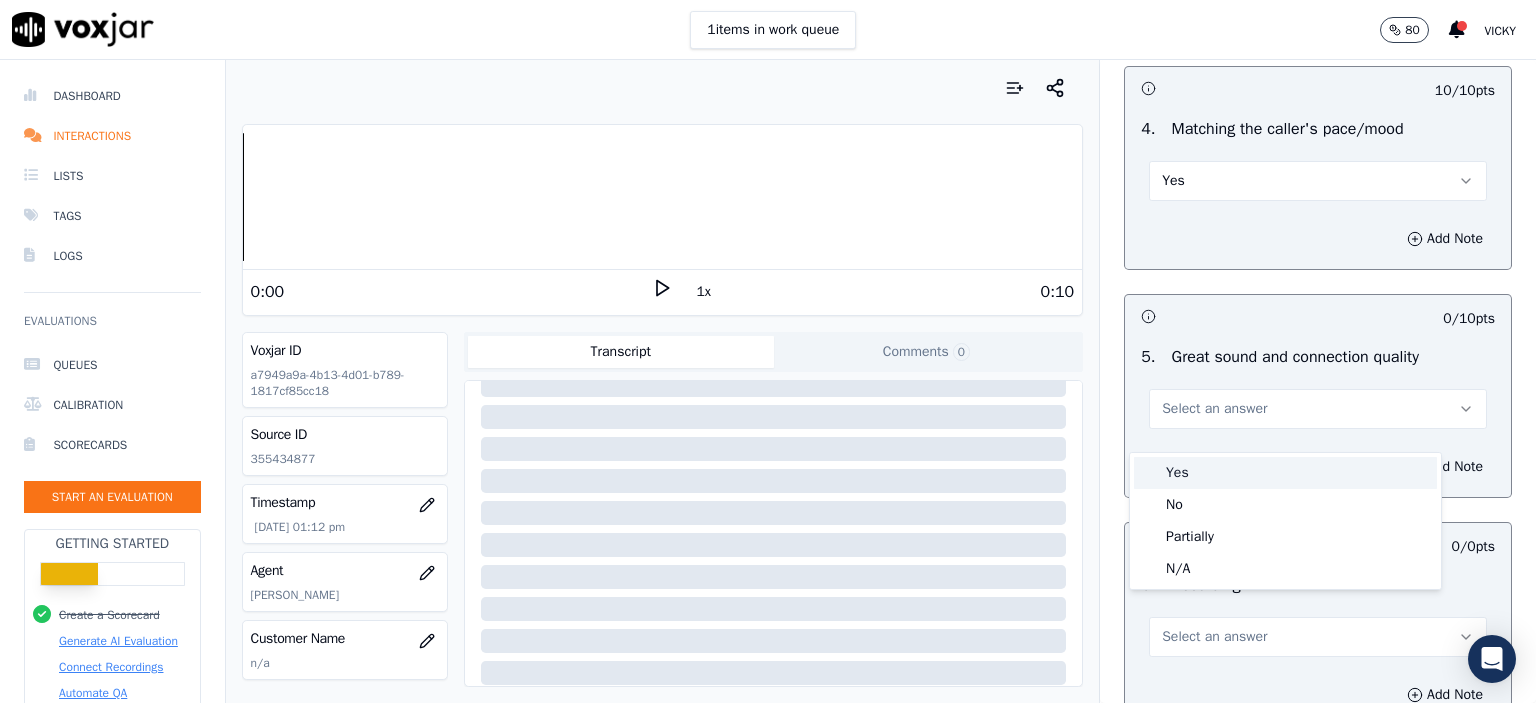 click on "Yes" at bounding box center (1285, 473) 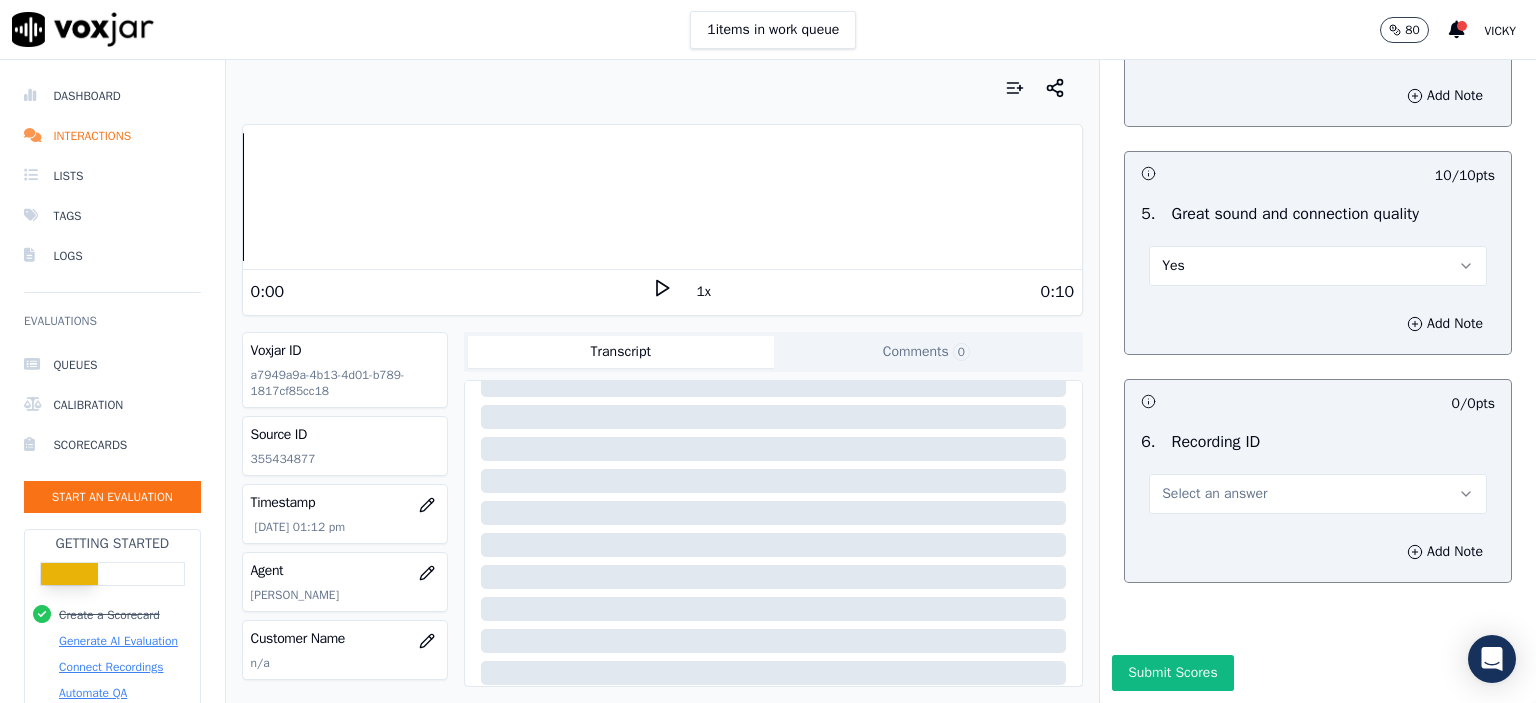scroll, scrollTop: 3000, scrollLeft: 0, axis: vertical 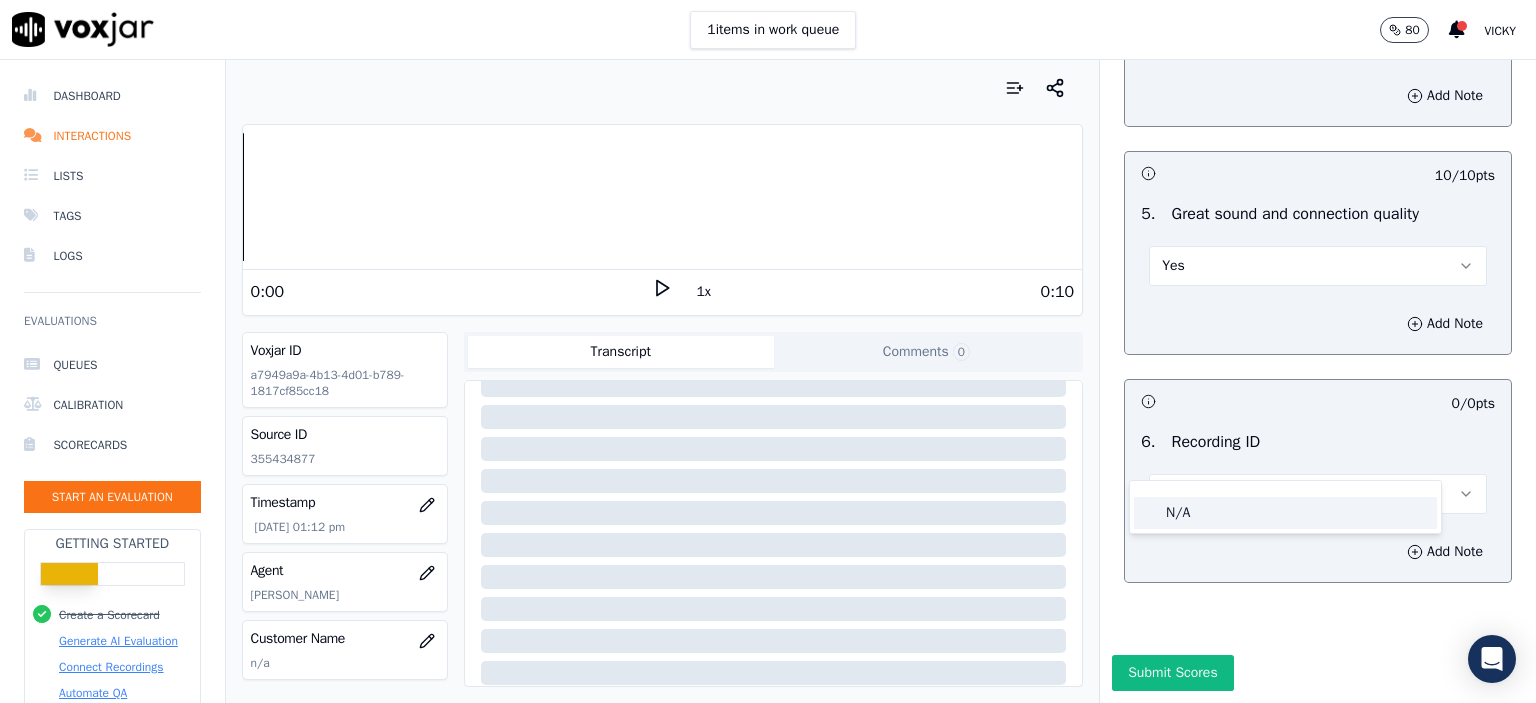 click on "N/A" 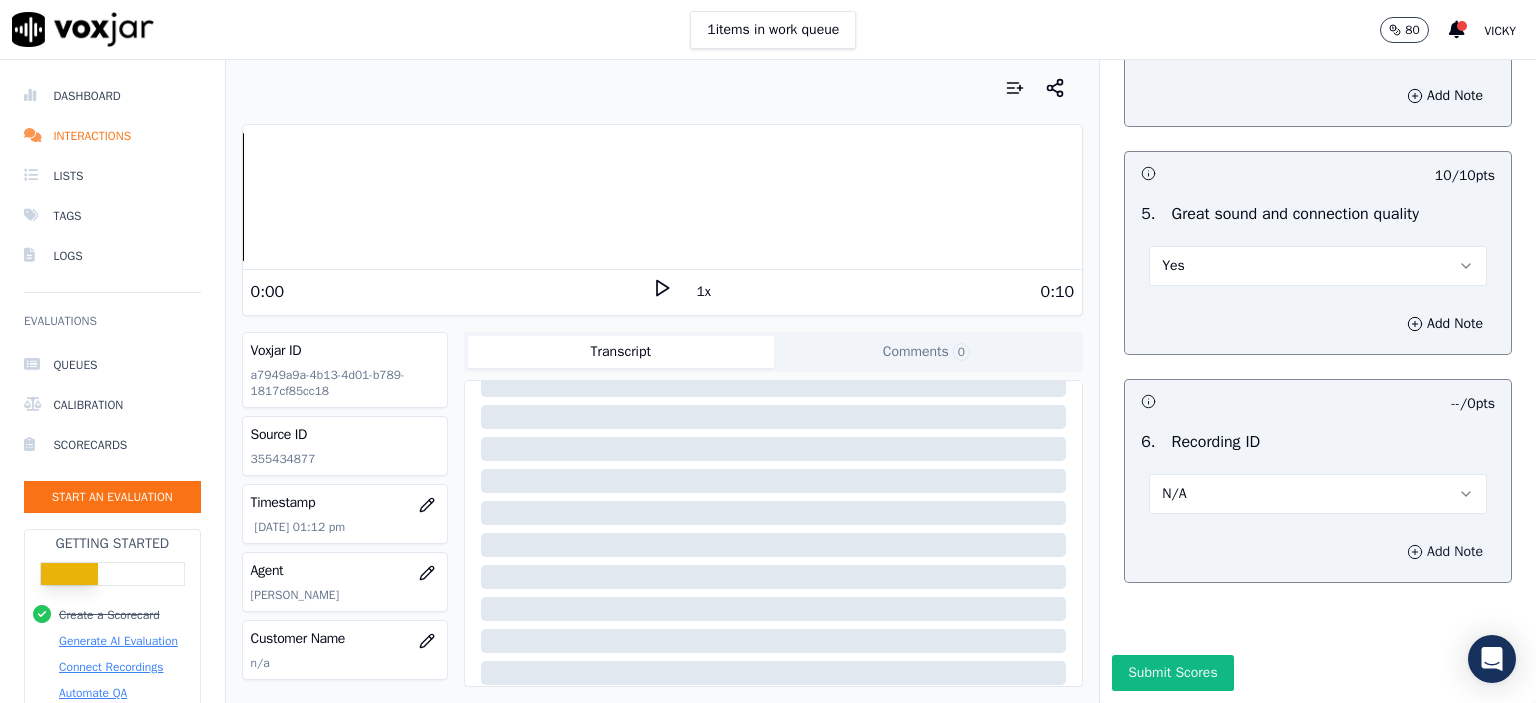 click on "Add Note" at bounding box center [1445, 552] 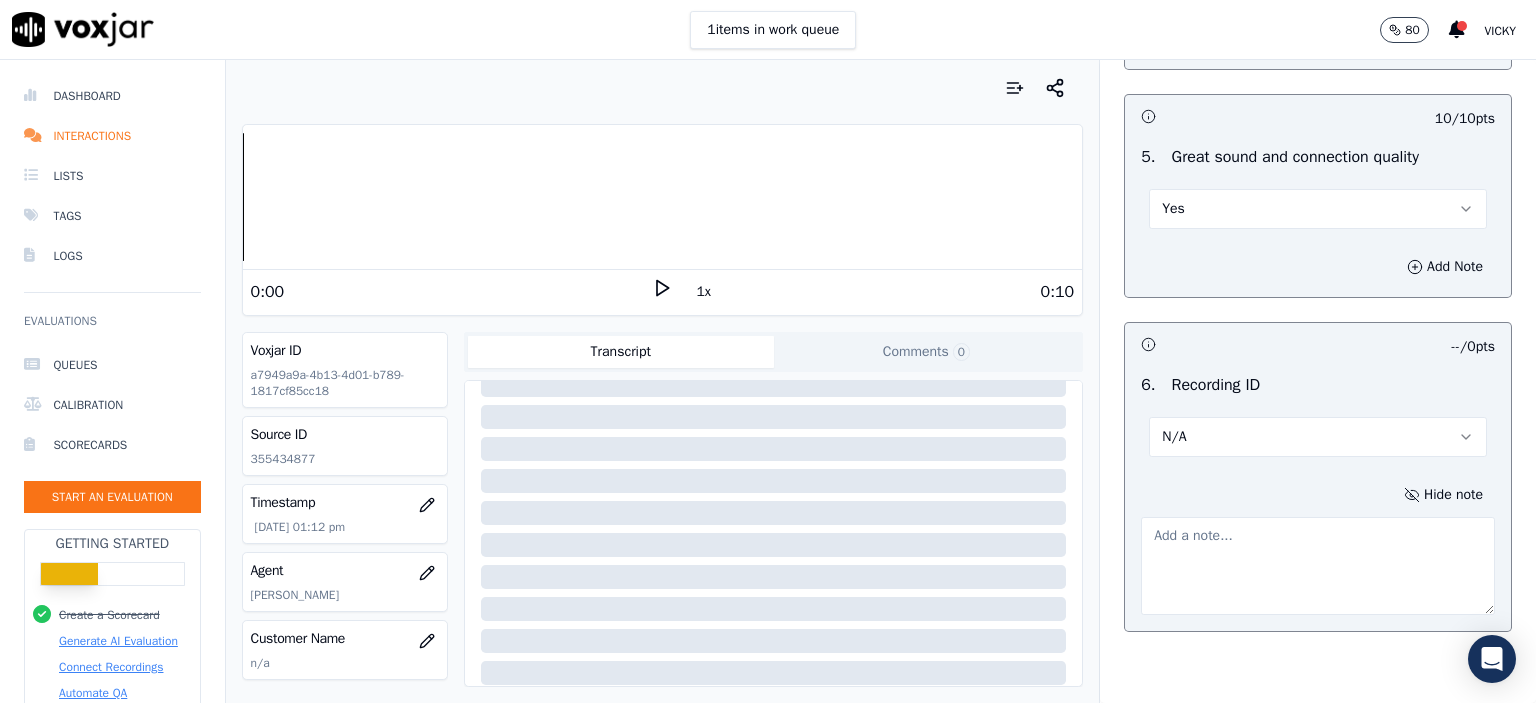 click on "Source ID   355434877" at bounding box center (345, 446) 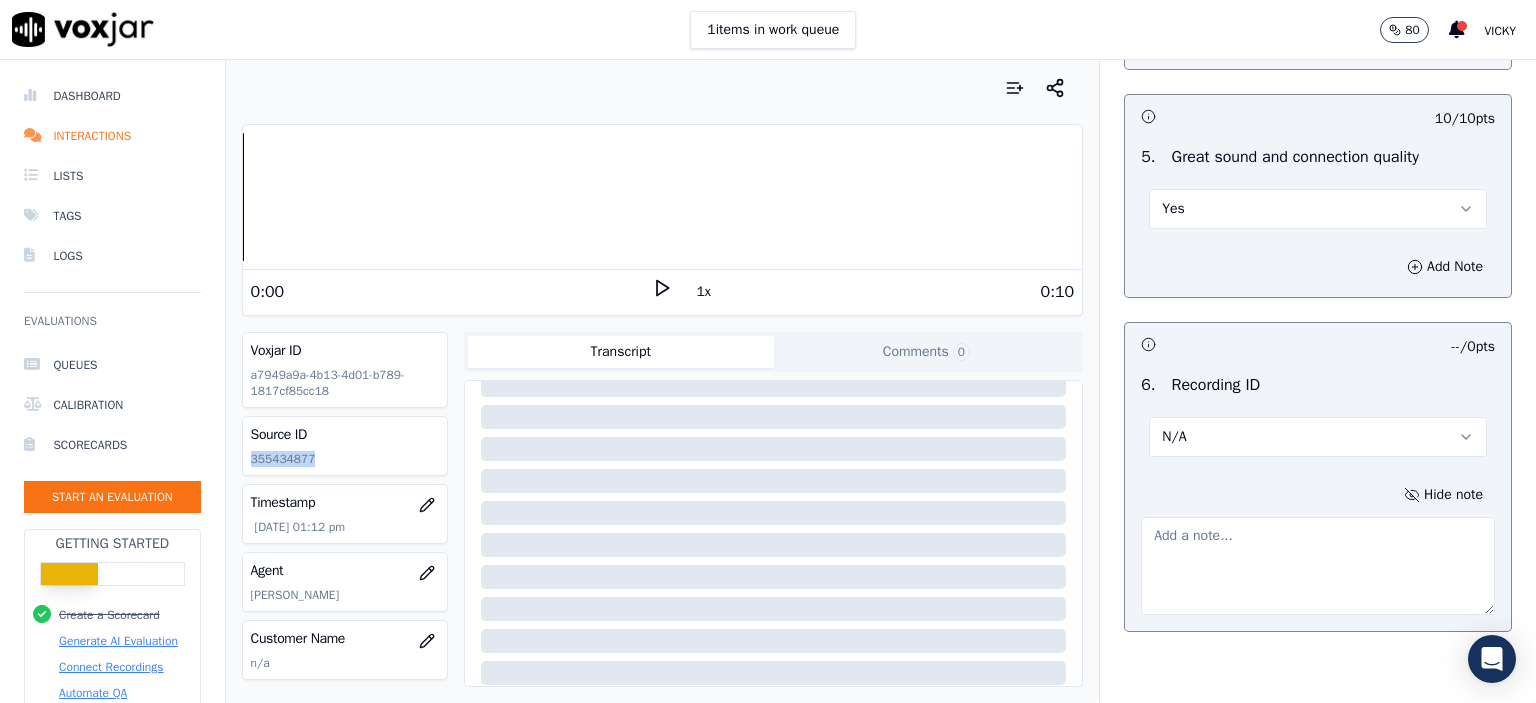 click on "Source ID   355434877" at bounding box center [345, 446] 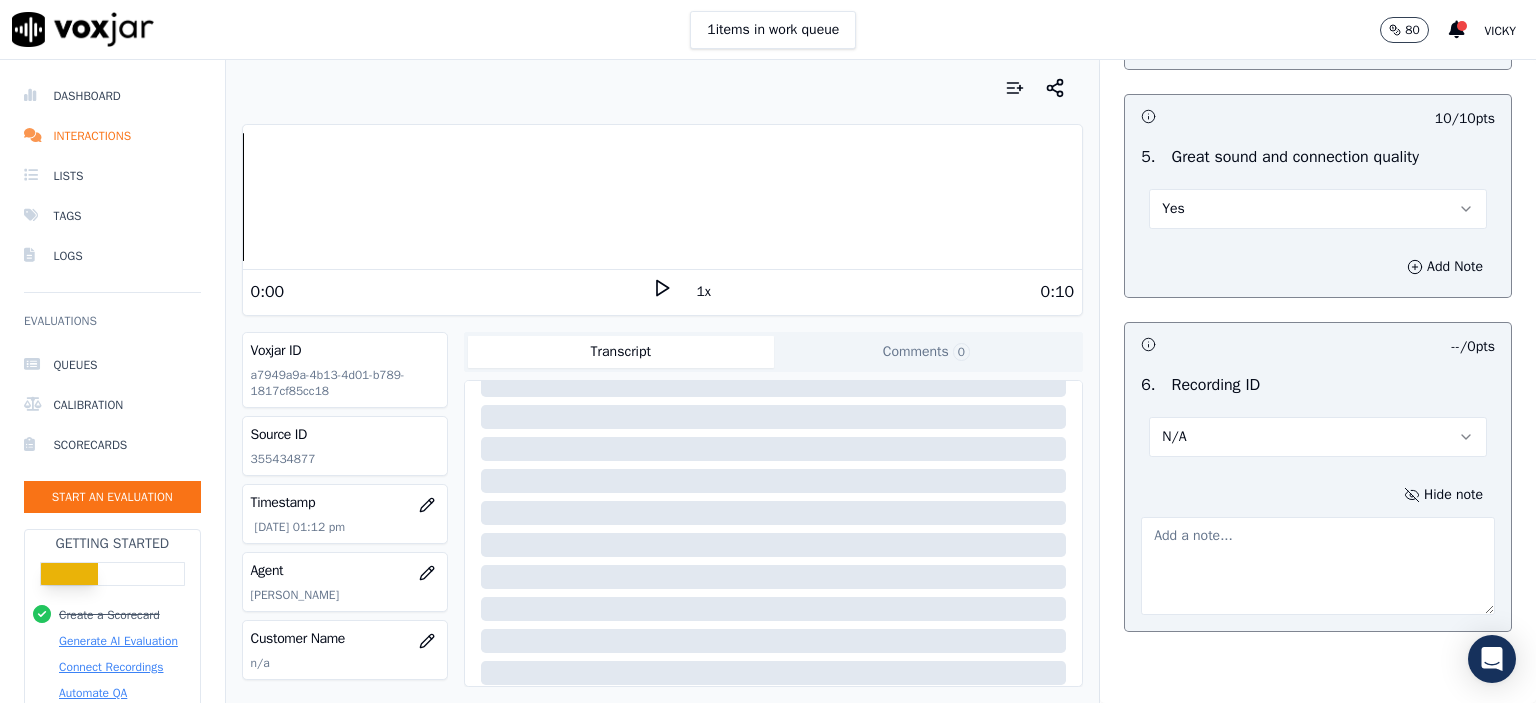 click at bounding box center [1318, 566] 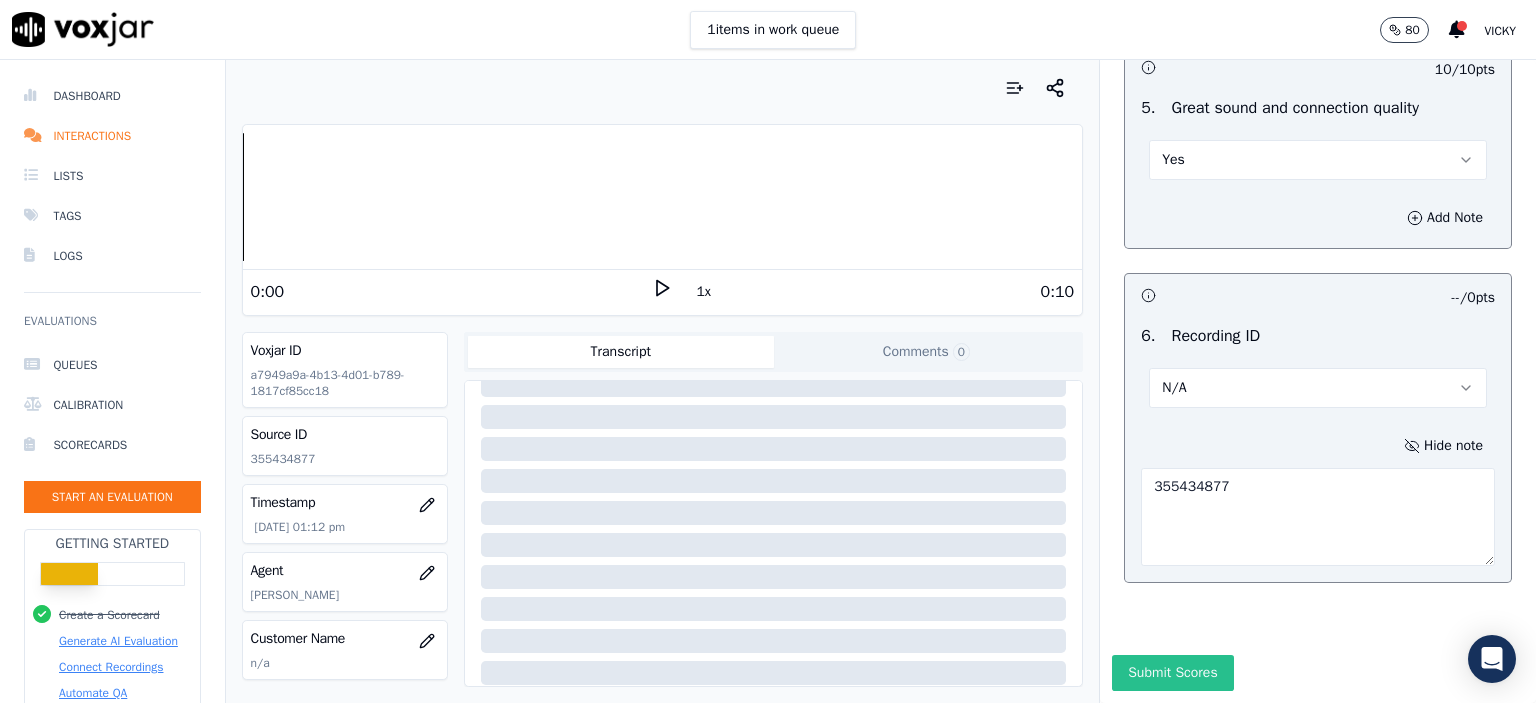 scroll, scrollTop: 3112, scrollLeft: 0, axis: vertical 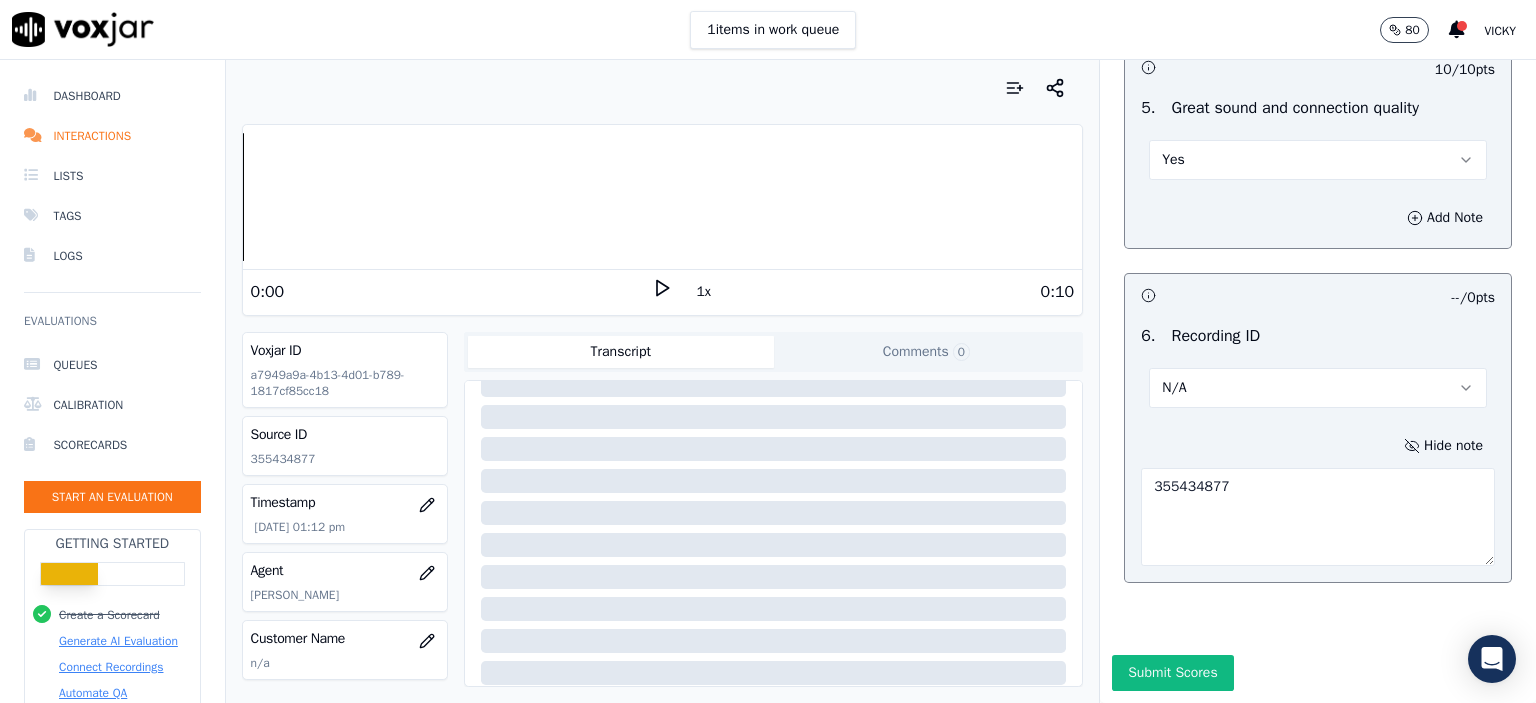 type on "355434877" 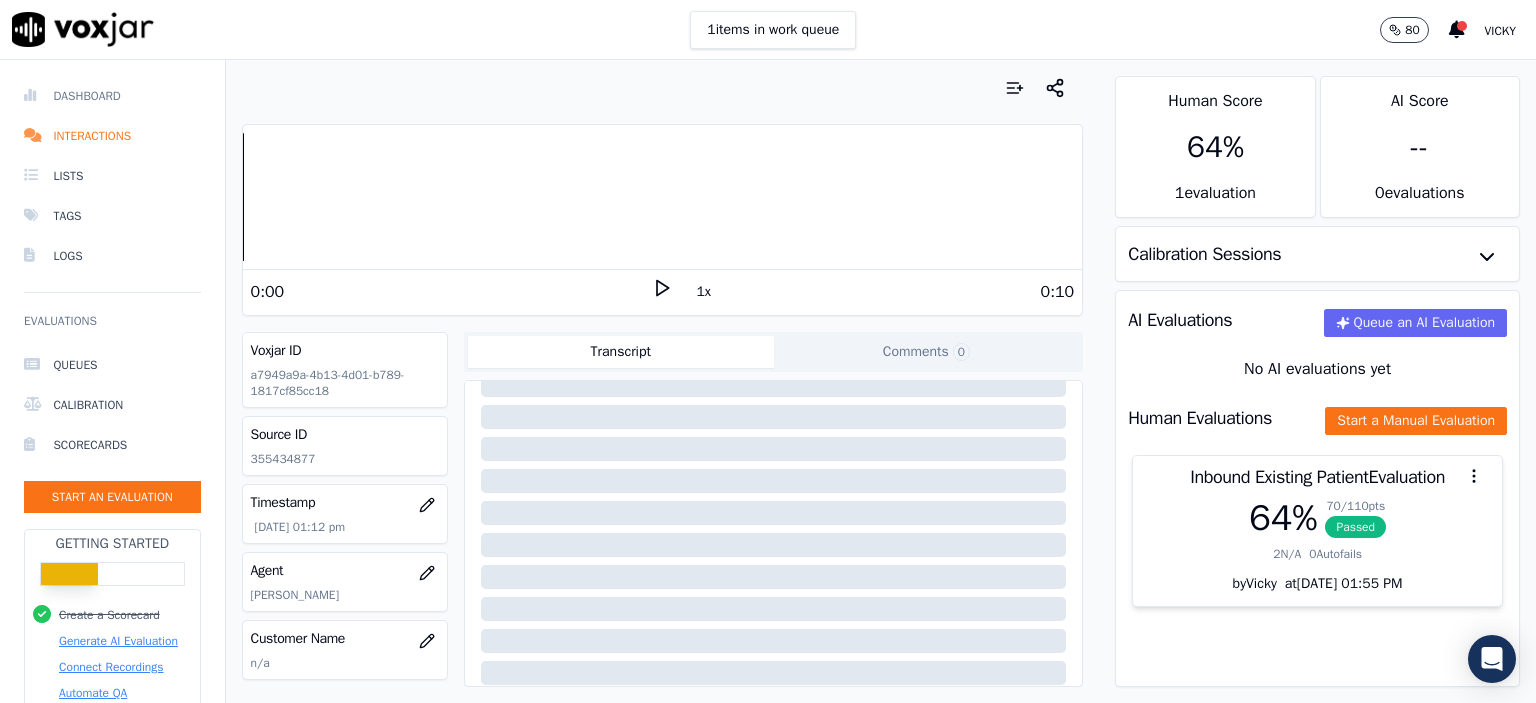 click on "Dashboard" at bounding box center [112, 96] 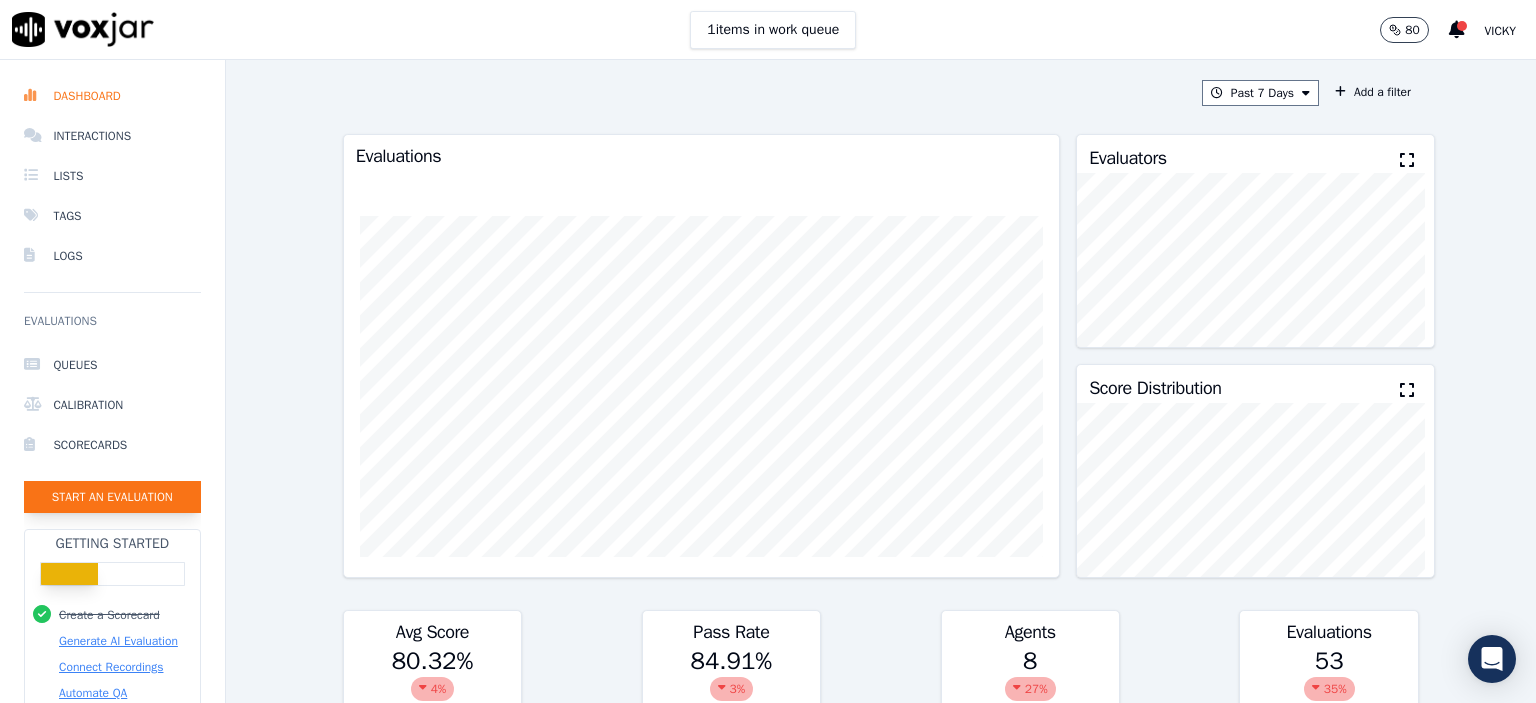 click on "Start an Evaluation" 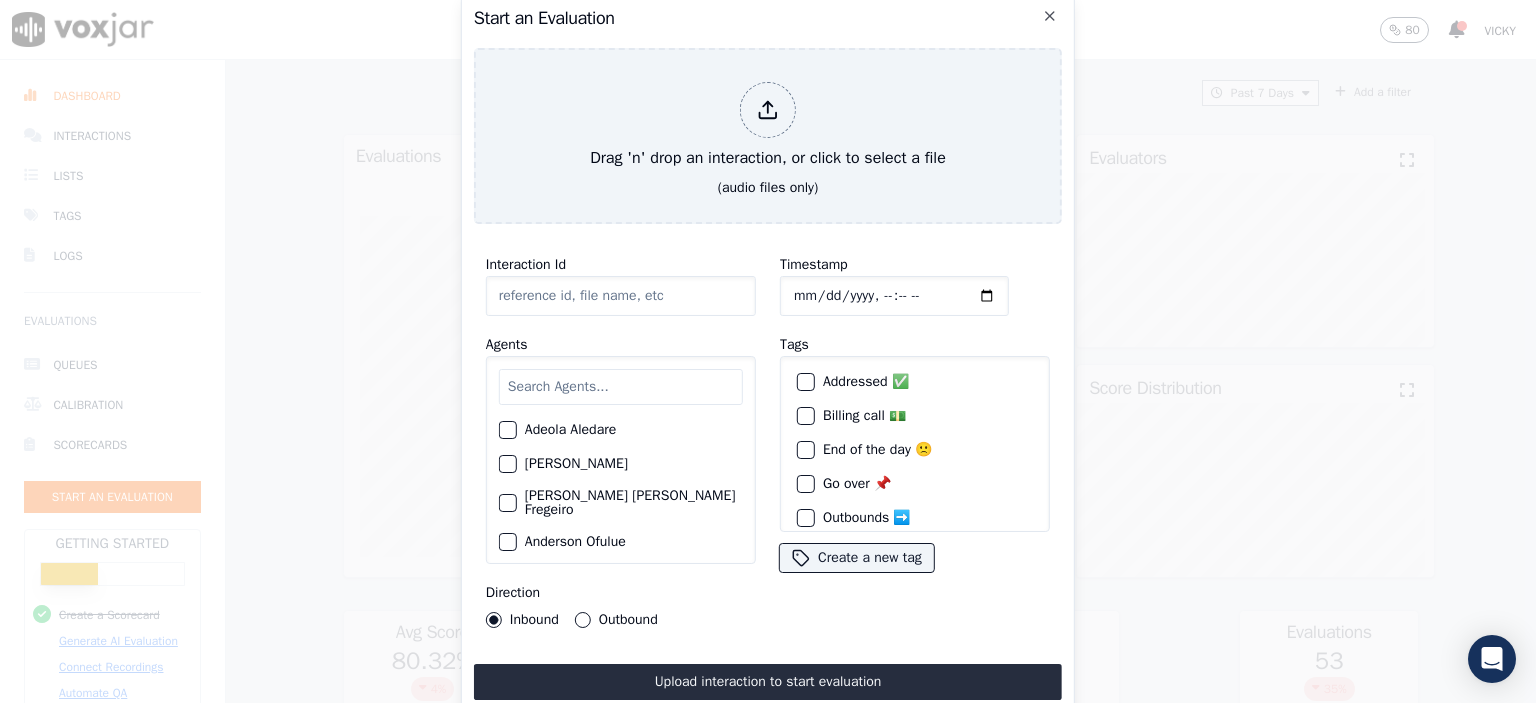 click on "Interaction Id" 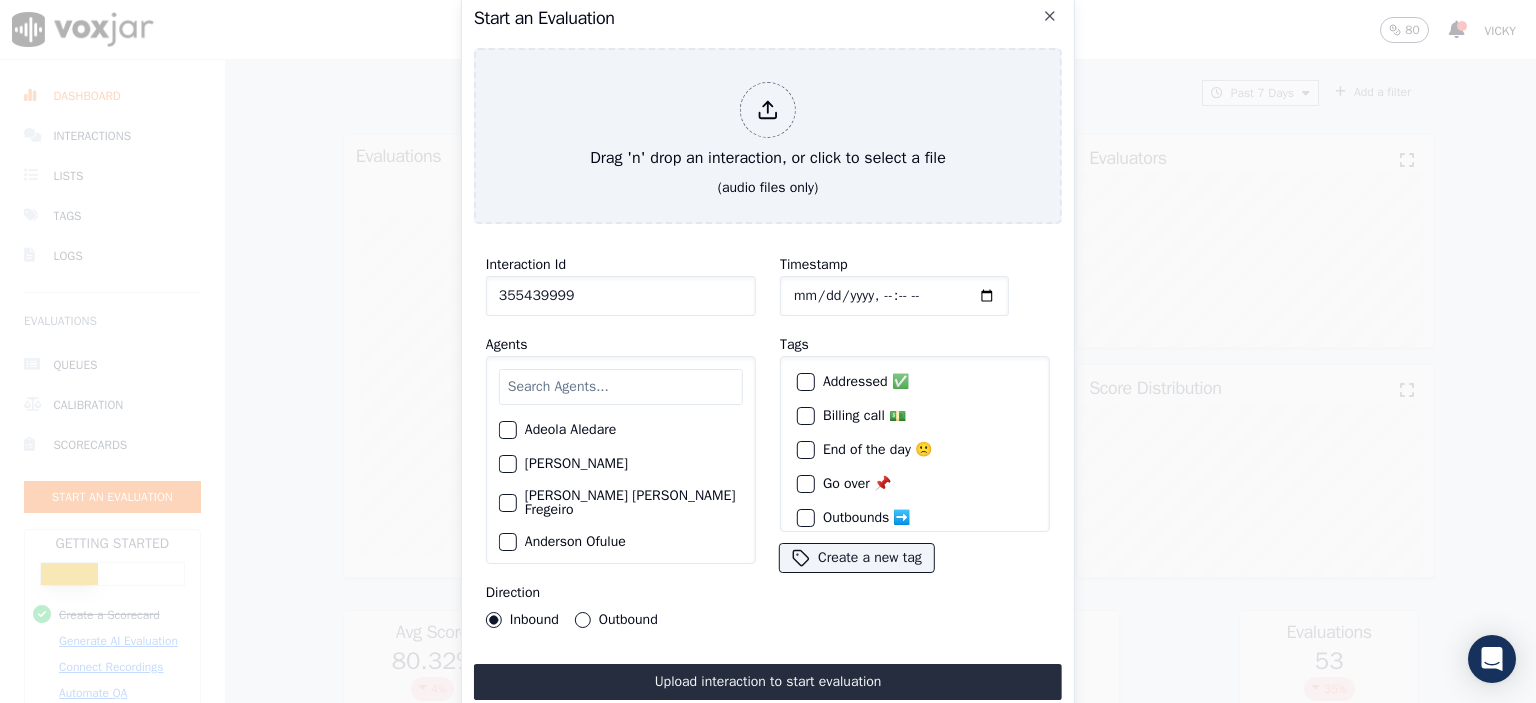type on "355439999" 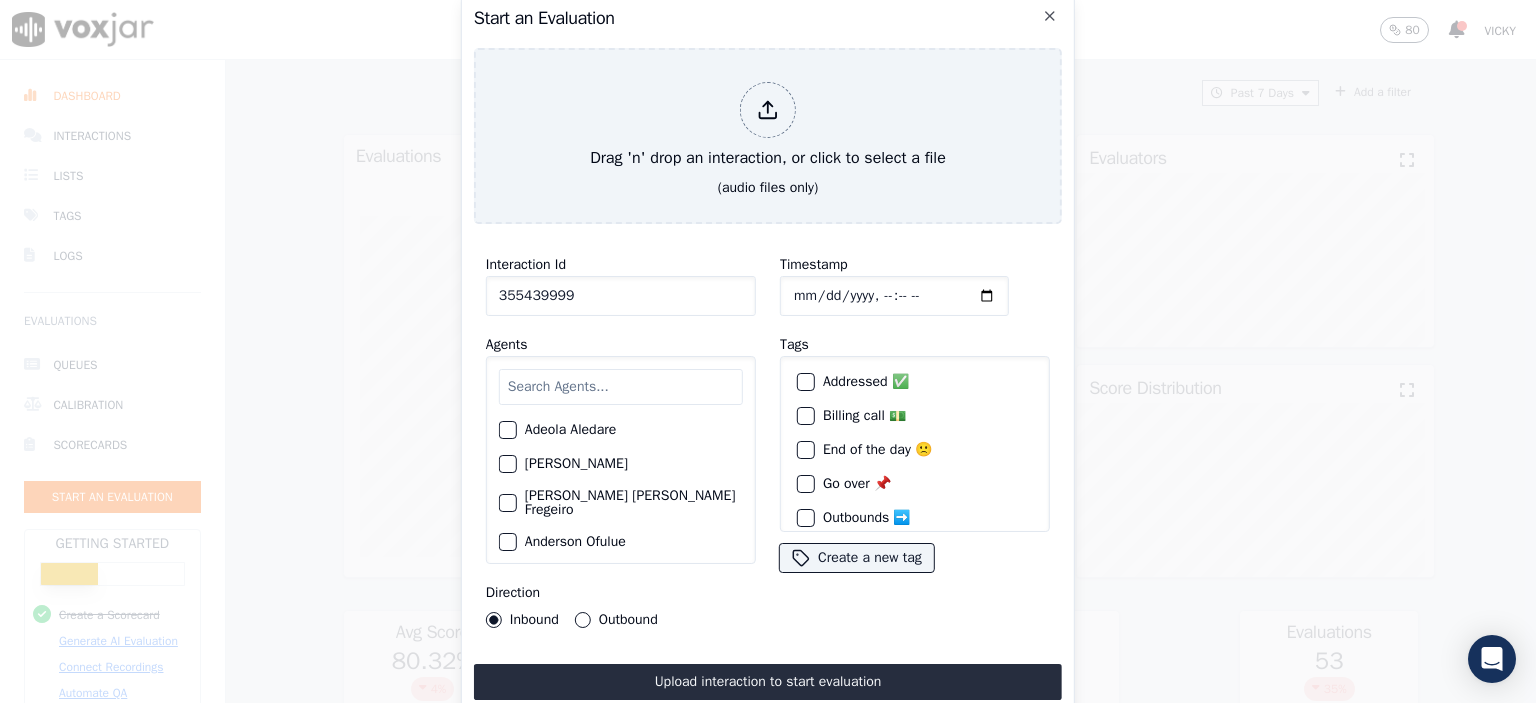 click on "Timestamp" 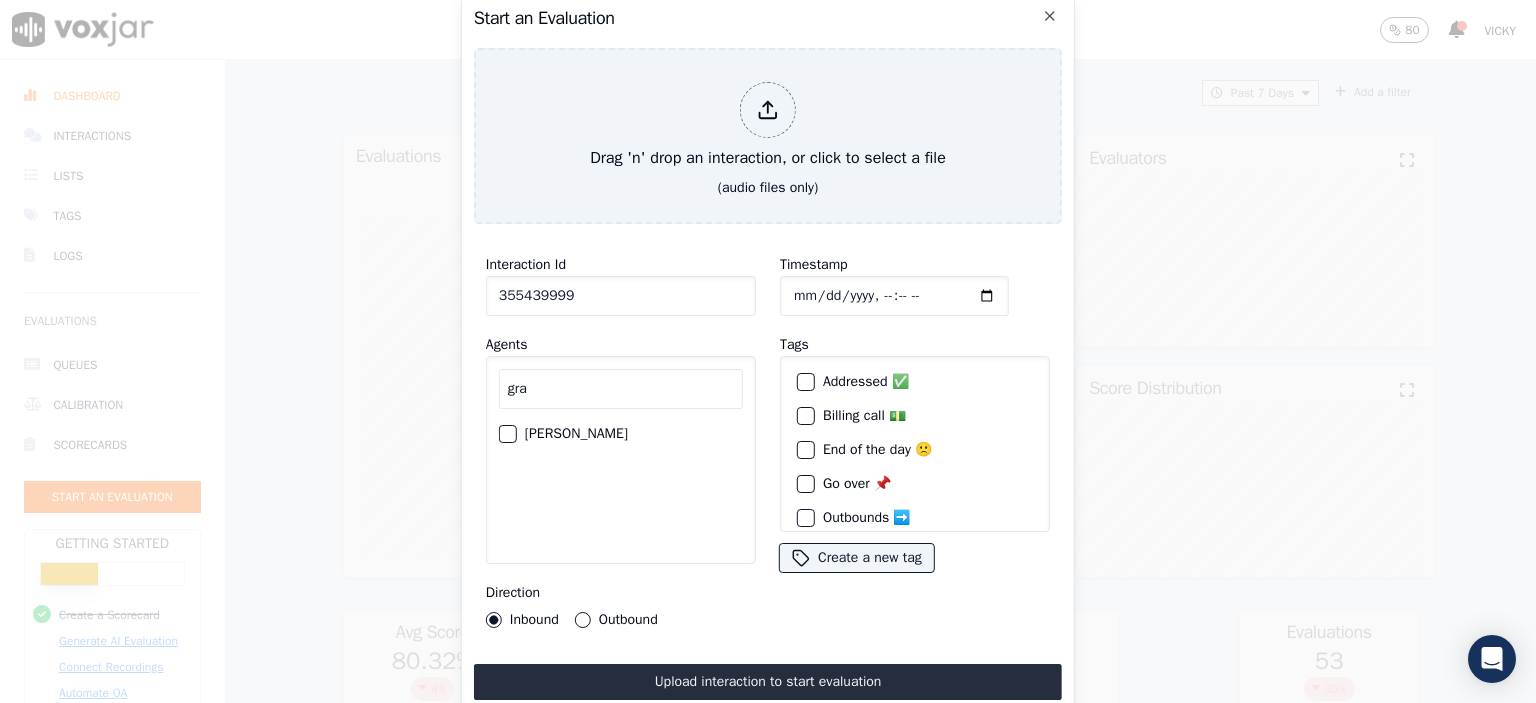 type on "gra" 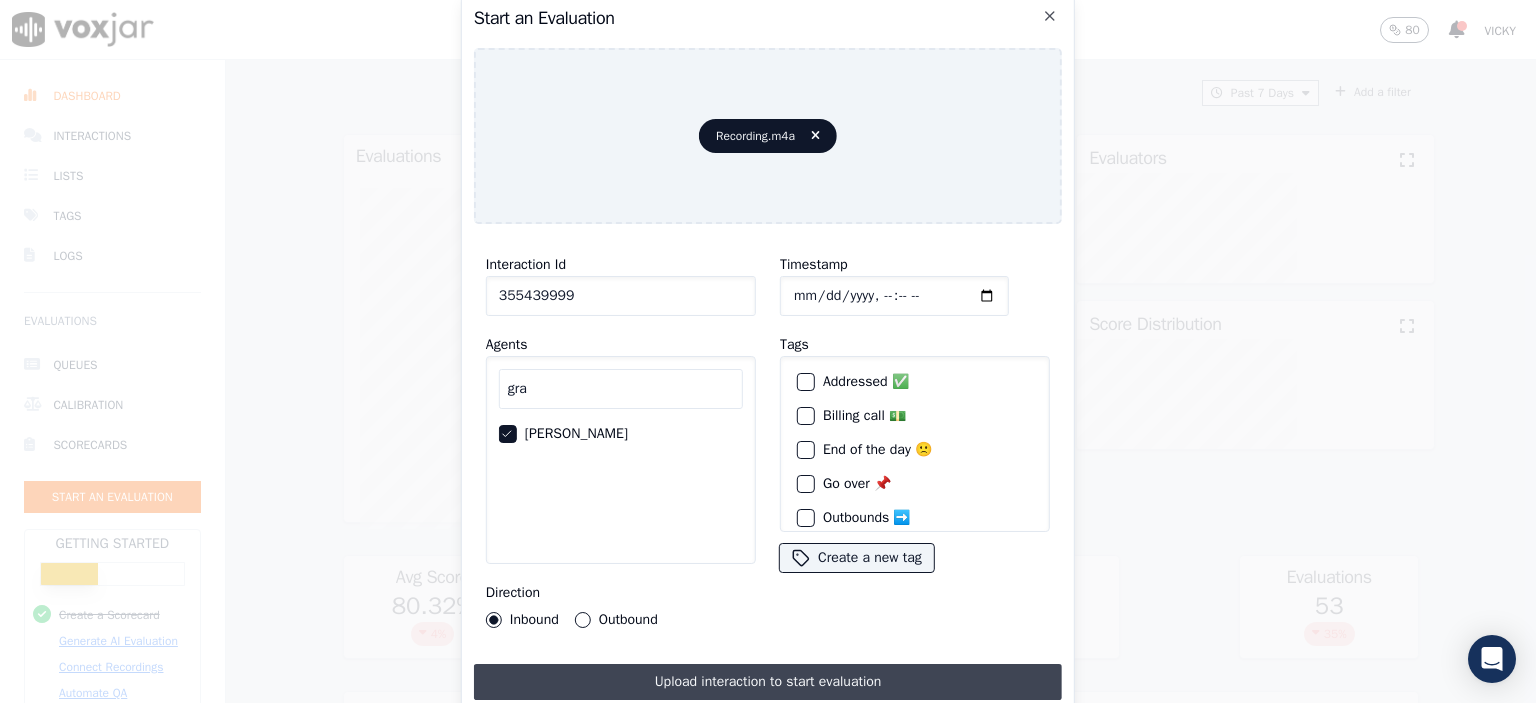 click on "Upload interaction to start evaluation" at bounding box center [768, 682] 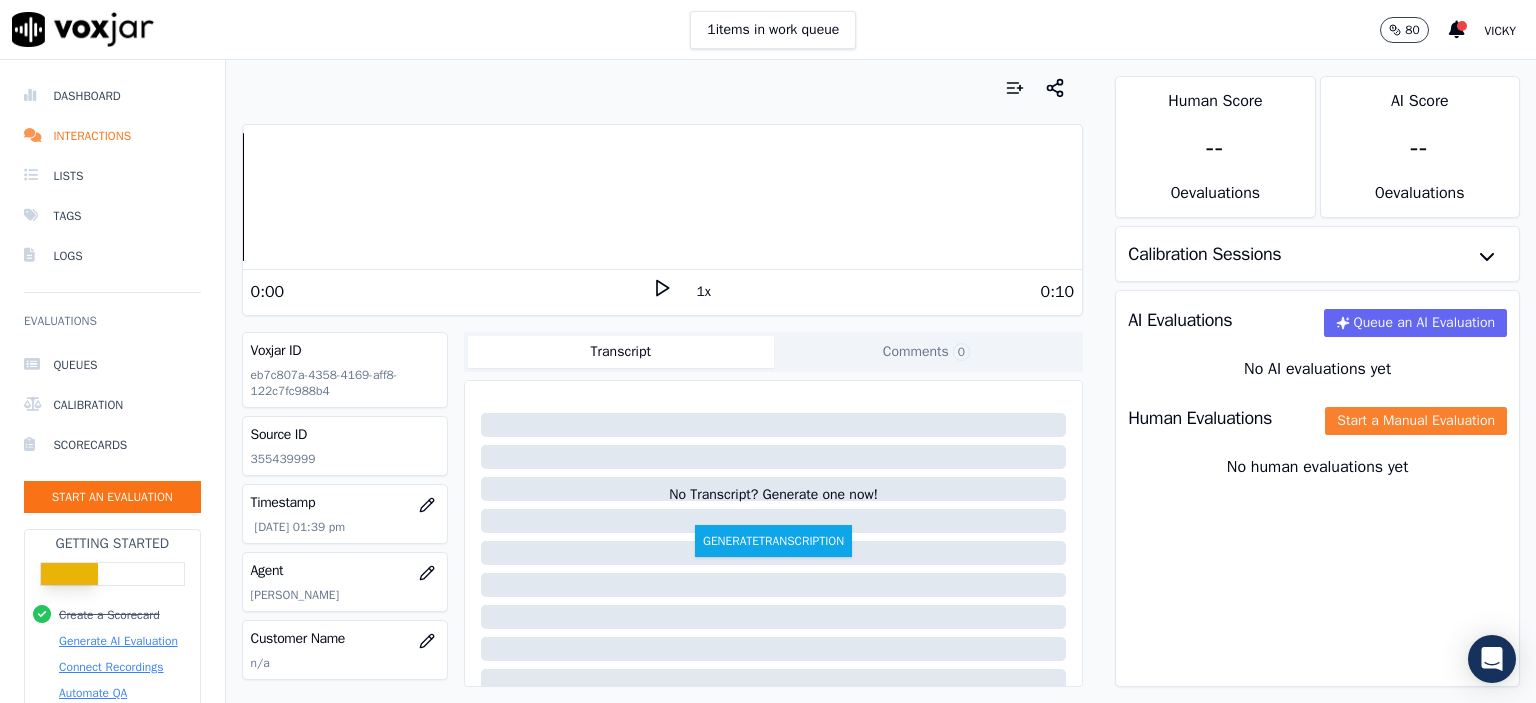 click on "Start a Manual Evaluation" 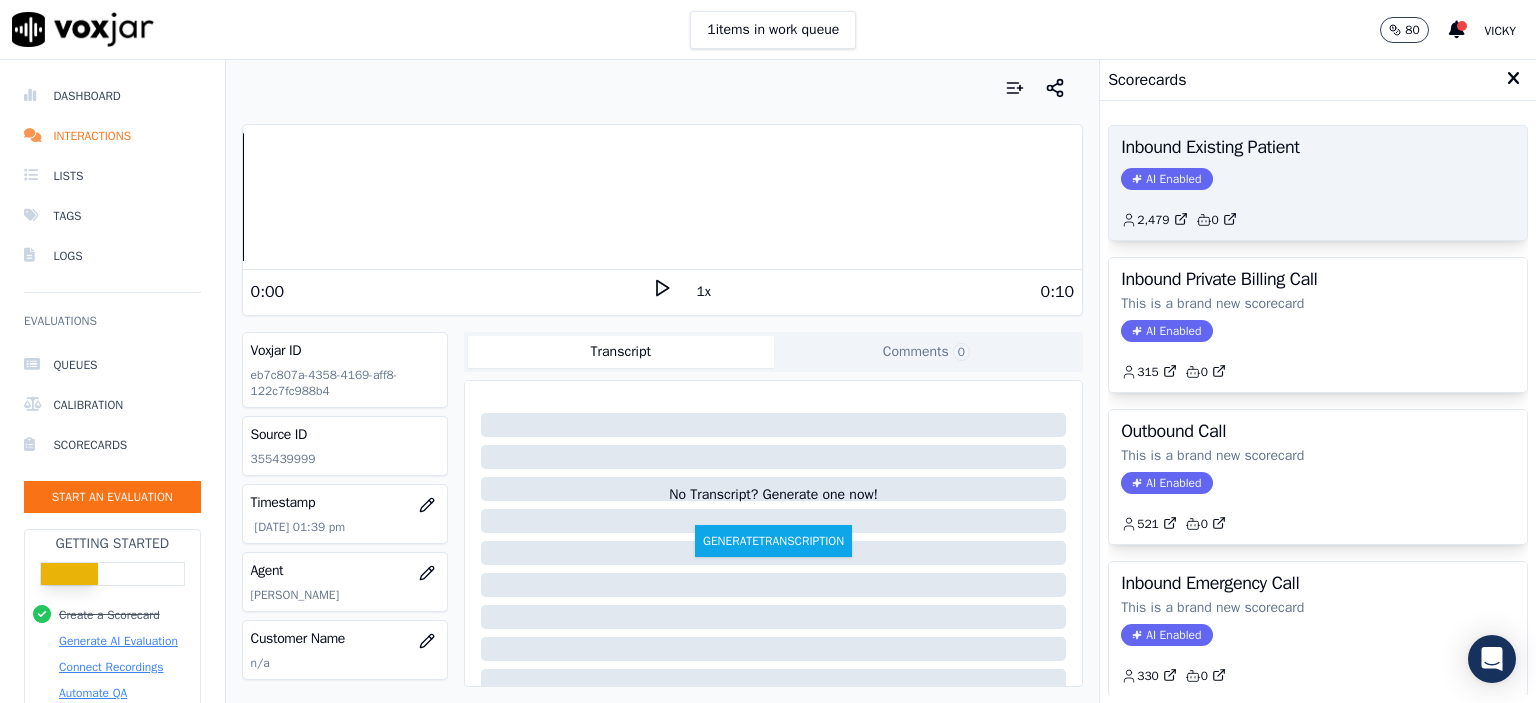 click on "AI Enabled" 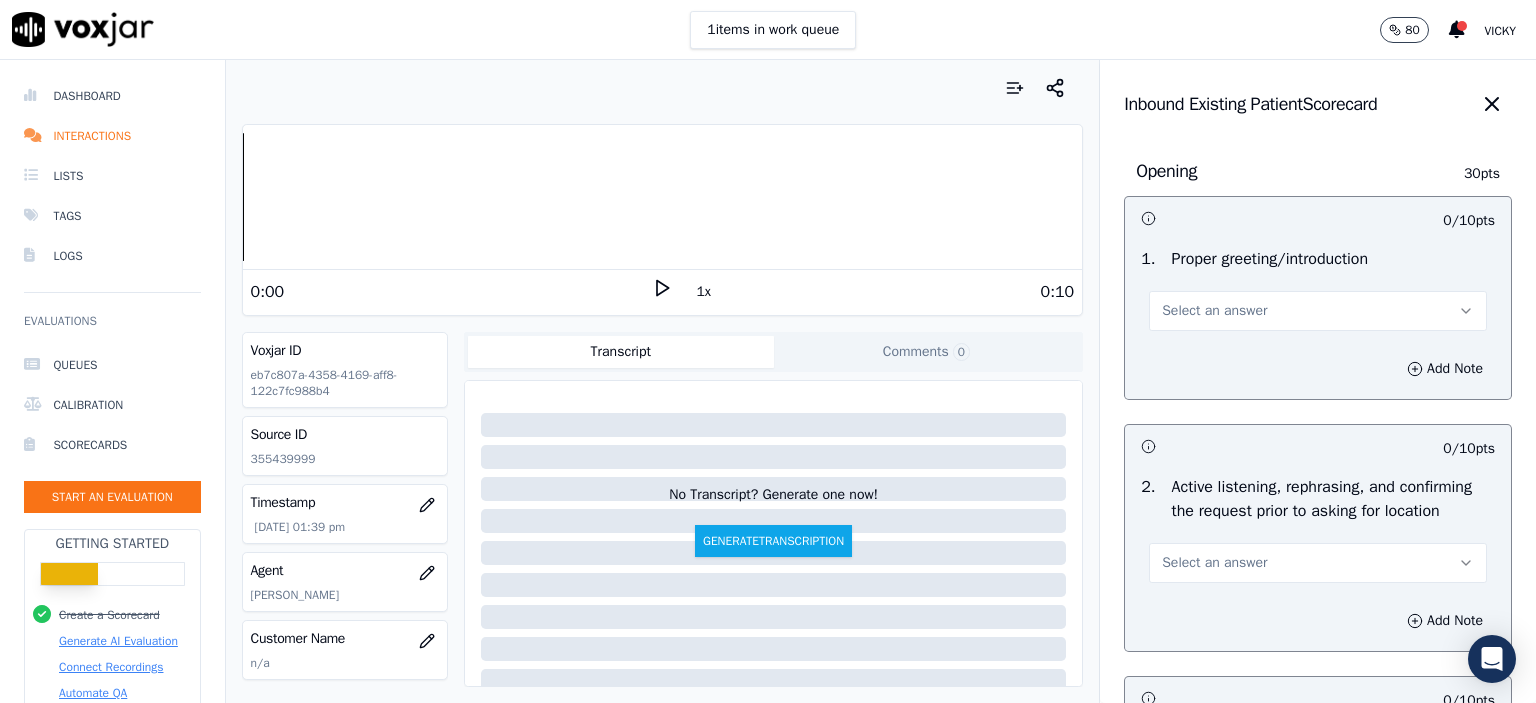 click on "Select an answer" at bounding box center [1318, 311] 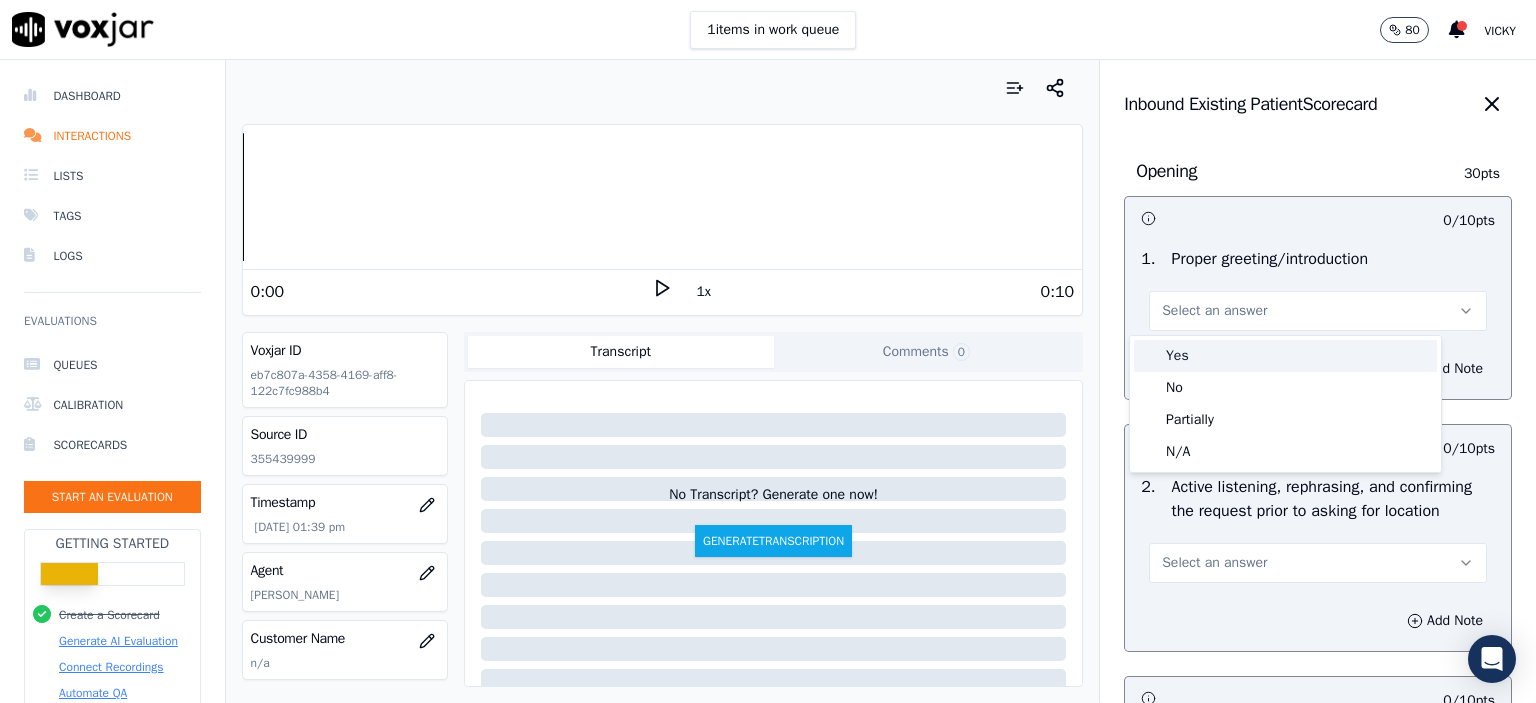 click on "Yes" at bounding box center (1285, 356) 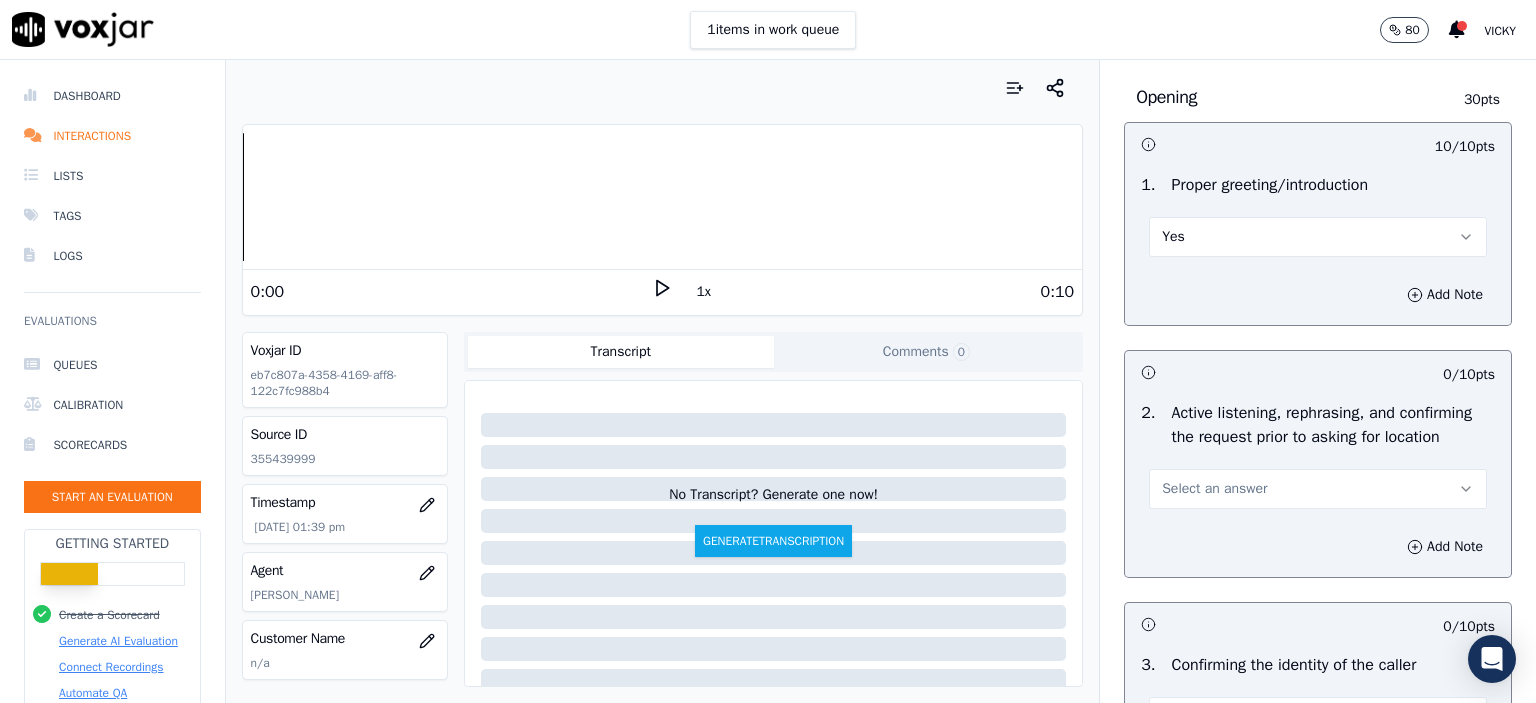 scroll, scrollTop: 200, scrollLeft: 0, axis: vertical 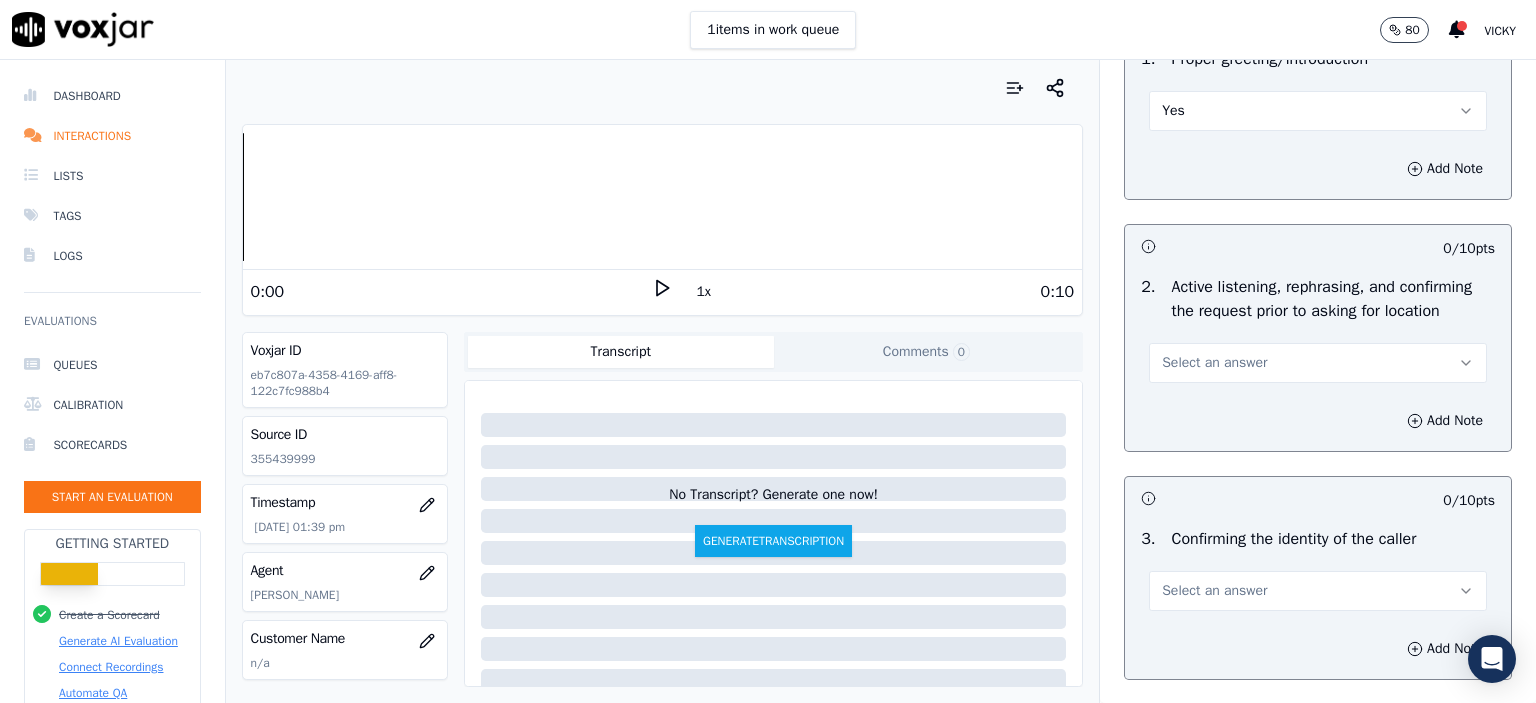 click on "Select an answer" at bounding box center [1214, 363] 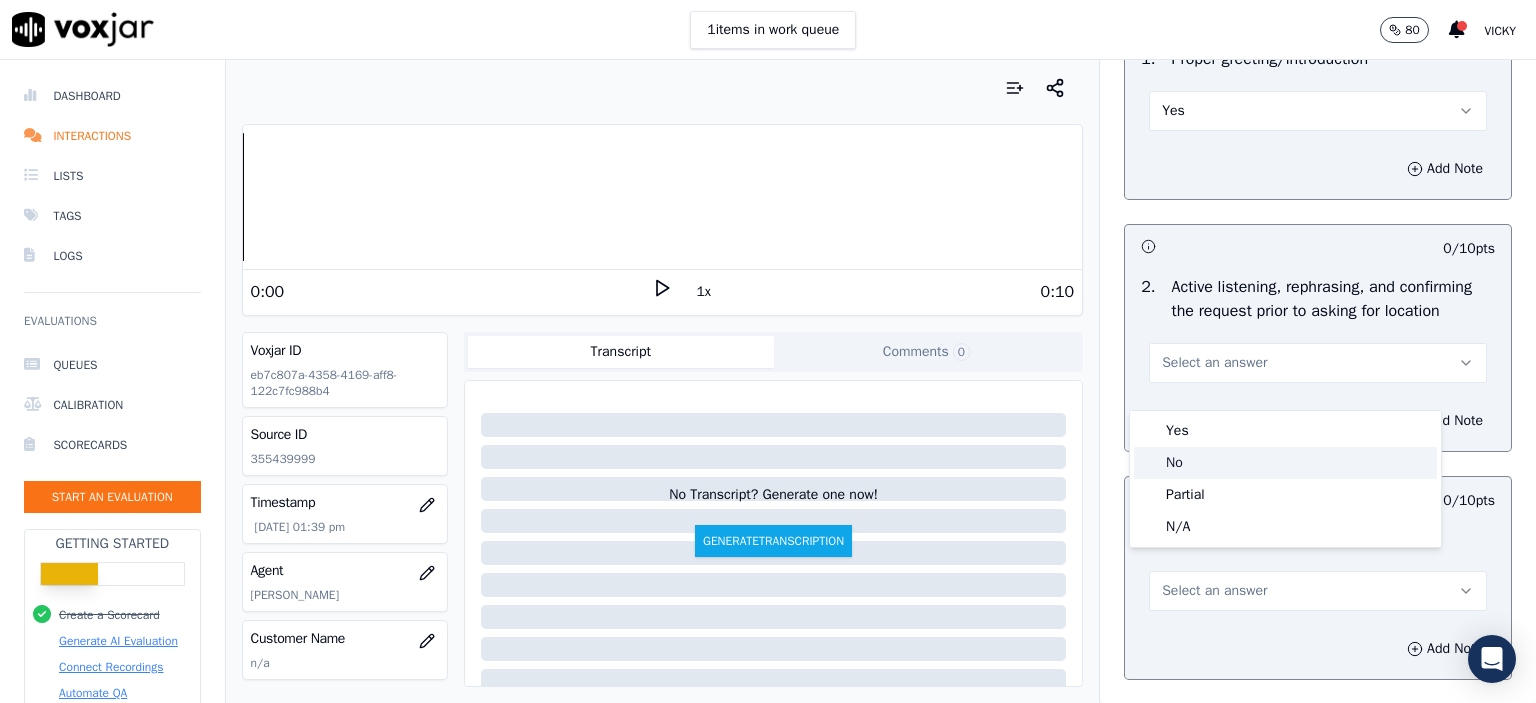click on "No" 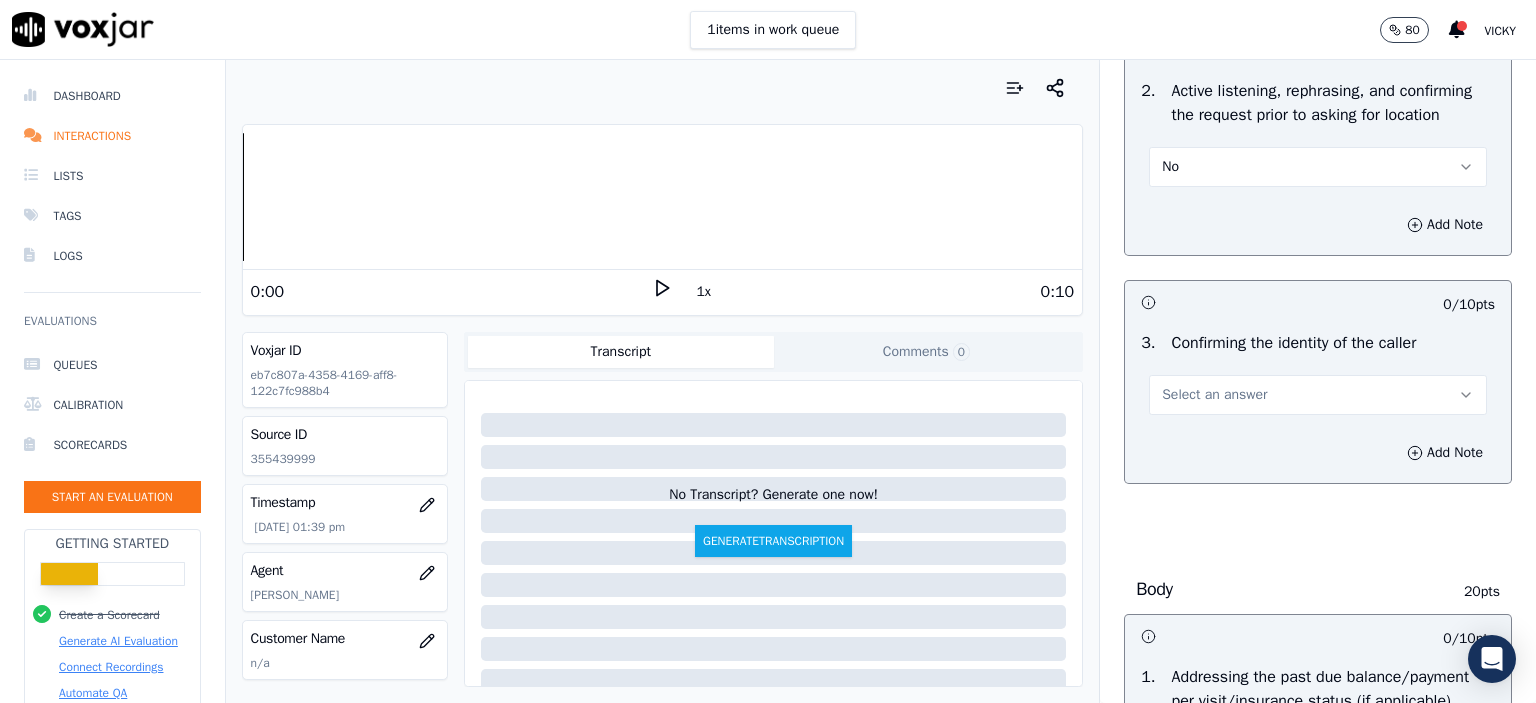 scroll, scrollTop: 400, scrollLeft: 0, axis: vertical 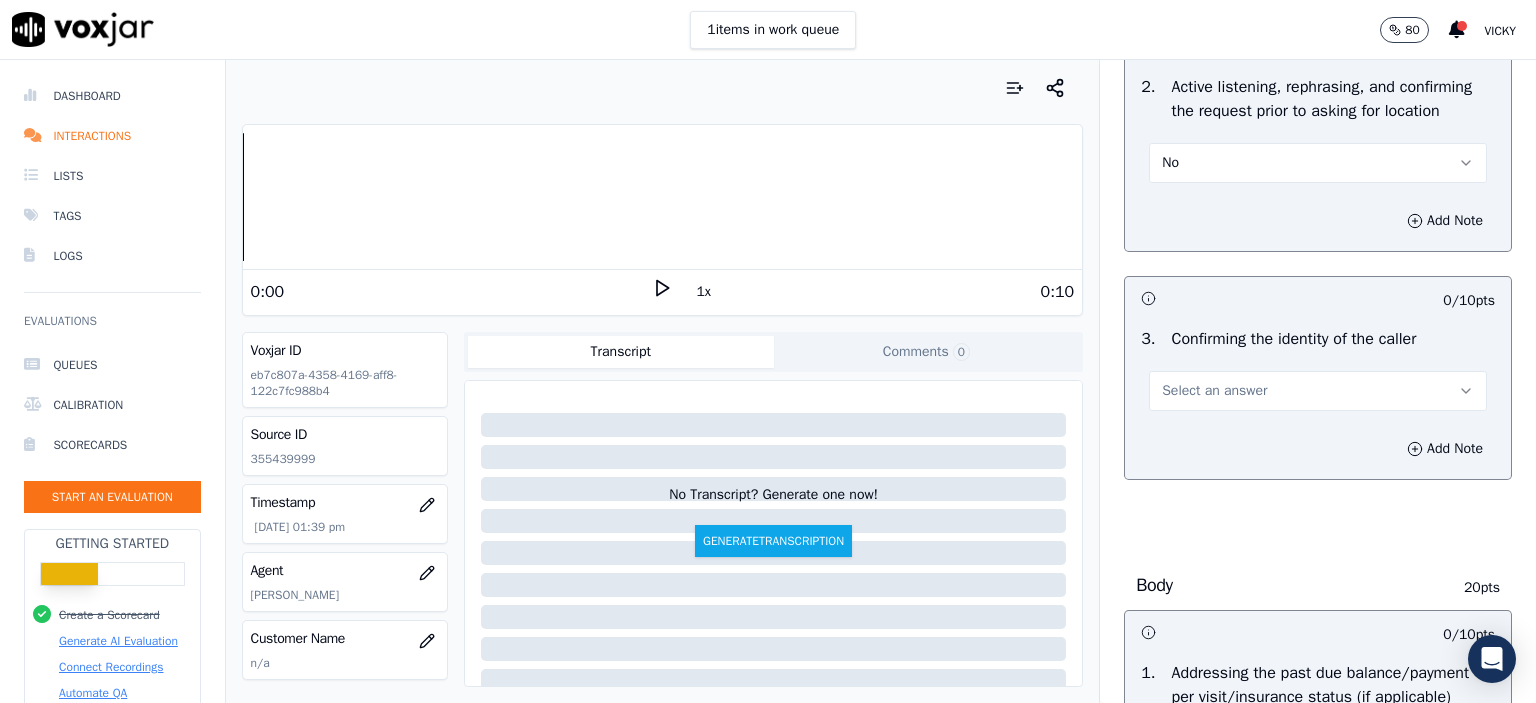 click on "Select an answer" at bounding box center [1214, 391] 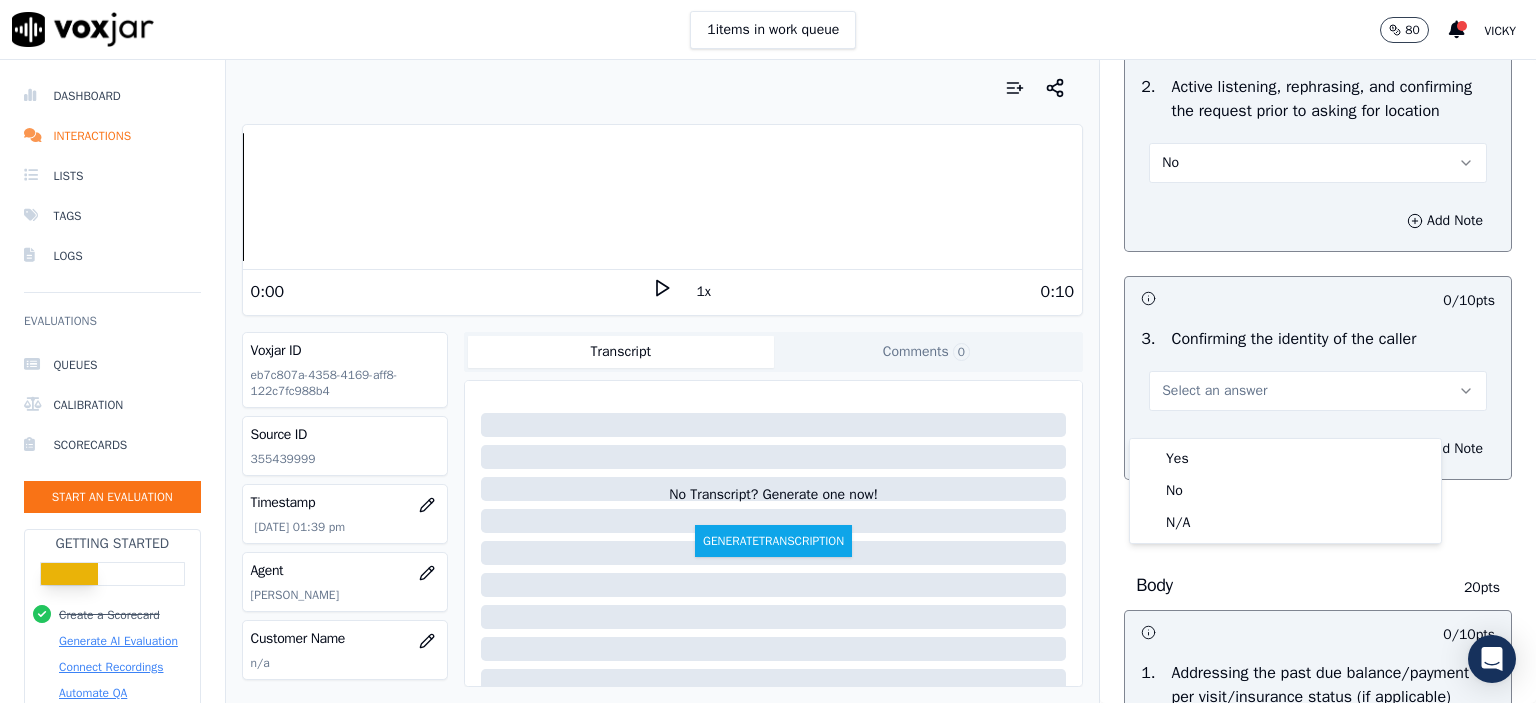 click on "Select an answer" at bounding box center (1214, 391) 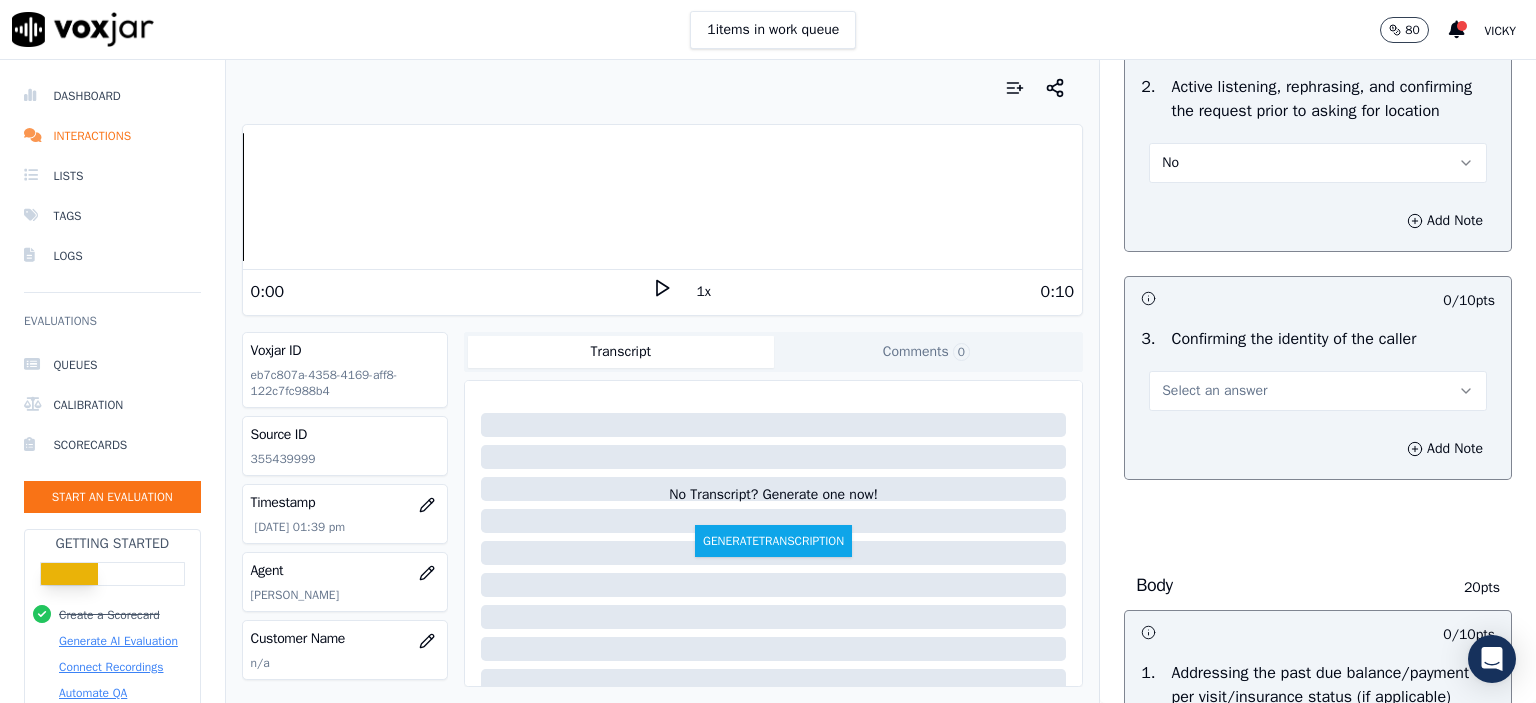 click on "Select an answer" at bounding box center [1318, 391] 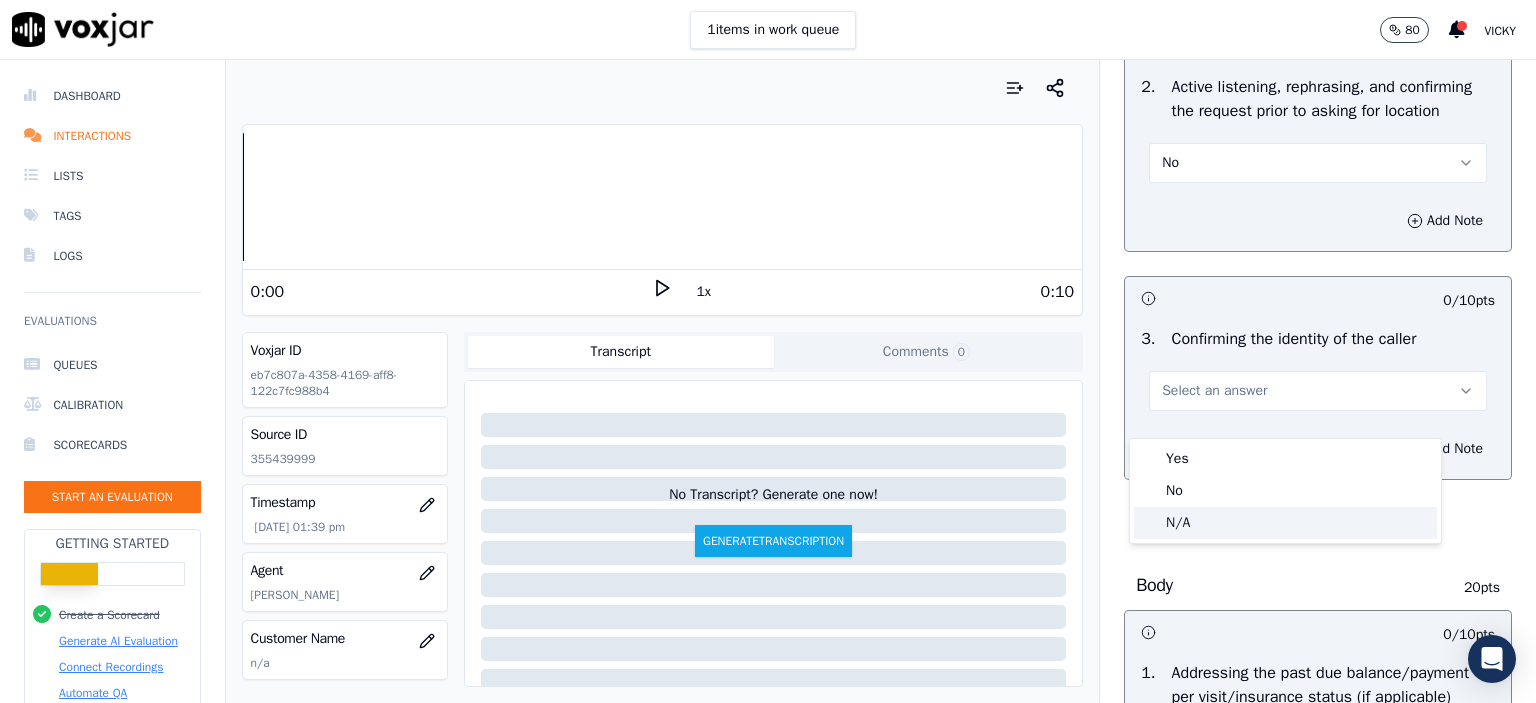 click on "N/A" 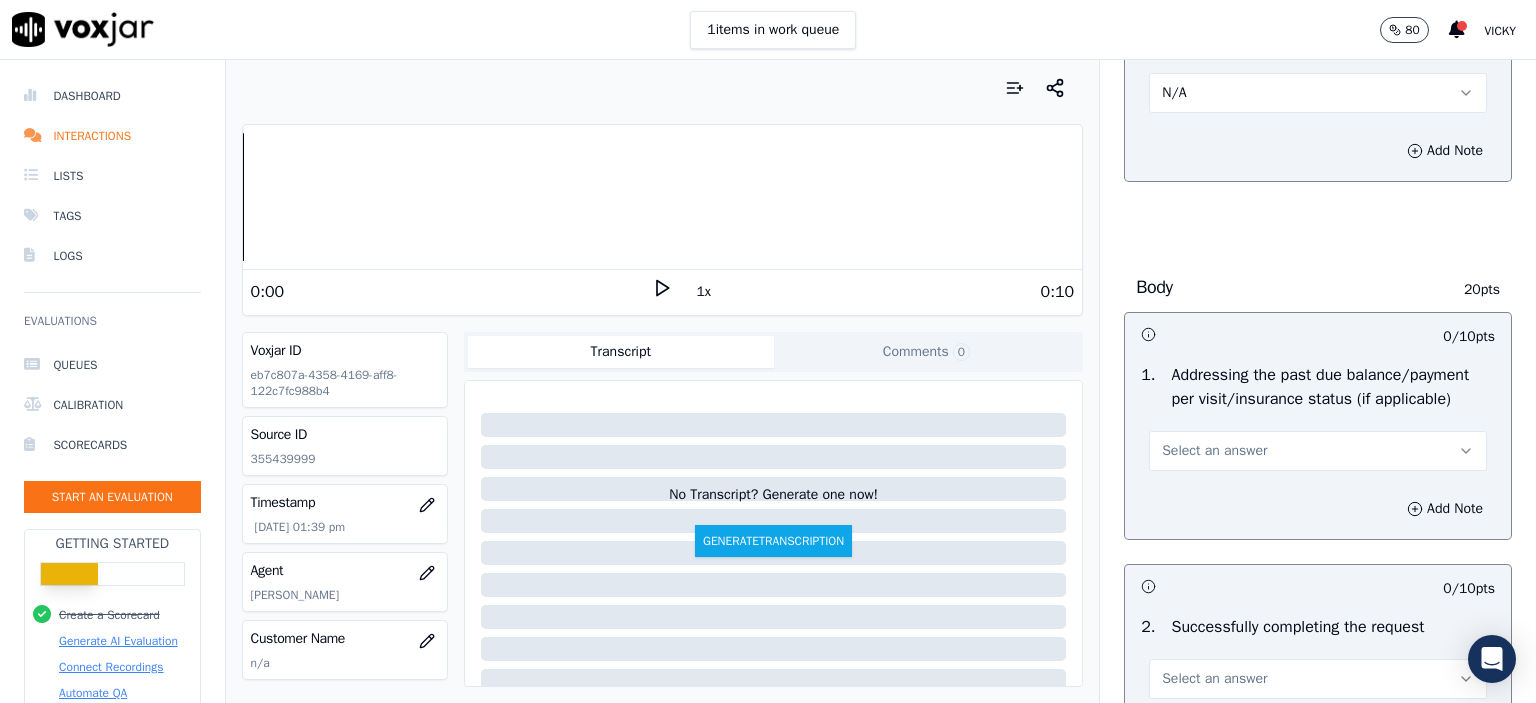 scroll, scrollTop: 700, scrollLeft: 0, axis: vertical 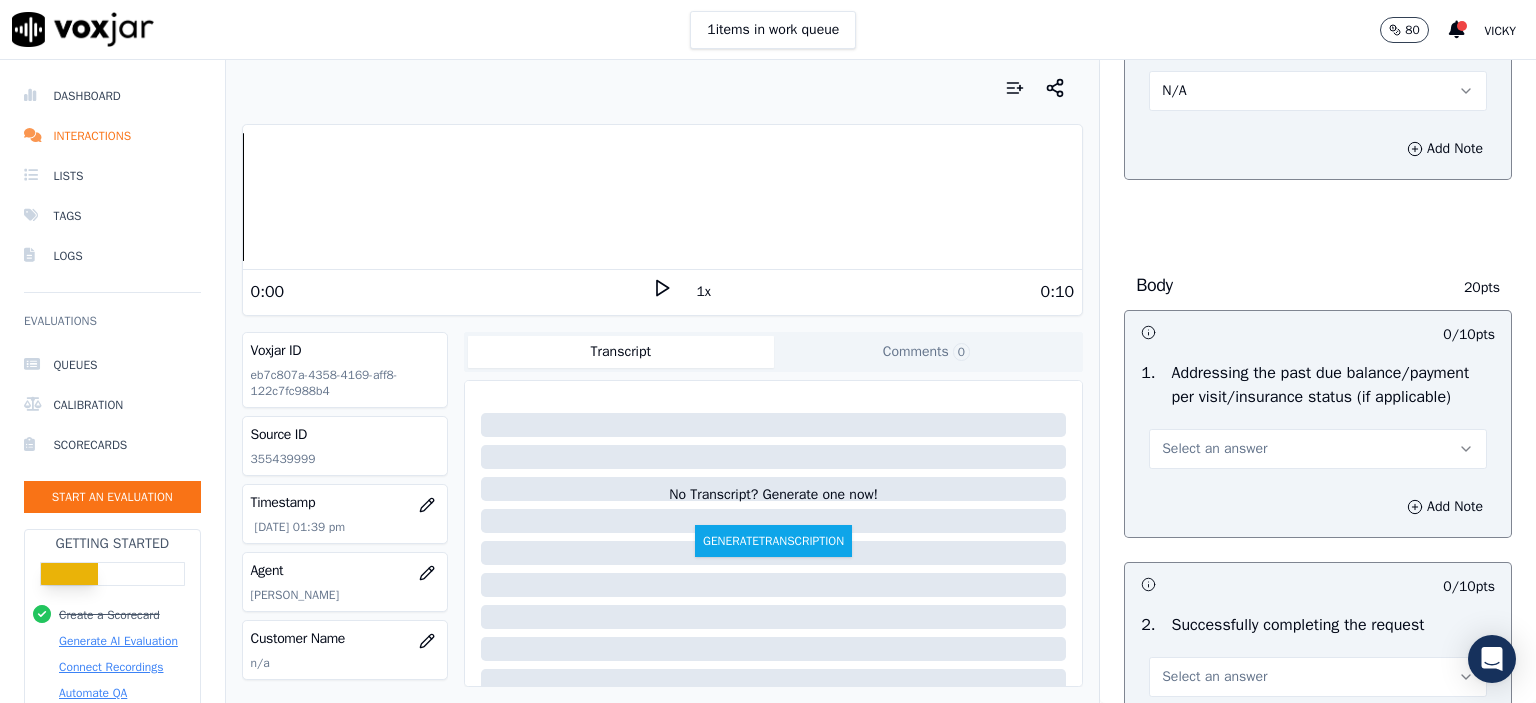 click on "Select an answer" at bounding box center [1214, 449] 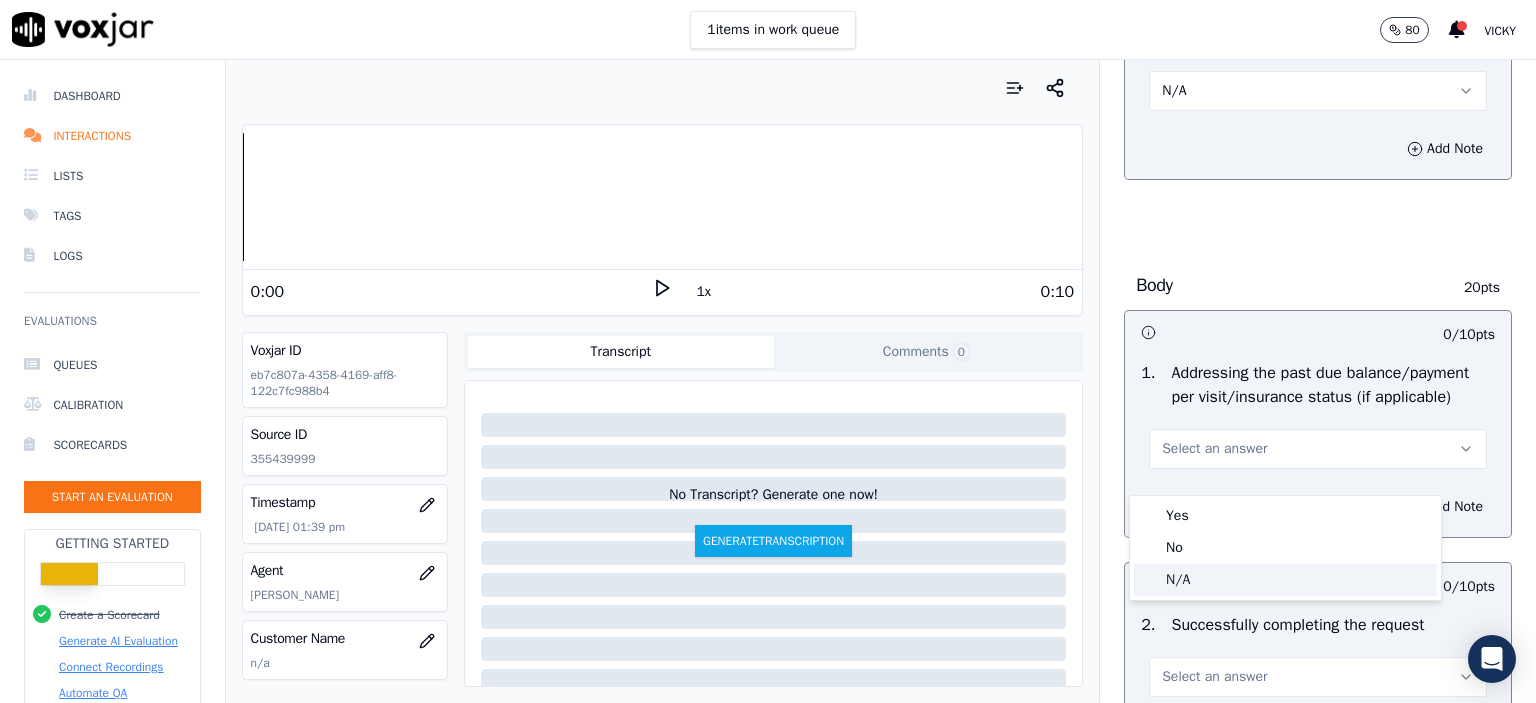 click on "N/A" 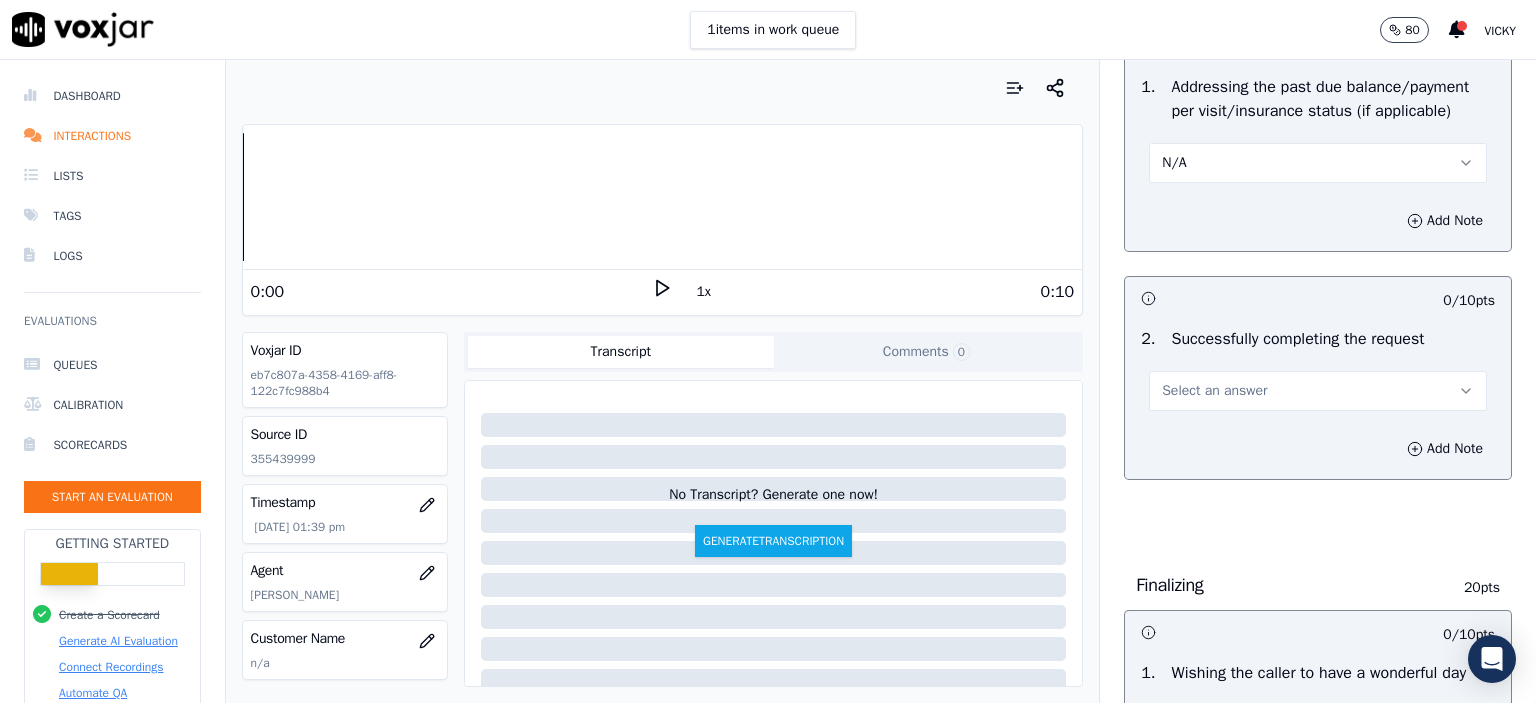 scroll, scrollTop: 1000, scrollLeft: 0, axis: vertical 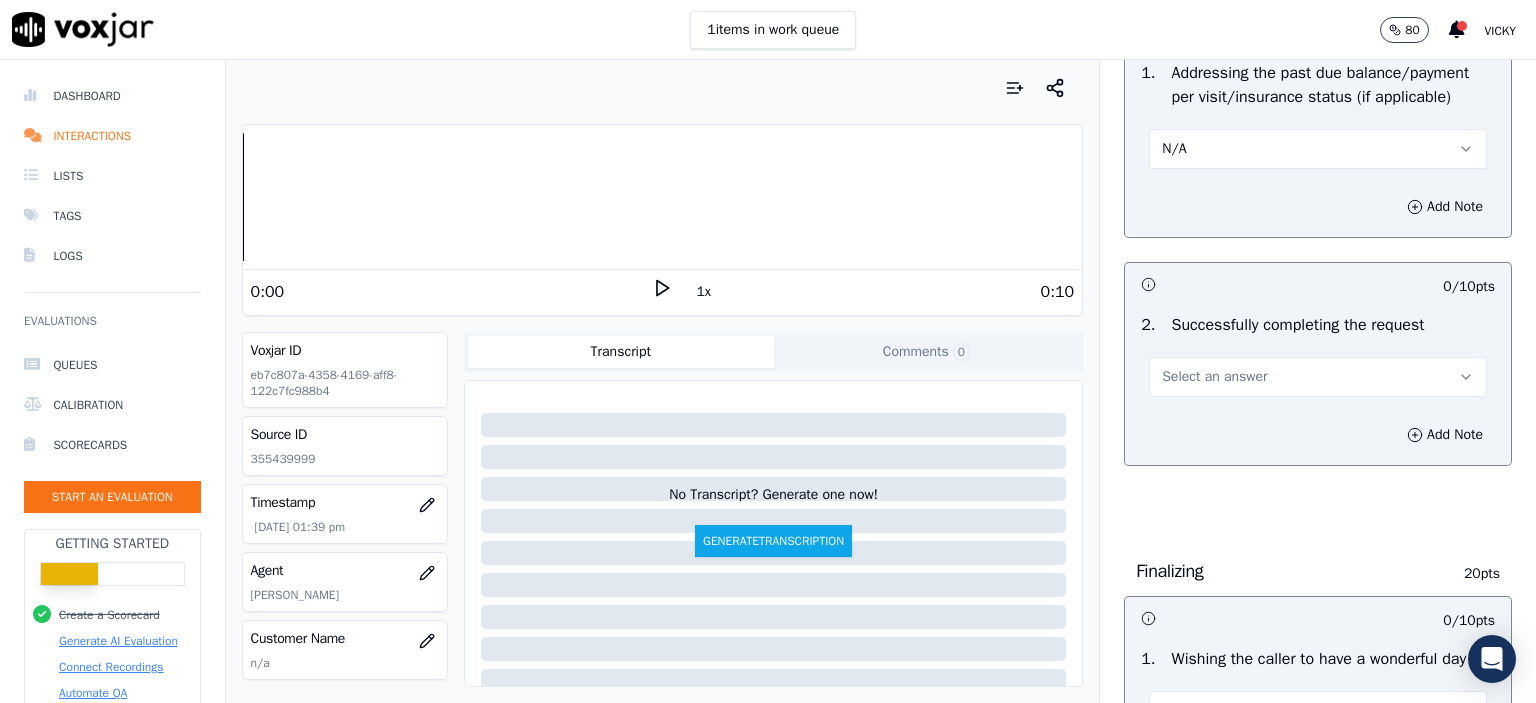 click on "Select an answer" at bounding box center [1214, 377] 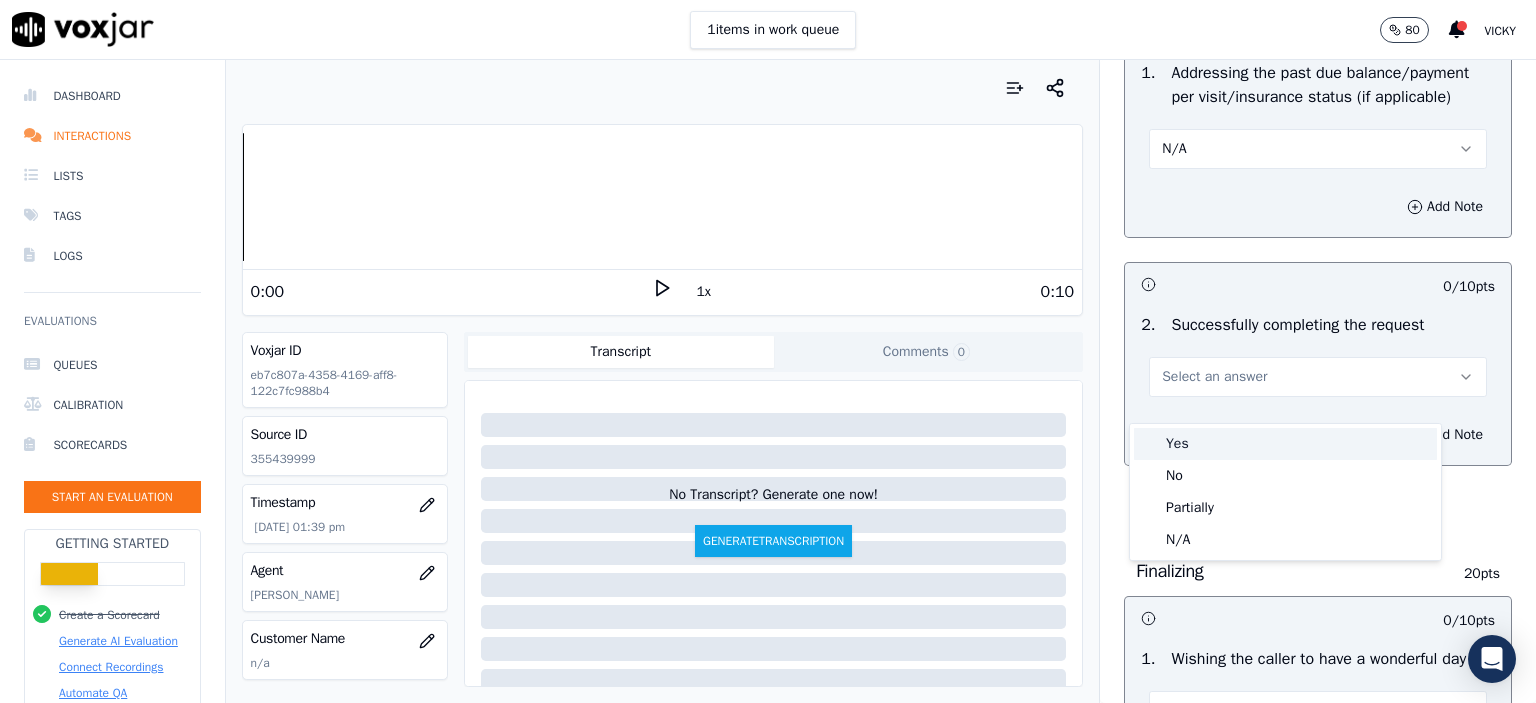 click on "Yes" at bounding box center (1285, 444) 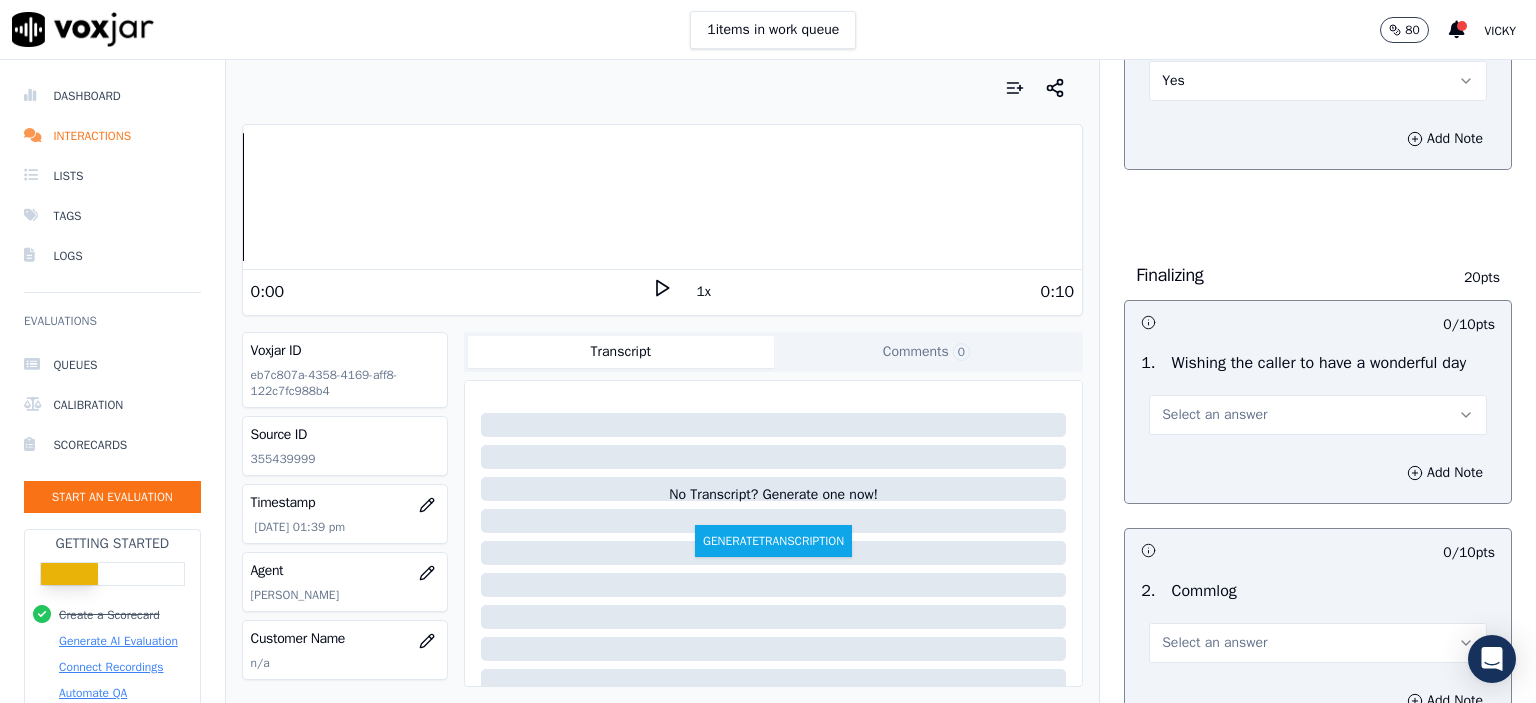 scroll, scrollTop: 1300, scrollLeft: 0, axis: vertical 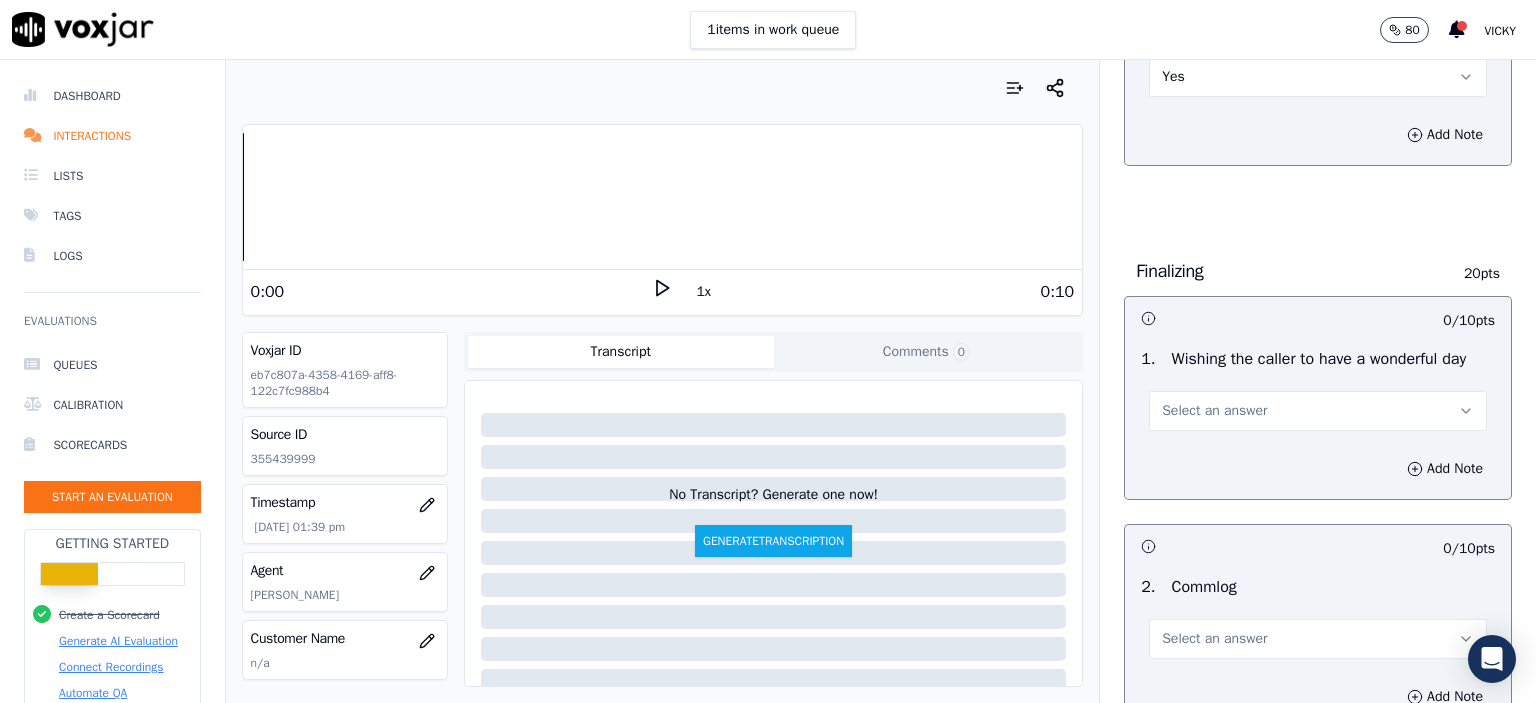 click on "Select an answer" at bounding box center [1214, 411] 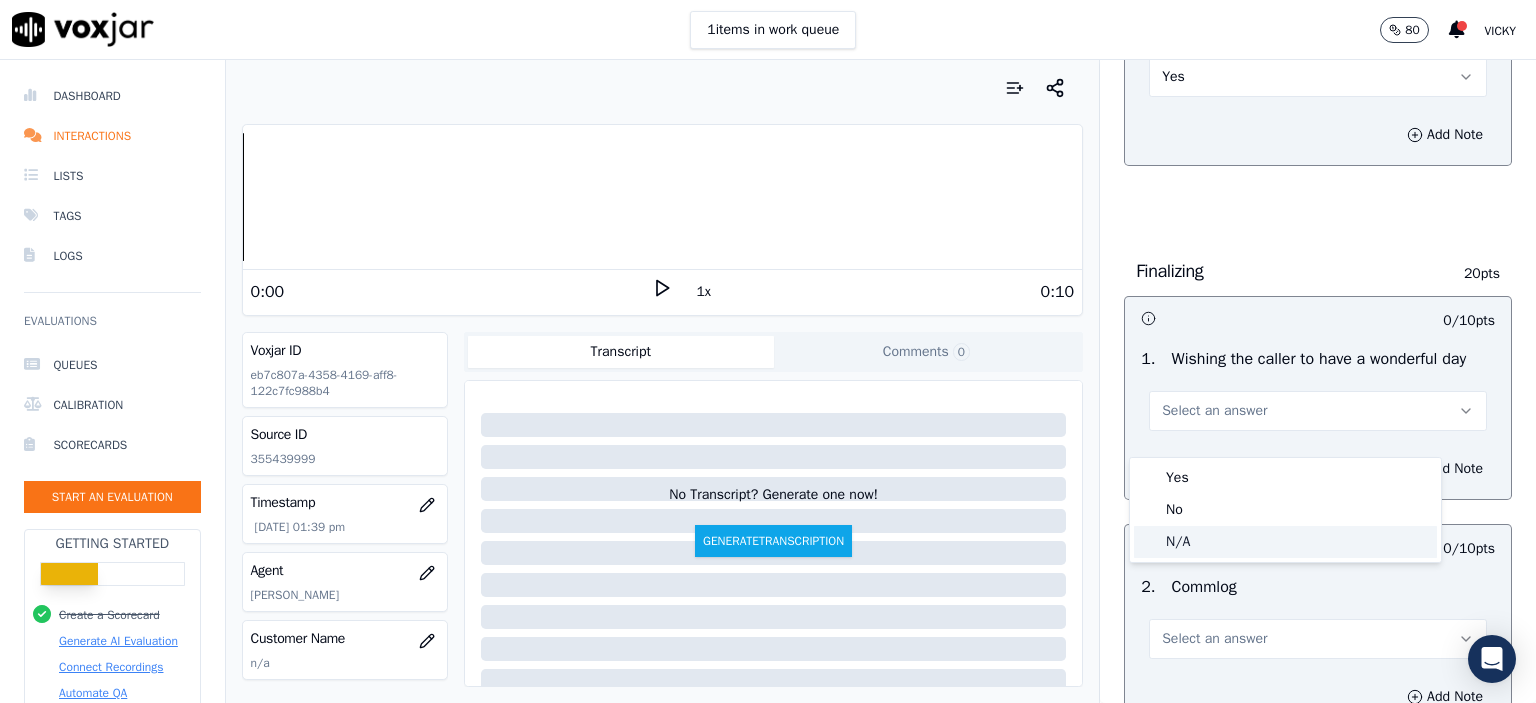 click on "N/A" 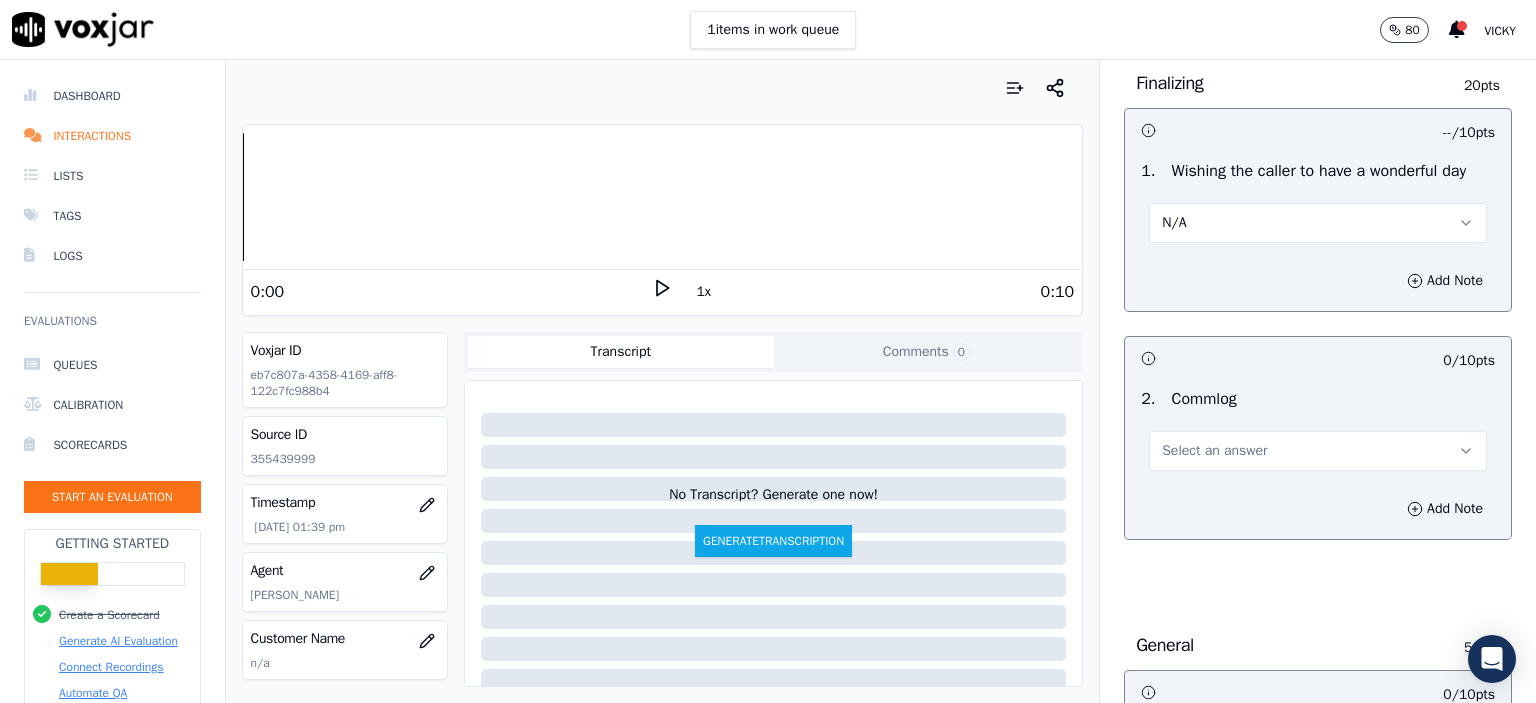 scroll, scrollTop: 1500, scrollLeft: 0, axis: vertical 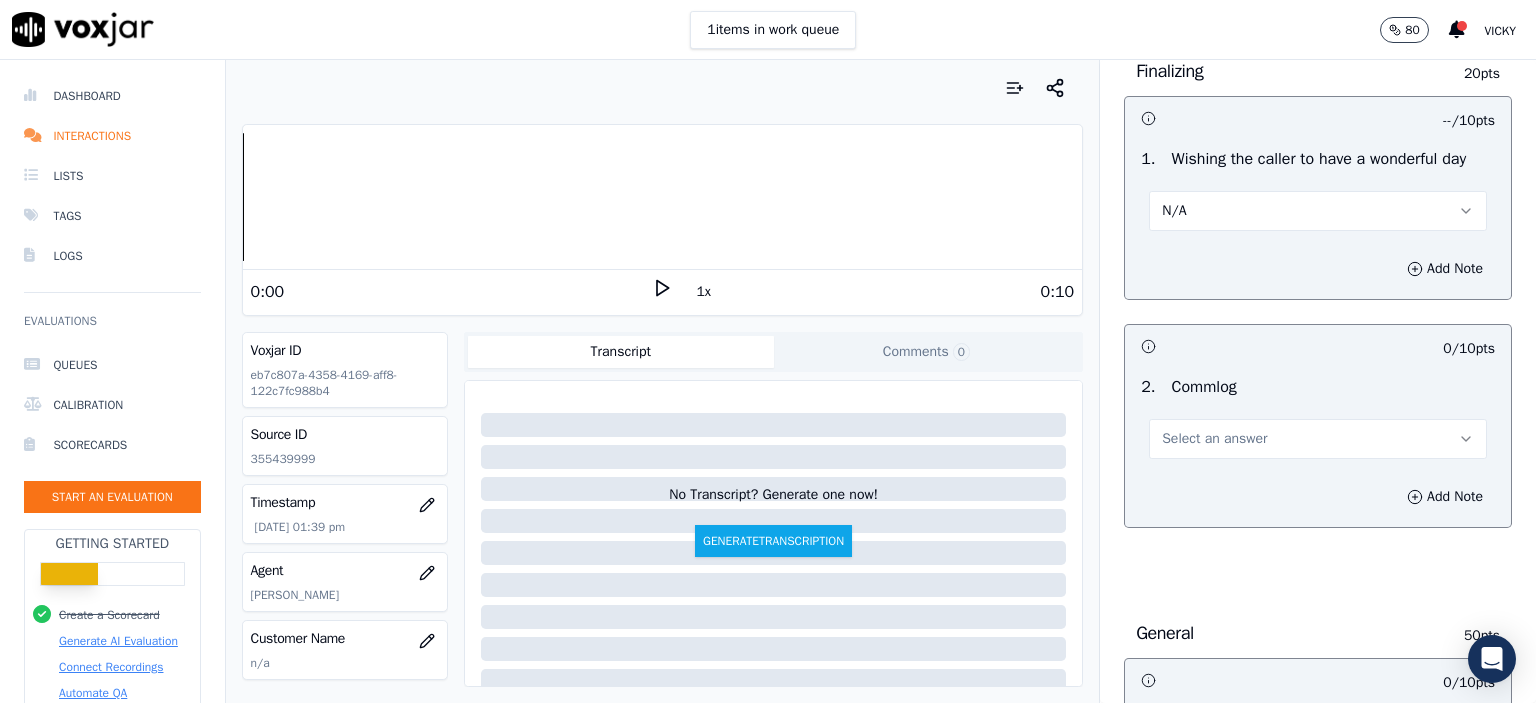 click on "Select an answer" at bounding box center (1214, 439) 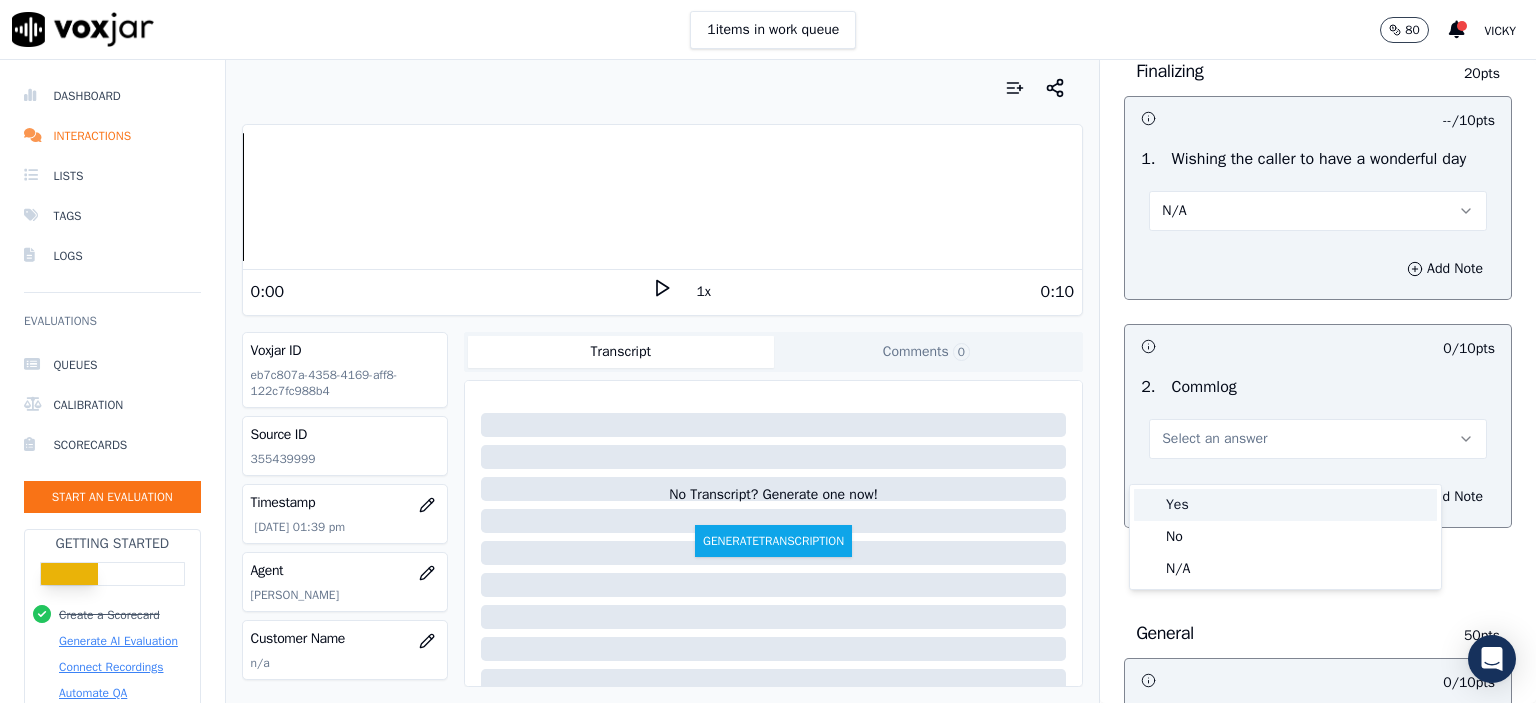 click on "Yes" at bounding box center (1285, 505) 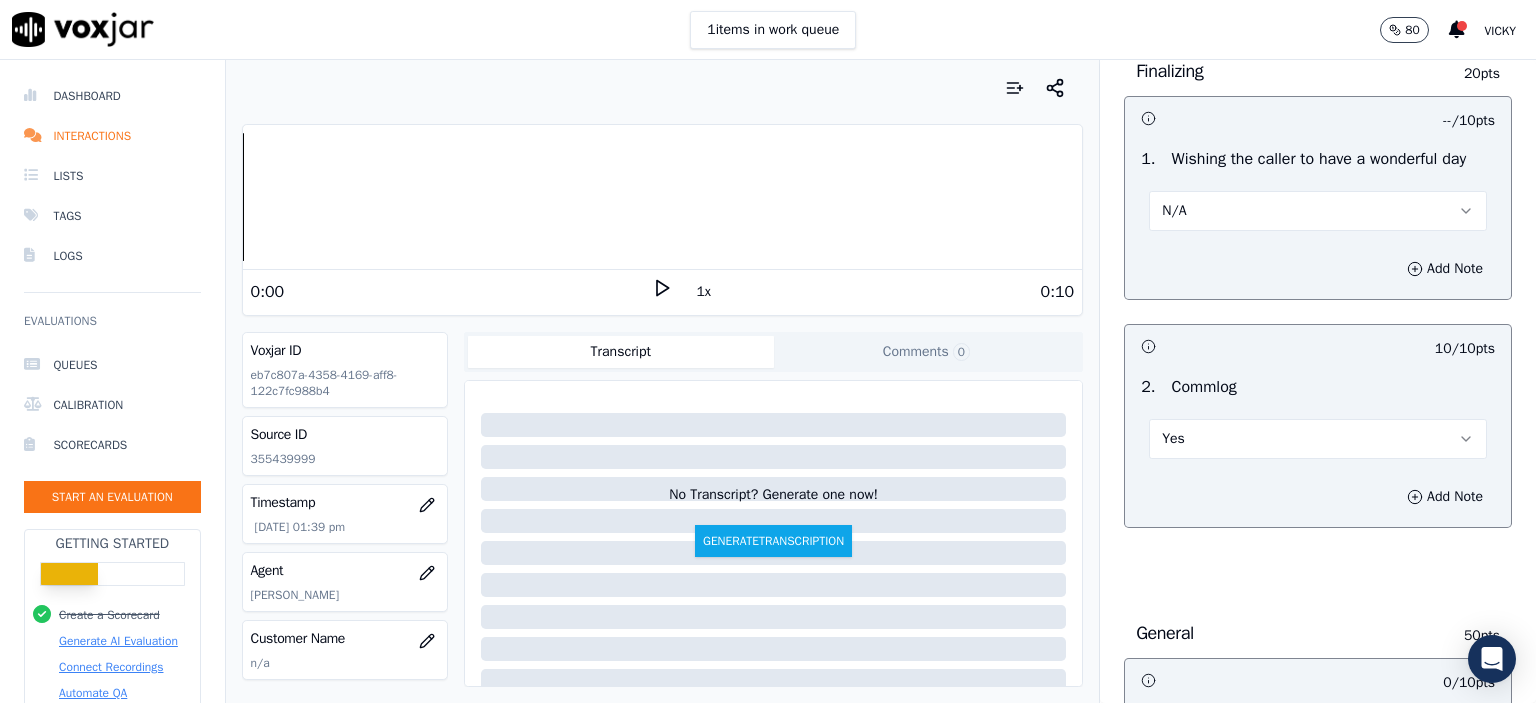click on "Yes" at bounding box center [1318, 439] 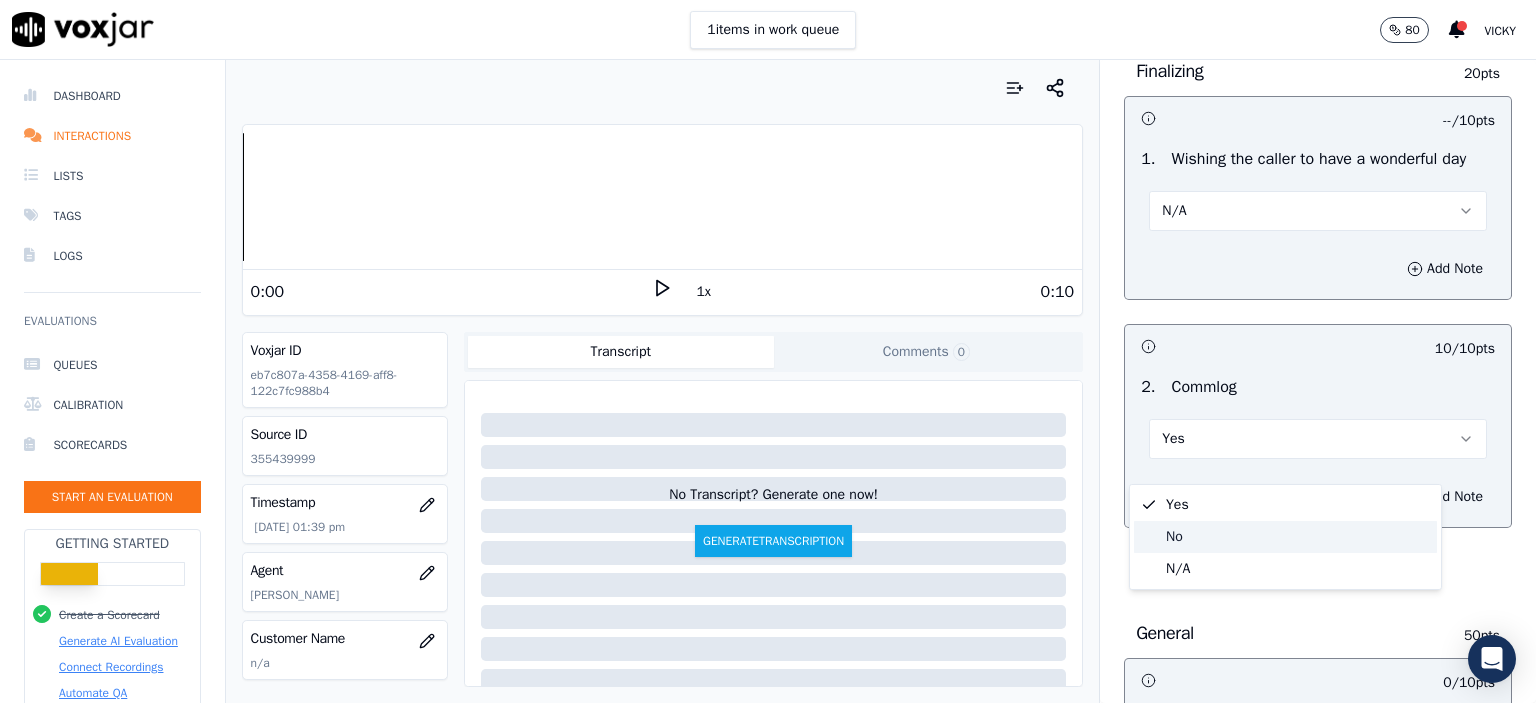 click on "No" 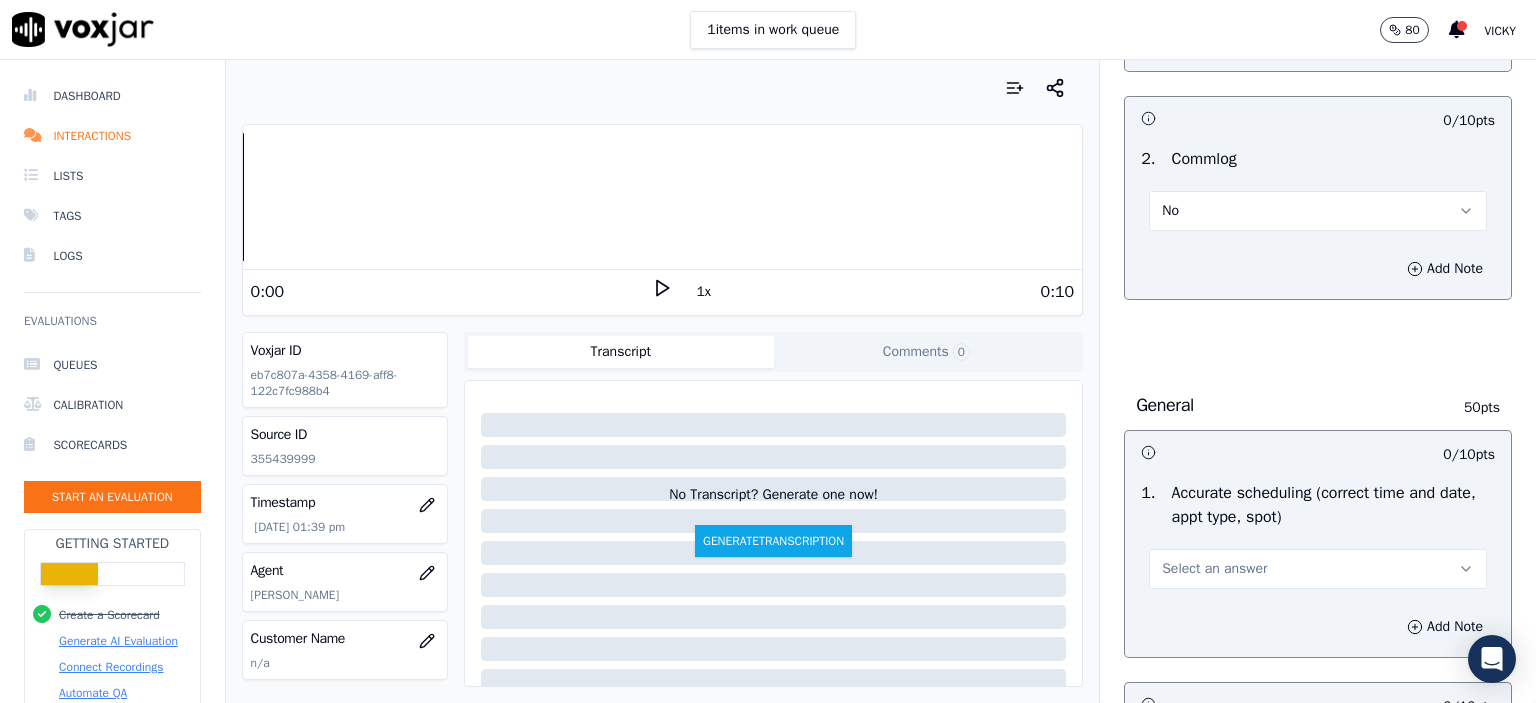 scroll, scrollTop: 1800, scrollLeft: 0, axis: vertical 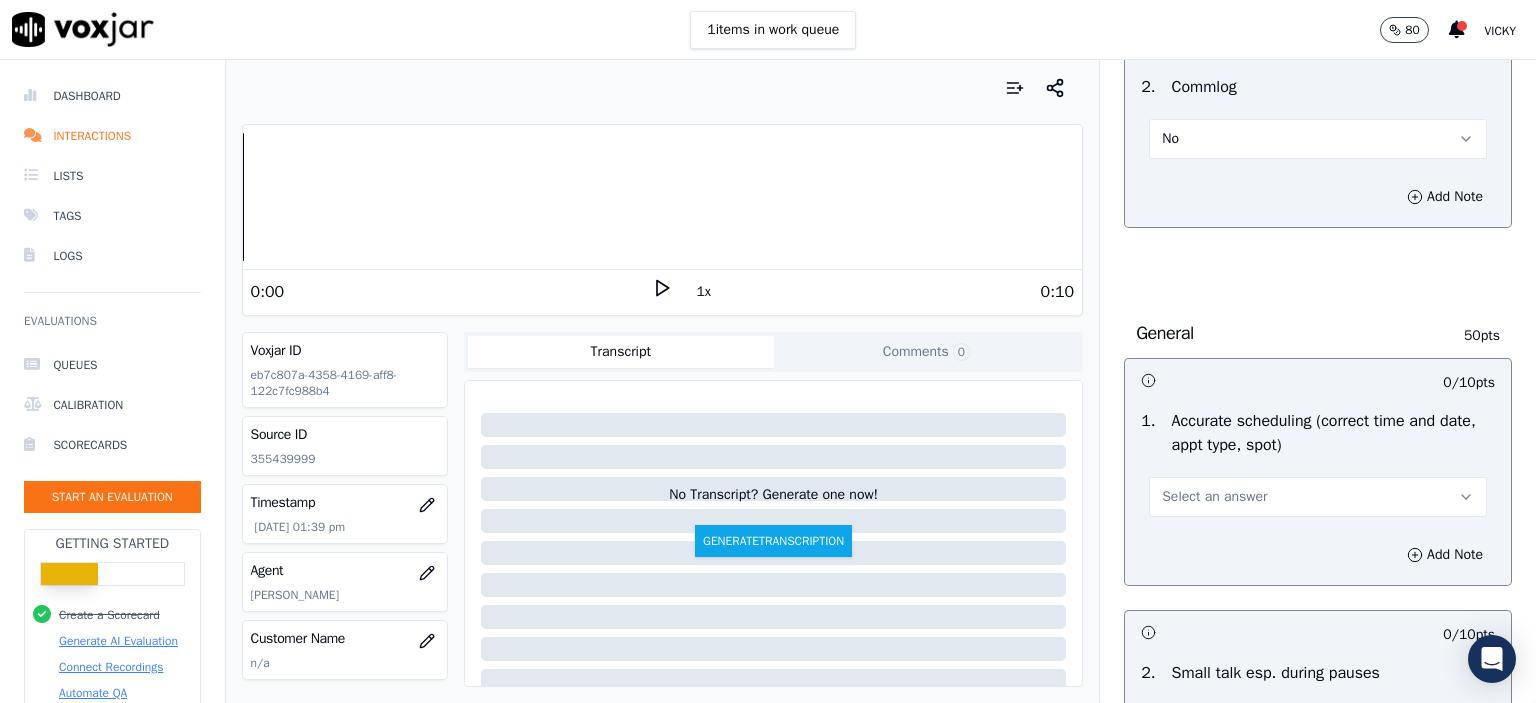 click on "Select an answer" at bounding box center [1318, 497] 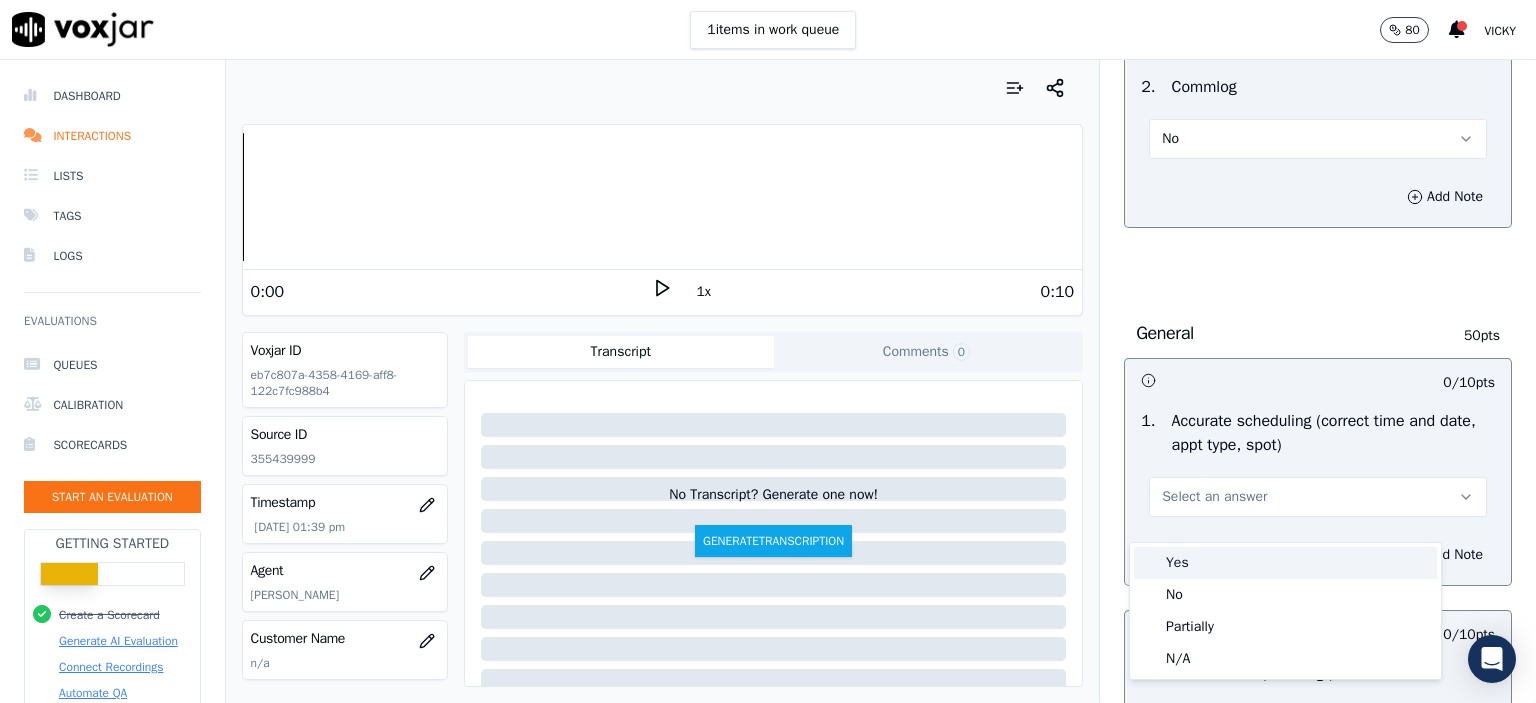 click on "Yes" at bounding box center (1285, 563) 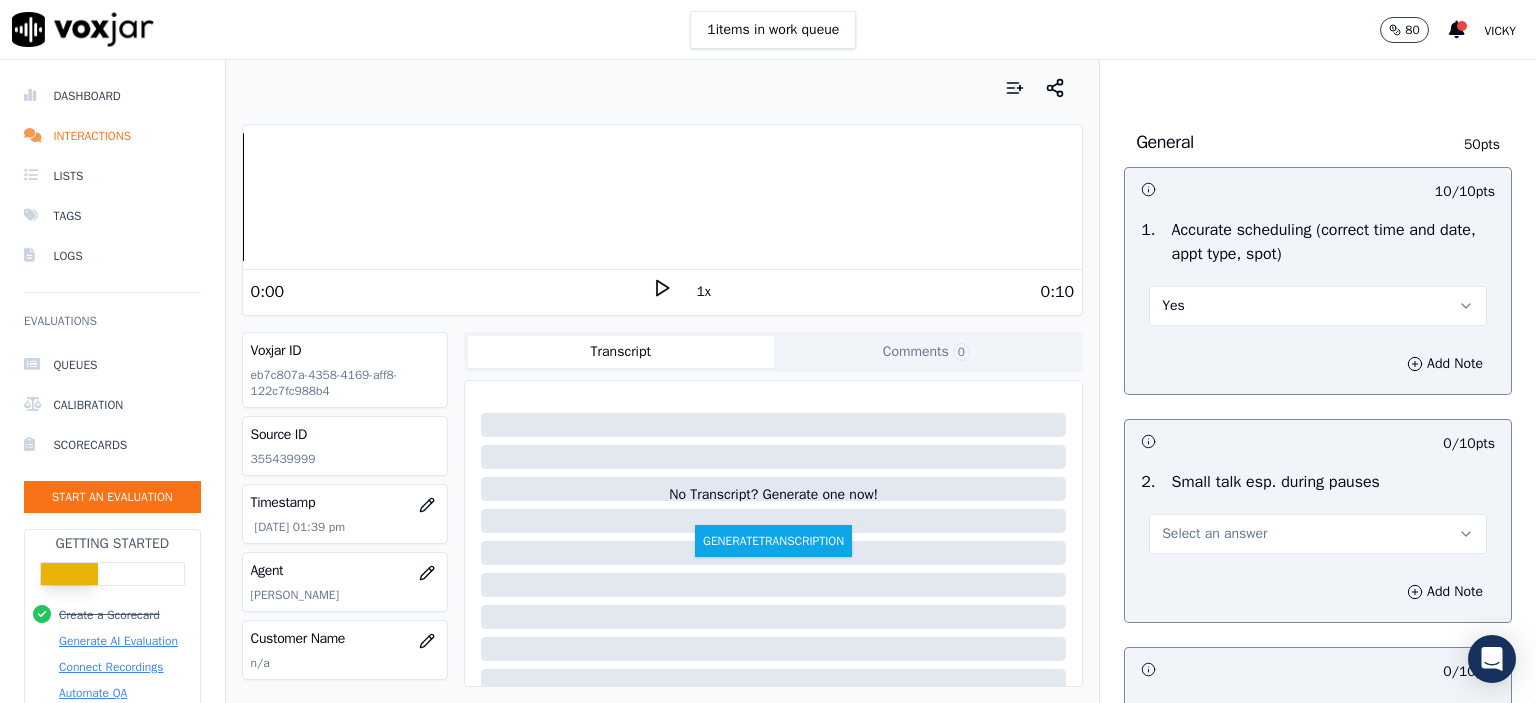 scroll, scrollTop: 2000, scrollLeft: 0, axis: vertical 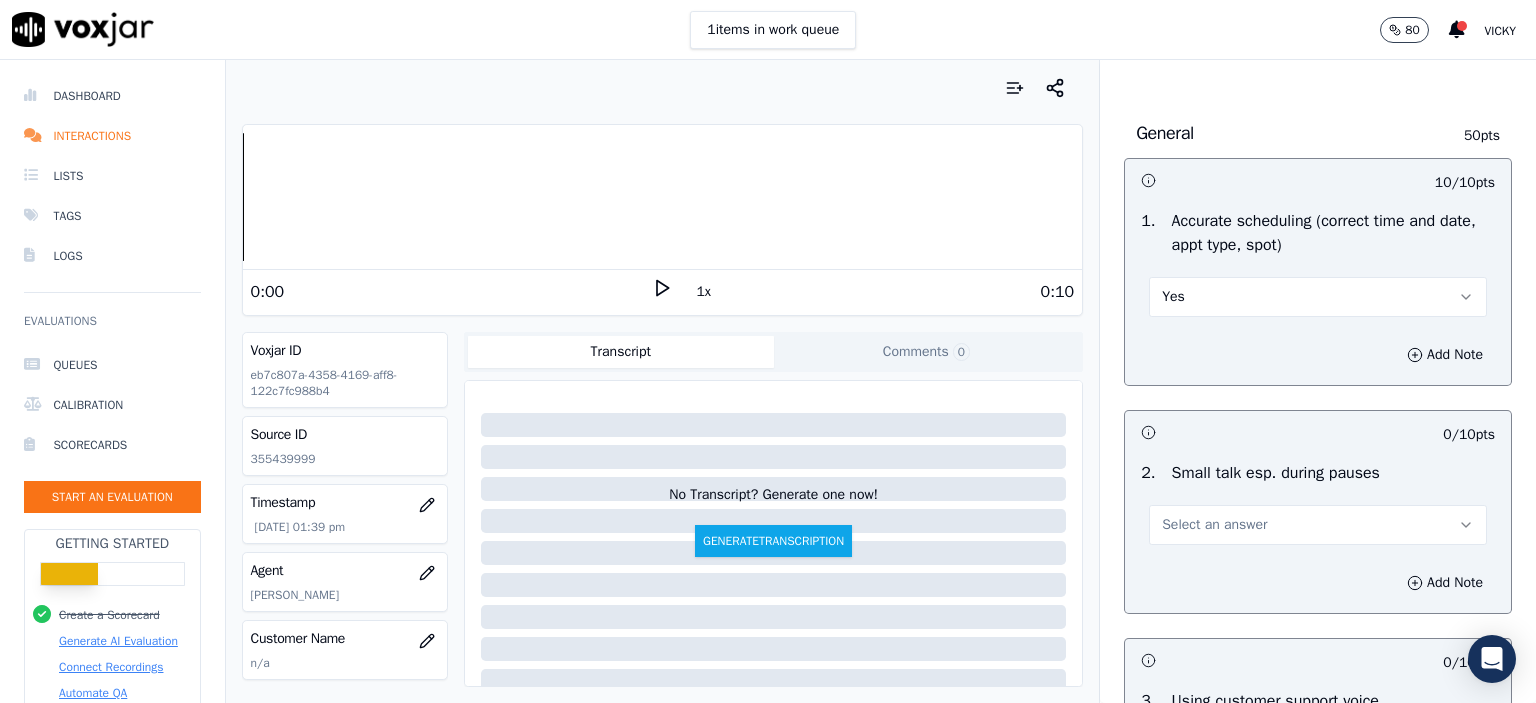 click on "Select an answer" at bounding box center [1318, 525] 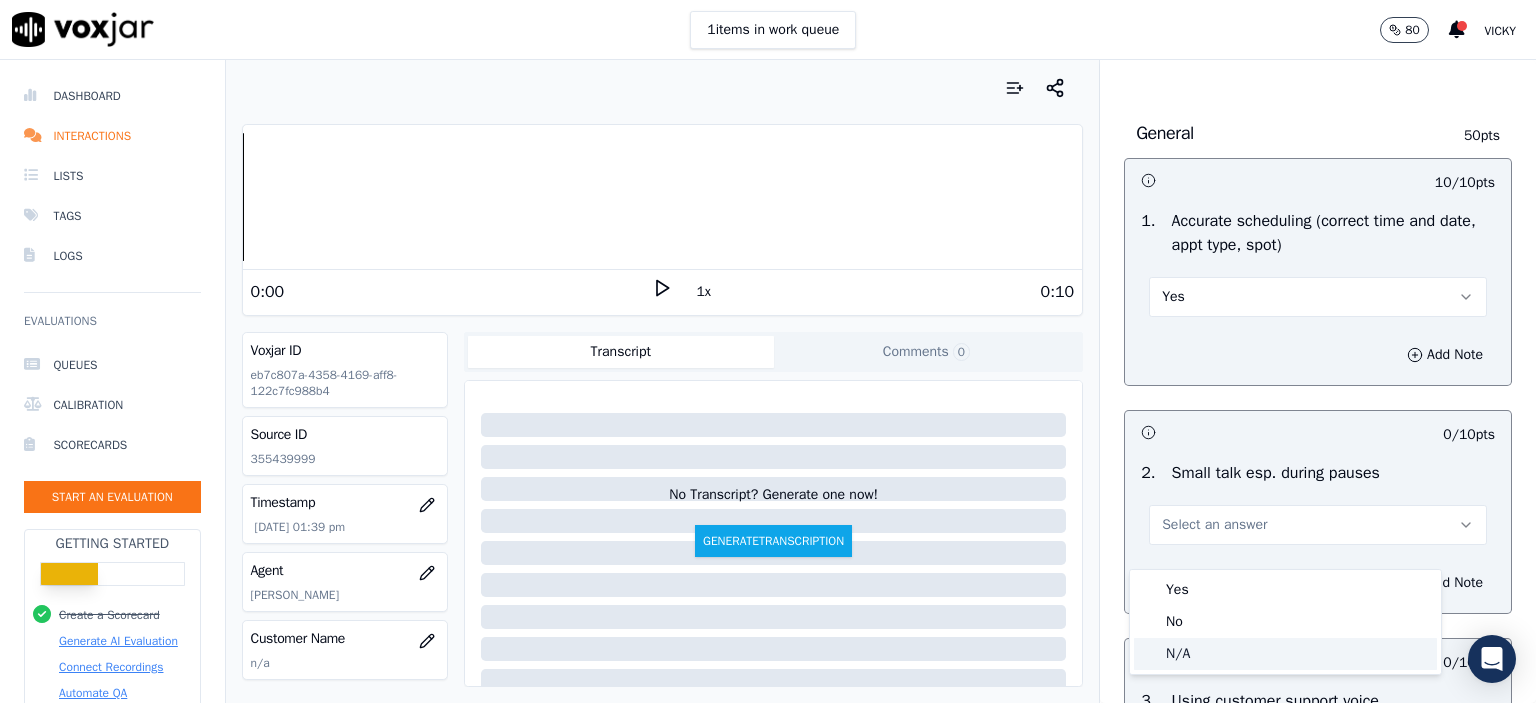 click on "N/A" 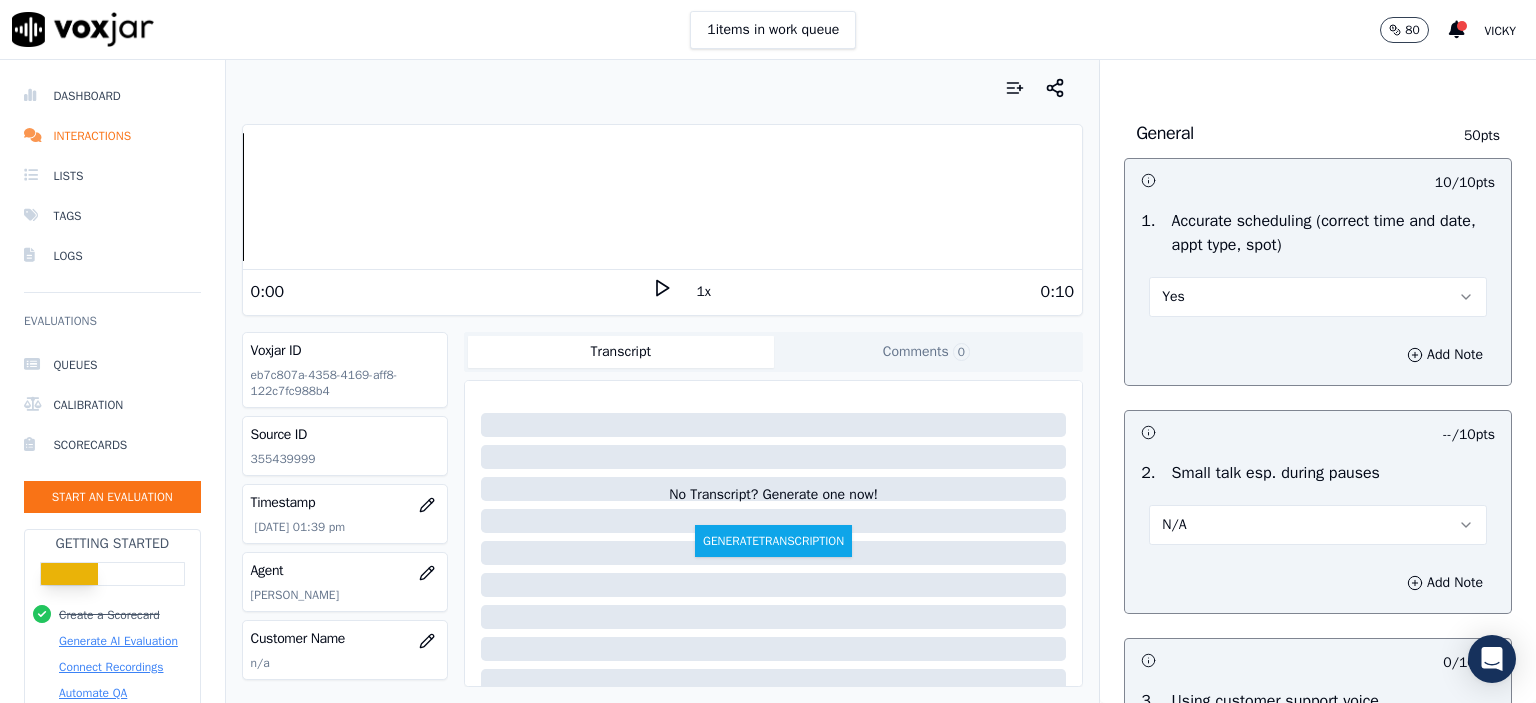 click on "N/A" at bounding box center (1318, 525) 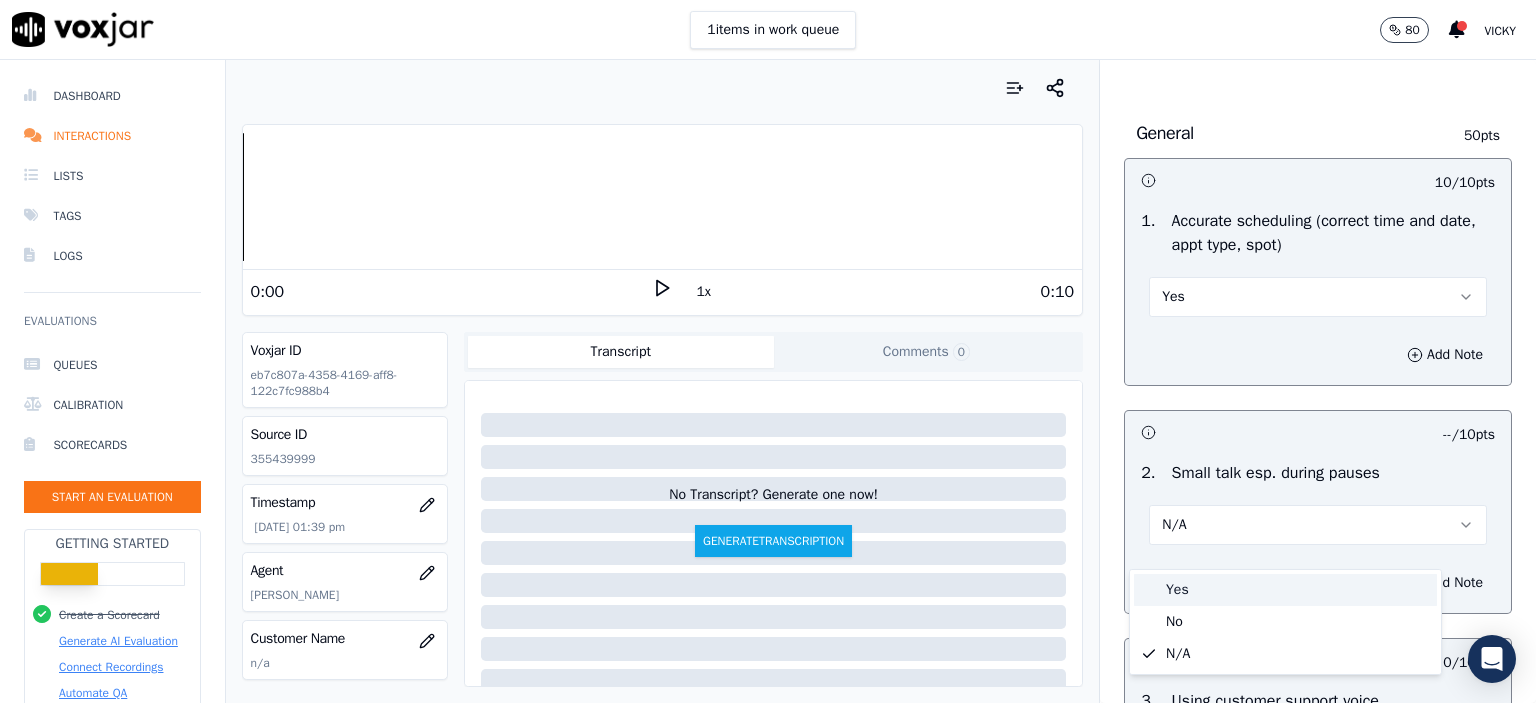 click on "No" 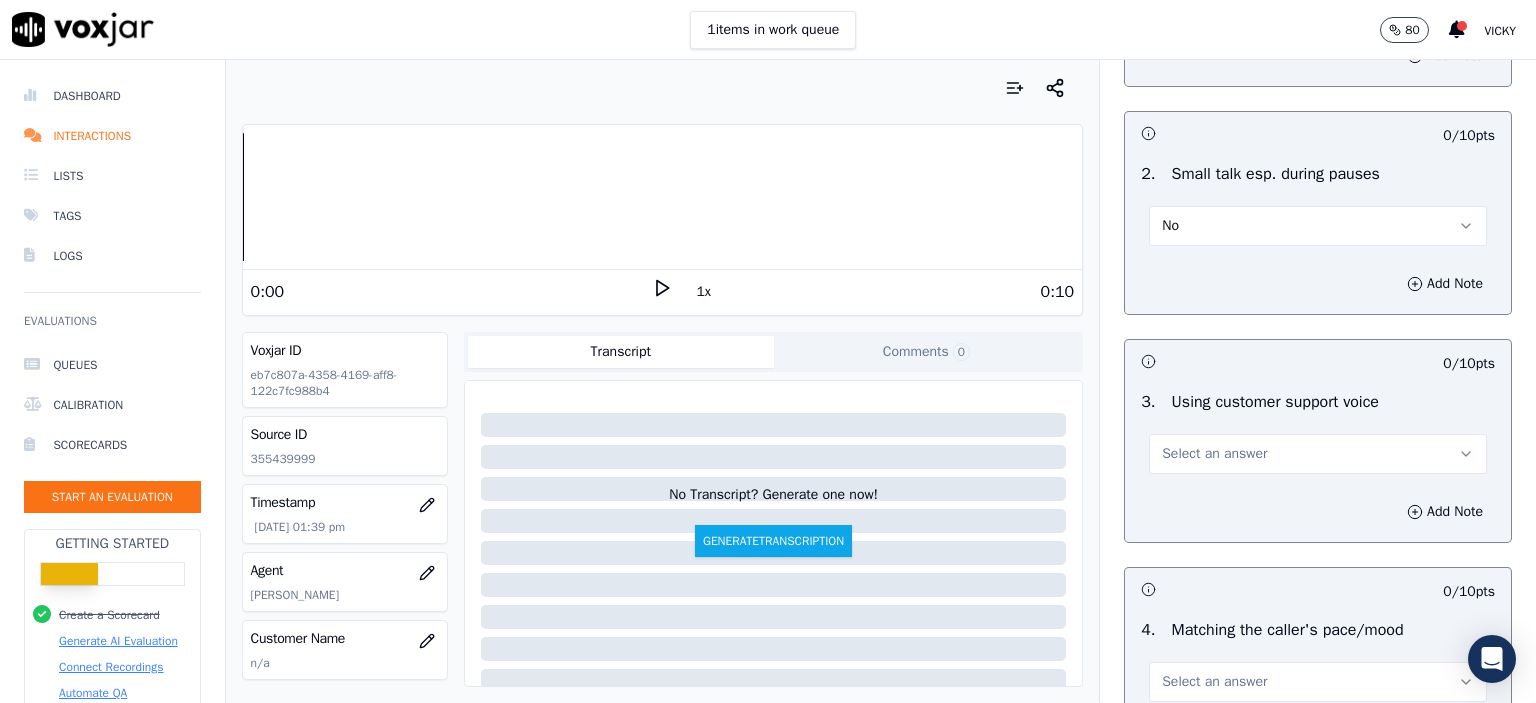 scroll, scrollTop: 2300, scrollLeft: 0, axis: vertical 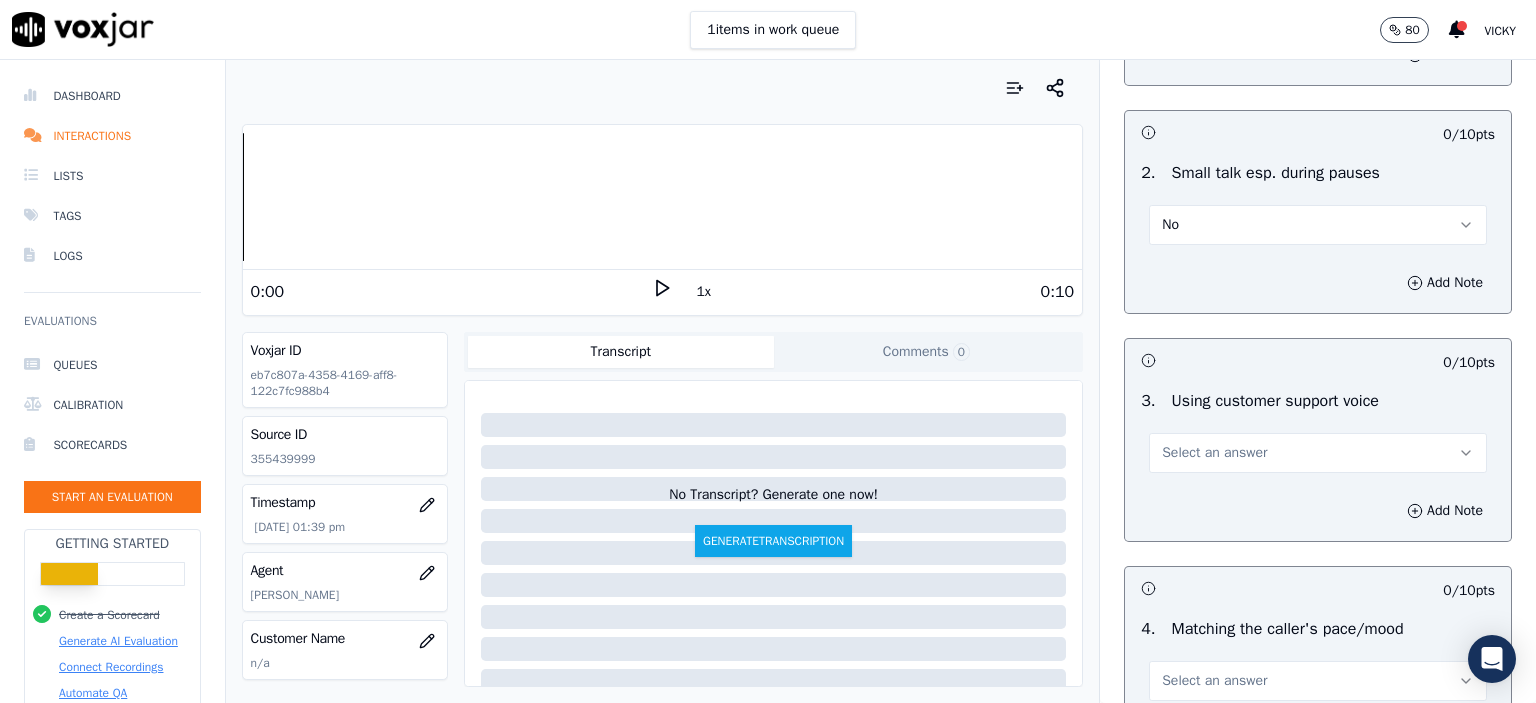 click on "Select an answer" at bounding box center [1214, 453] 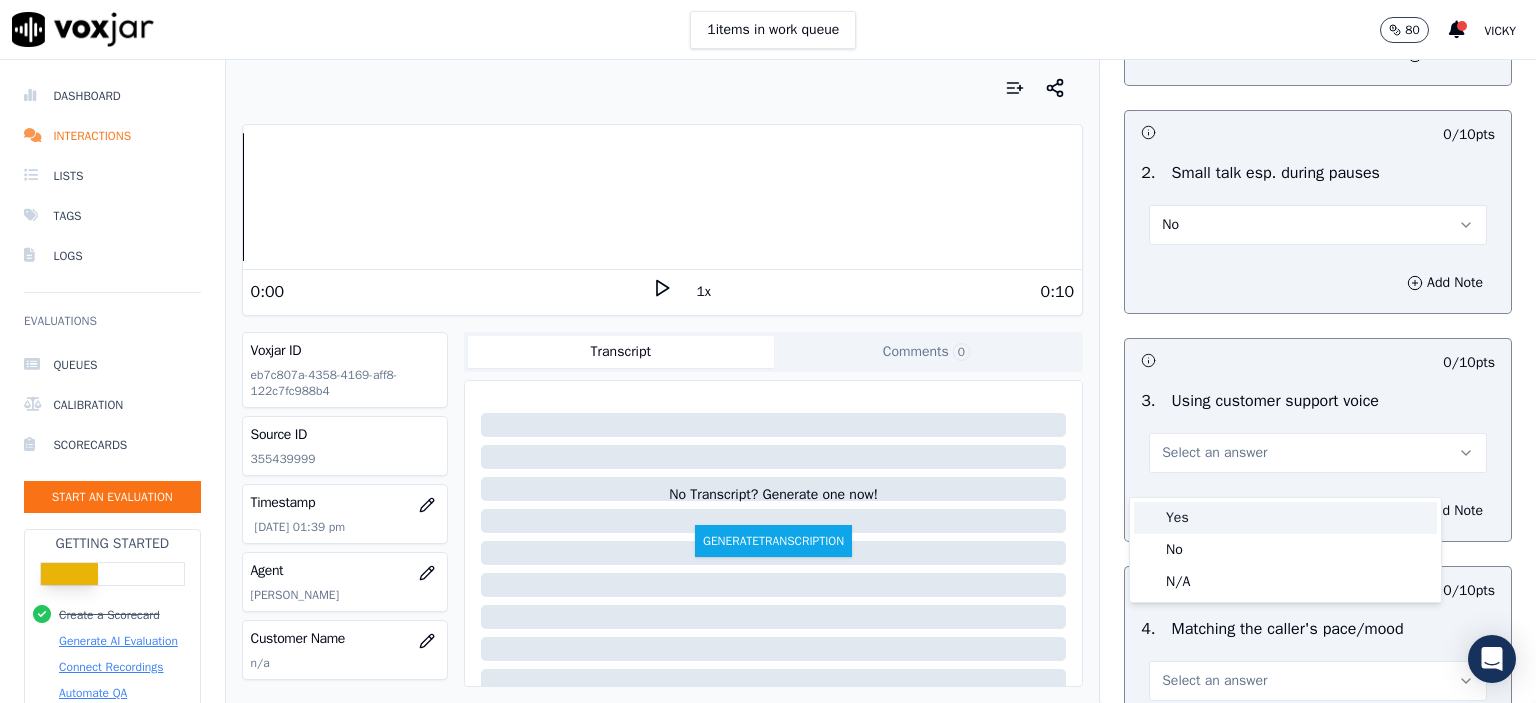 click on "Yes" at bounding box center (1285, 518) 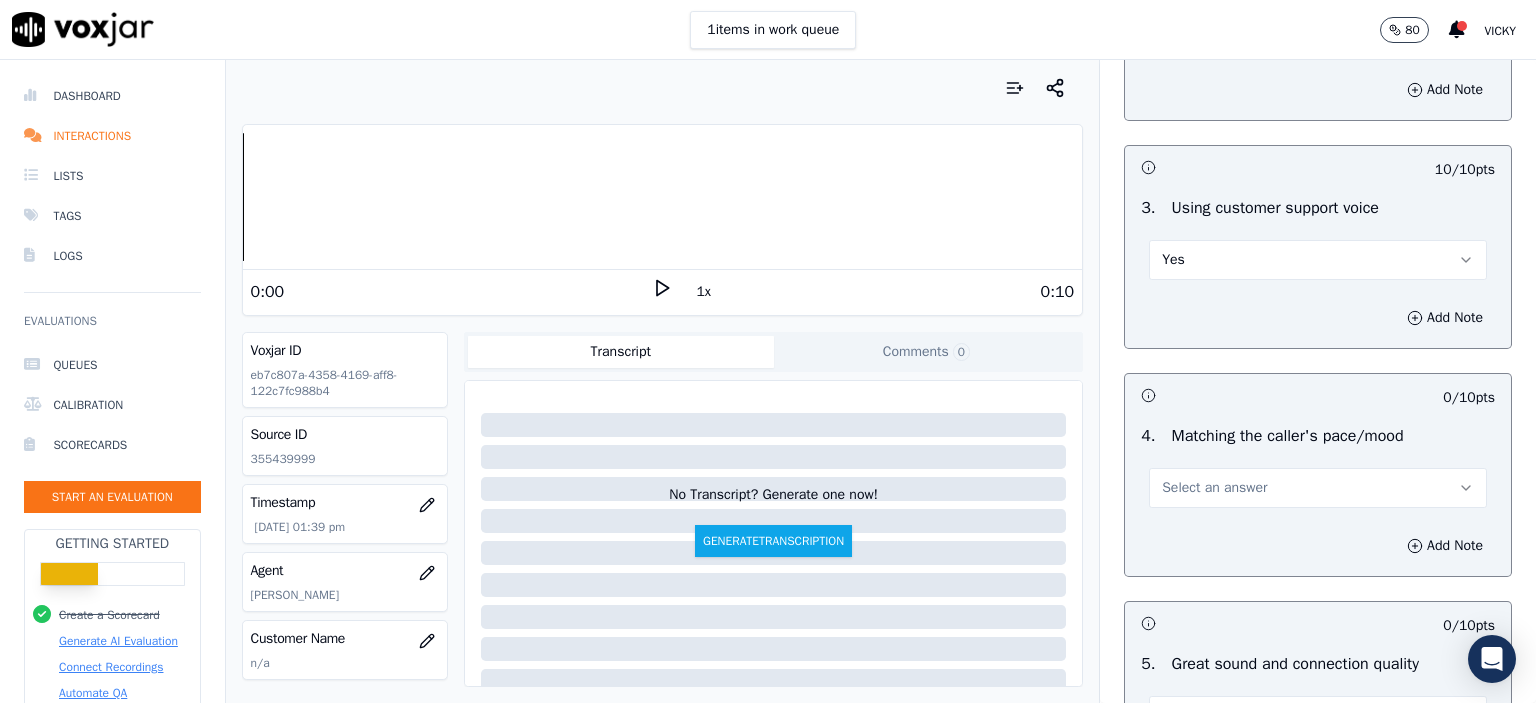 scroll, scrollTop: 2500, scrollLeft: 0, axis: vertical 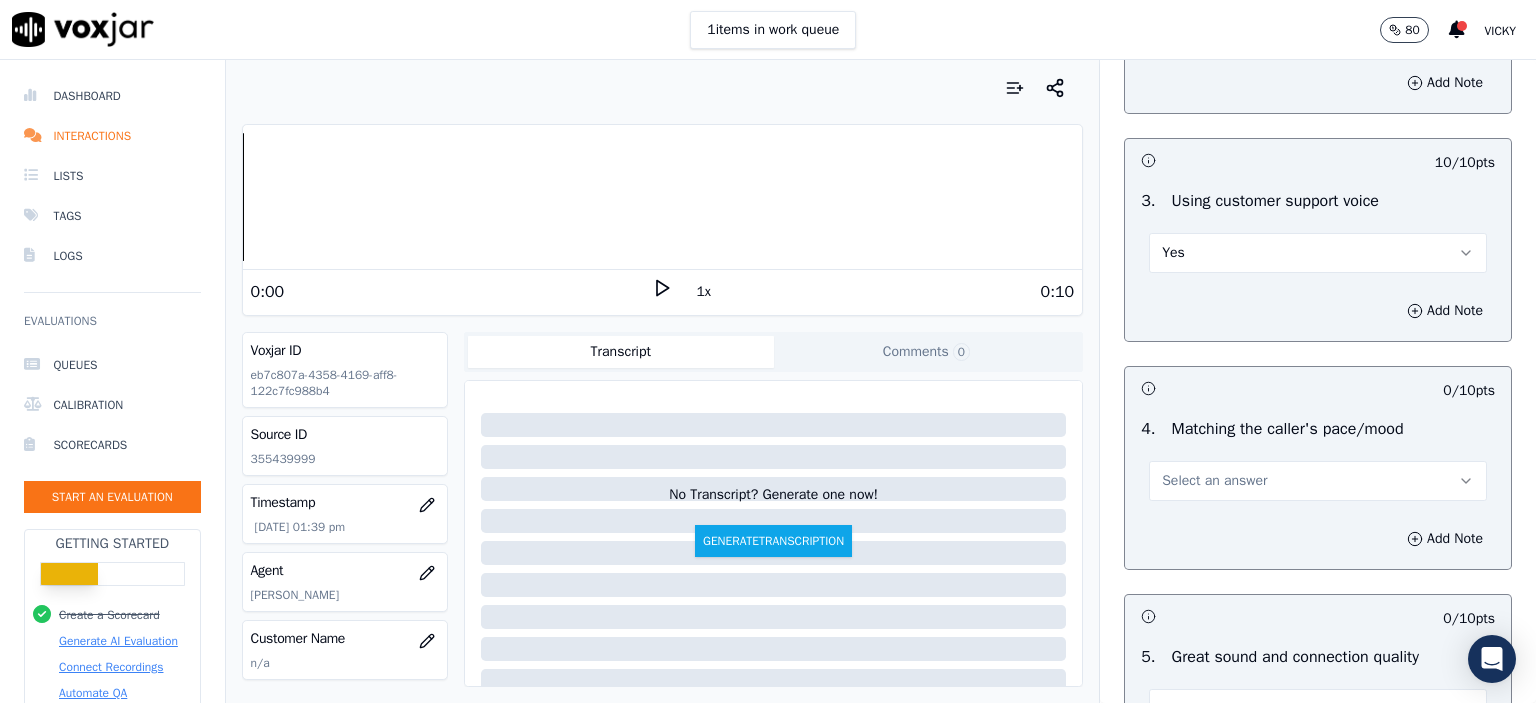 click on "Select an answer" at bounding box center (1214, 481) 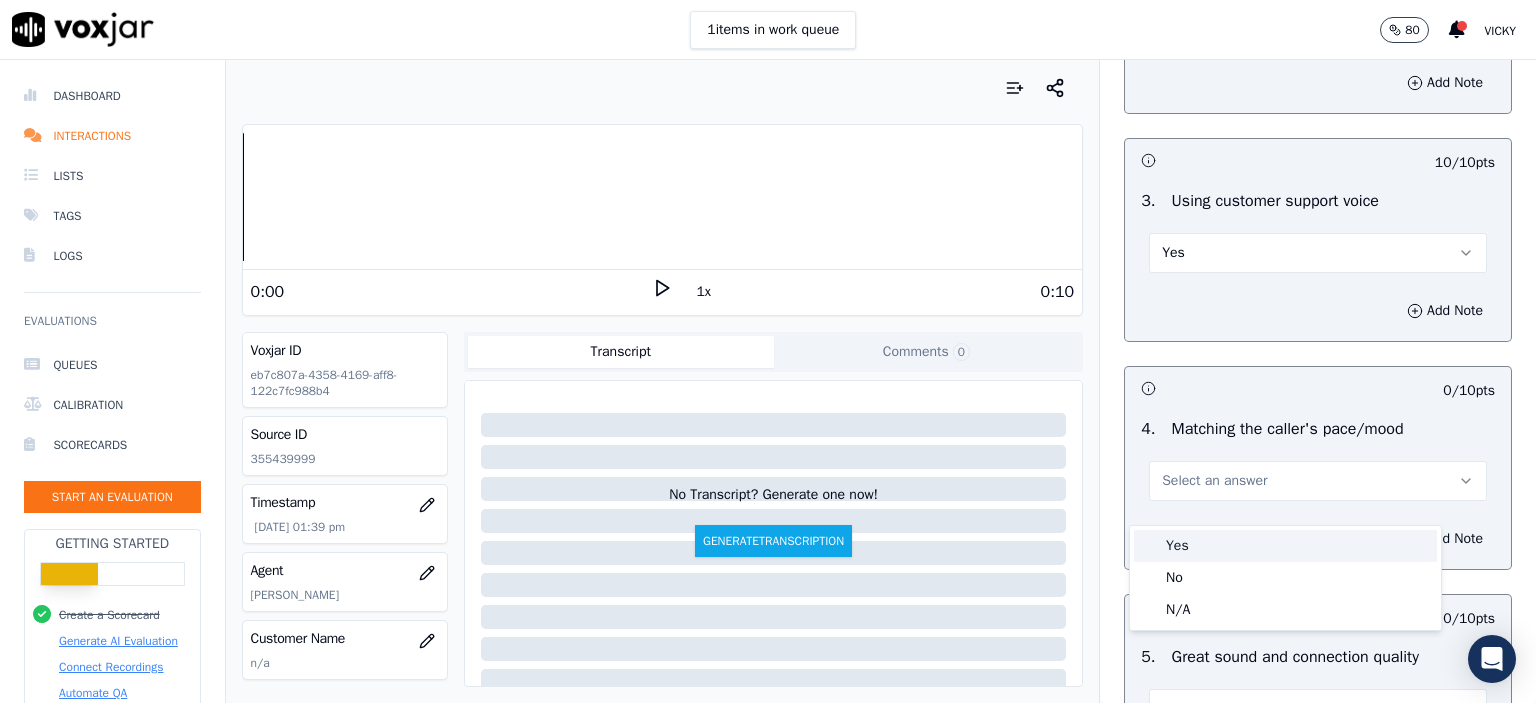 click on "Yes" at bounding box center (1285, 546) 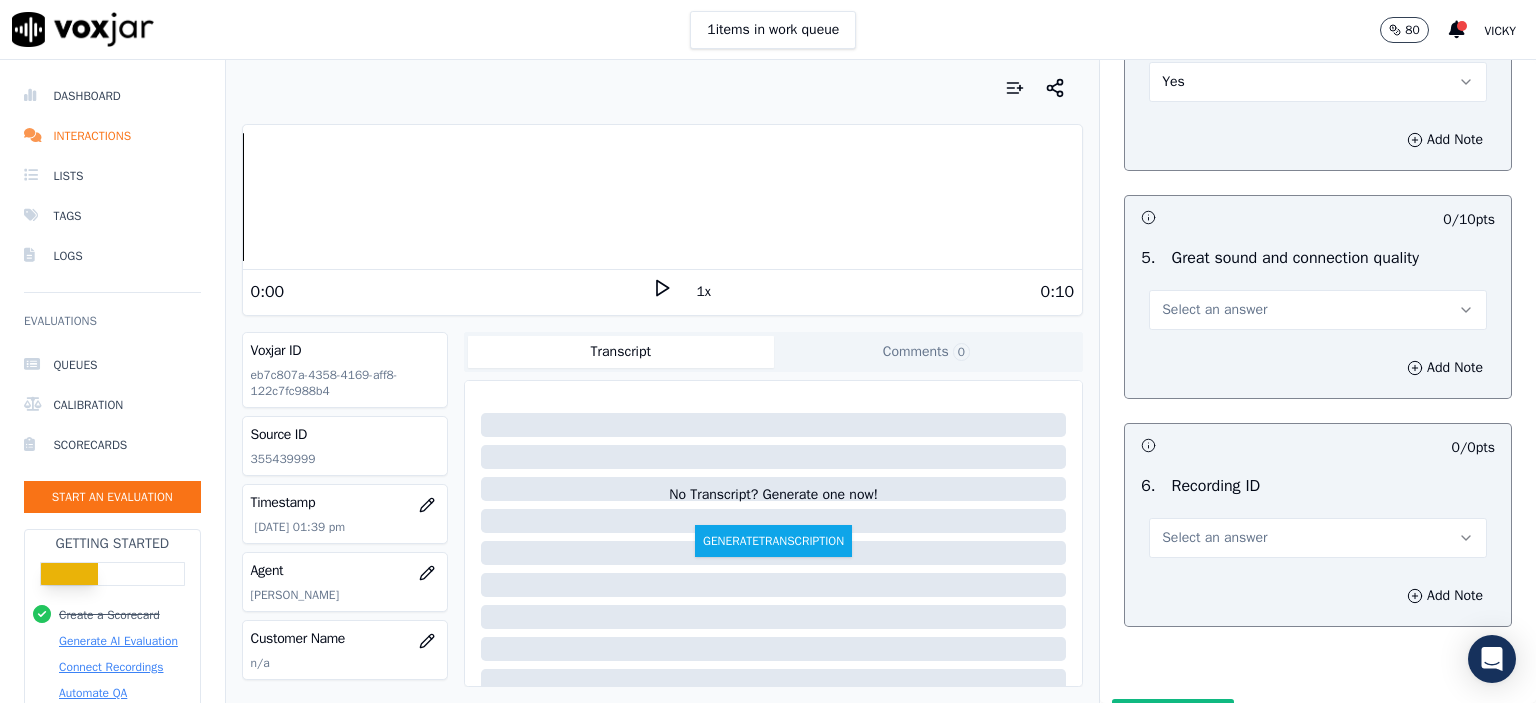 scroll, scrollTop: 2900, scrollLeft: 0, axis: vertical 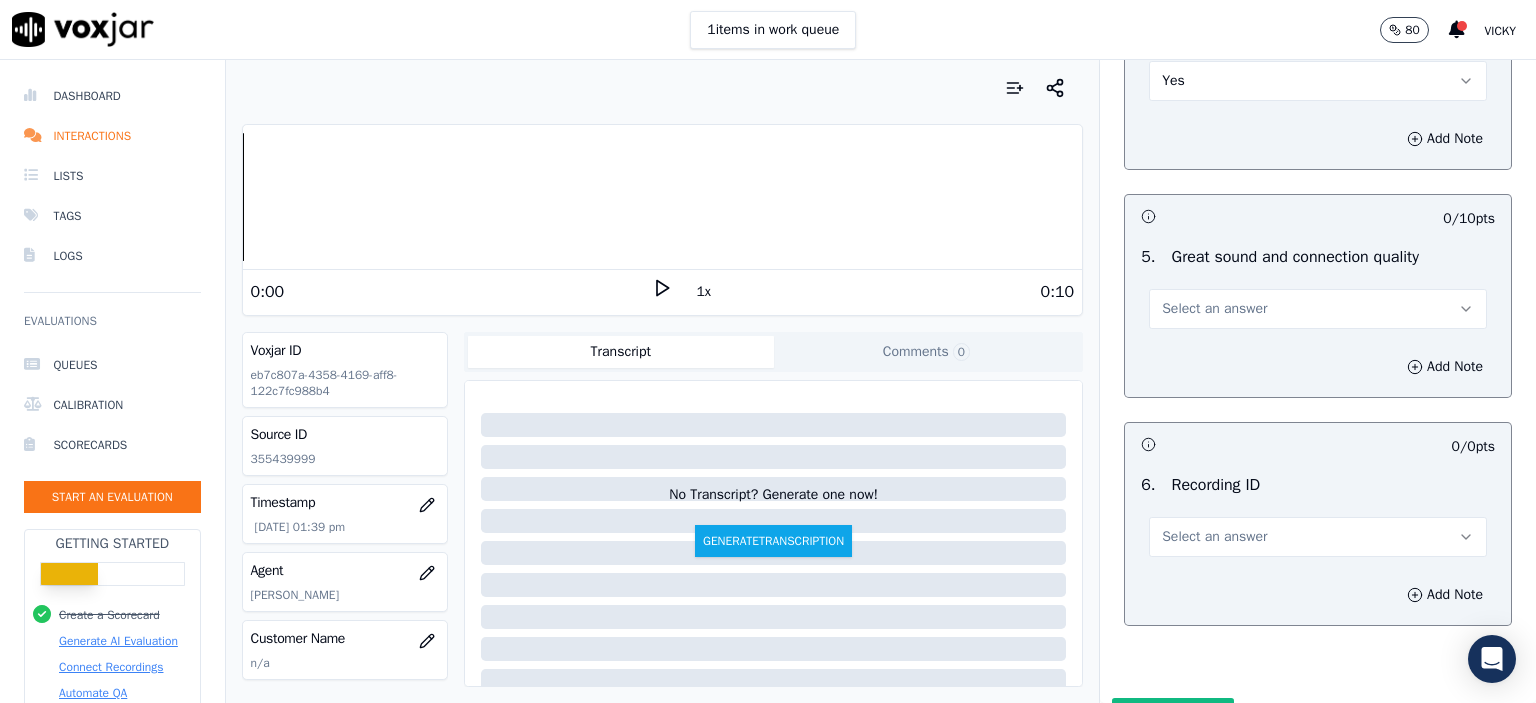 click on "Select an answer" at bounding box center (1318, 309) 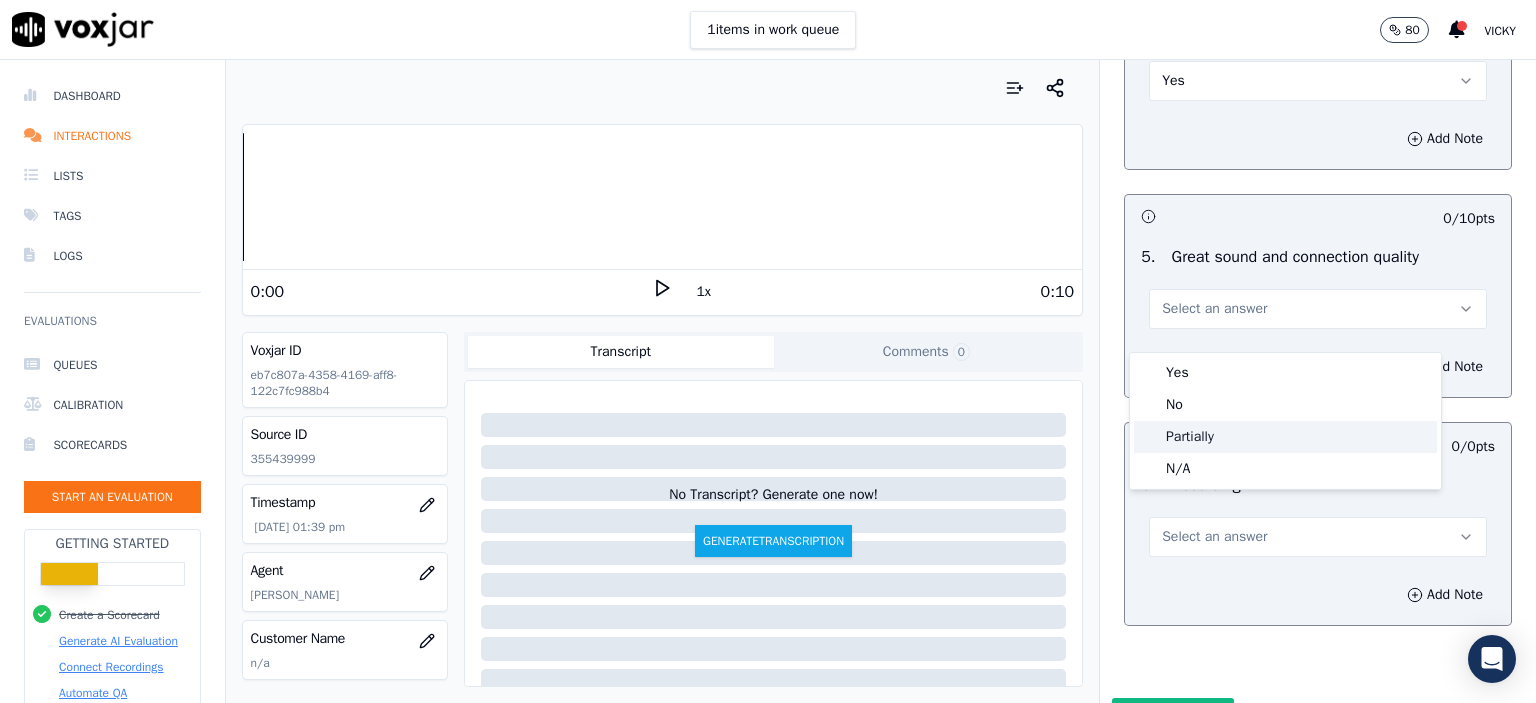 click on "N/A" 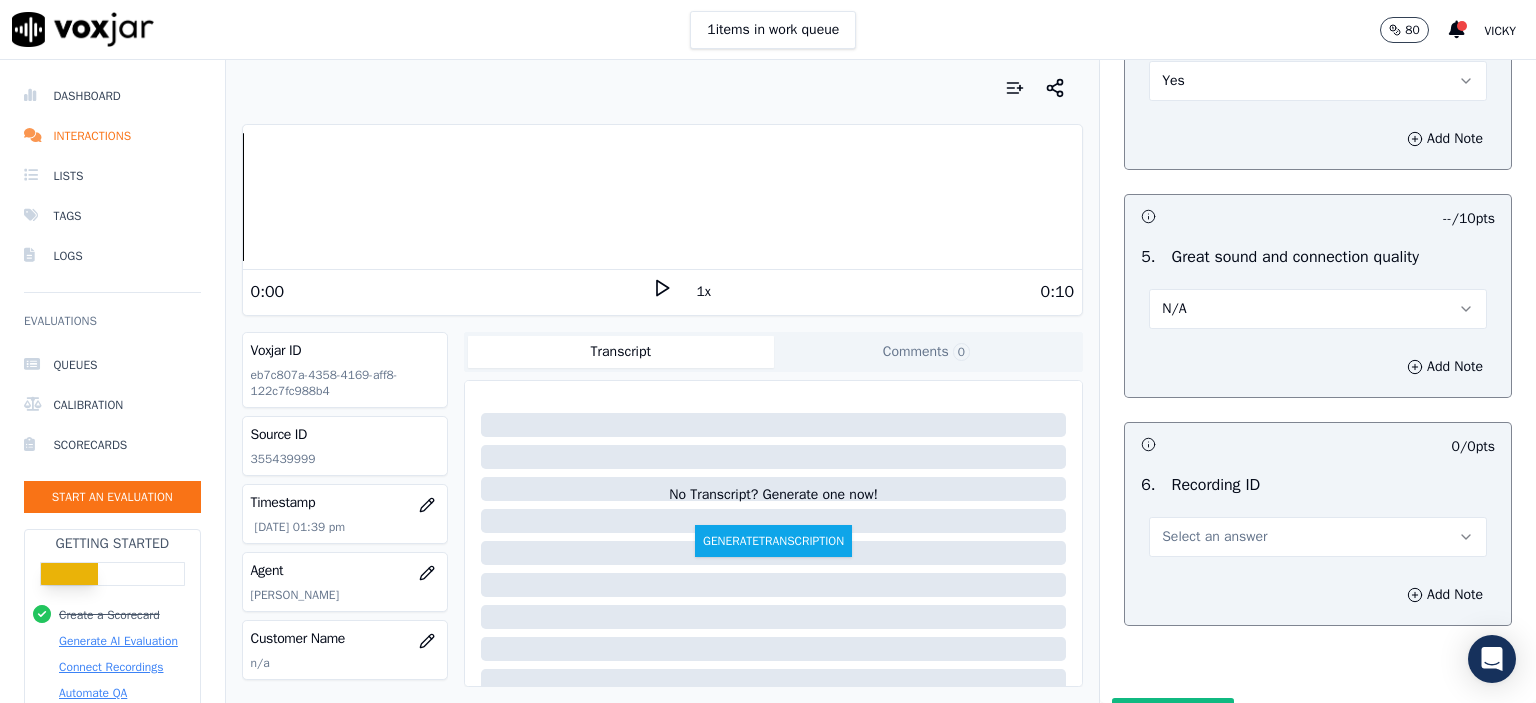 click on "Select an answer" at bounding box center [1214, 537] 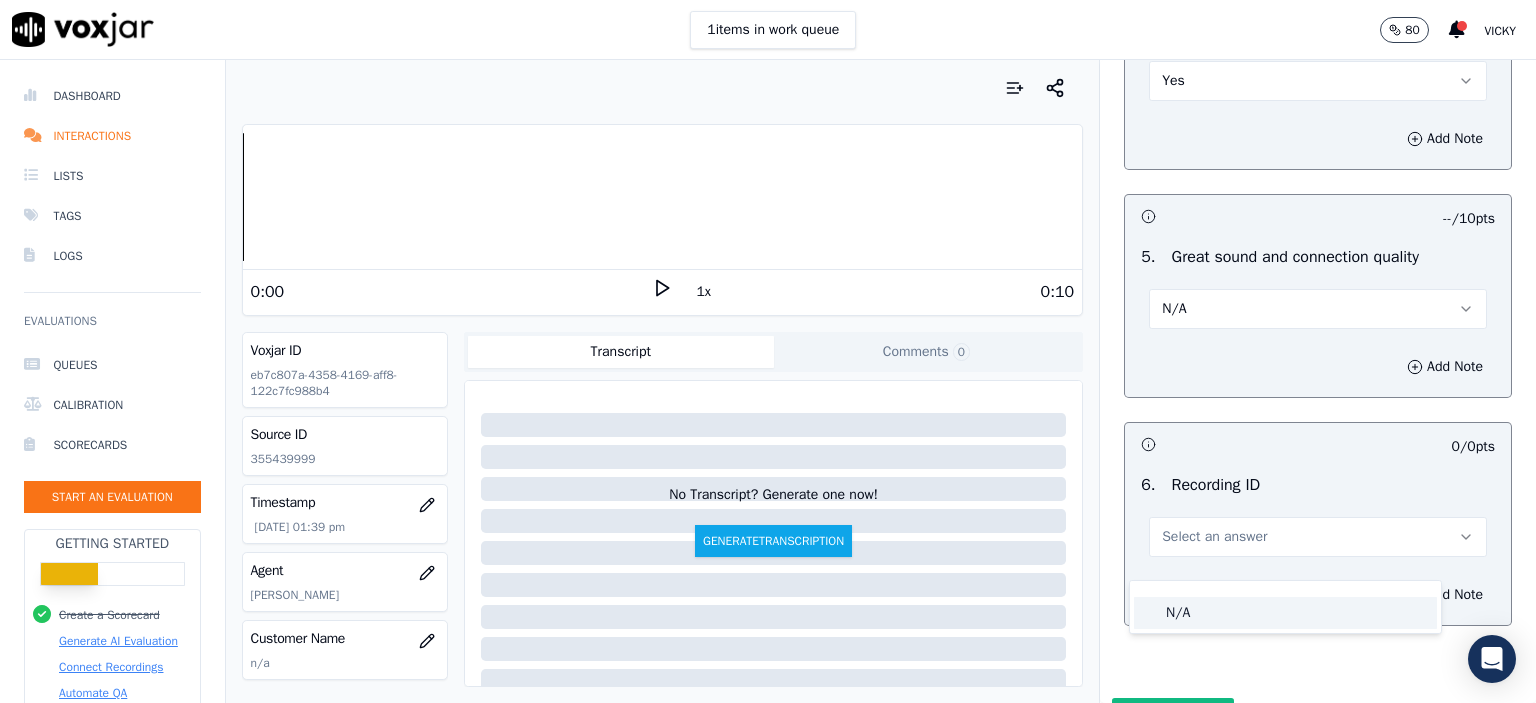 click on "N/A" 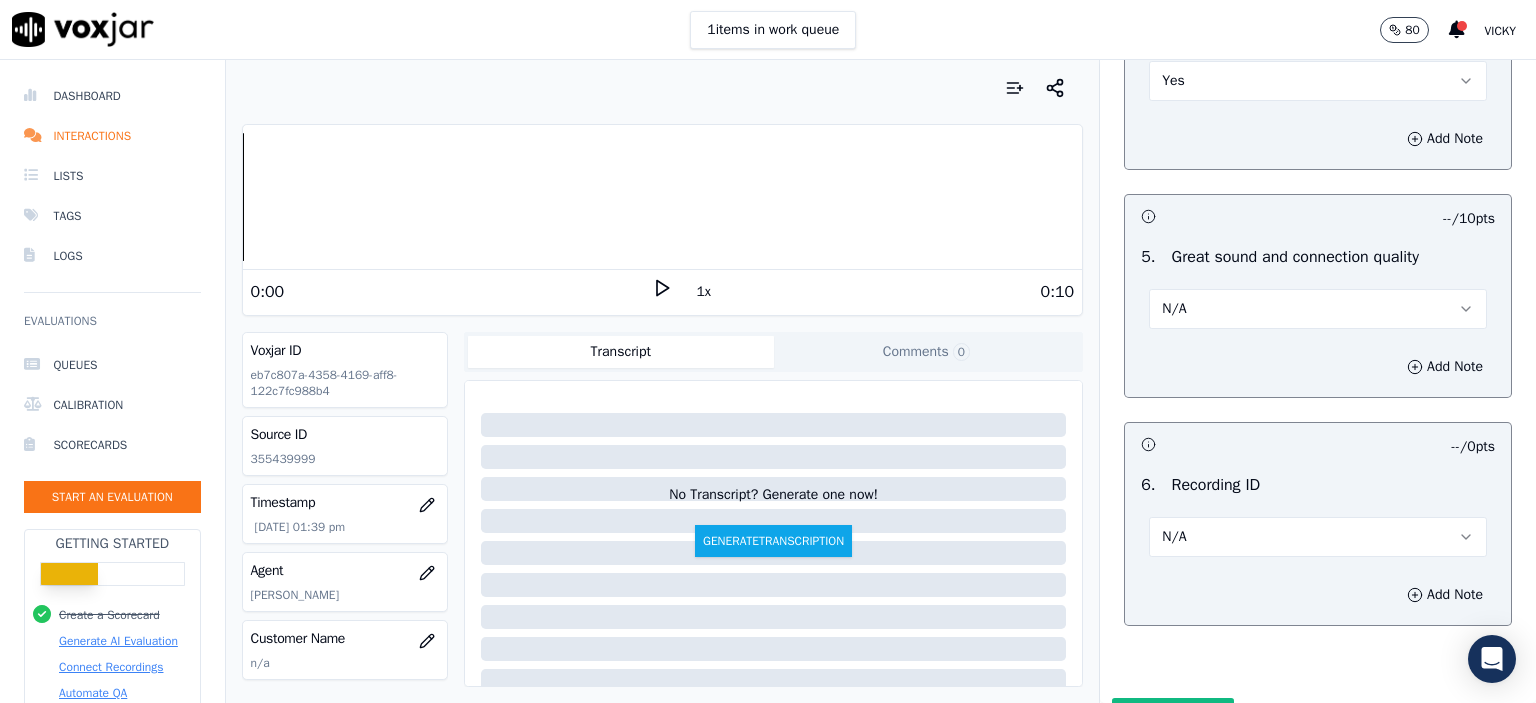 click on "N/A" at bounding box center (1318, 309) 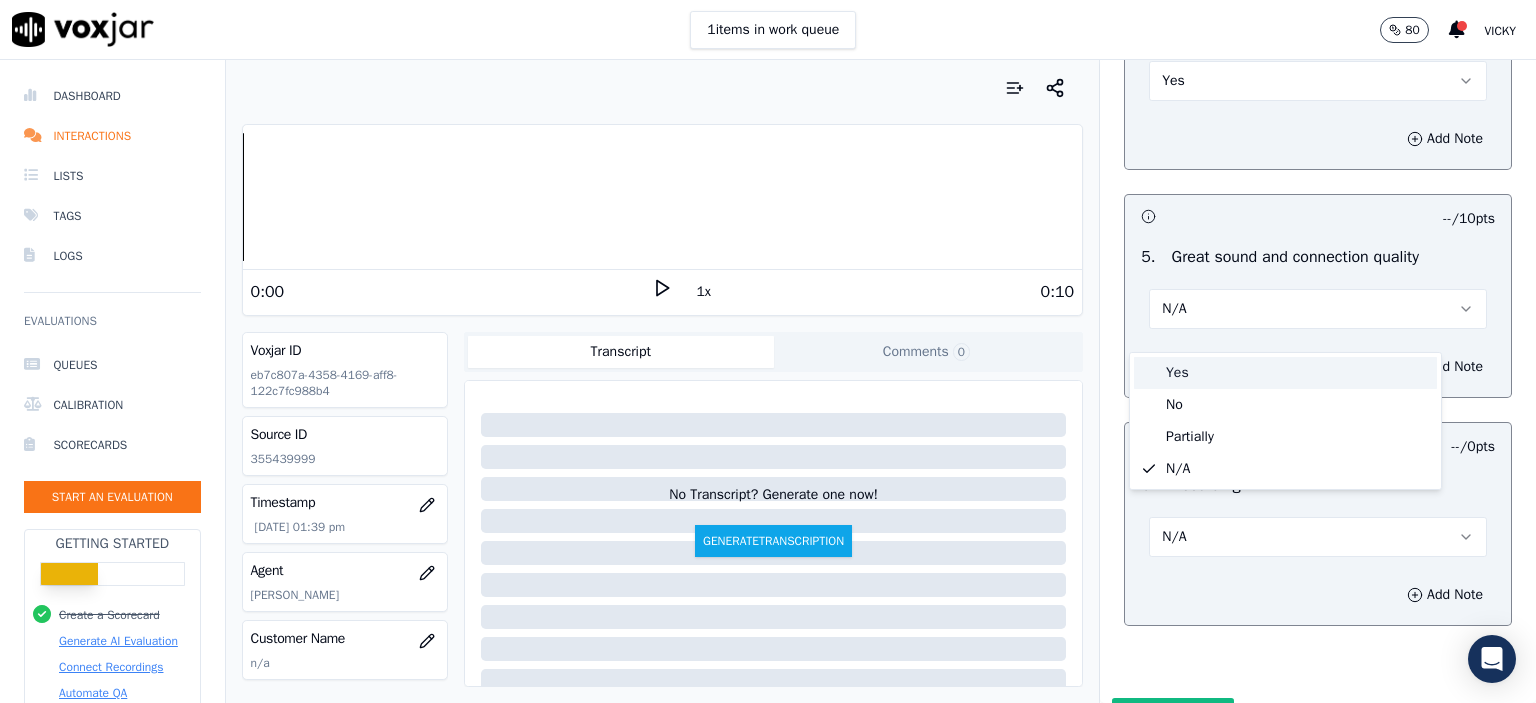 click on "Yes" at bounding box center (1285, 373) 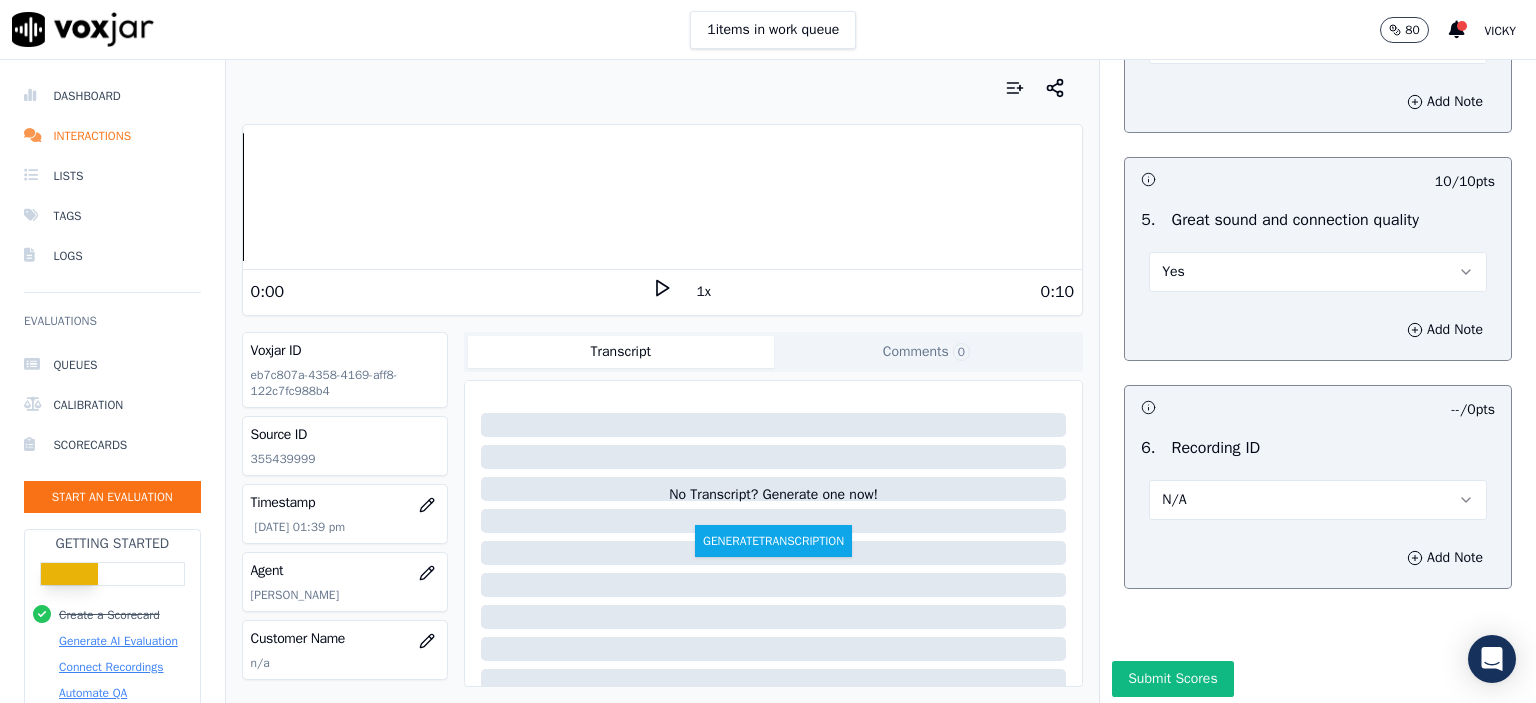 scroll, scrollTop: 3007, scrollLeft: 0, axis: vertical 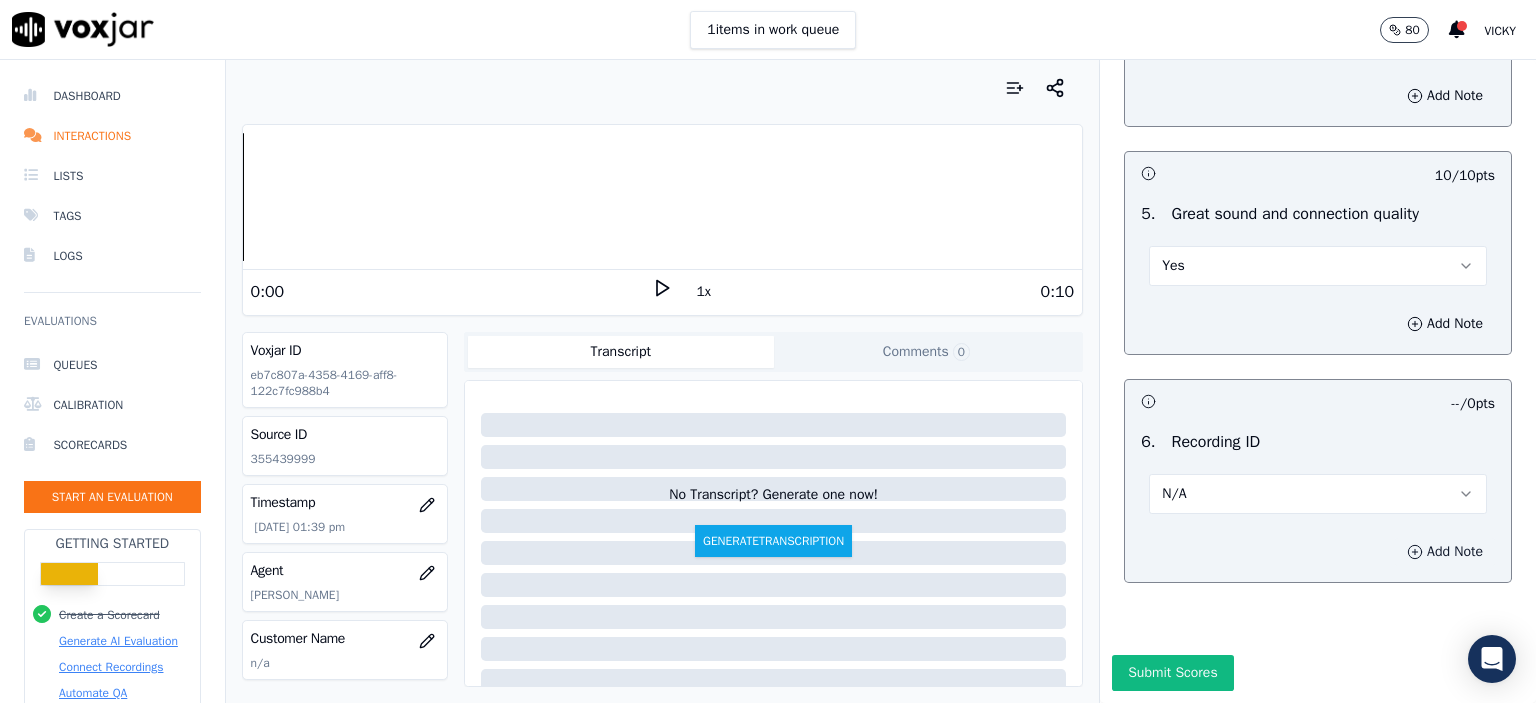 click on "Add Note" at bounding box center (1445, 552) 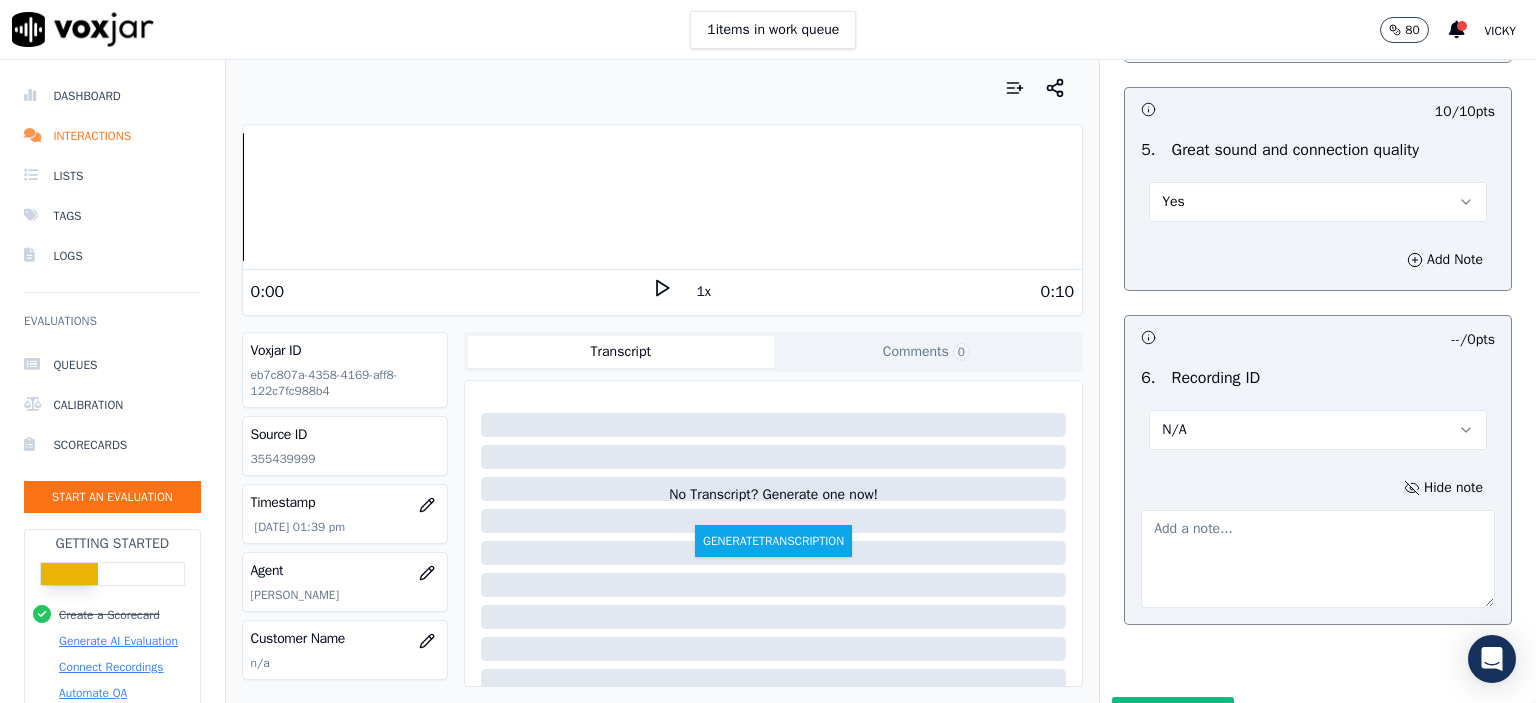 click on "355439999" 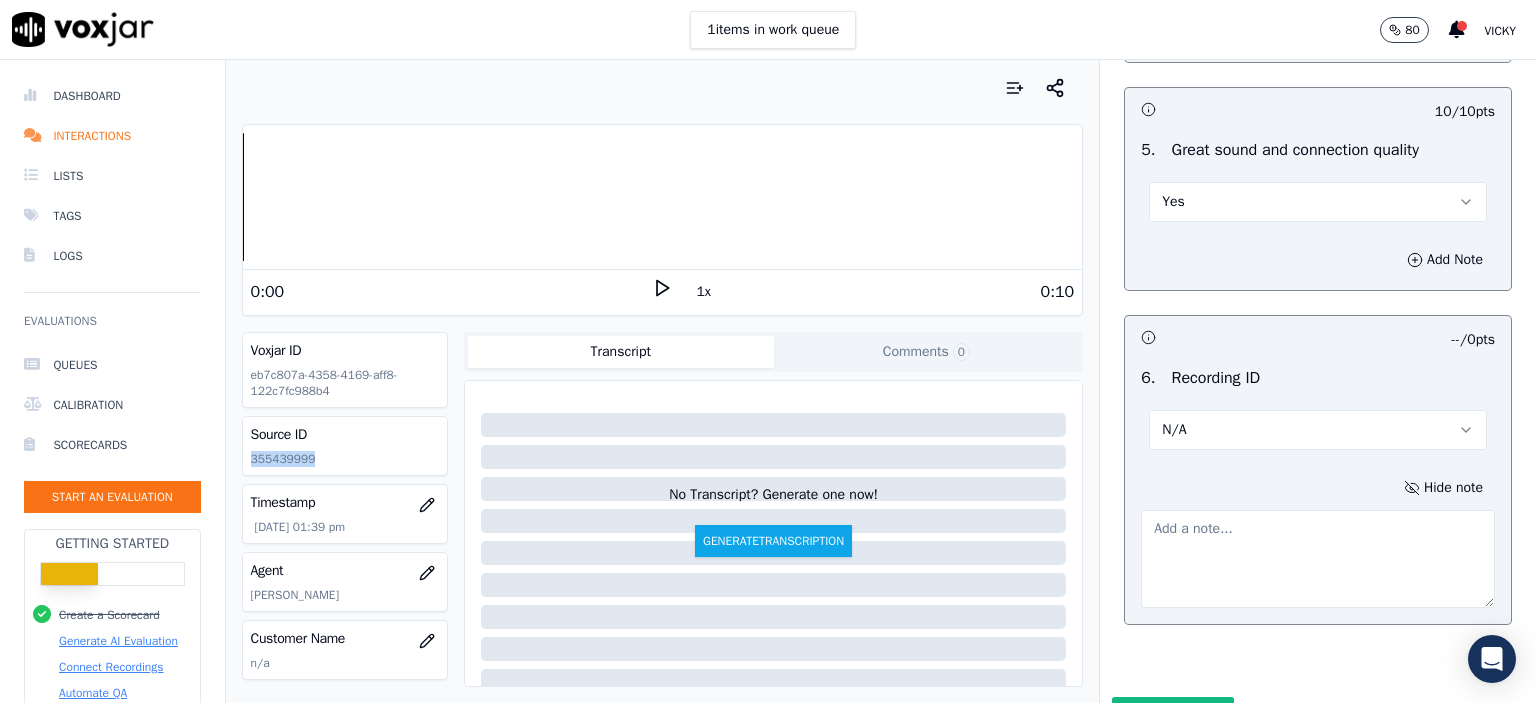 click on "355439999" 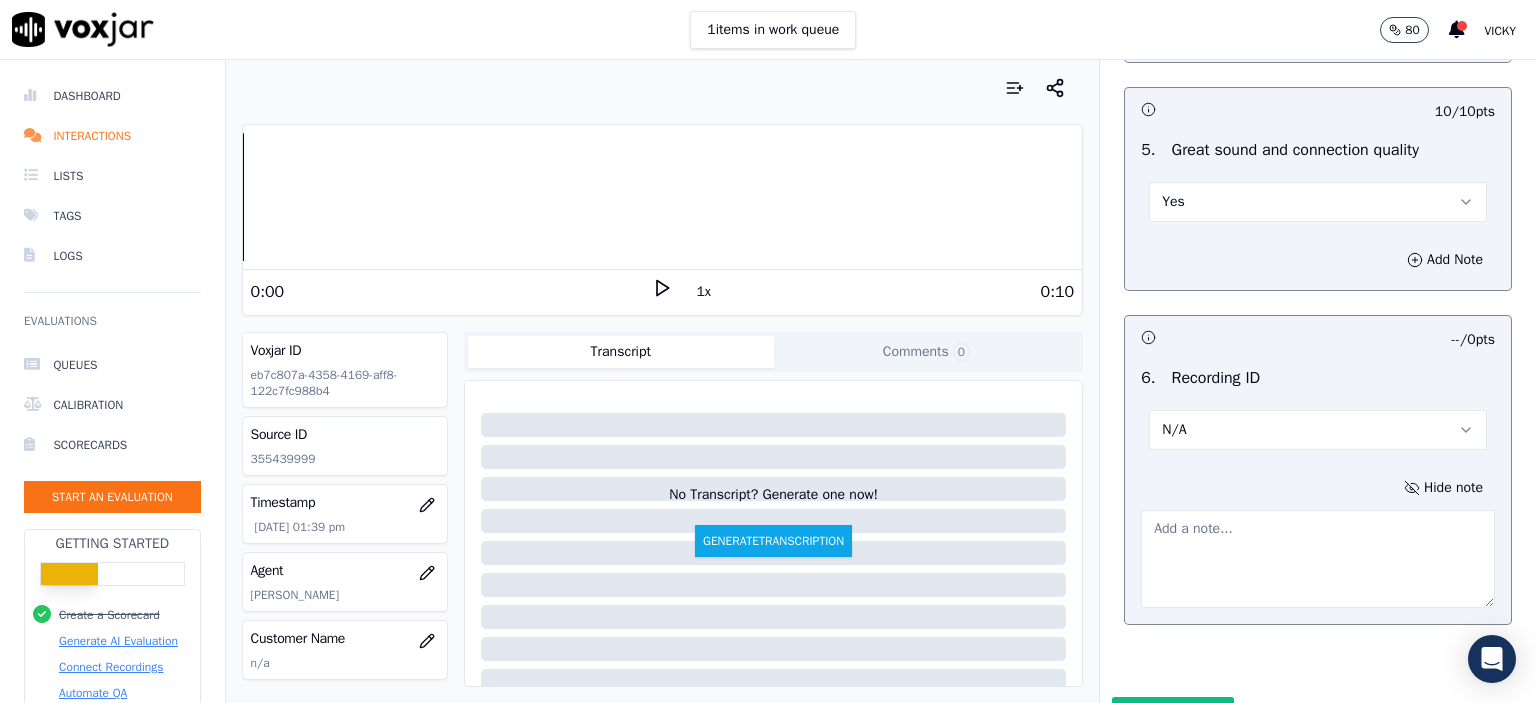 click at bounding box center [1318, 559] 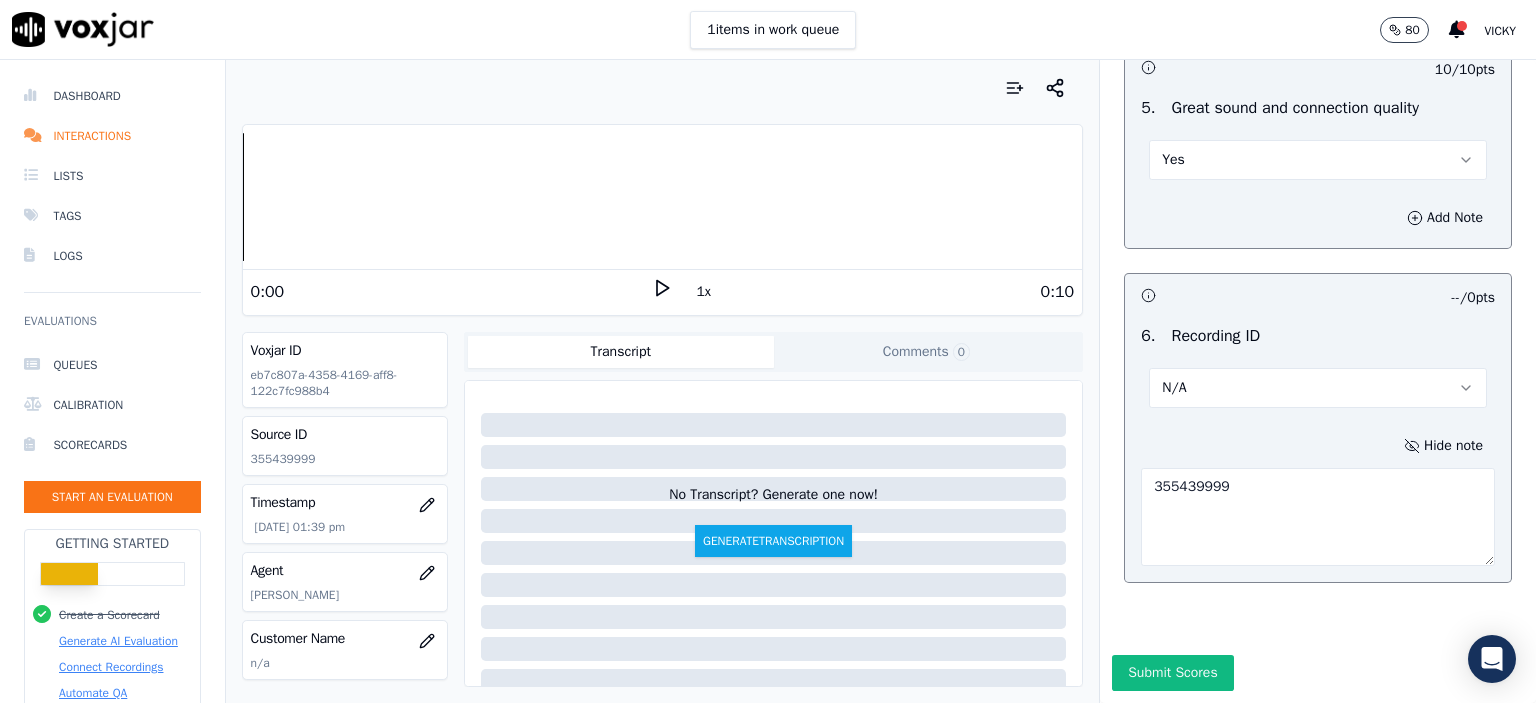 scroll, scrollTop: 3112, scrollLeft: 0, axis: vertical 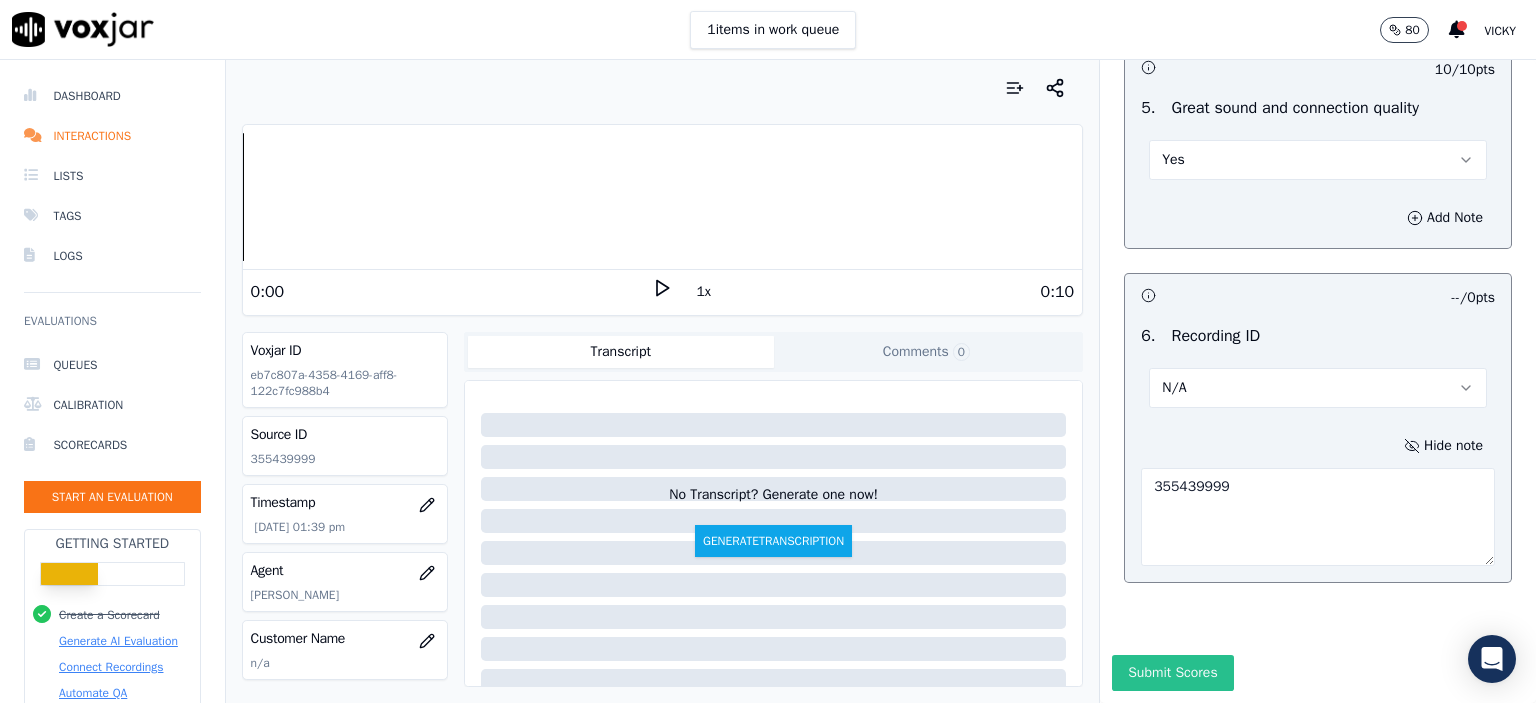 type on "355439999" 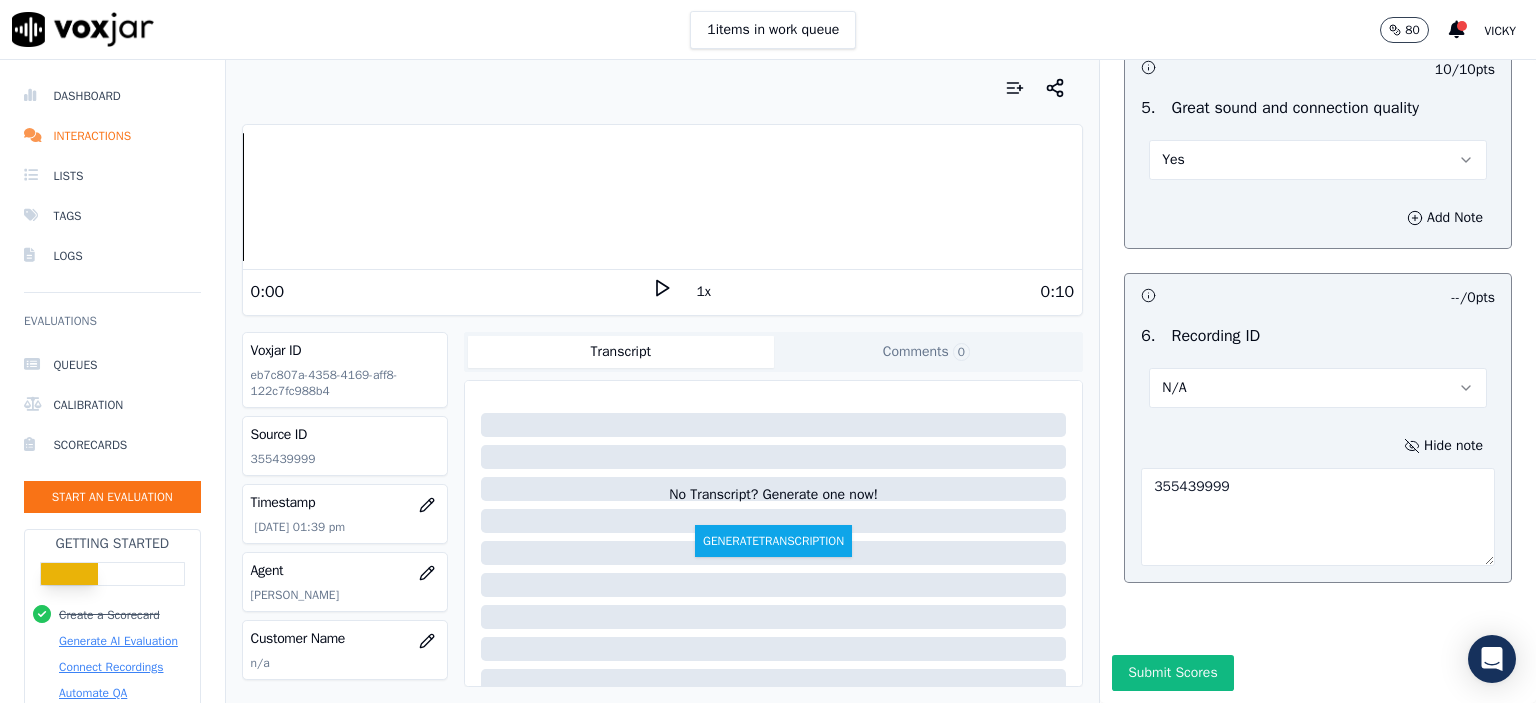 click on "Submit Scores" at bounding box center [1172, 673] 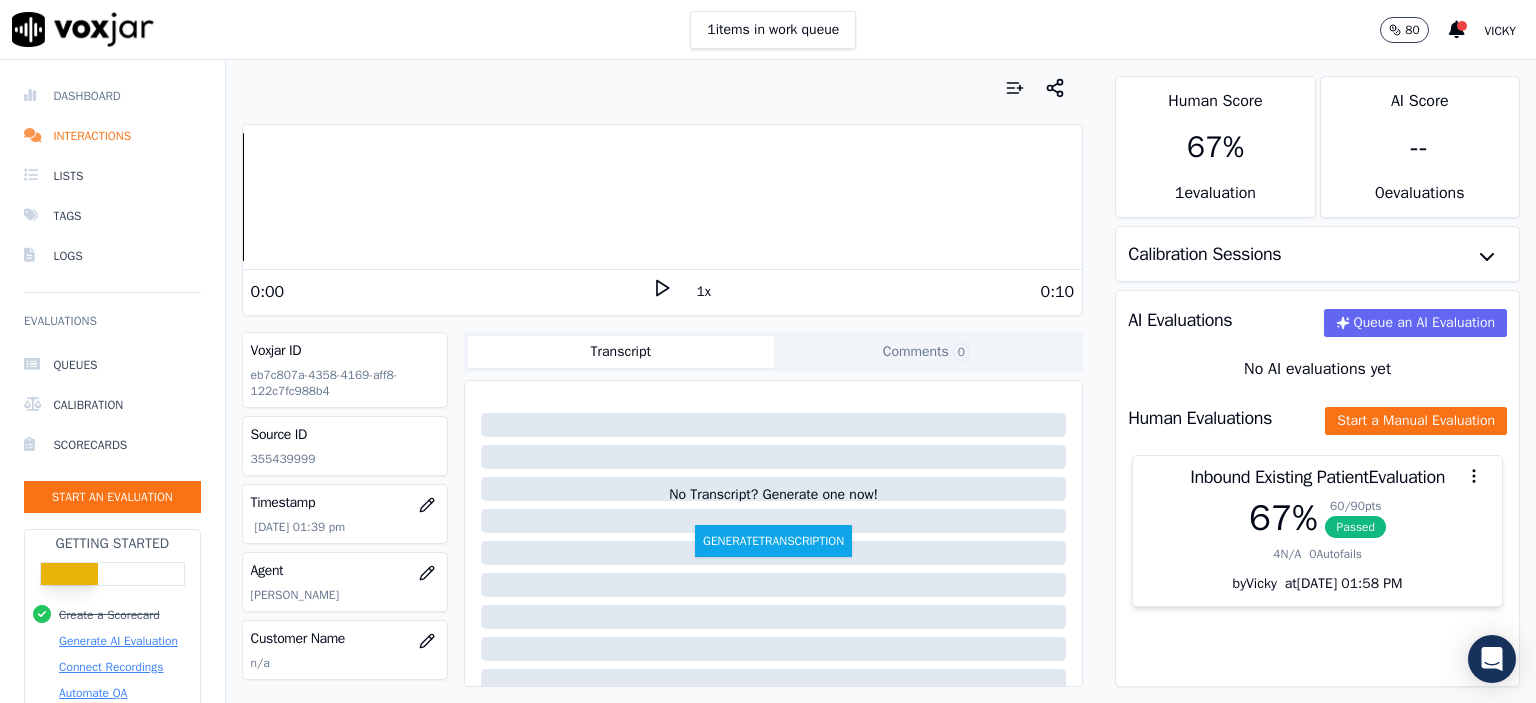 click on "Dashboard" at bounding box center [112, 96] 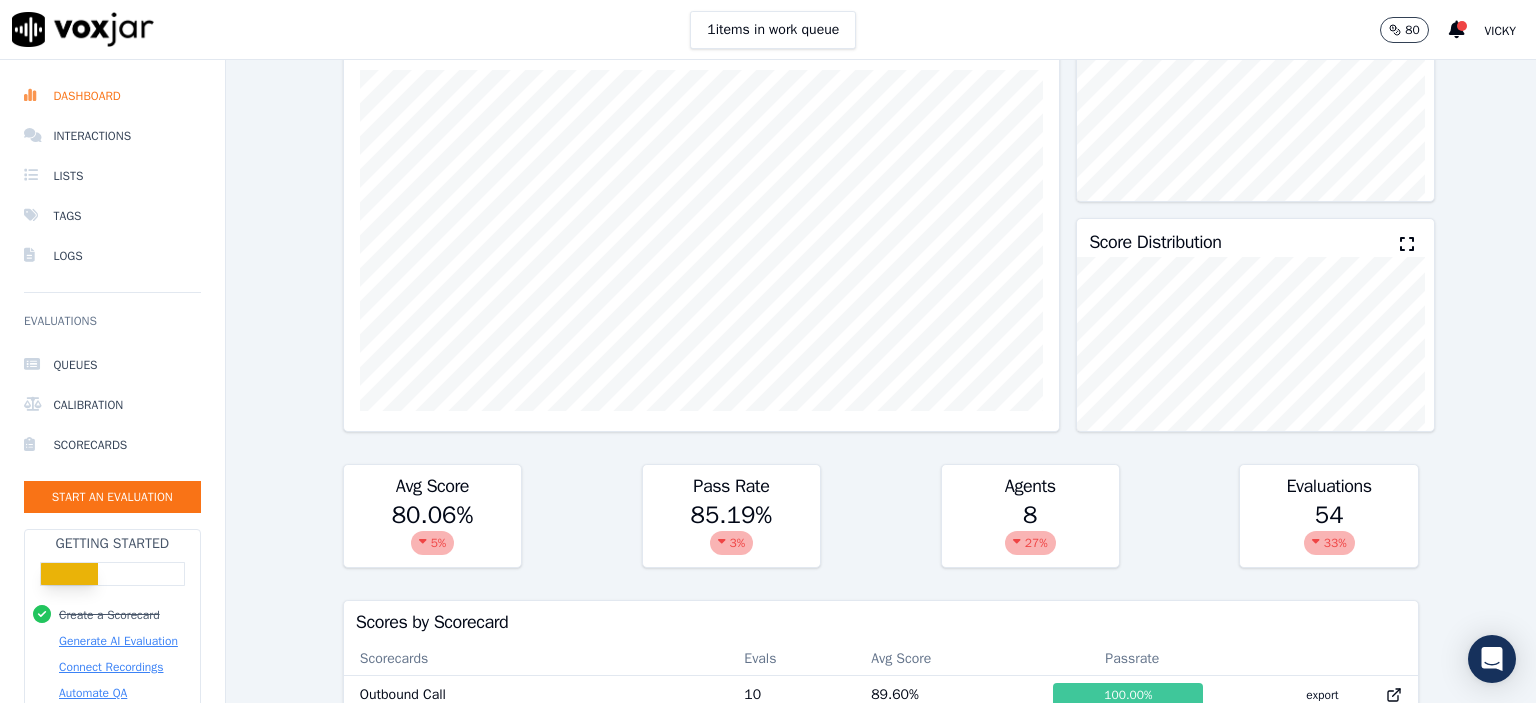 scroll, scrollTop: 0, scrollLeft: 0, axis: both 